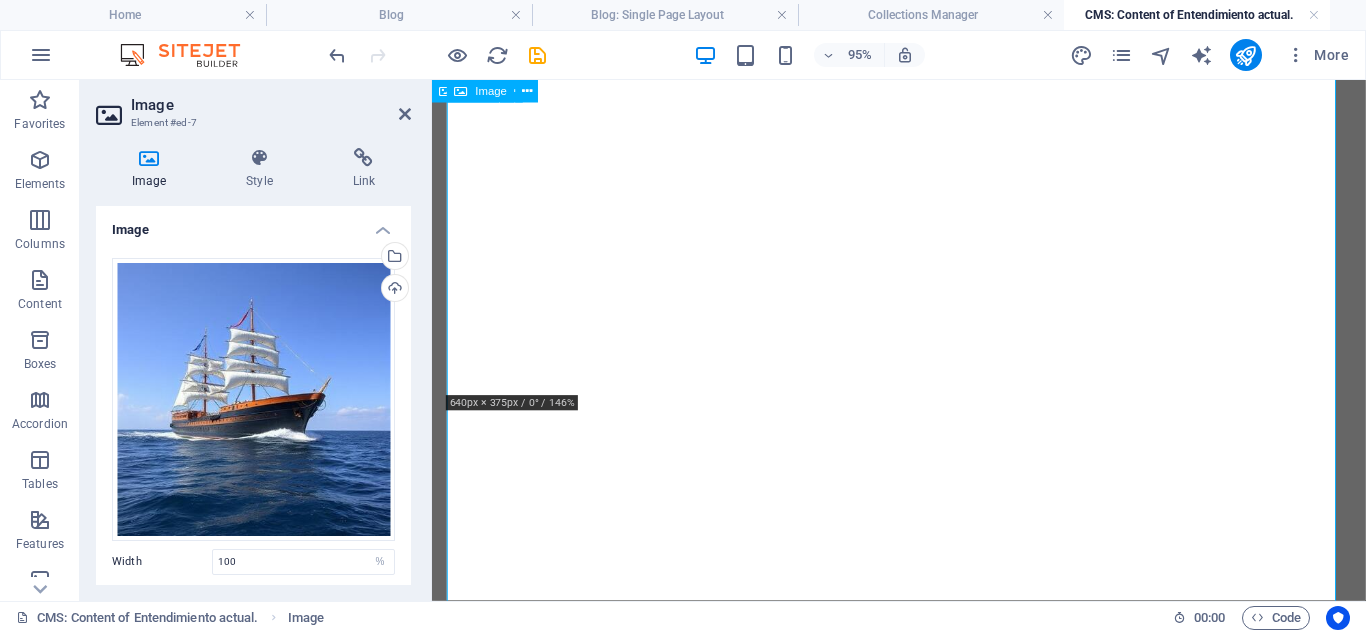 select on "%" 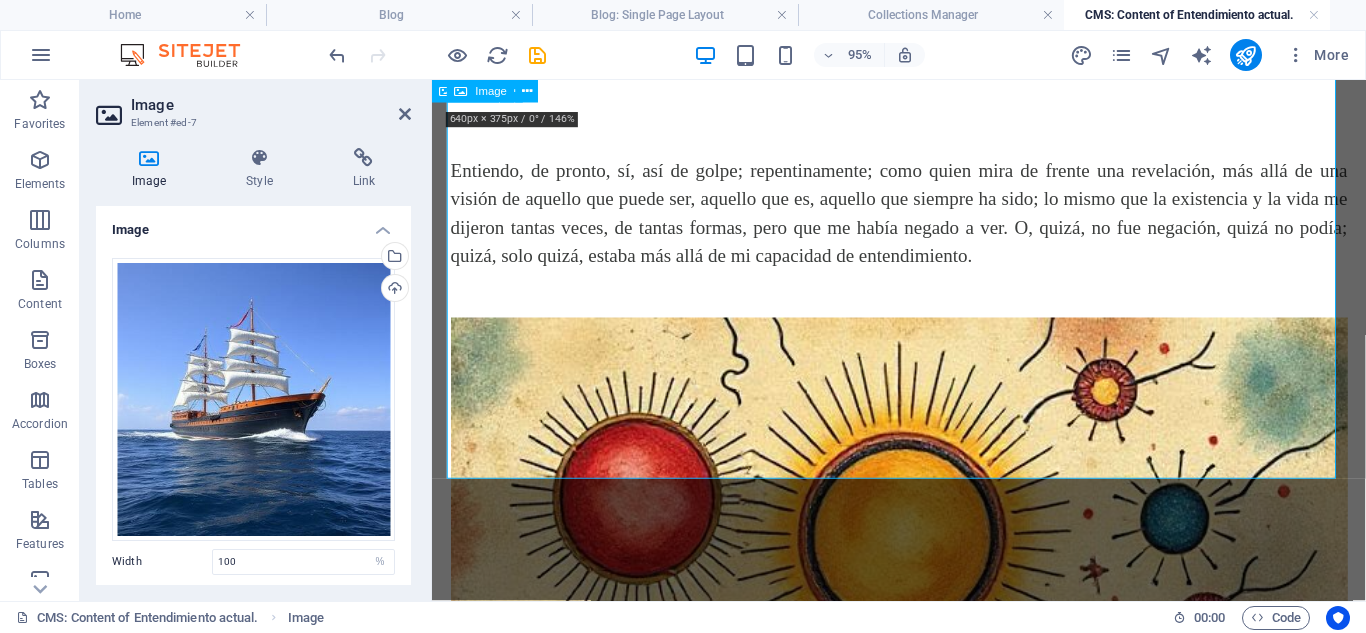 scroll, scrollTop: 0, scrollLeft: 0, axis: both 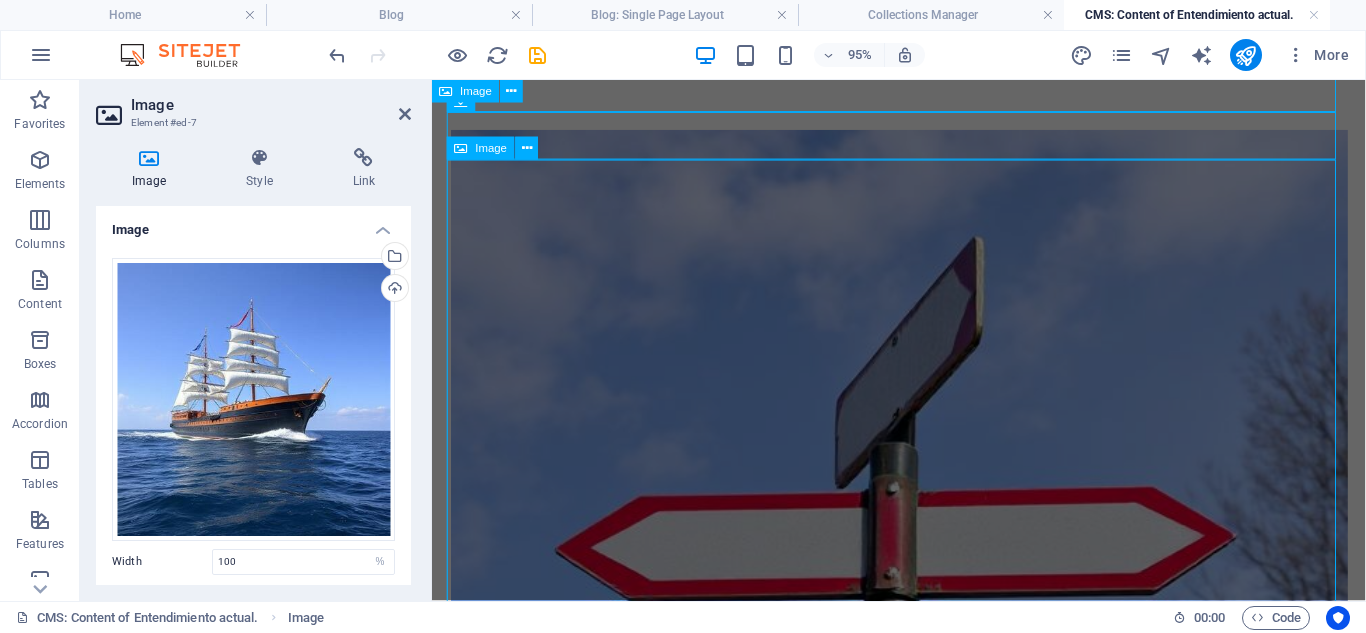 click at bounding box center (924, 605) 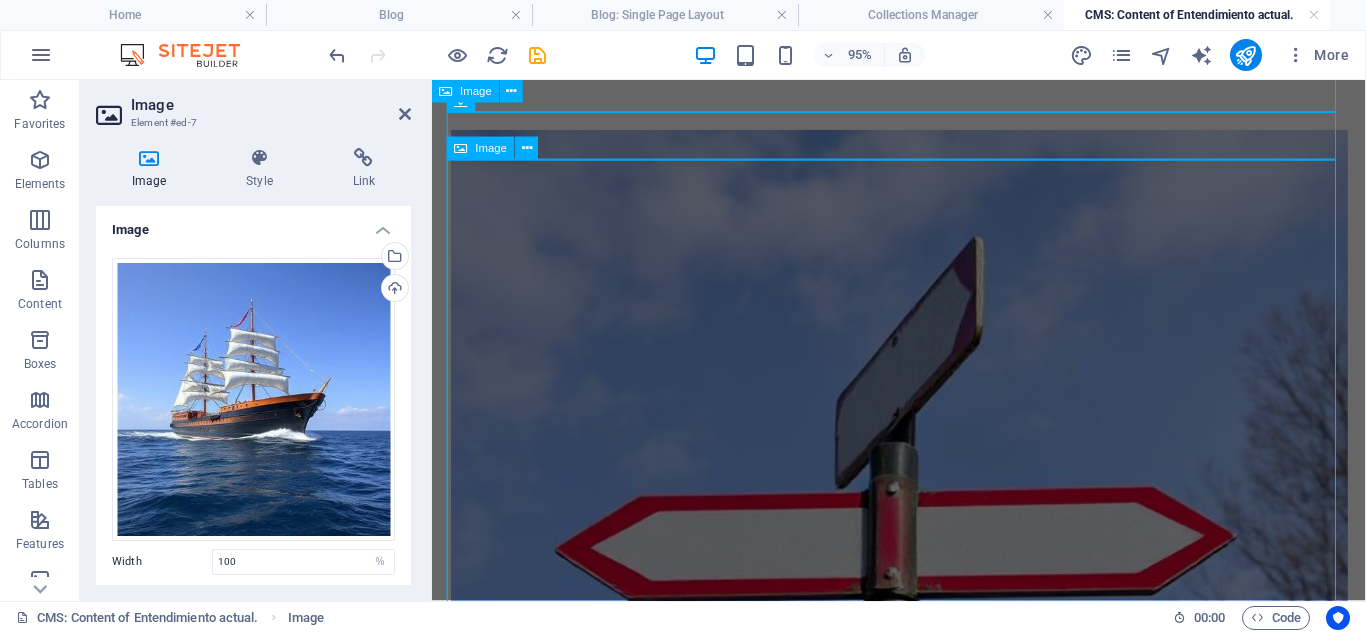 click at bounding box center (924, 605) 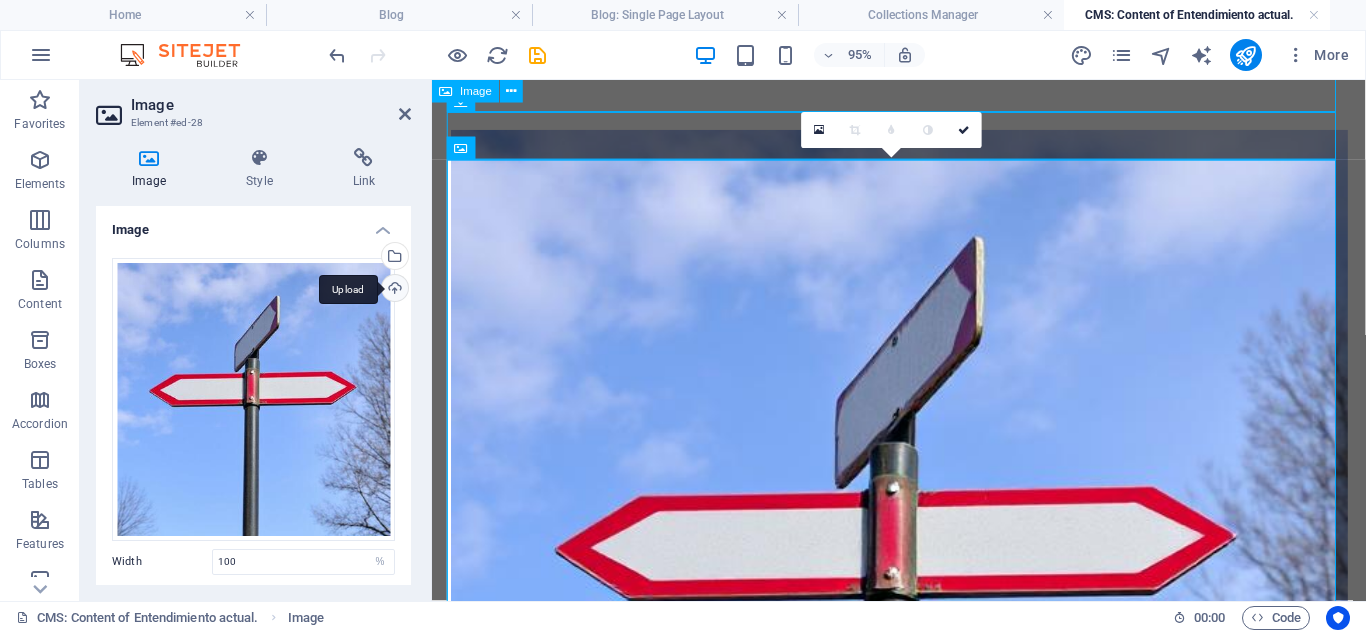 click on "Upload" at bounding box center [393, 290] 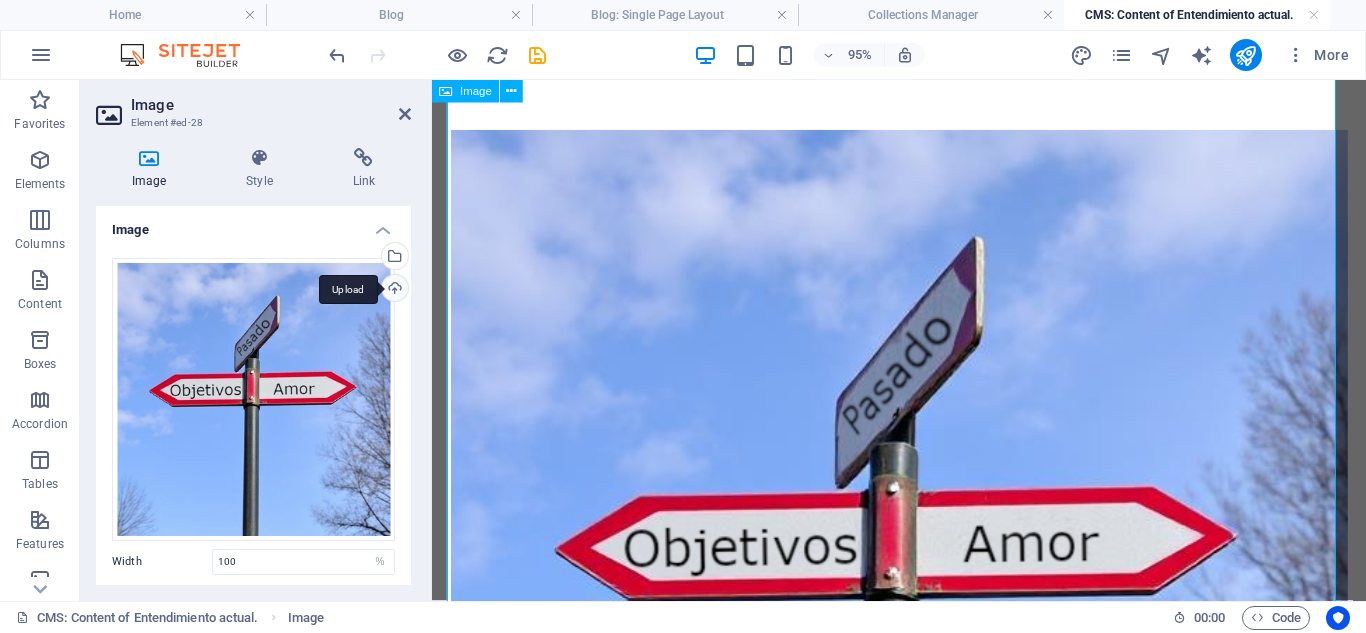scroll, scrollTop: 4768, scrollLeft: 0, axis: vertical 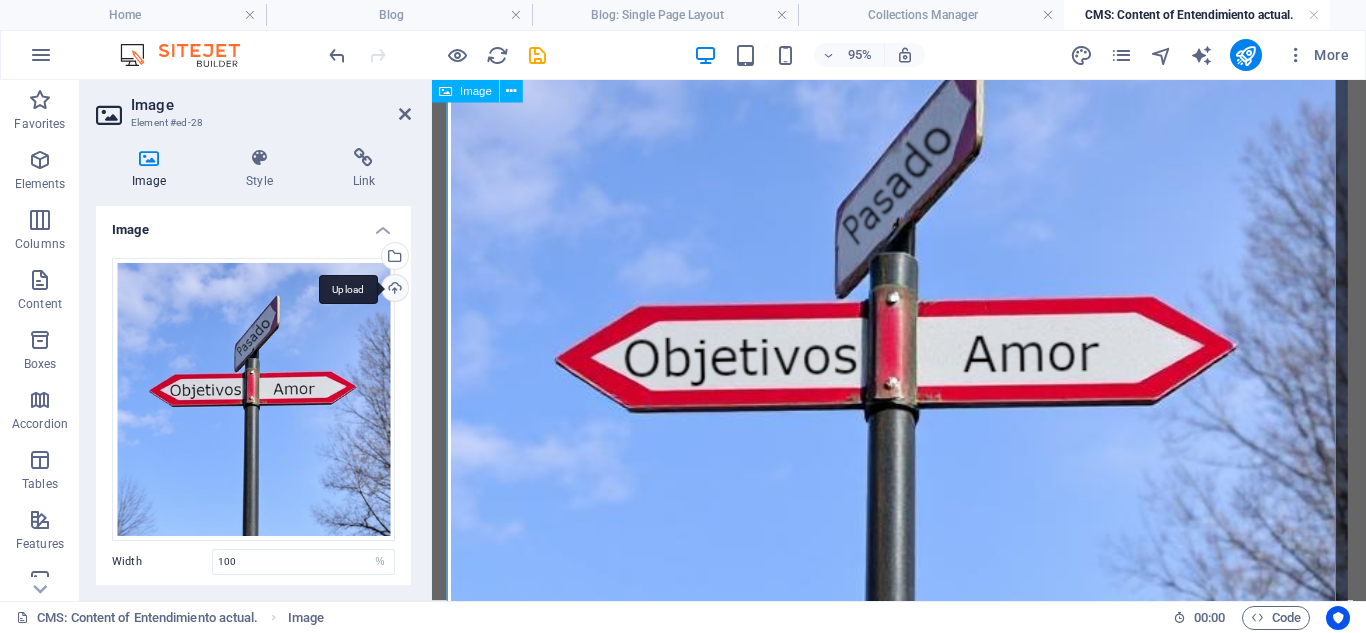 click on "Upload" at bounding box center [393, 290] 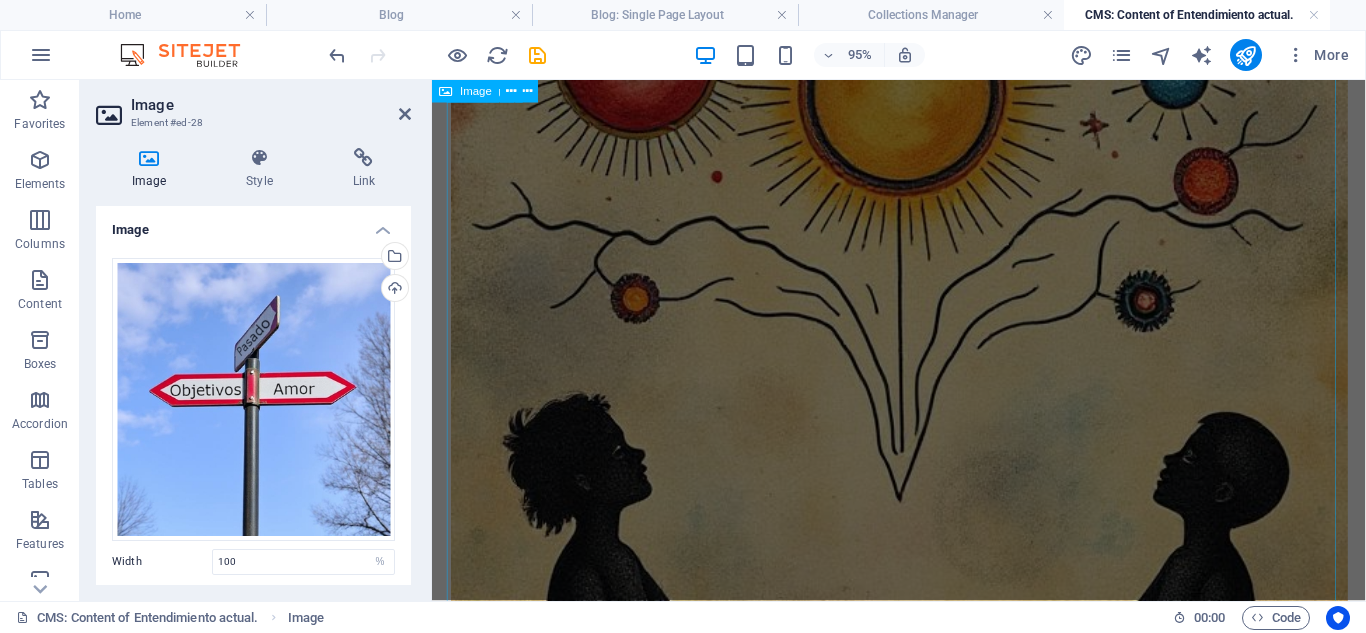 scroll, scrollTop: 0, scrollLeft: 0, axis: both 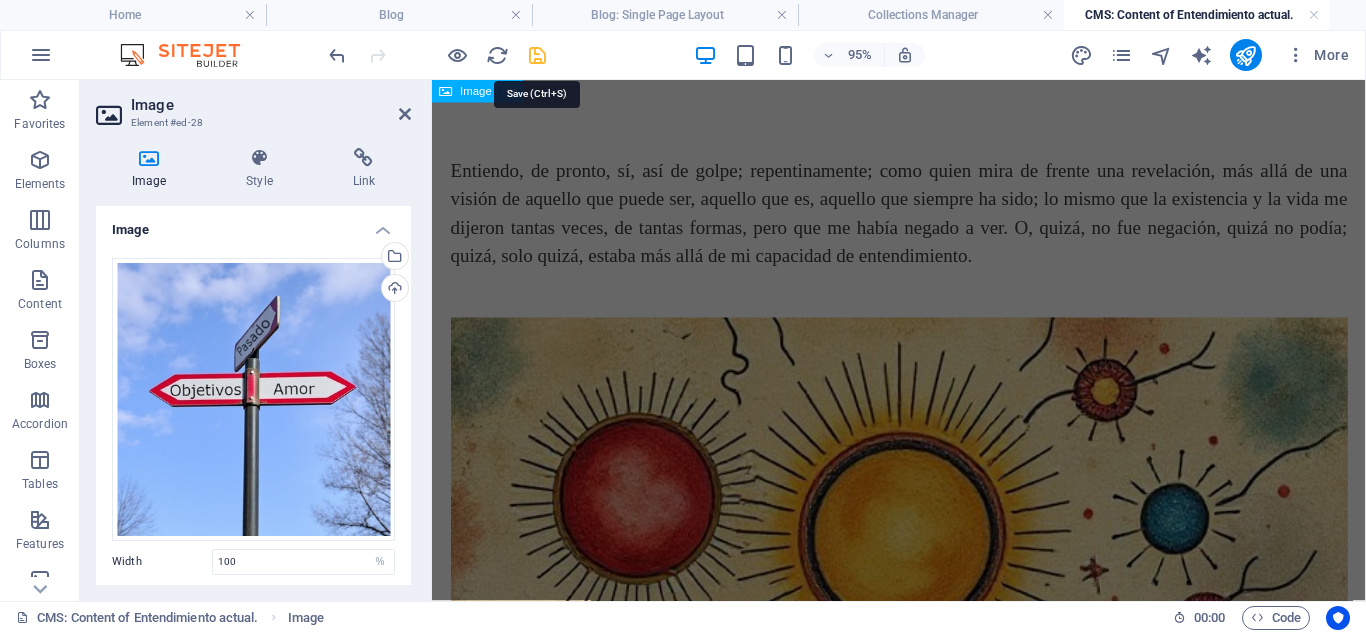 click at bounding box center [537, 55] 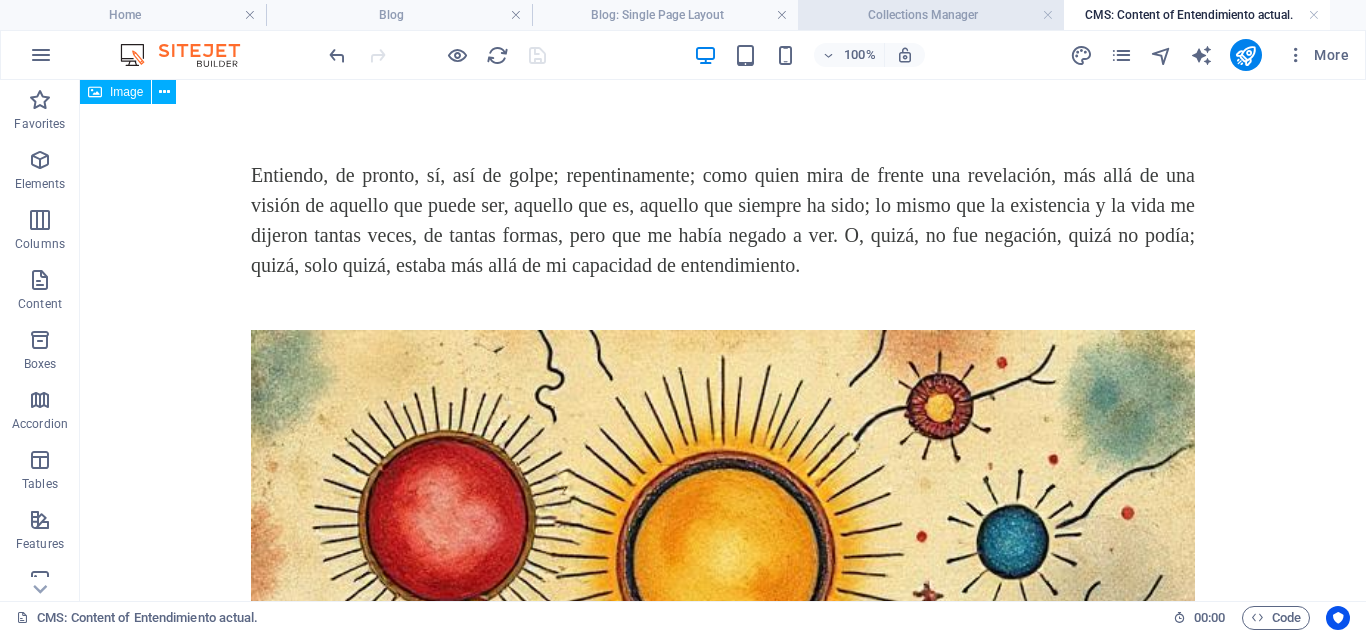 click on "Collections Manager" at bounding box center (931, 15) 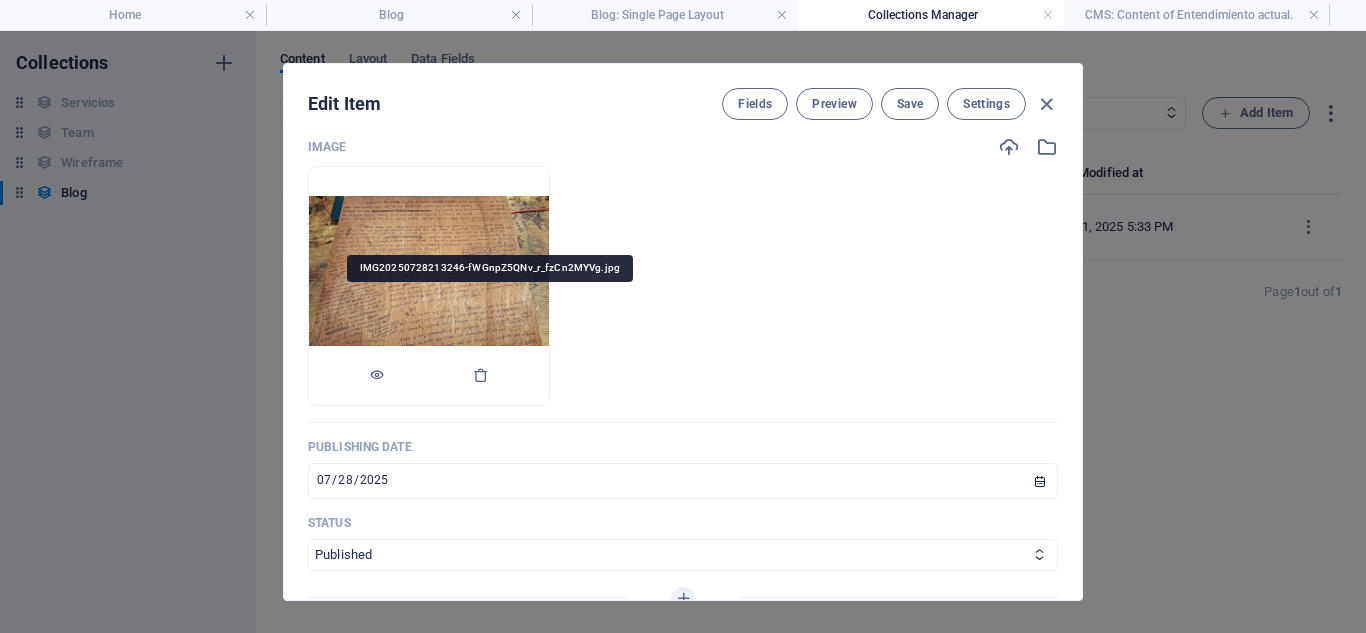 scroll, scrollTop: 500, scrollLeft: 0, axis: vertical 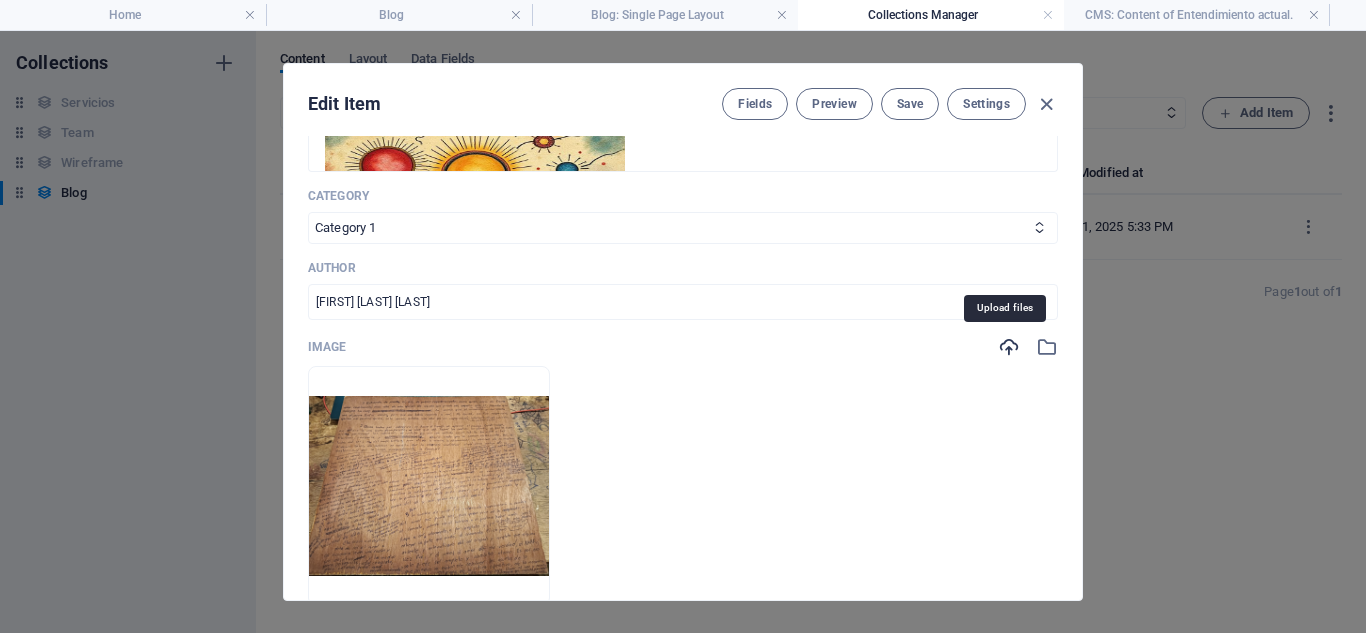 click at bounding box center (1009, 347) 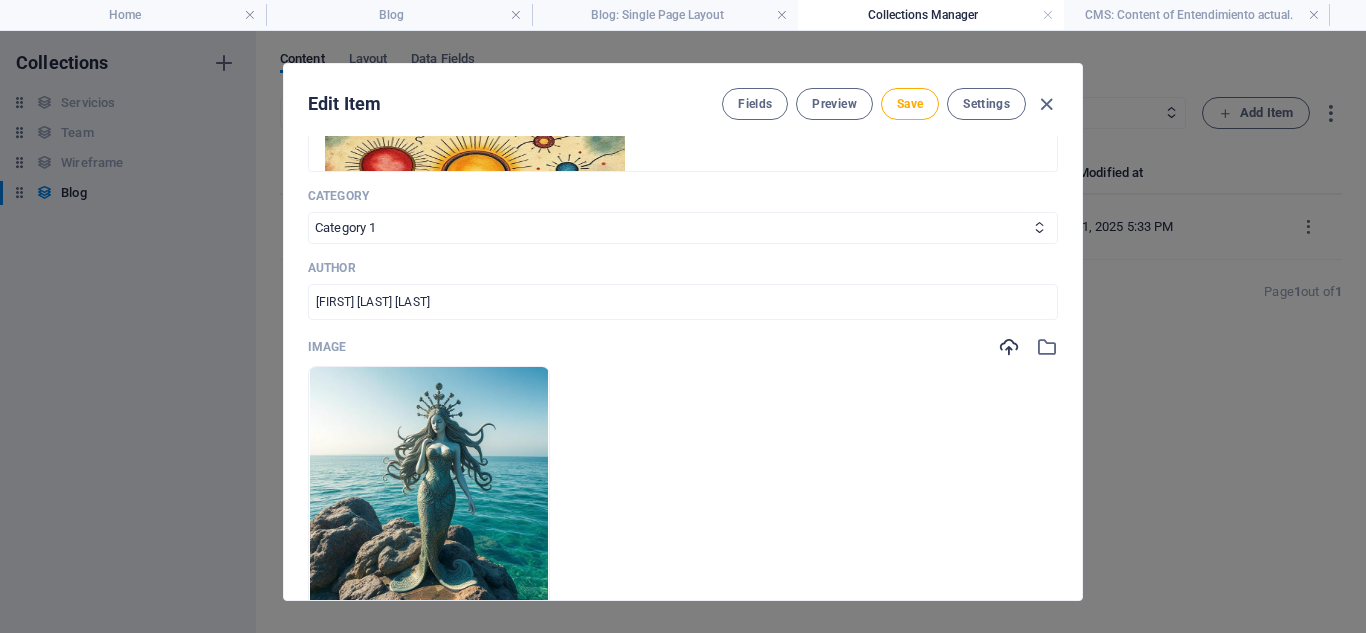 scroll, scrollTop: 600, scrollLeft: 0, axis: vertical 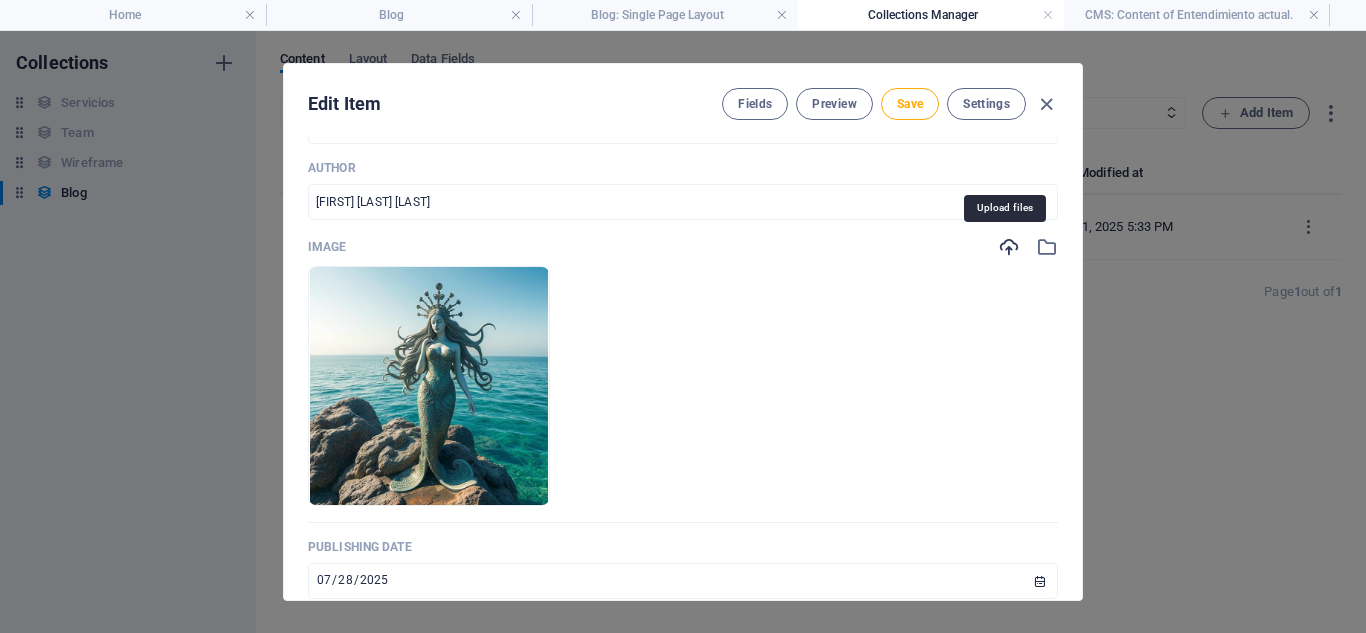 click at bounding box center (1009, 247) 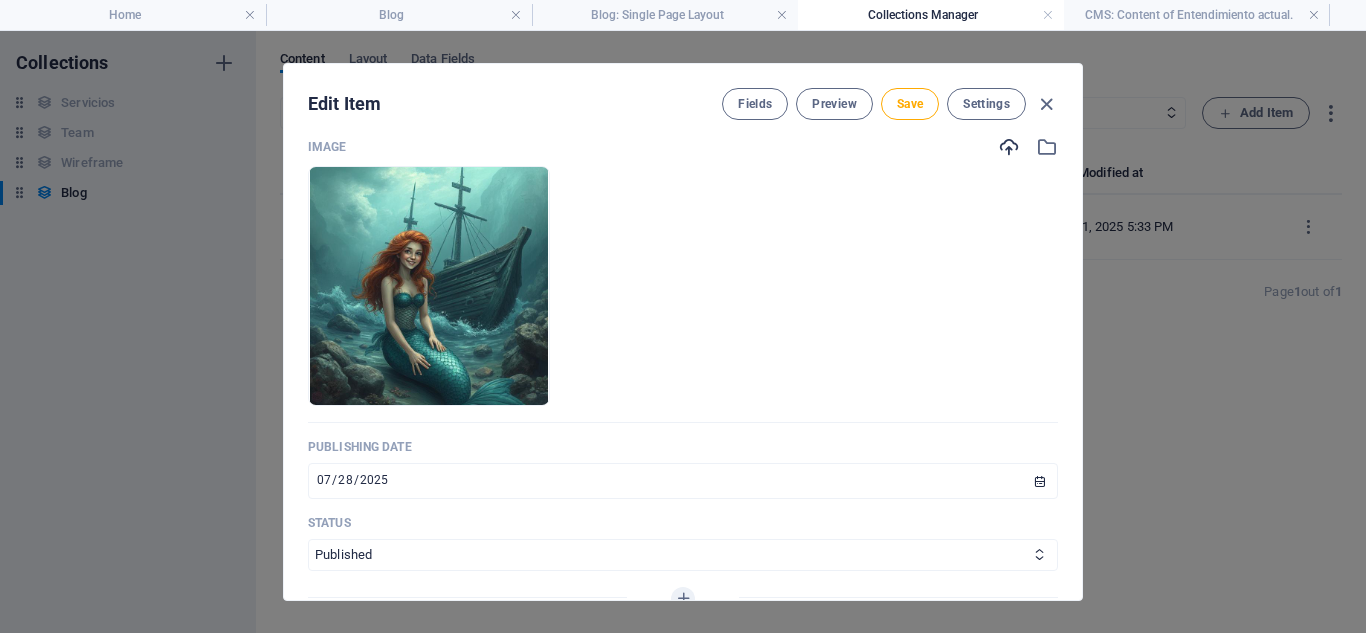 scroll, scrollTop: 600, scrollLeft: 0, axis: vertical 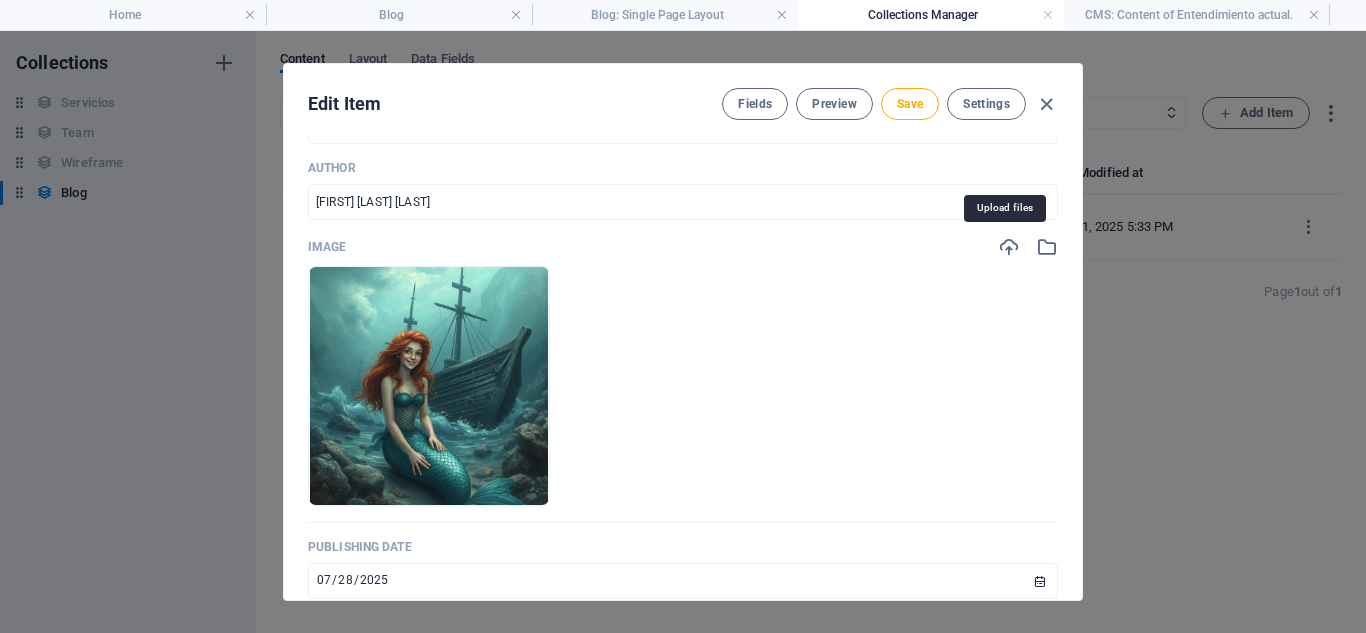 click on "Image Drop files here to upload them instantly" at bounding box center (683, 379) 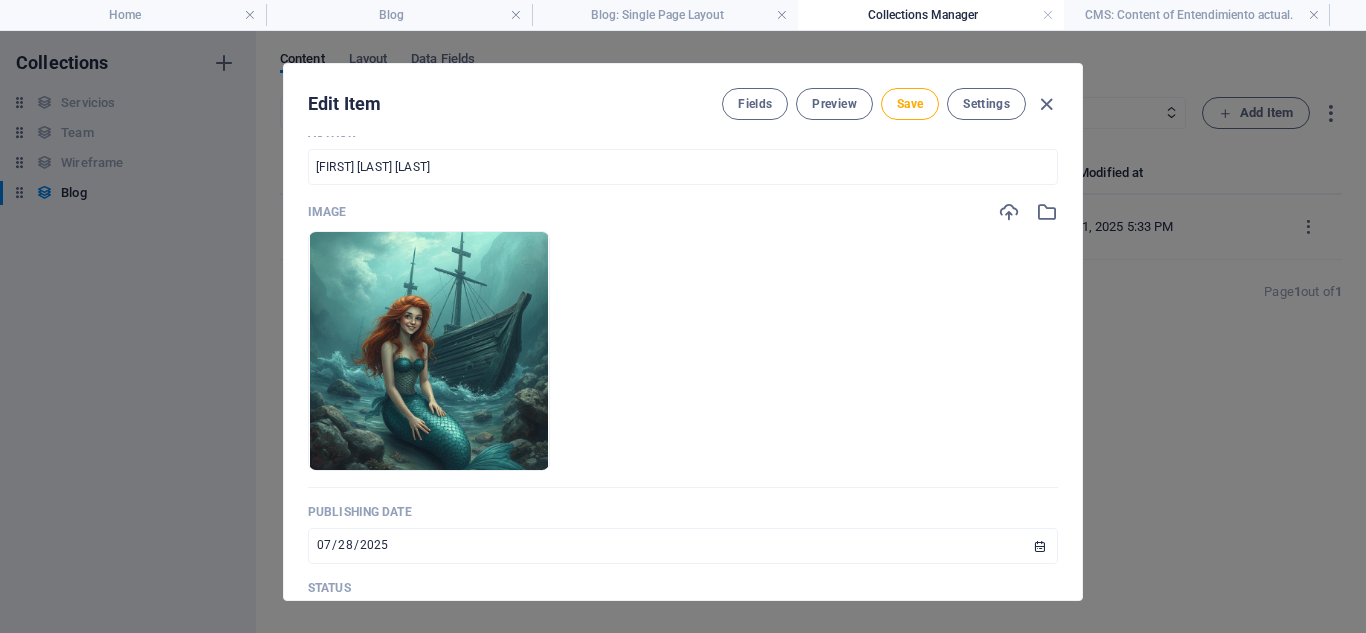 scroll, scrollTop: 600, scrollLeft: 0, axis: vertical 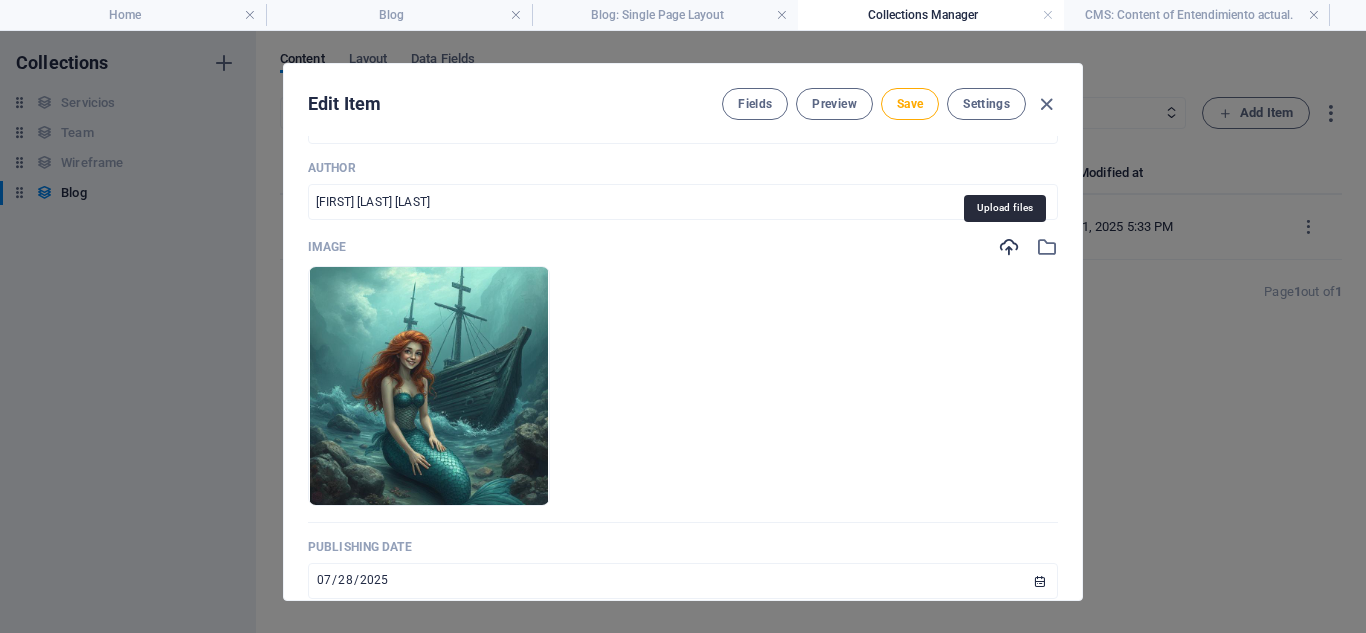 click at bounding box center (1009, 247) 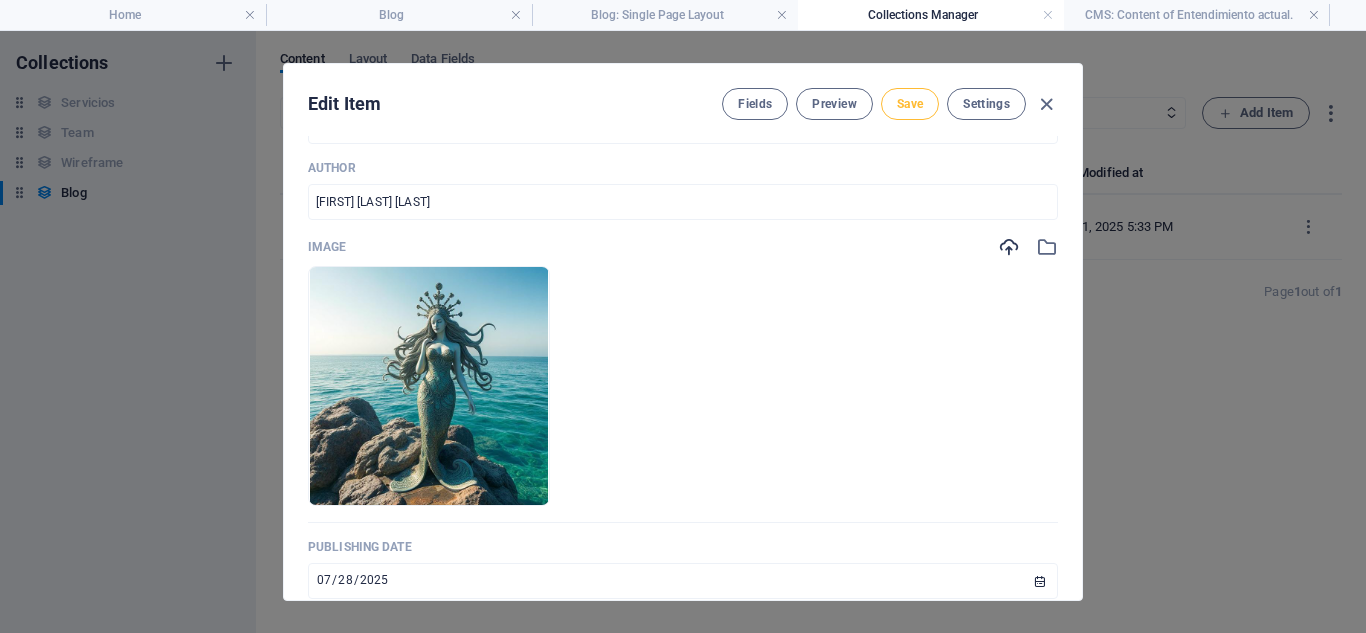 click on "Save" at bounding box center (910, 104) 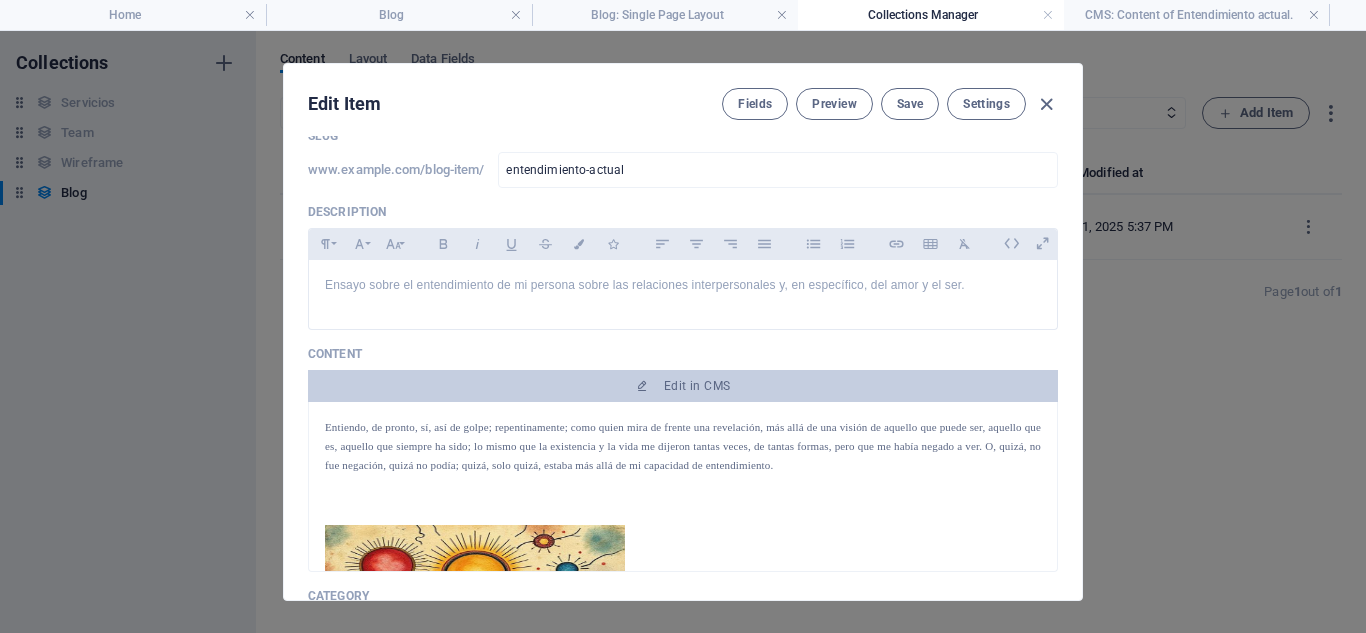 scroll, scrollTop: 0, scrollLeft: 0, axis: both 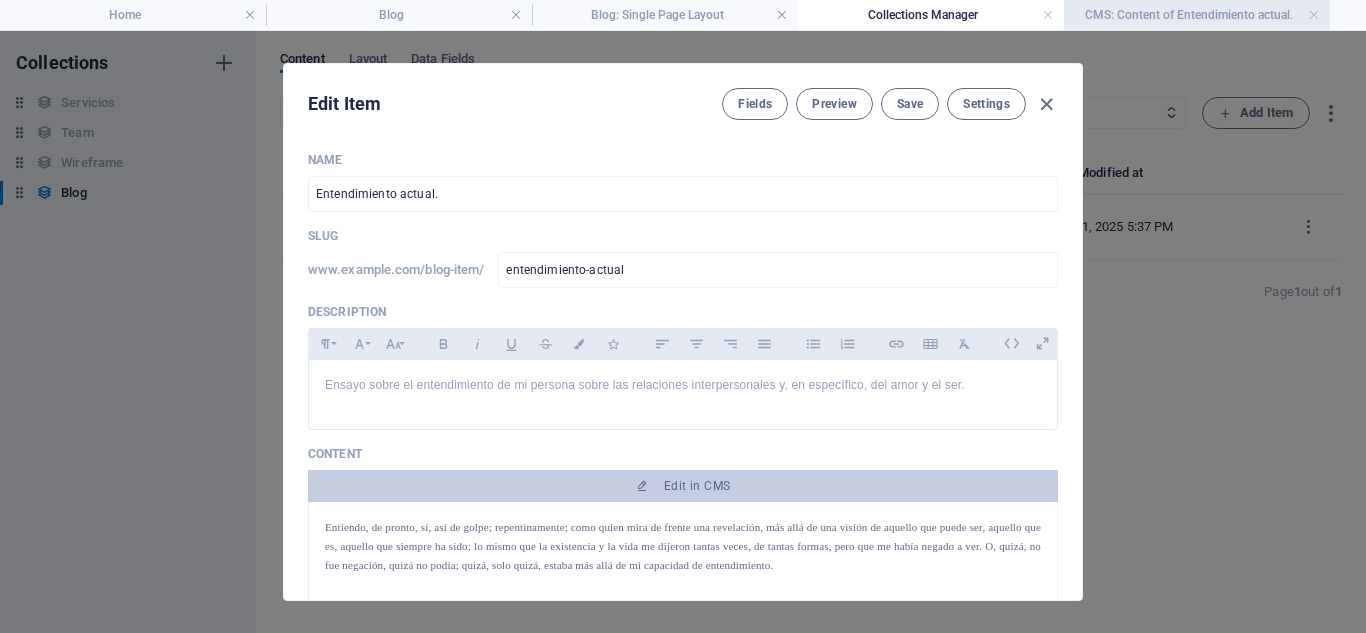 click on "CMS: Content of Entendimiento actual." at bounding box center [1197, 15] 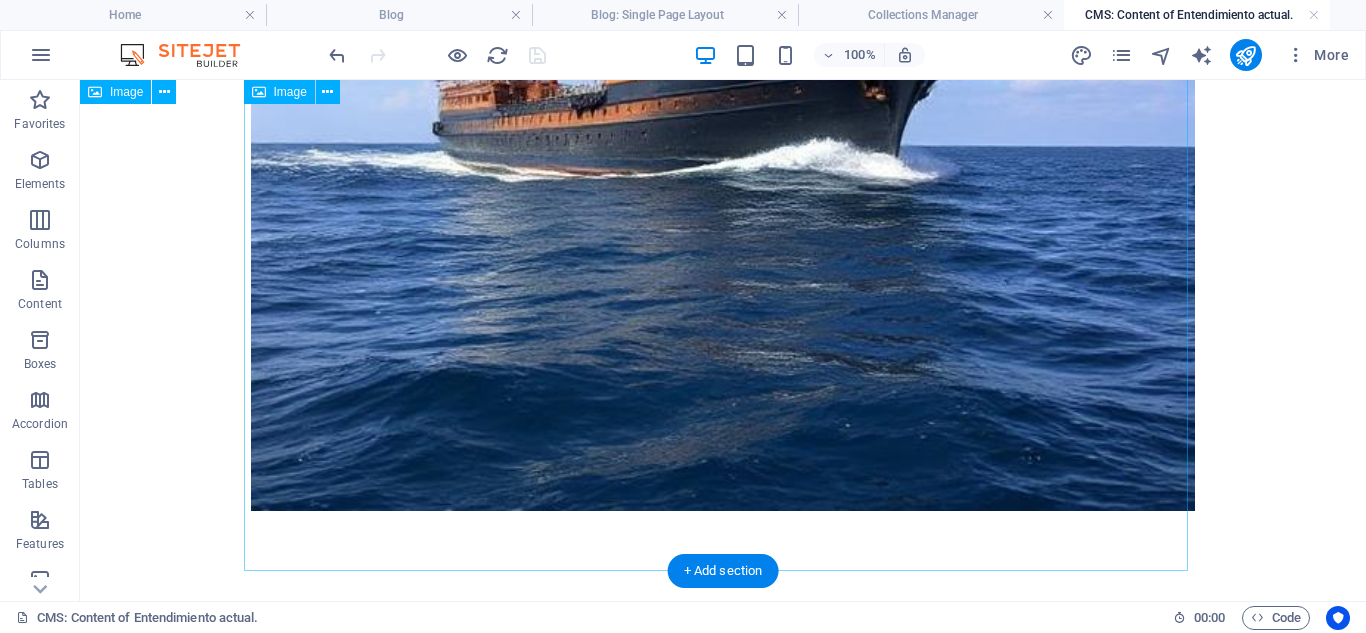 scroll, scrollTop: 7926, scrollLeft: 0, axis: vertical 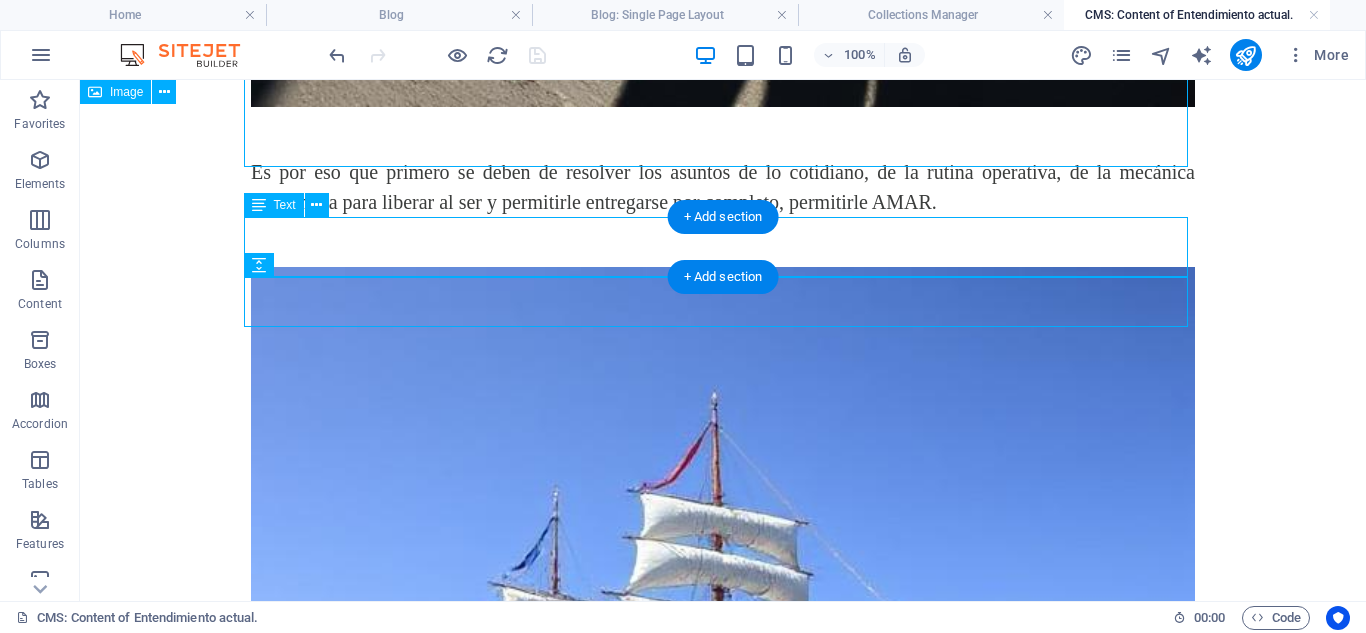 click on "Es por eso que primero se deben de resolver los asuntos de lo cotidiano, de la rutina operativa, de la mecánica económica para liberar al ser y permitirle entregarse por completo, permitirle AMAR." at bounding box center (723, 187) 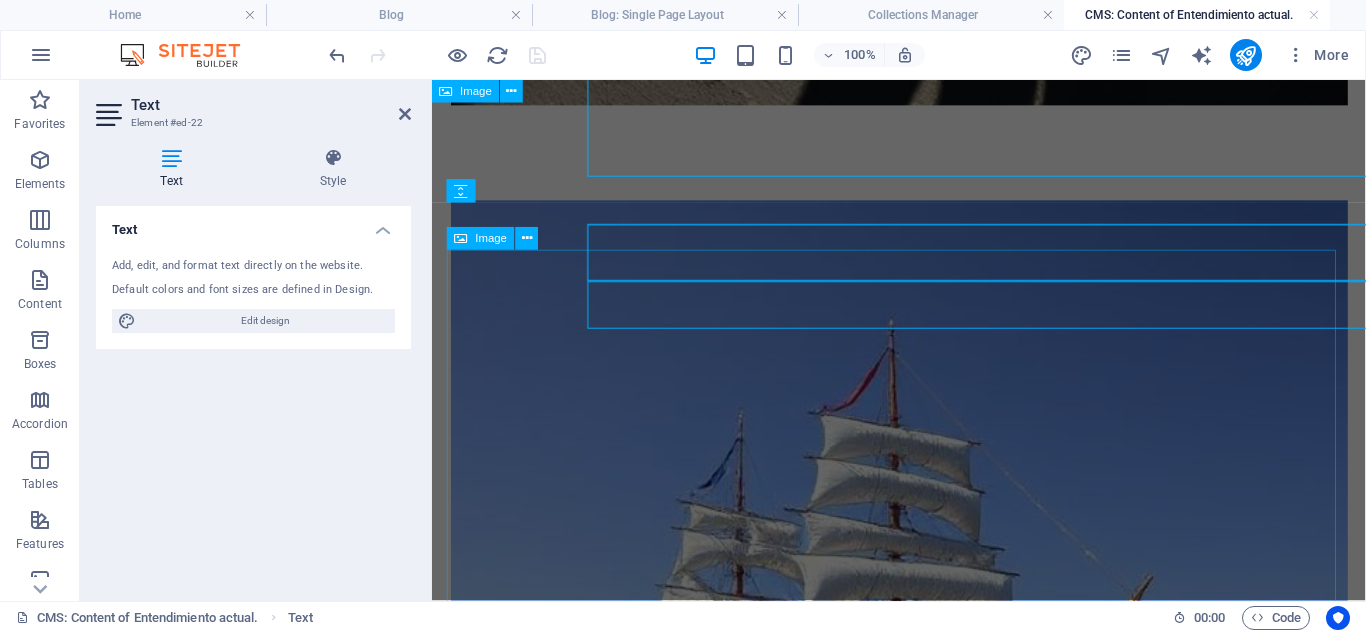 scroll, scrollTop: 7911, scrollLeft: 0, axis: vertical 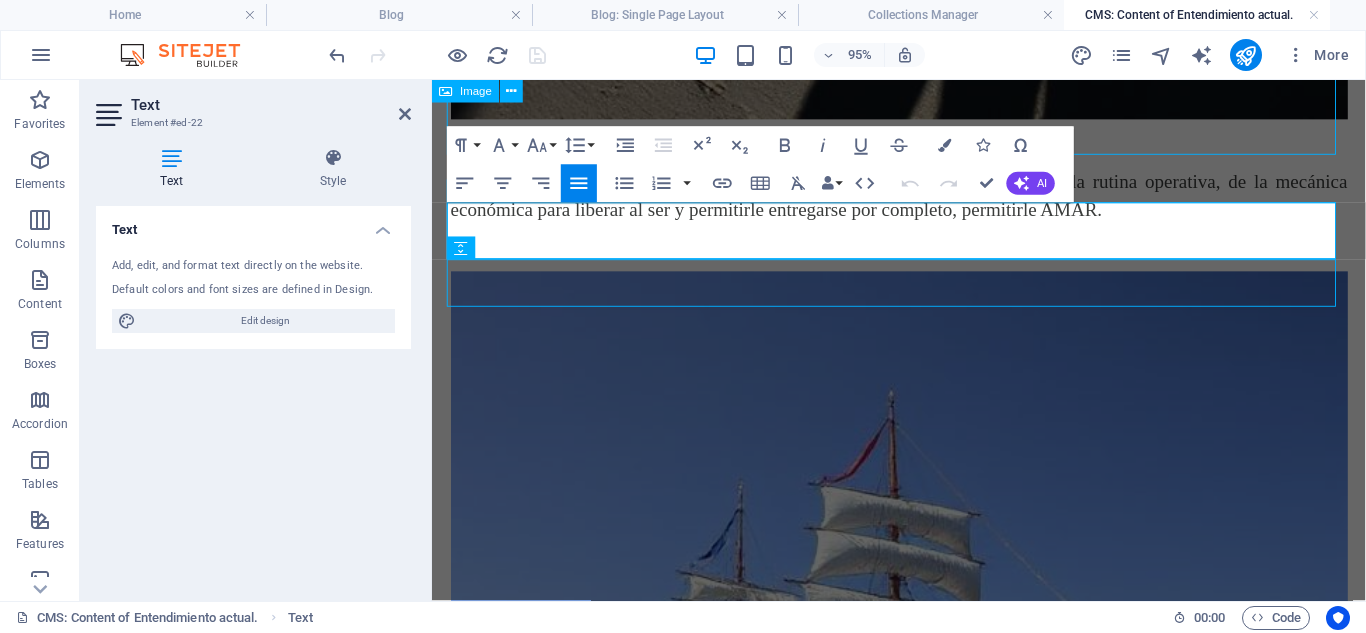 click on "Es por eso que primero se deben de resolver los asuntos de lo cotidiano, de la rutina operativa, de la mecánica económica para liberar al ser y permitirle entregarse por completo, permitirle AMAR." at bounding box center [924, 202] 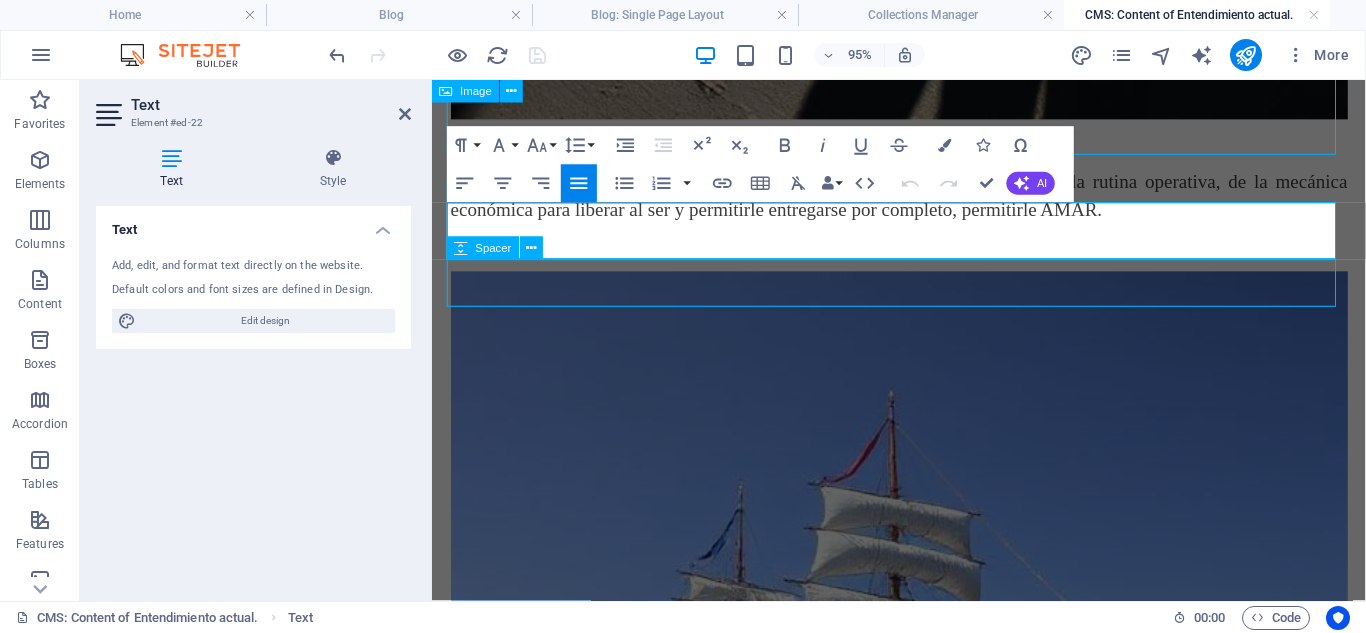type 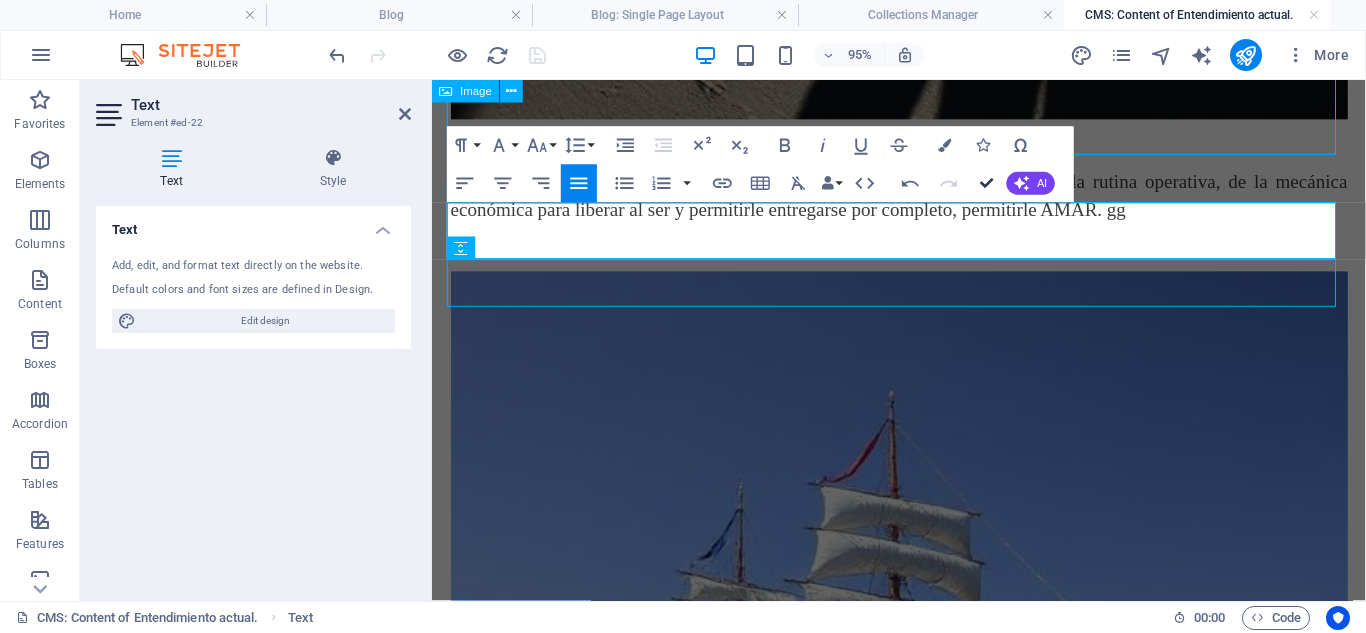 drag, startPoint x: 982, startPoint y: 175, endPoint x: 903, endPoint y: 95, distance: 112.432205 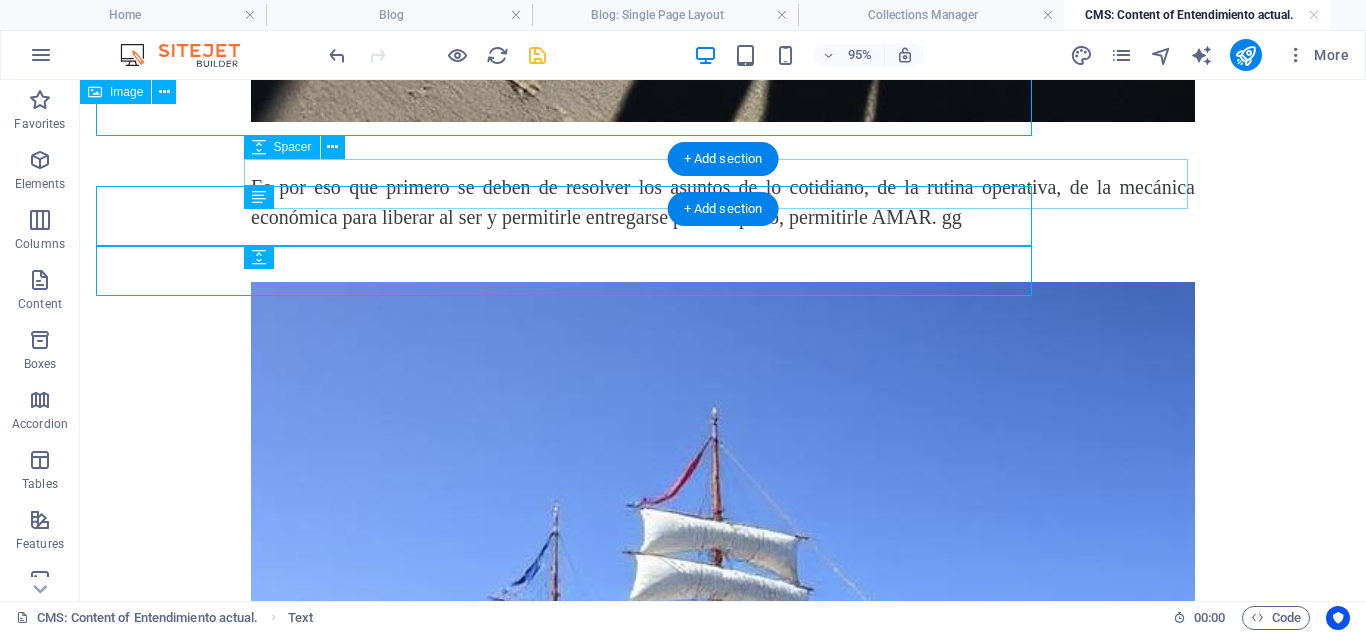 scroll, scrollTop: 7934, scrollLeft: 0, axis: vertical 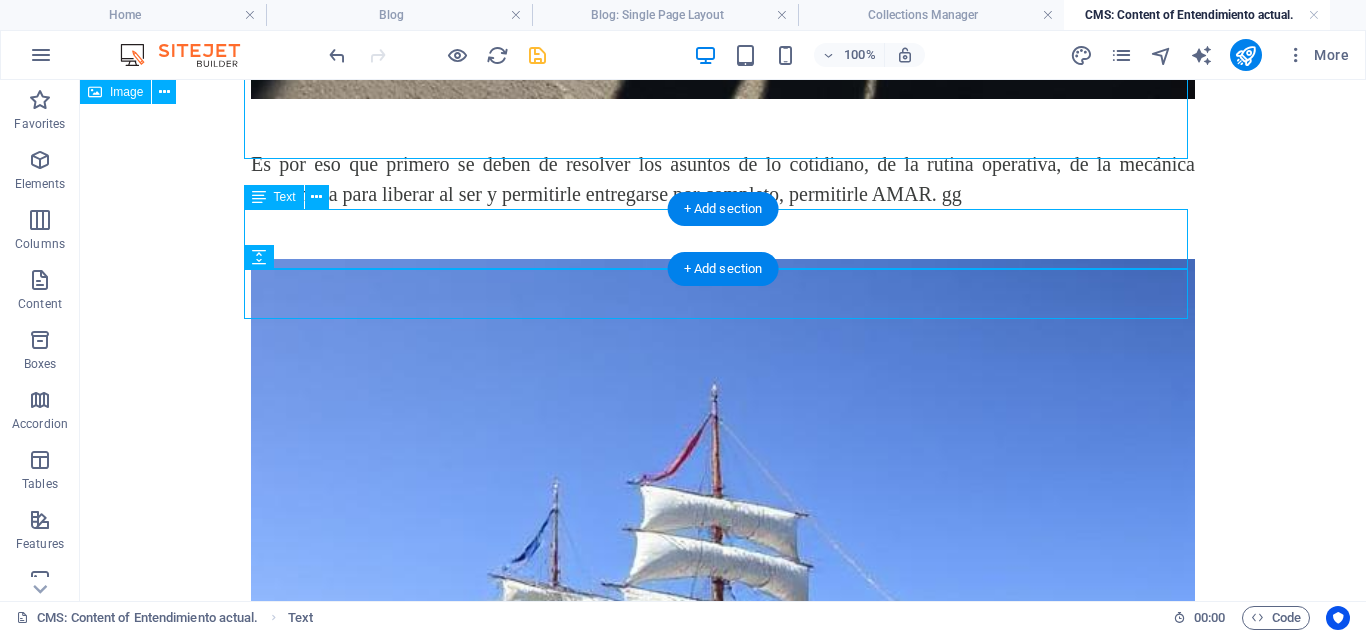 click on "Es por eso que primero se deben de resolver los asuntos de lo cotidiano, de la rutina operativa, de la mecánica económica para liberar al ser y permitirle entregarse por completo, permitirle AMAR. gg" at bounding box center [723, 179] 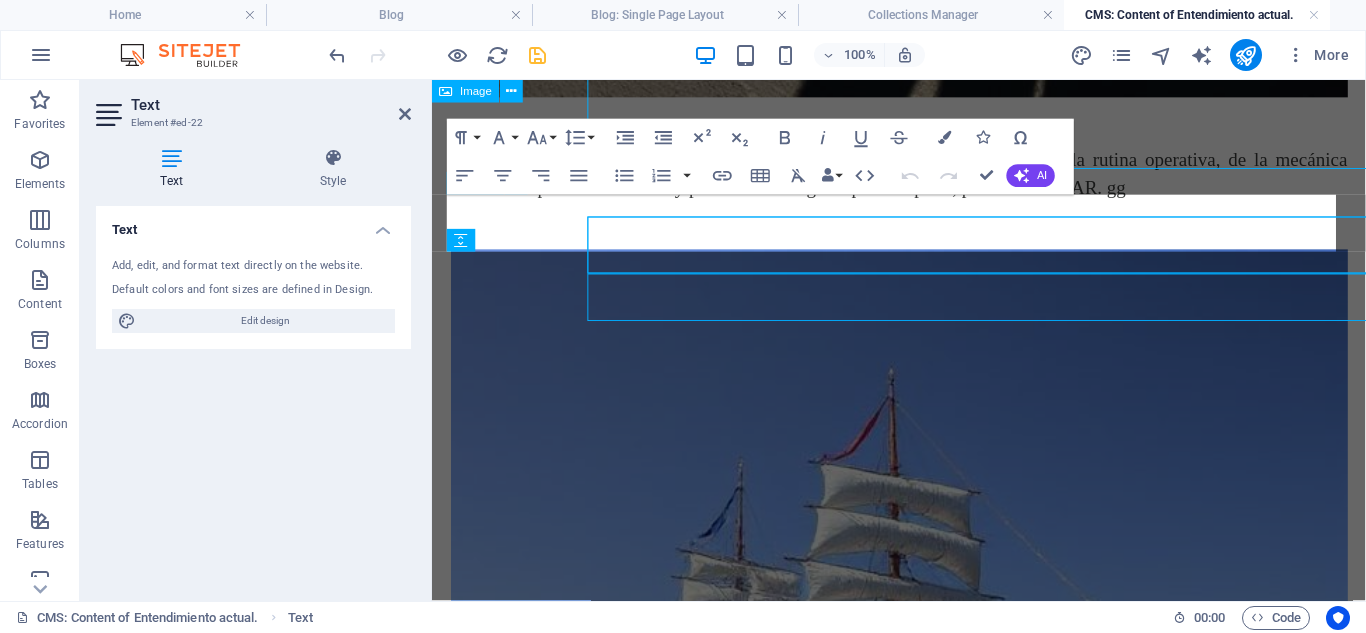 scroll, scrollTop: 7919, scrollLeft: 0, axis: vertical 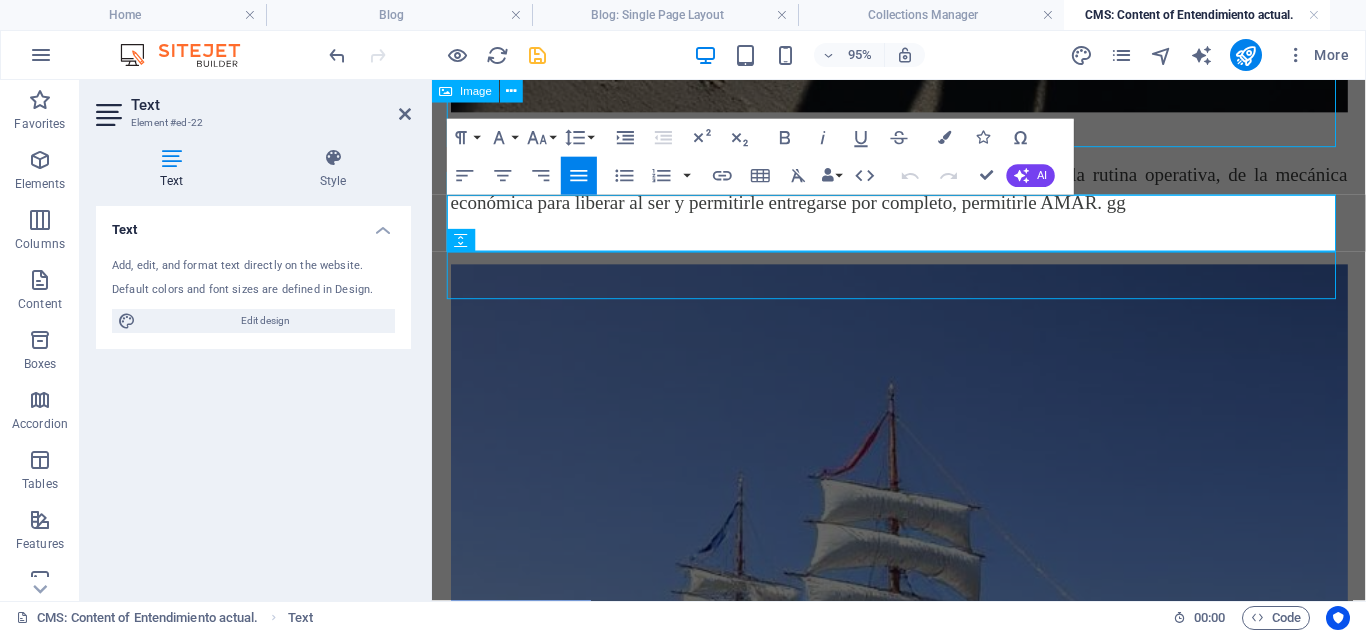 click on "Es por eso que primero se deben de resolver los asuntos de lo cotidiano, de la rutina operativa, de la mecánica económica para liberar al ser y permitirle entregarse por completo, permitirle AMAR. gg" at bounding box center (924, 194) 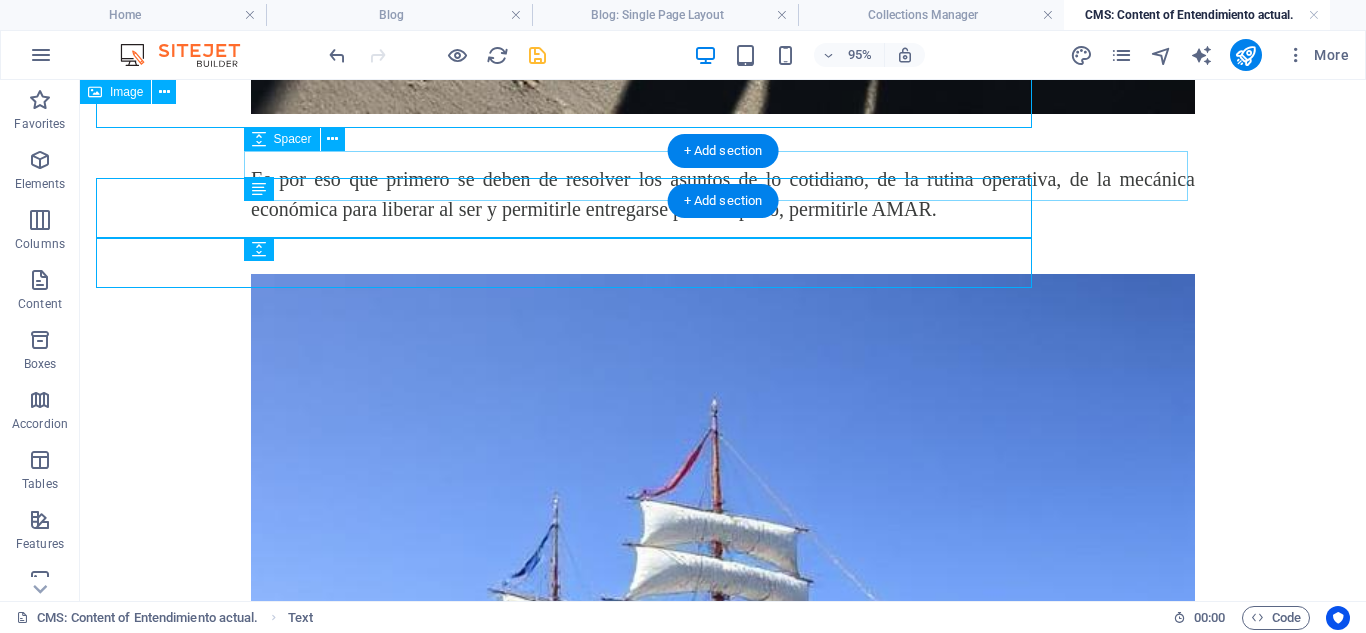 scroll, scrollTop: 7942, scrollLeft: 0, axis: vertical 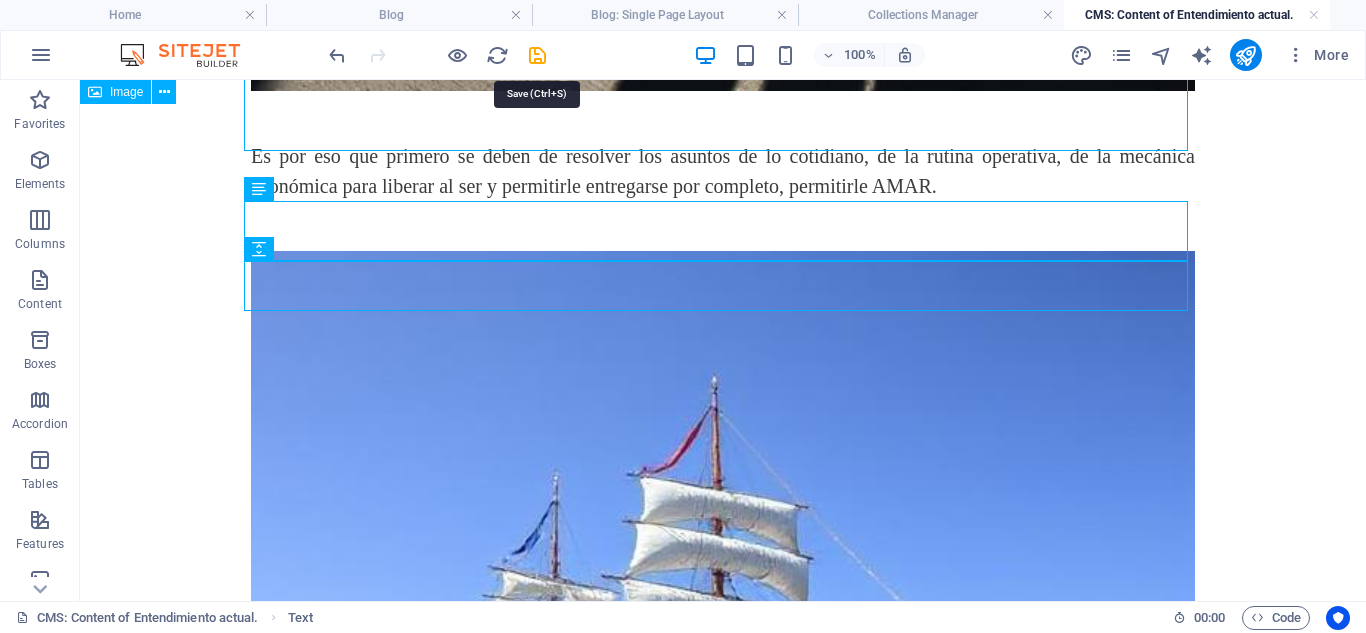click at bounding box center (537, 55) 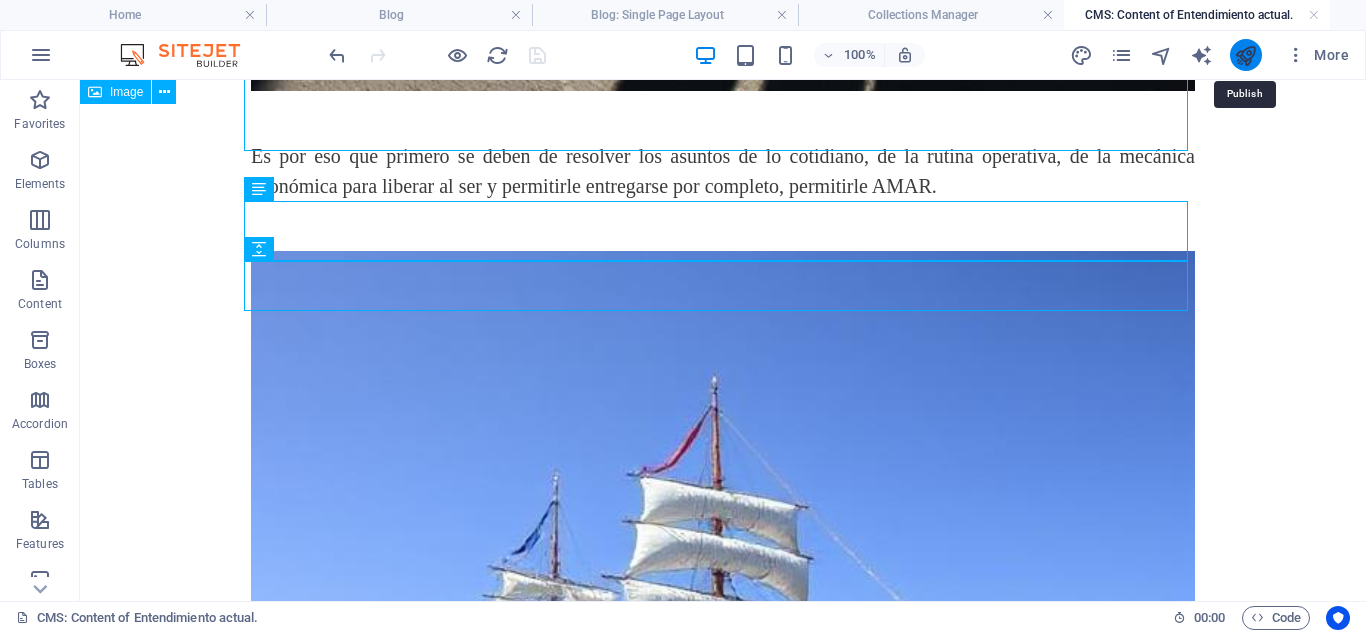click at bounding box center [1245, 55] 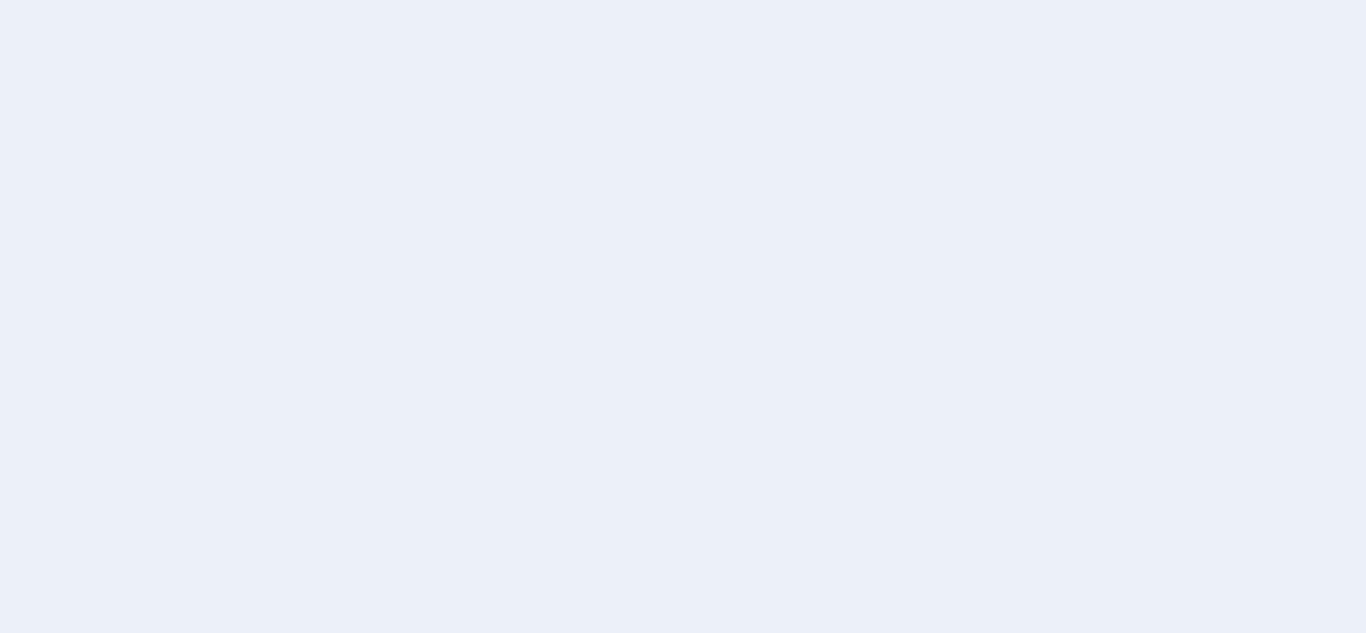 scroll, scrollTop: 0, scrollLeft: 0, axis: both 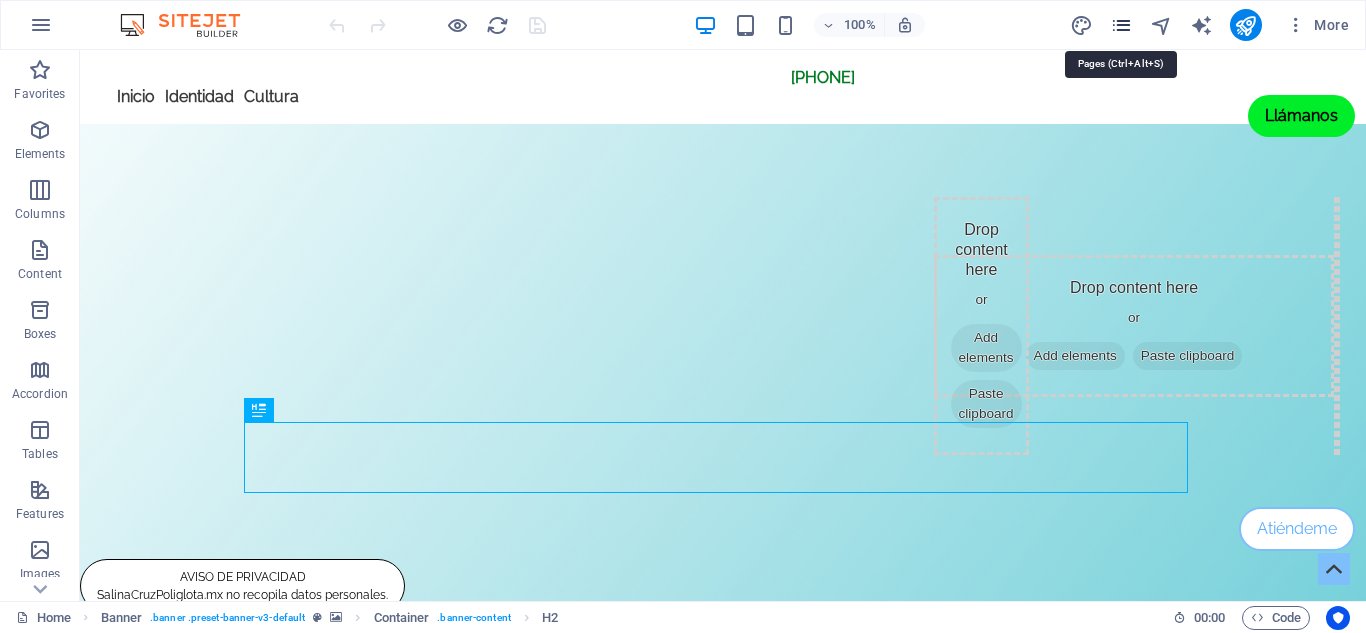 click at bounding box center [1121, 25] 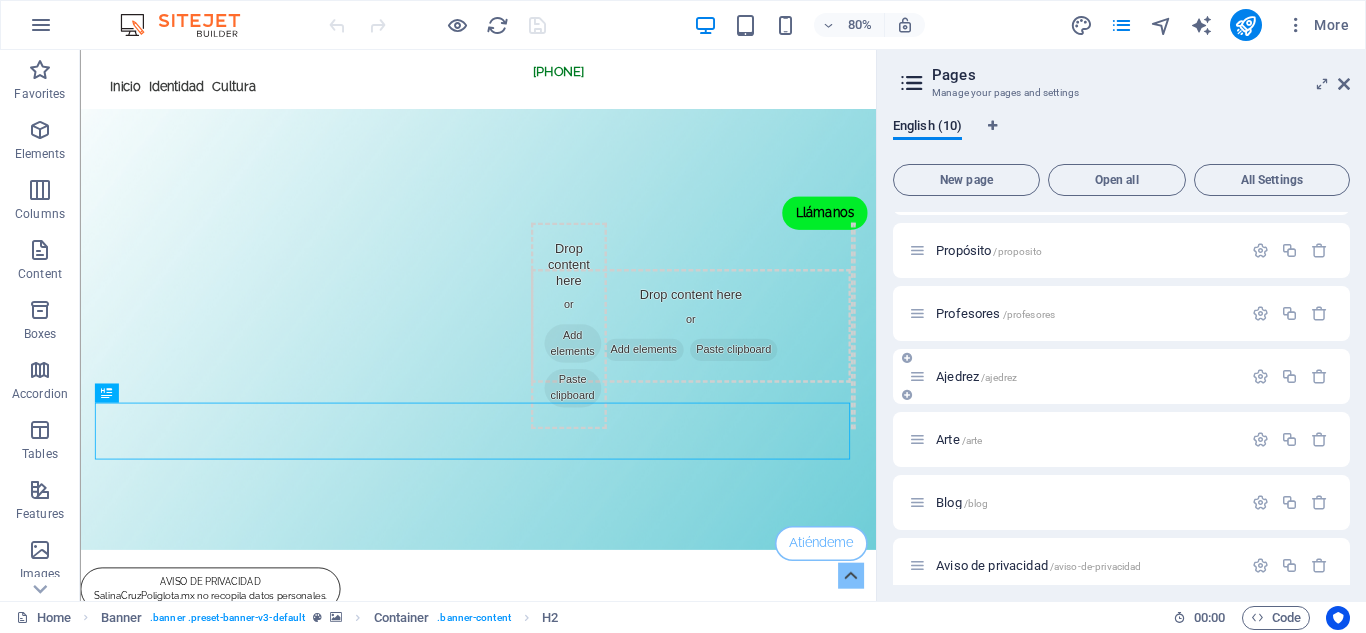 scroll, scrollTop: 257, scrollLeft: 0, axis: vertical 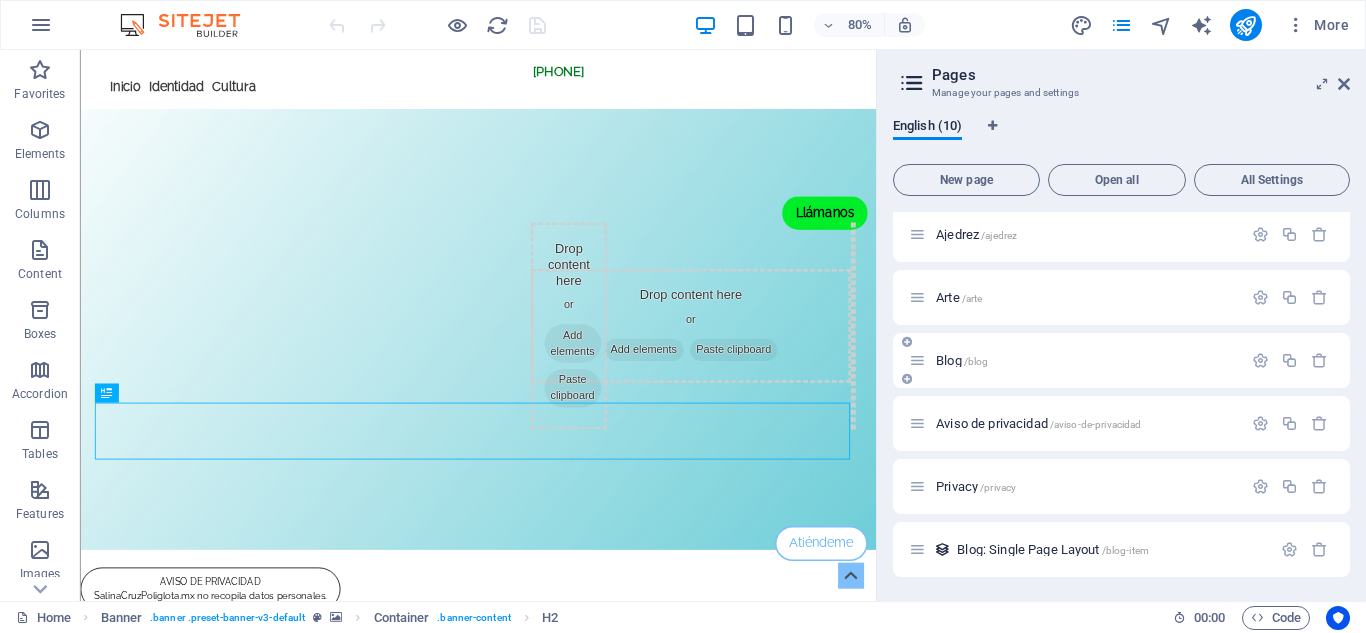 click on "Blog /blog" at bounding box center [962, 360] 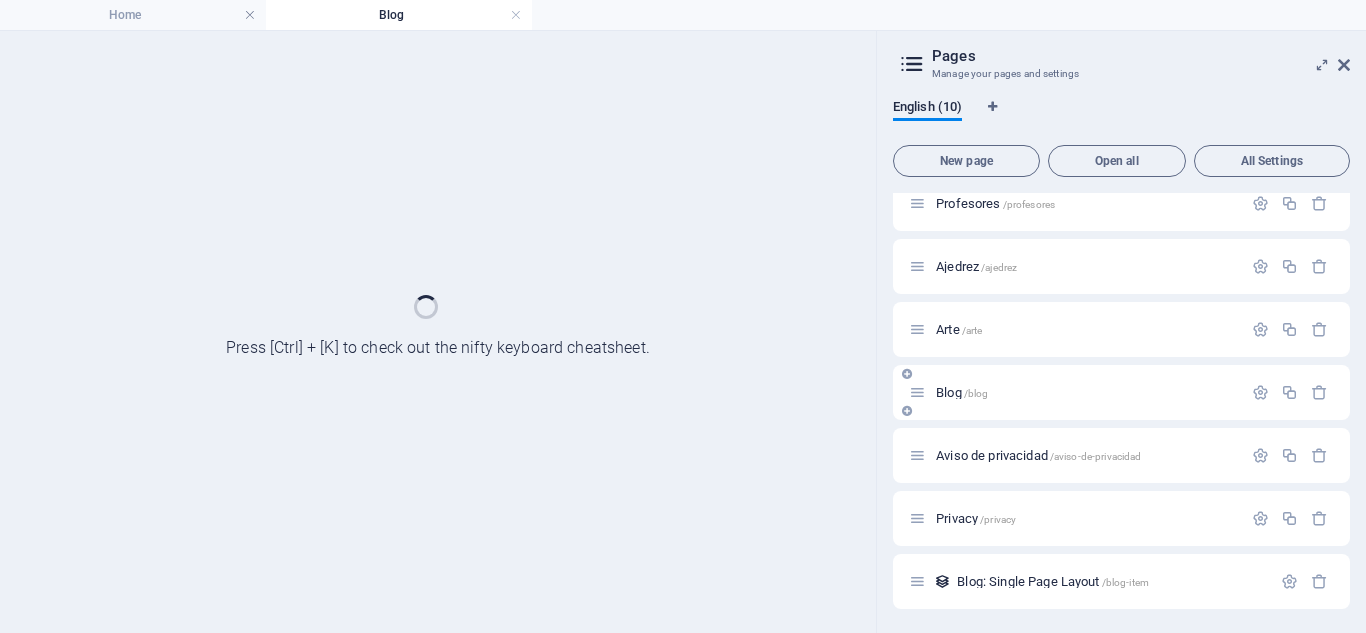 scroll, scrollTop: 206, scrollLeft: 0, axis: vertical 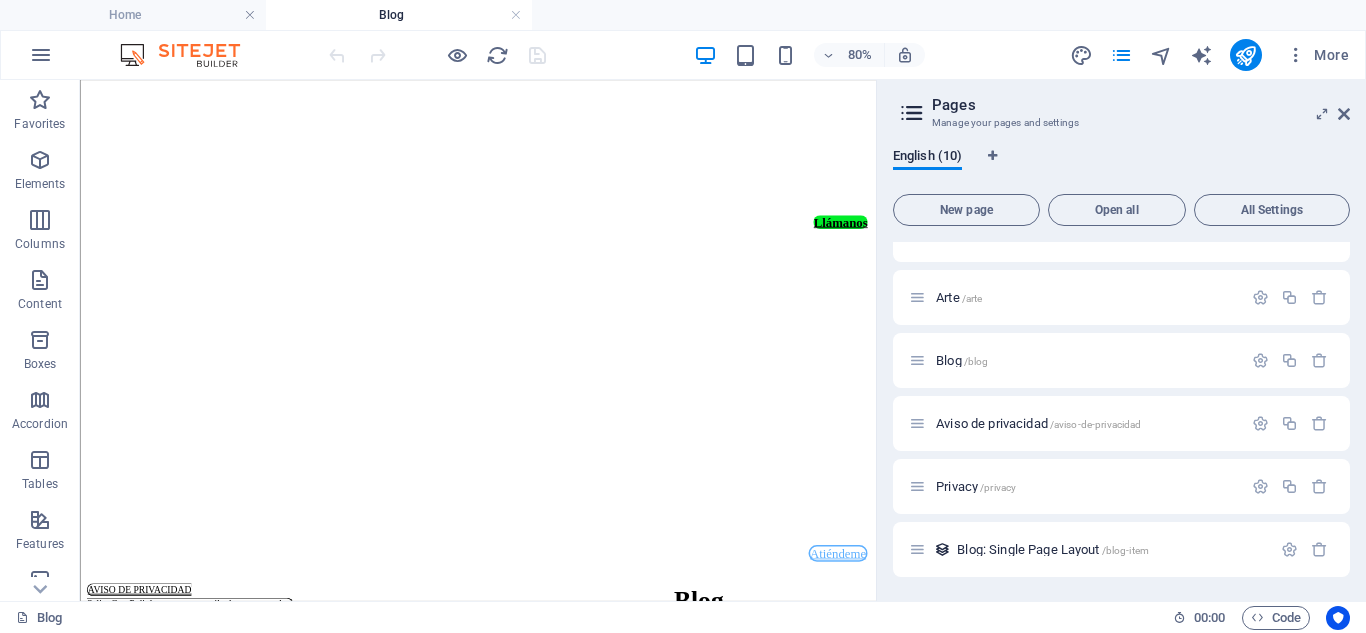 click on "Blog: Single Page Layout /blog-item" at bounding box center [1053, 549] 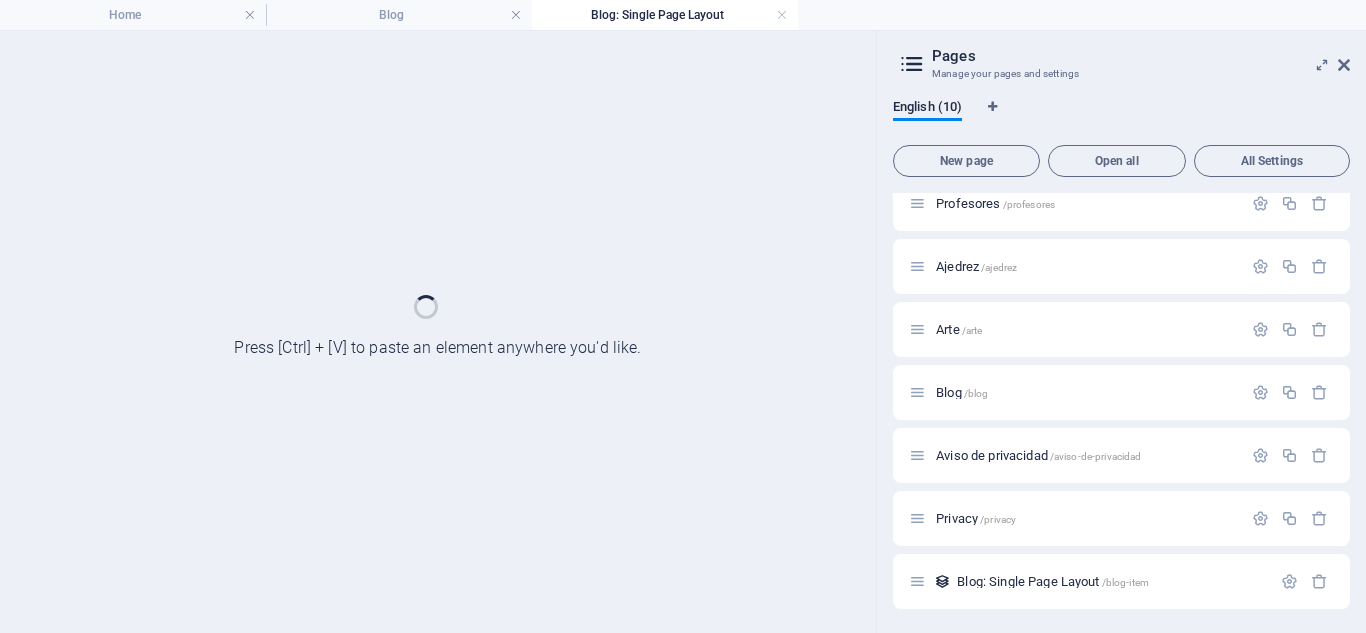 scroll, scrollTop: 0, scrollLeft: 0, axis: both 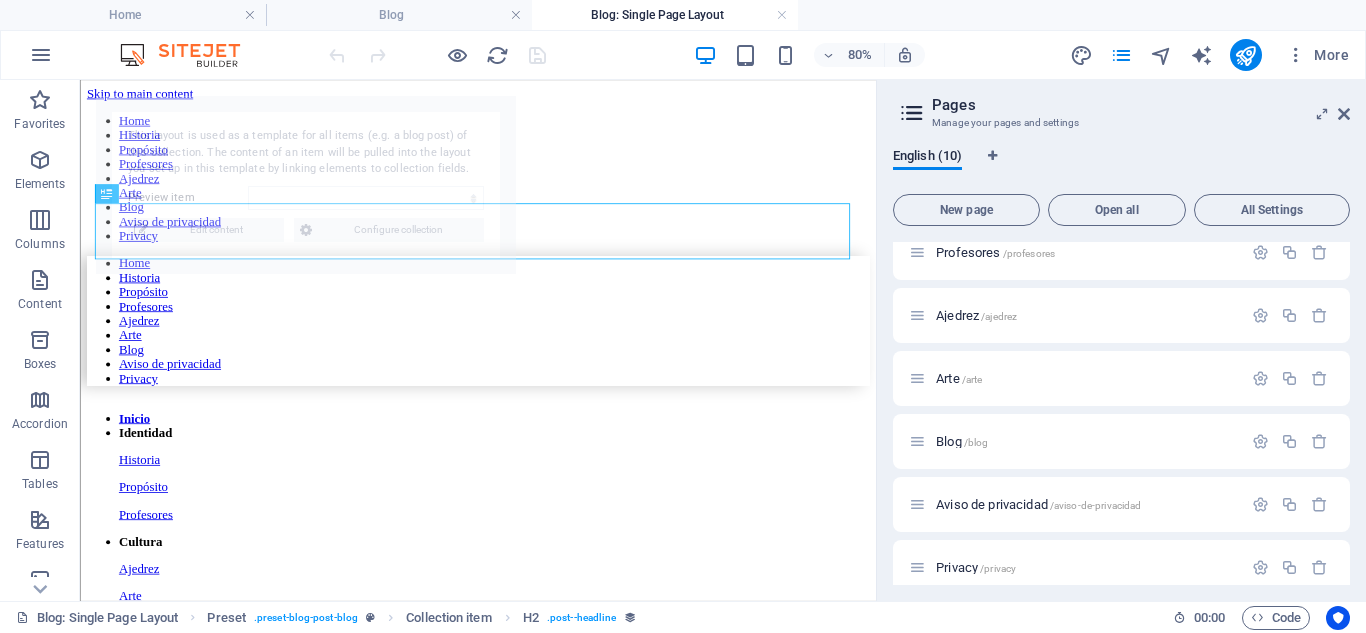select on "688b03fa756f4ea4ef0d721e" 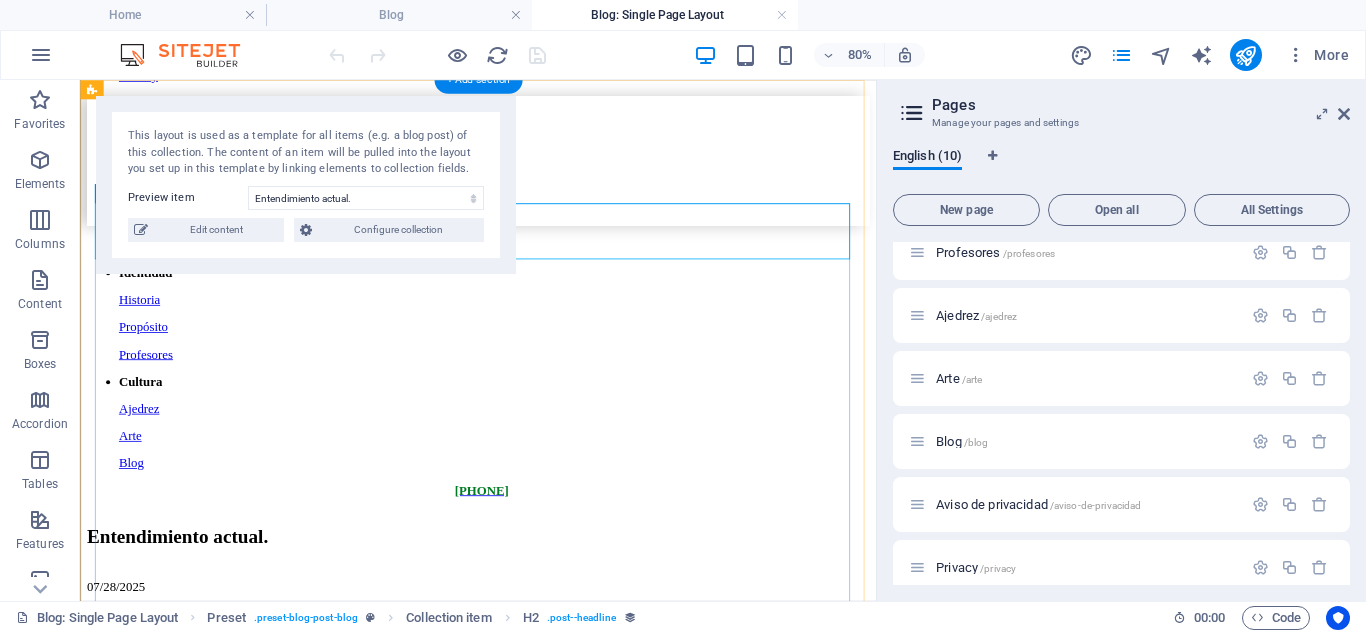 scroll, scrollTop: 0, scrollLeft: 0, axis: both 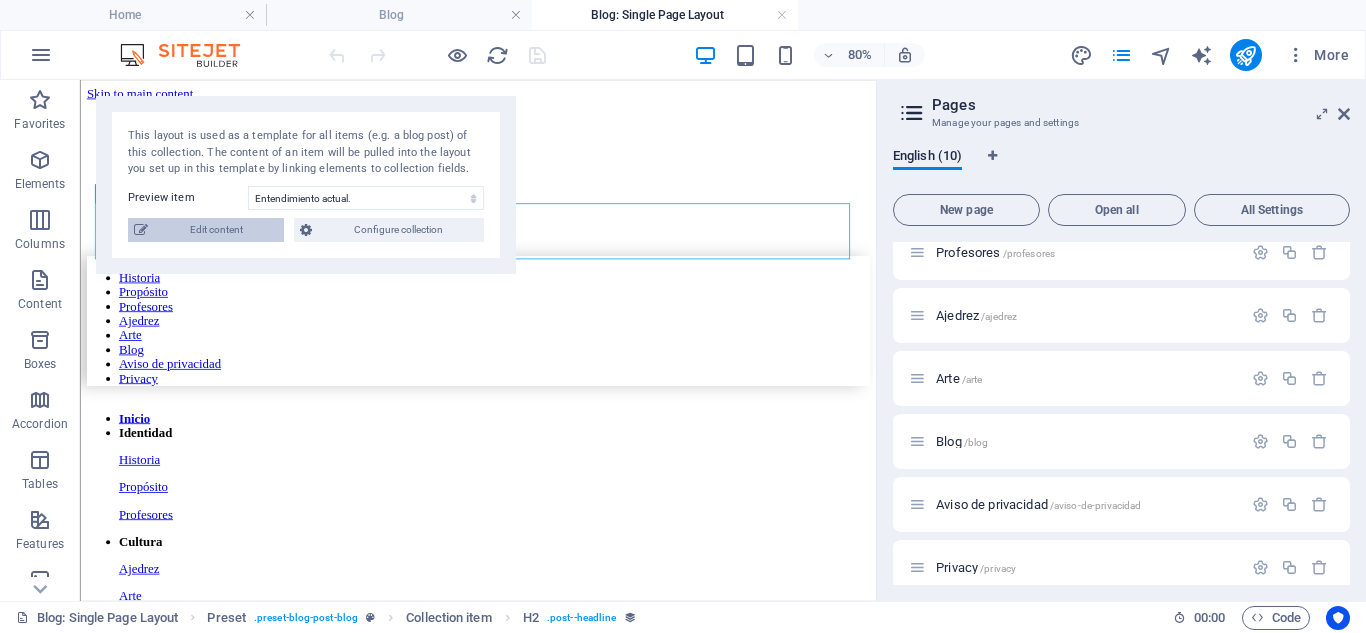 click on "Edit content" at bounding box center (216, 230) 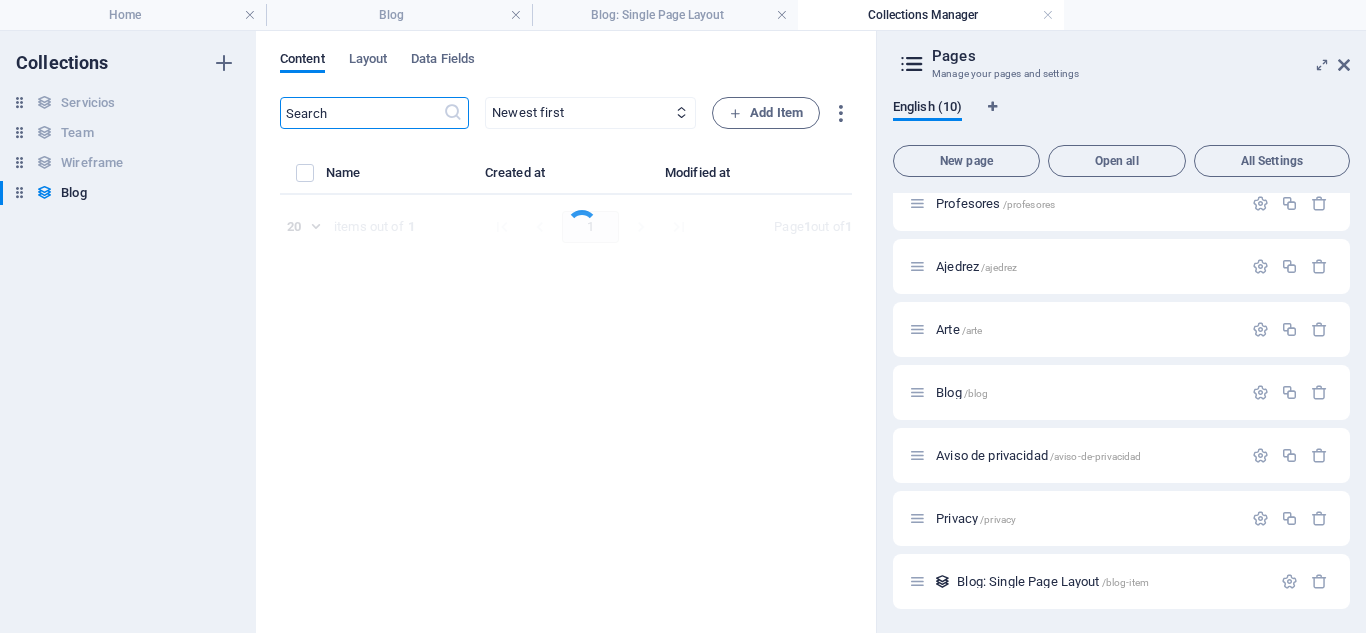 select on "Category 1" 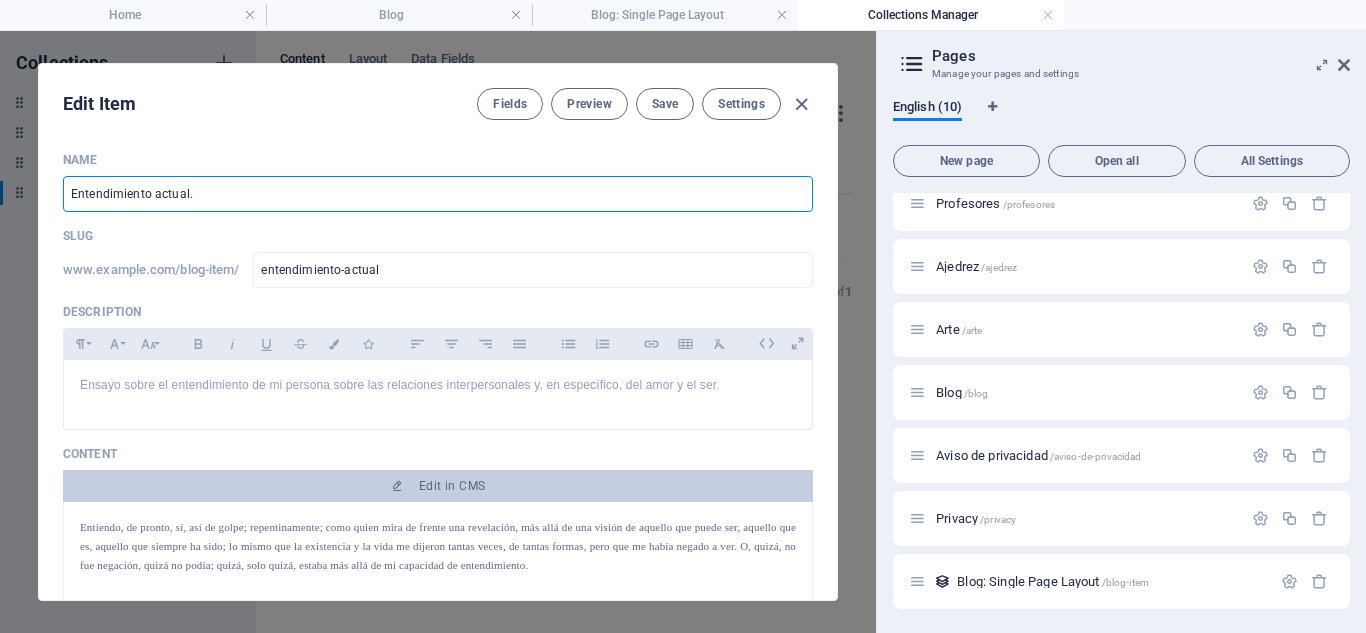 drag, startPoint x: 240, startPoint y: 198, endPoint x: 0, endPoint y: 170, distance: 241.6278 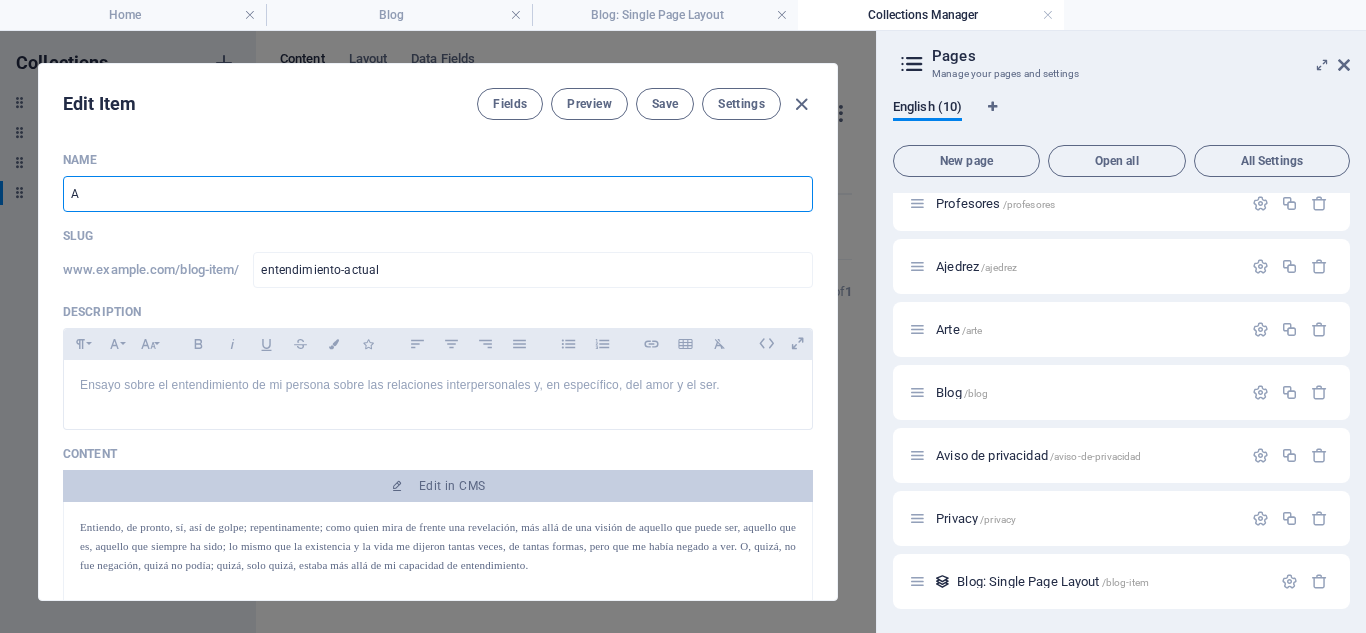 type on "An" 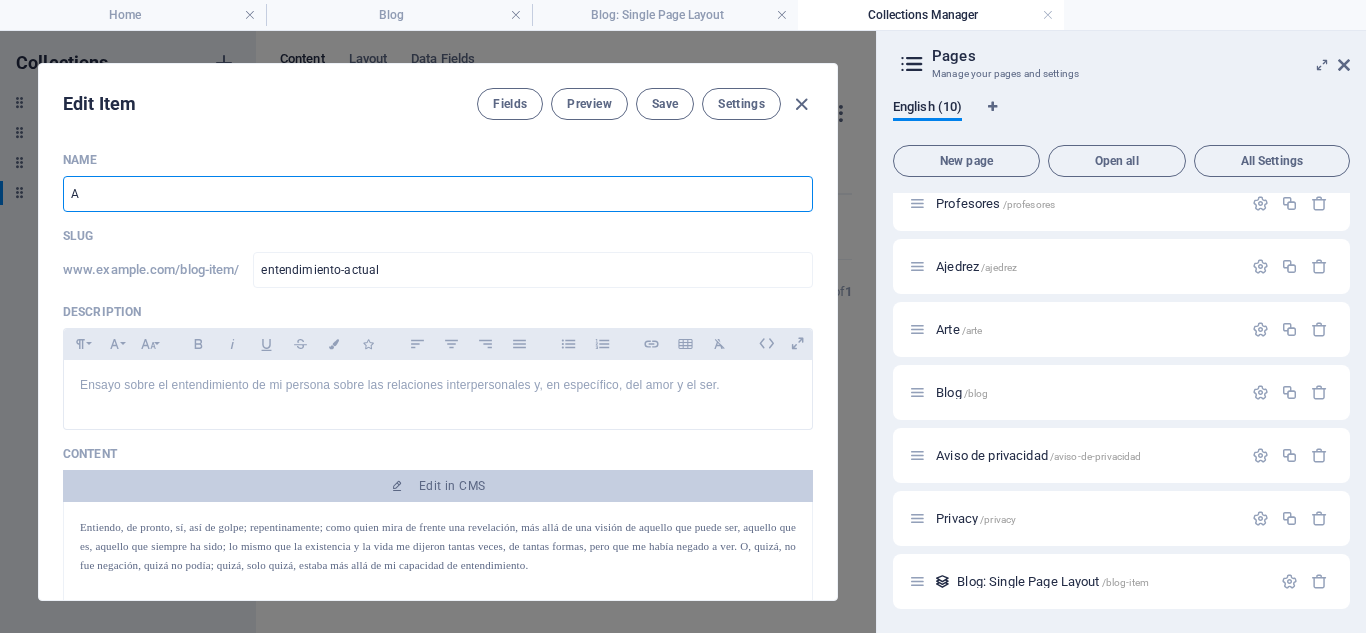 type on "an" 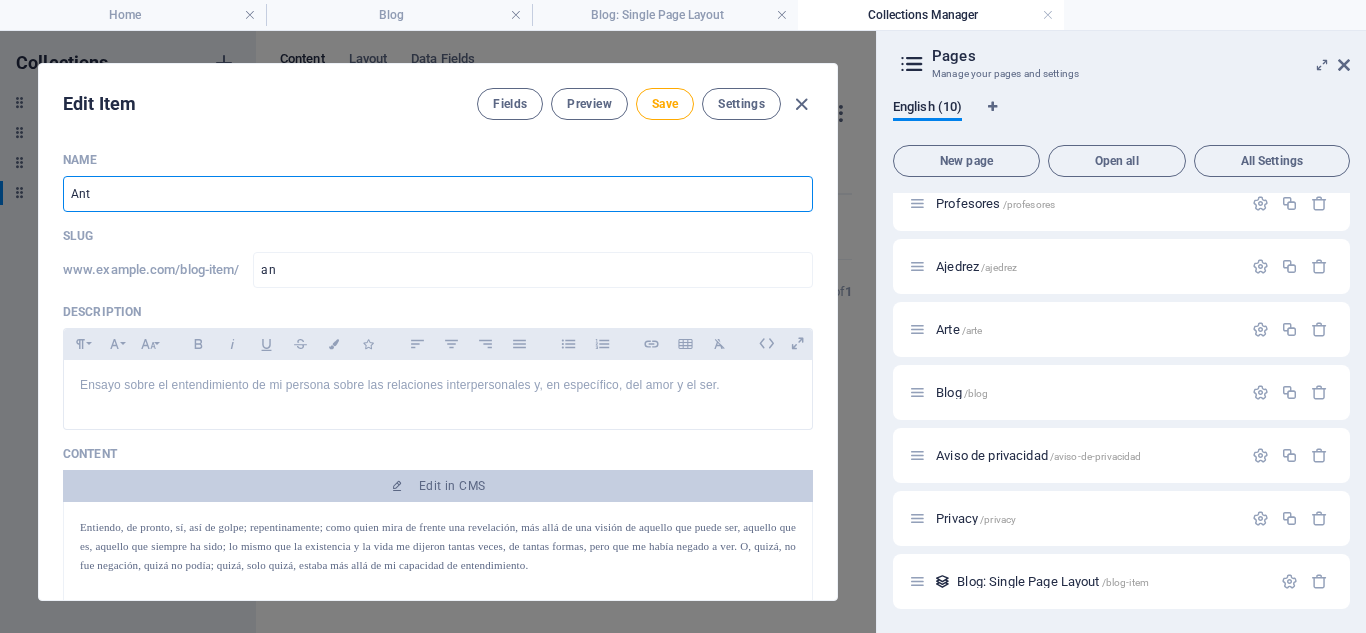 type on "Ante" 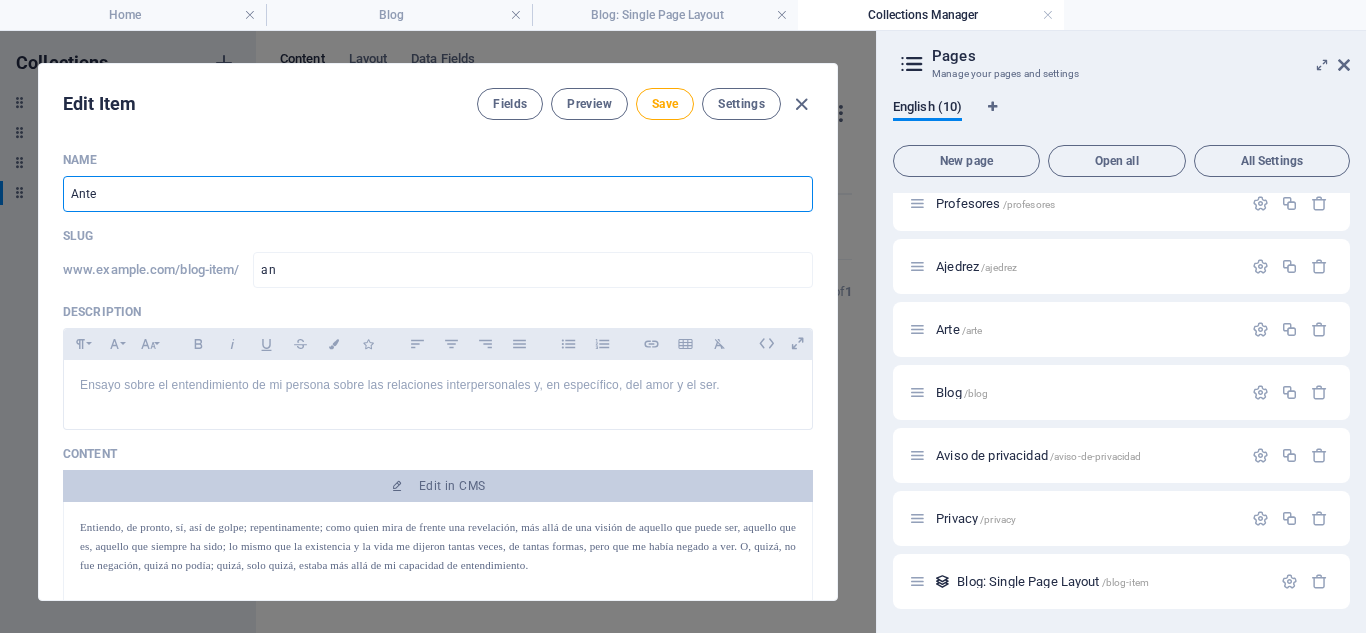 type on "ante" 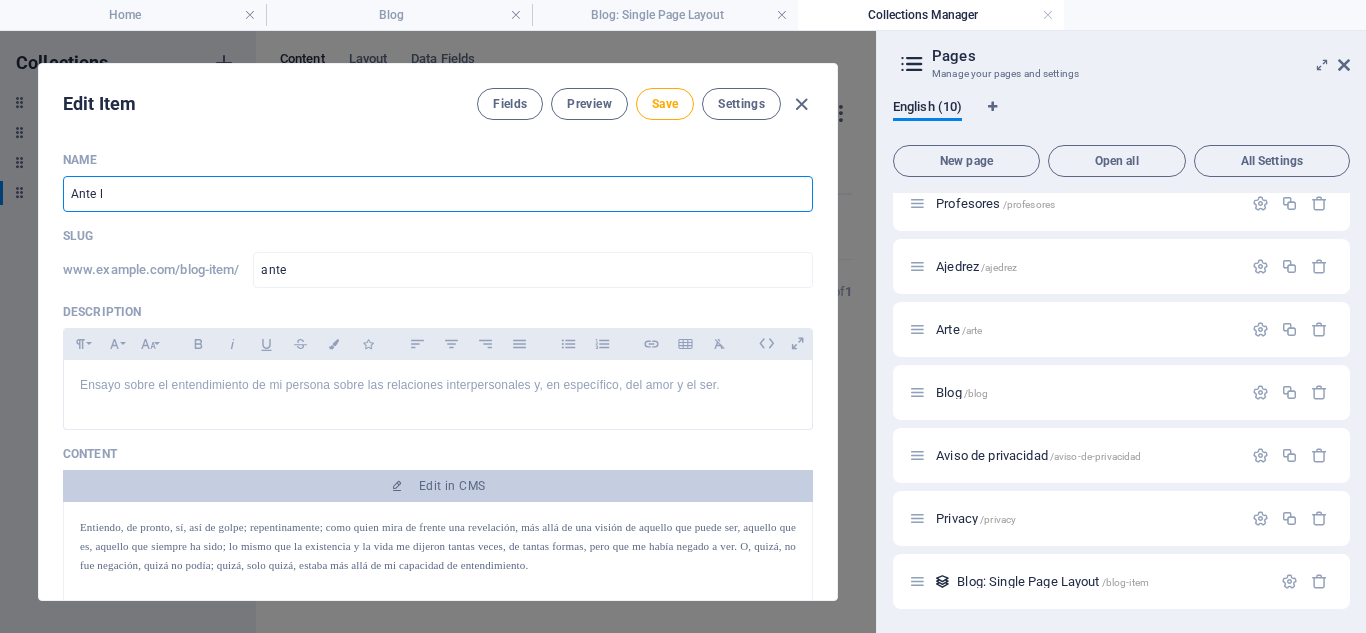 type on "Ante la" 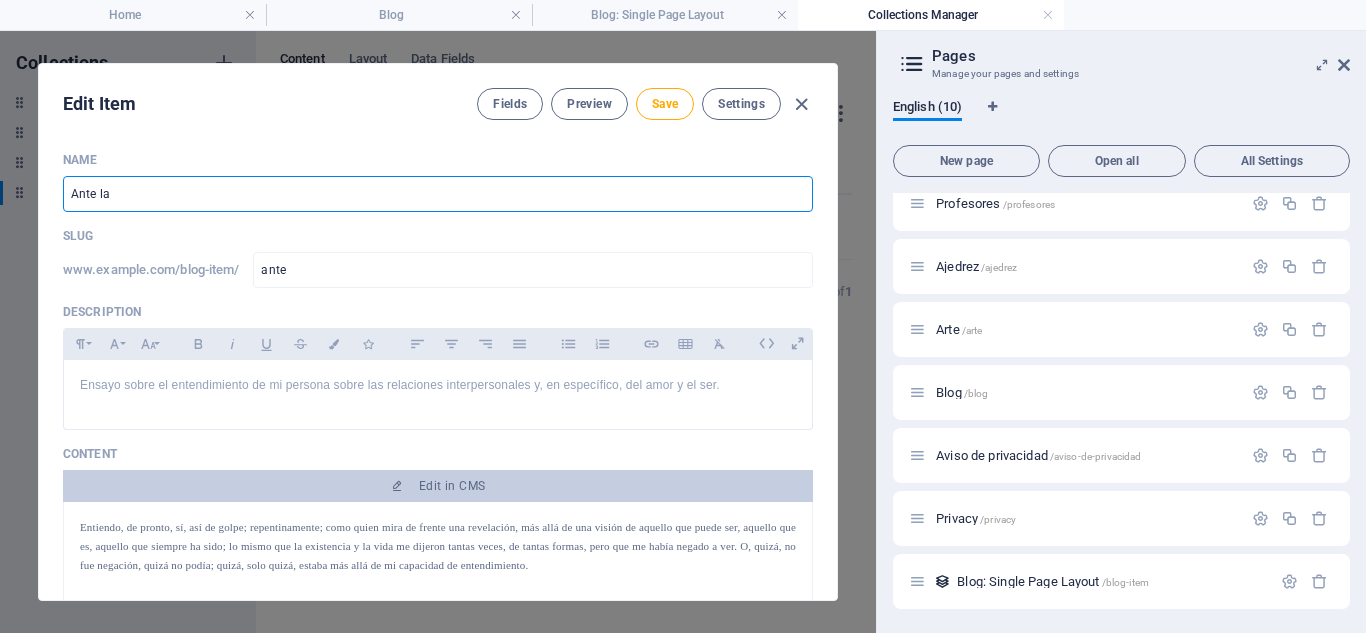 type on "ante-la" 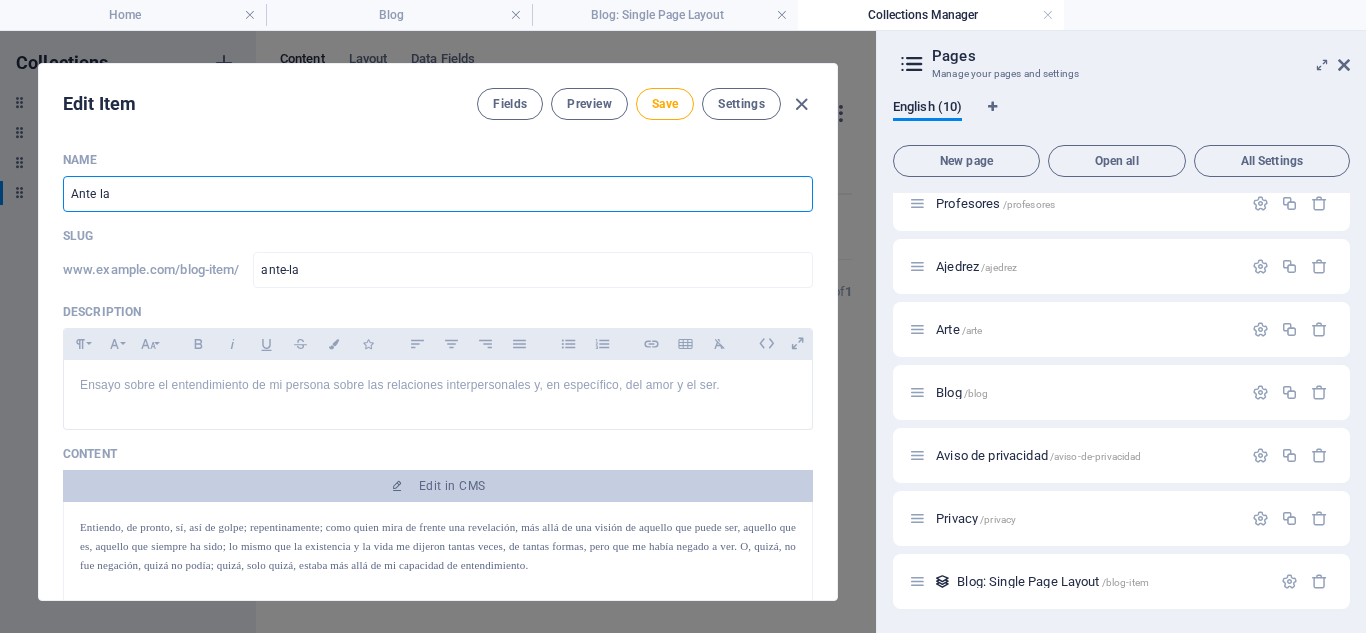 type on "Ante la S" 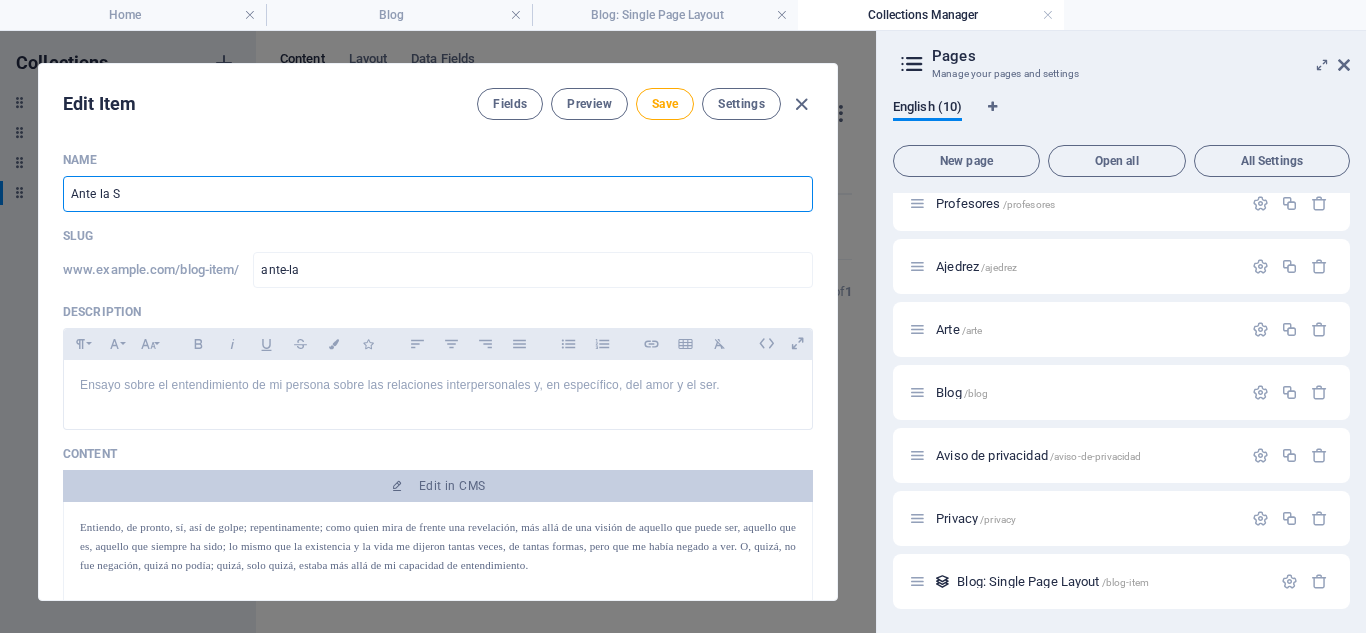 type on "ante-la-s" 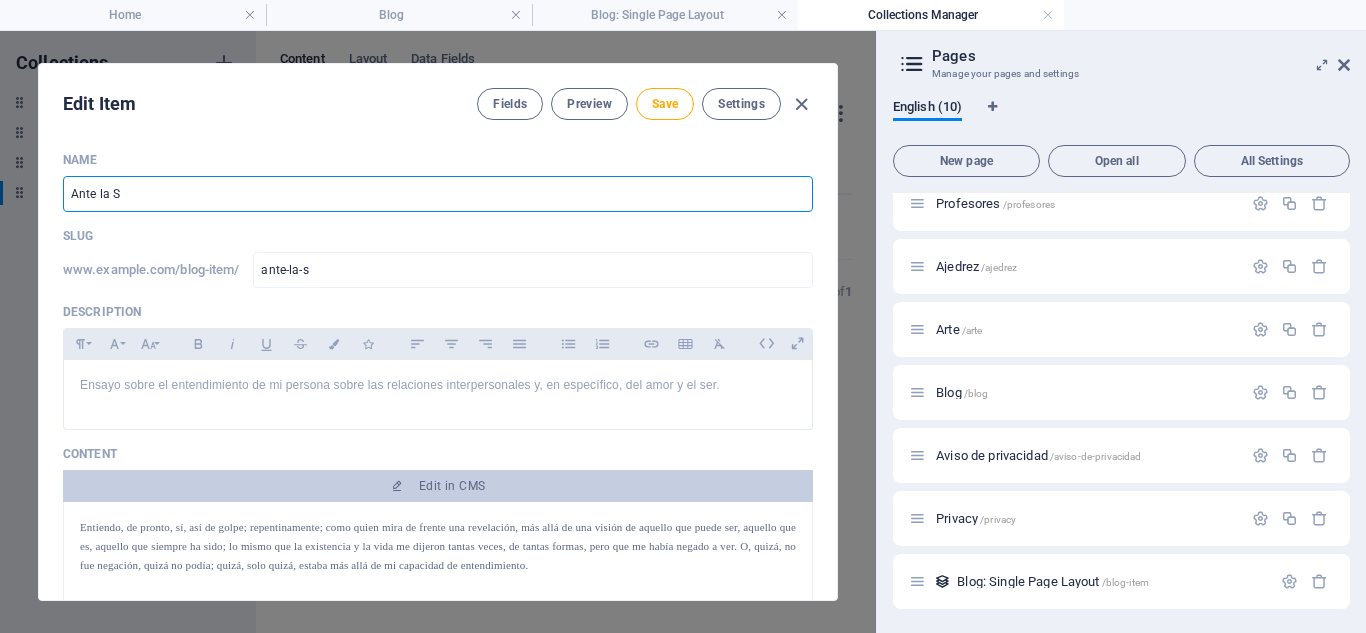 type on "Ante la Si" 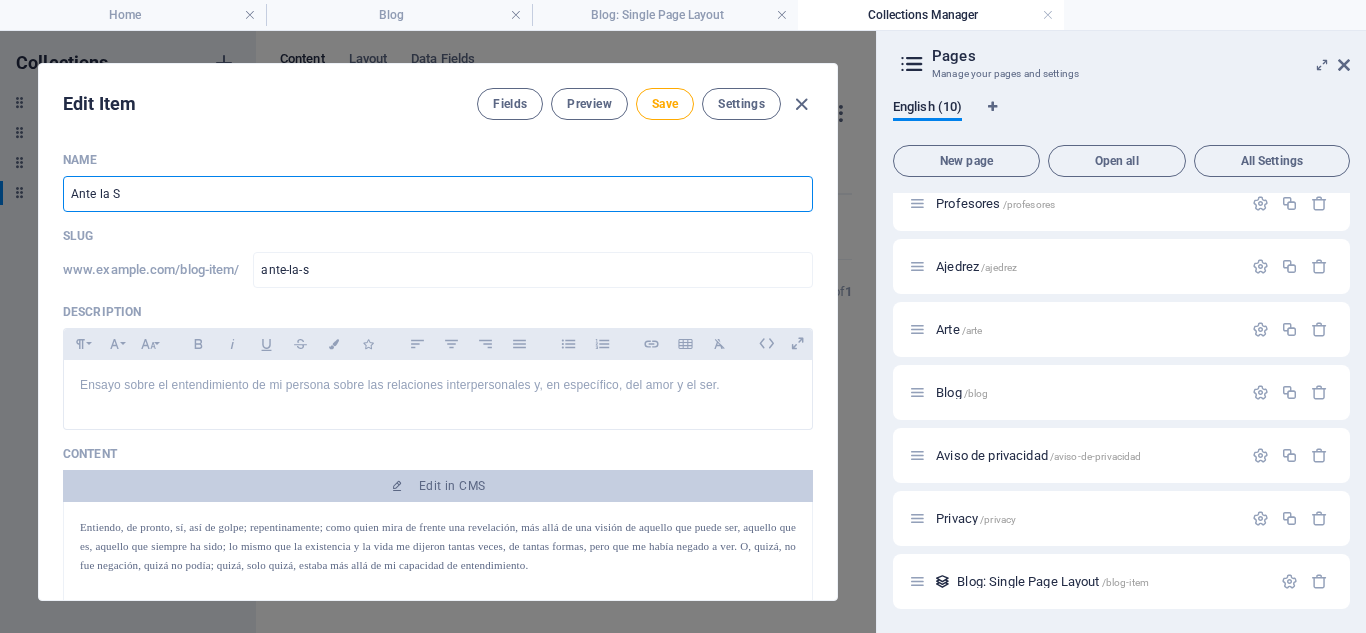 type on "ante-la-si" 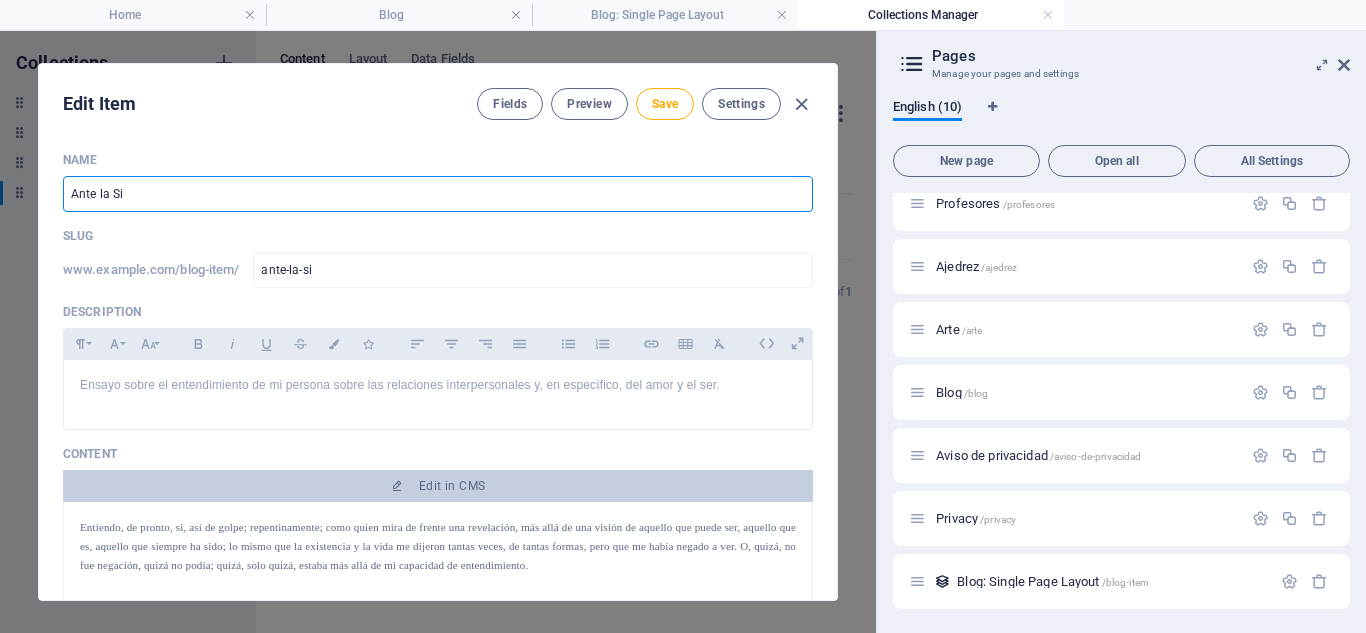 type on "Ante la Sir" 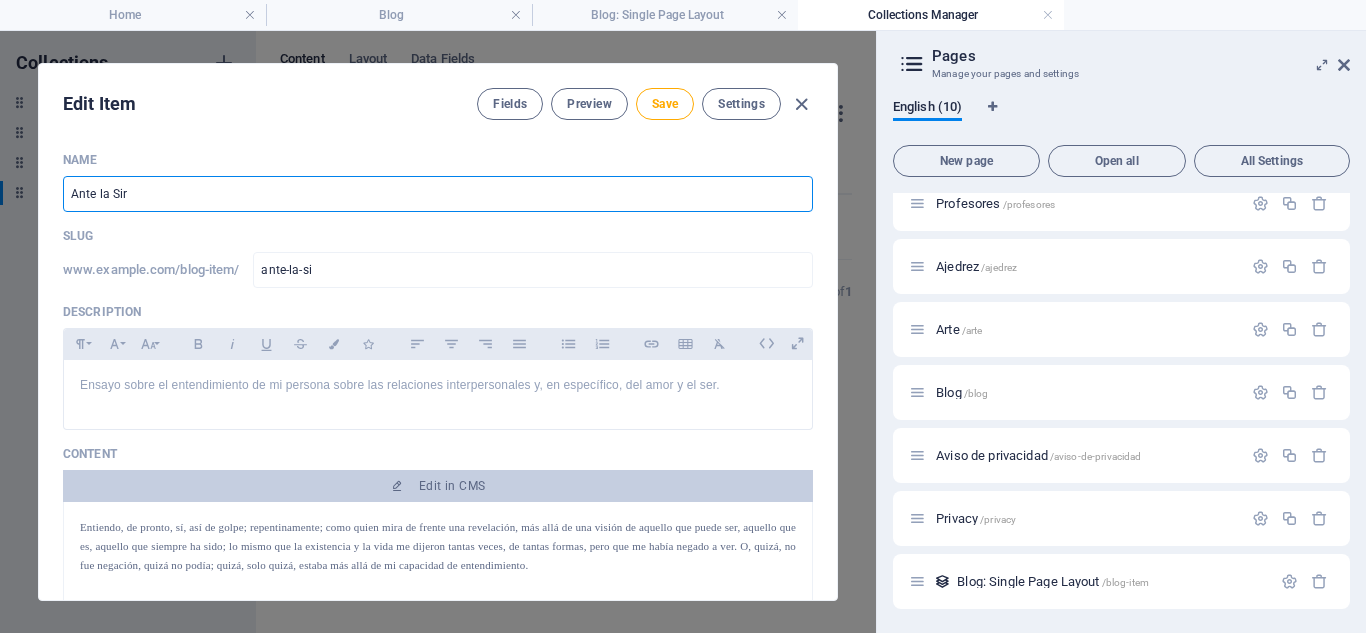 type on "ante-la-sir" 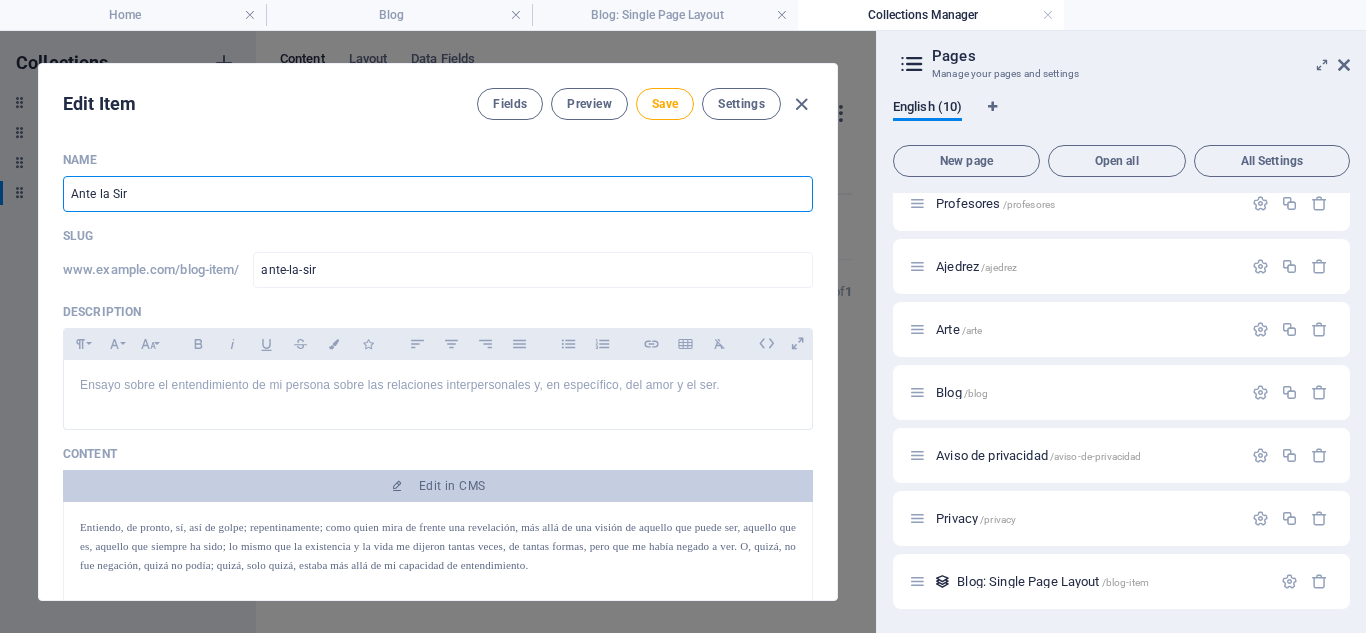 type on "Ante la Sire" 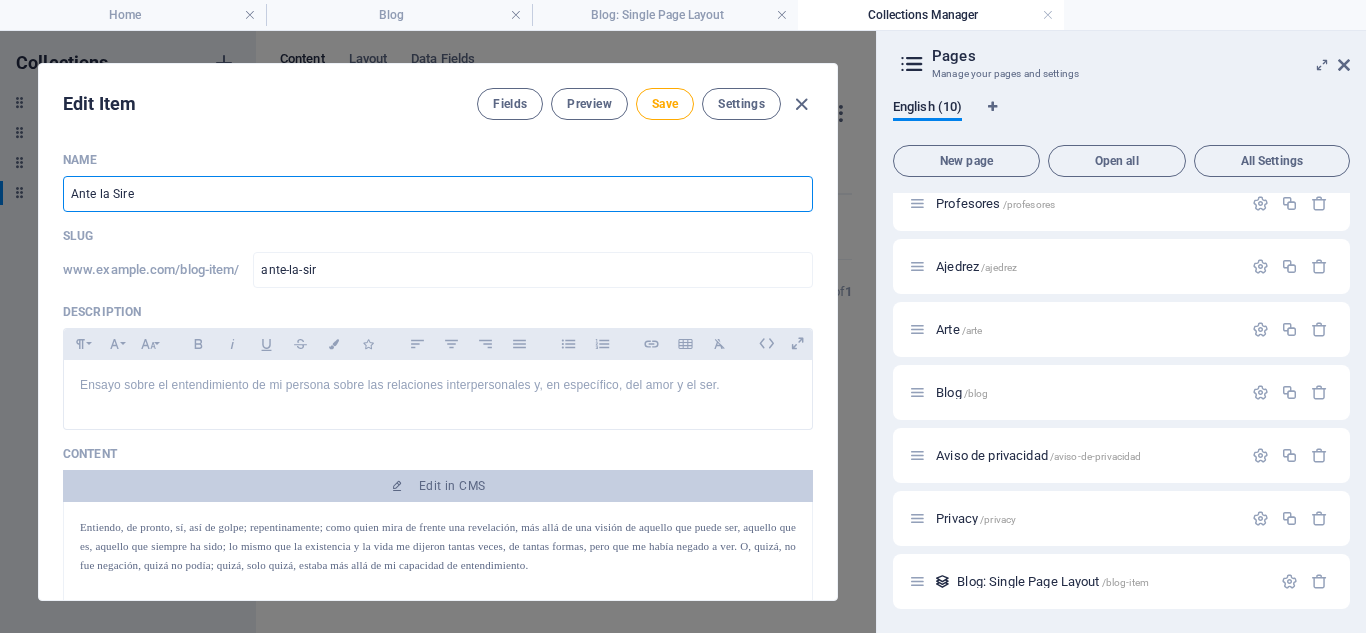 type on "ante-la-sire" 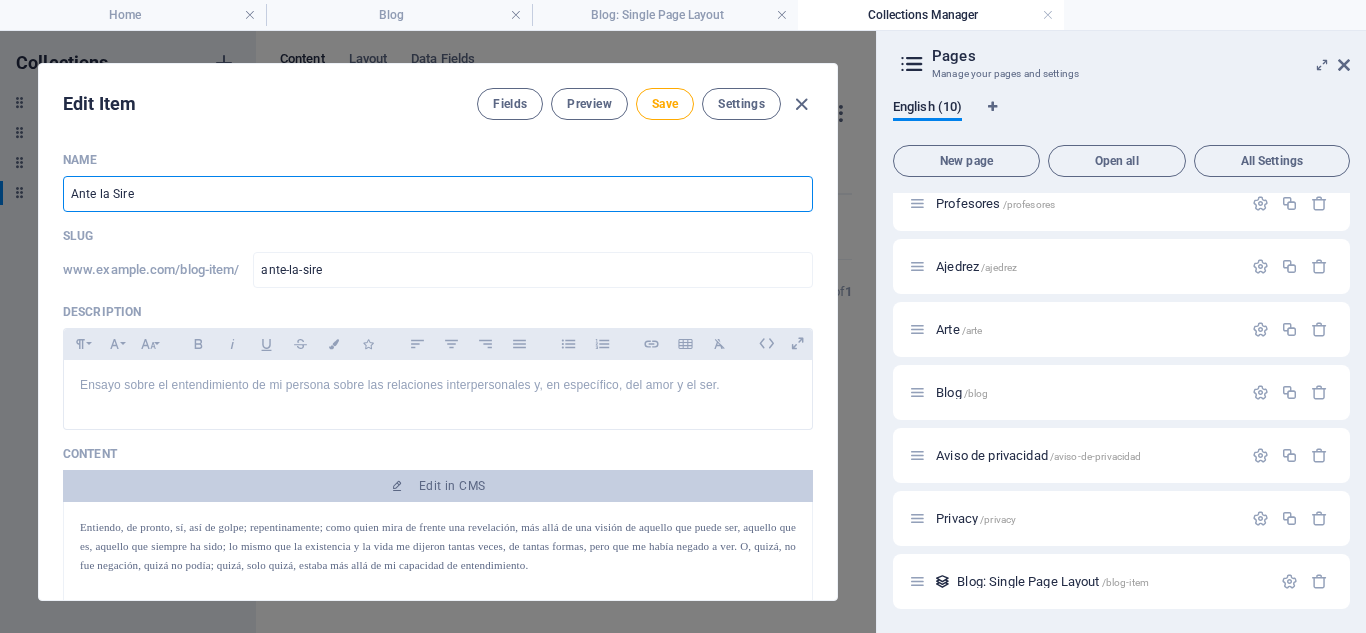 type on "Ante la Siren" 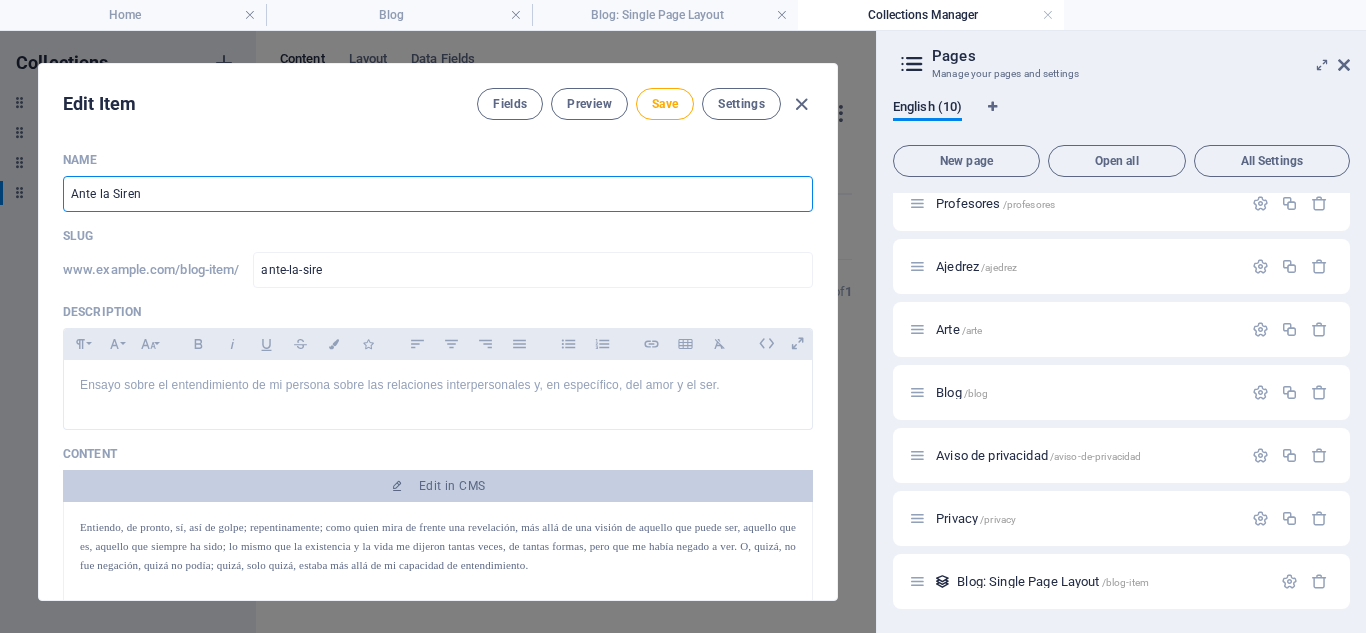 type on "ante-la-siren" 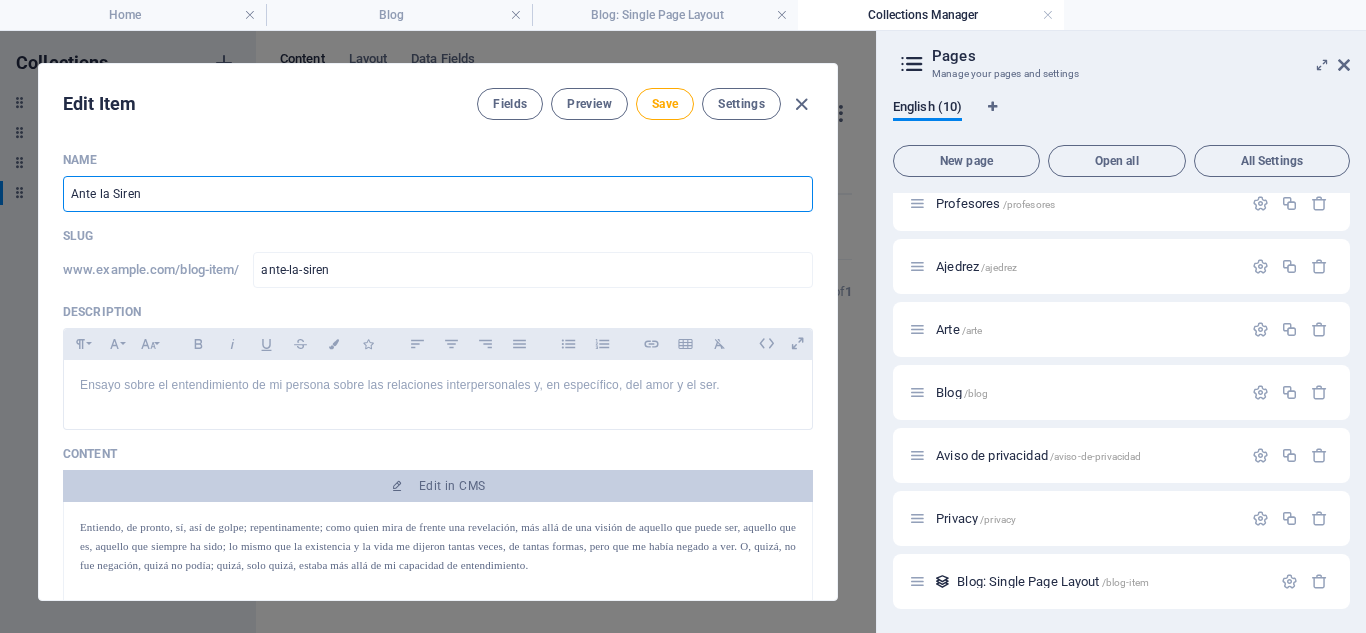type on "Ante la Sirena" 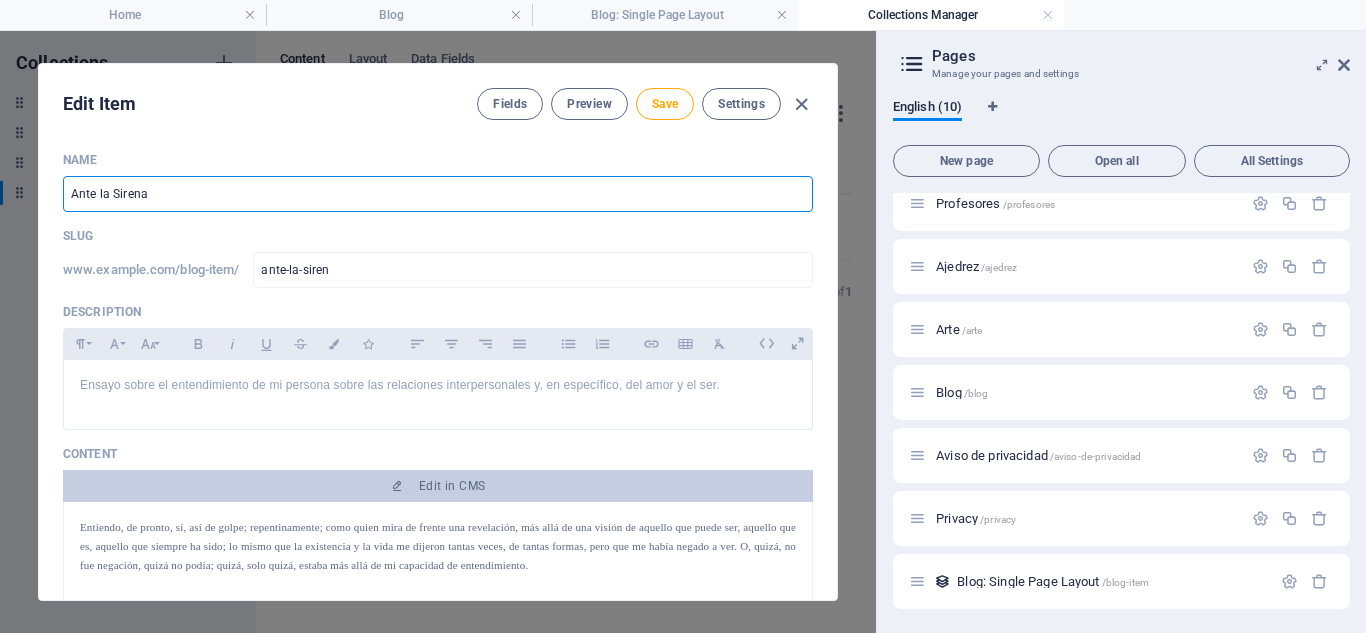 type on "ante-la-sirena" 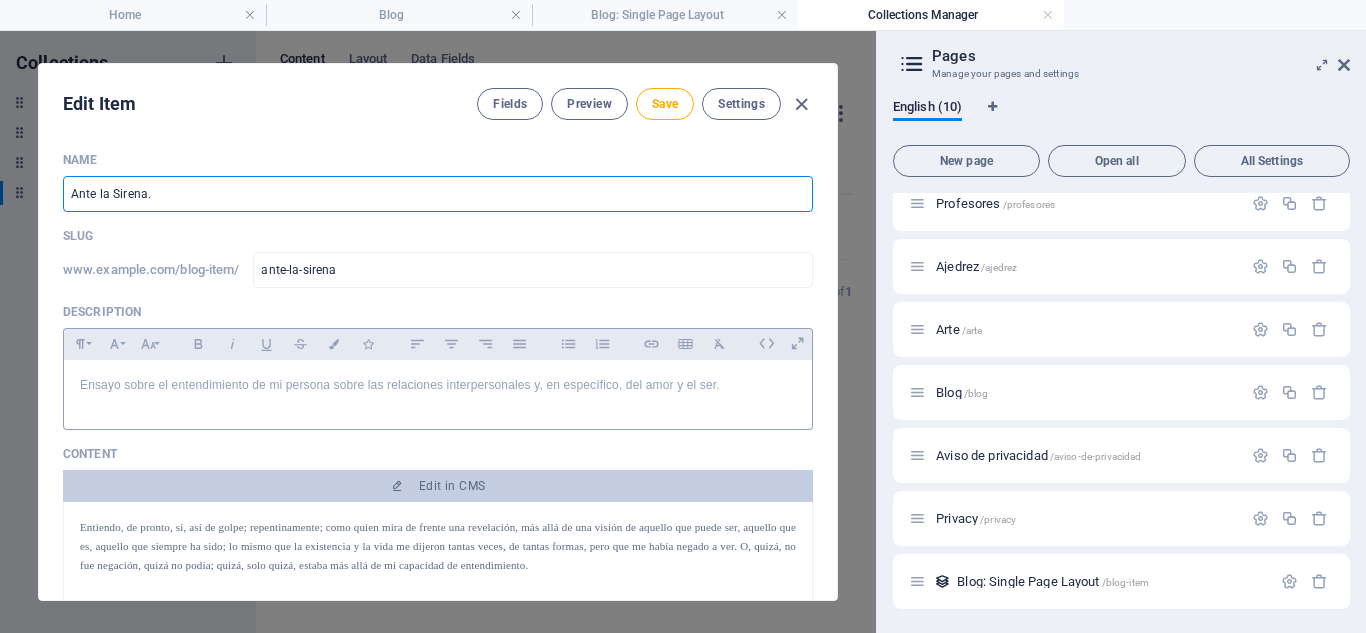 type on "Ante la Sirena." 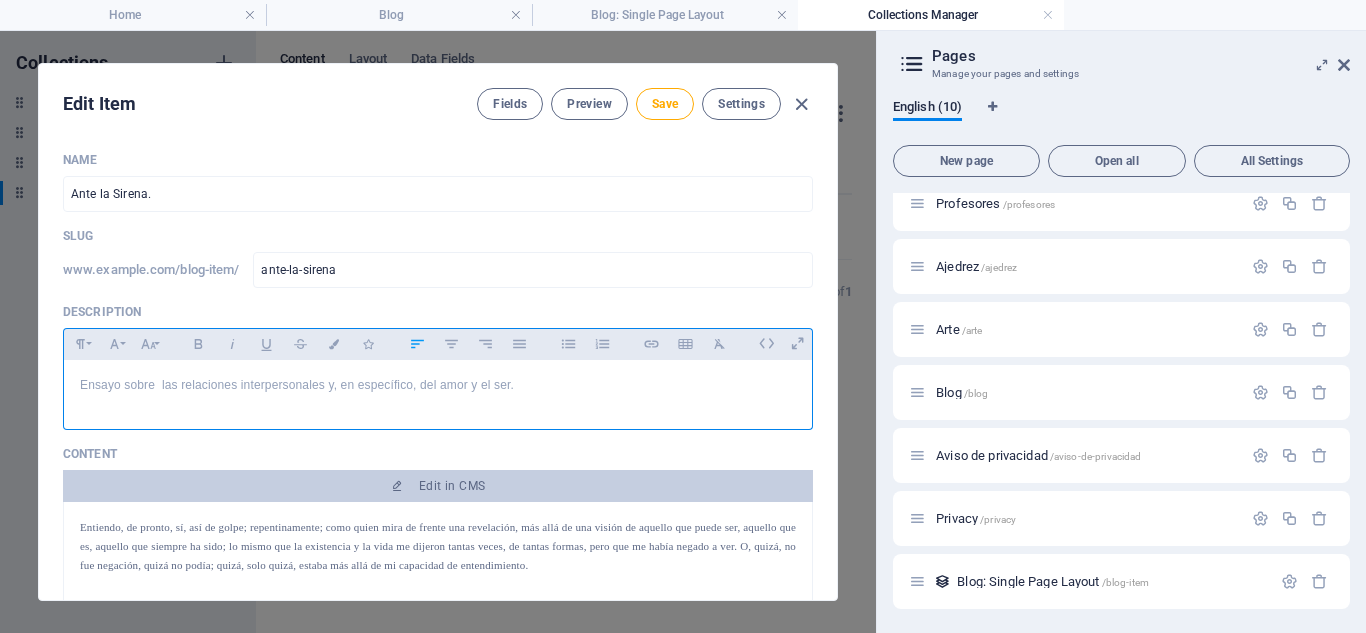 type 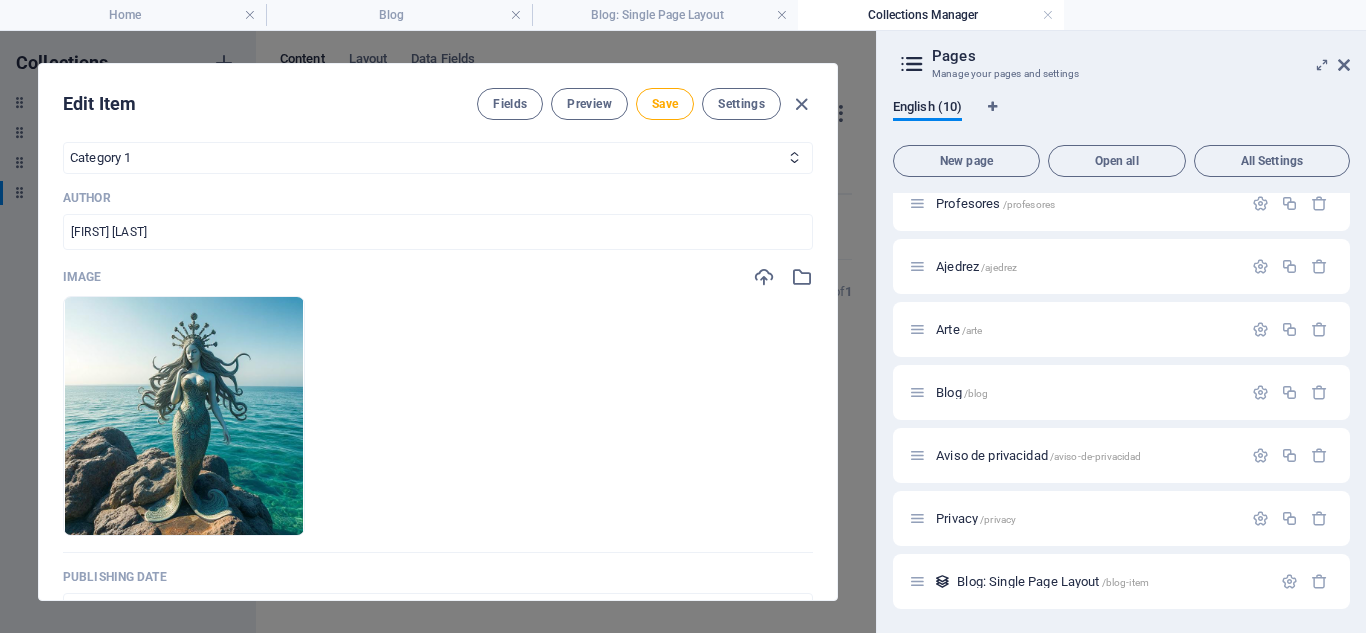 scroll, scrollTop: 600, scrollLeft: 0, axis: vertical 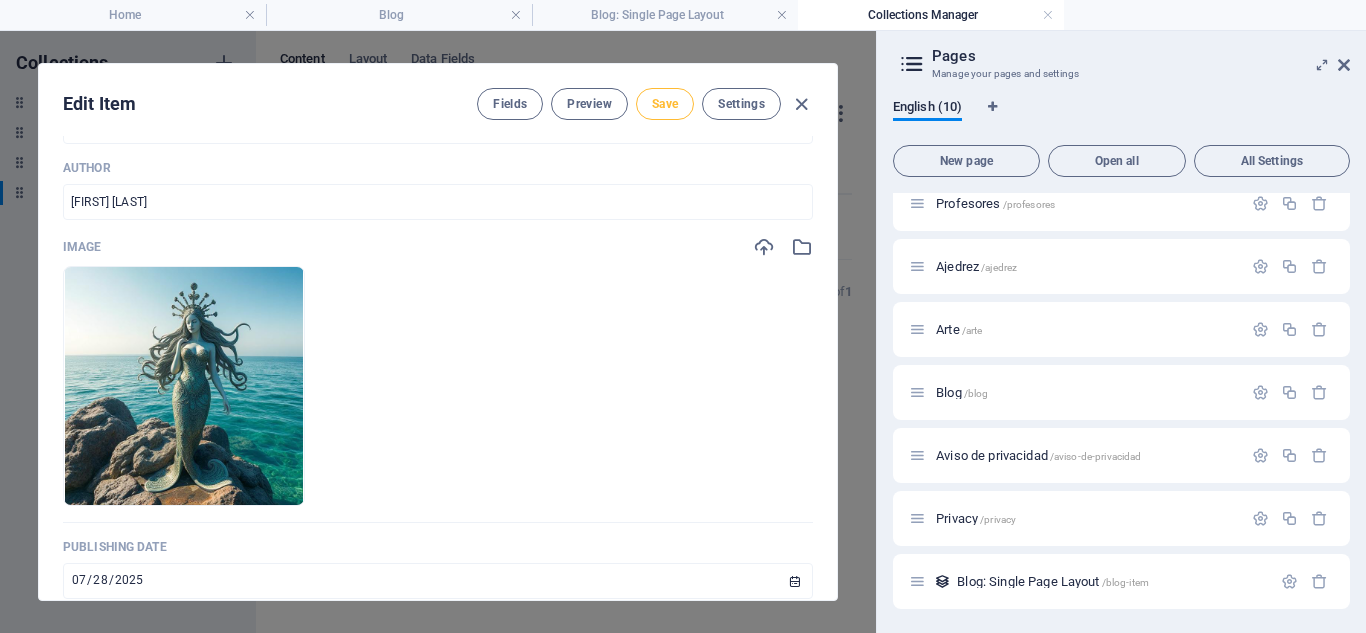 click on "Save" at bounding box center (665, 104) 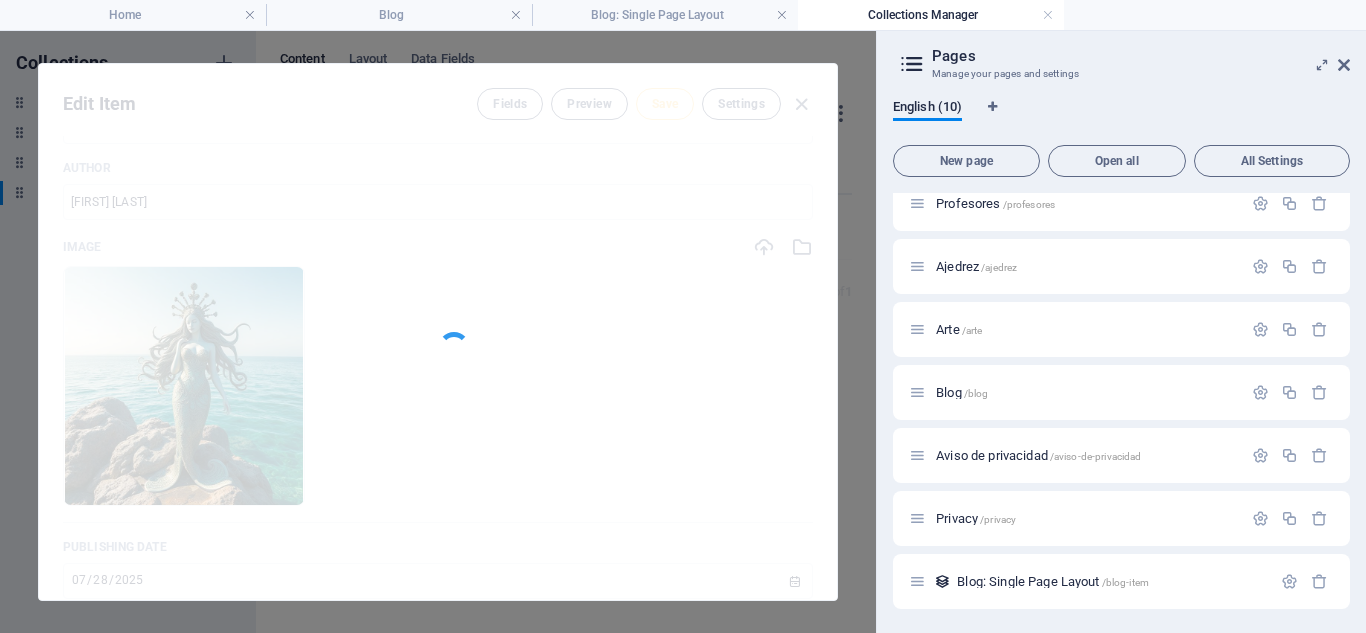 type on "ante-la-sirena" 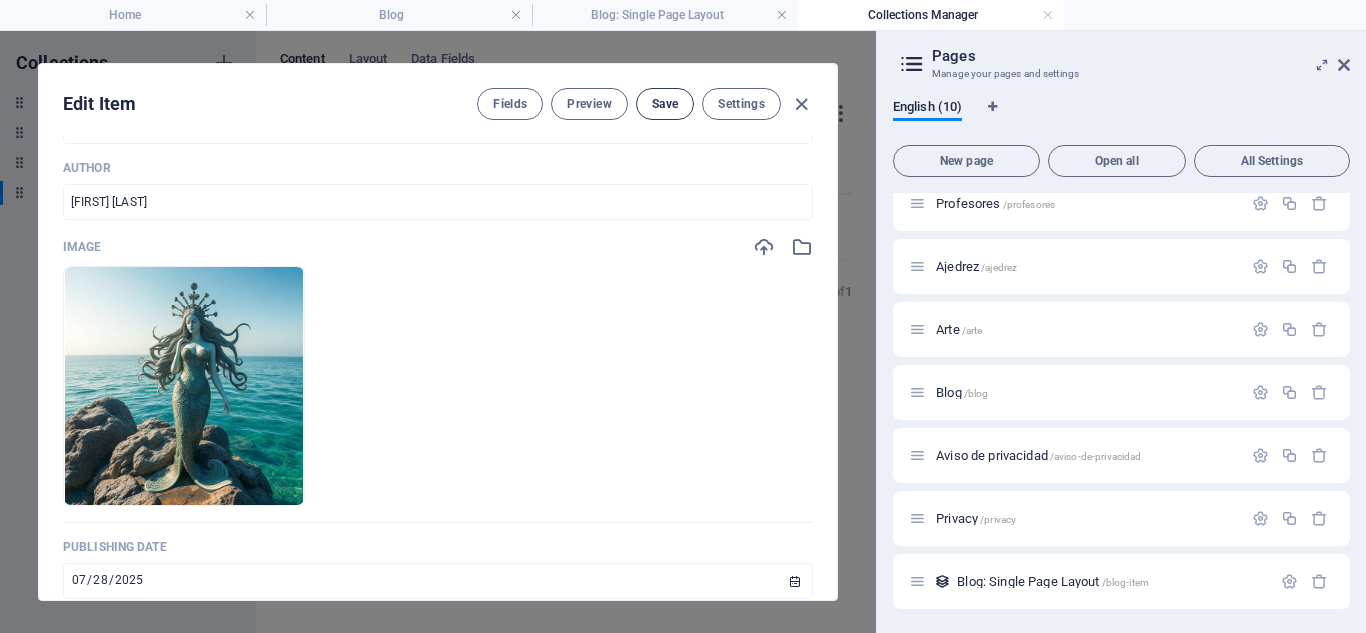 click on "Save" at bounding box center (665, 104) 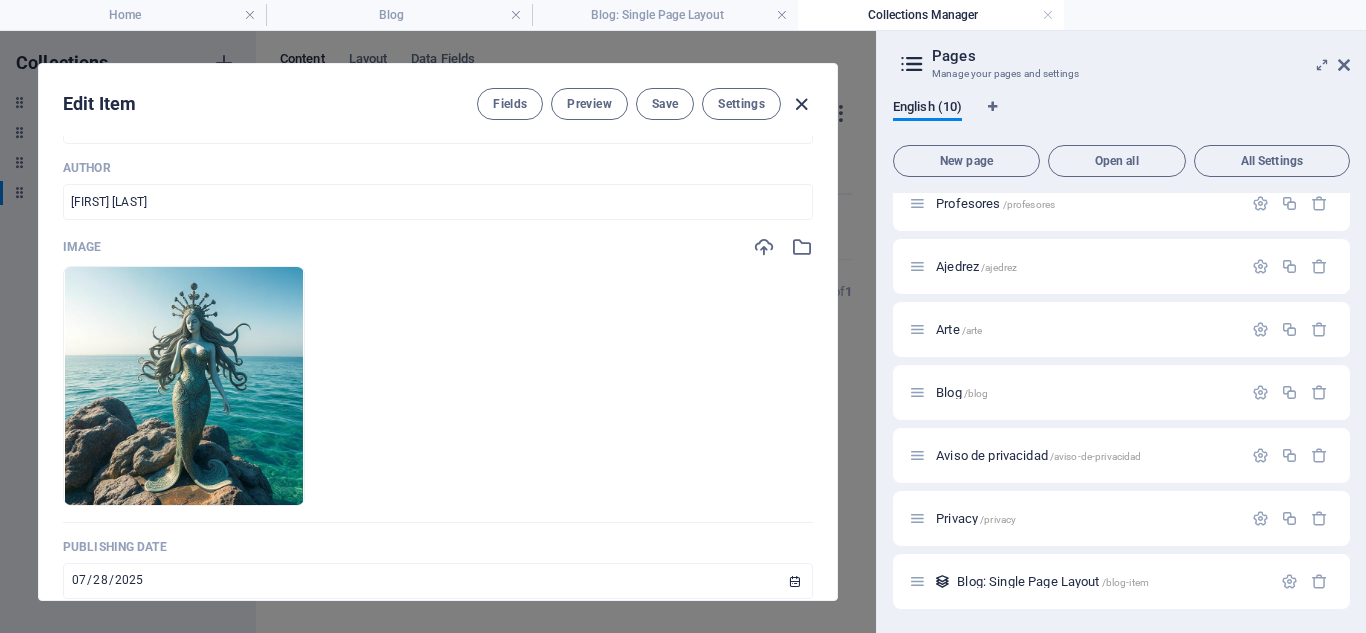 click at bounding box center [801, 104] 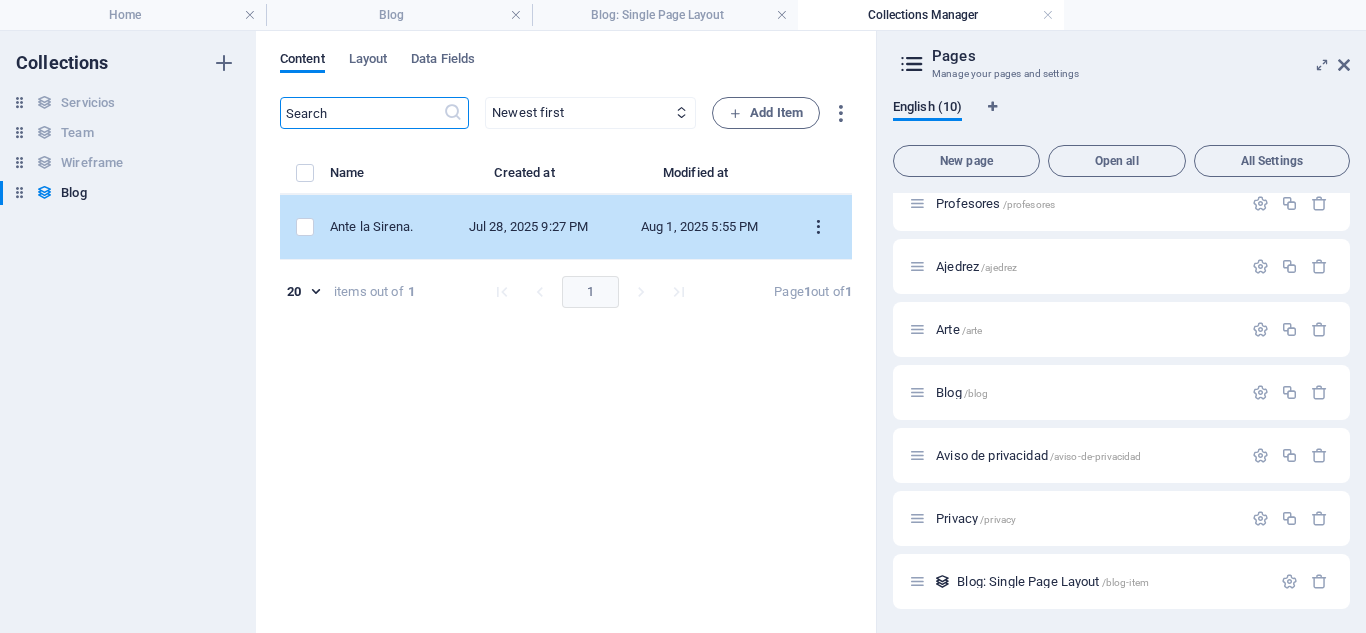 click at bounding box center [818, 227] 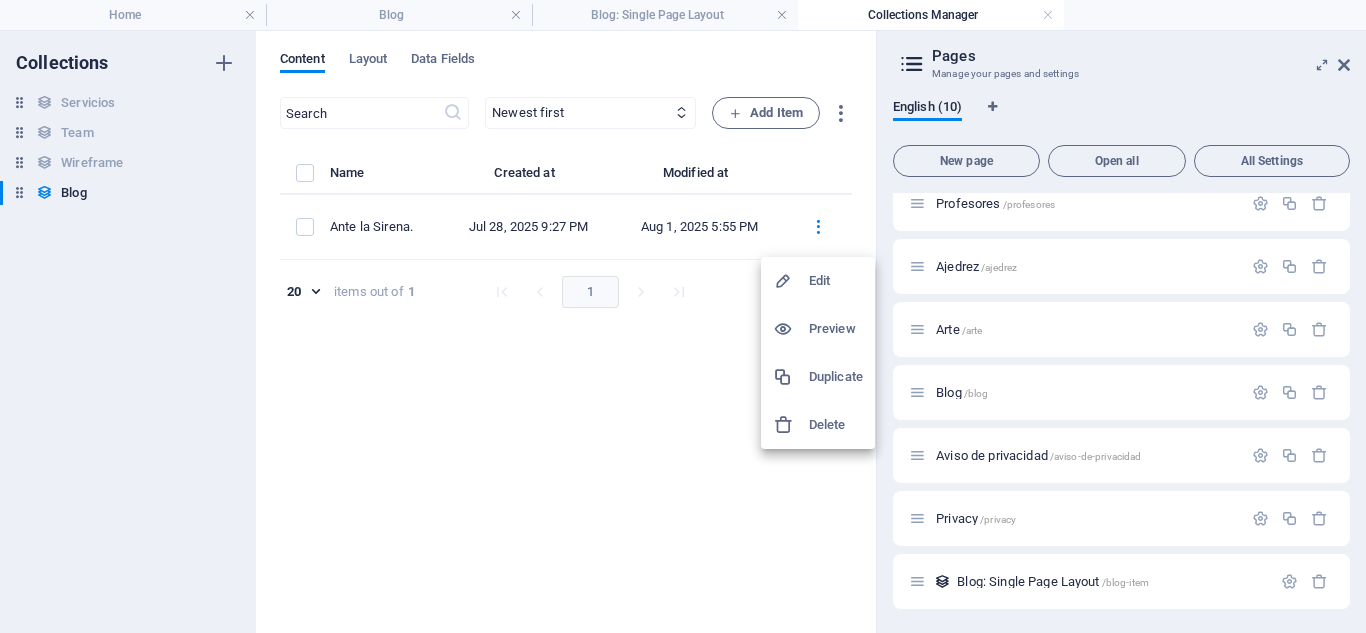 click on "Edit" at bounding box center [836, 281] 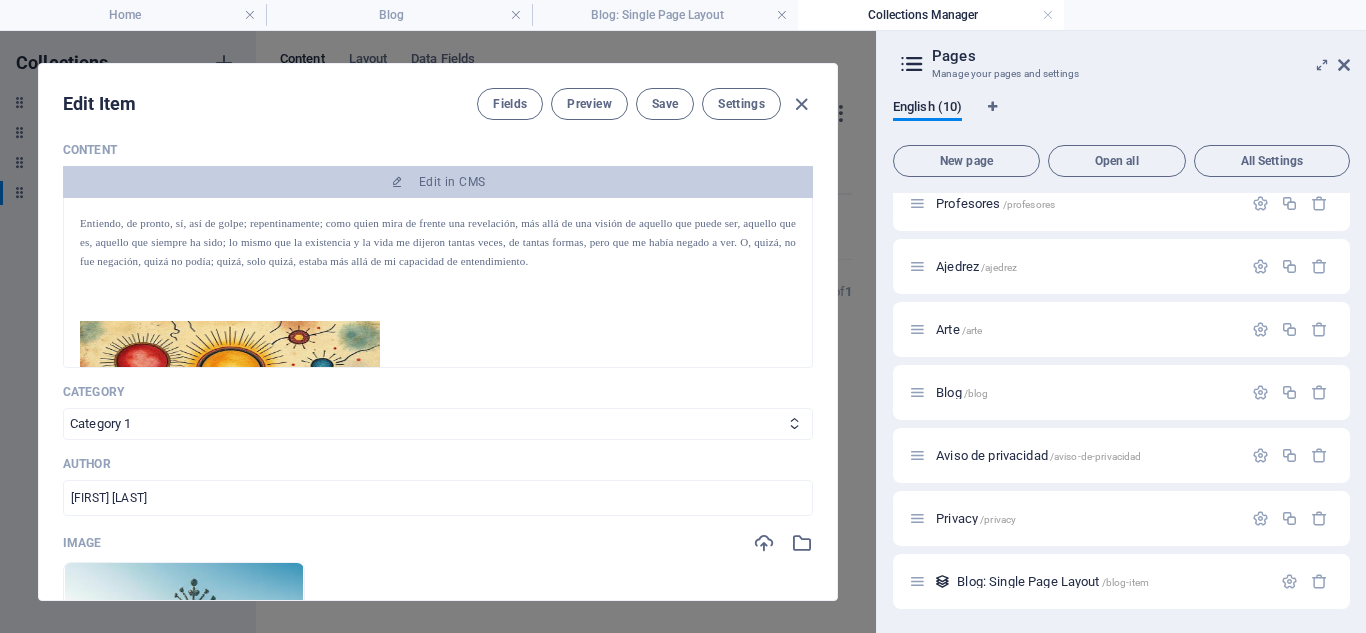 scroll, scrollTop: 173, scrollLeft: 0, axis: vertical 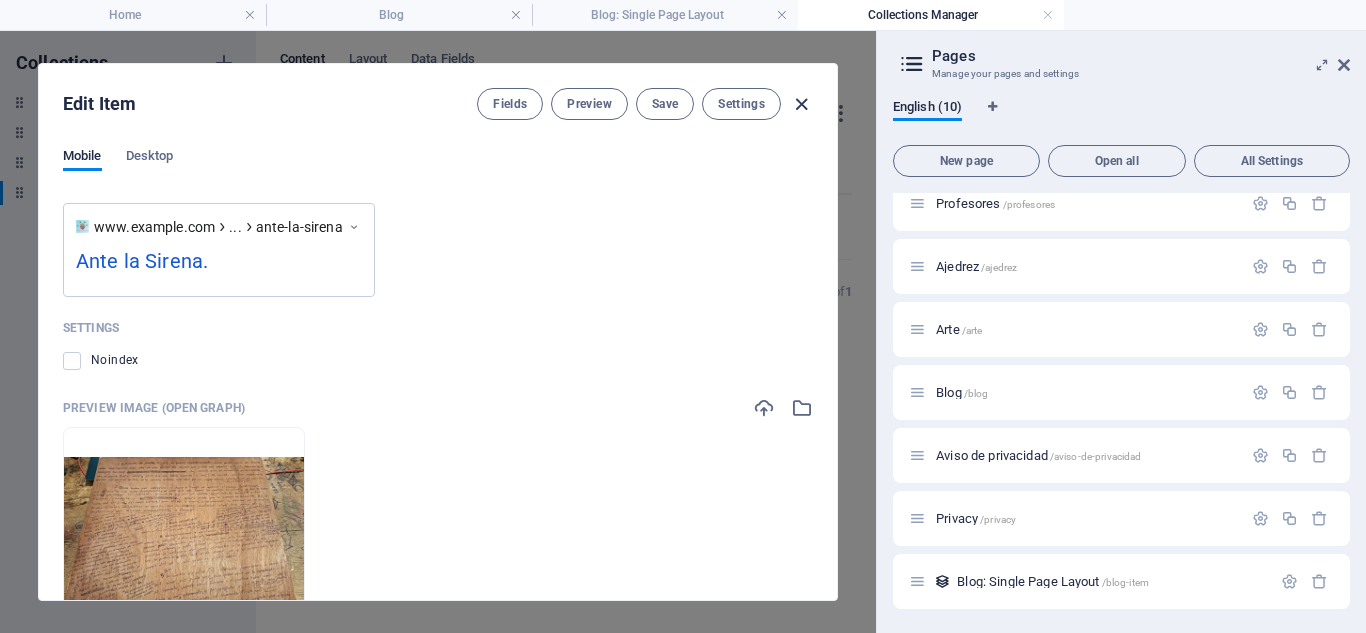 click at bounding box center (801, 104) 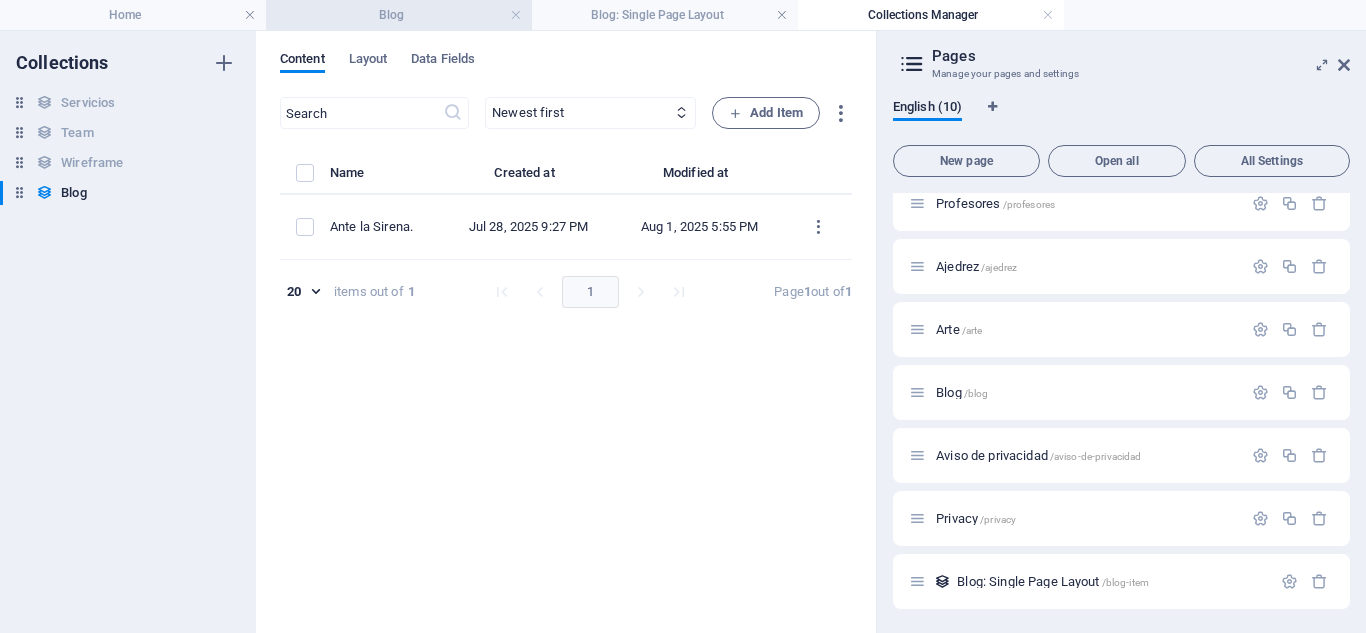 type on "2025-08-01" 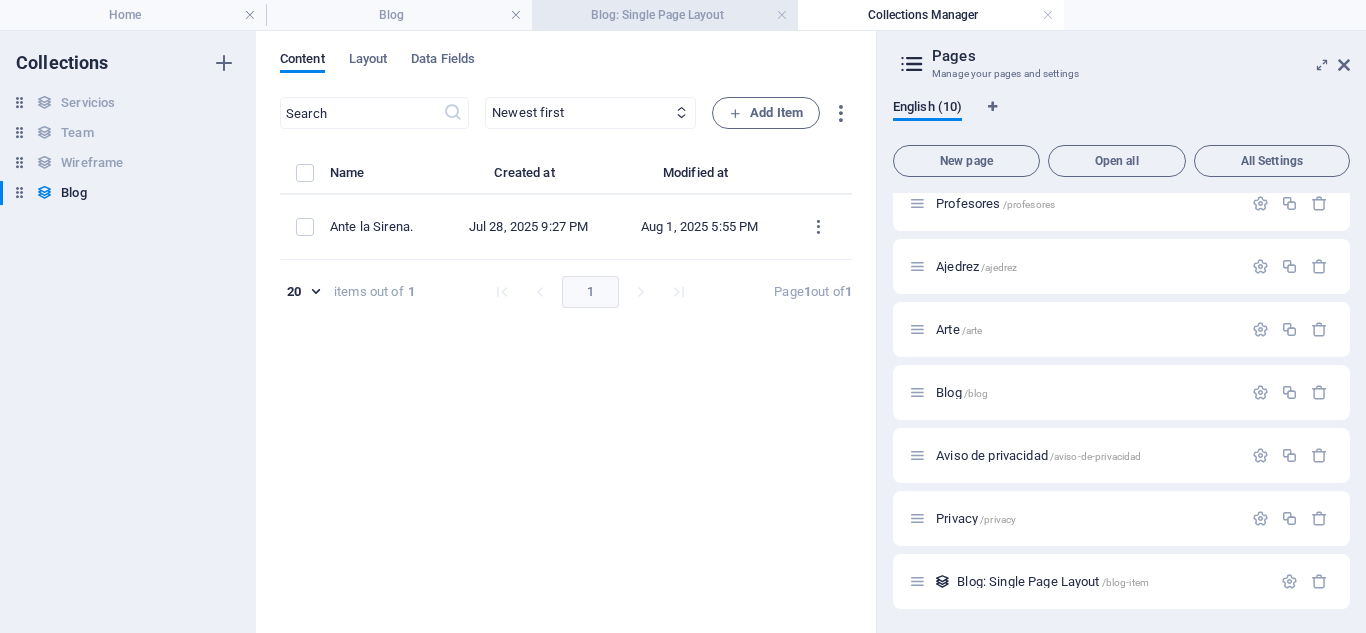 click on "Blog: Single Page Layout" at bounding box center [665, 15] 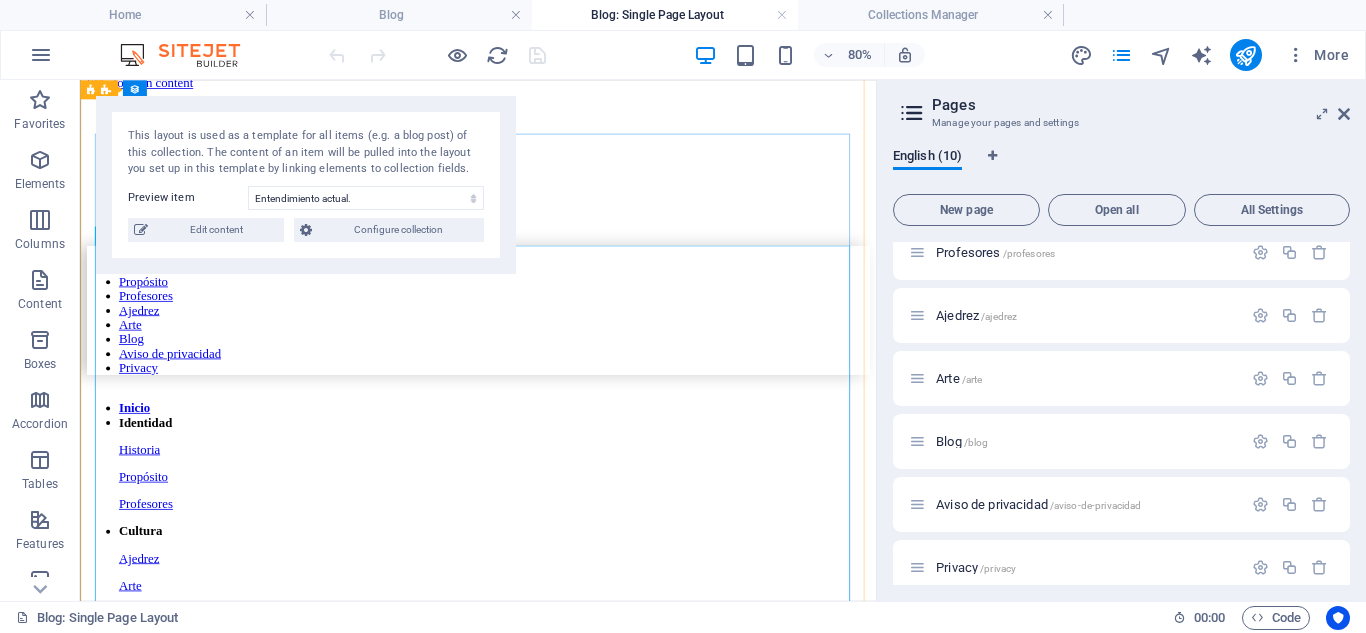 scroll, scrollTop: 0, scrollLeft: 0, axis: both 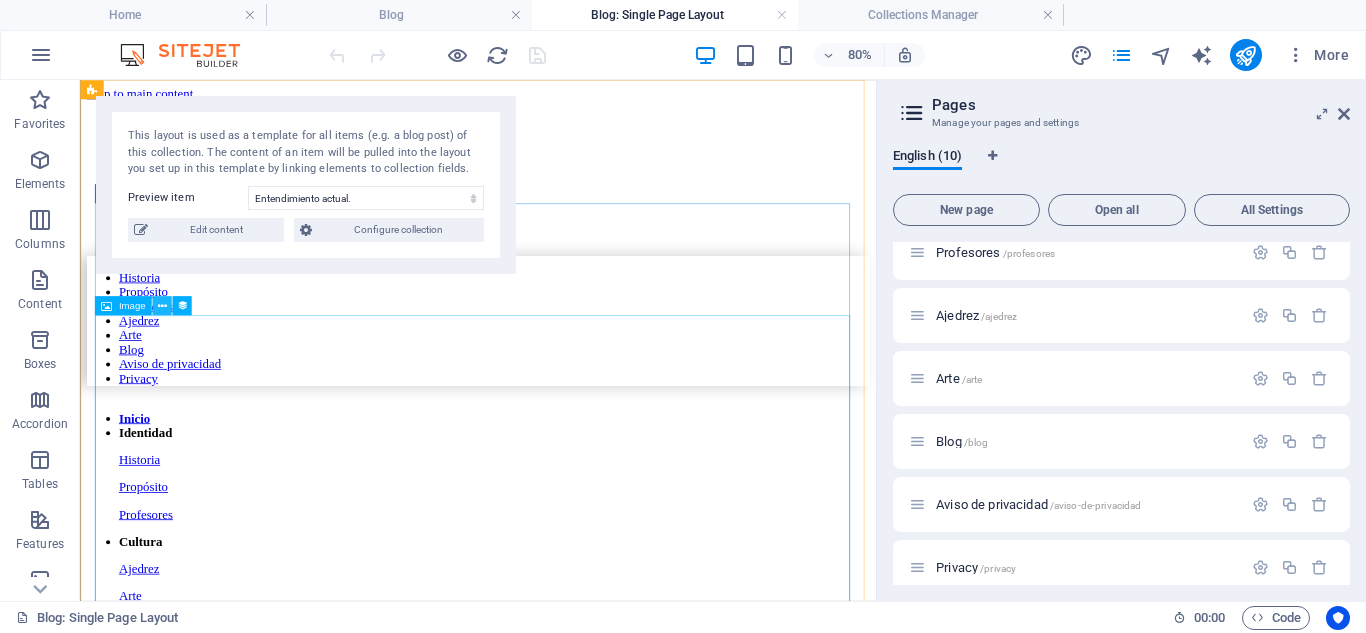 click at bounding box center [161, 306] 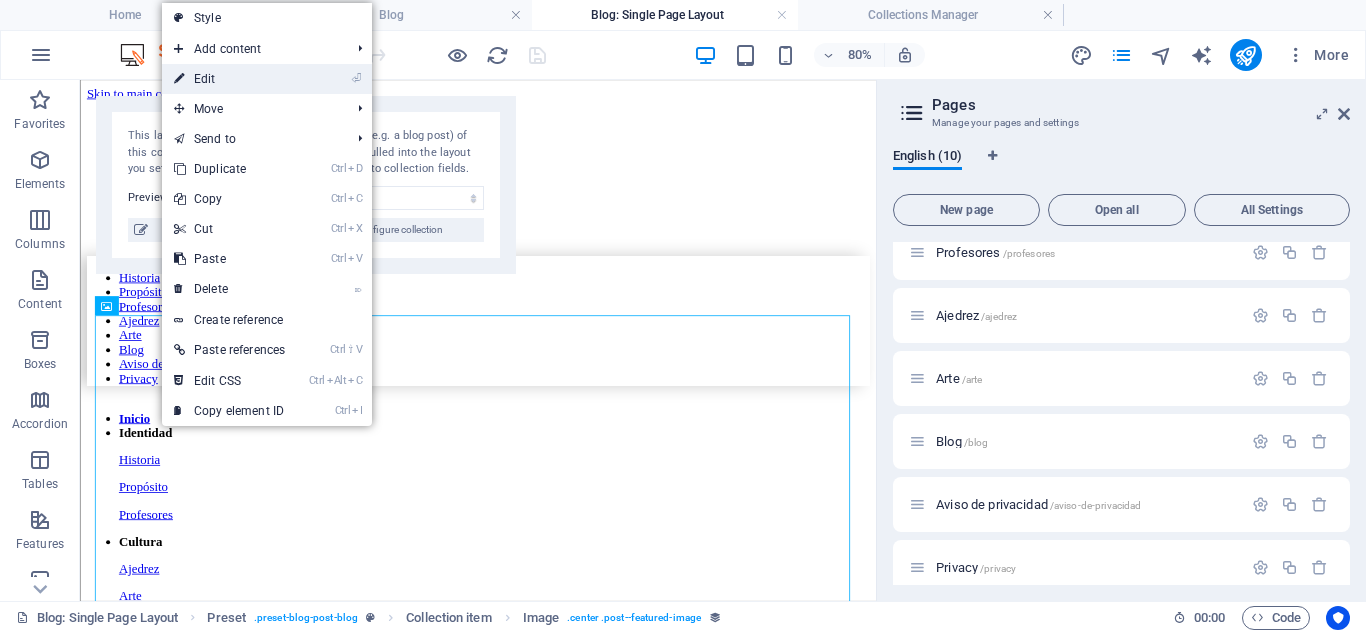 click on "⏎  Edit" at bounding box center (229, 79) 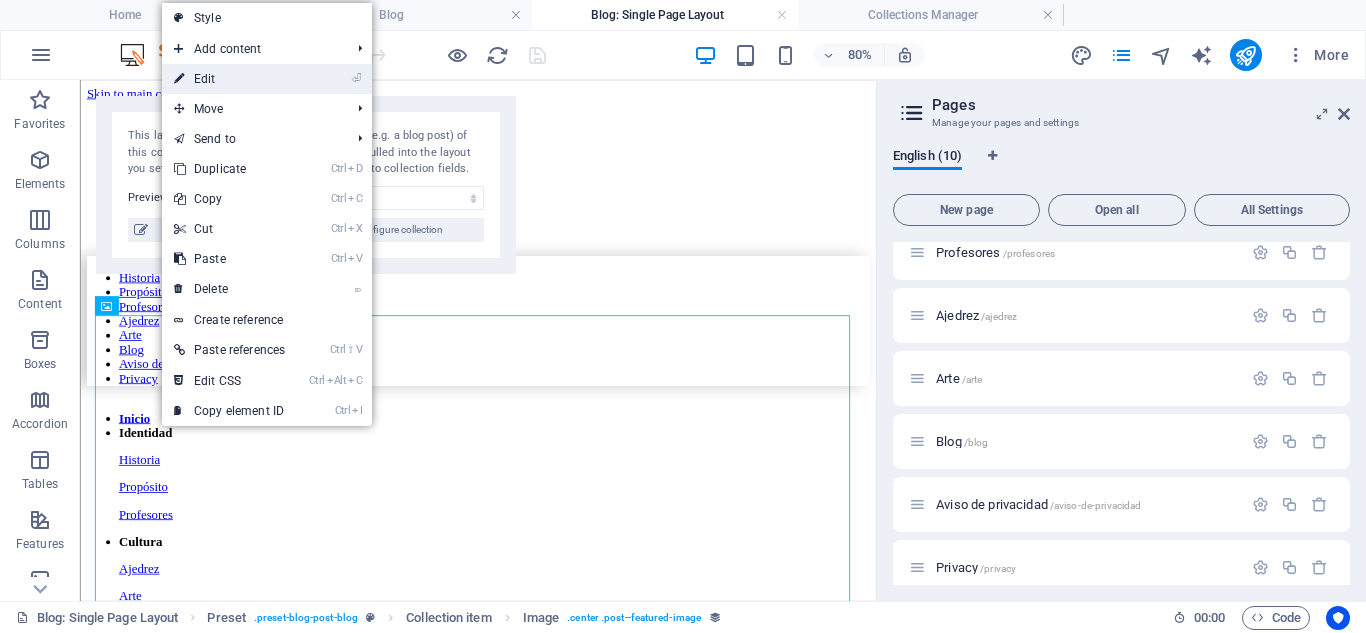 select on "image" 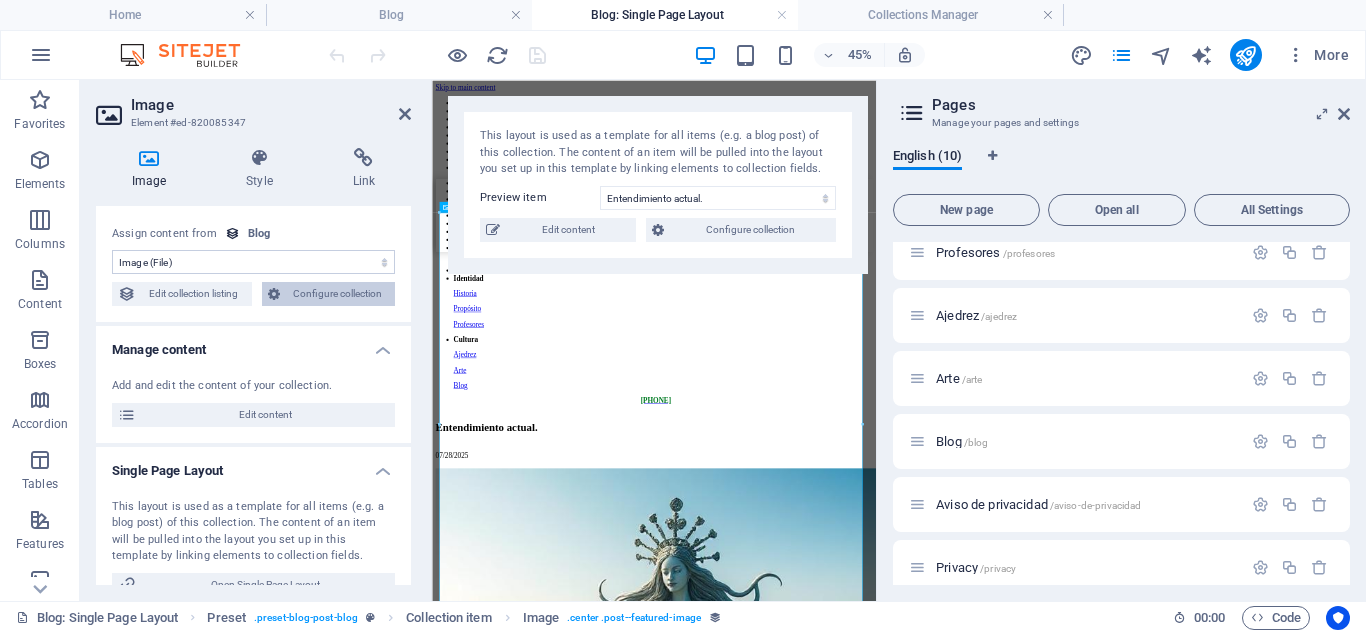 scroll, scrollTop: 0, scrollLeft: 0, axis: both 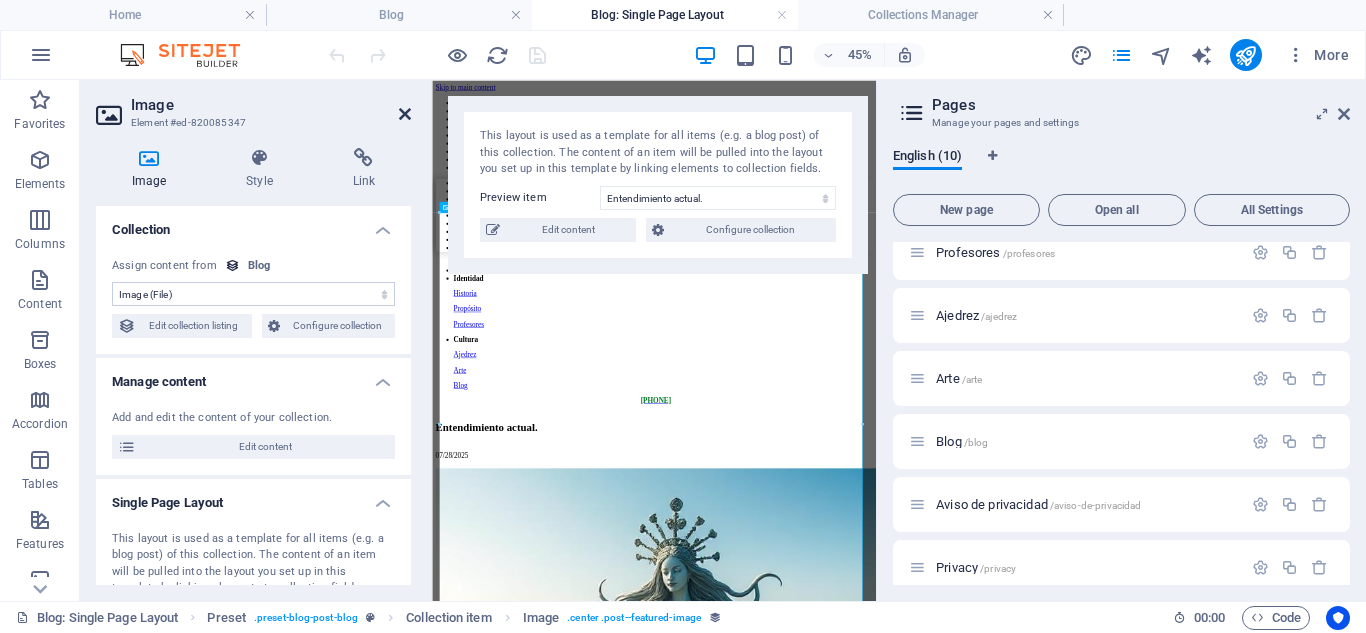 click at bounding box center [405, 114] 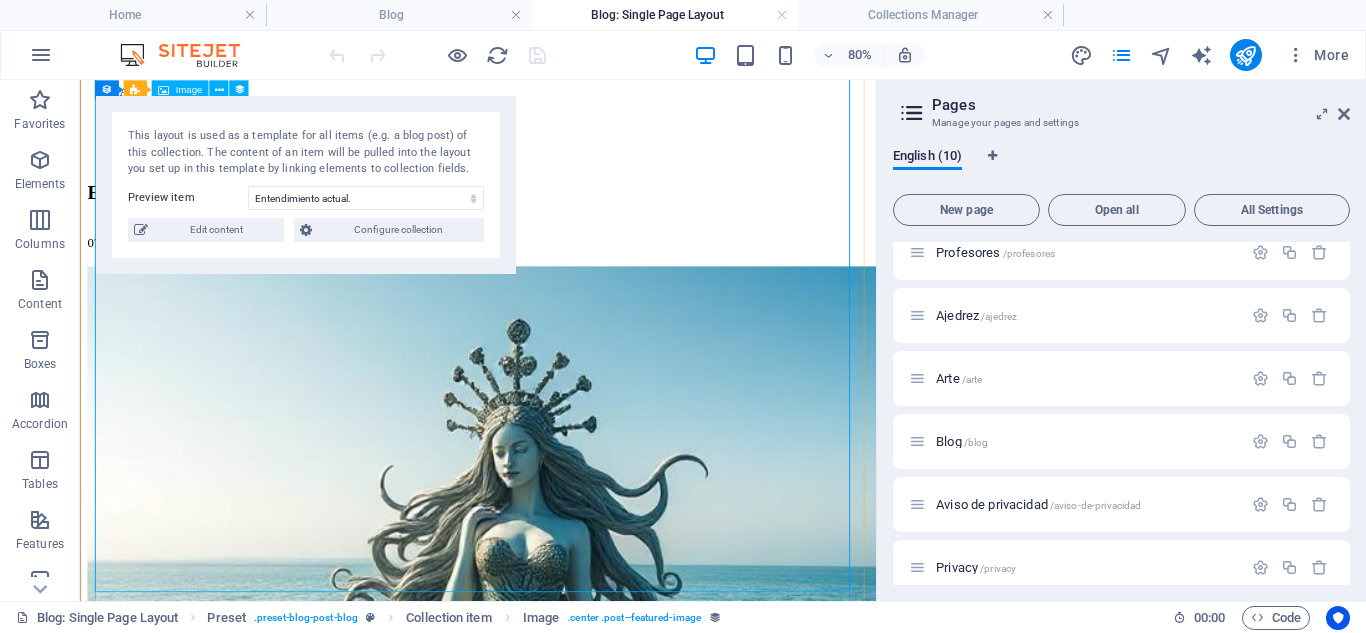 scroll, scrollTop: 900, scrollLeft: 0, axis: vertical 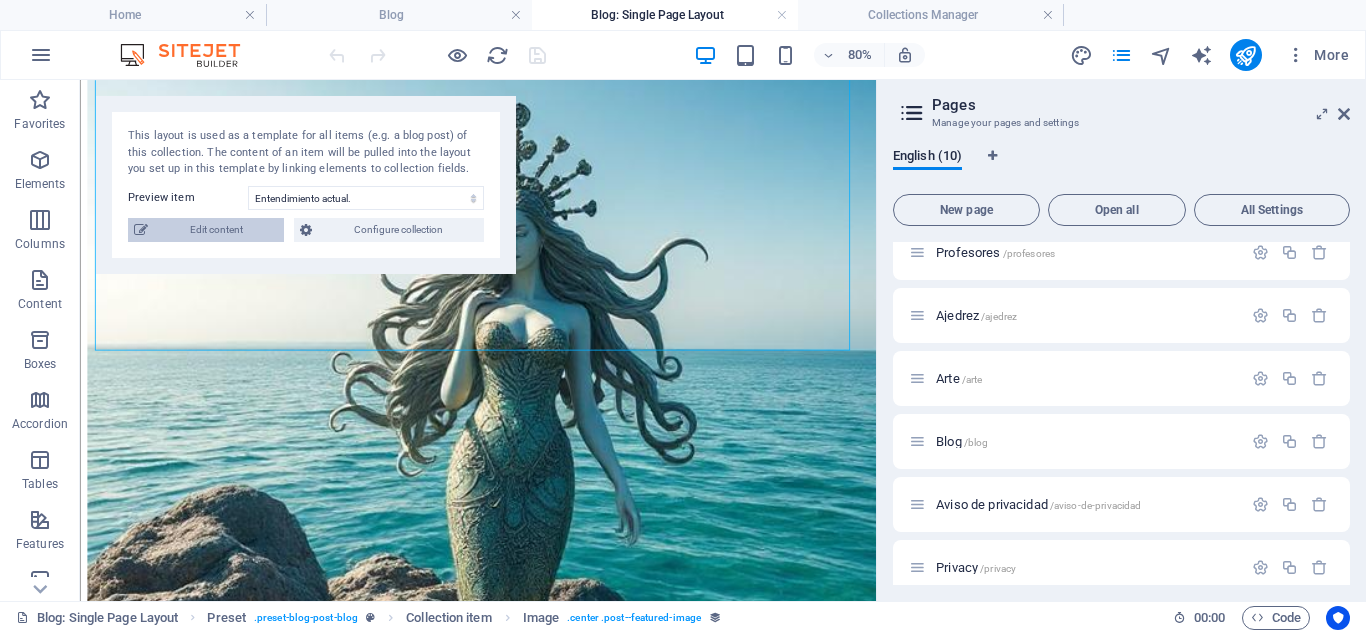 click on "Edit content" at bounding box center (216, 230) 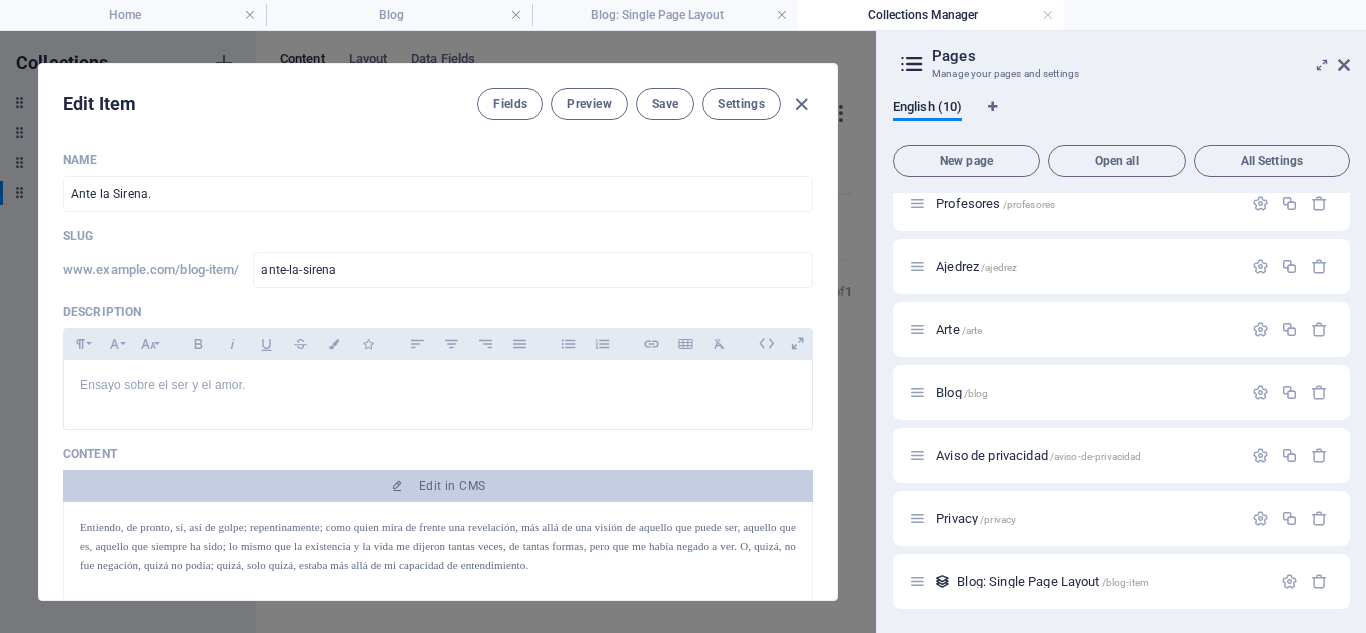 scroll, scrollTop: 0, scrollLeft: 0, axis: both 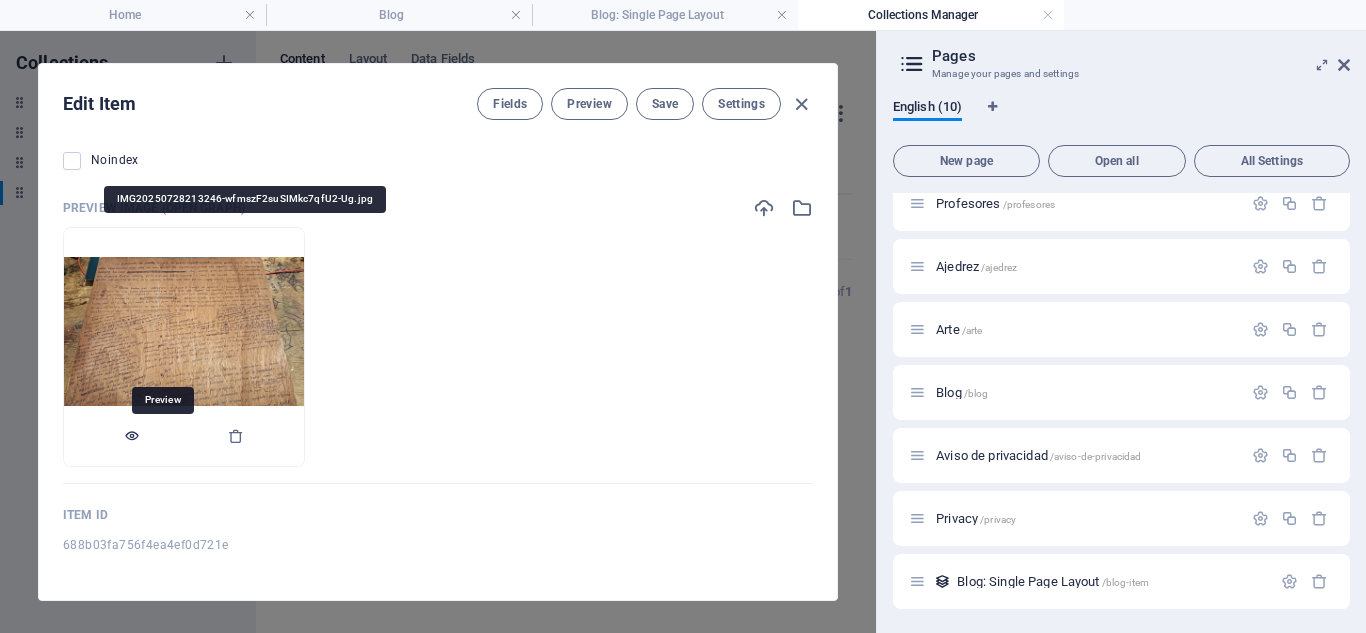 click at bounding box center [132, 436] 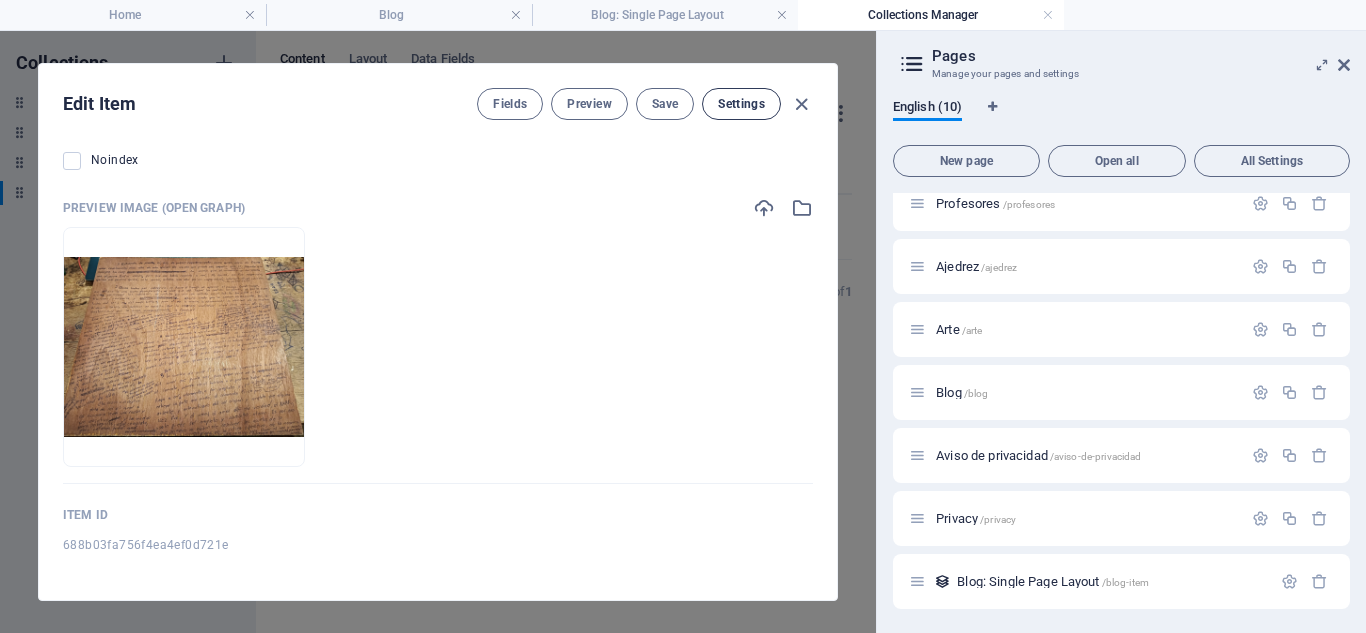 click on "Settings" at bounding box center (741, 104) 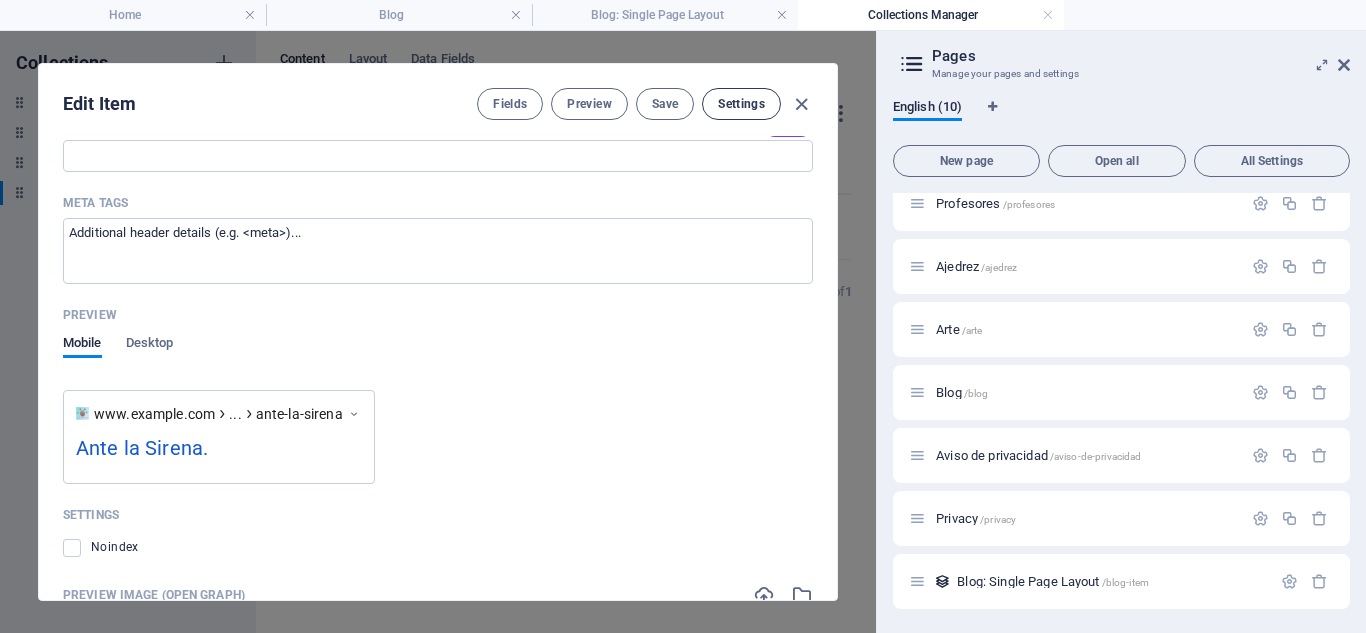 scroll, scrollTop: 1257, scrollLeft: 0, axis: vertical 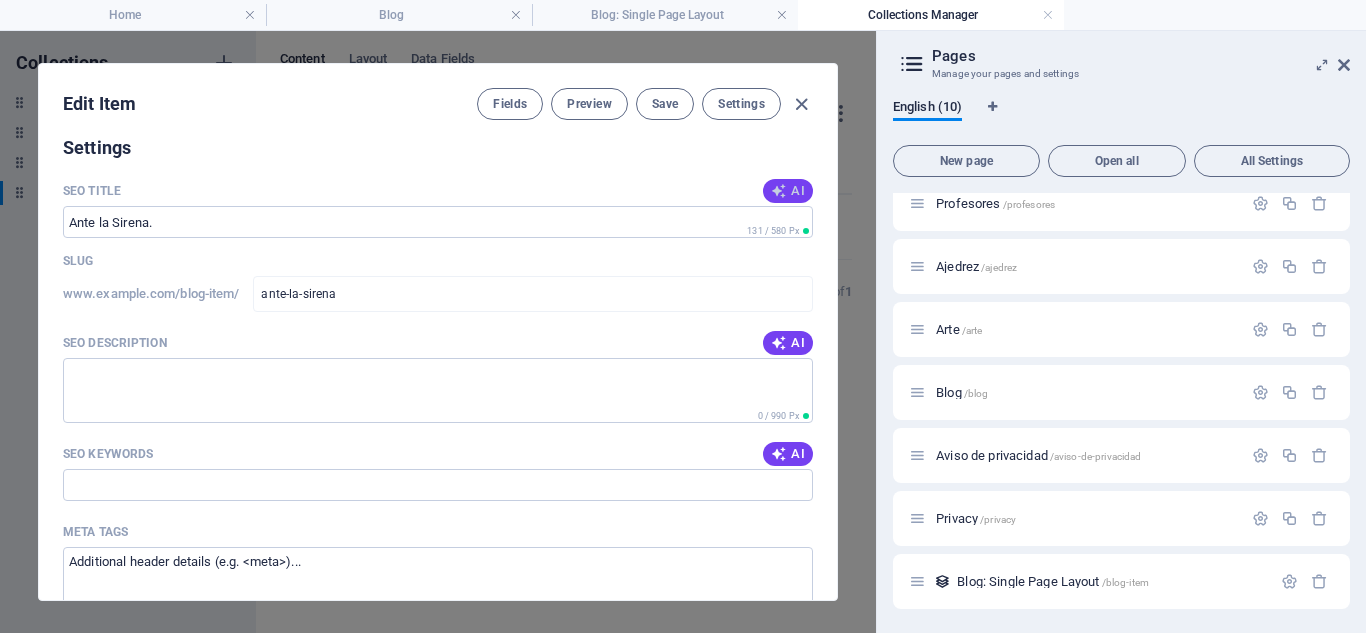 click on "AI" at bounding box center (788, 191) 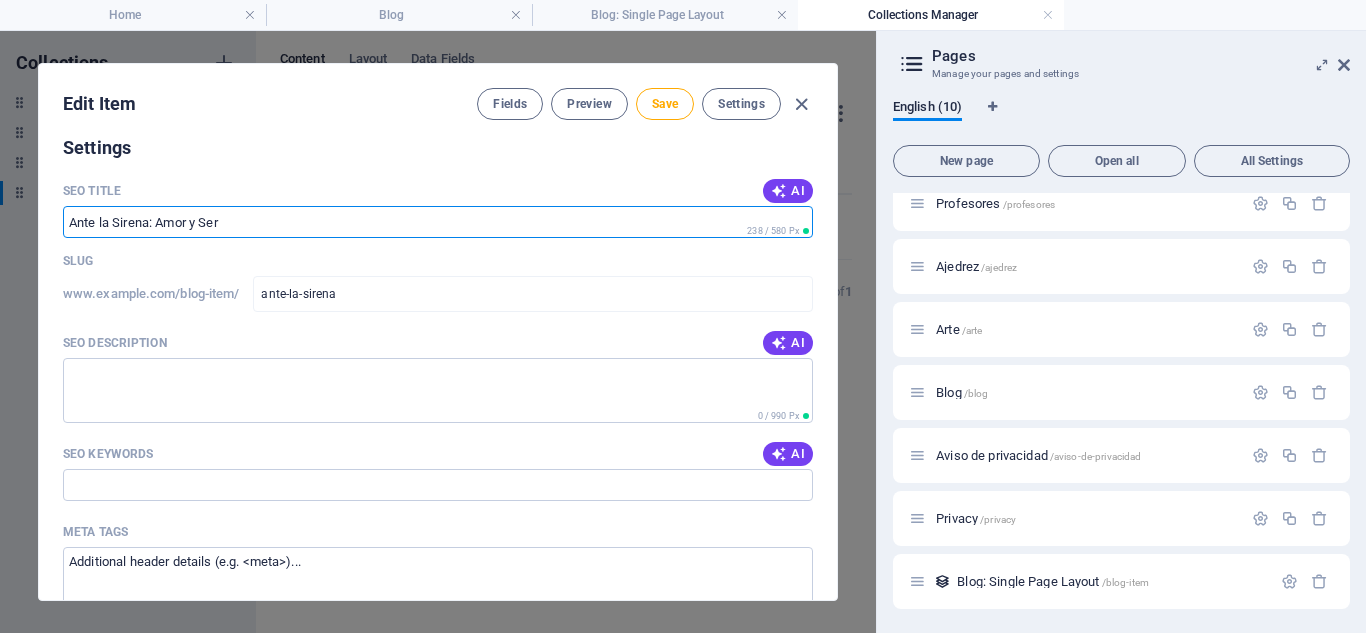 click on "Ante la Sirena: Amor y Ser" at bounding box center [438, 222] 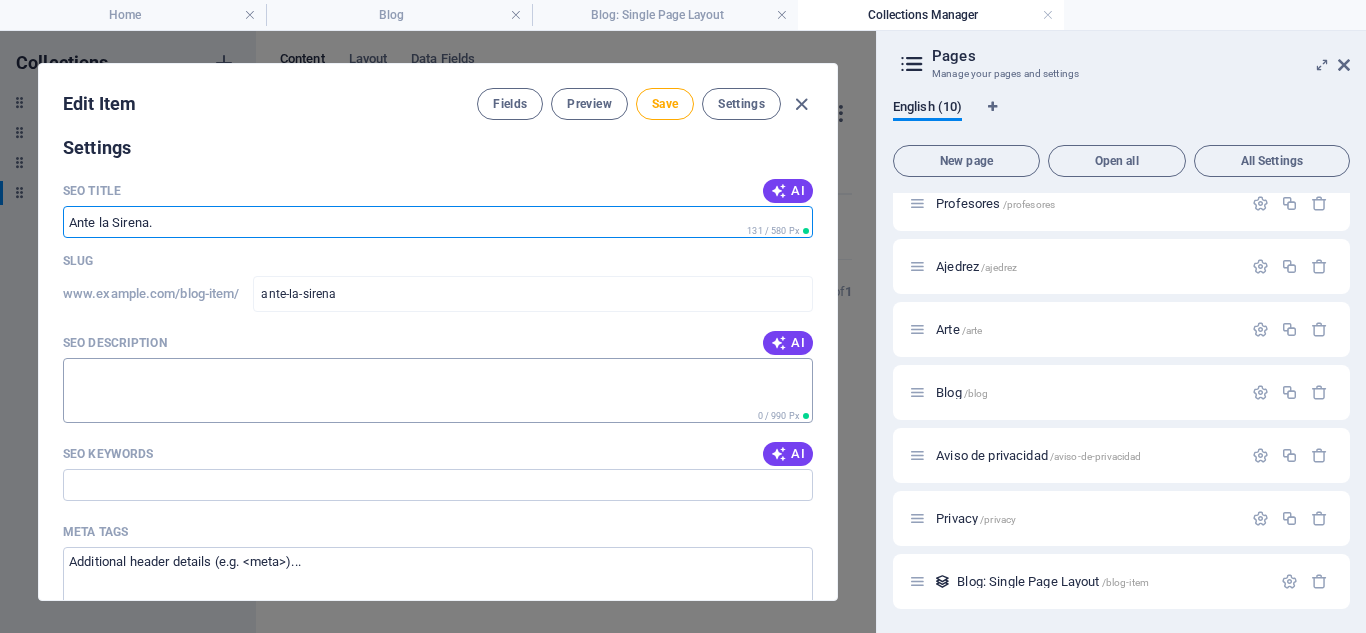 type on "Ante la Sirena." 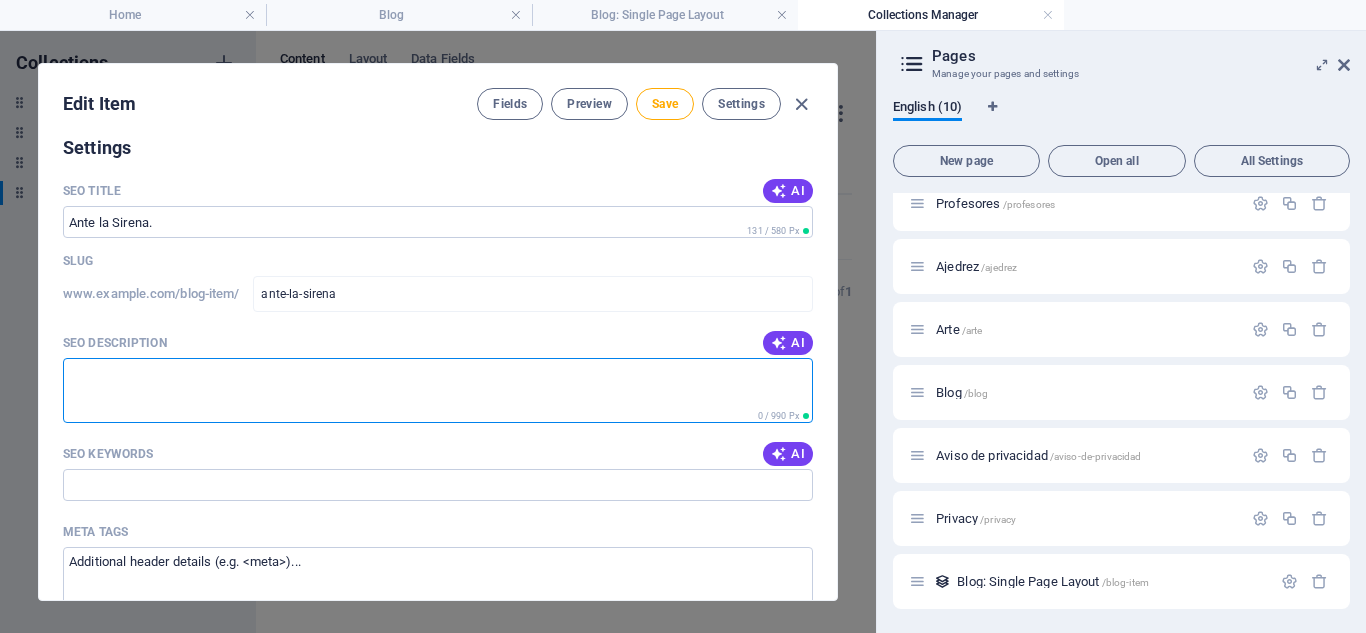 click on "SEO Description" at bounding box center [438, 390] 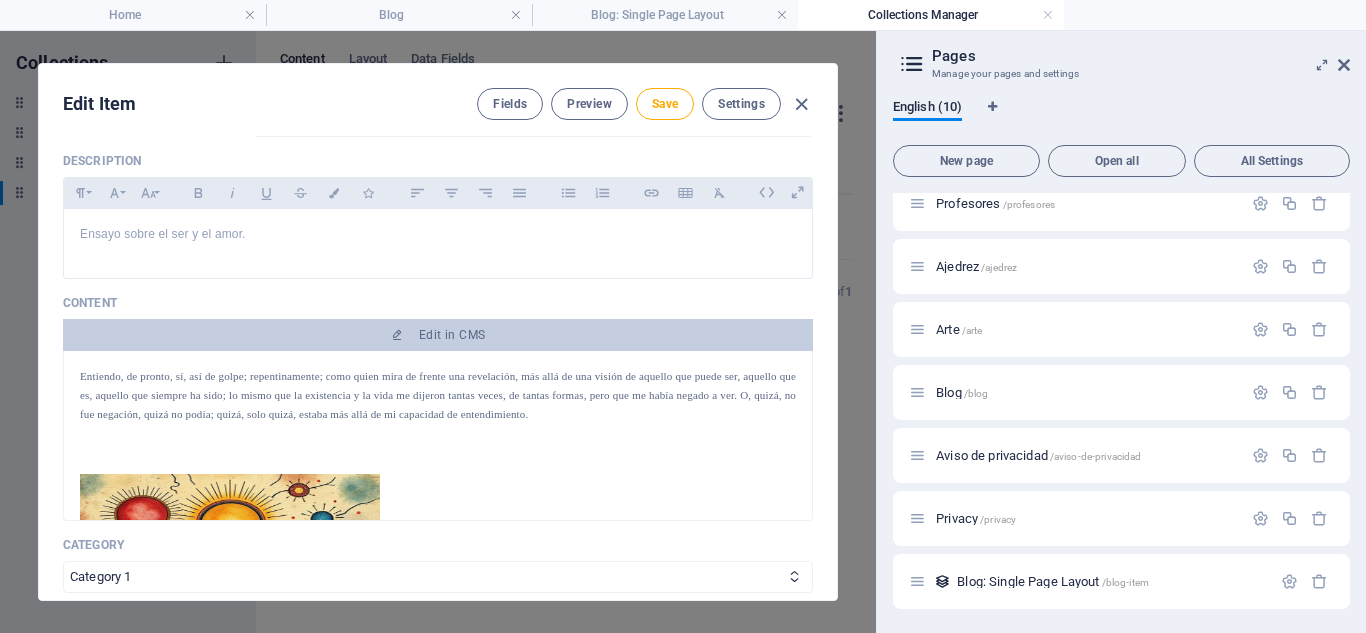 scroll, scrollTop: 73, scrollLeft: 0, axis: vertical 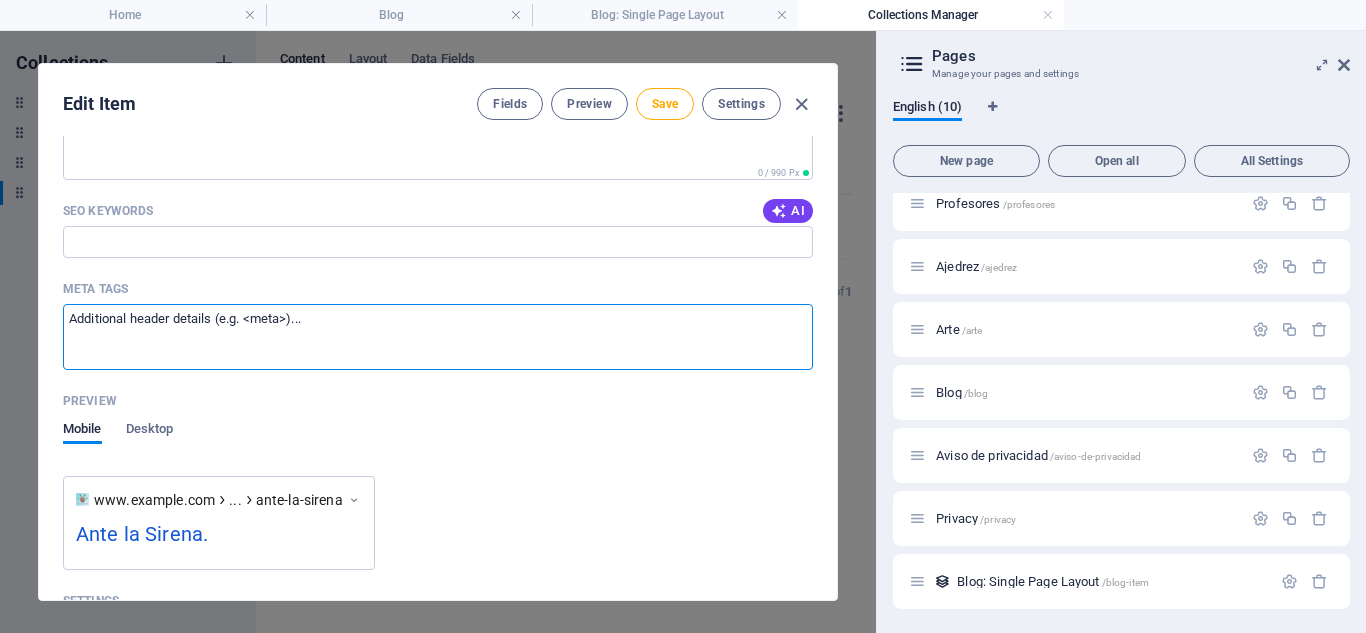 drag, startPoint x: 328, startPoint y: 326, endPoint x: 129, endPoint y: 322, distance: 199.04019 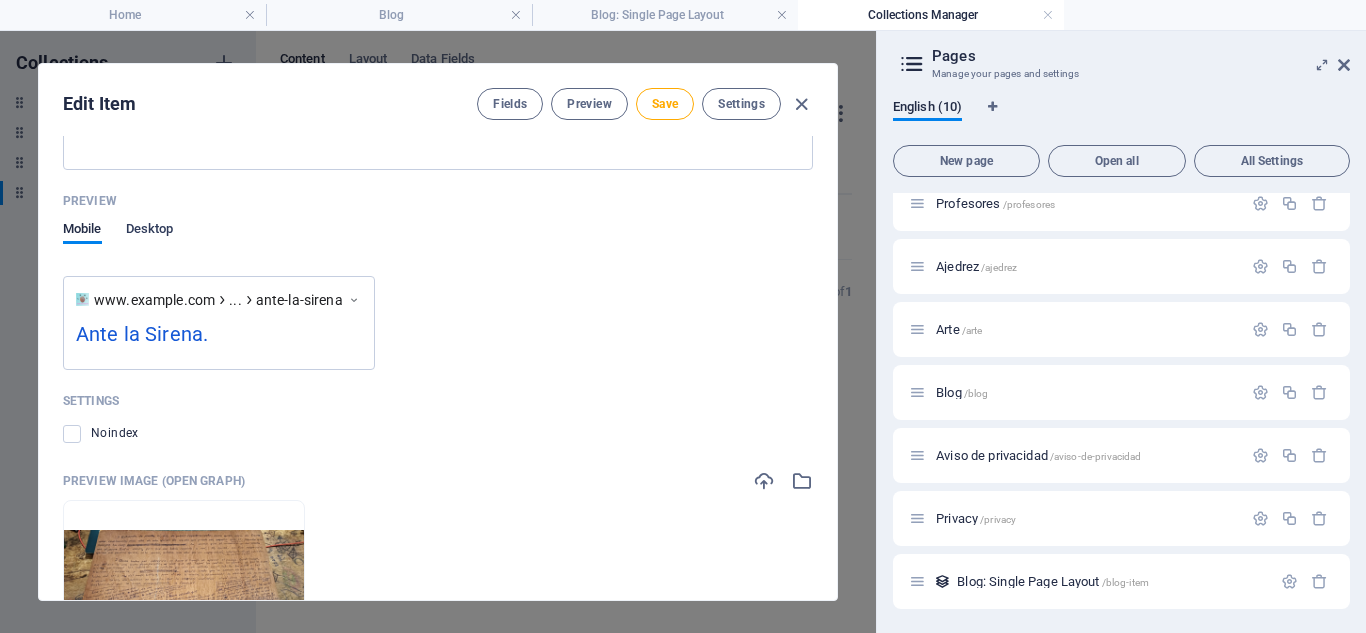 click on "Desktop" at bounding box center [150, 231] 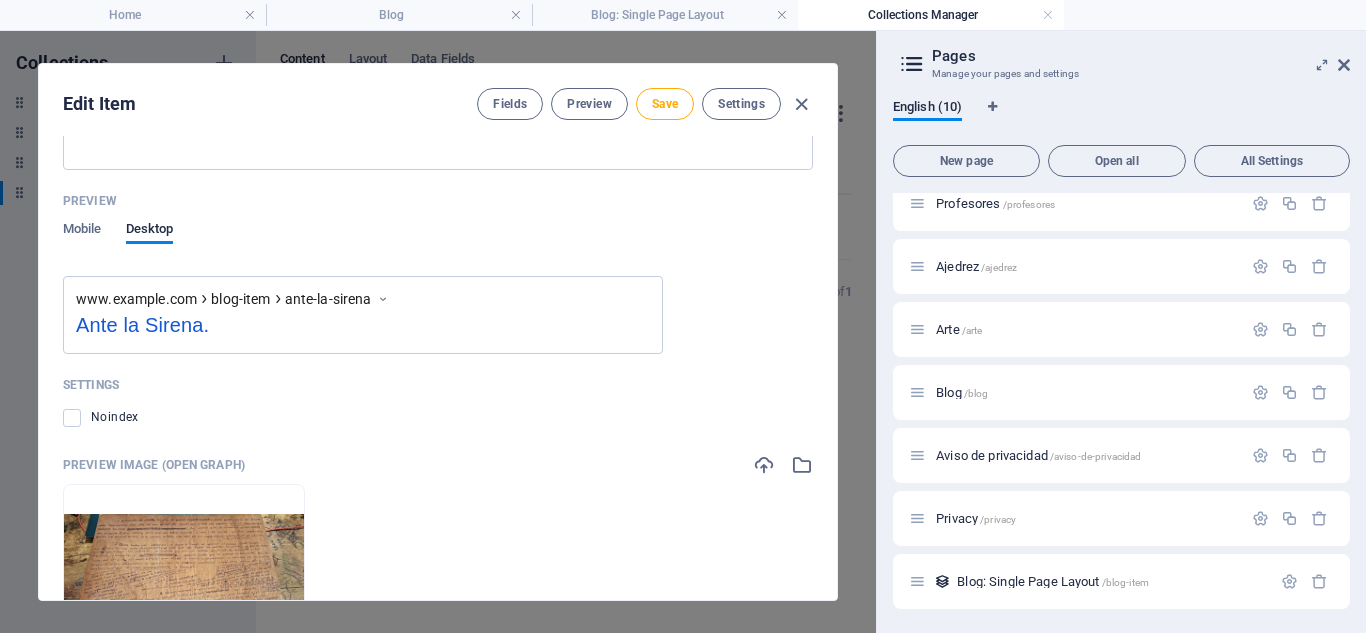 click on "Preview Mobile Desktop" at bounding box center (438, 231) 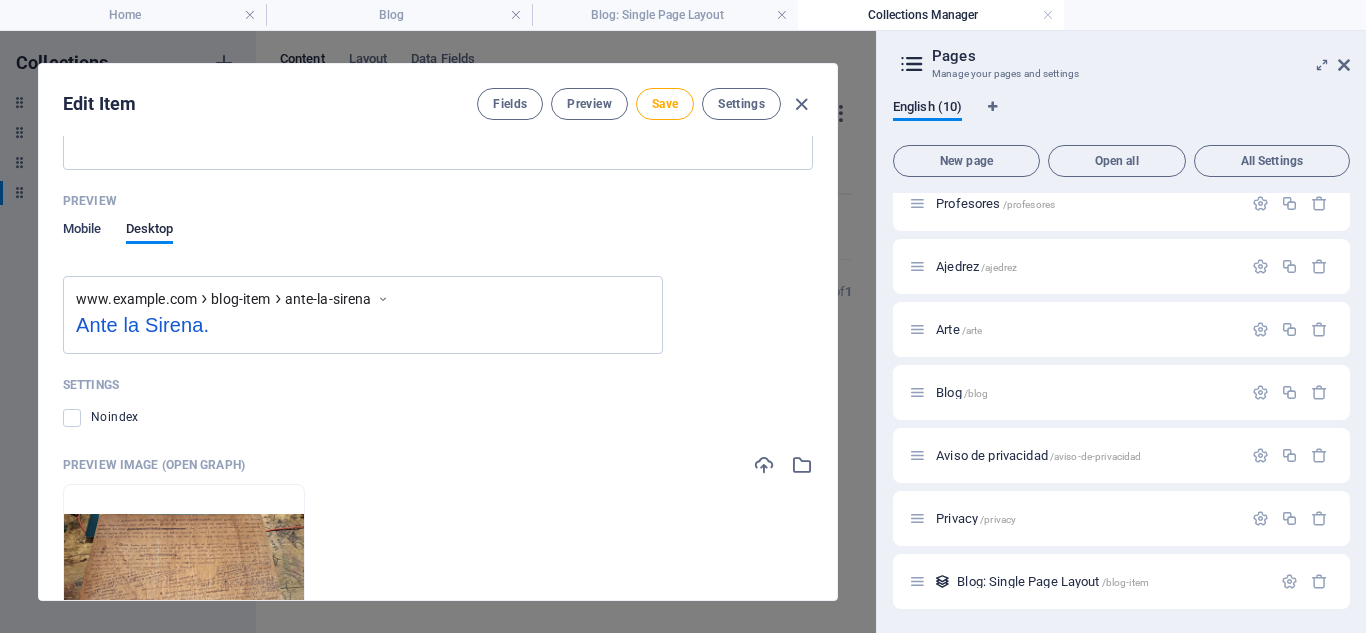 click on "Mobile" at bounding box center (82, 231) 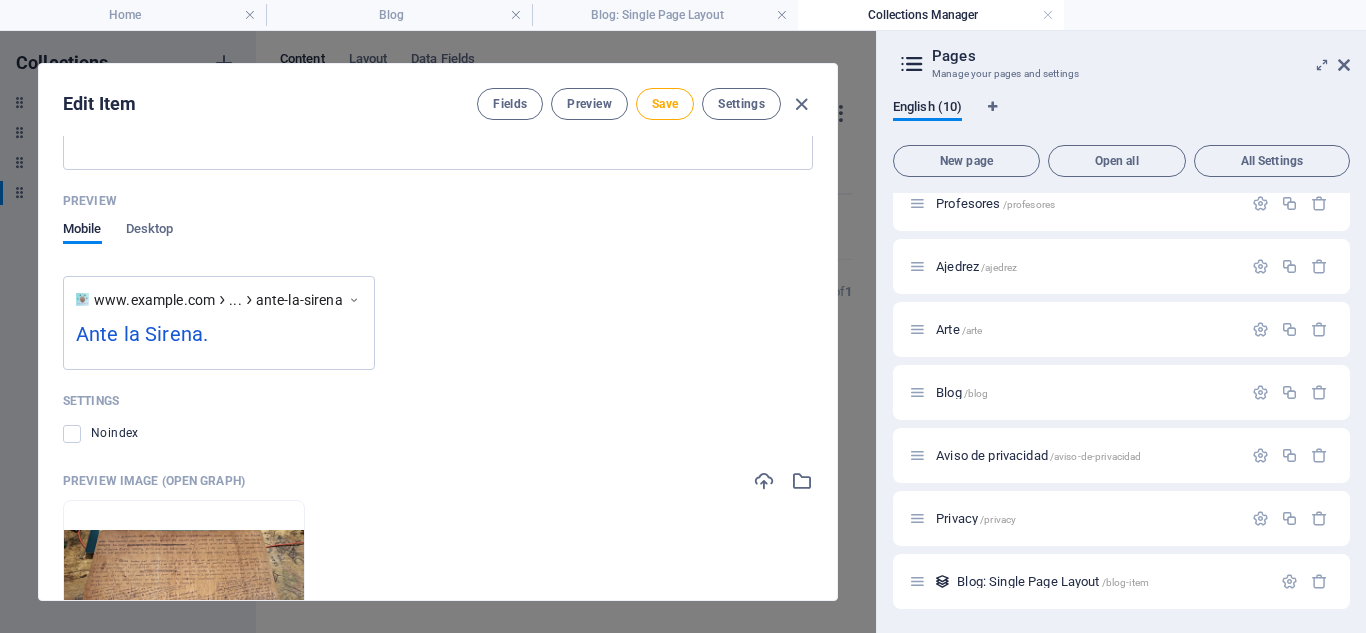 scroll, scrollTop: 1952, scrollLeft: 0, axis: vertical 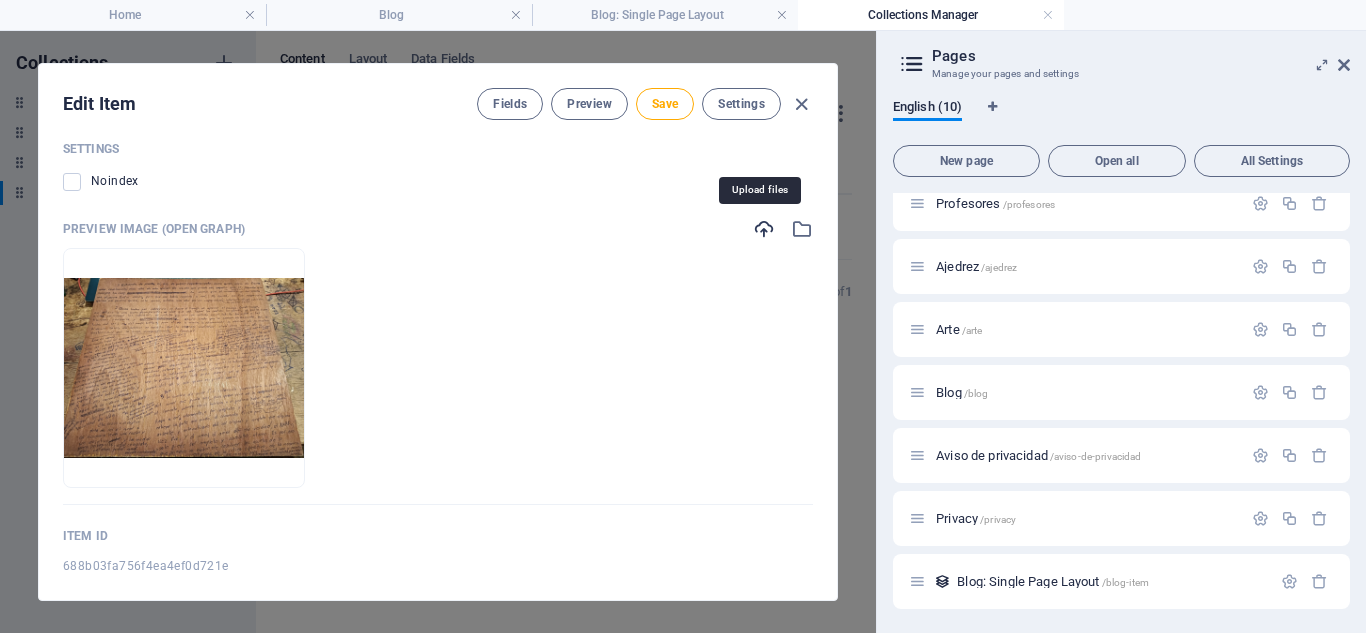 click at bounding box center [764, 229] 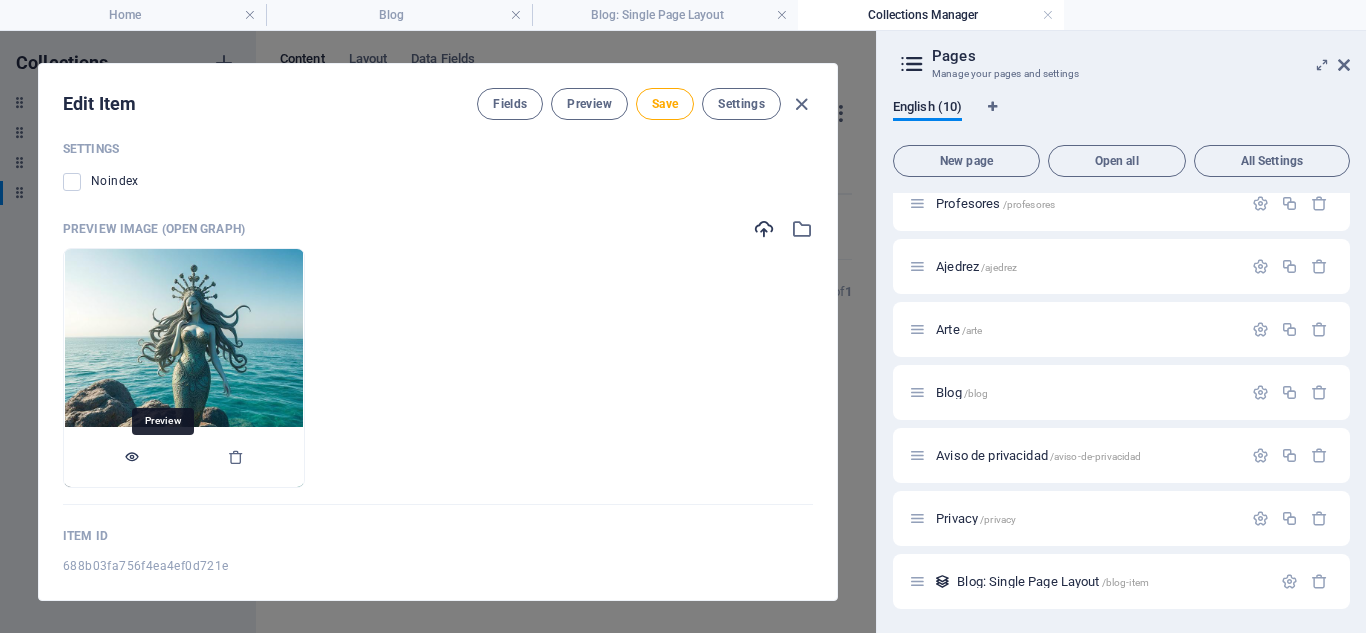 click at bounding box center [132, 457] 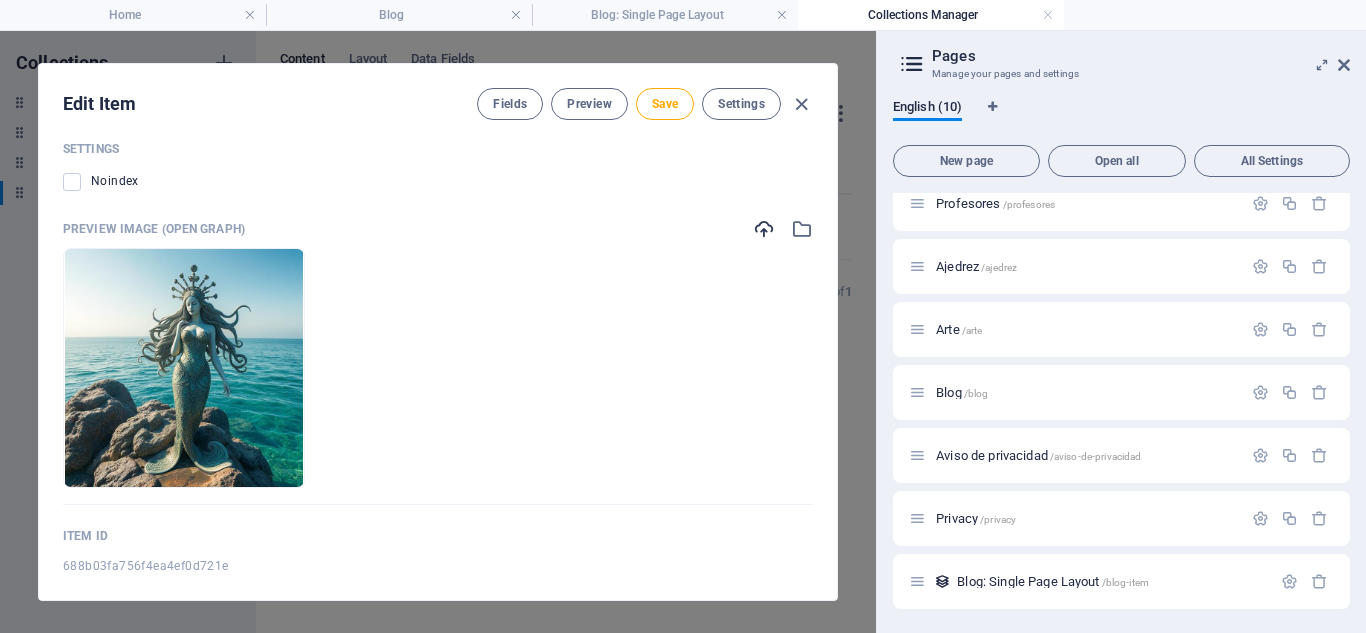 scroll, scrollTop: 1973, scrollLeft: 0, axis: vertical 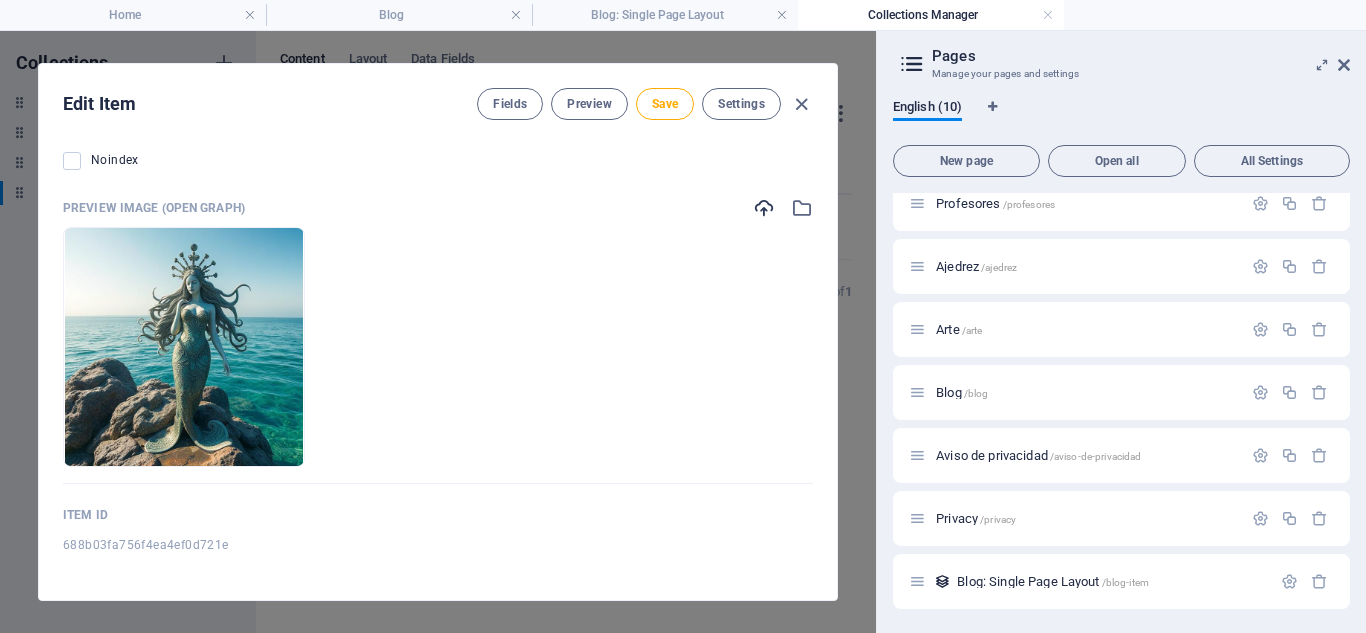 drag, startPoint x: 306, startPoint y: 339, endPoint x: 633, endPoint y: 347, distance: 327.09784 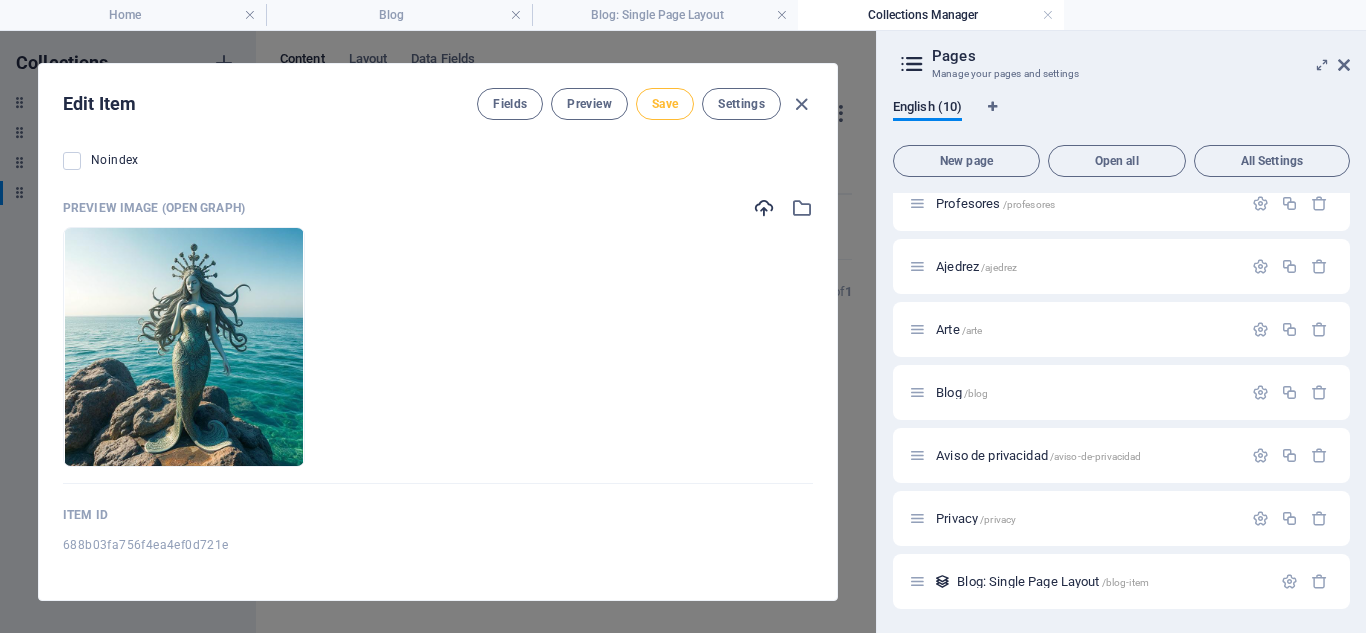 click on "Save" at bounding box center [665, 104] 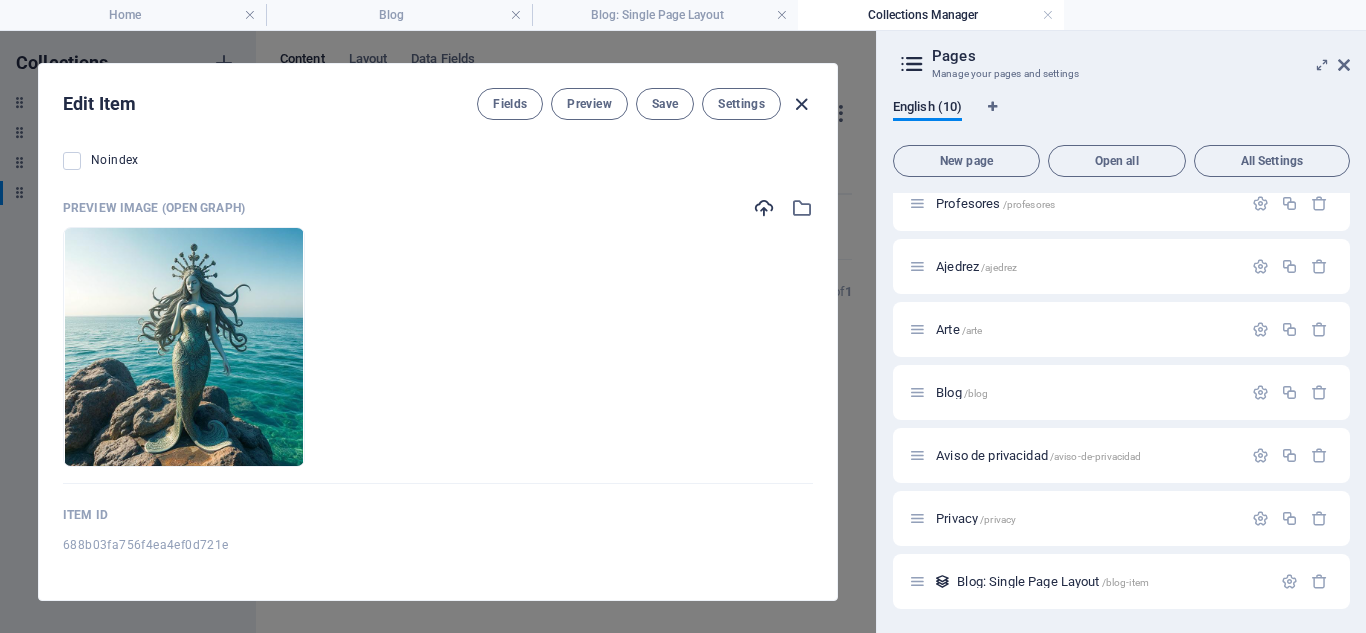 click at bounding box center [801, 104] 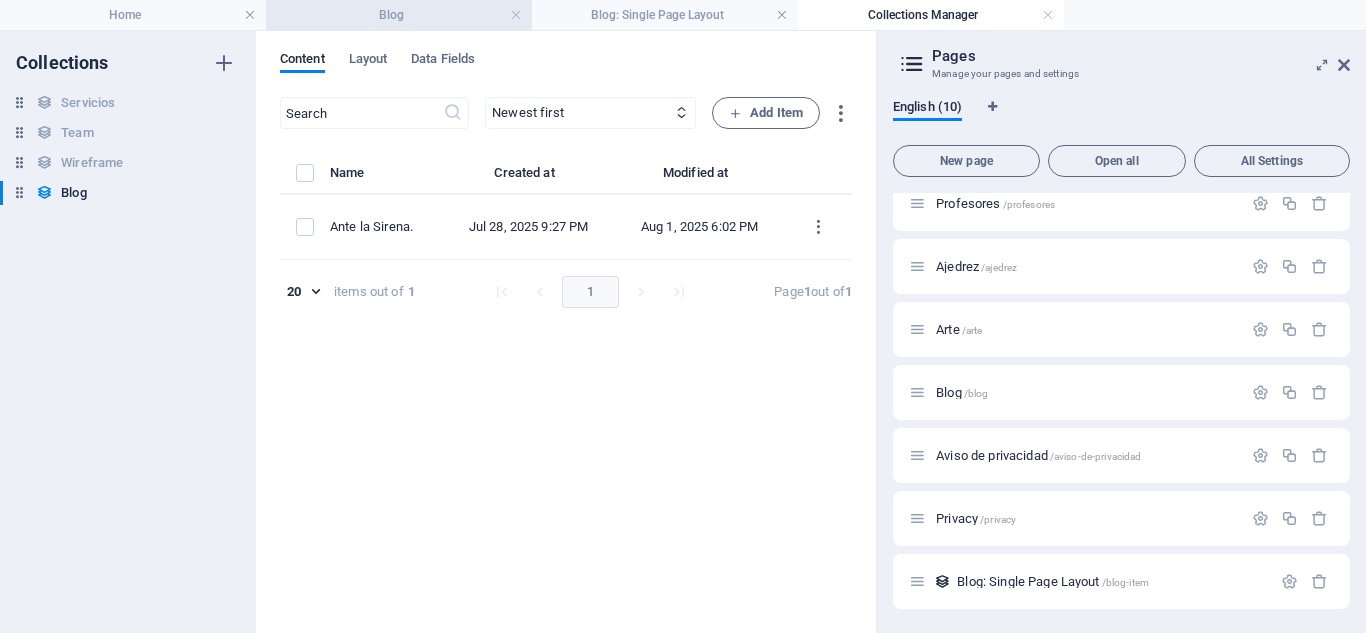 click on "Blog" at bounding box center (399, 15) 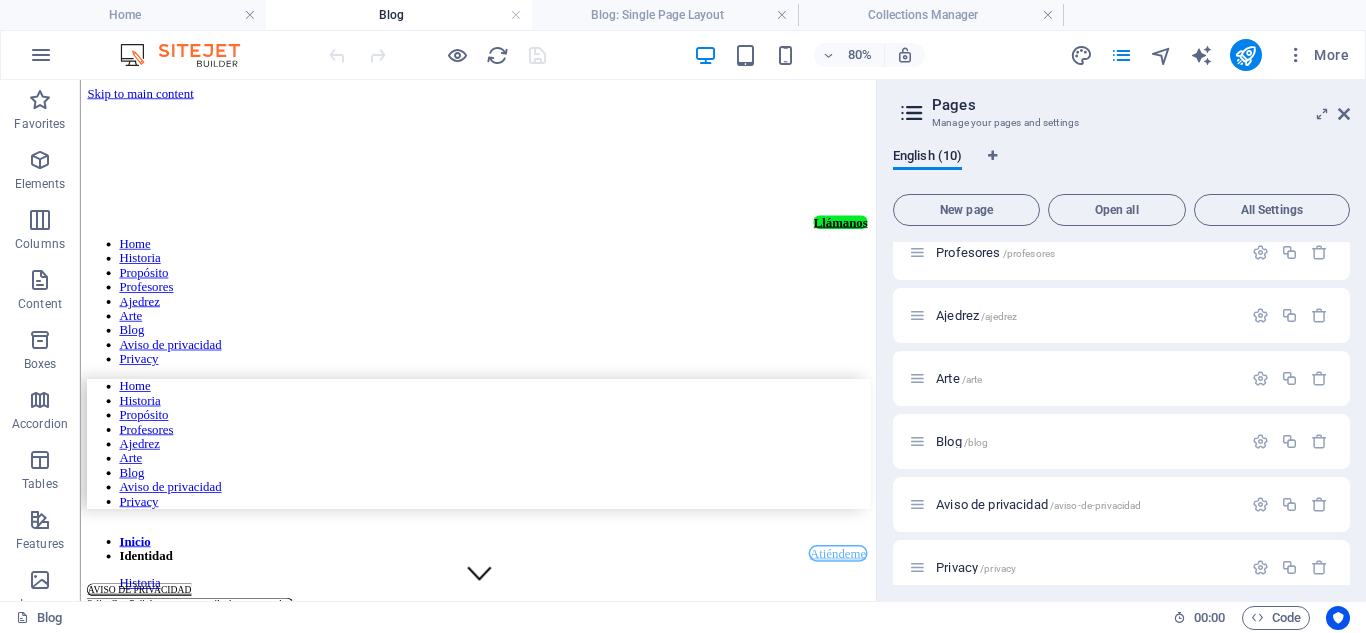 scroll, scrollTop: 916, scrollLeft: 0, axis: vertical 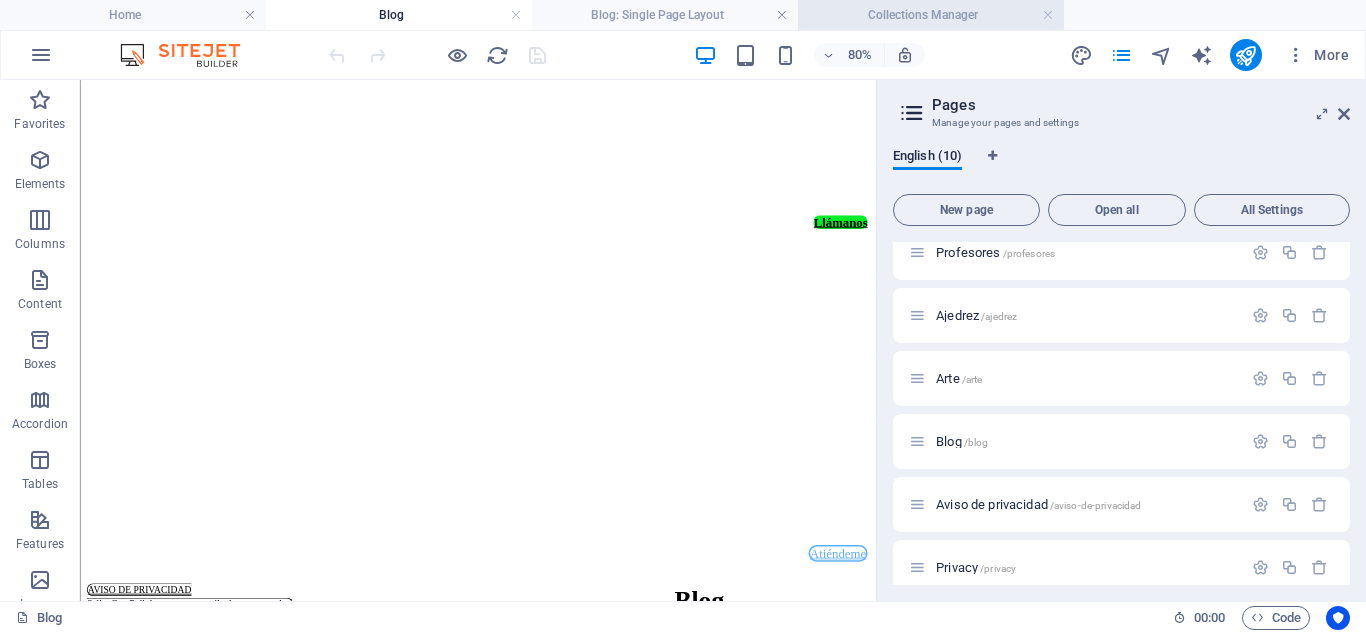 click on "Collections Manager" at bounding box center [931, 15] 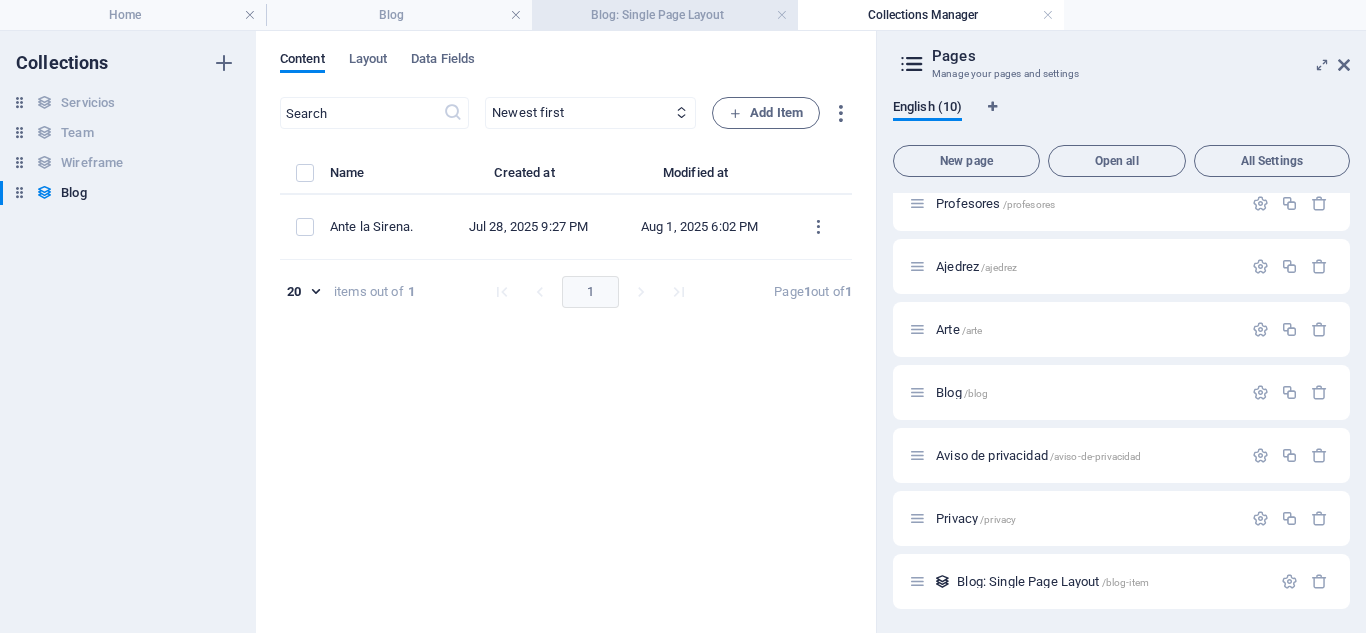 click on "Blog: Single Page Layout" at bounding box center [665, 15] 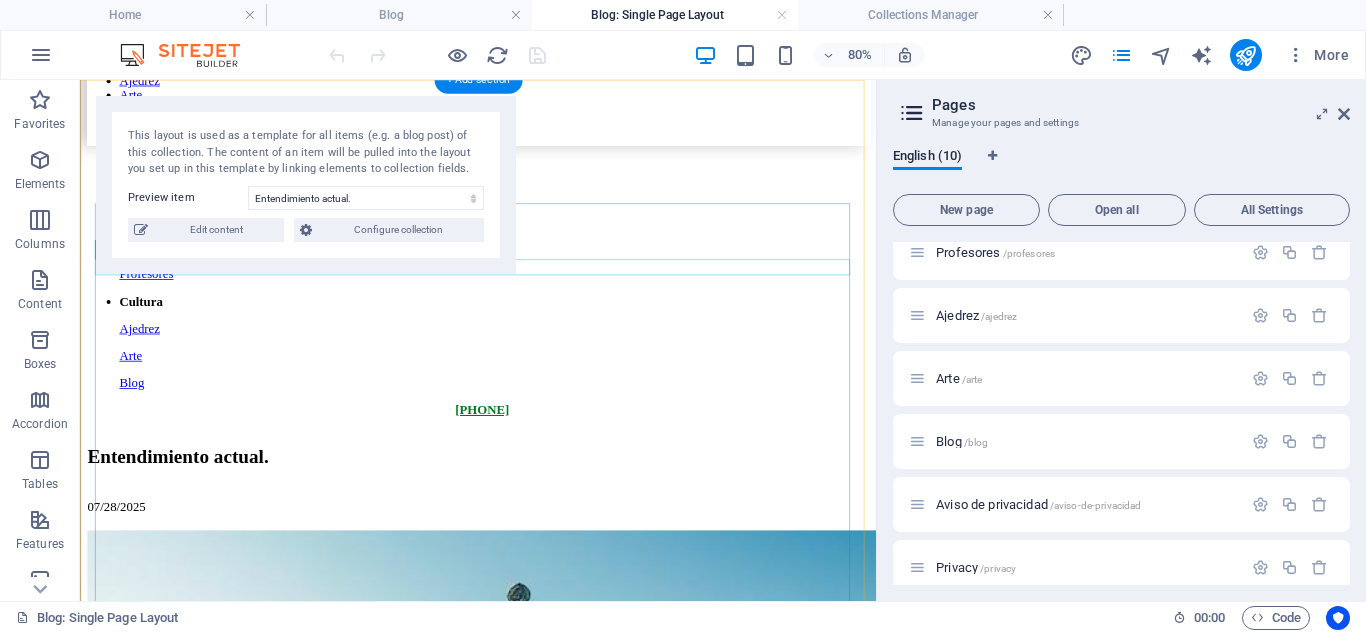 scroll, scrollTop: 0, scrollLeft: 0, axis: both 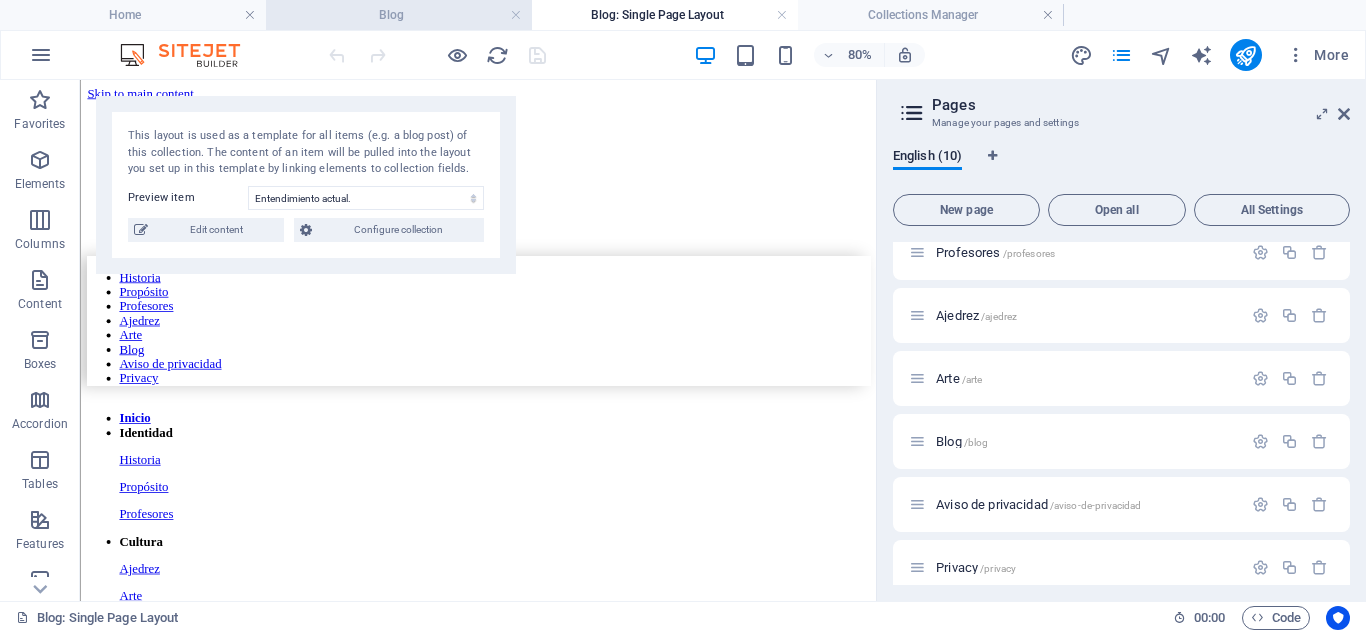 click on "Blog" at bounding box center (399, 15) 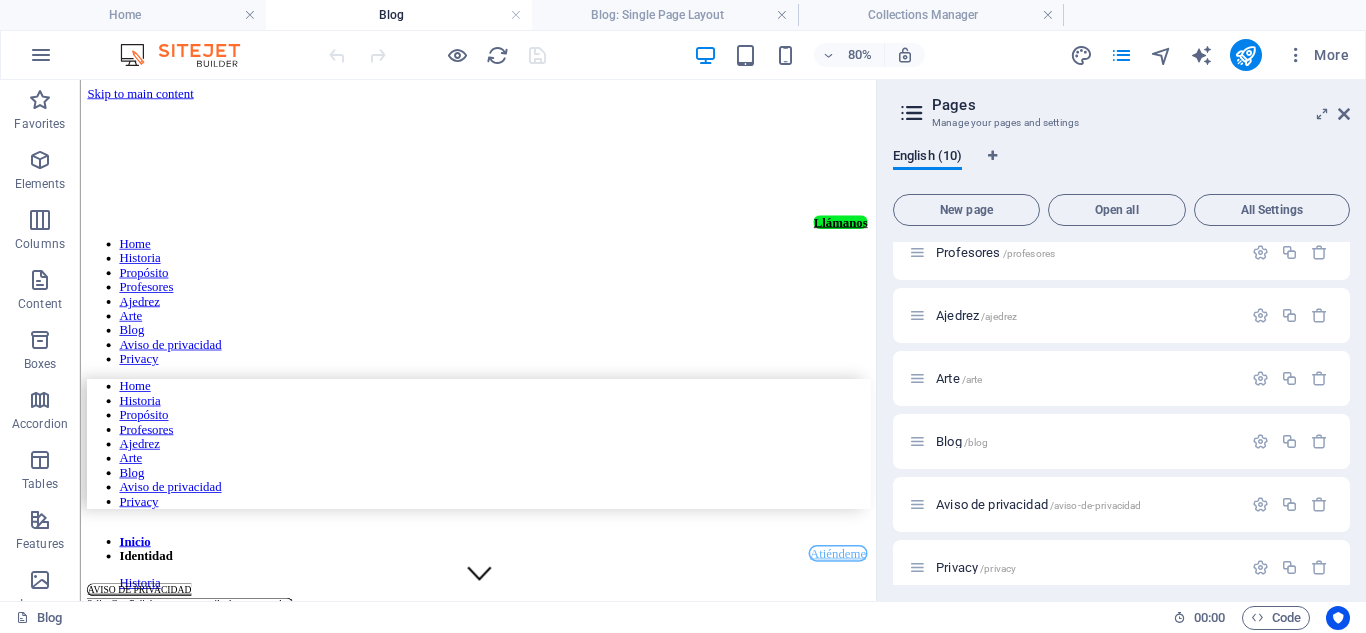 scroll, scrollTop: 916, scrollLeft: 0, axis: vertical 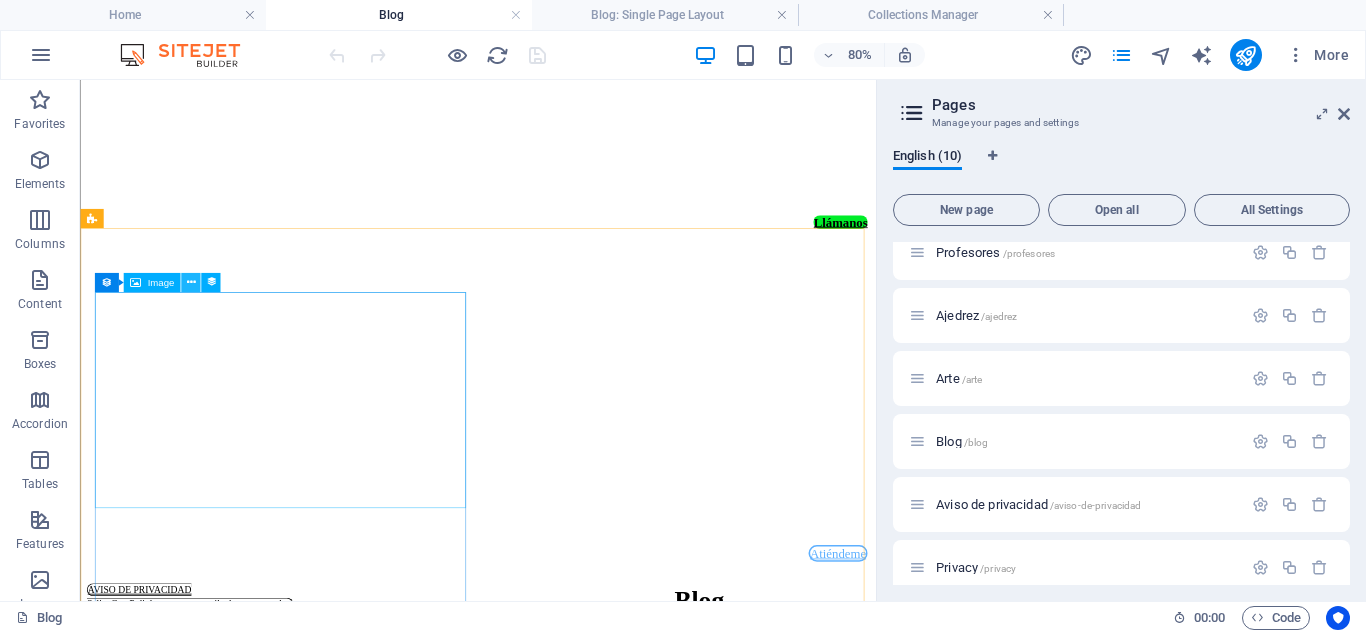 click at bounding box center [190, 282] 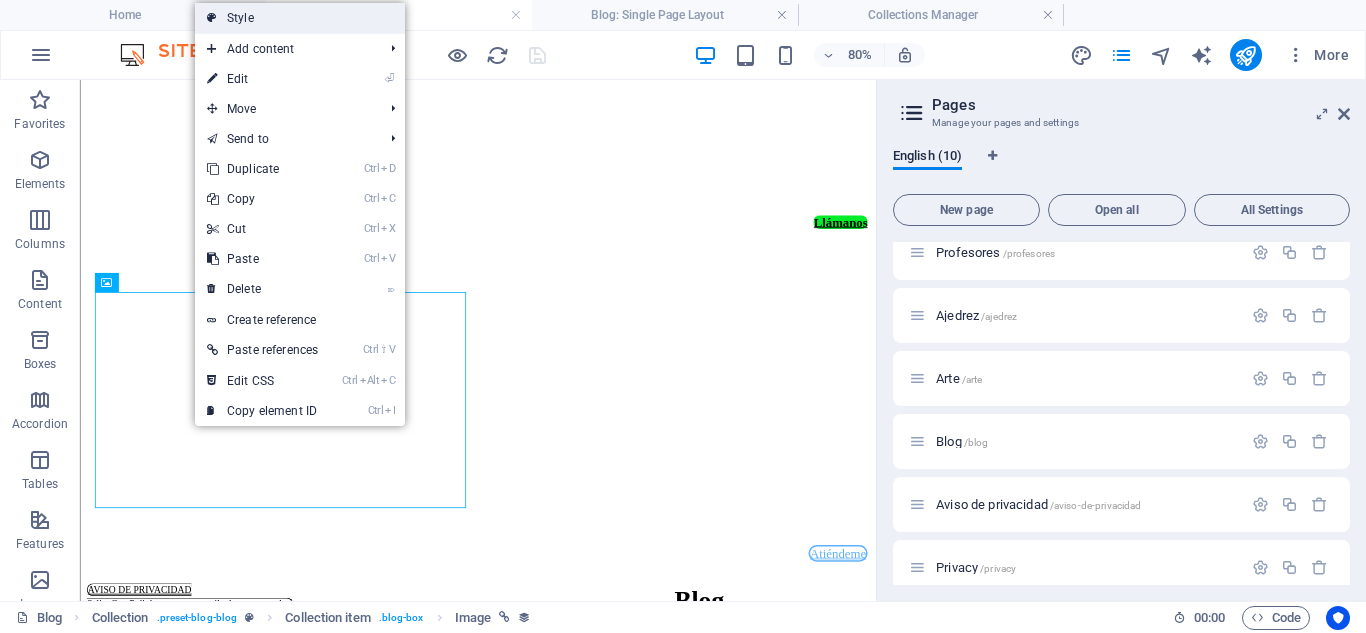 drag, startPoint x: 266, startPoint y: 22, endPoint x: 242, endPoint y: 602, distance: 580.49634 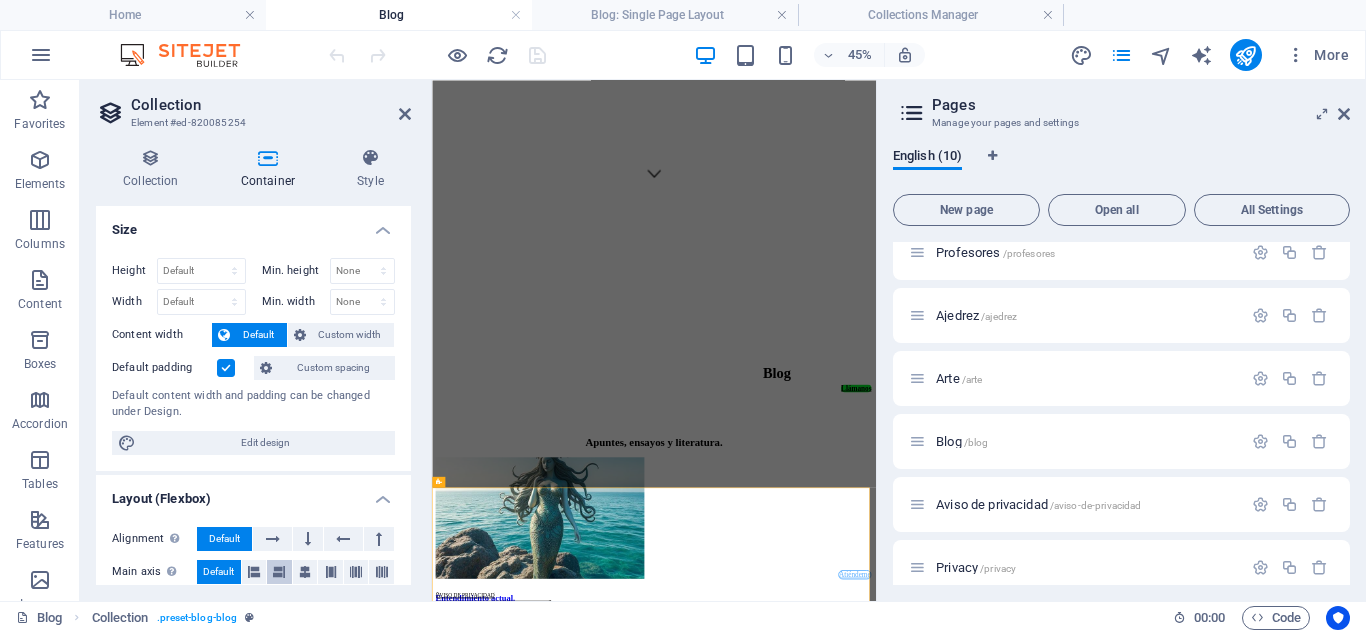 scroll, scrollTop: 115, scrollLeft: 0, axis: vertical 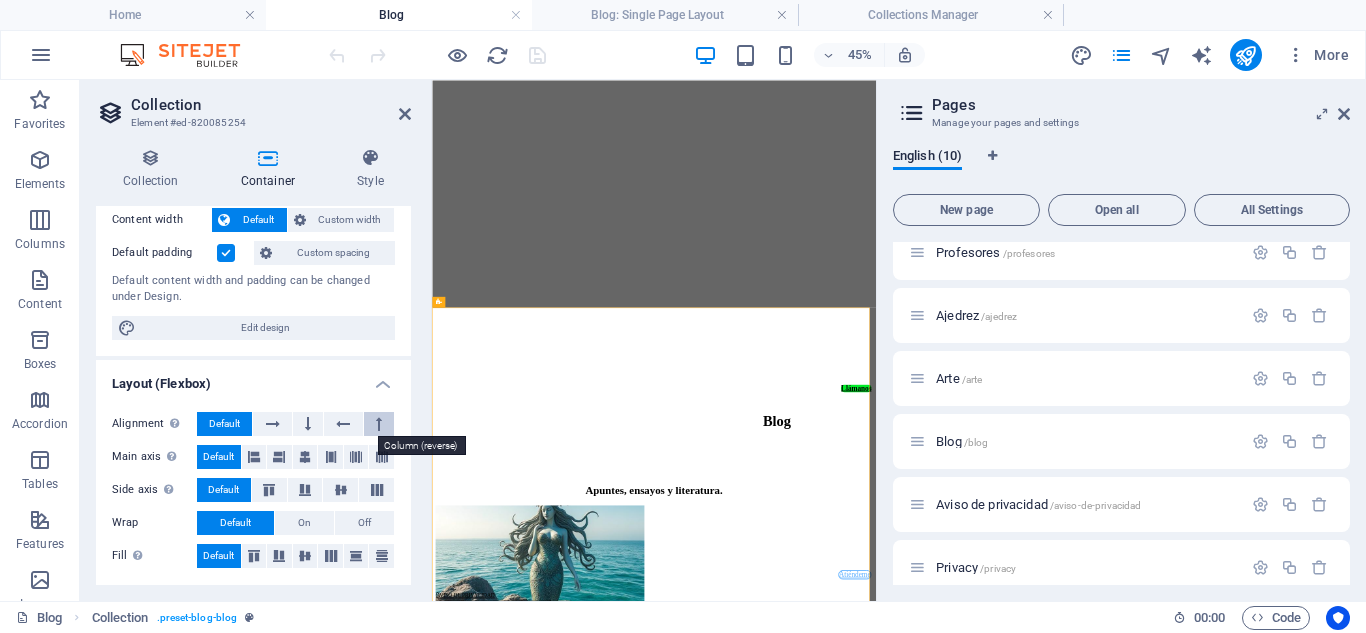 click at bounding box center [379, 424] 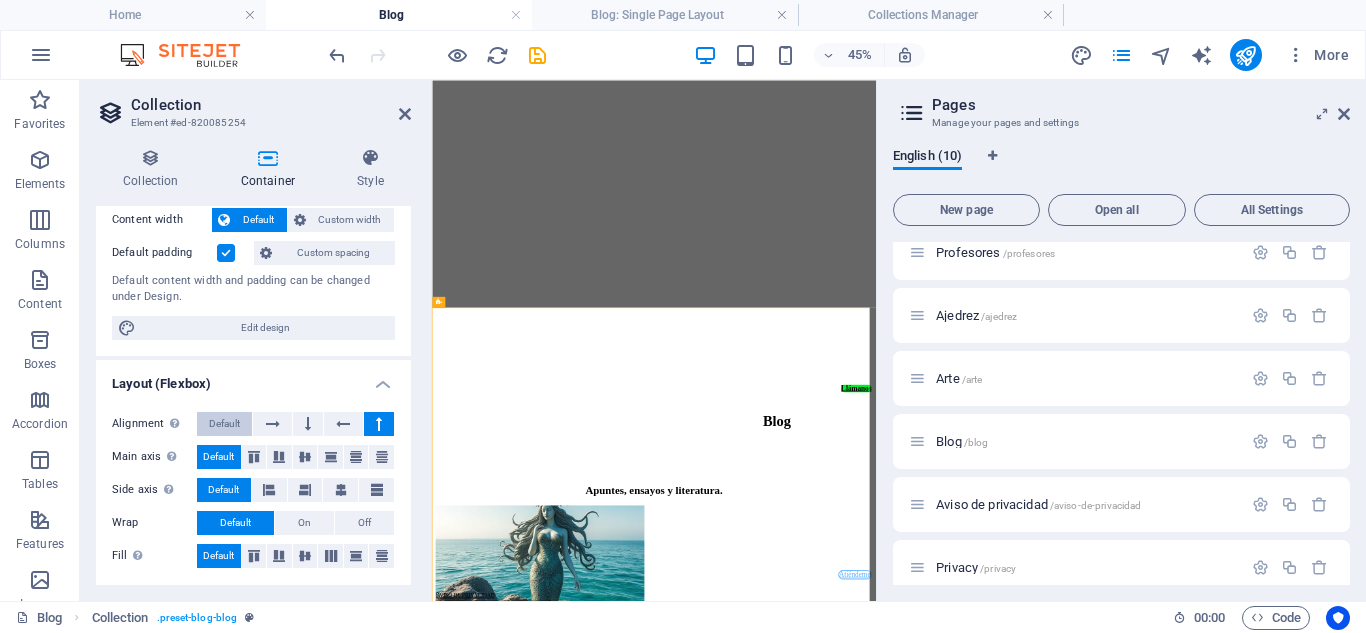 click on "Default" at bounding box center [224, 424] 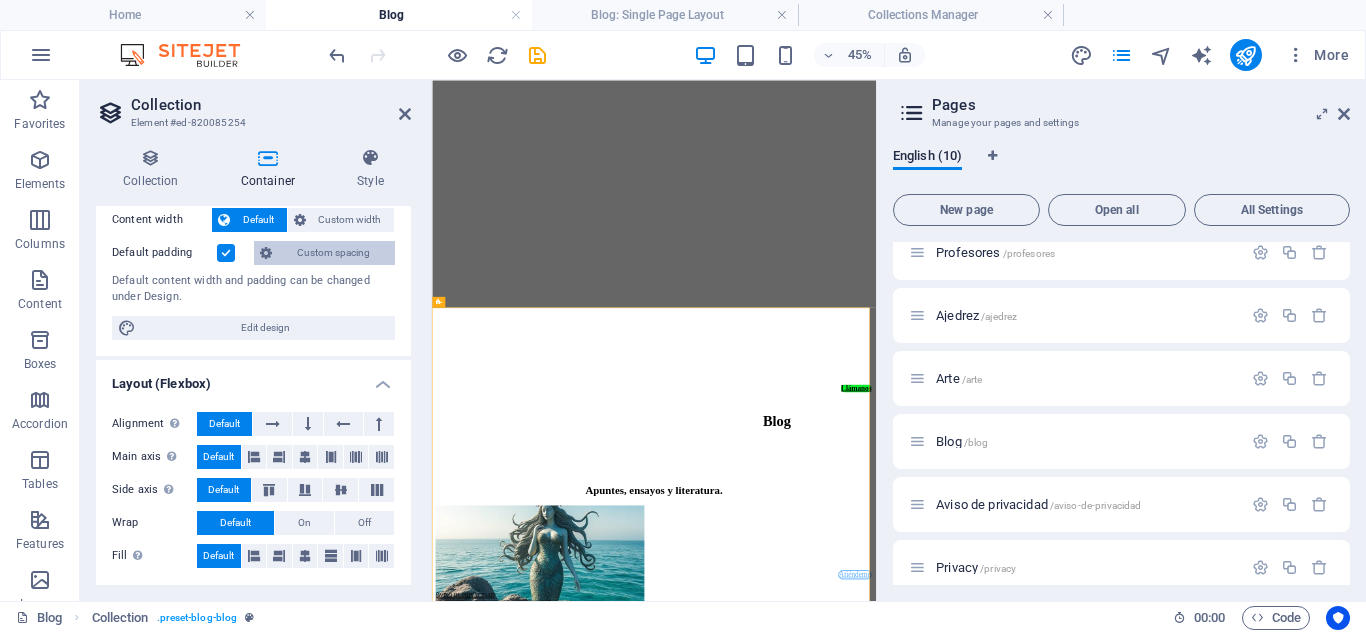 scroll, scrollTop: 15, scrollLeft: 0, axis: vertical 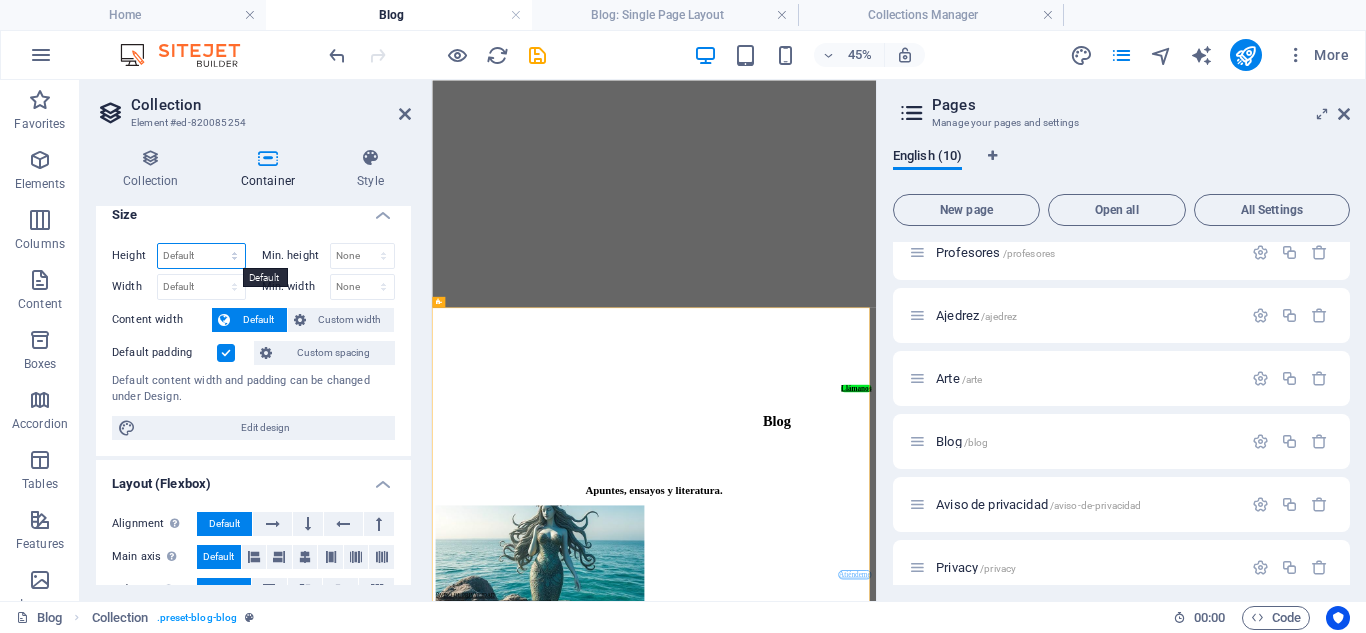 click on "Default px rem % vh vw" at bounding box center [201, 256] 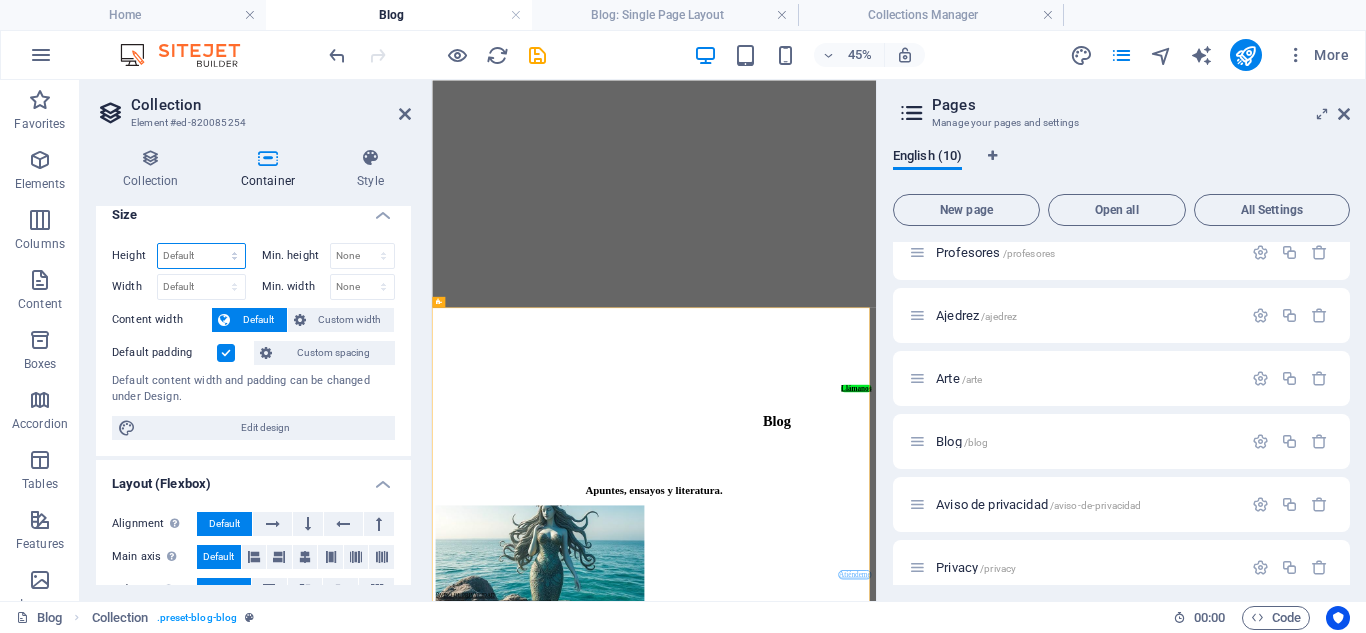 select on "%" 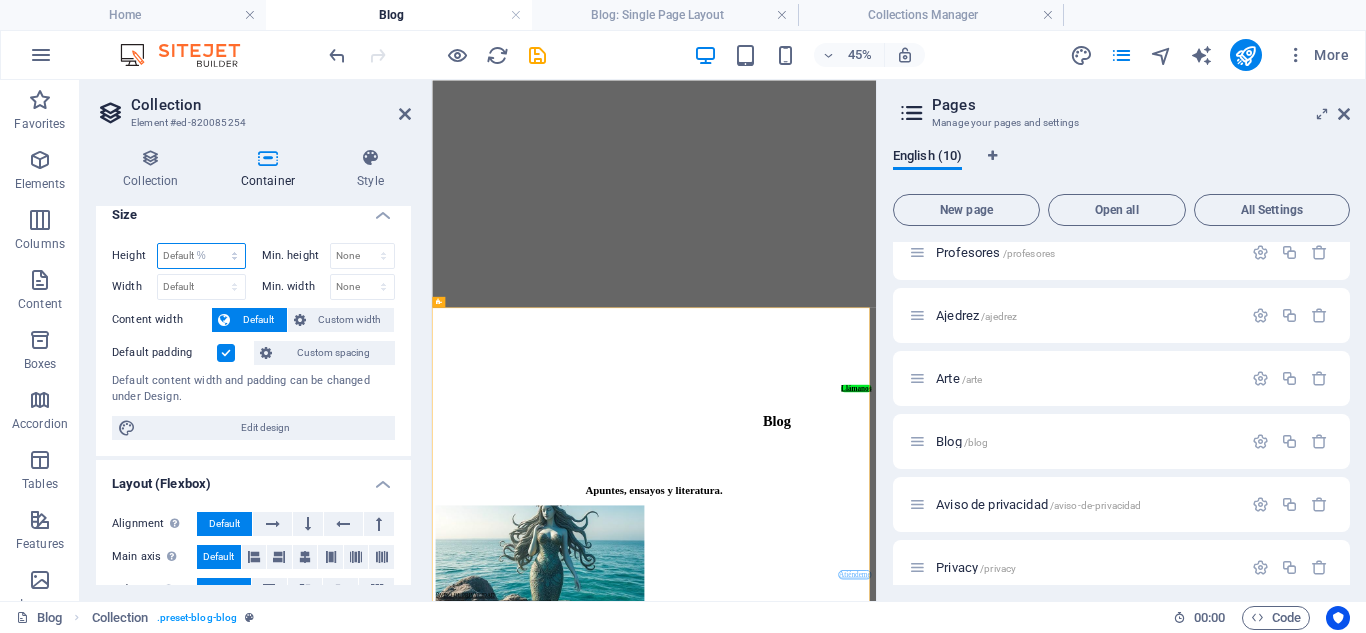 click on "Default px rem % vh vw" at bounding box center (201, 256) 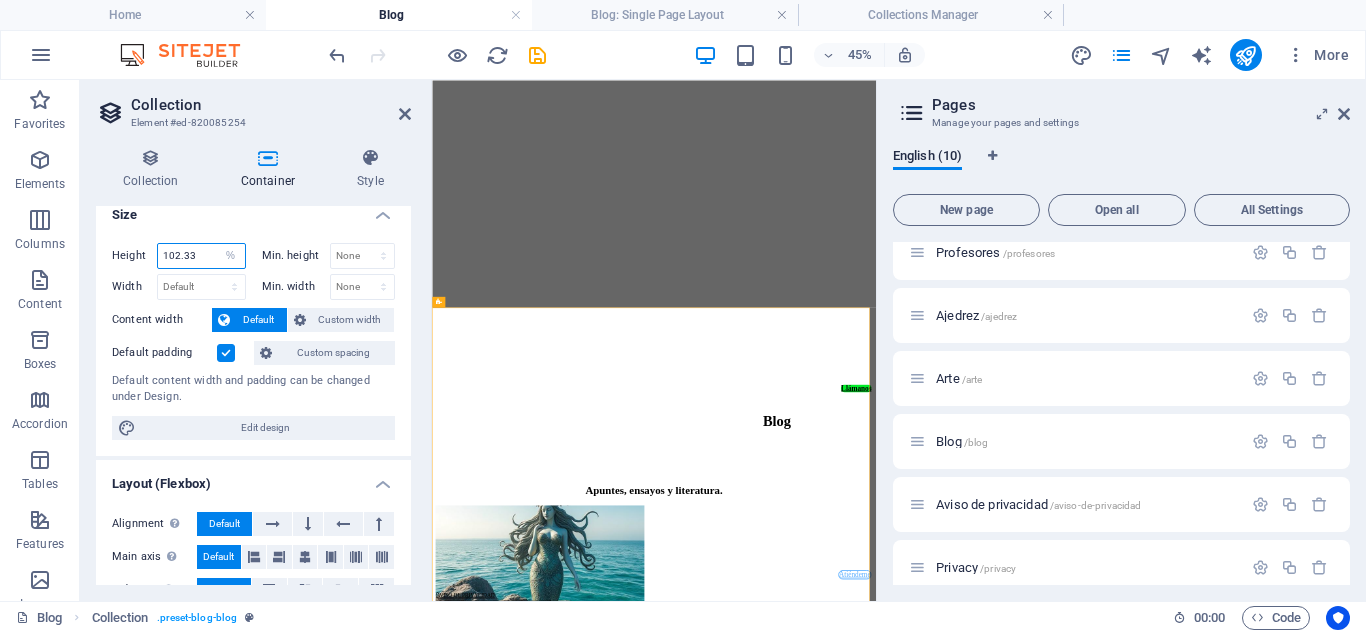 click on "102.33" at bounding box center (201, 256) 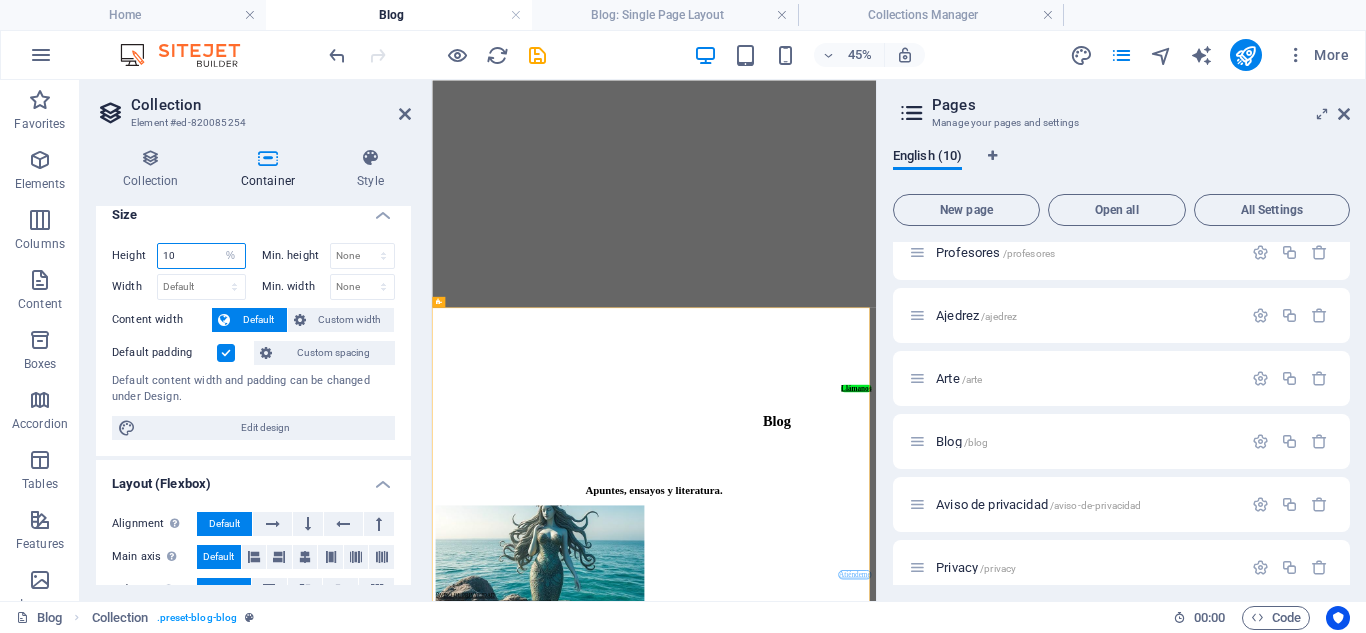 type on "1" 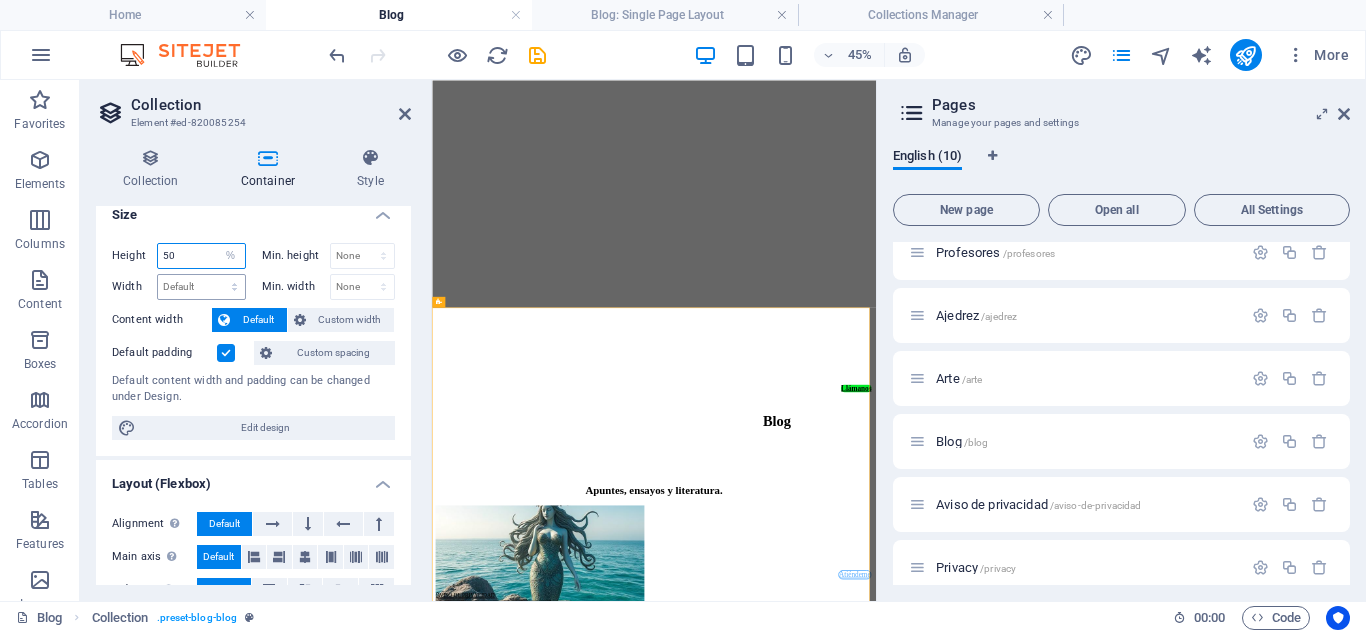 type on "50" 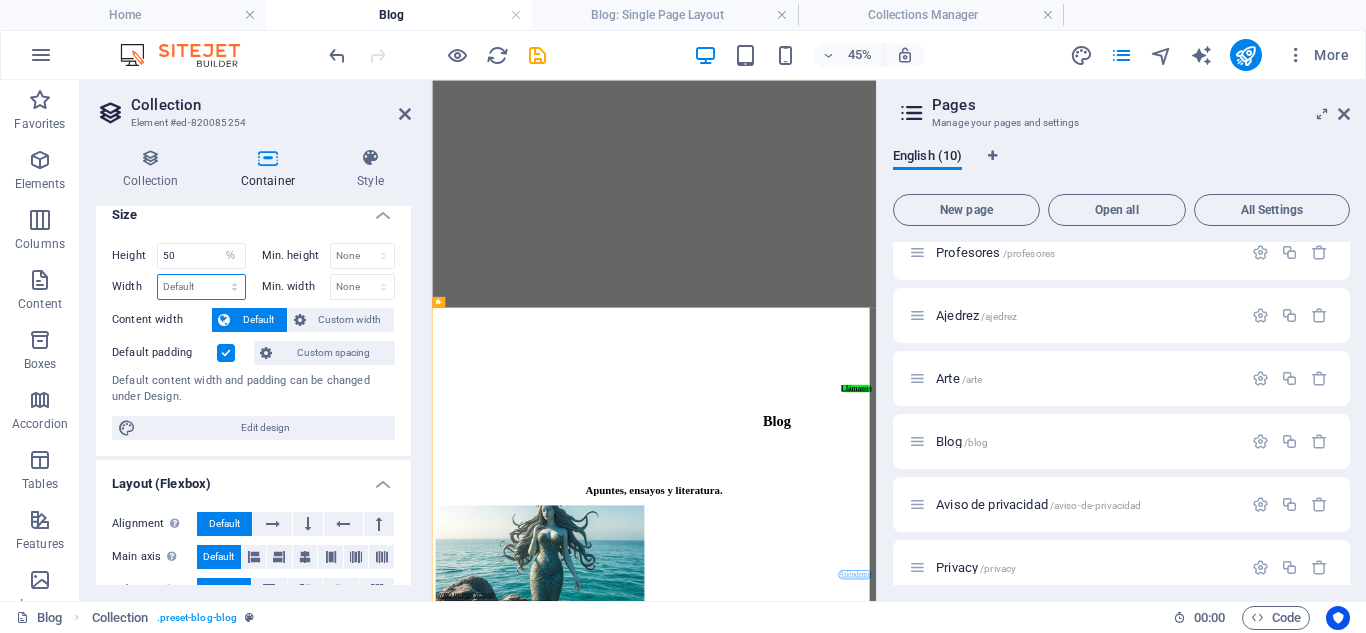 click on "Default px rem % em vh vw" at bounding box center (201, 287) 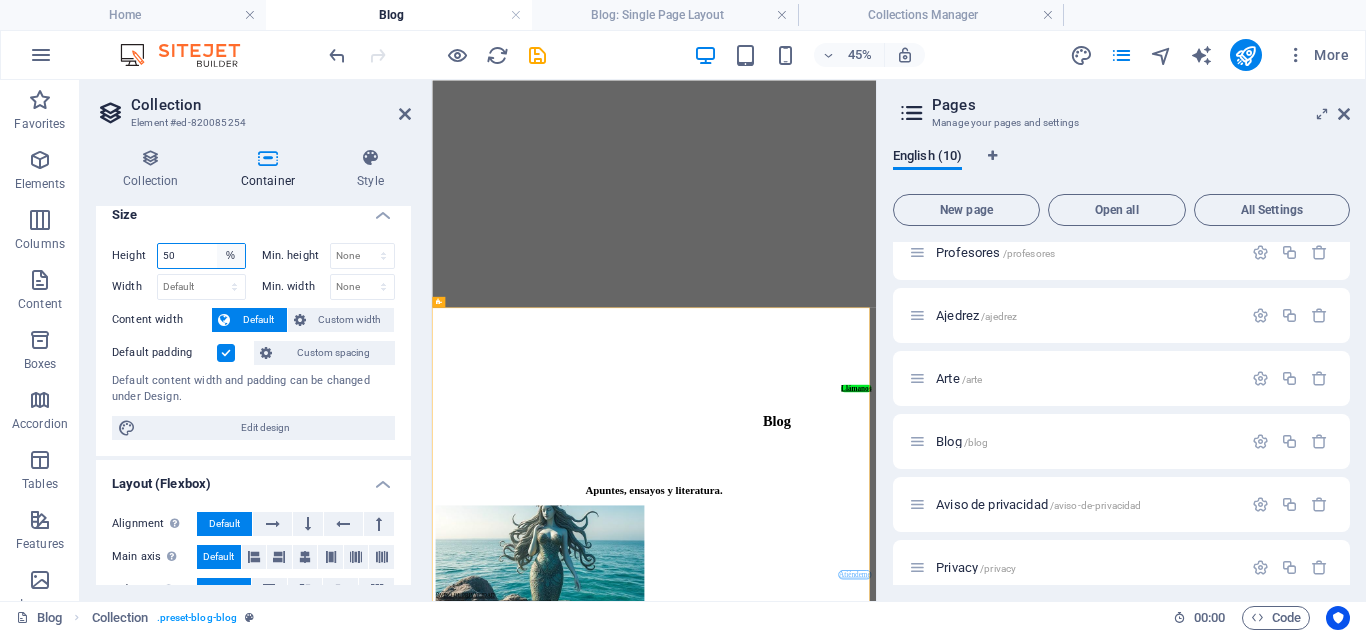click on "Default px rem % vh vw" at bounding box center (231, 256) 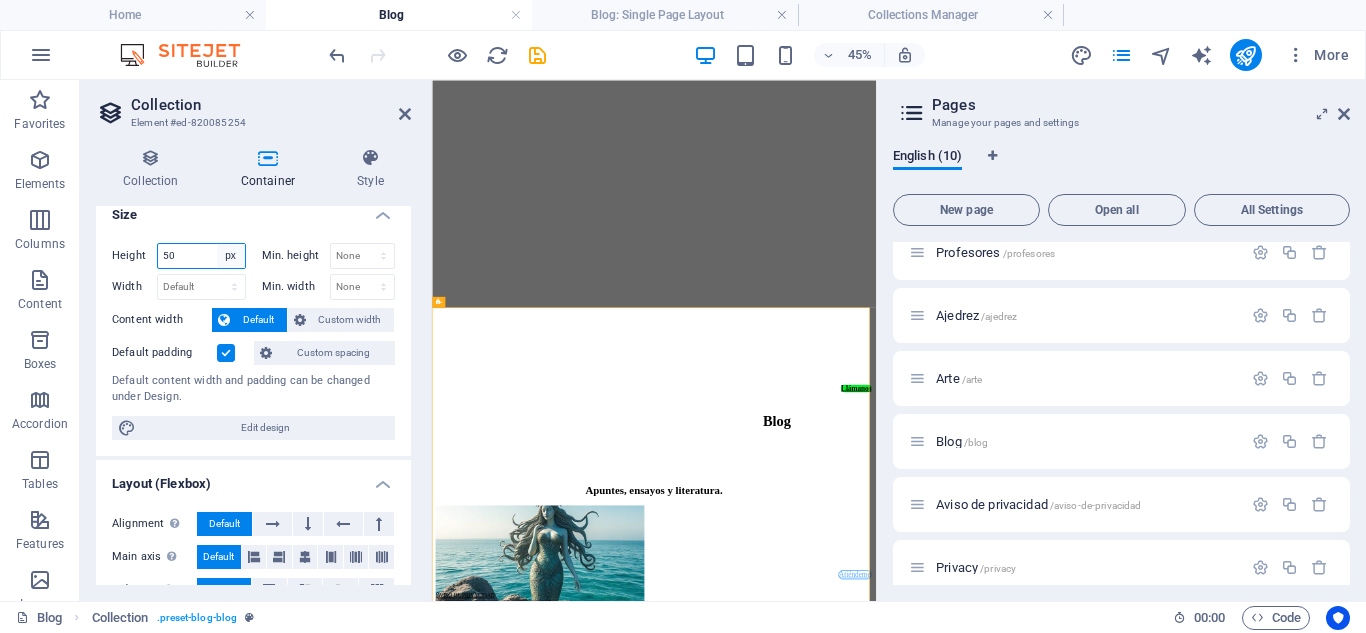 click on "Default px rem % vh vw" at bounding box center (231, 256) 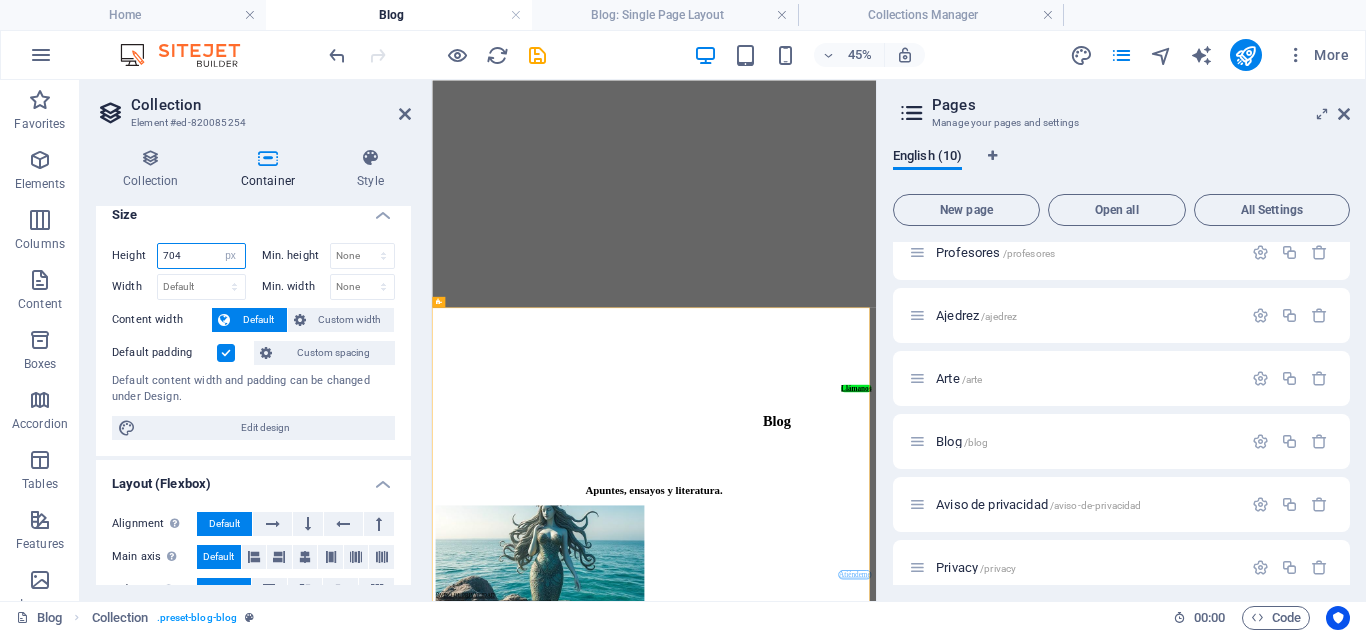 click on "704" at bounding box center [201, 256] 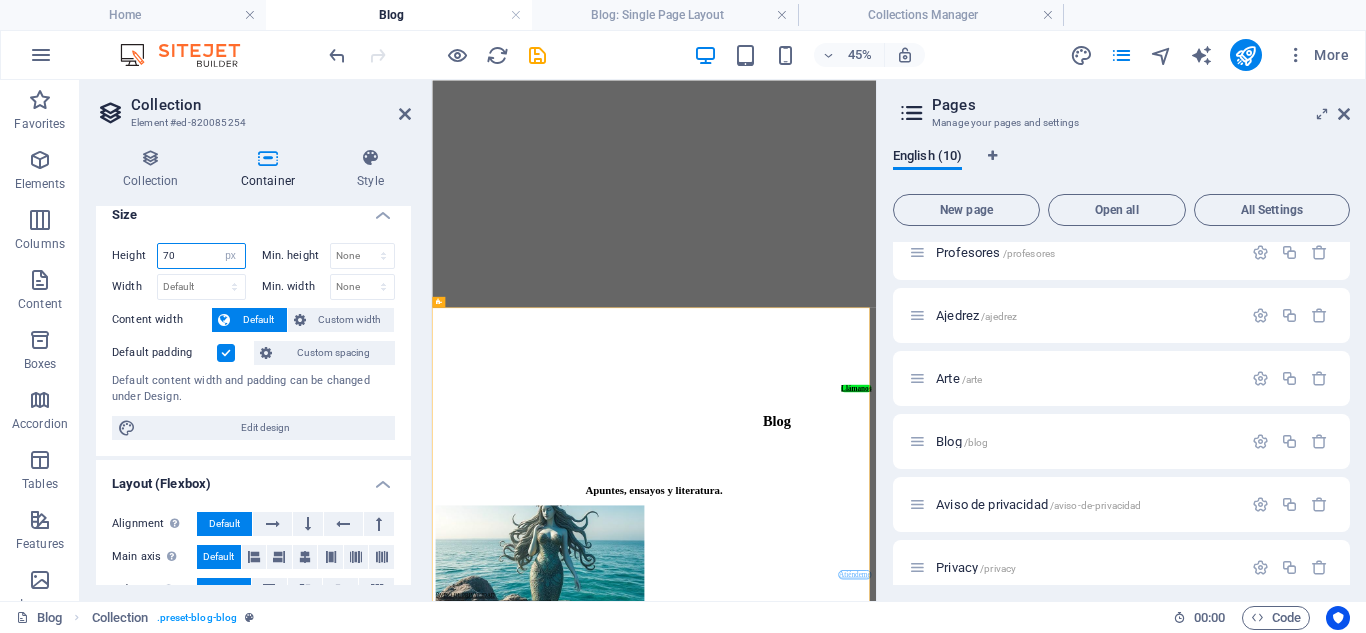 type on "7" 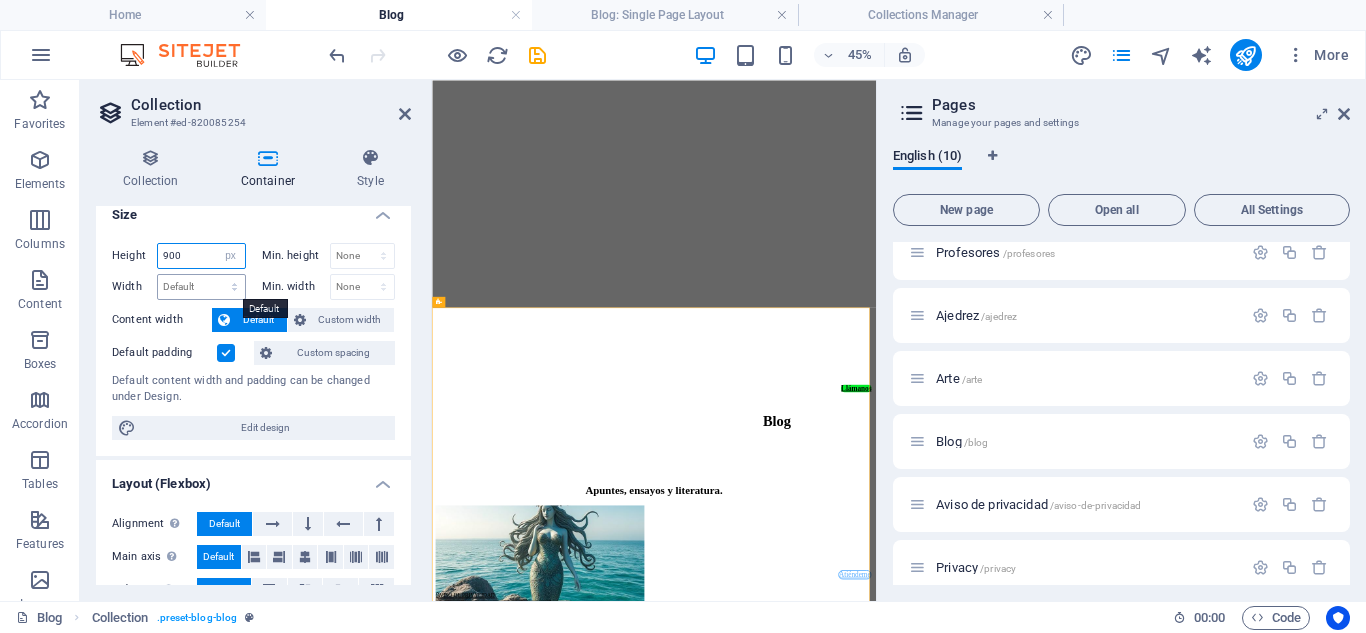 type on "900" 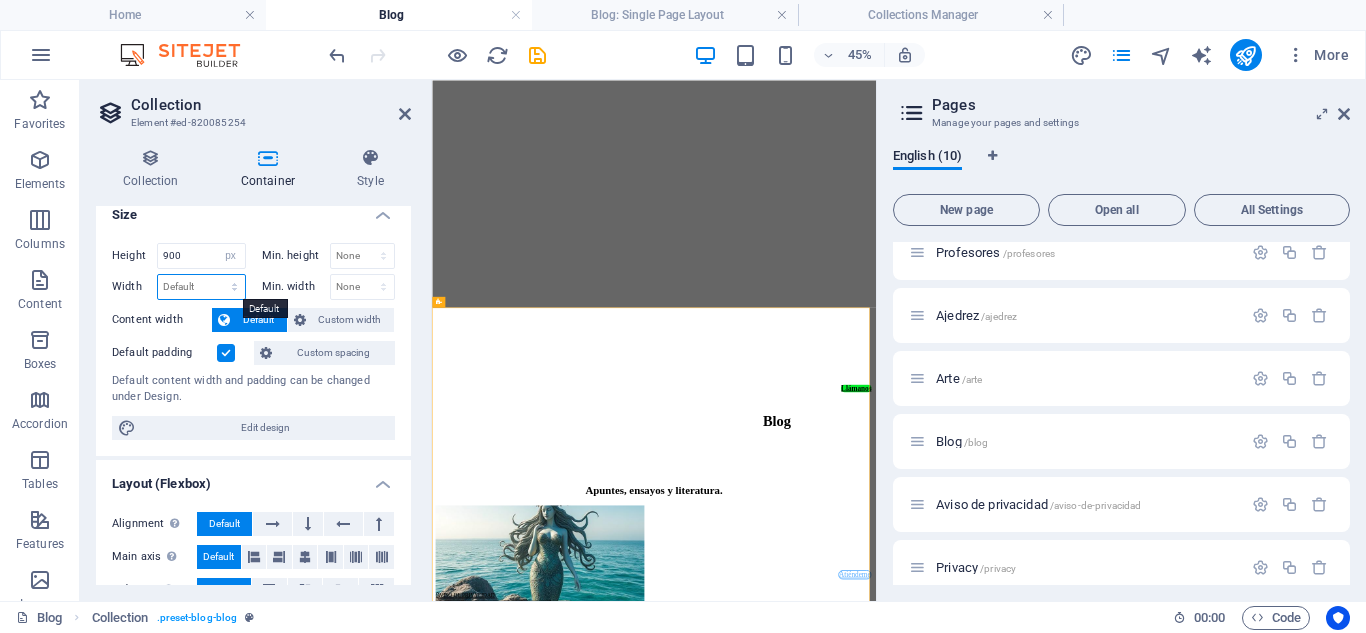 click on "Default px rem % em vh vw" at bounding box center [201, 287] 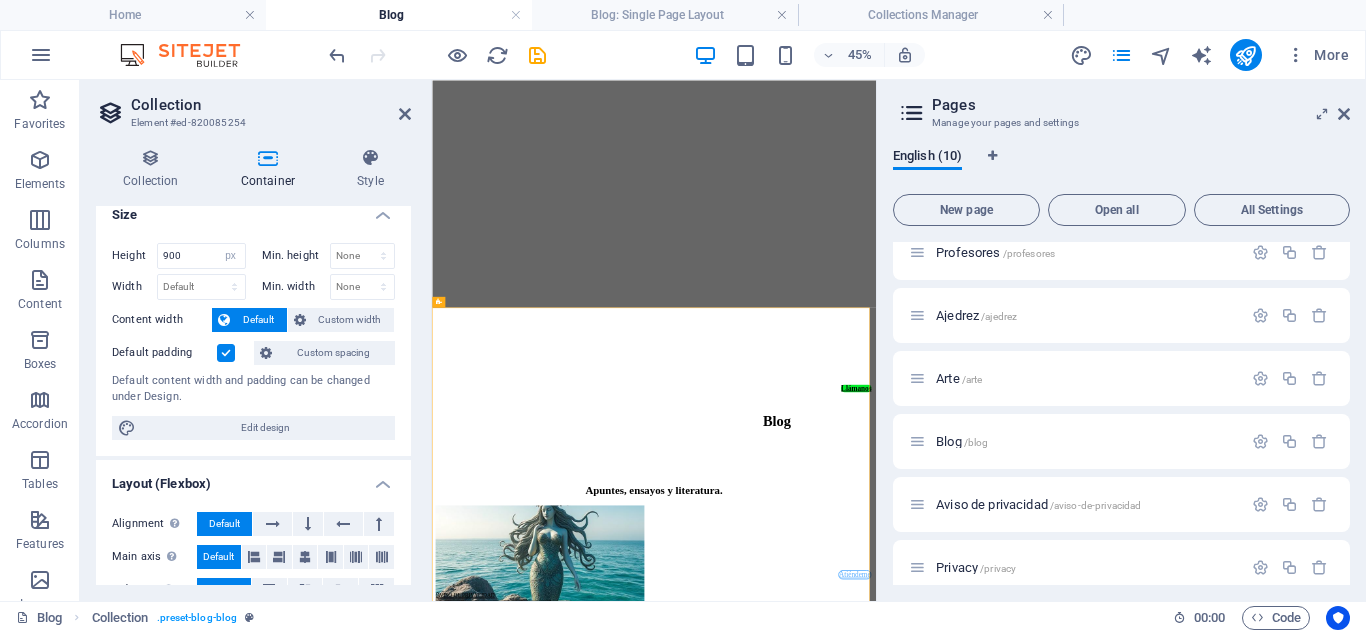 click on "Size" at bounding box center (253, 209) 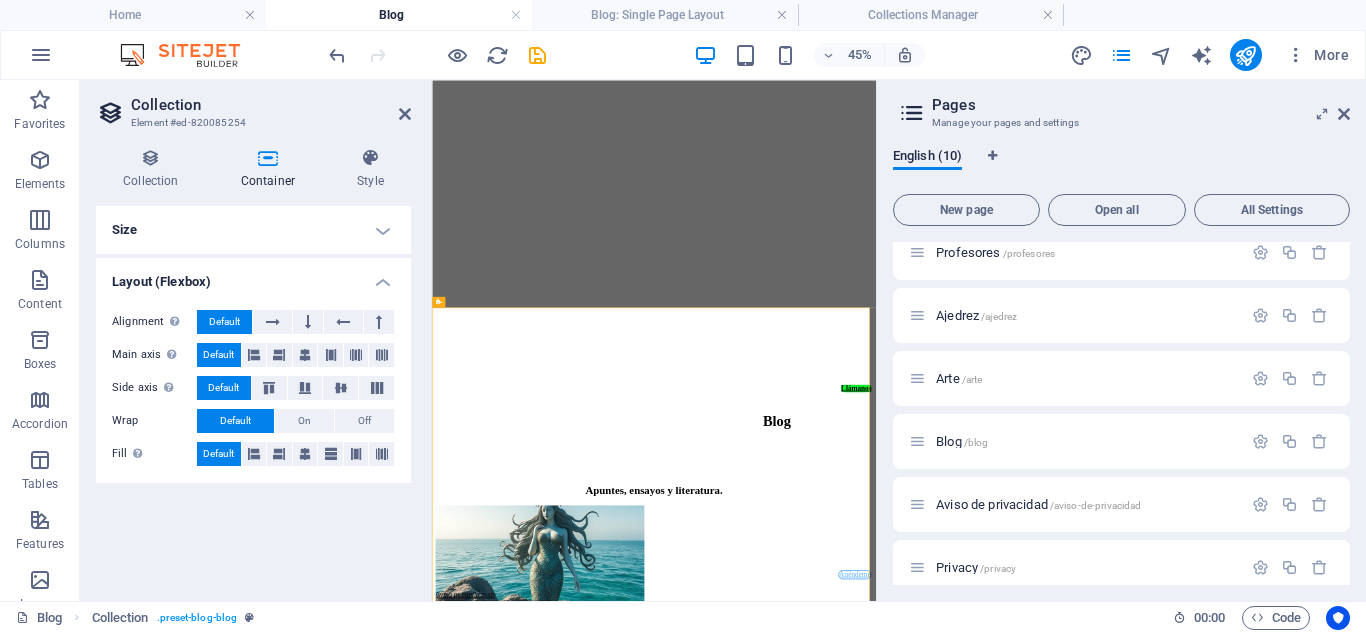 scroll, scrollTop: 0, scrollLeft: 0, axis: both 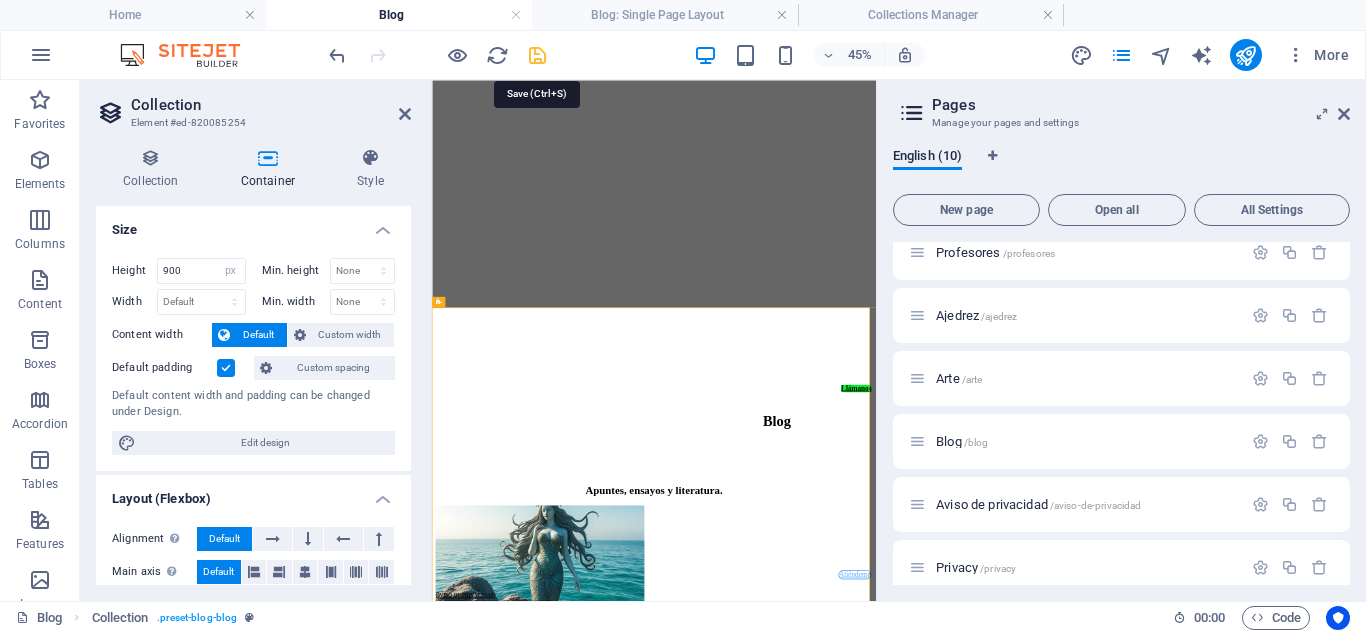 click at bounding box center [537, 55] 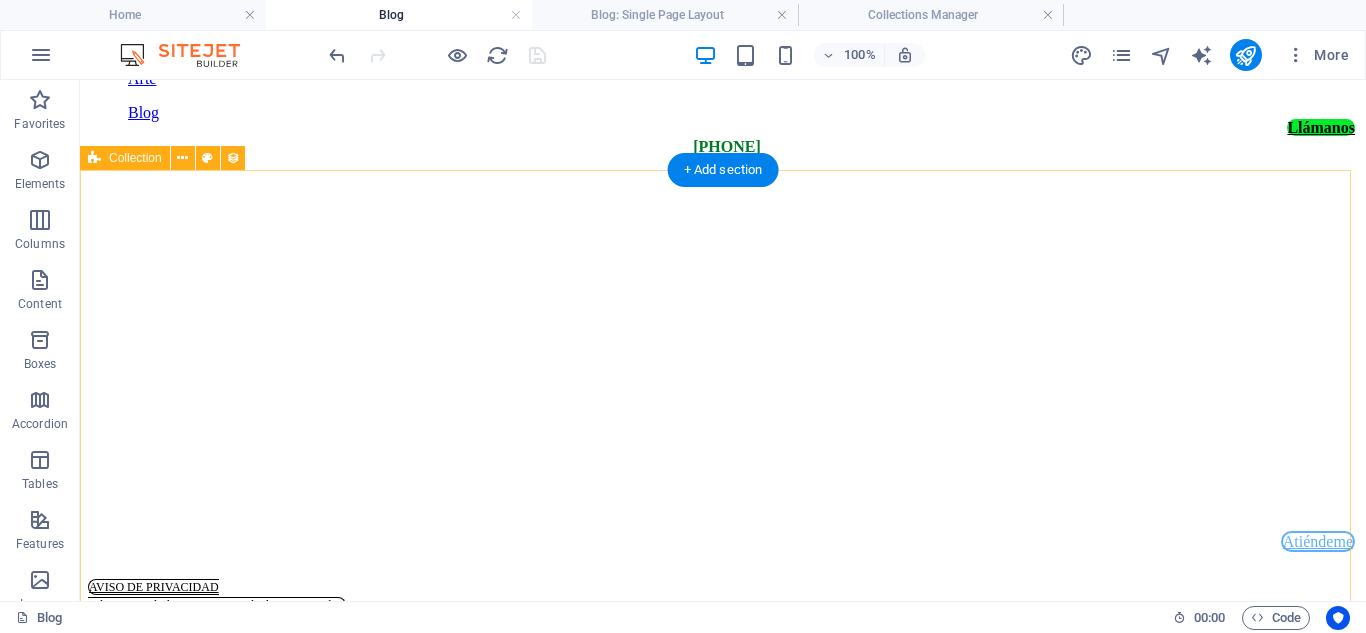 scroll, scrollTop: 877, scrollLeft: 0, axis: vertical 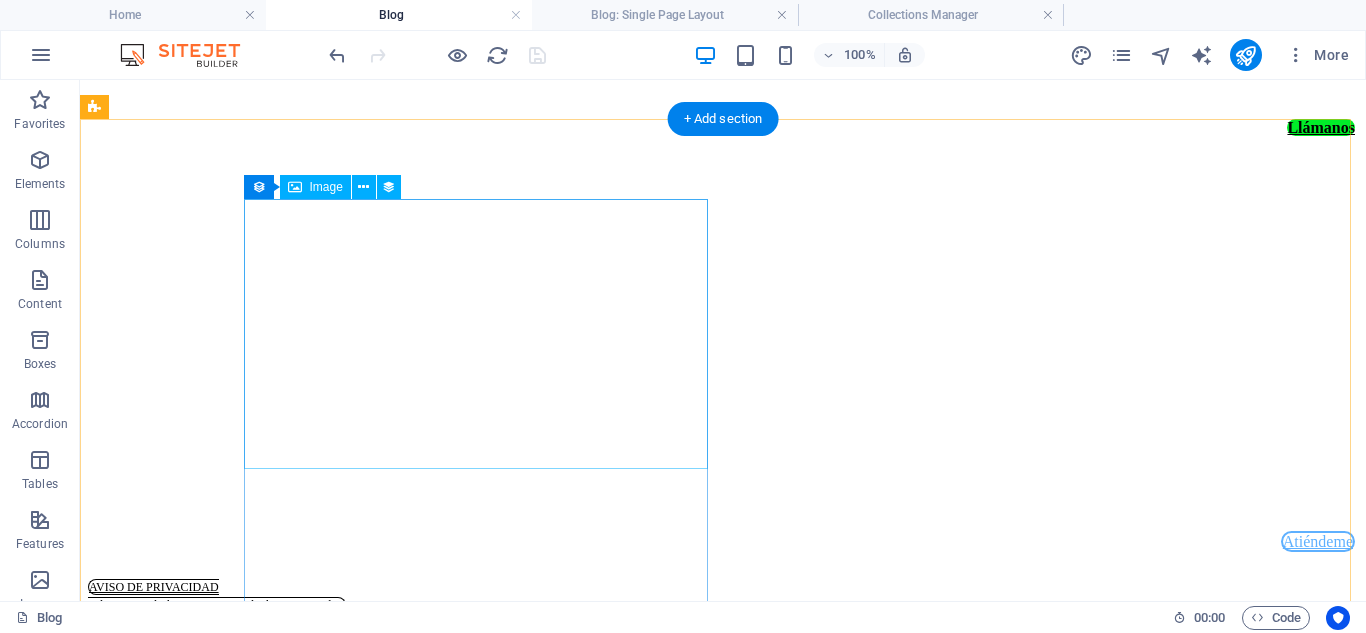 click at bounding box center (723, 964) 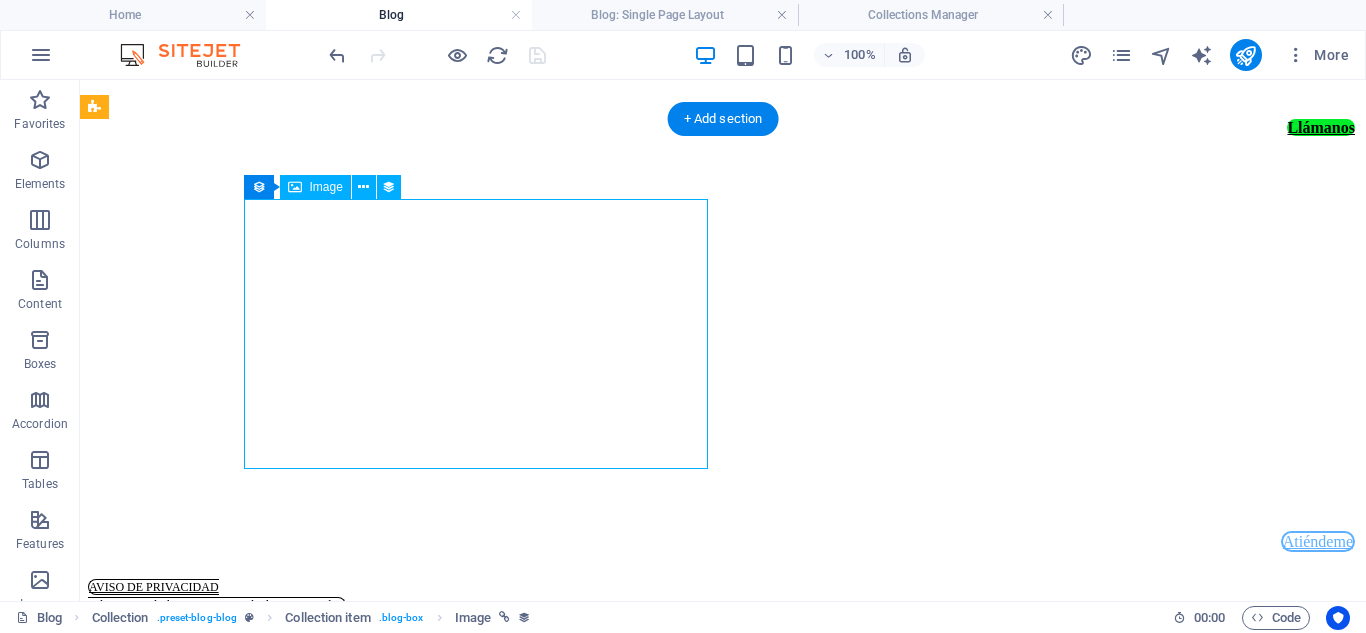 click at bounding box center [723, 964] 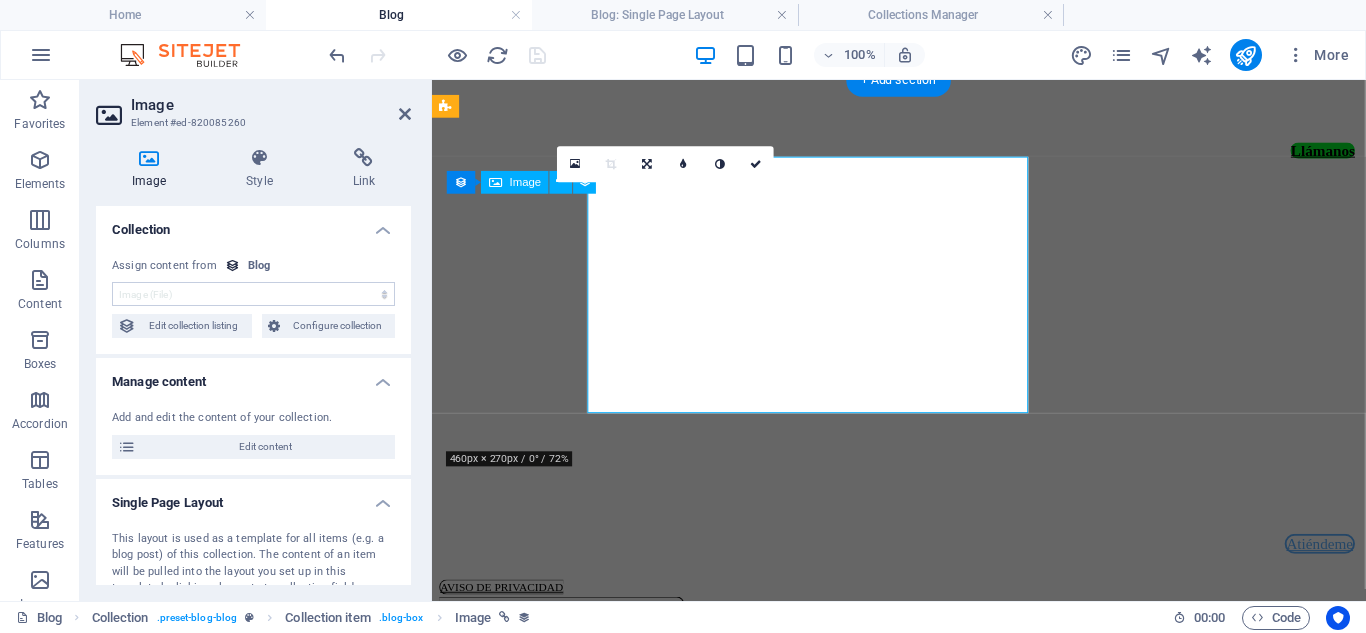 scroll, scrollTop: 915, scrollLeft: 0, axis: vertical 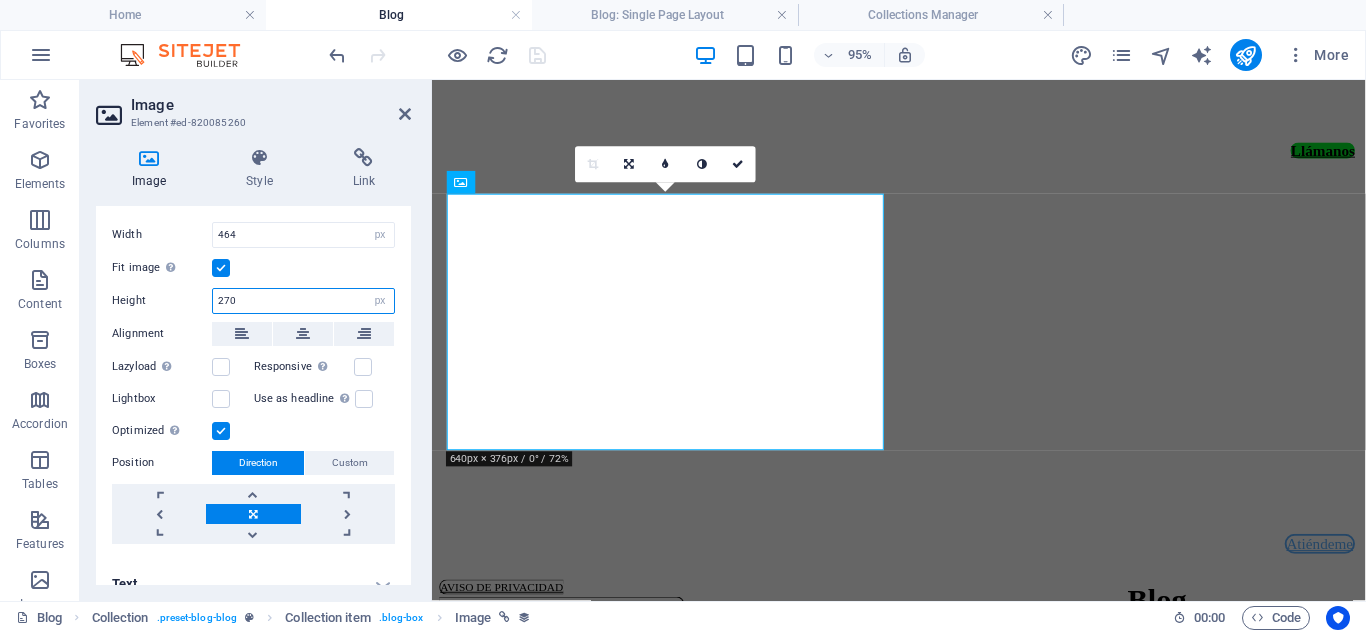 drag, startPoint x: 271, startPoint y: 302, endPoint x: 176, endPoint y: 319, distance: 96.50906 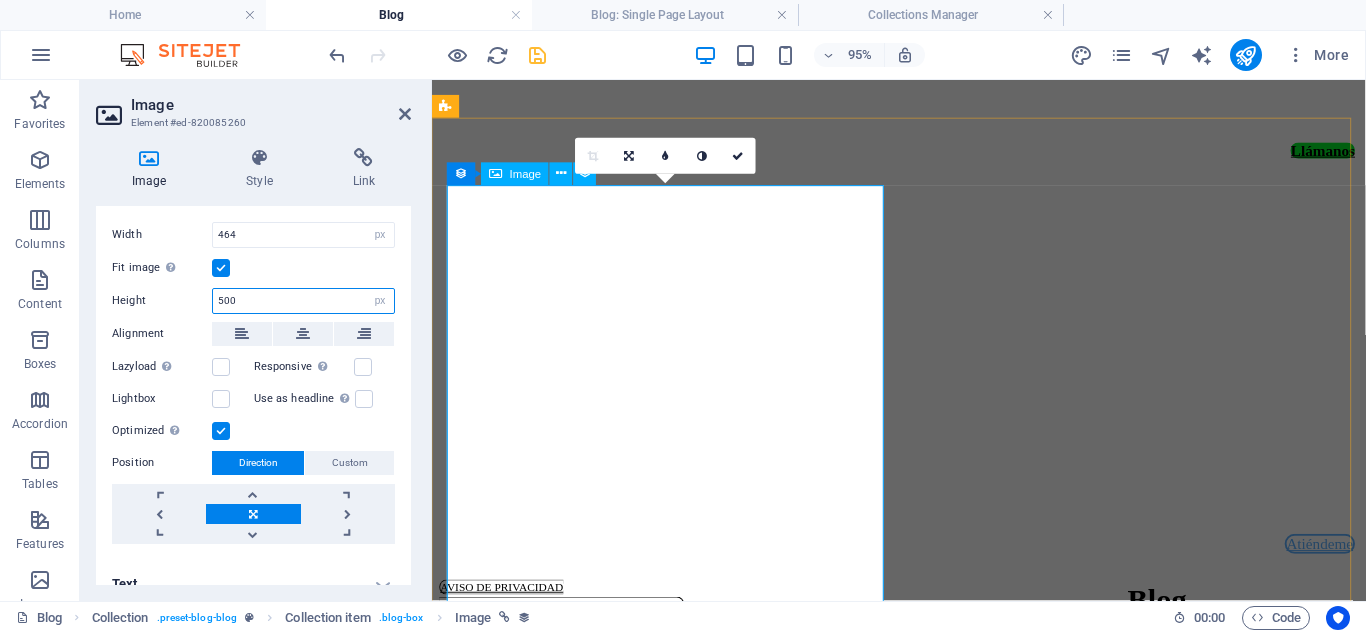type on "500" 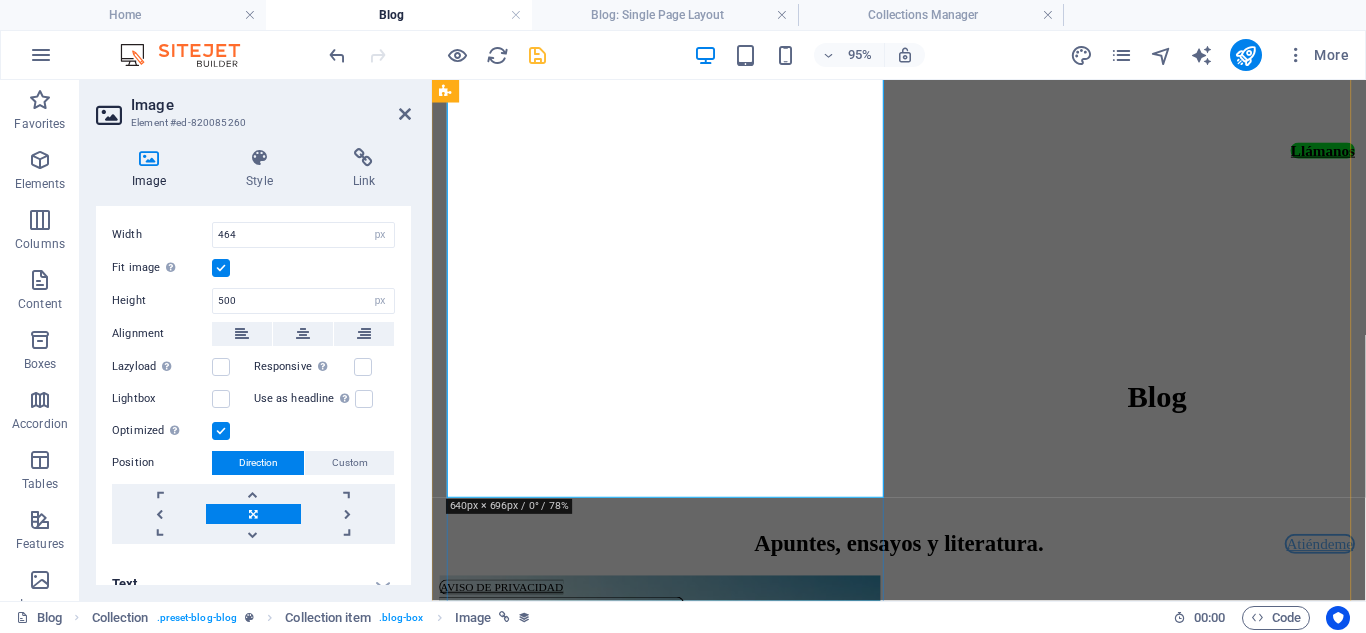 scroll, scrollTop: 1215, scrollLeft: 0, axis: vertical 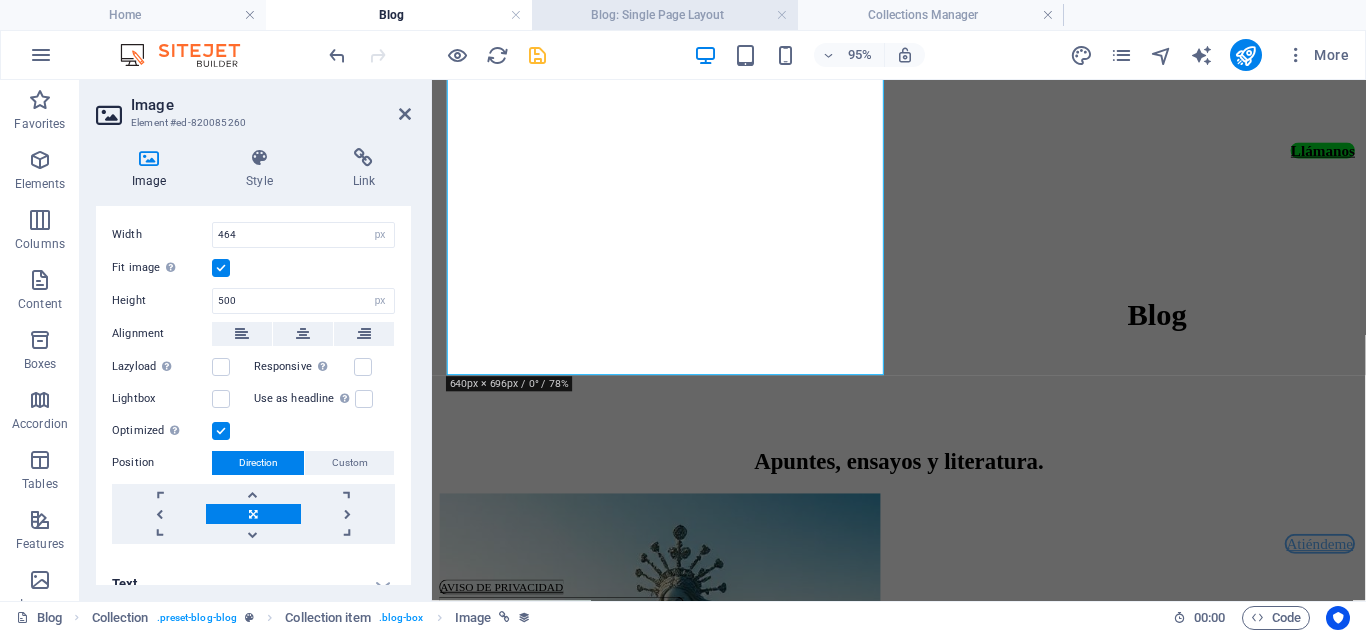 click on "Blog: Single Page Layout" at bounding box center [665, 15] 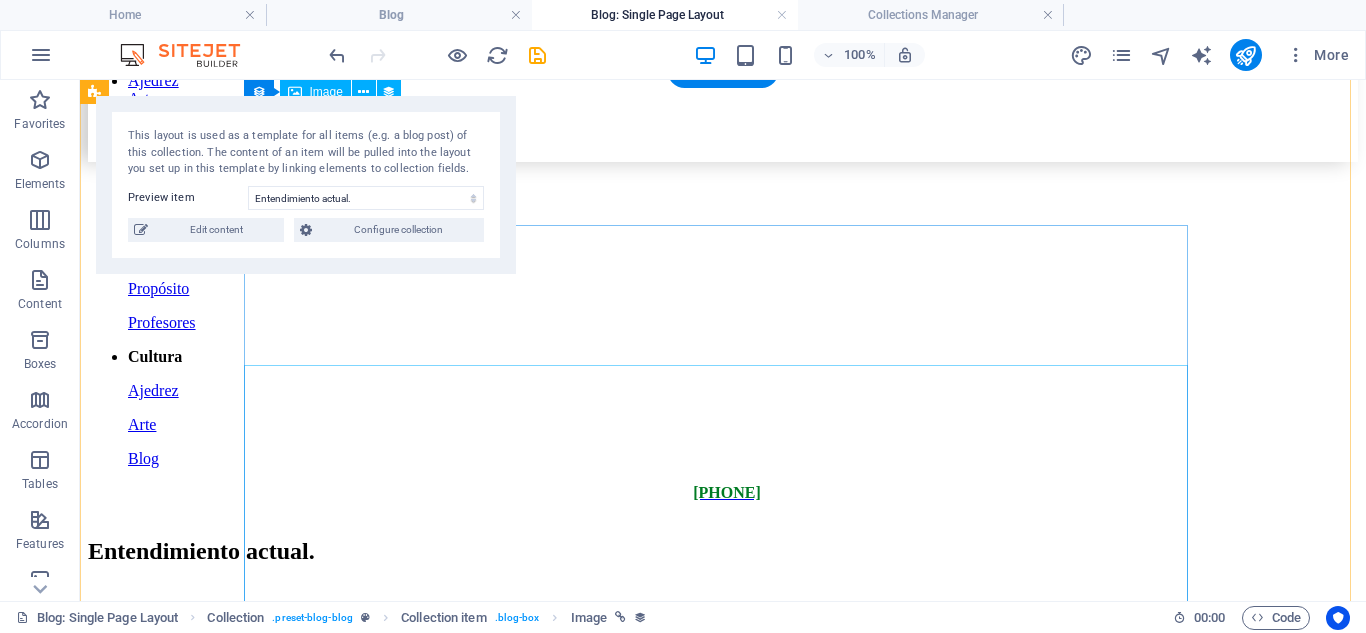 scroll, scrollTop: 0, scrollLeft: 0, axis: both 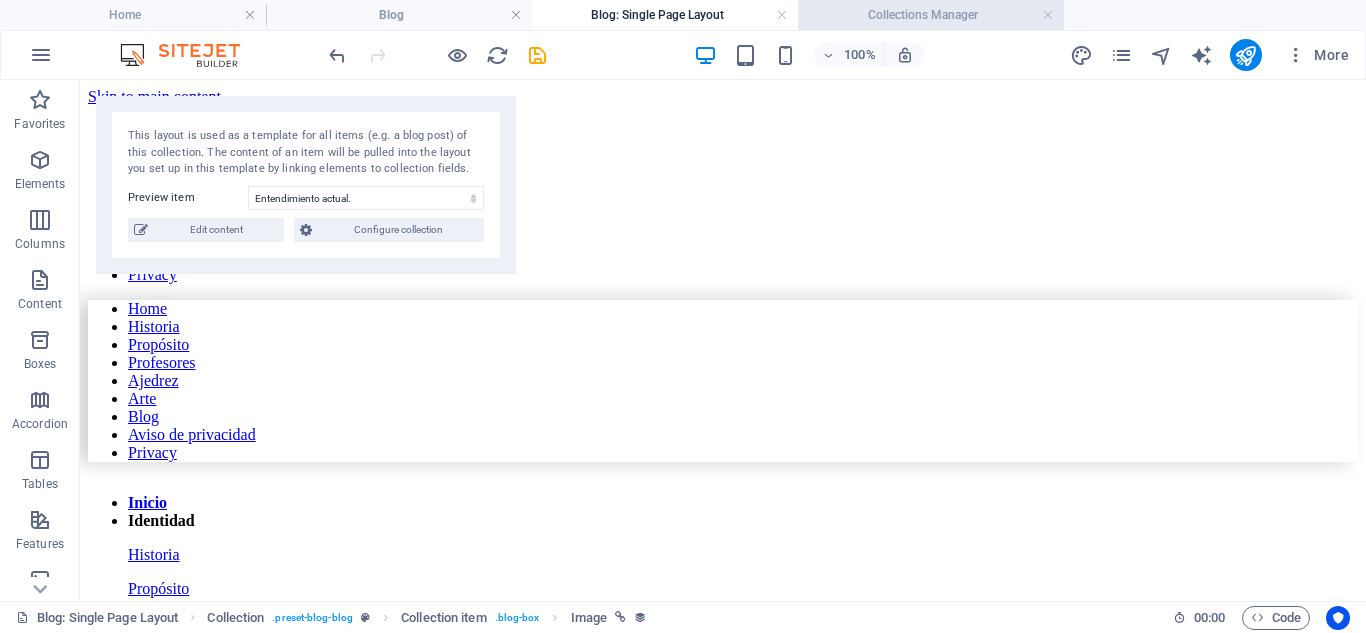 click on "Collections Manager" at bounding box center [931, 15] 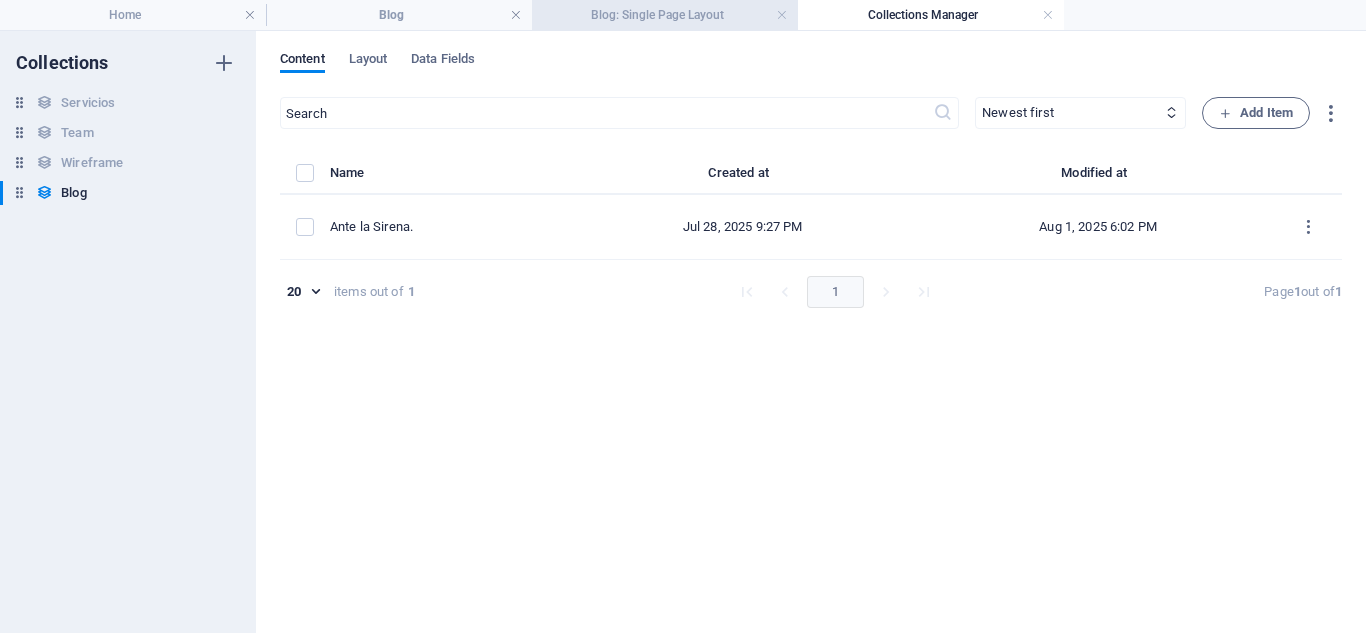 click on "Blog: Single Page Layout" at bounding box center (665, 15) 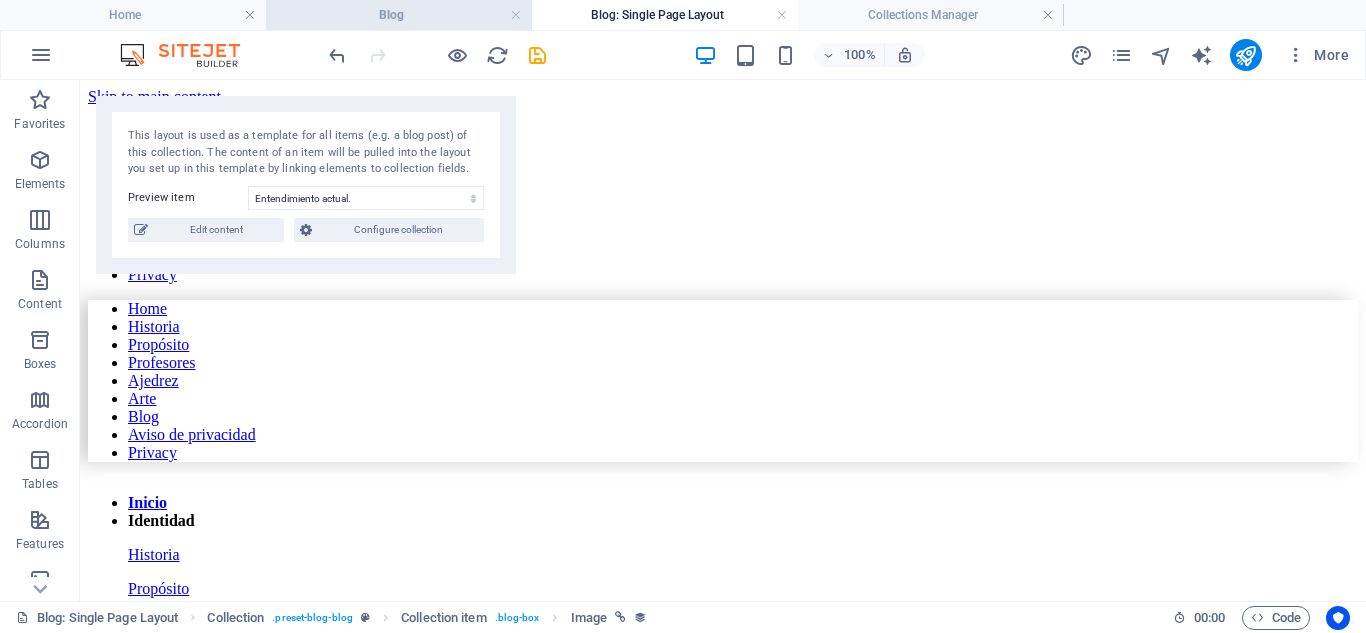 click on "Blog" at bounding box center (399, 15) 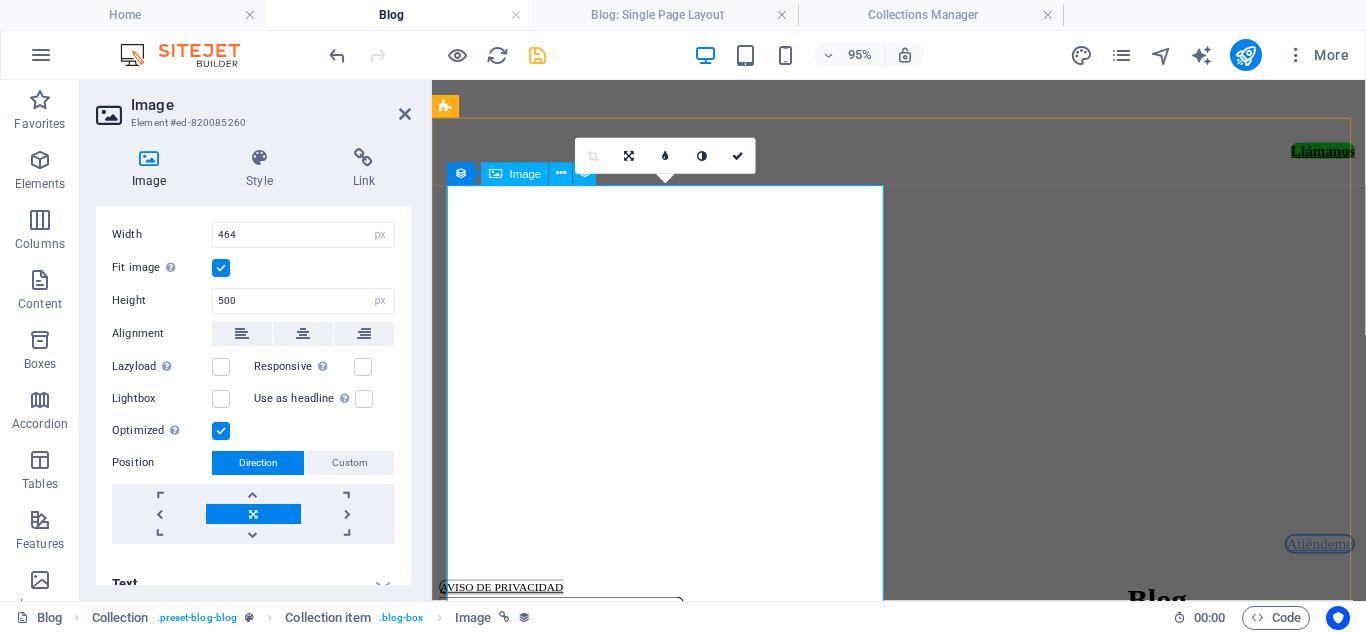 scroll, scrollTop: 1015, scrollLeft: 0, axis: vertical 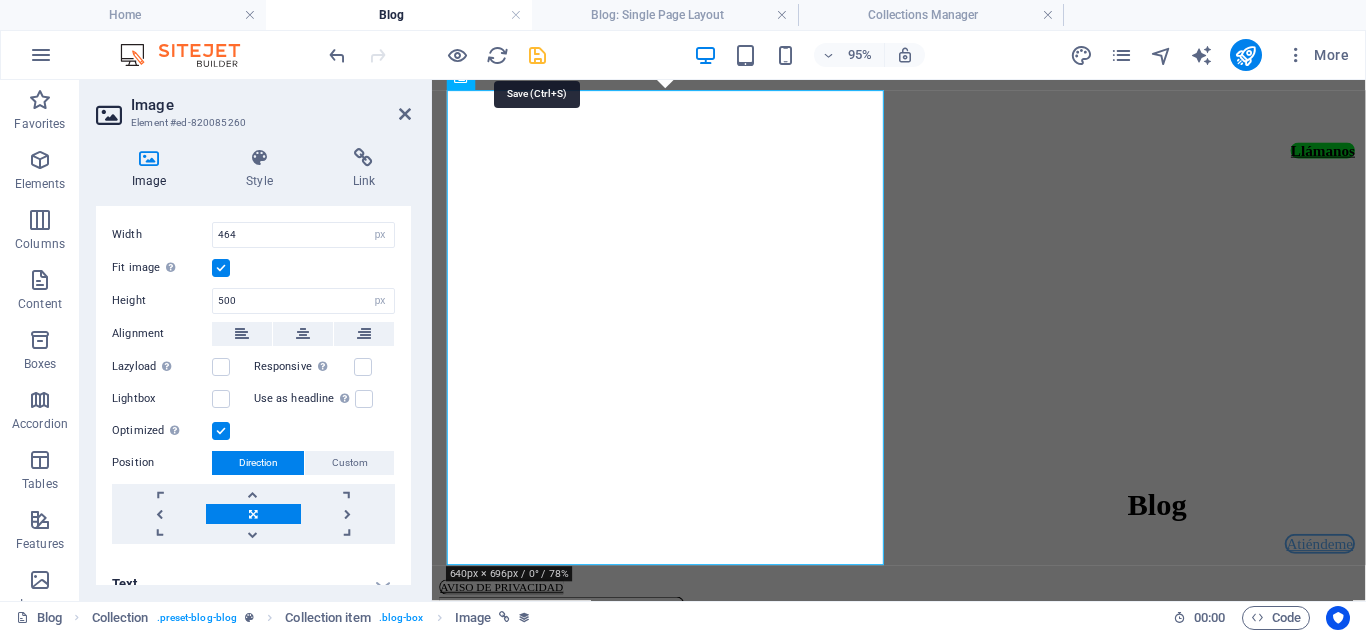 click at bounding box center [537, 55] 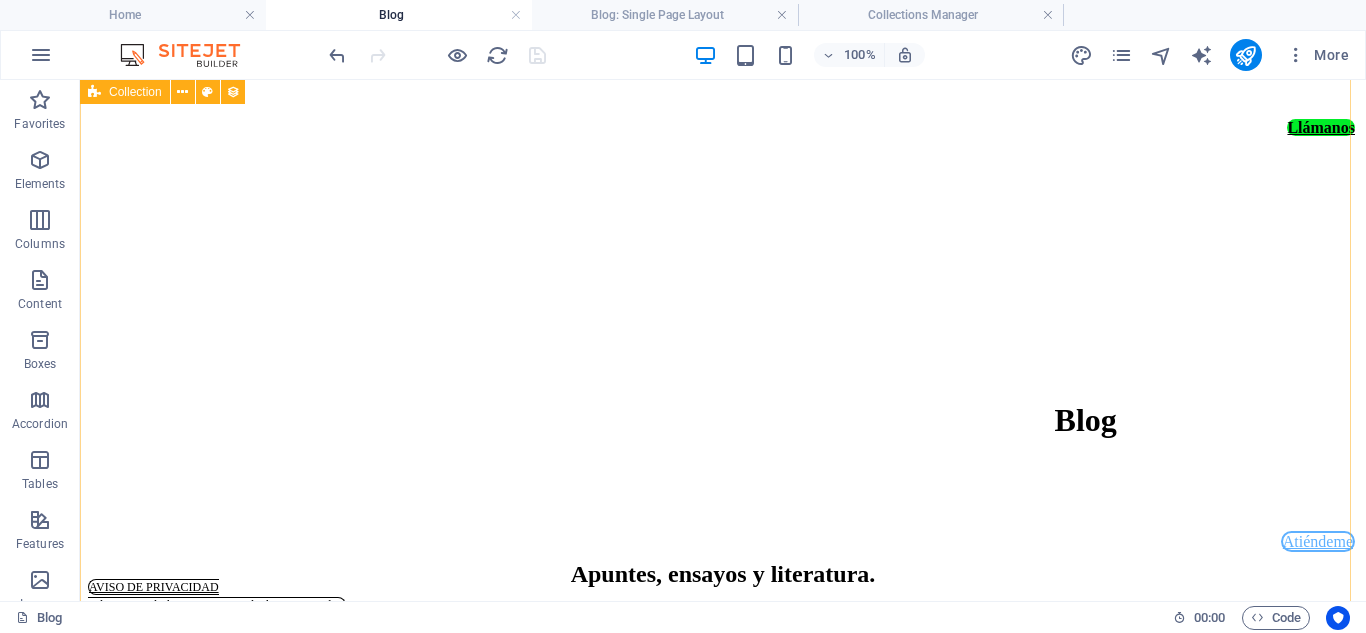 scroll, scrollTop: 1376, scrollLeft: 0, axis: vertical 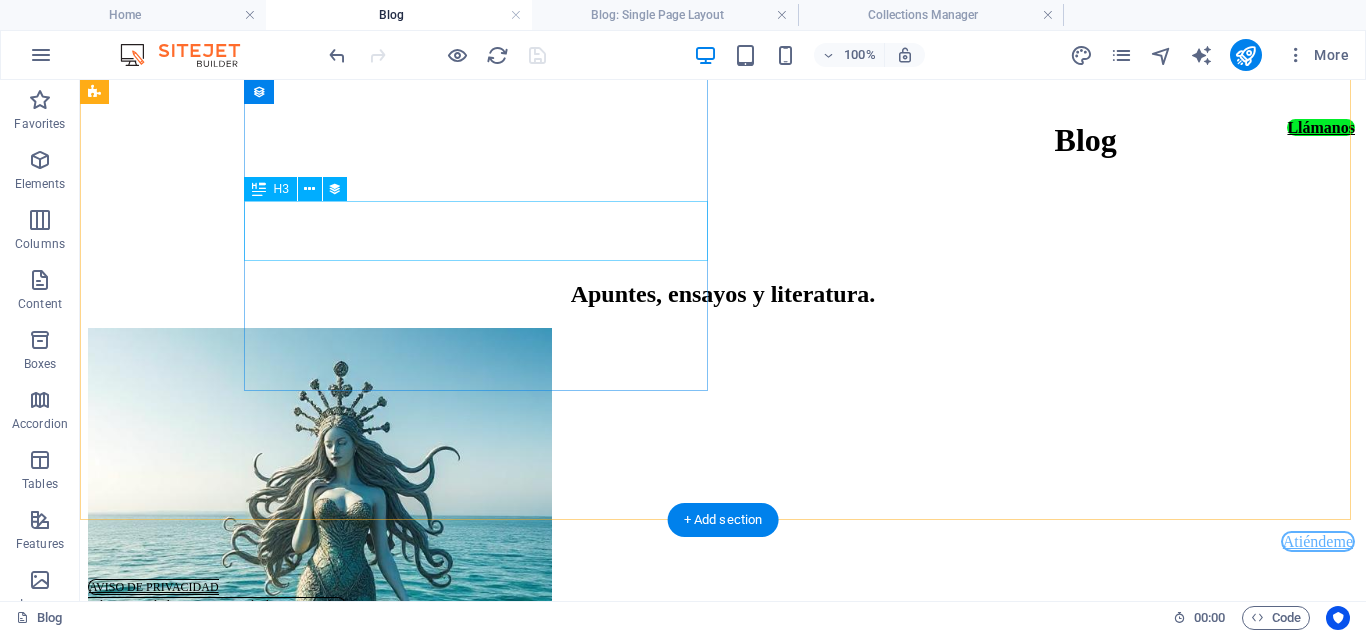 click on "Entendimiento actual." at bounding box center (723, 871) 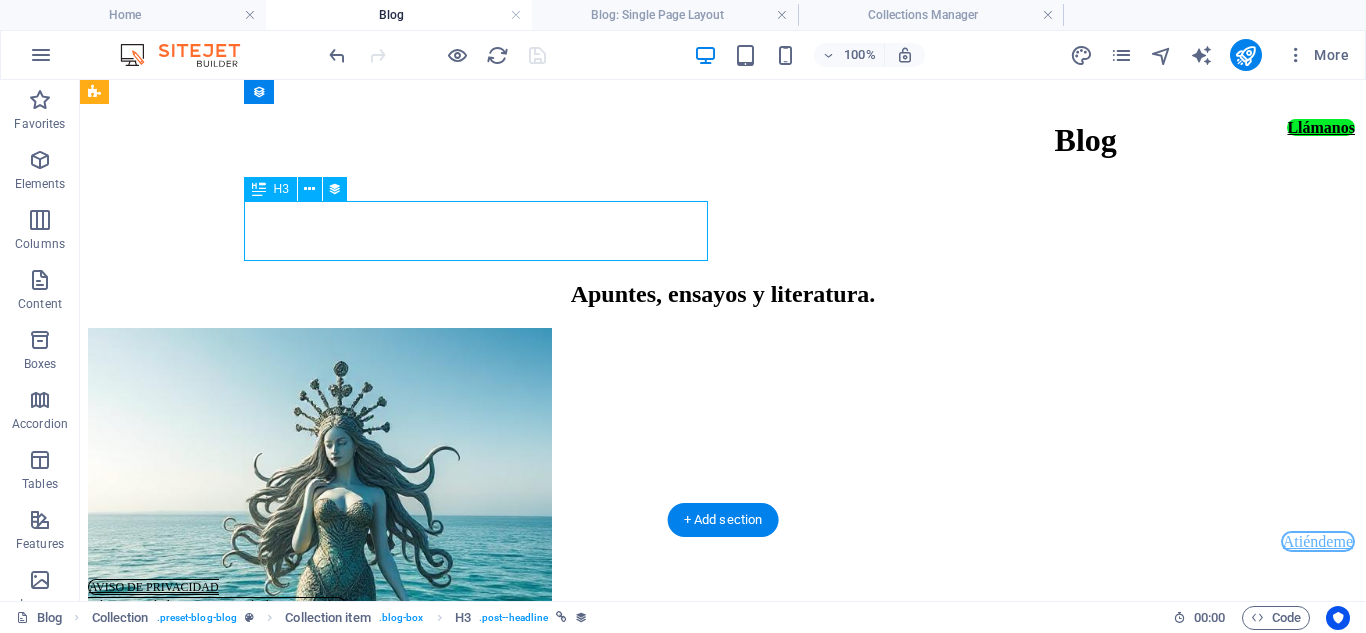 click on "Entendimiento actual." at bounding box center [723, 871] 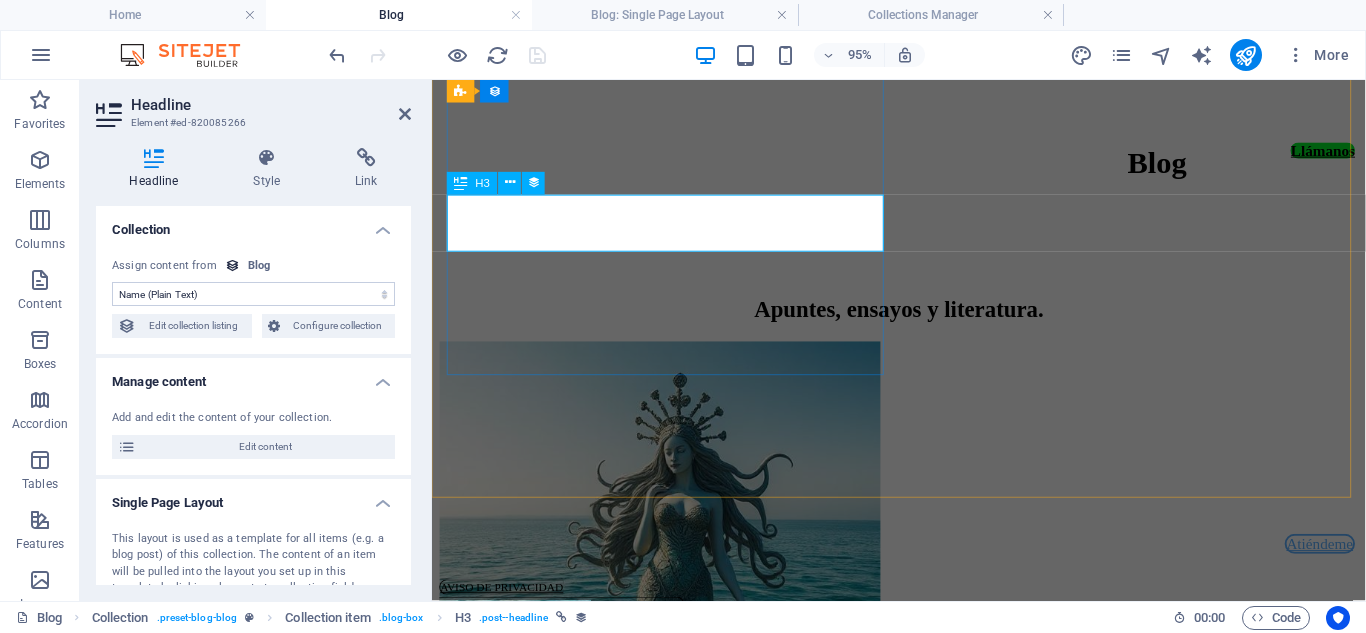 scroll, scrollTop: 1415, scrollLeft: 0, axis: vertical 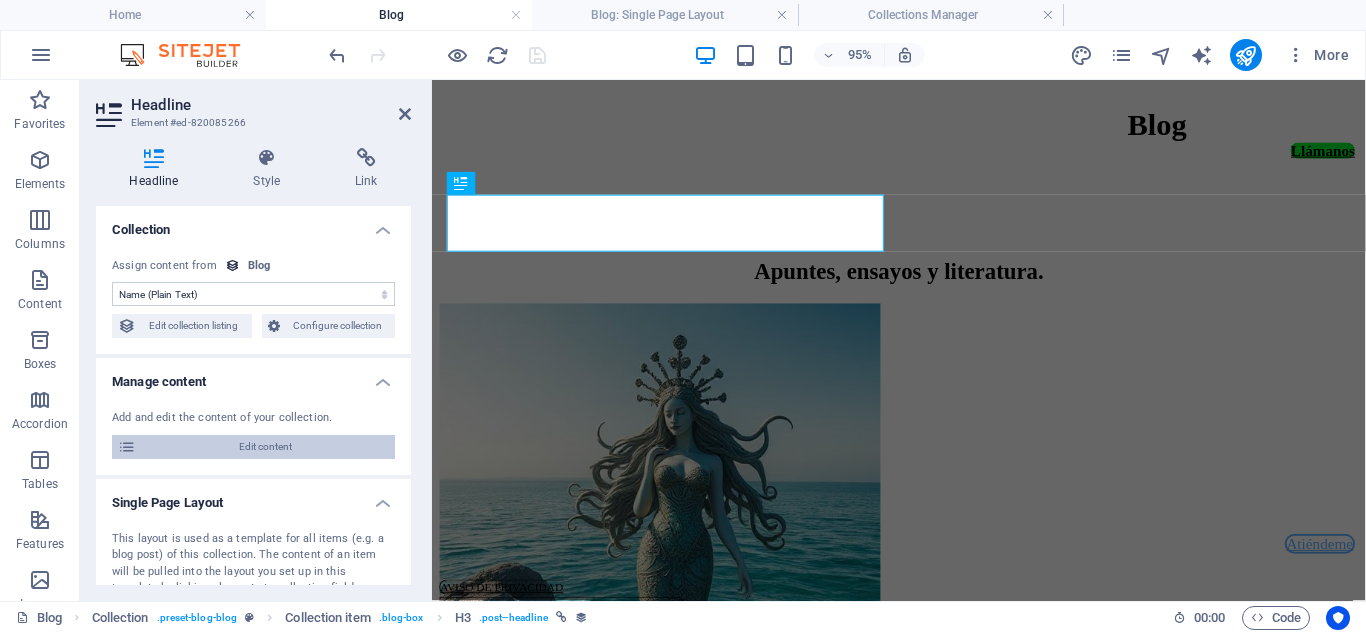 click on "Edit content" at bounding box center [265, 447] 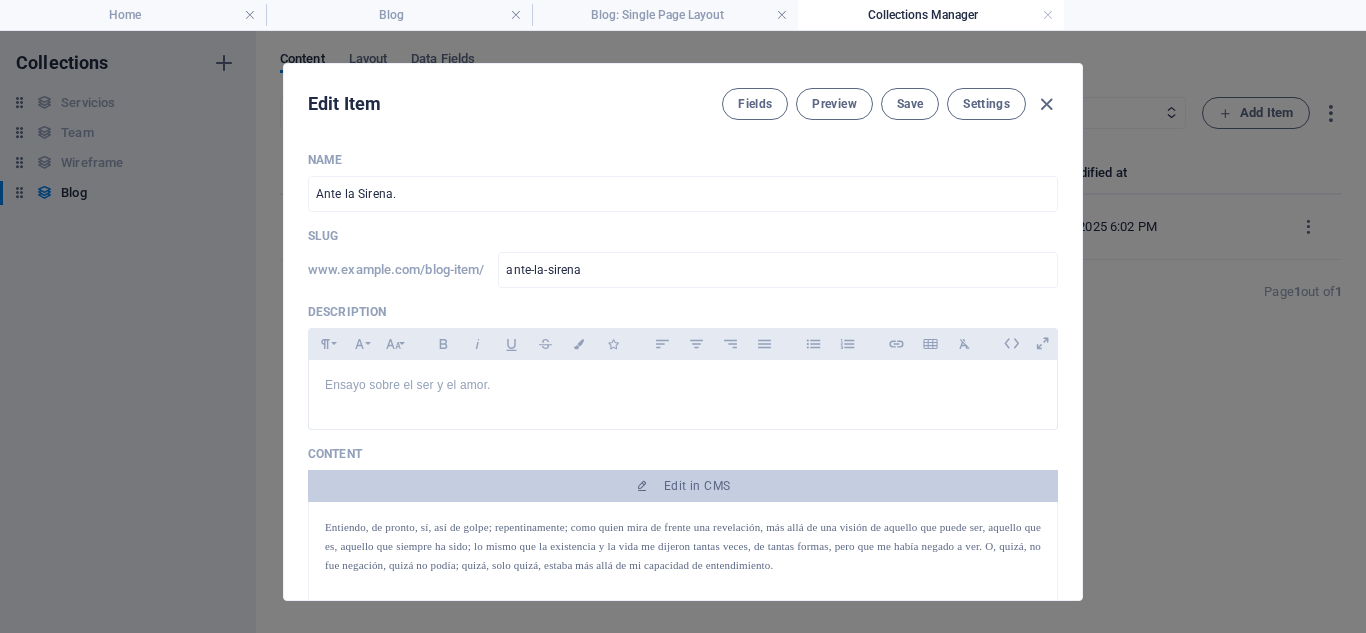 scroll, scrollTop: 0, scrollLeft: 0, axis: both 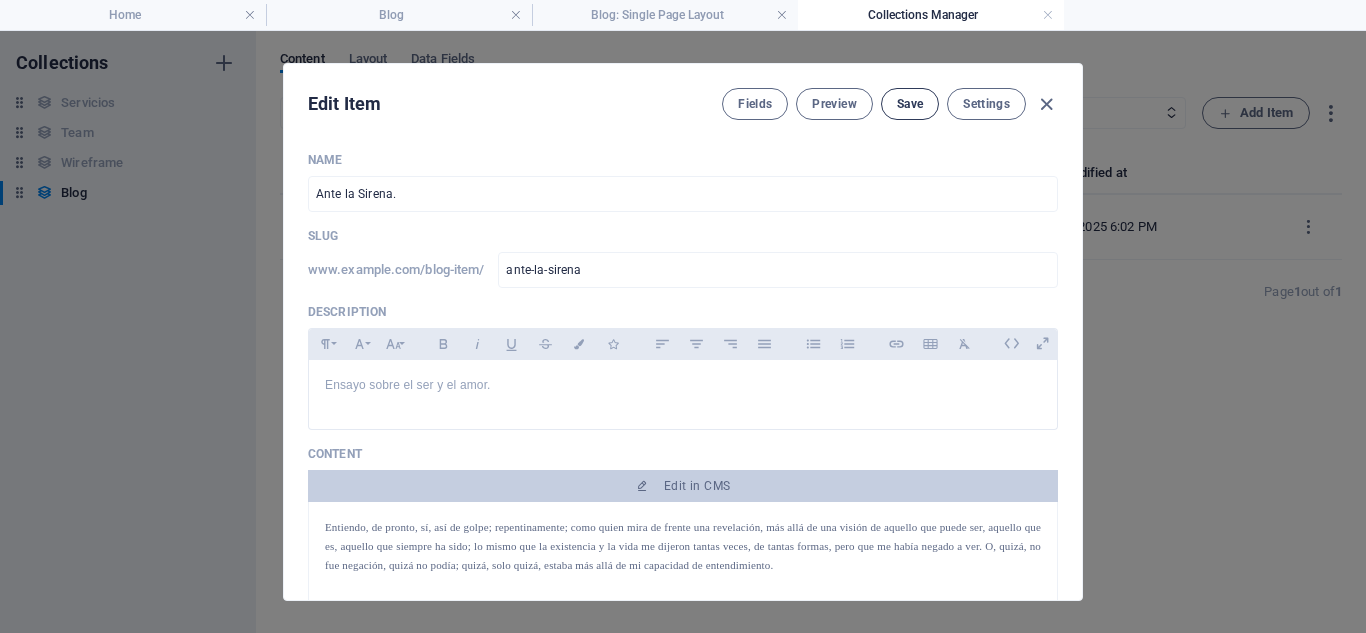 click on "Save" at bounding box center (910, 104) 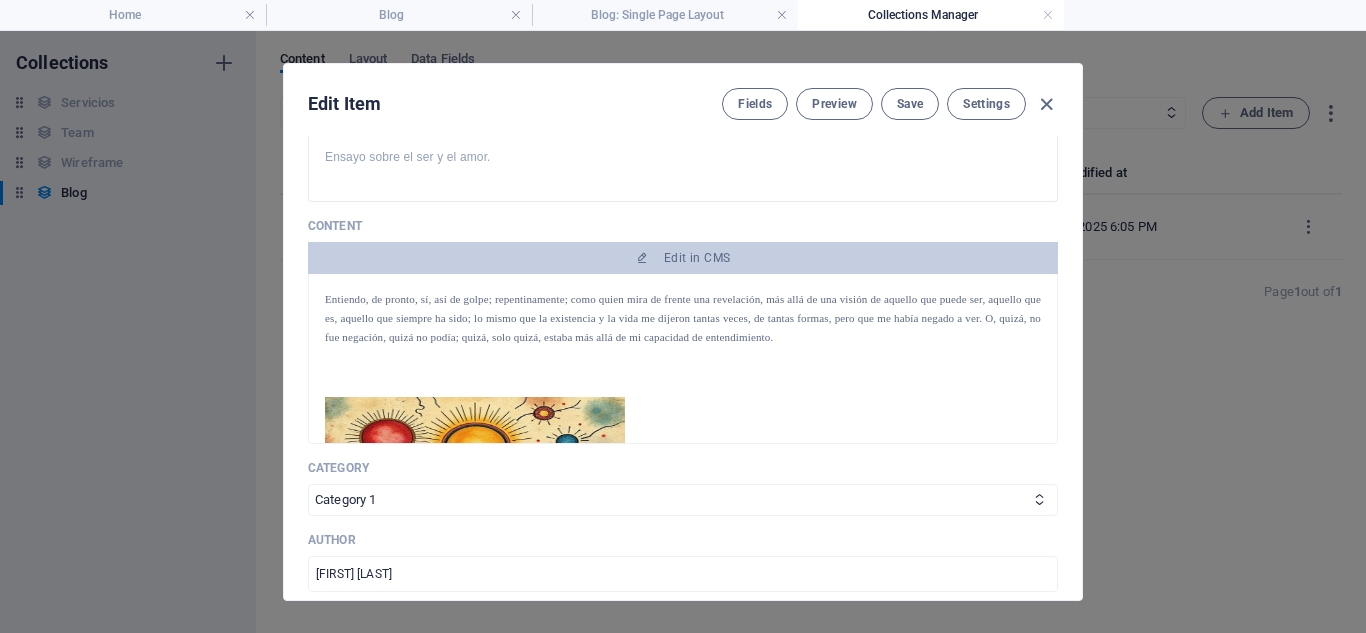 scroll, scrollTop: 300, scrollLeft: 0, axis: vertical 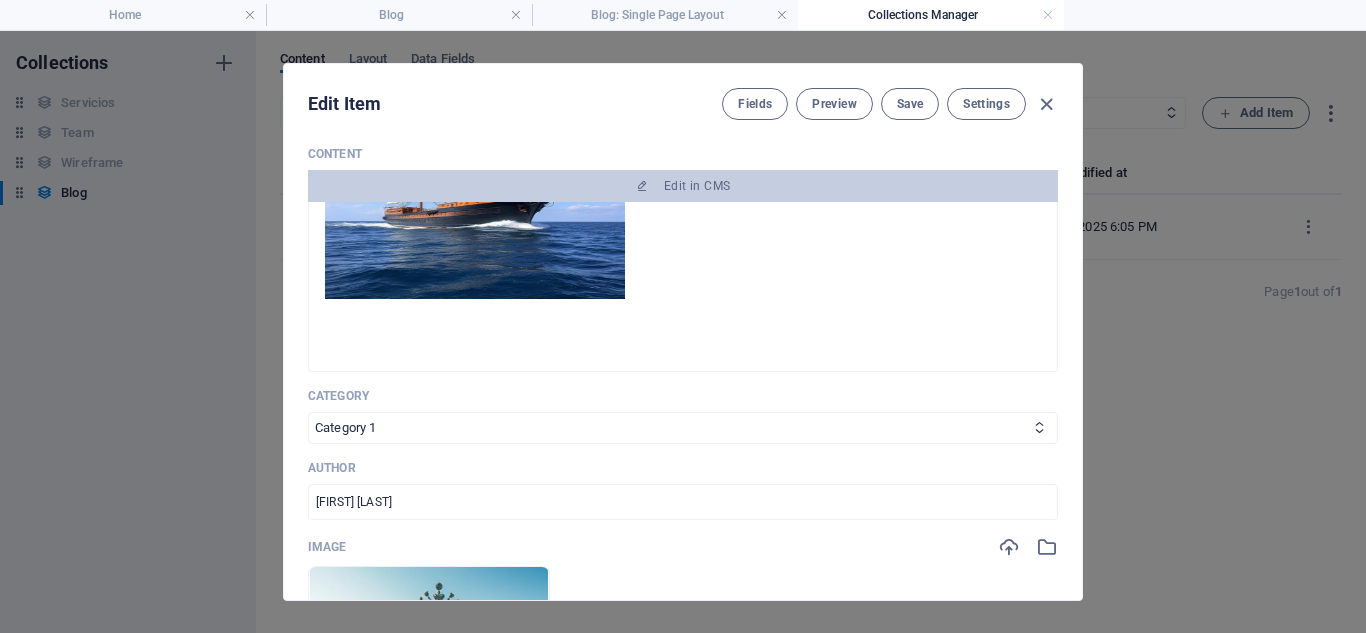 click at bounding box center [475, 199] 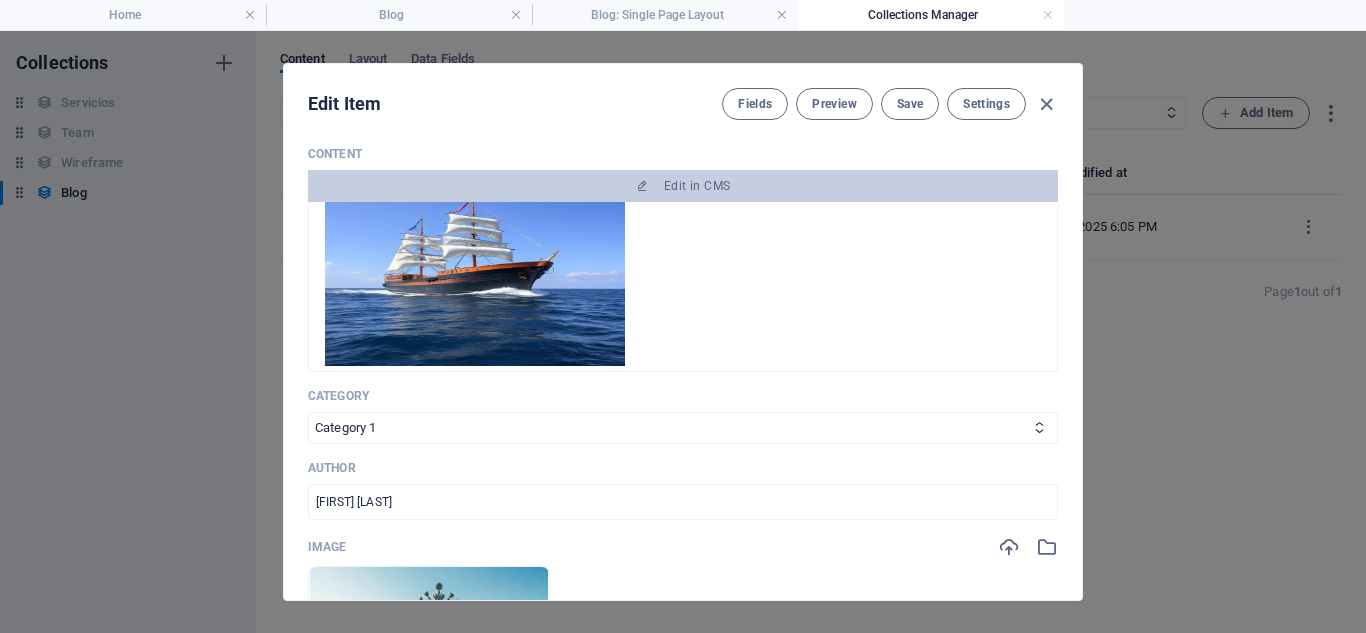 click at bounding box center (475, 266) 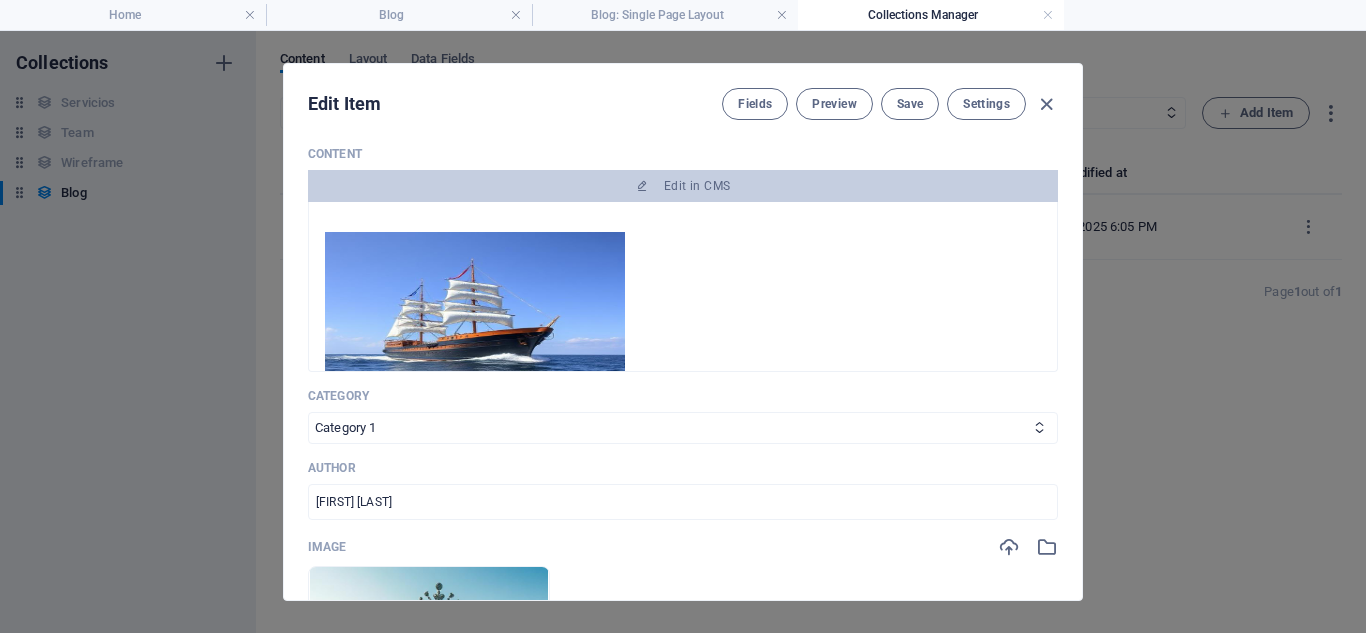 scroll, scrollTop: 2638, scrollLeft: 0, axis: vertical 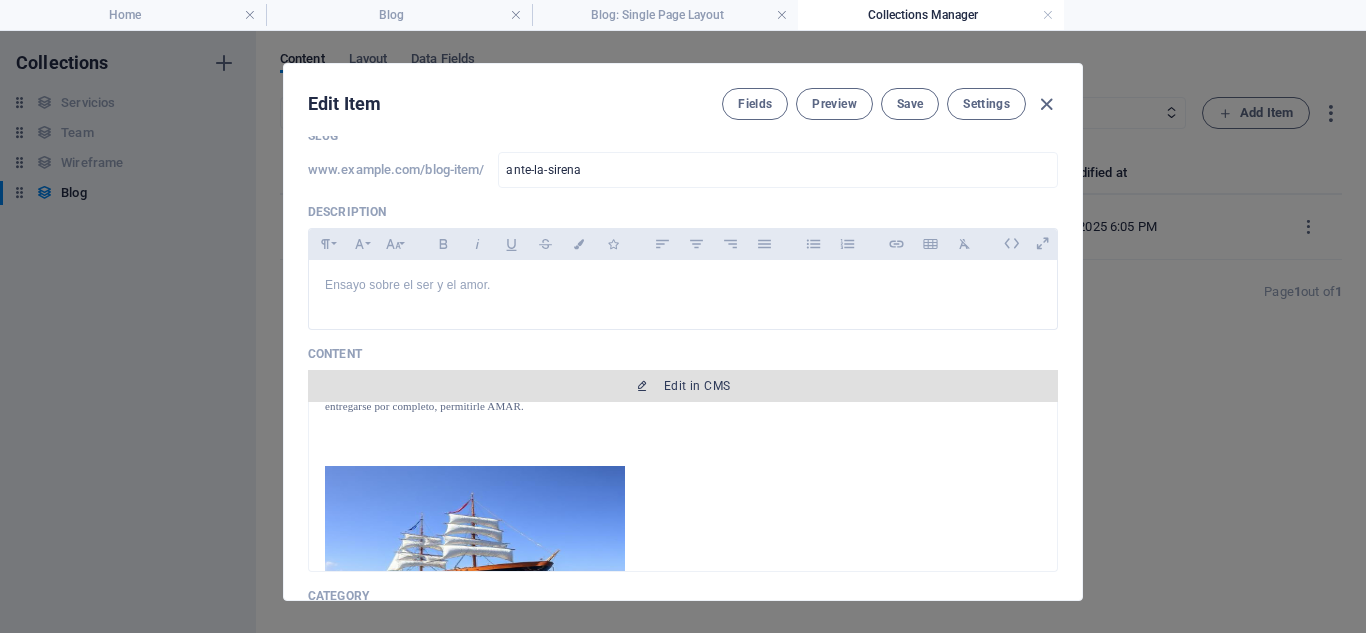 click on "Edit in CMS" at bounding box center (697, 386) 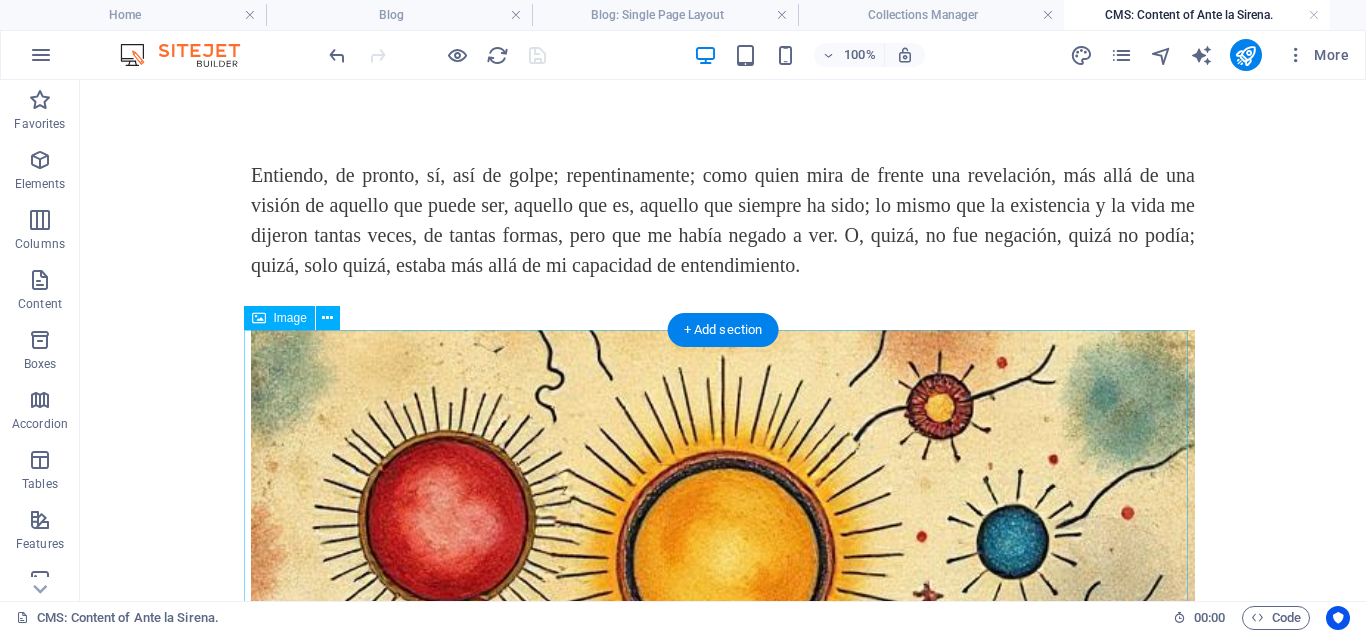 scroll, scrollTop: 0, scrollLeft: 0, axis: both 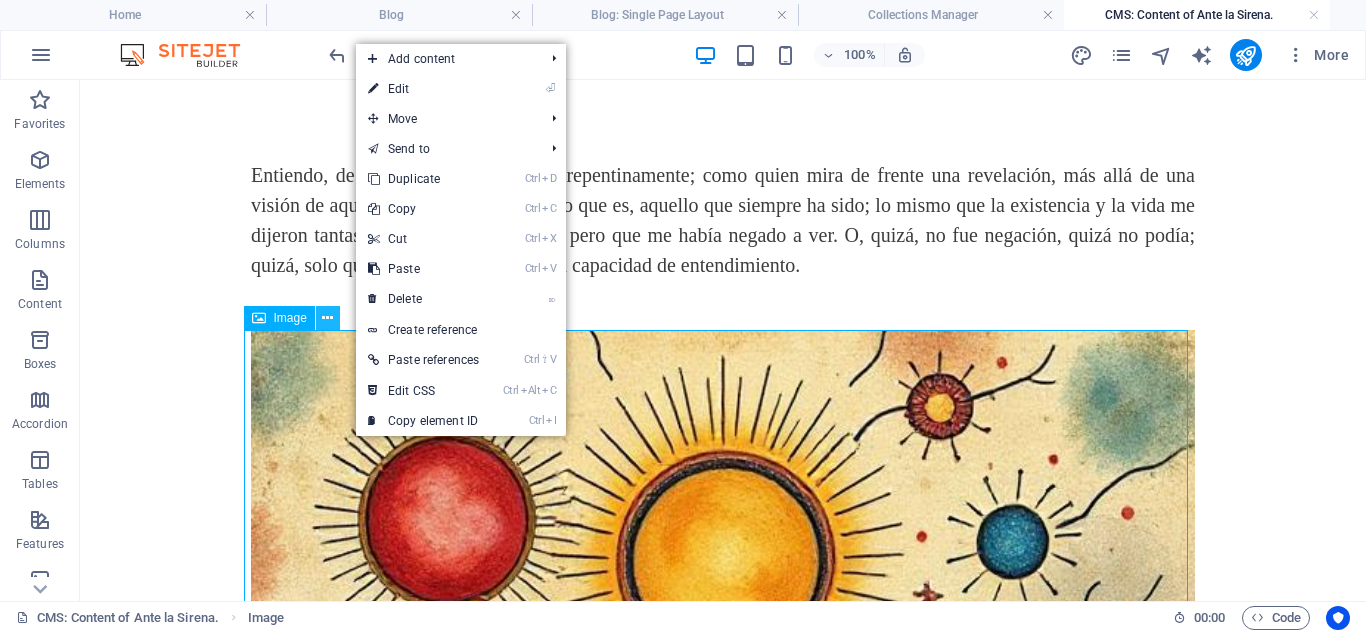click at bounding box center [327, 318] 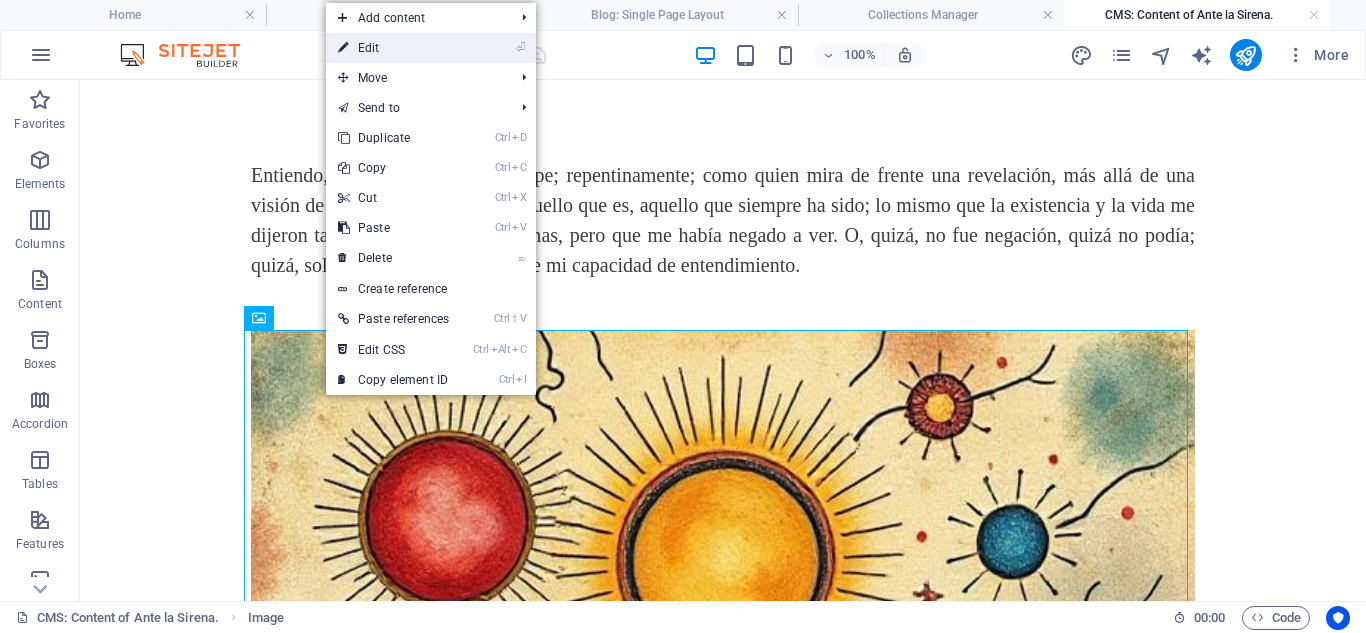 click on "⏎  Edit" at bounding box center [393, 48] 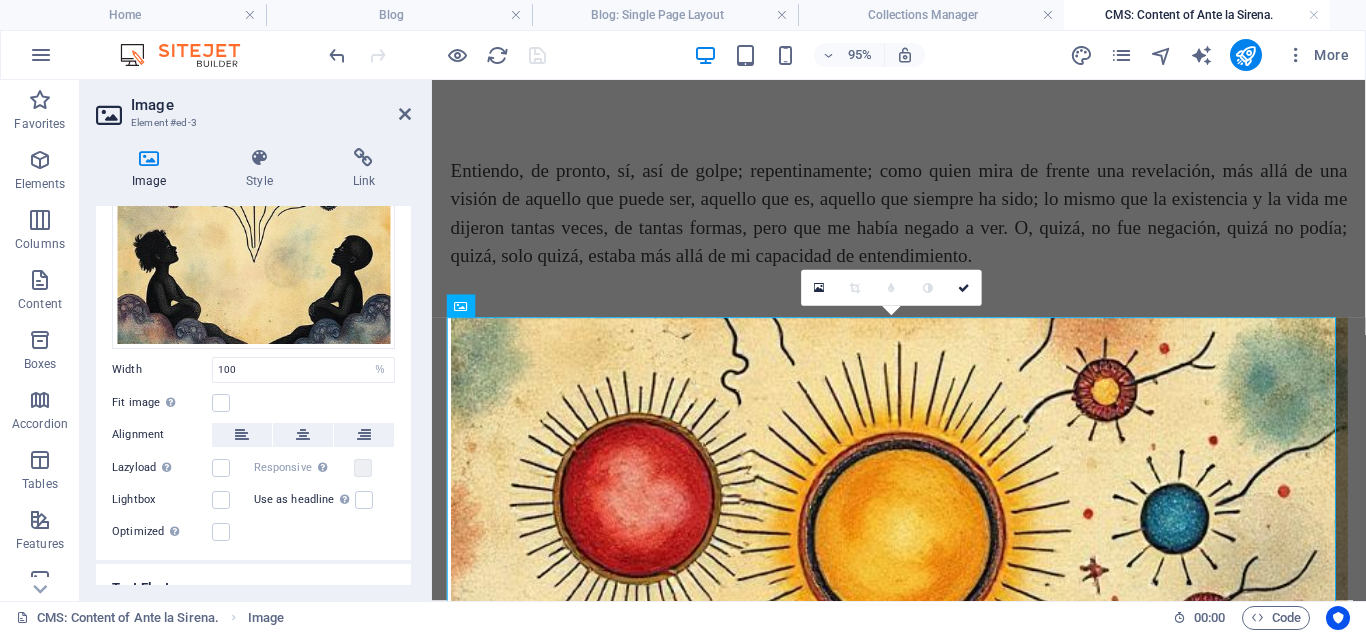scroll, scrollTop: 267, scrollLeft: 0, axis: vertical 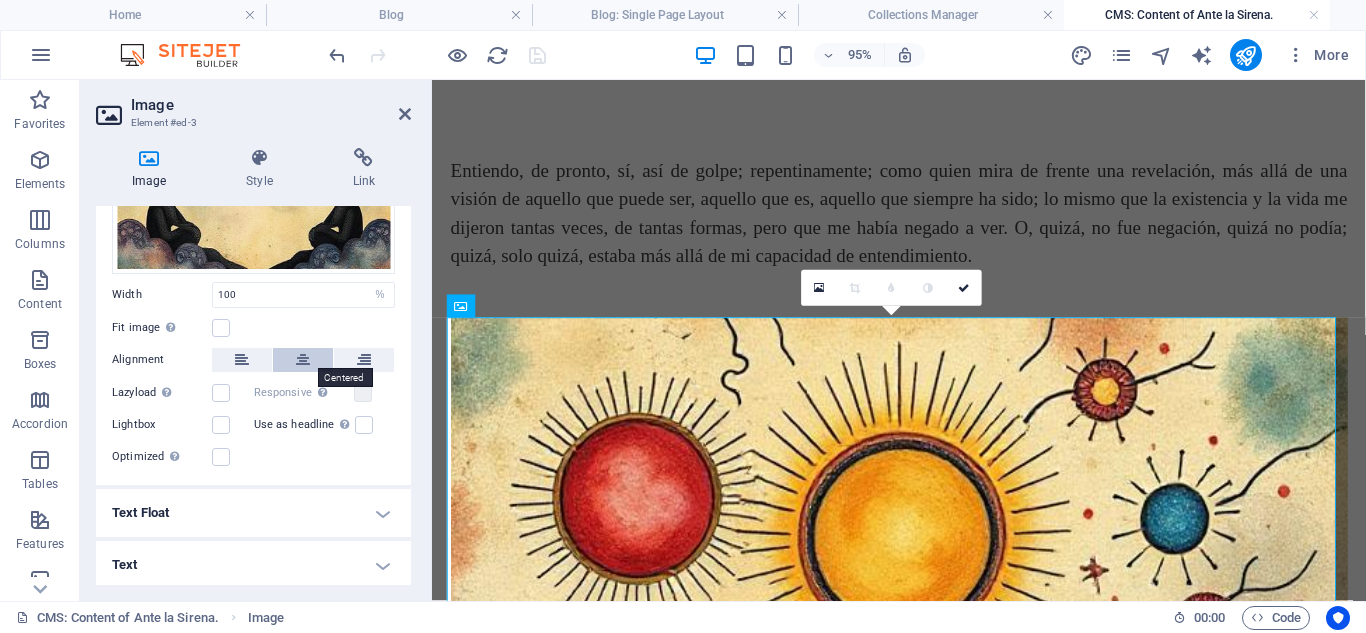 click at bounding box center (303, 360) 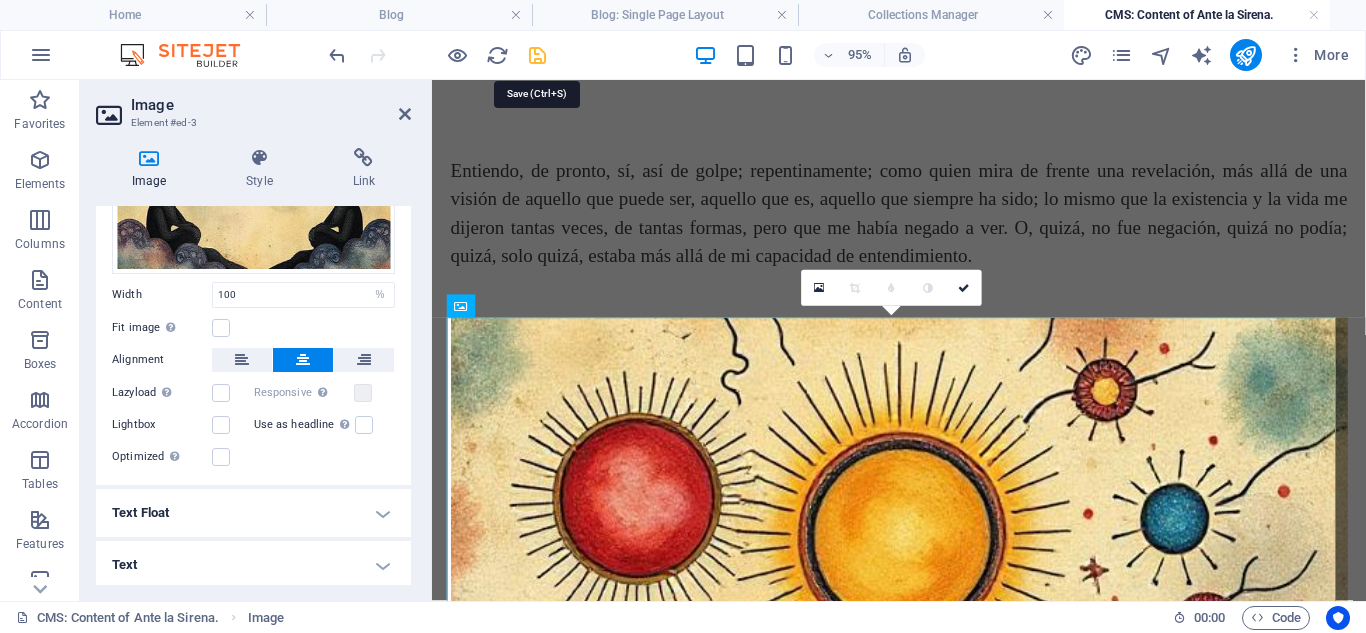 click at bounding box center (537, 55) 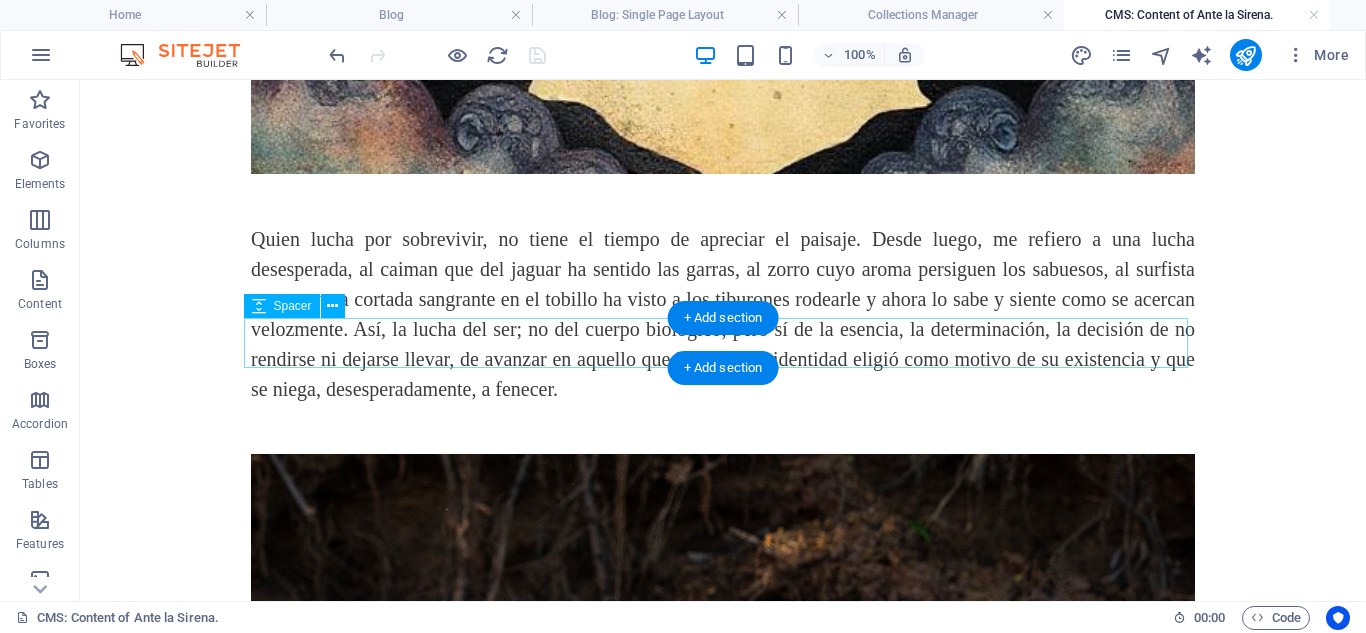 scroll, scrollTop: 1600, scrollLeft: 0, axis: vertical 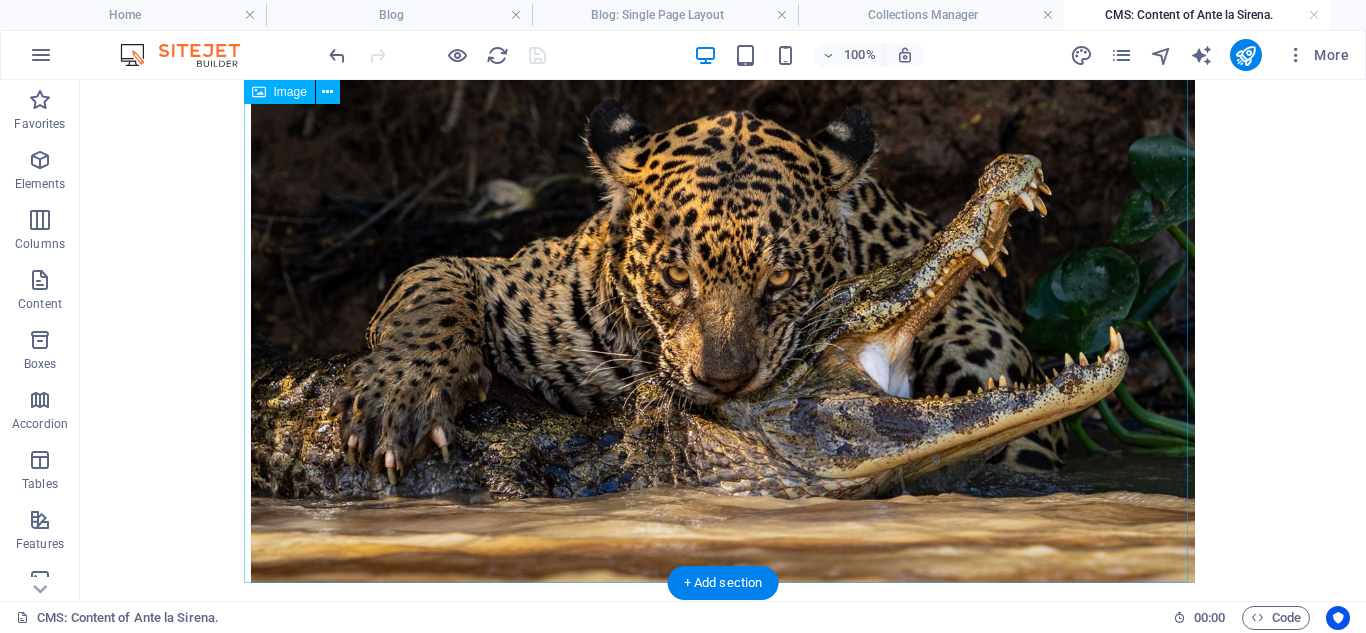 click at bounding box center (723, 268) 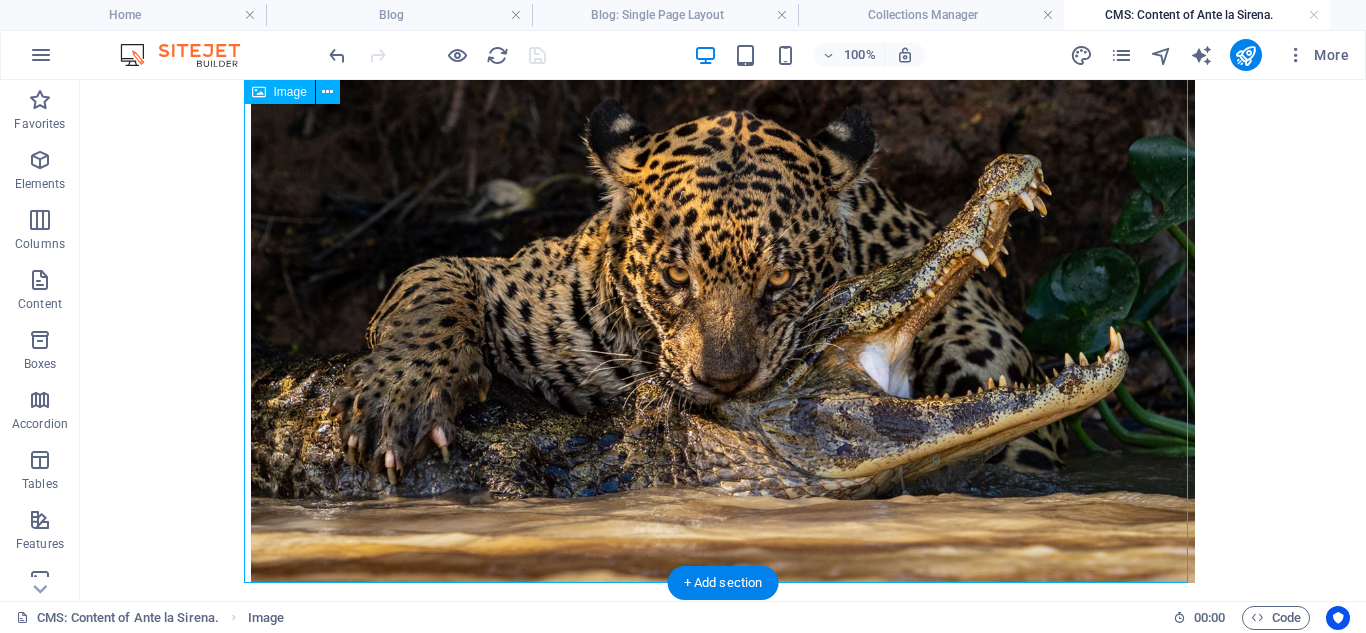click at bounding box center (723, 268) 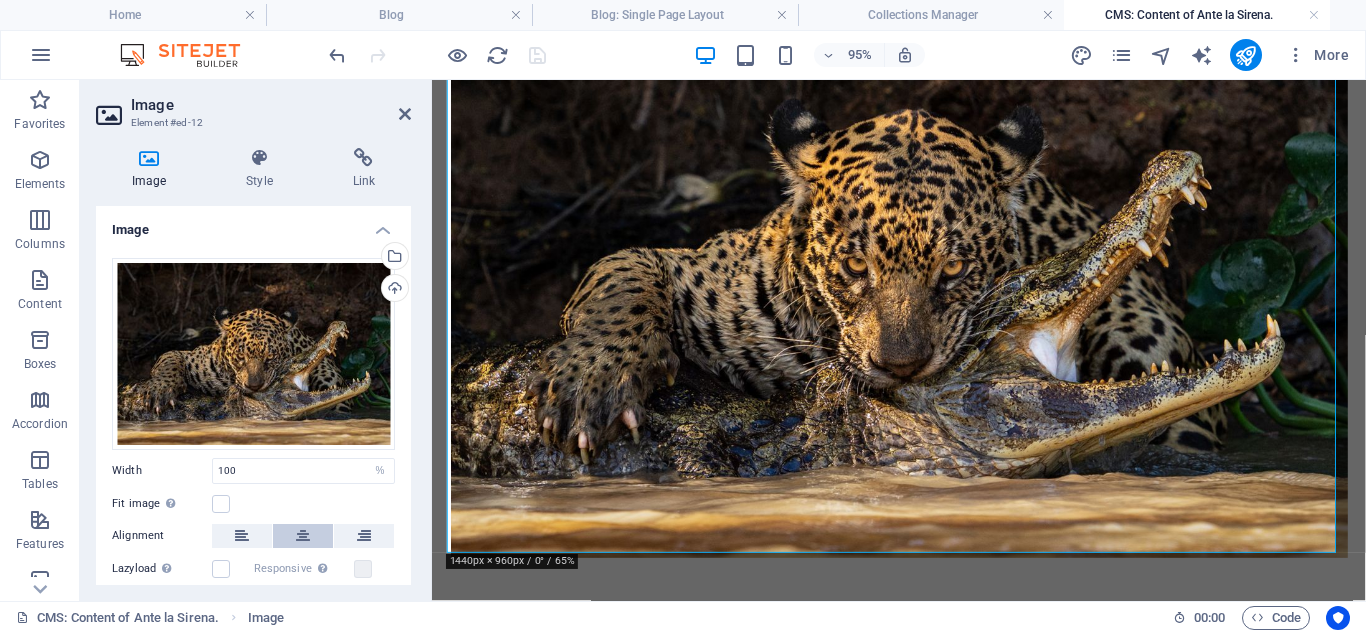 scroll, scrollTop: 1592, scrollLeft: 0, axis: vertical 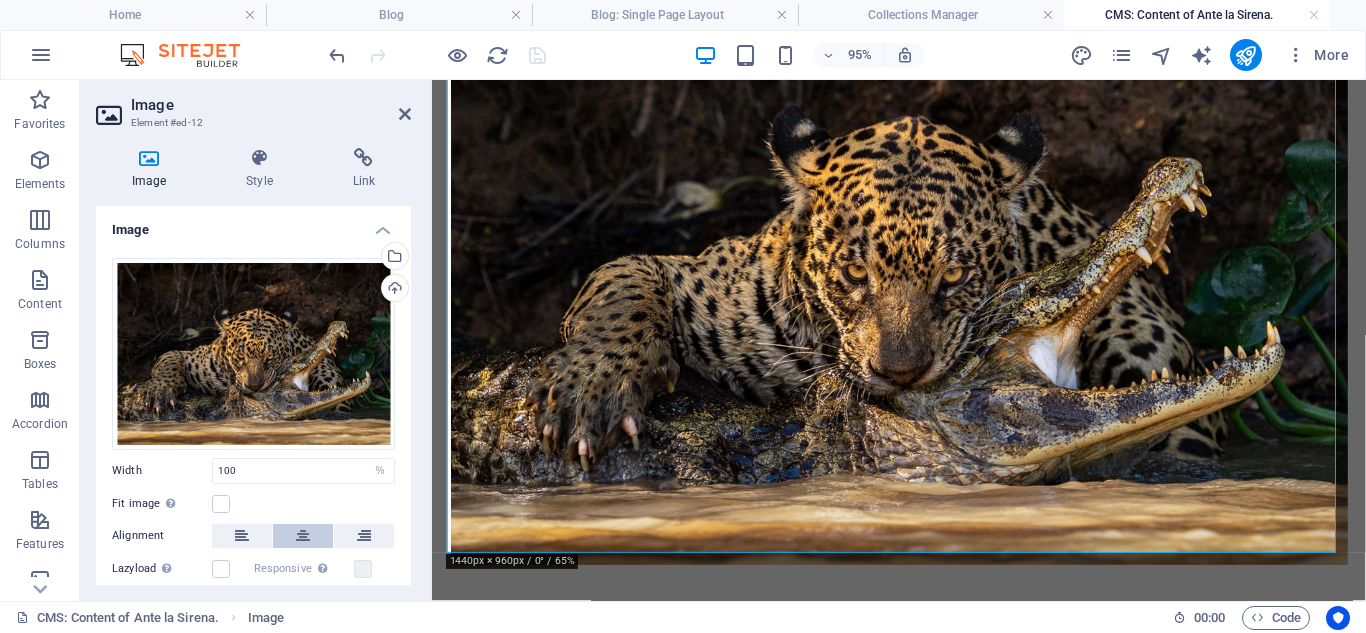 click at bounding box center (303, 536) 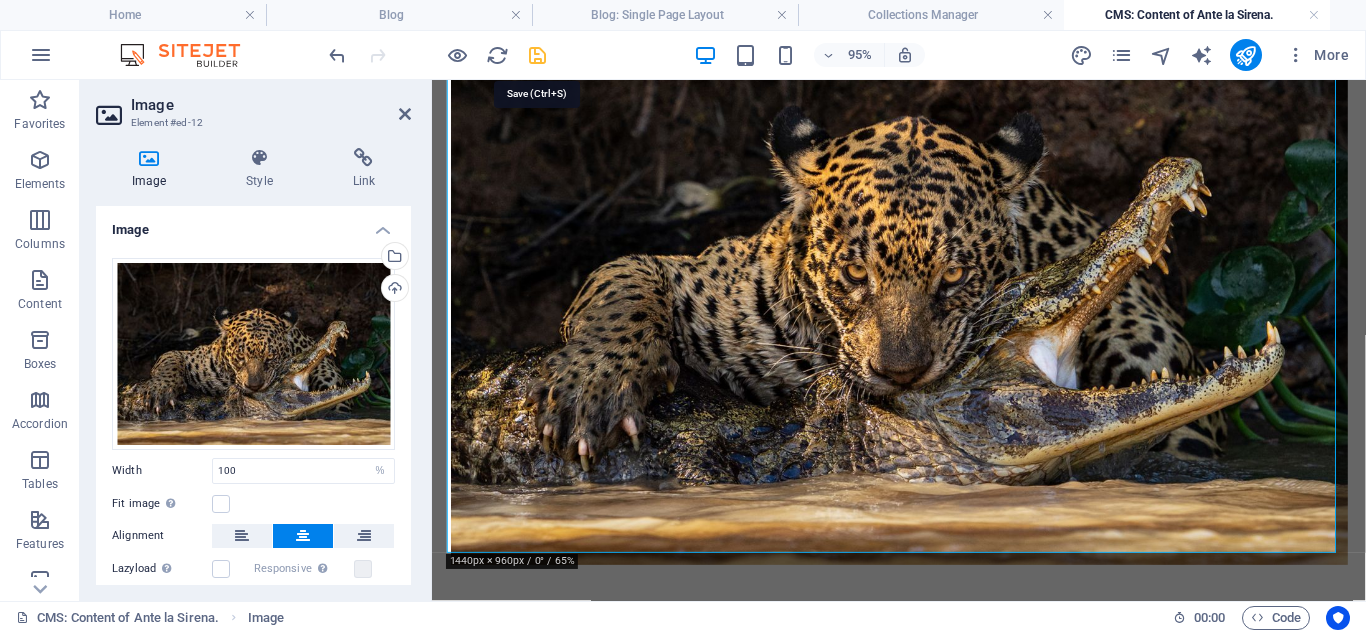 click at bounding box center (537, 55) 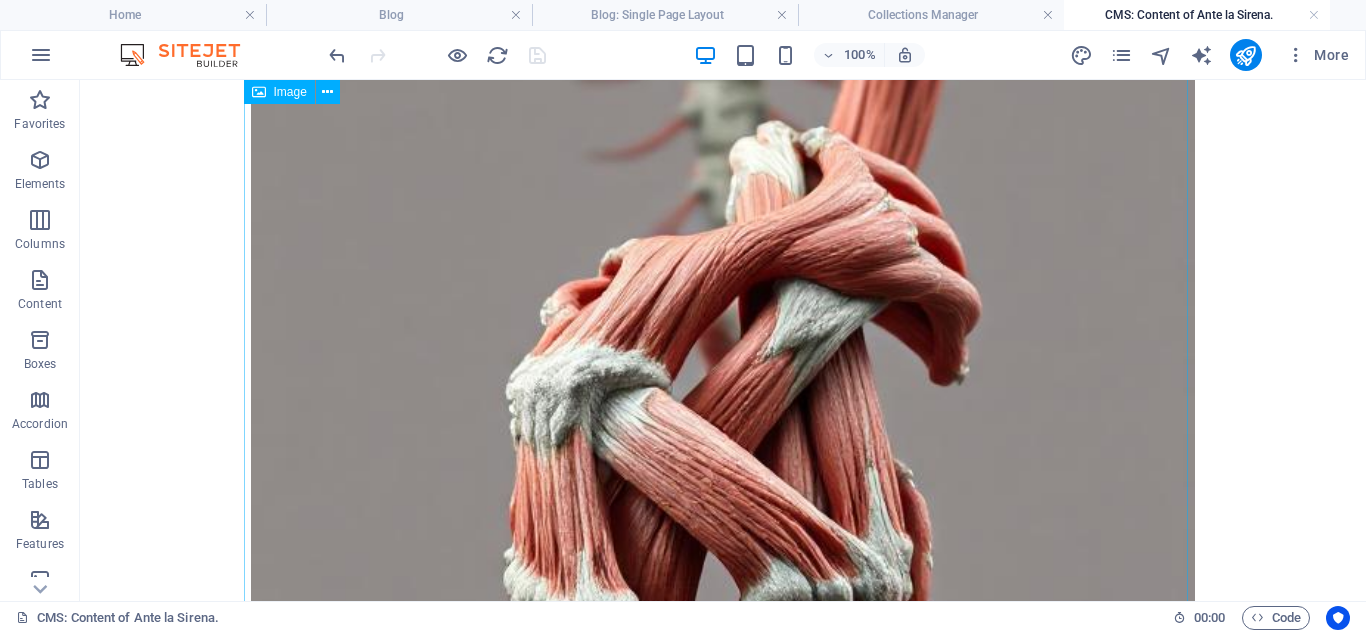 scroll, scrollTop: 2400, scrollLeft: 0, axis: vertical 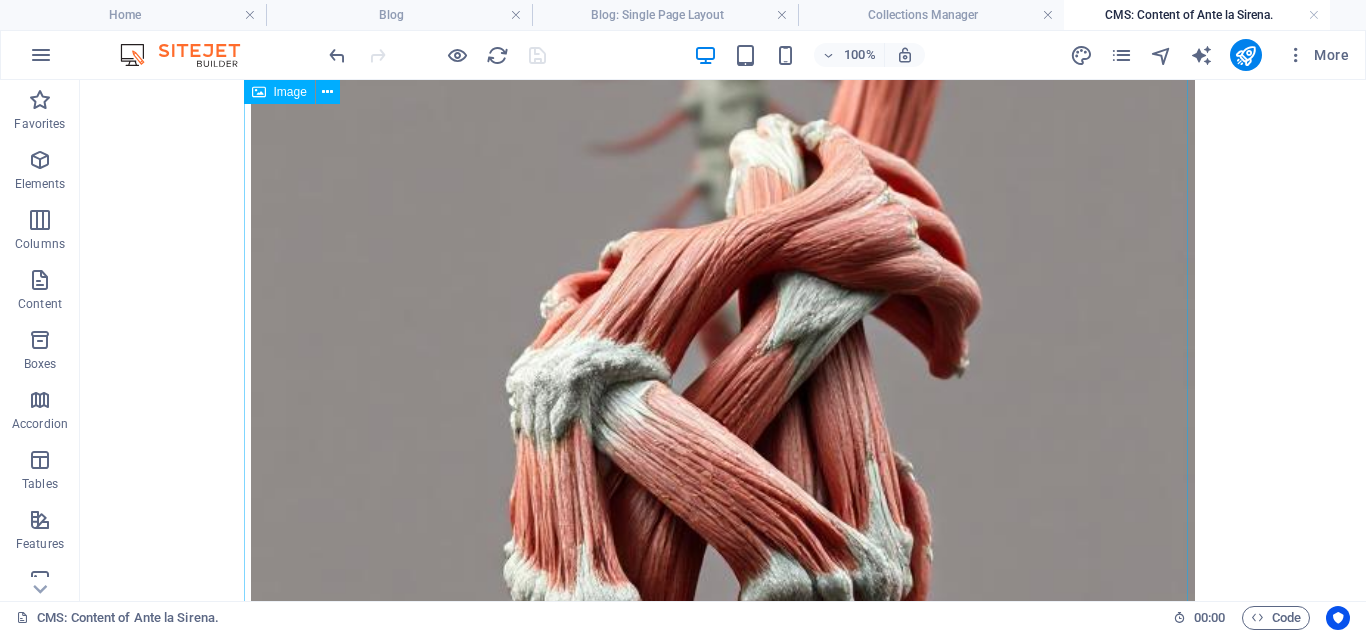 click at bounding box center (723, 475) 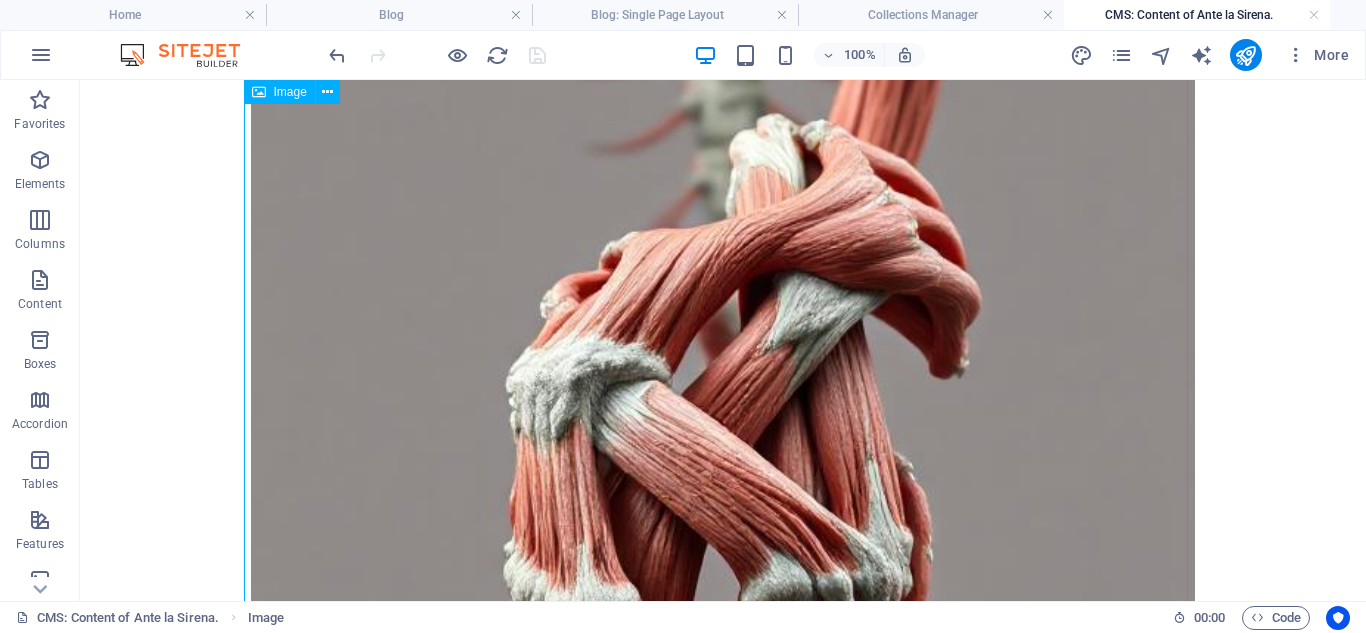 drag, startPoint x: 562, startPoint y: 294, endPoint x: 357, endPoint y: 495, distance: 287.09927 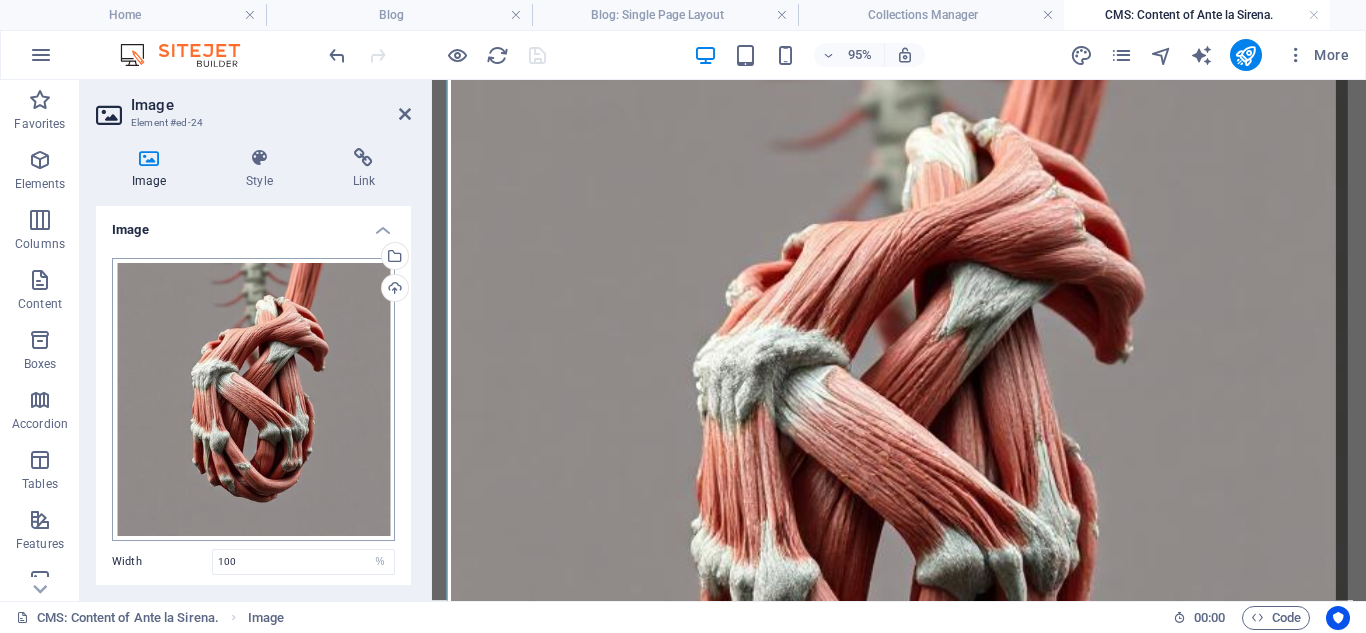 scroll, scrollTop: 2387, scrollLeft: 0, axis: vertical 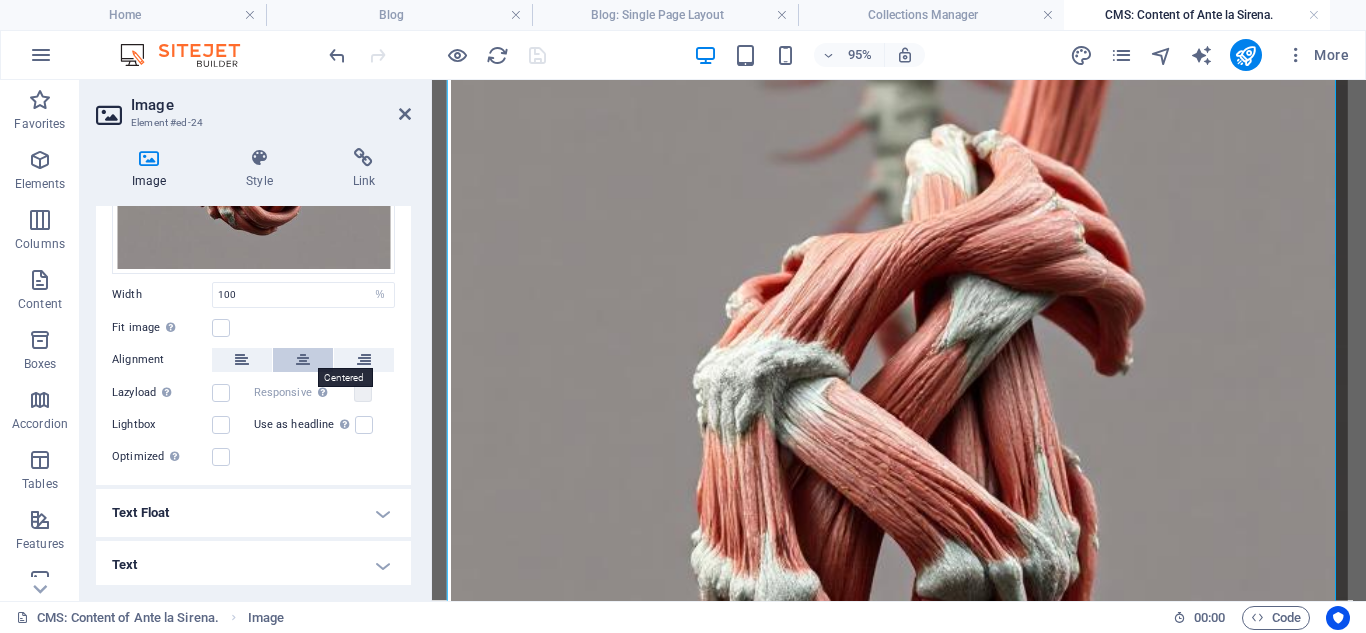 click at bounding box center [303, 360] 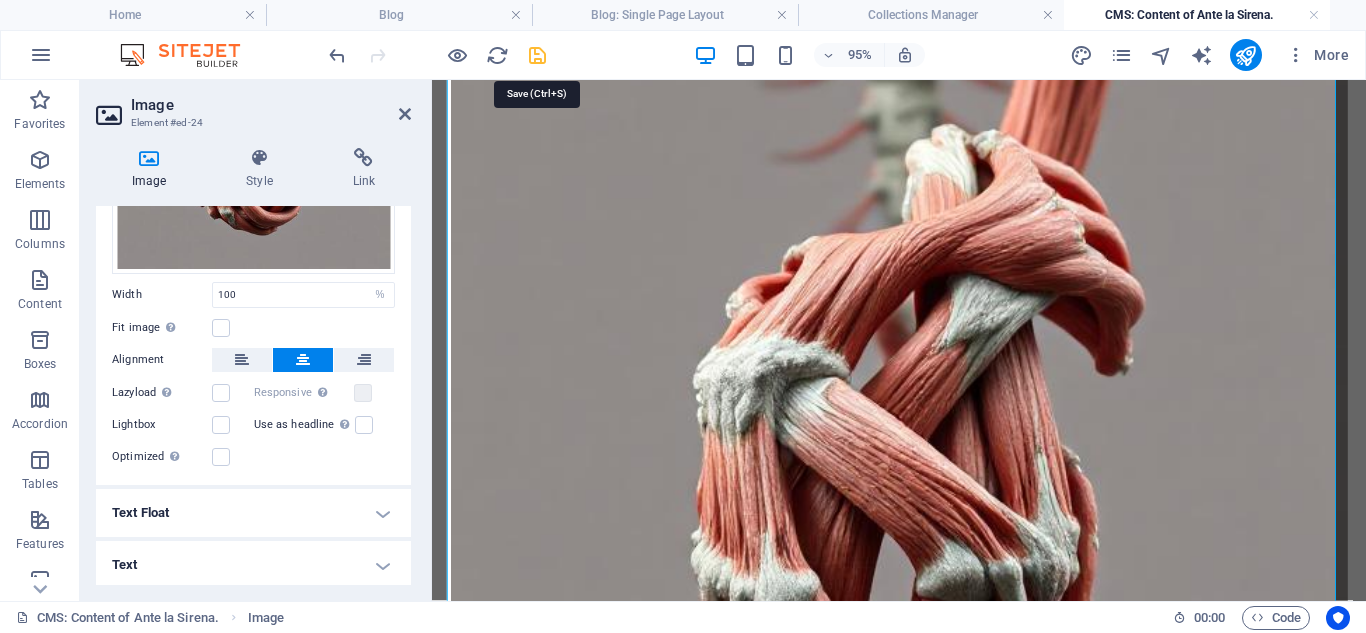 click at bounding box center [537, 55] 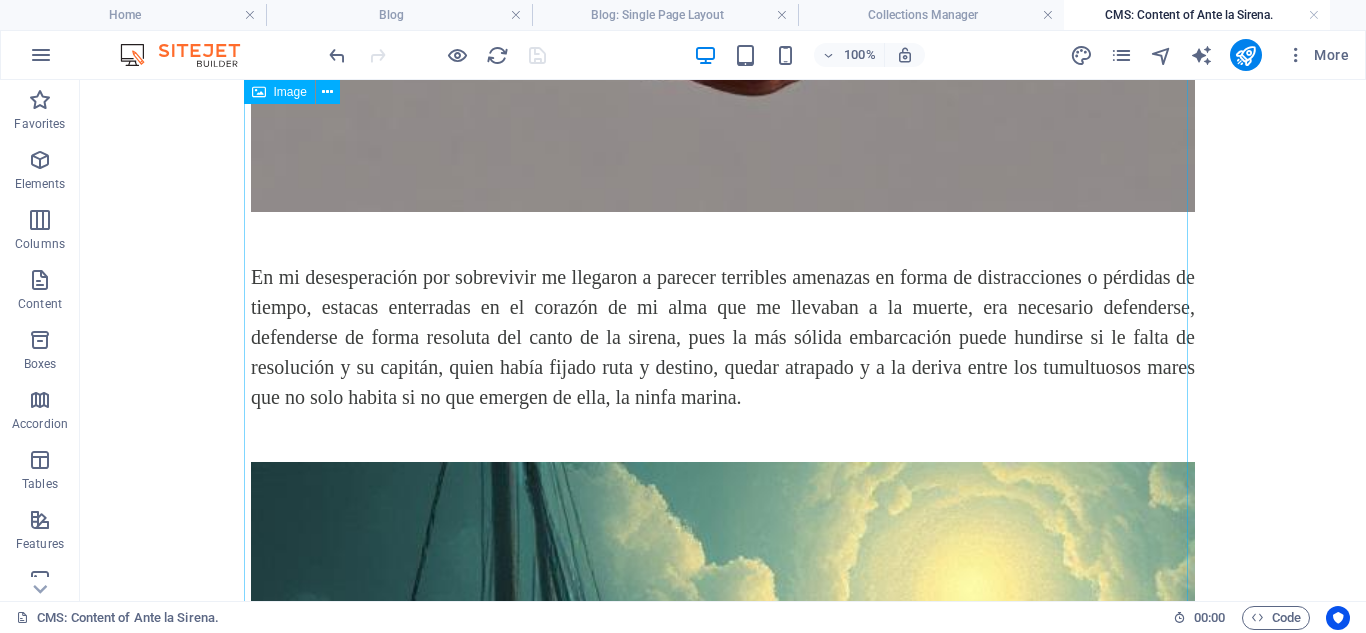 scroll, scrollTop: 3600, scrollLeft: 0, axis: vertical 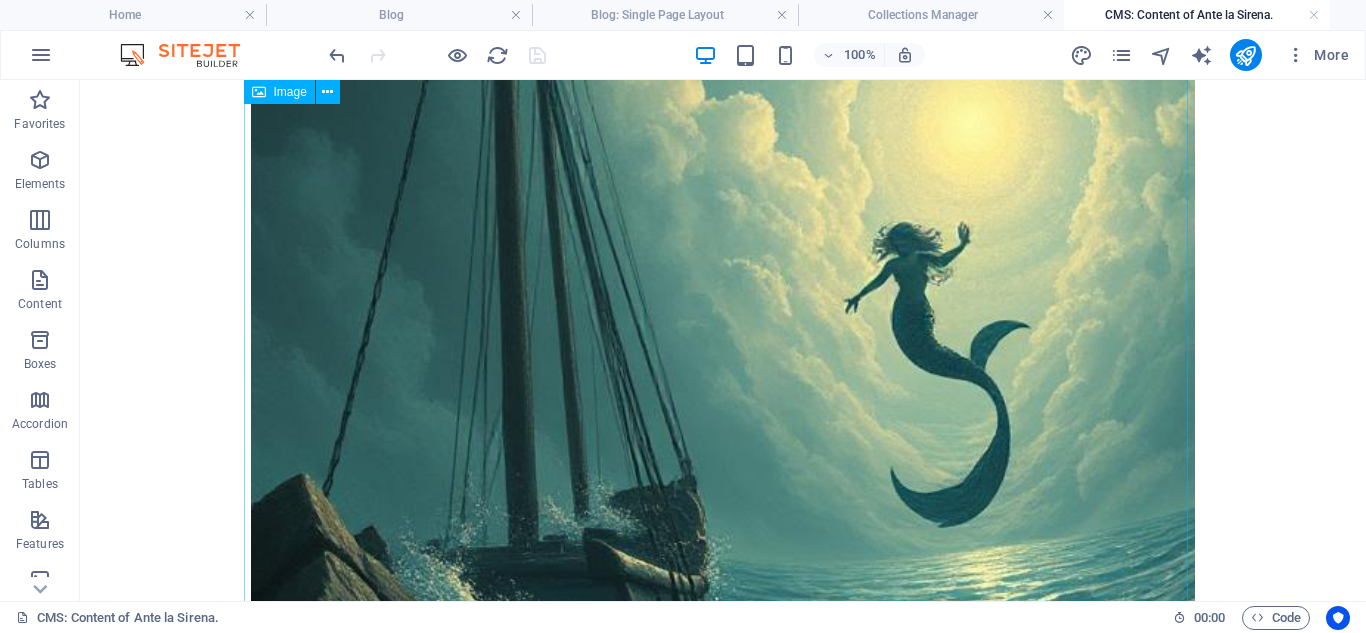 click at bounding box center (723, 469) 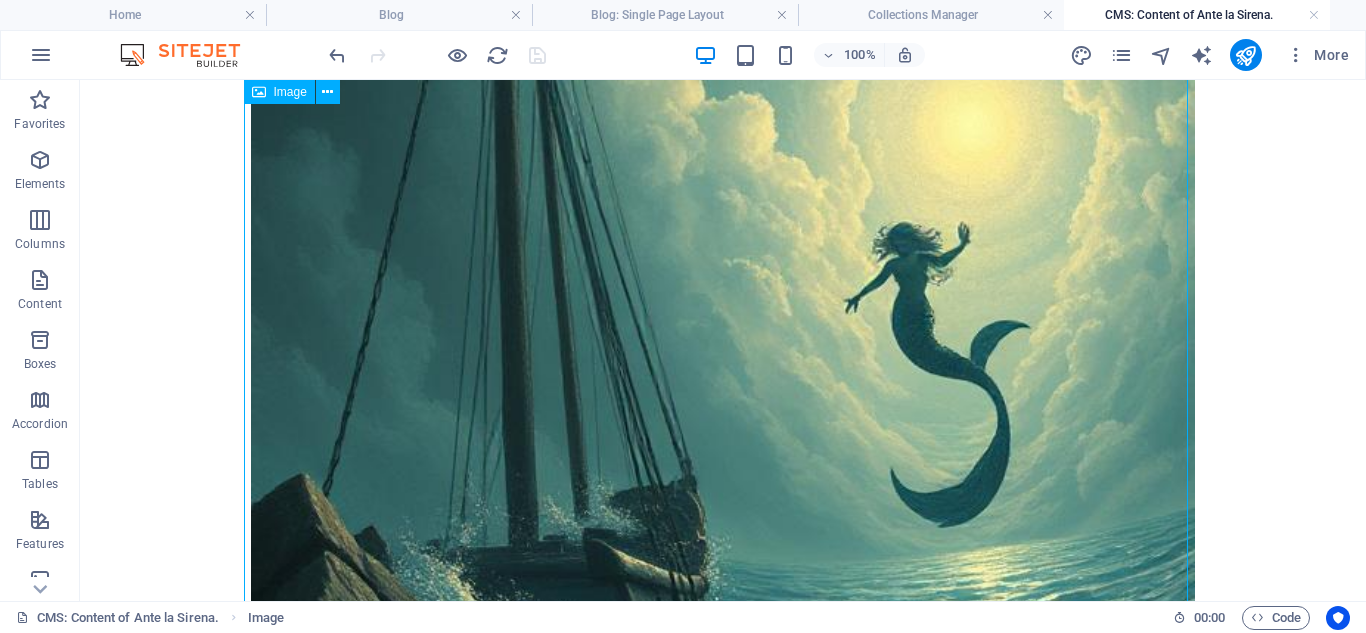 click at bounding box center [723, 469] 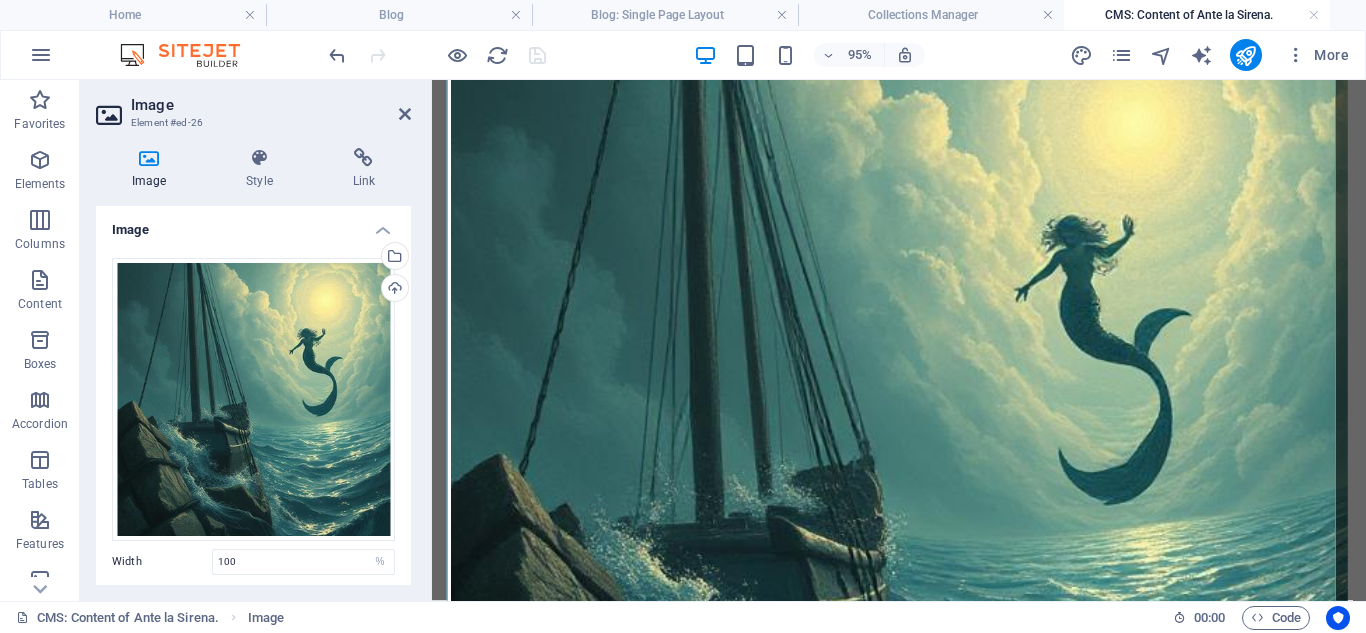 scroll, scrollTop: 3609, scrollLeft: 0, axis: vertical 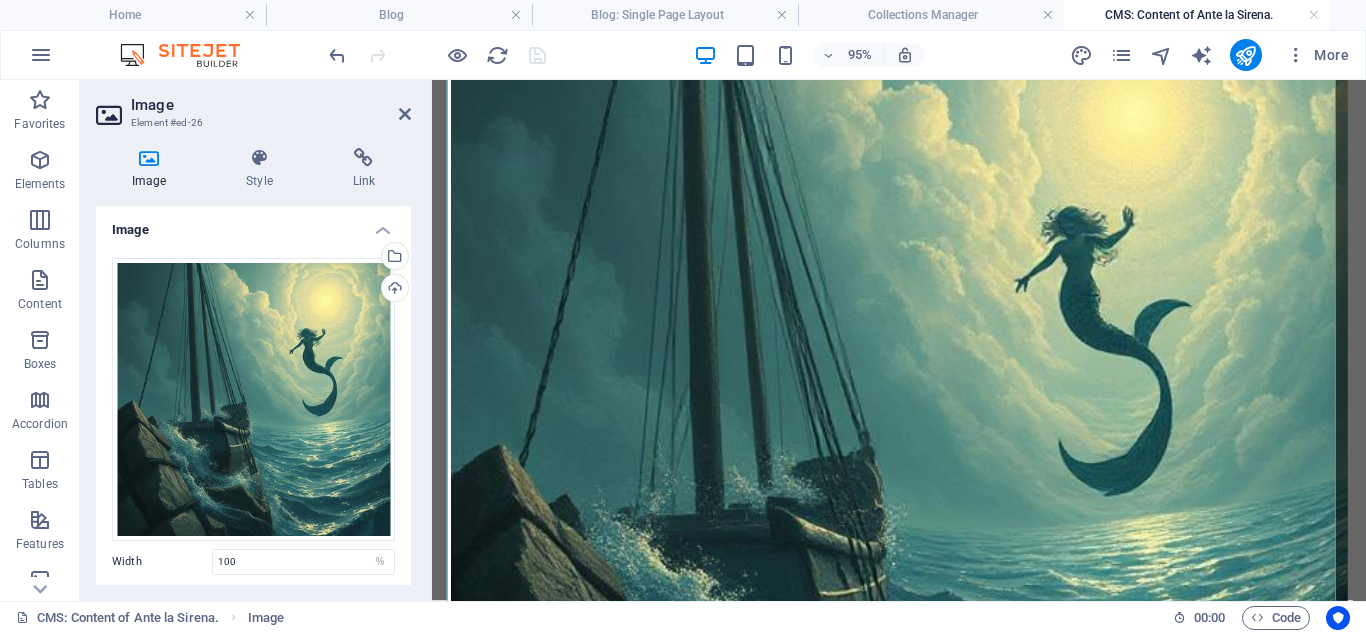 click at bounding box center [303, 627] 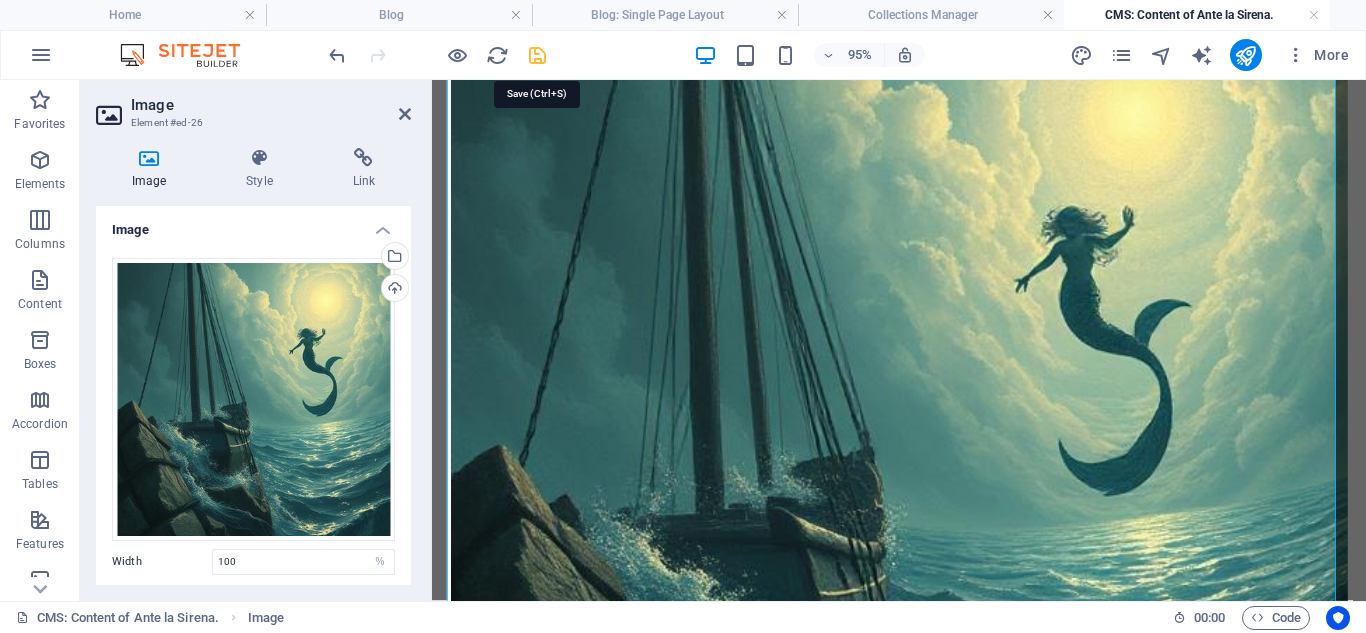 click at bounding box center (537, 55) 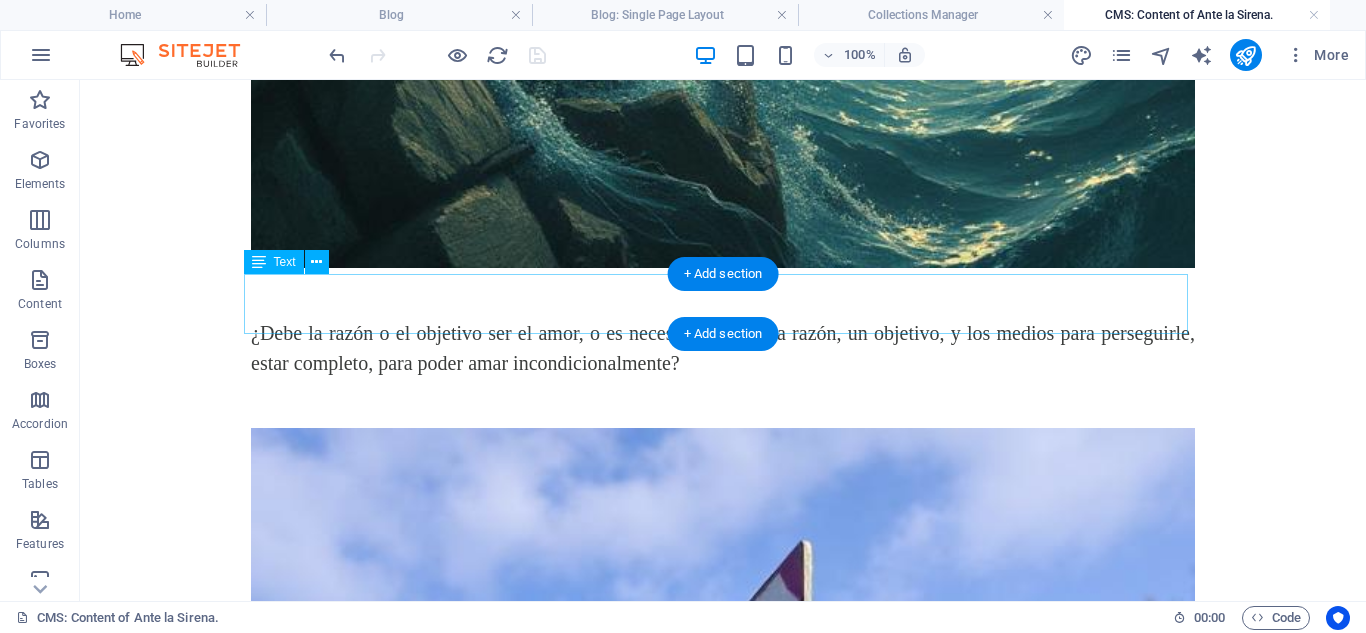 scroll, scrollTop: 4600, scrollLeft: 0, axis: vertical 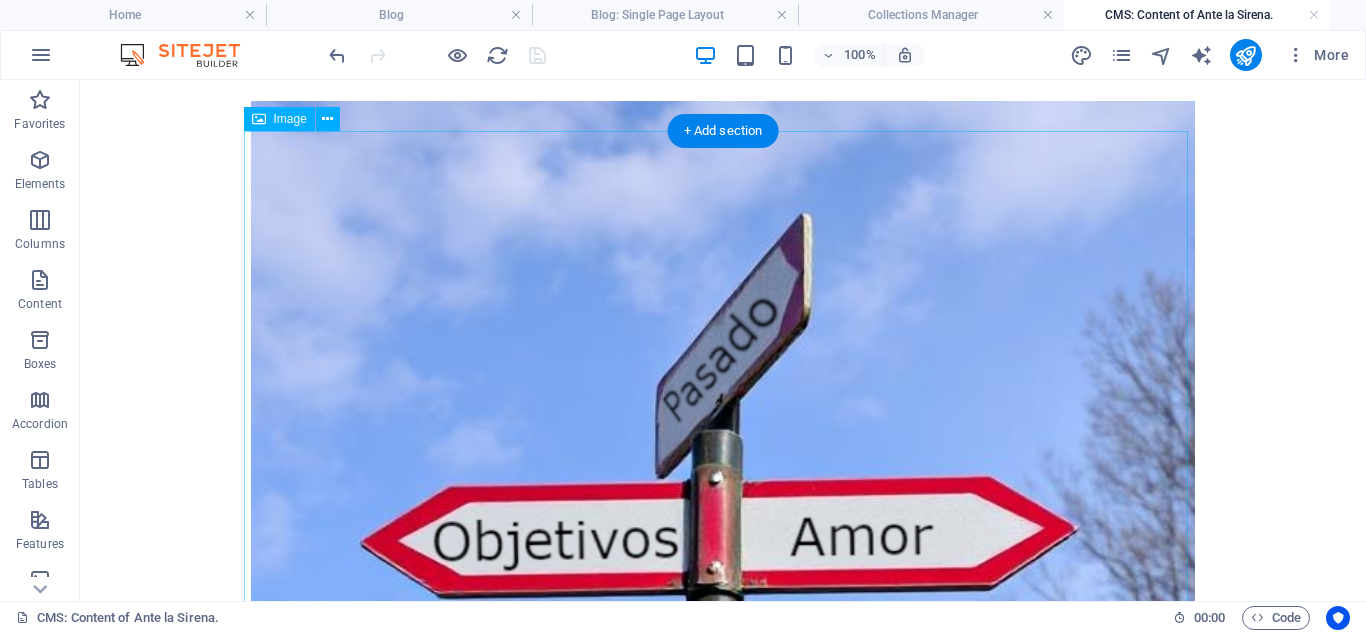 click at bounding box center (723, 573) 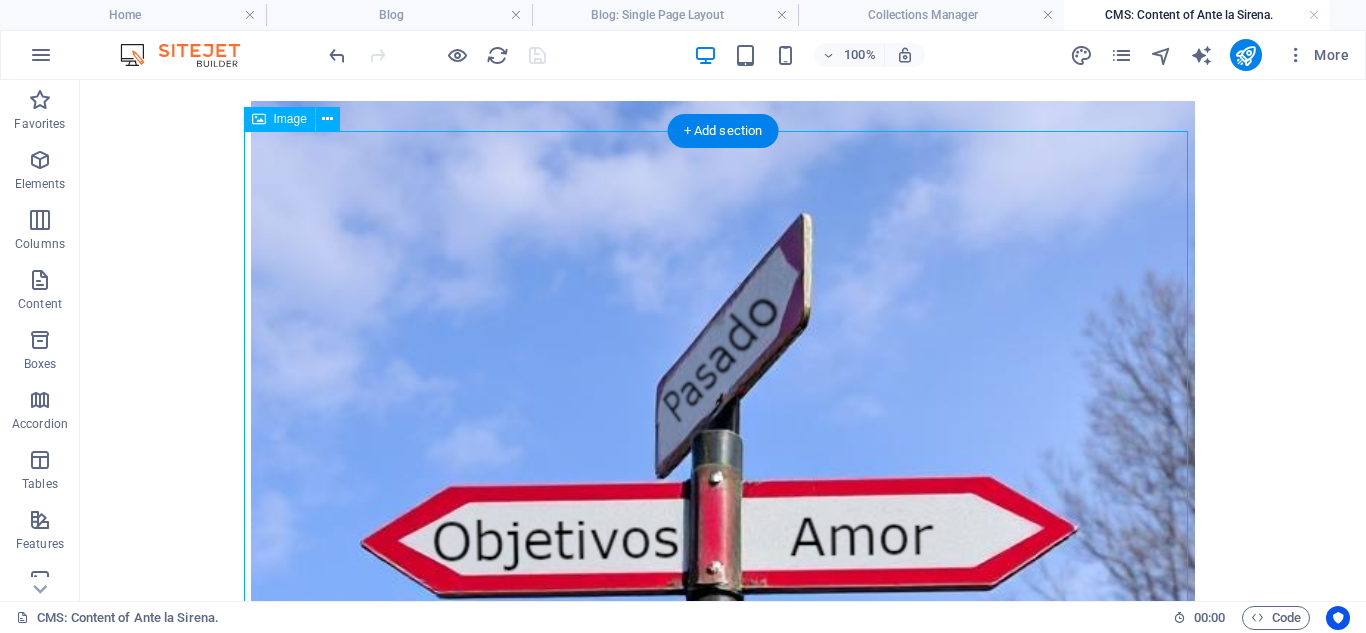 click at bounding box center [723, 573] 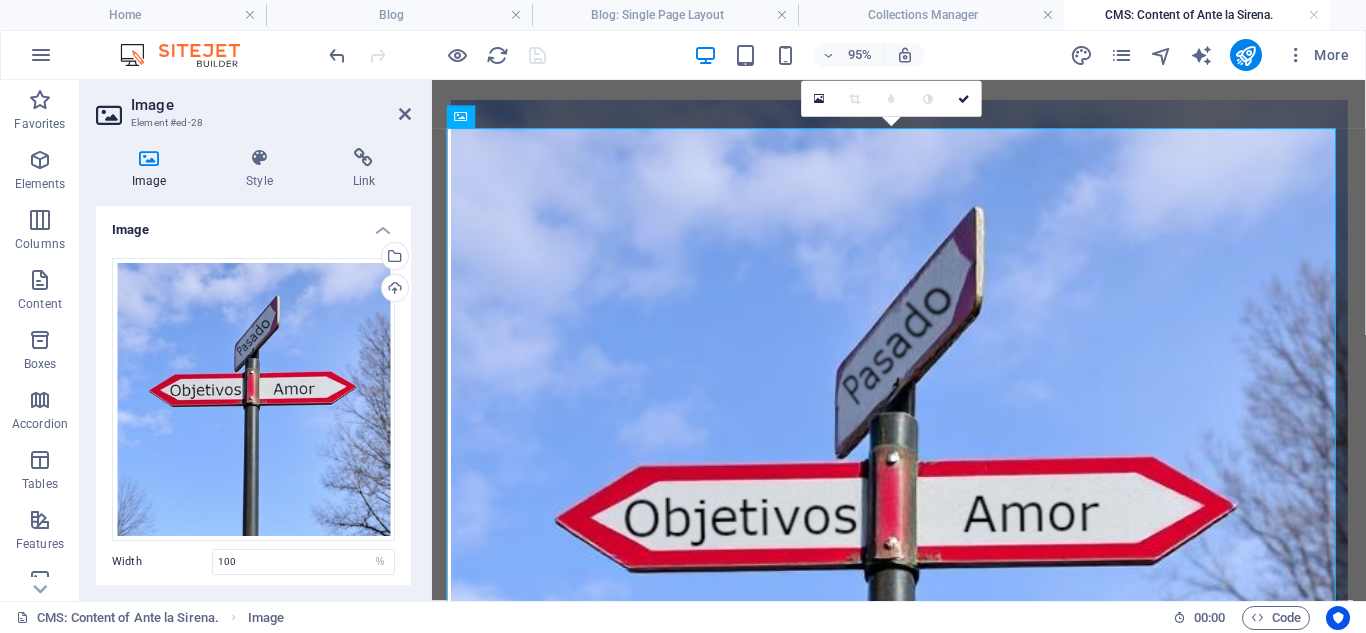 scroll, scrollTop: 4601, scrollLeft: 0, axis: vertical 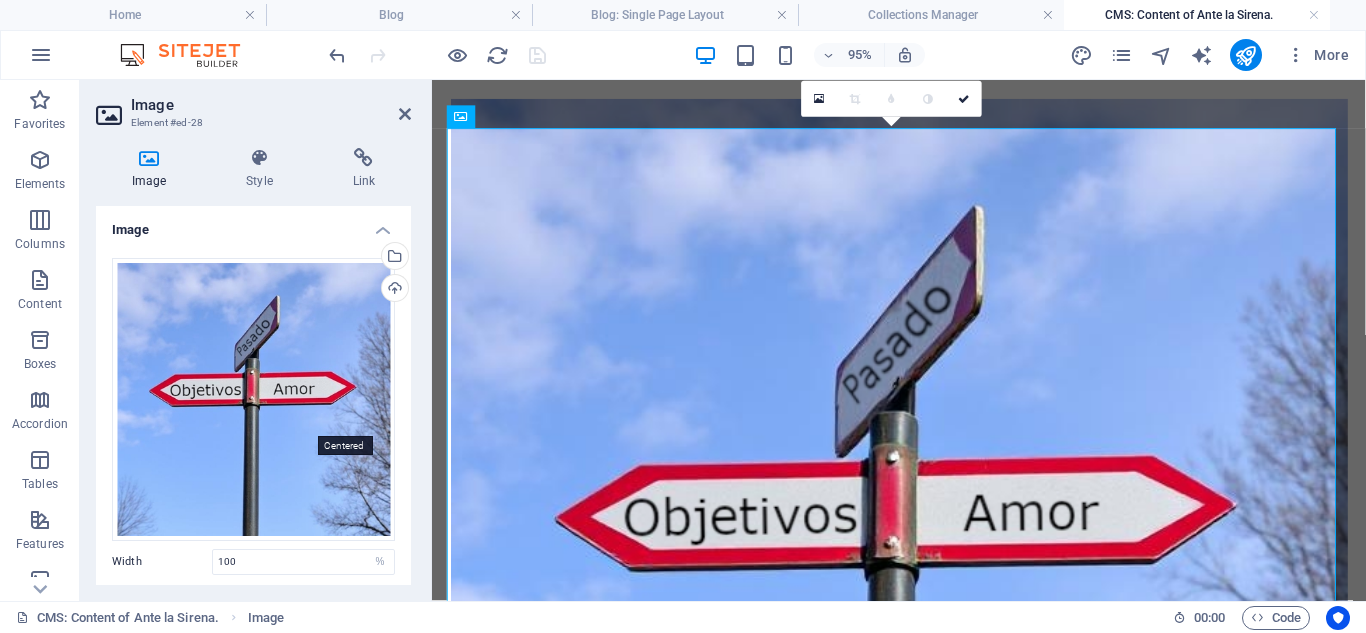 click at bounding box center [303, 627] 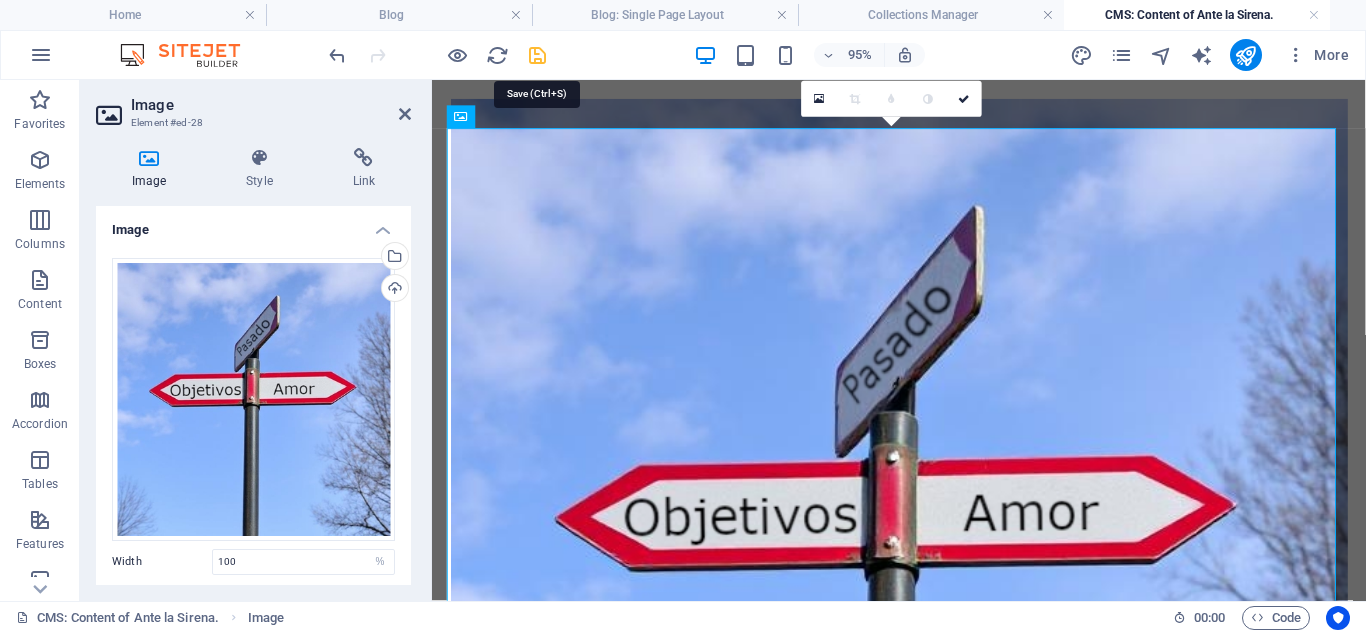 click at bounding box center [537, 55] 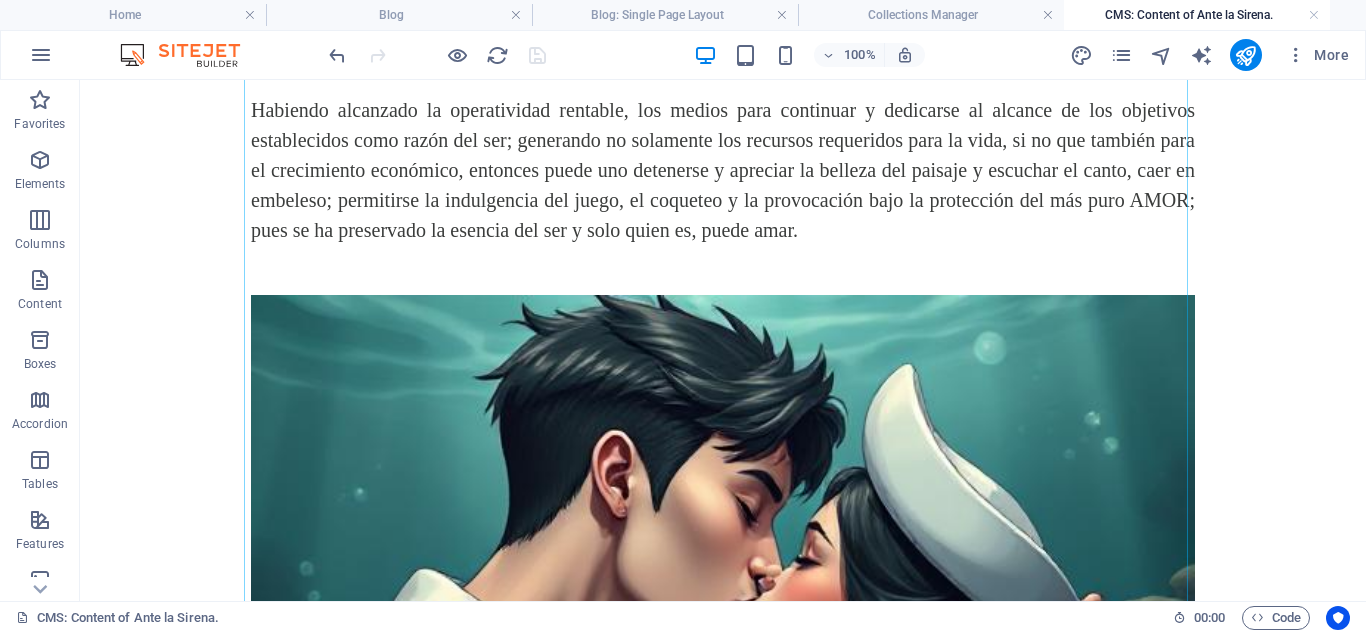scroll, scrollTop: 5900, scrollLeft: 0, axis: vertical 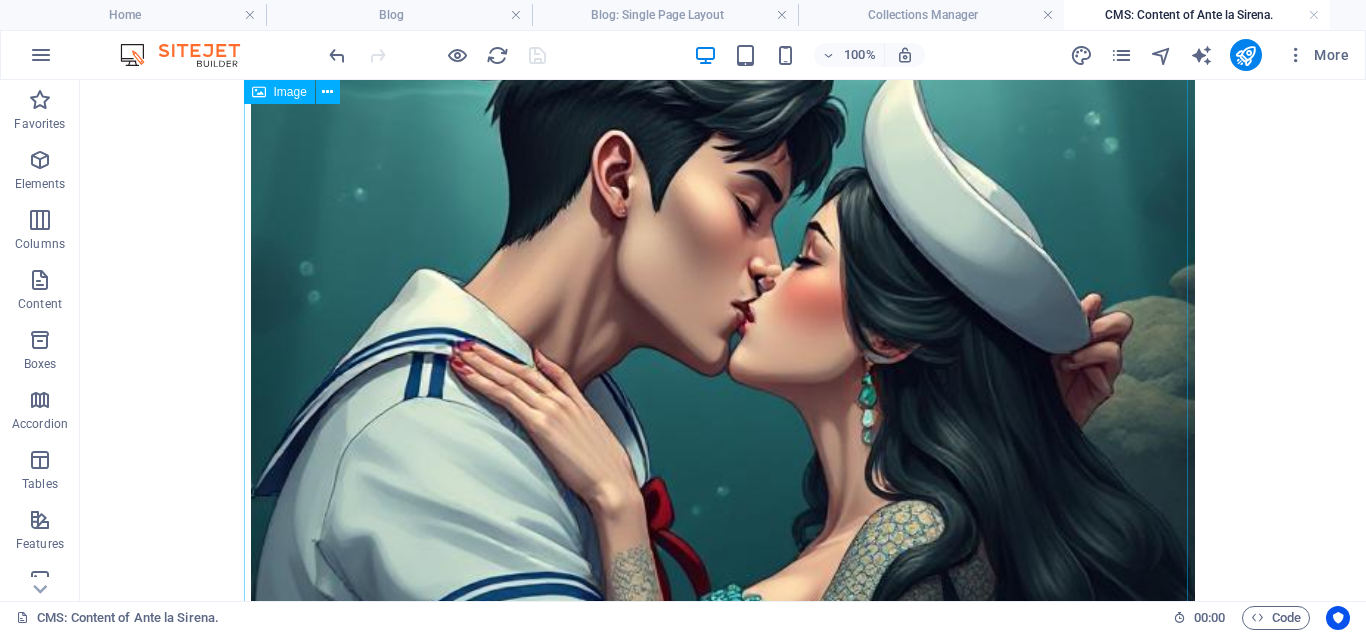 click at bounding box center (723, 467) 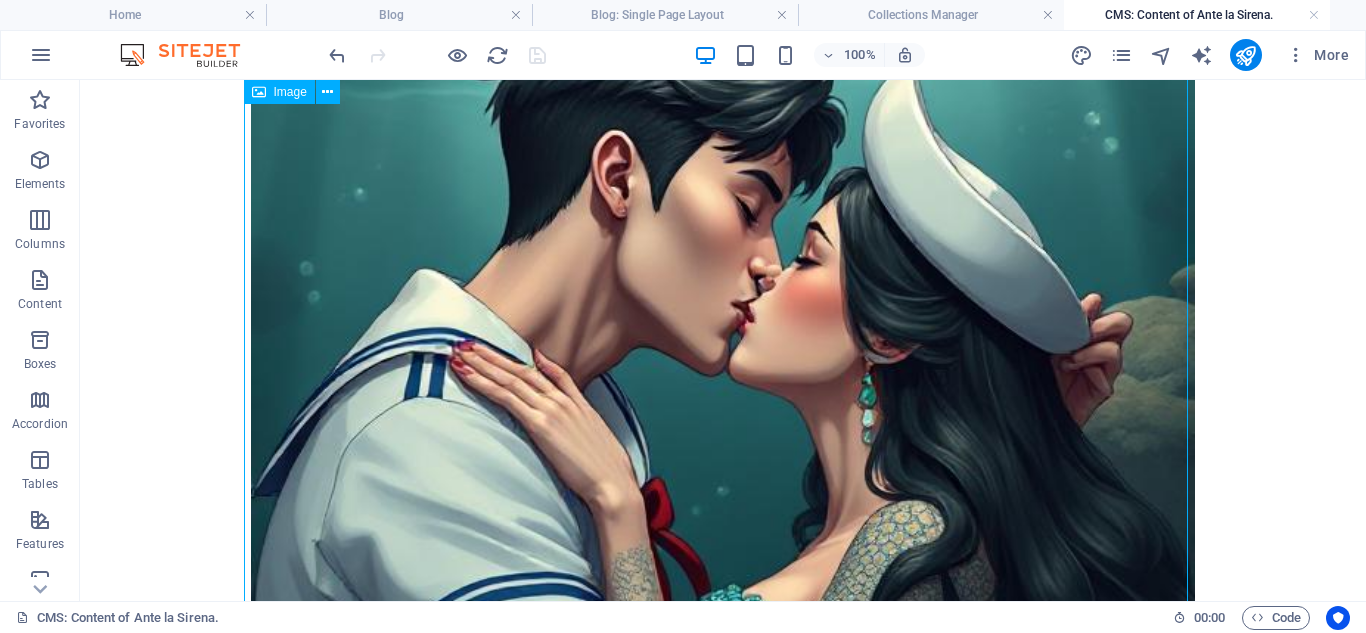 click at bounding box center (723, 467) 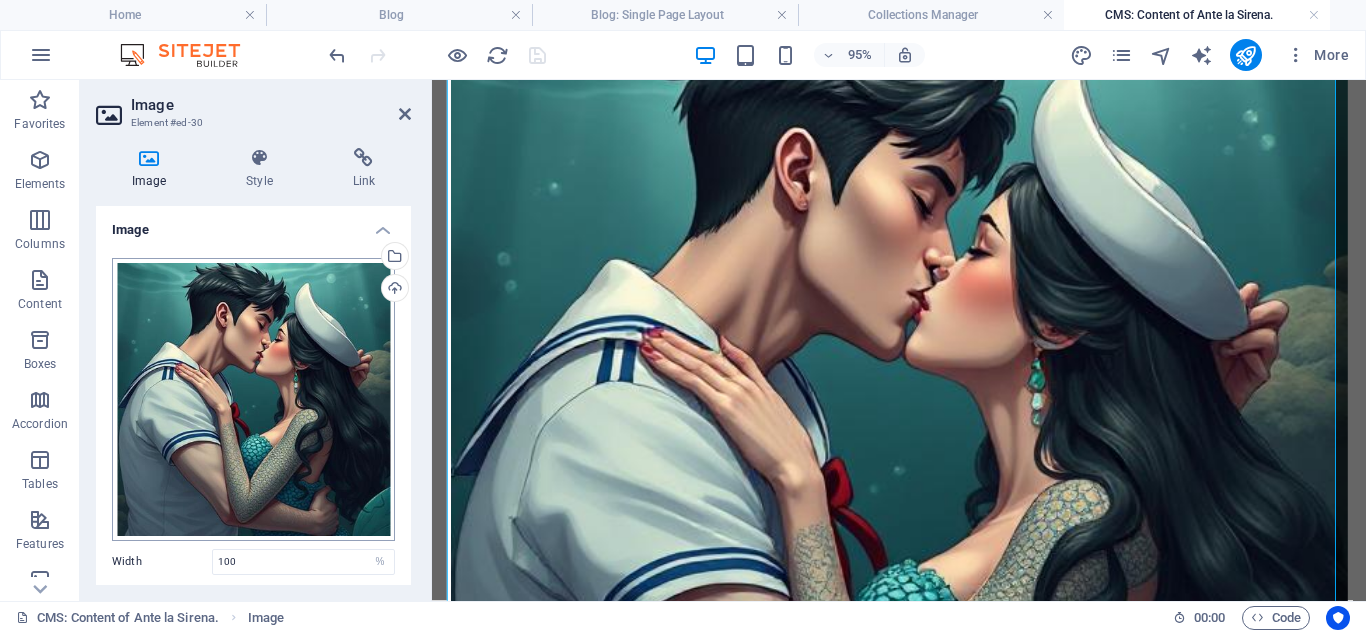 scroll, scrollTop: 5893, scrollLeft: 0, axis: vertical 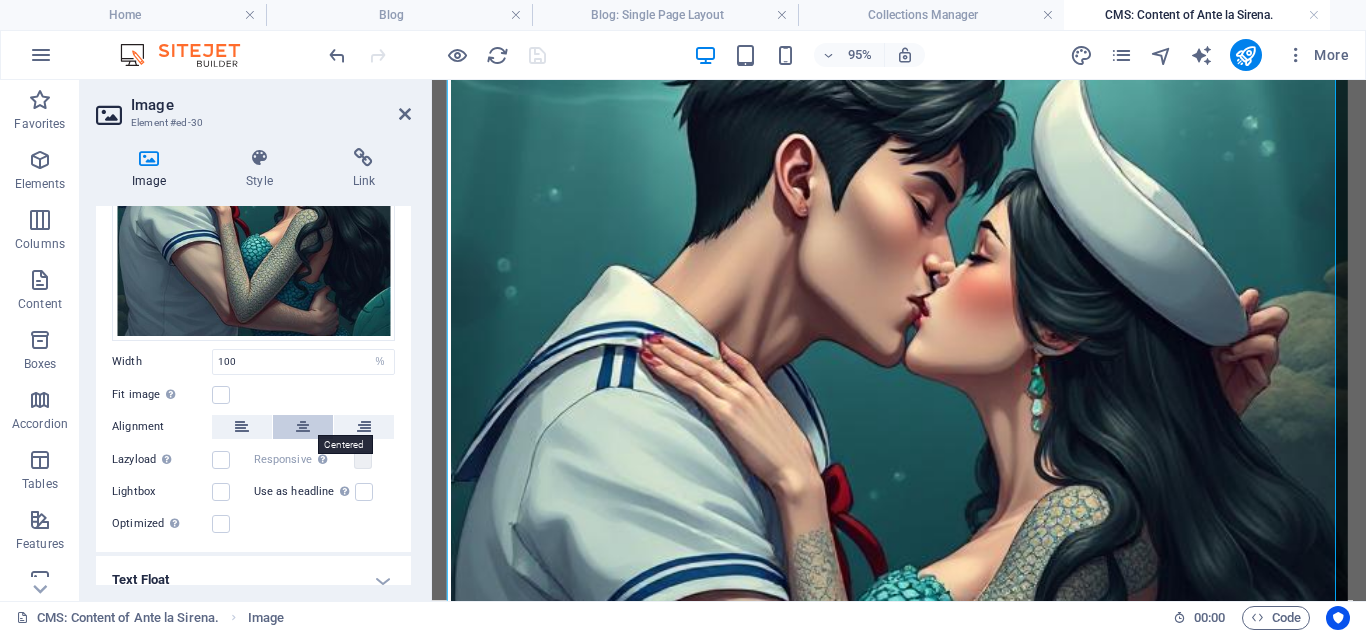 click at bounding box center [303, 427] 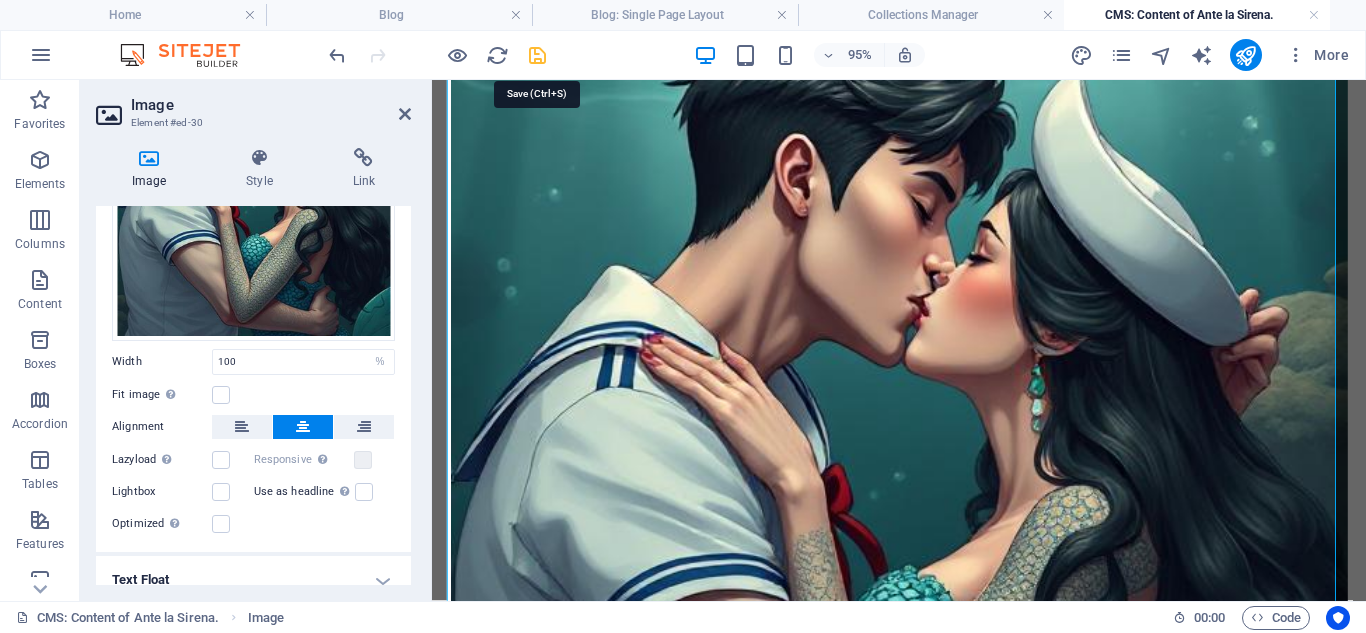 click at bounding box center [537, 55] 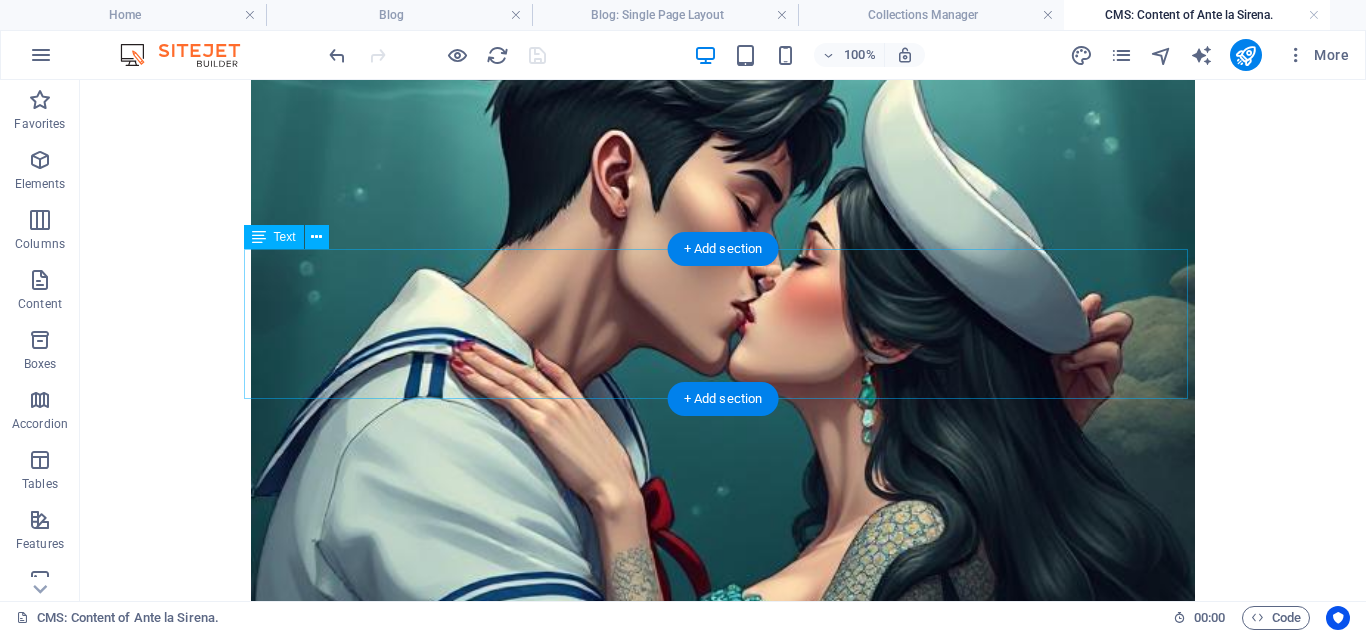 scroll, scrollTop: 7200, scrollLeft: 0, axis: vertical 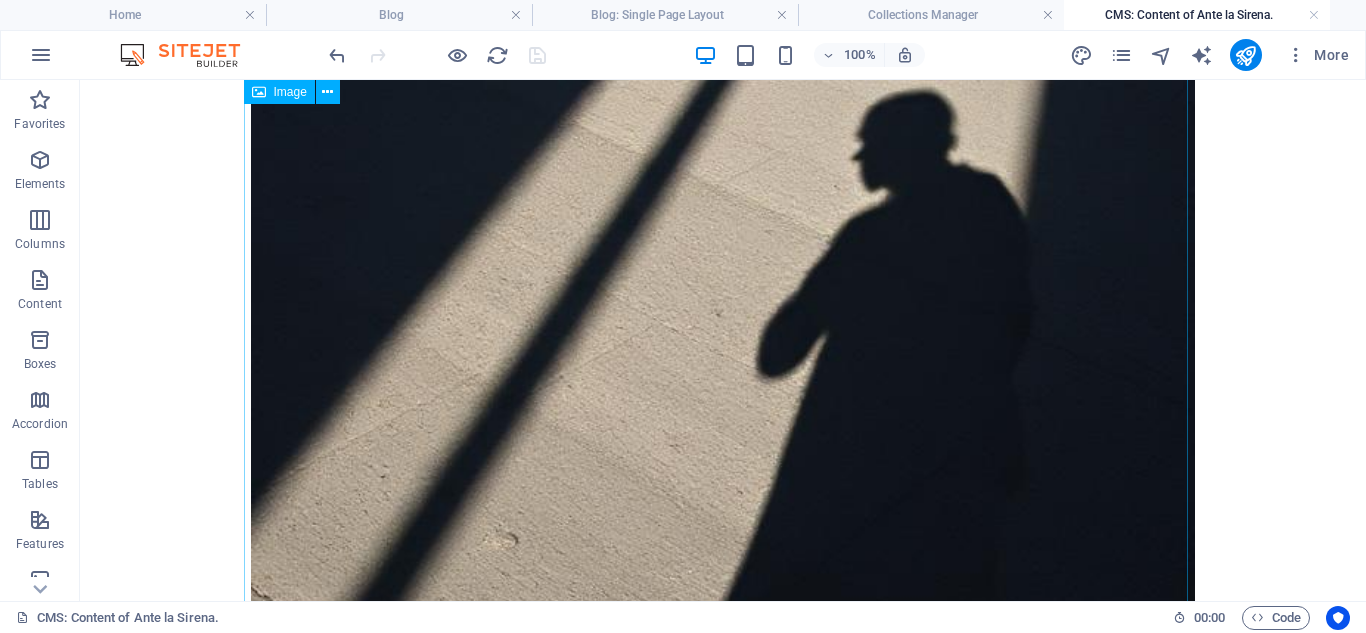 click at bounding box center (723, 361) 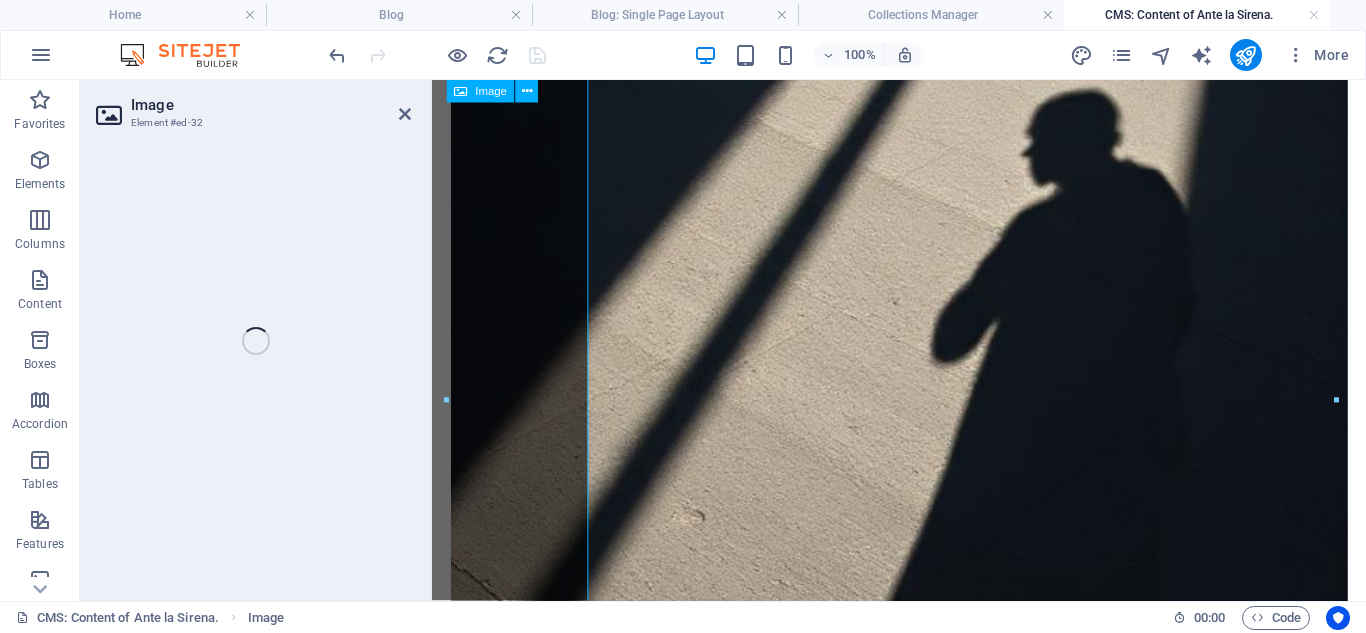 select on "%" 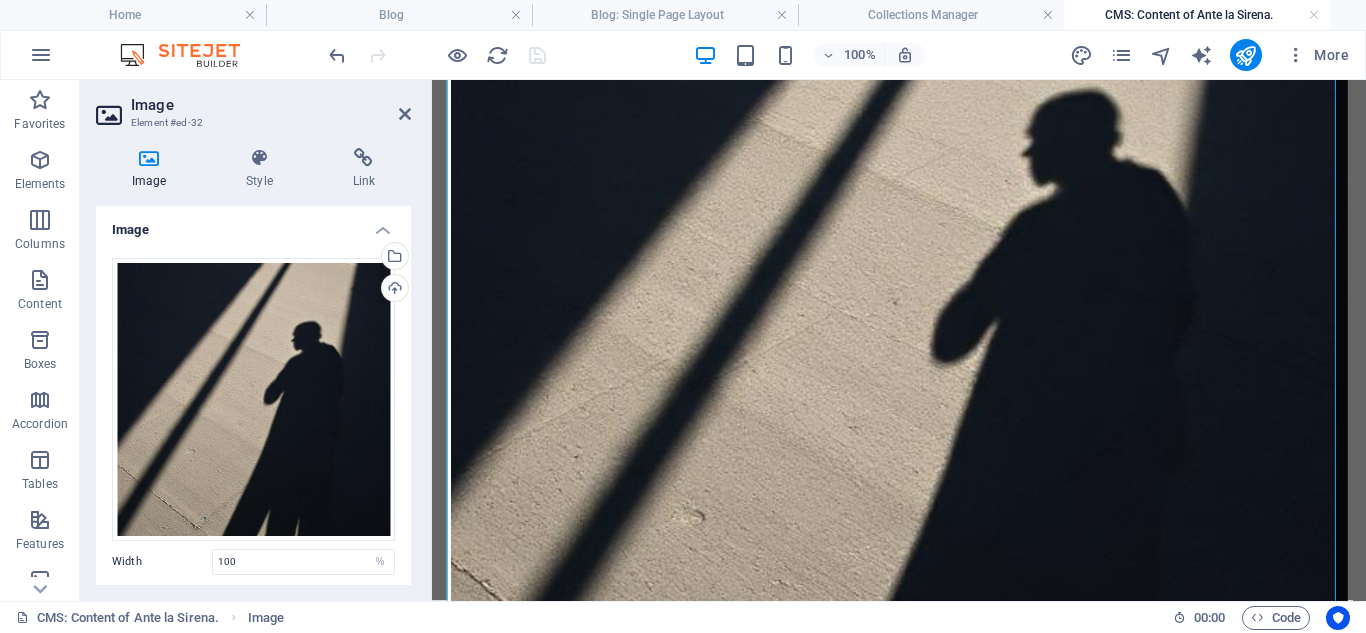 scroll, scrollTop: 7185, scrollLeft: 0, axis: vertical 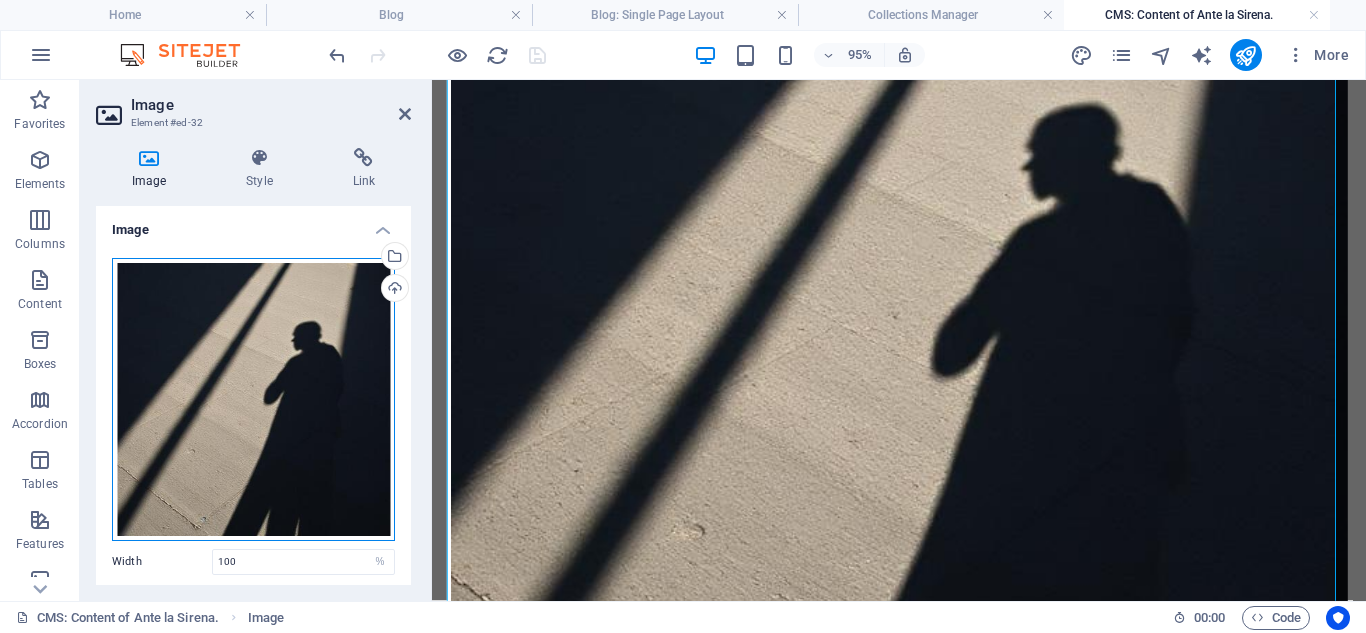 click on "Drag files here, click to choose files or select files from Files or our free stock photos & videos" at bounding box center (253, 399) 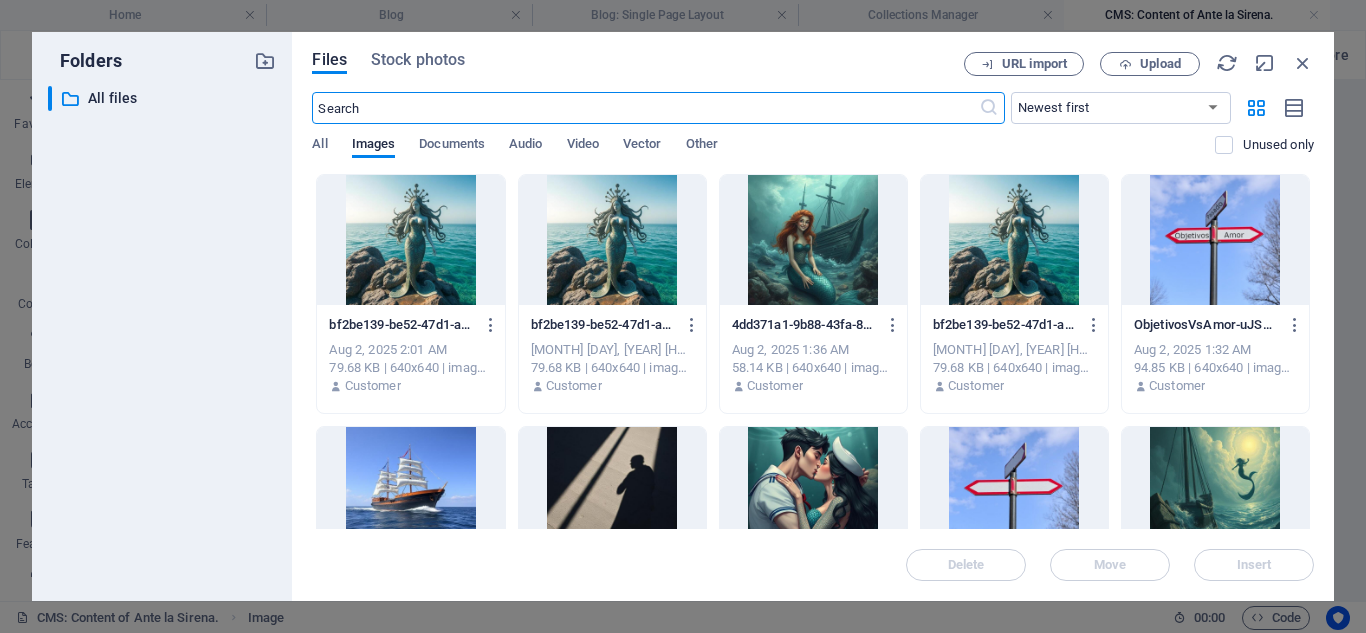 scroll, scrollTop: 7208, scrollLeft: 0, axis: vertical 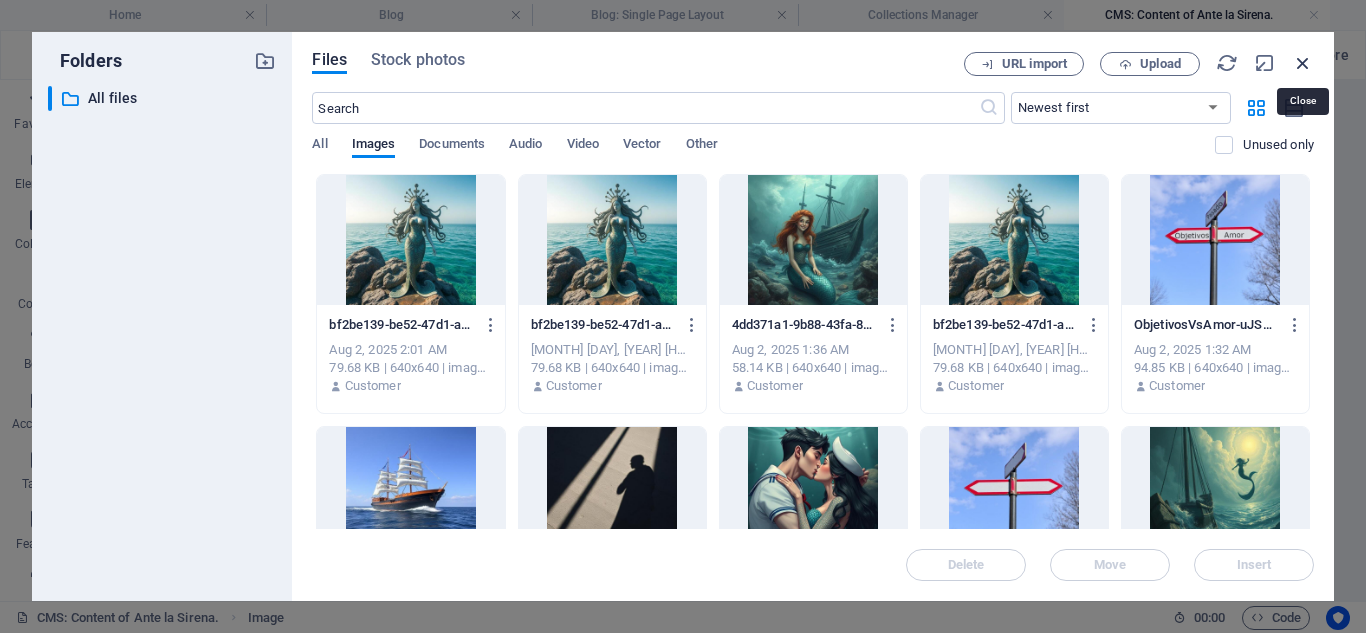 click at bounding box center (1303, 63) 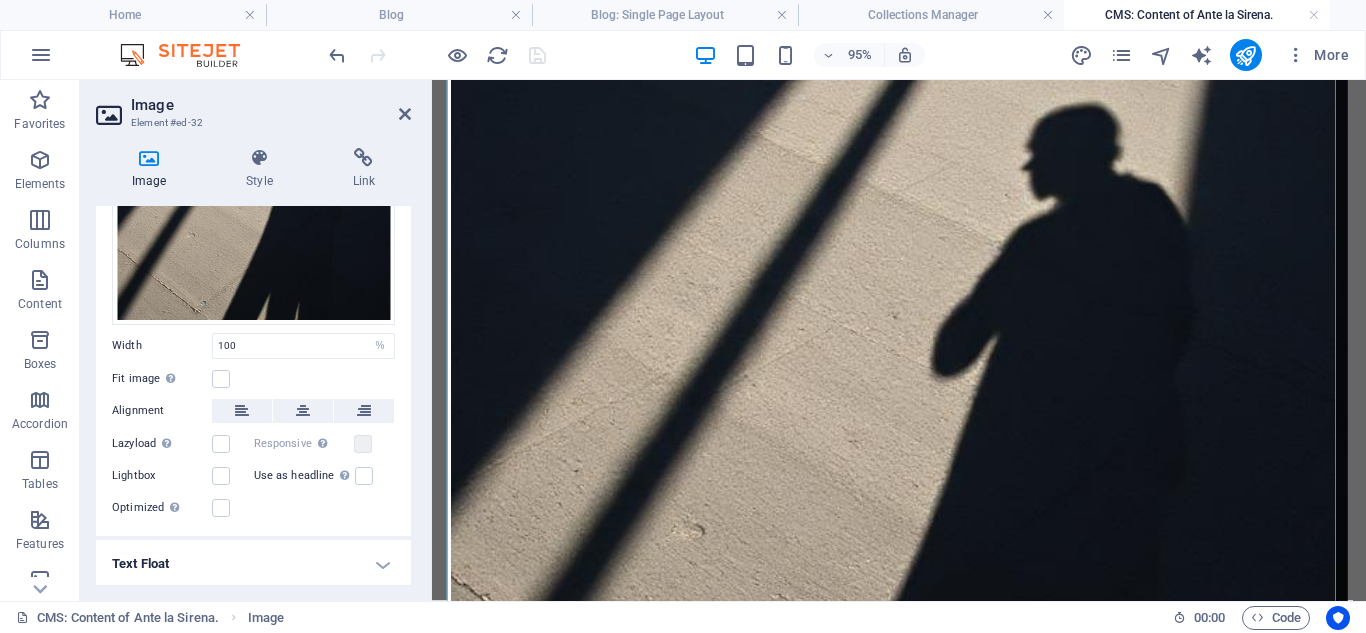 scroll, scrollTop: 267, scrollLeft: 0, axis: vertical 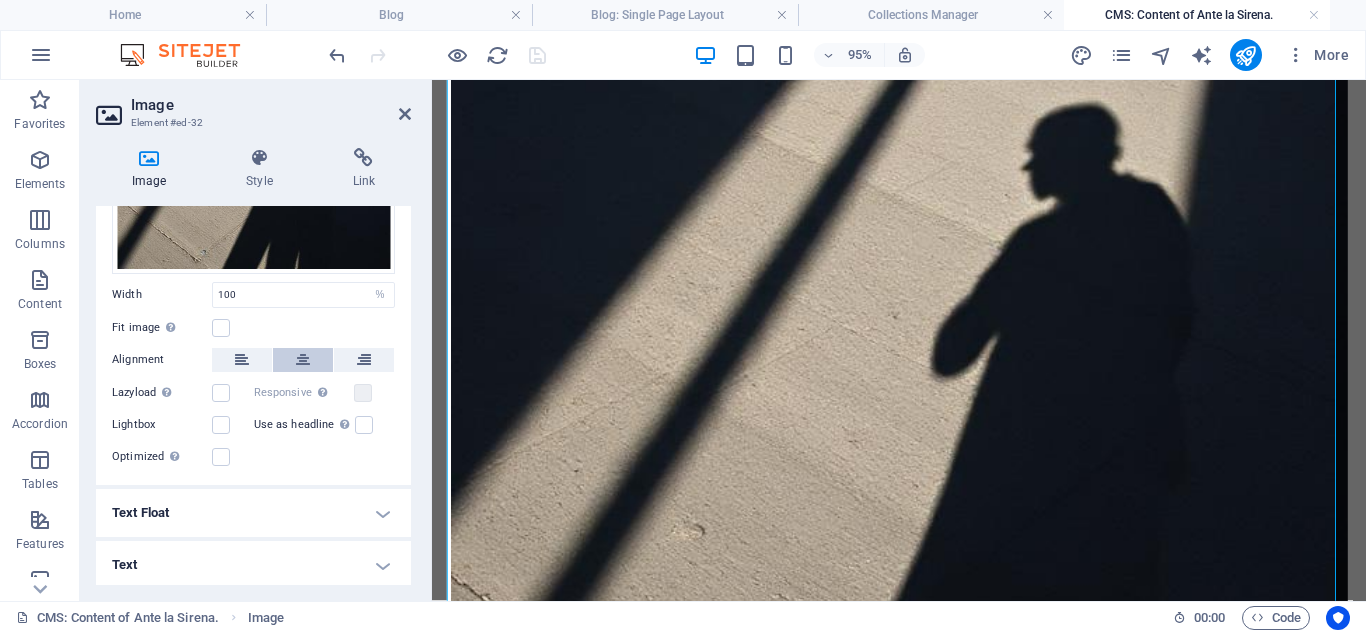 click at bounding box center (303, 360) 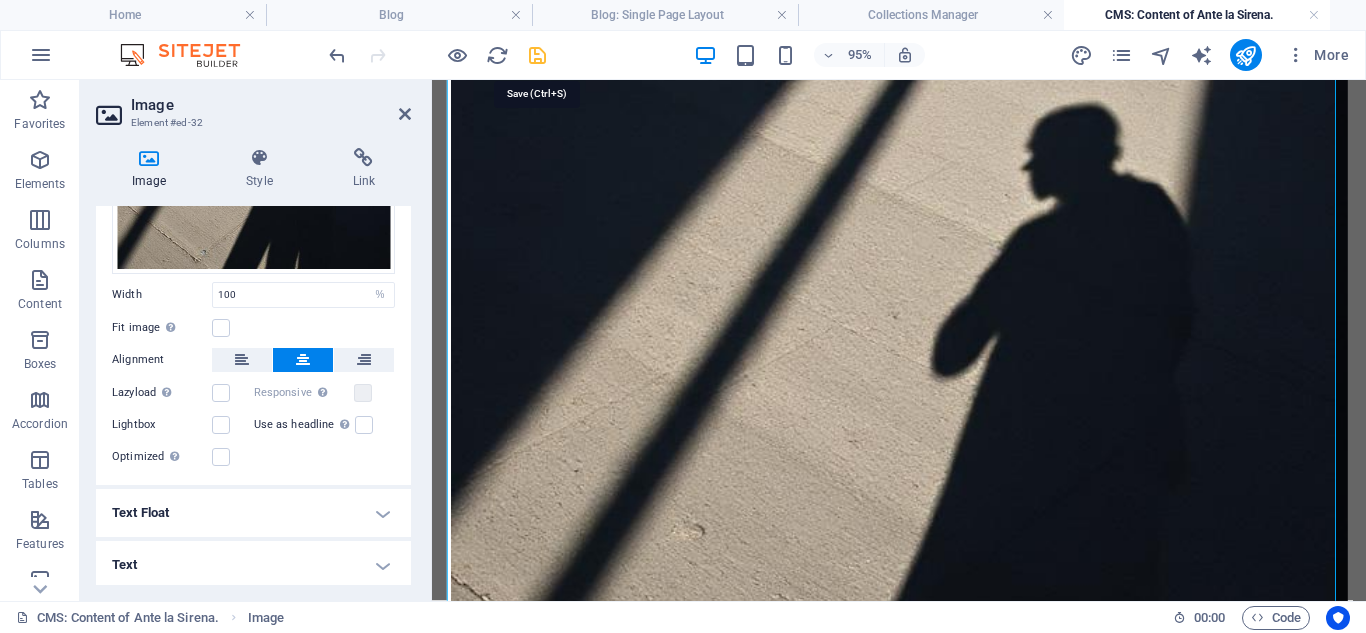 click at bounding box center (537, 55) 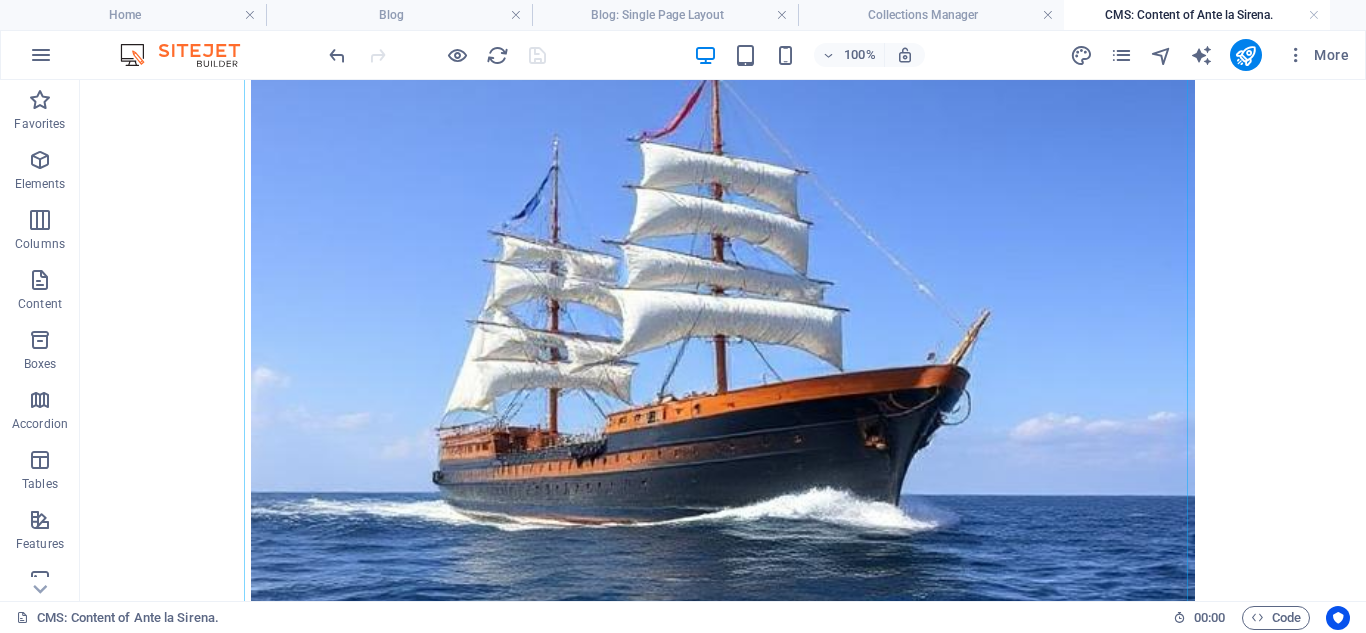 scroll, scrollTop: 8300, scrollLeft: 0, axis: vertical 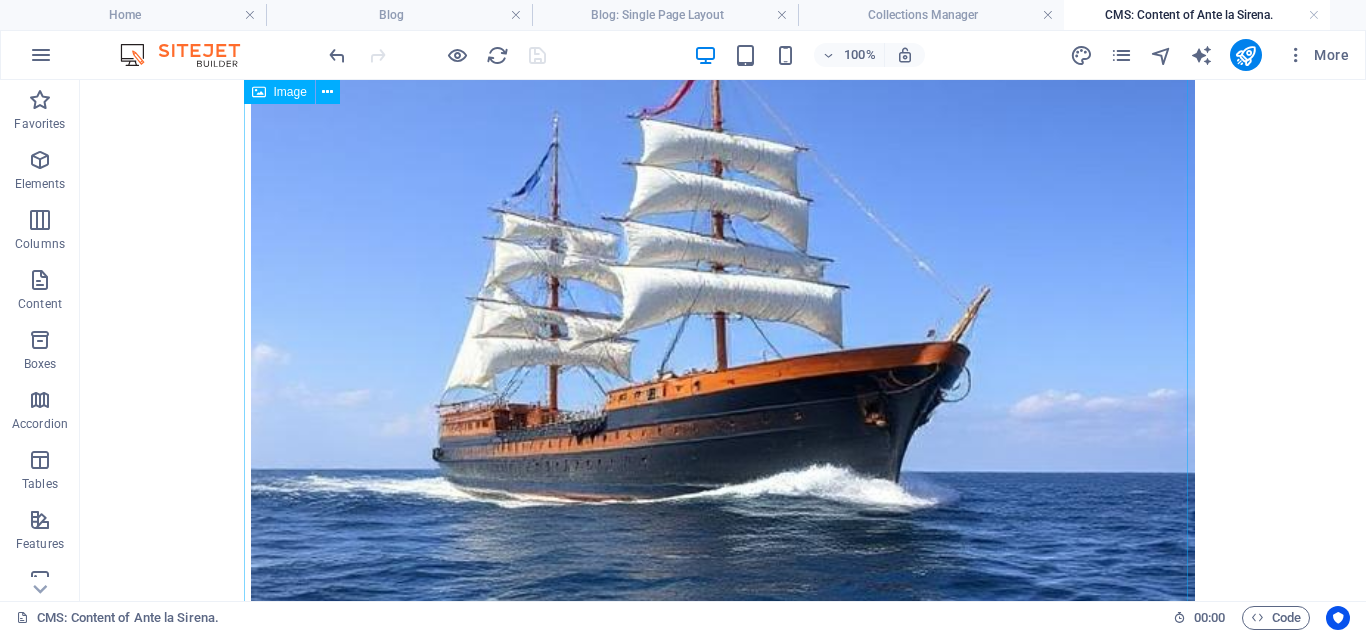 click at bounding box center [723, 365] 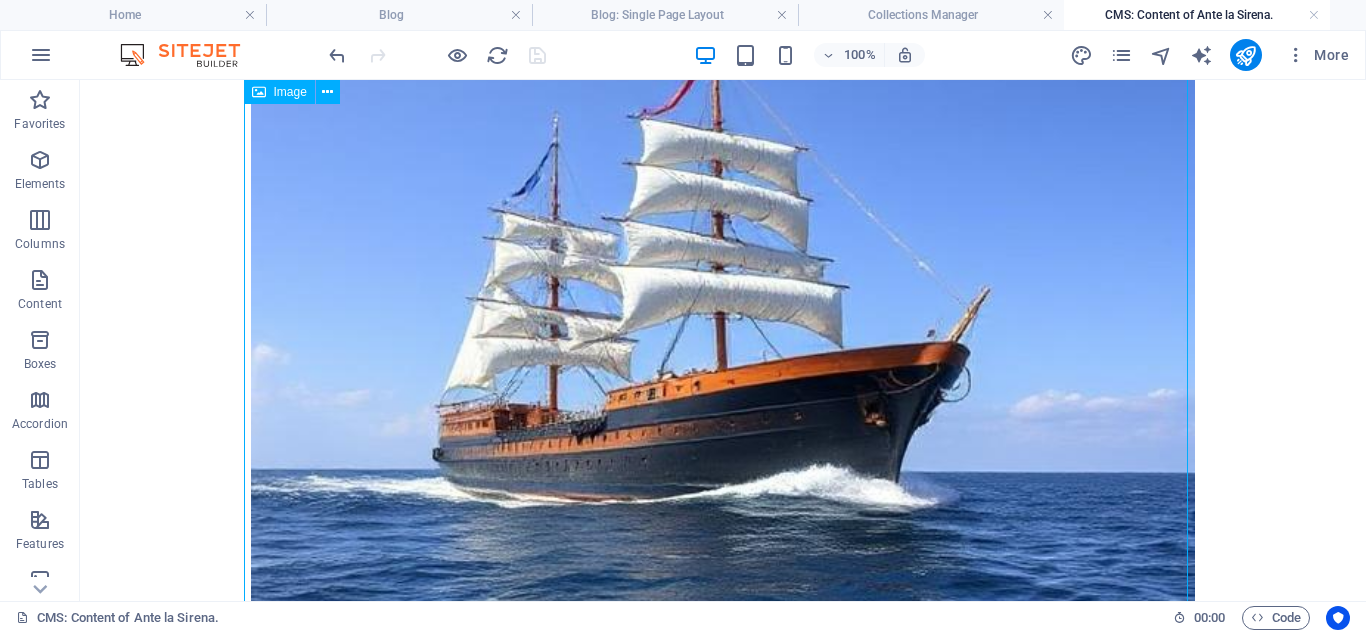 click at bounding box center [723, 365] 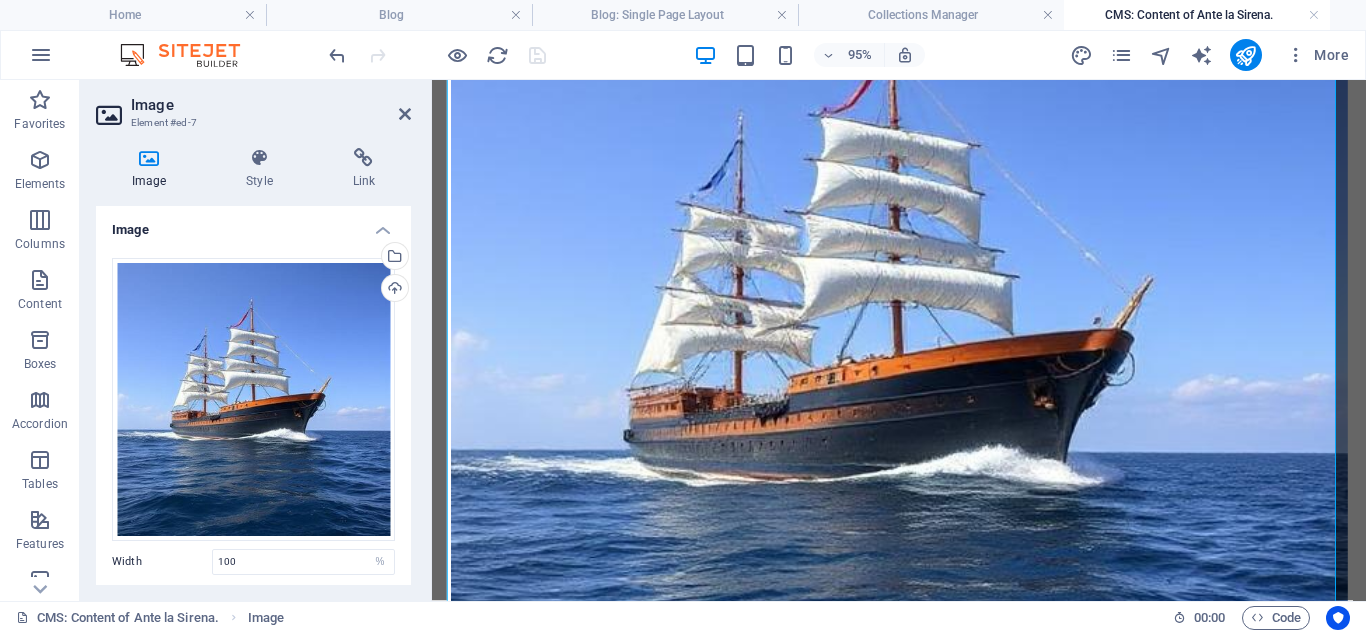 scroll, scrollTop: 8277, scrollLeft: 0, axis: vertical 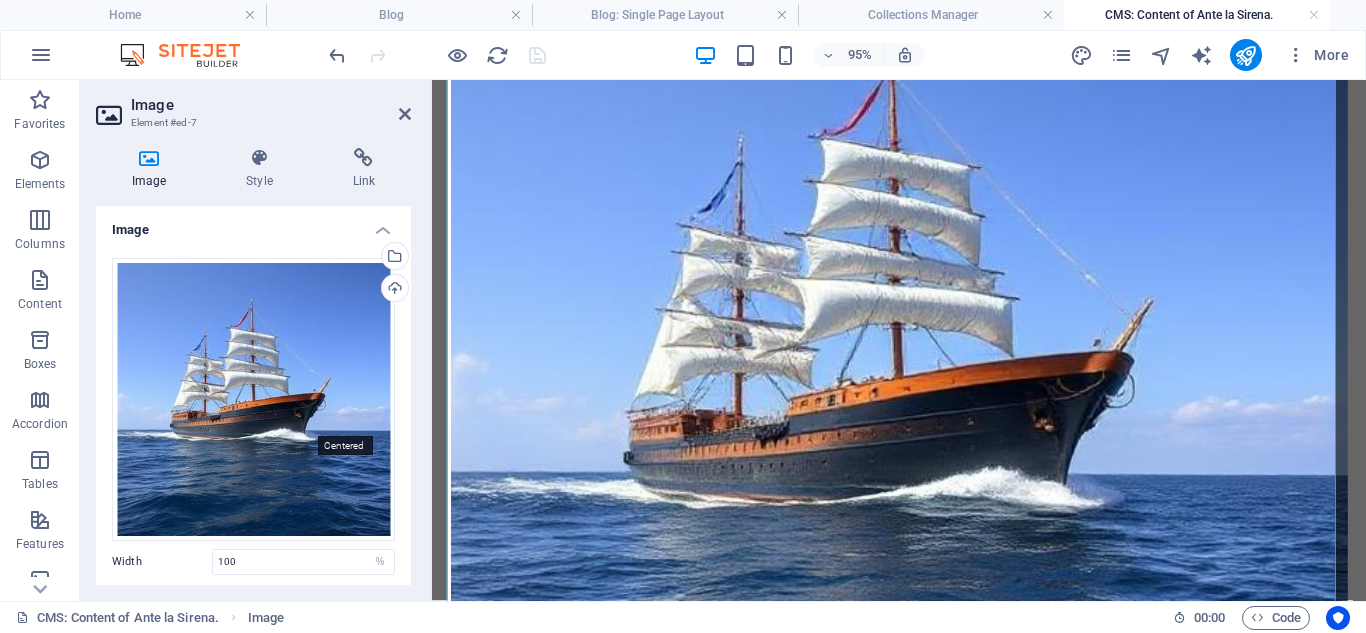 click at bounding box center (303, 627) 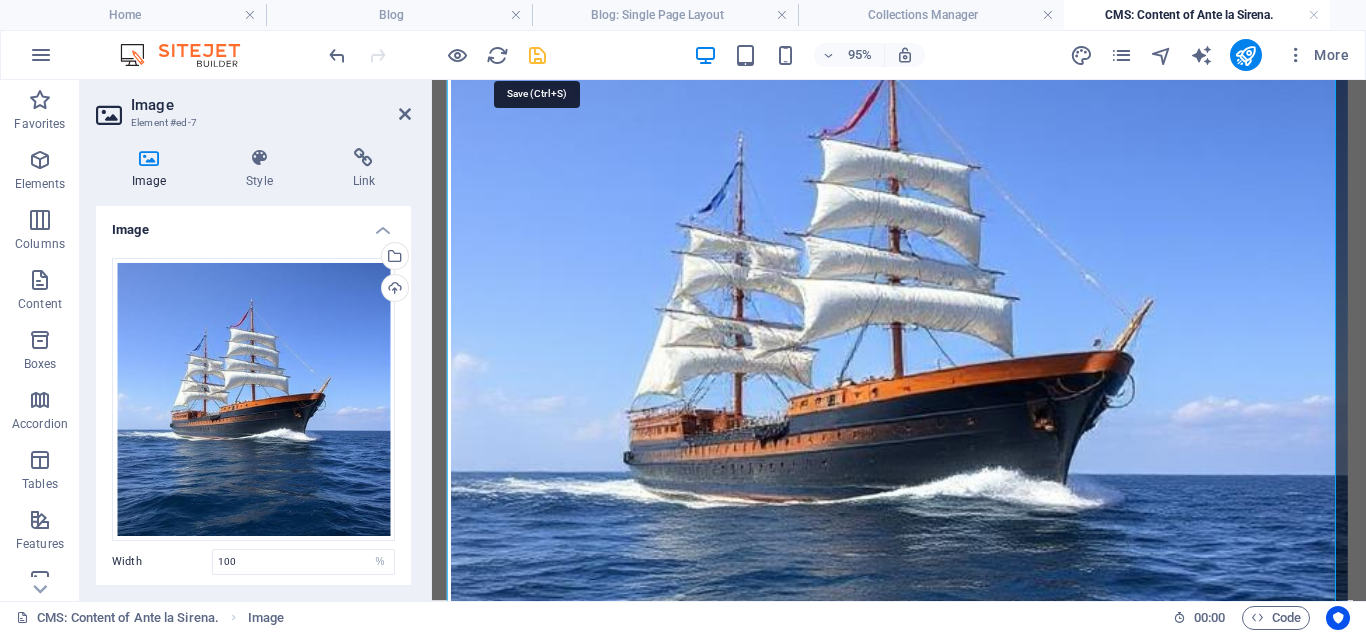 click at bounding box center (537, 55) 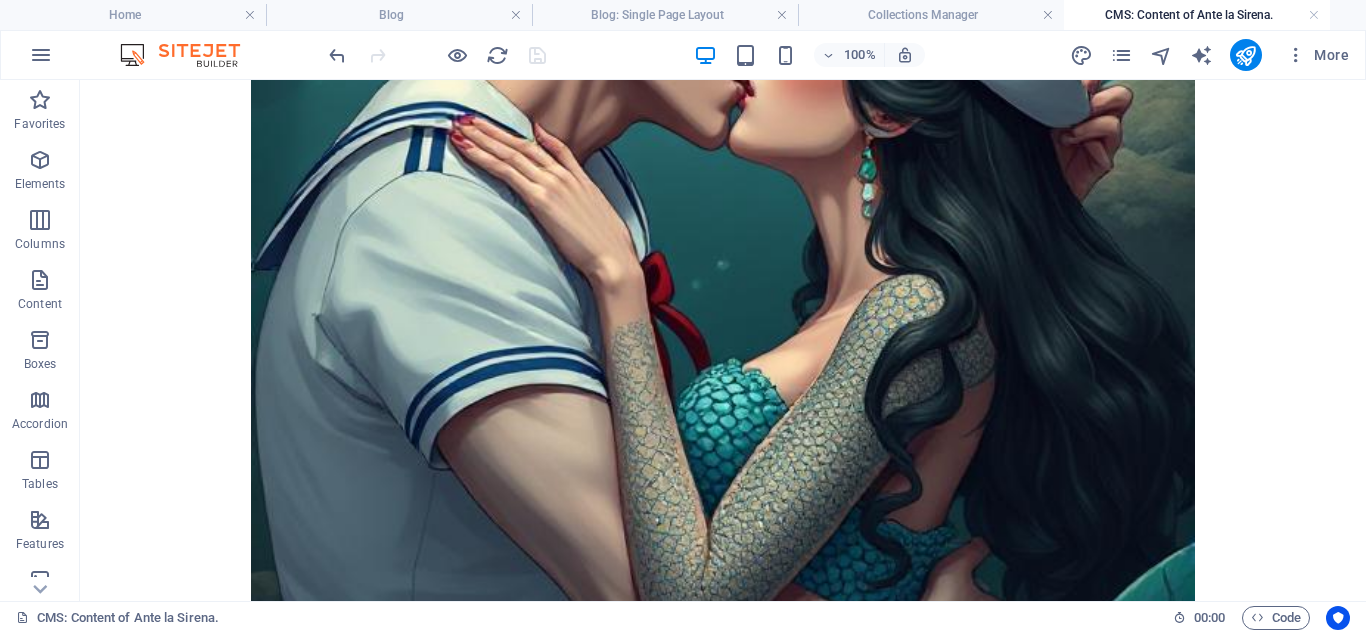 scroll, scrollTop: 0, scrollLeft: 0, axis: both 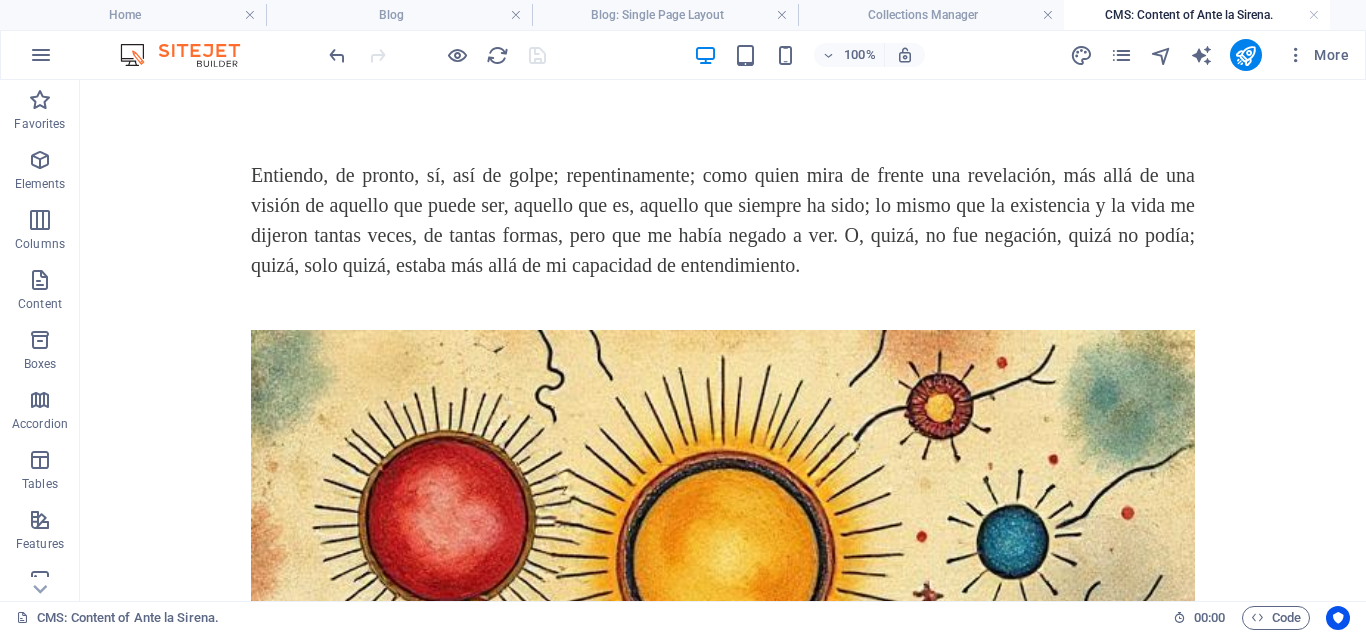 drag, startPoint x: 1358, startPoint y: 423, endPoint x: 1441, endPoint y: 159, distance: 276.73996 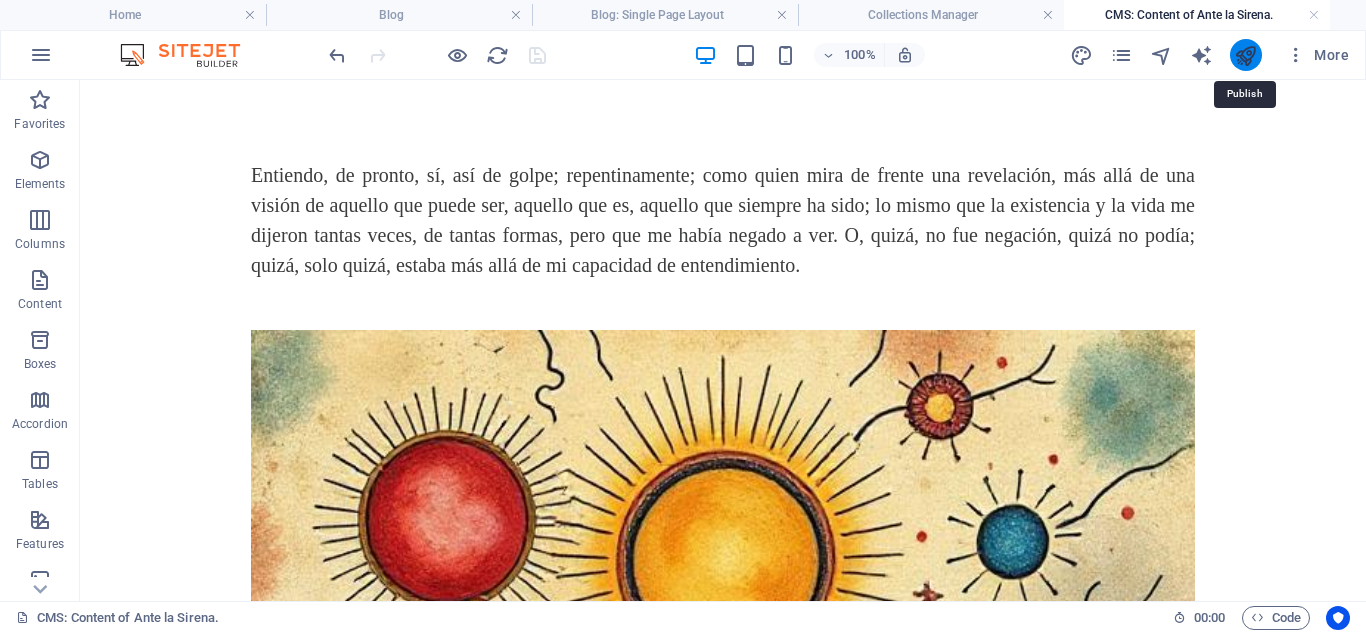 click at bounding box center [1245, 55] 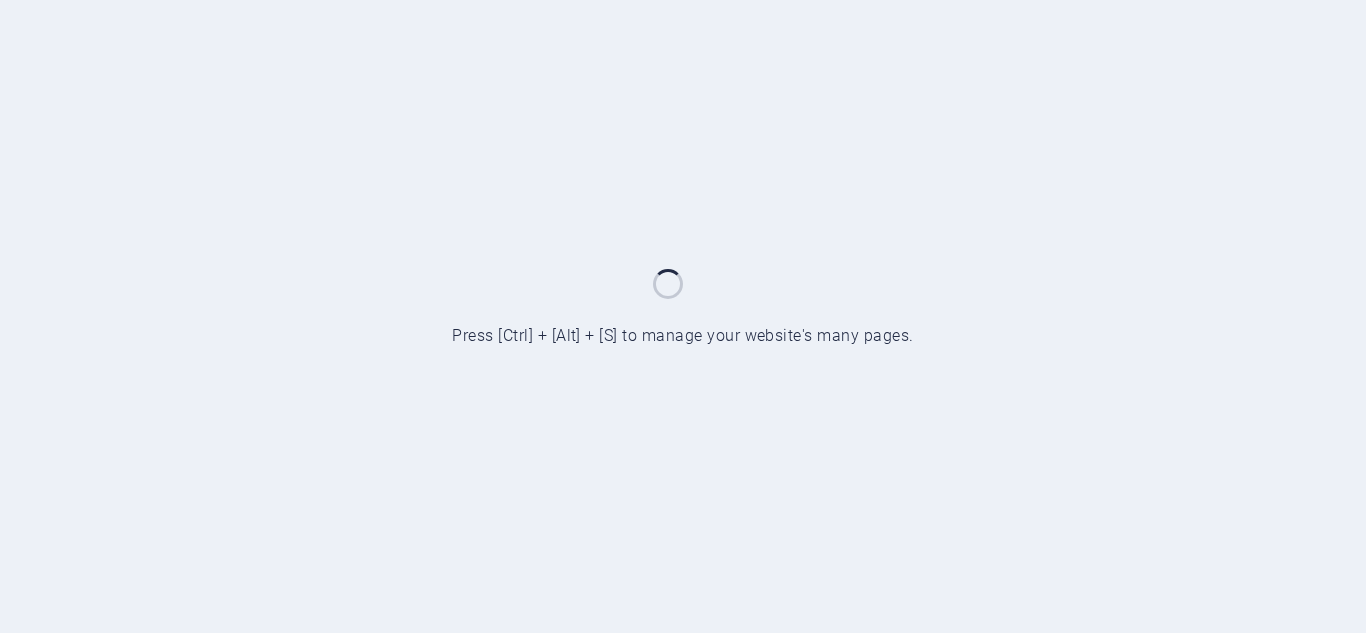 scroll, scrollTop: 0, scrollLeft: 0, axis: both 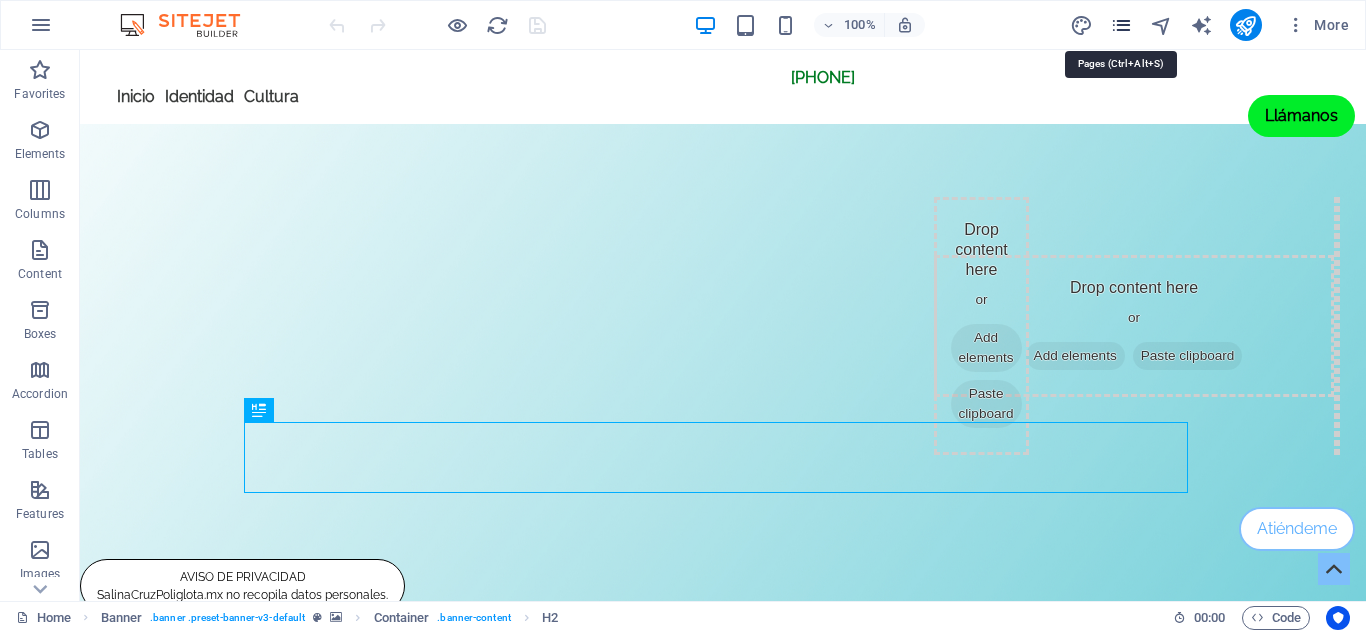 click at bounding box center [1121, 25] 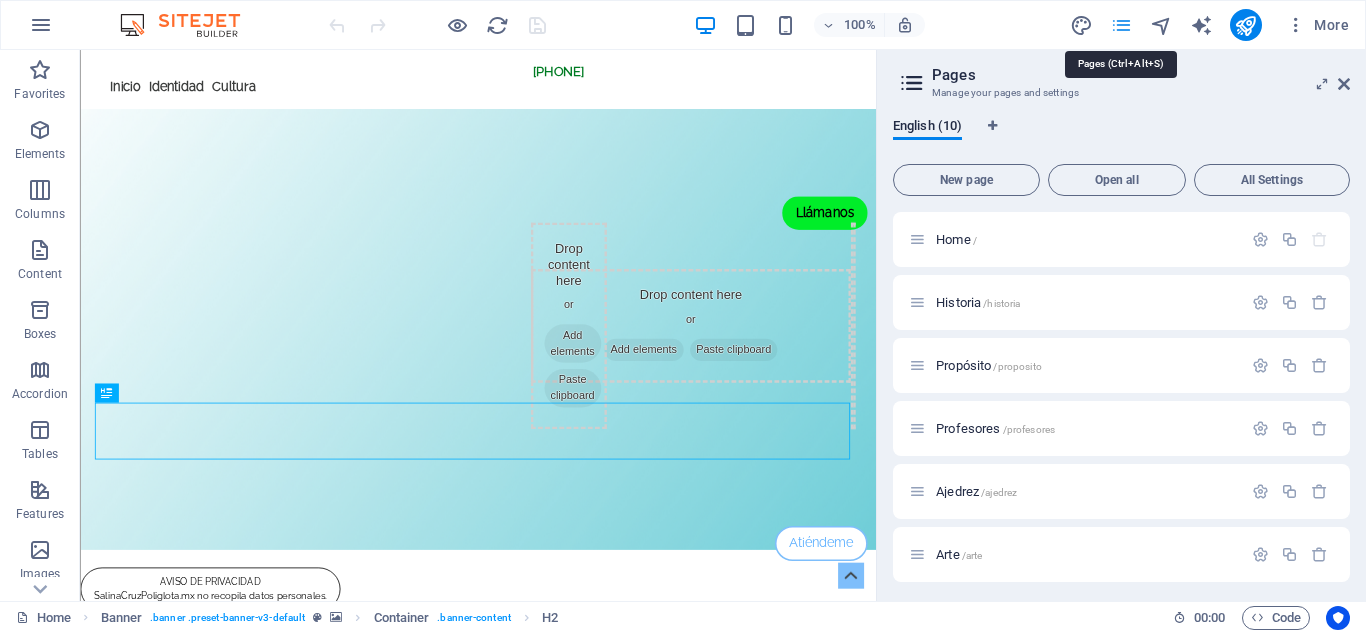 scroll, scrollTop: 0, scrollLeft: 0, axis: both 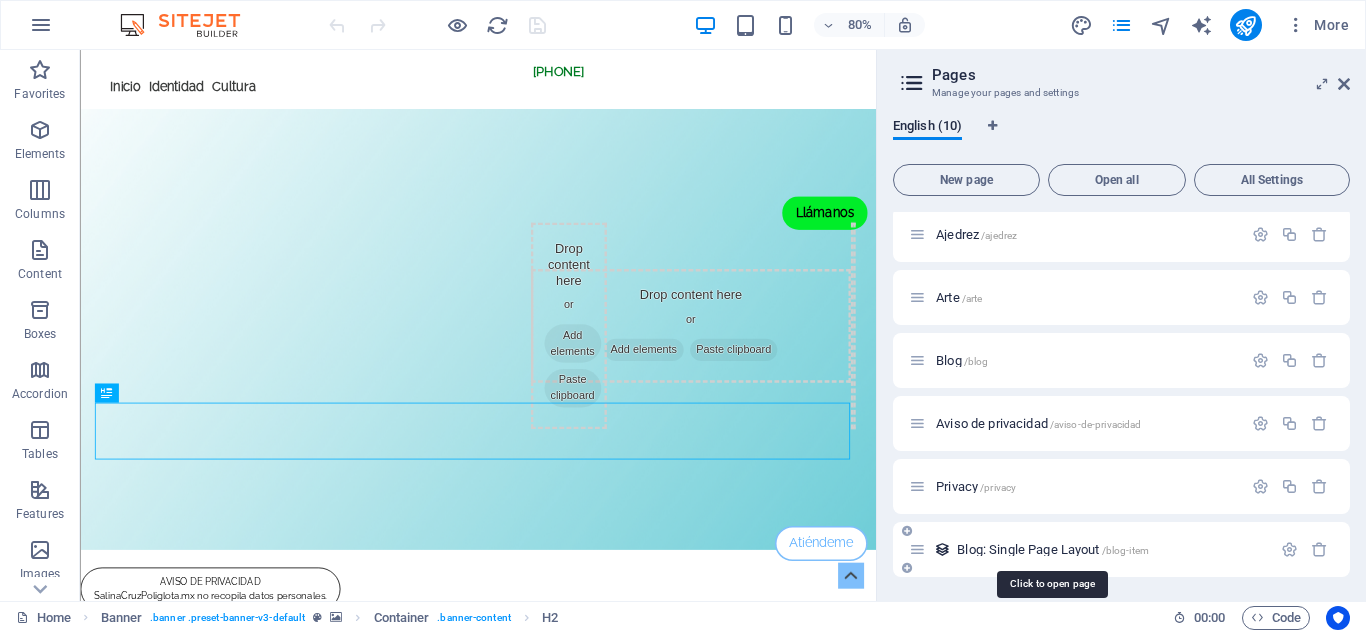 click on "Blog: Single Page Layout /blog-item" at bounding box center (1053, 549) 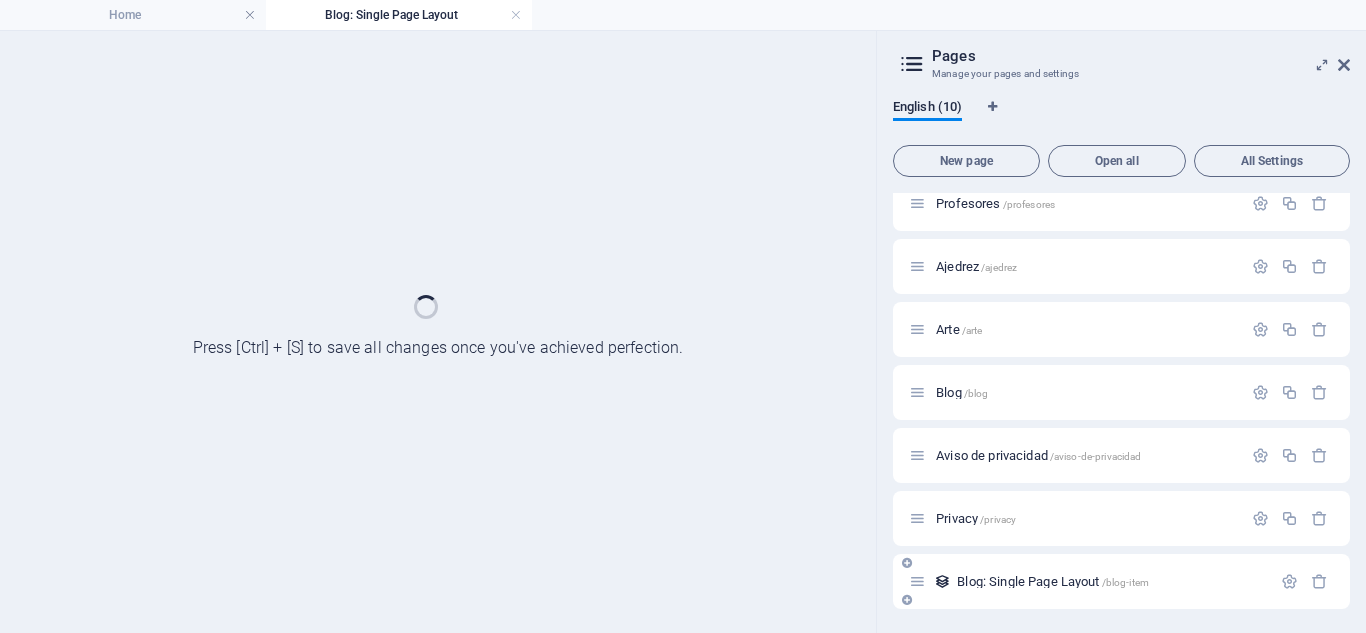 scroll, scrollTop: 206, scrollLeft: 0, axis: vertical 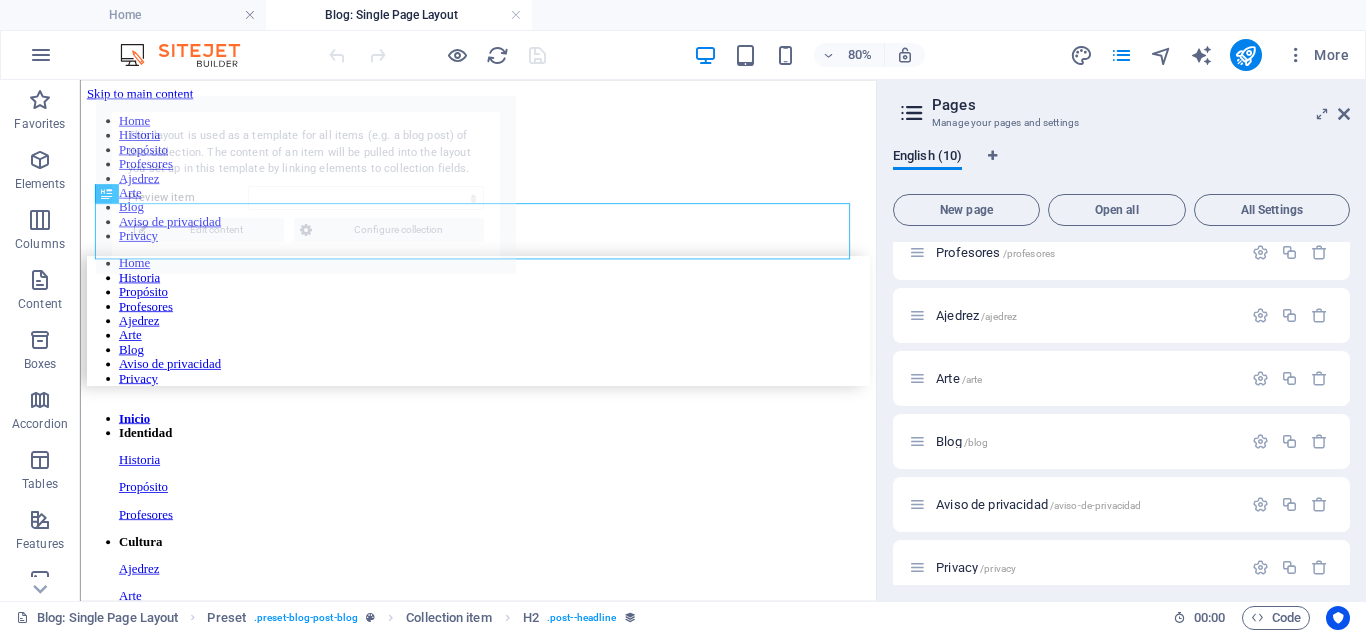 select on "688b03fa756f4ea4ef0d721e" 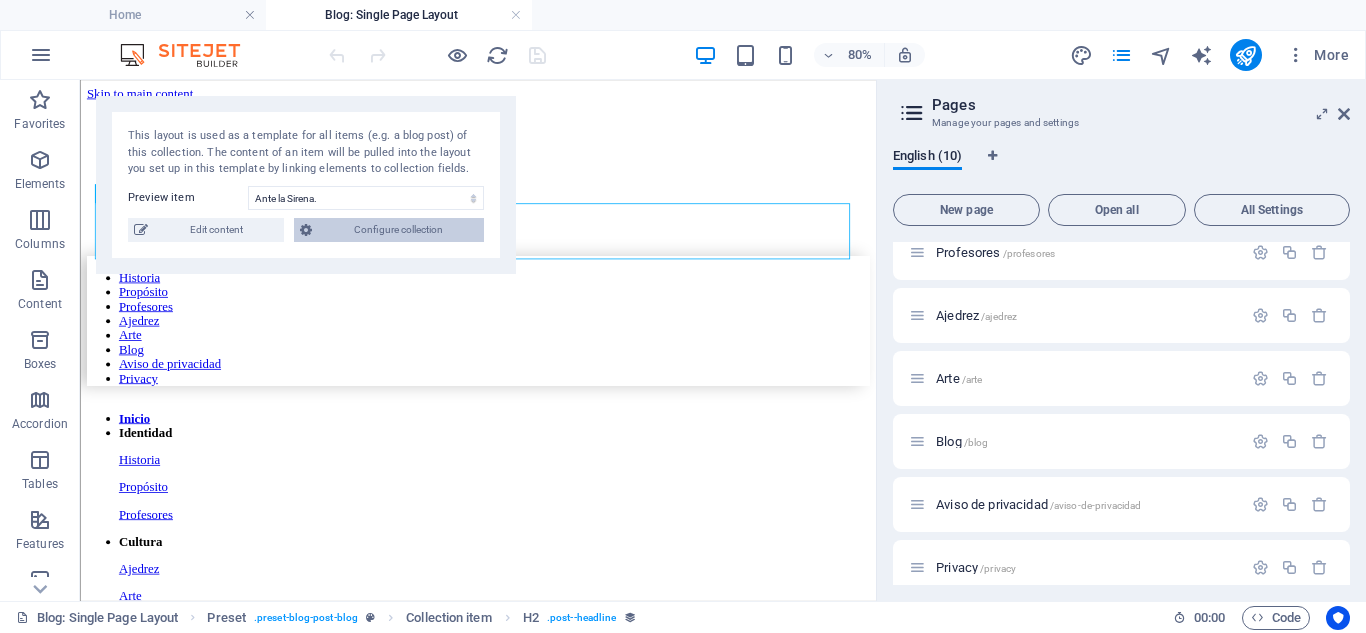 click on "Configure collection" at bounding box center [398, 230] 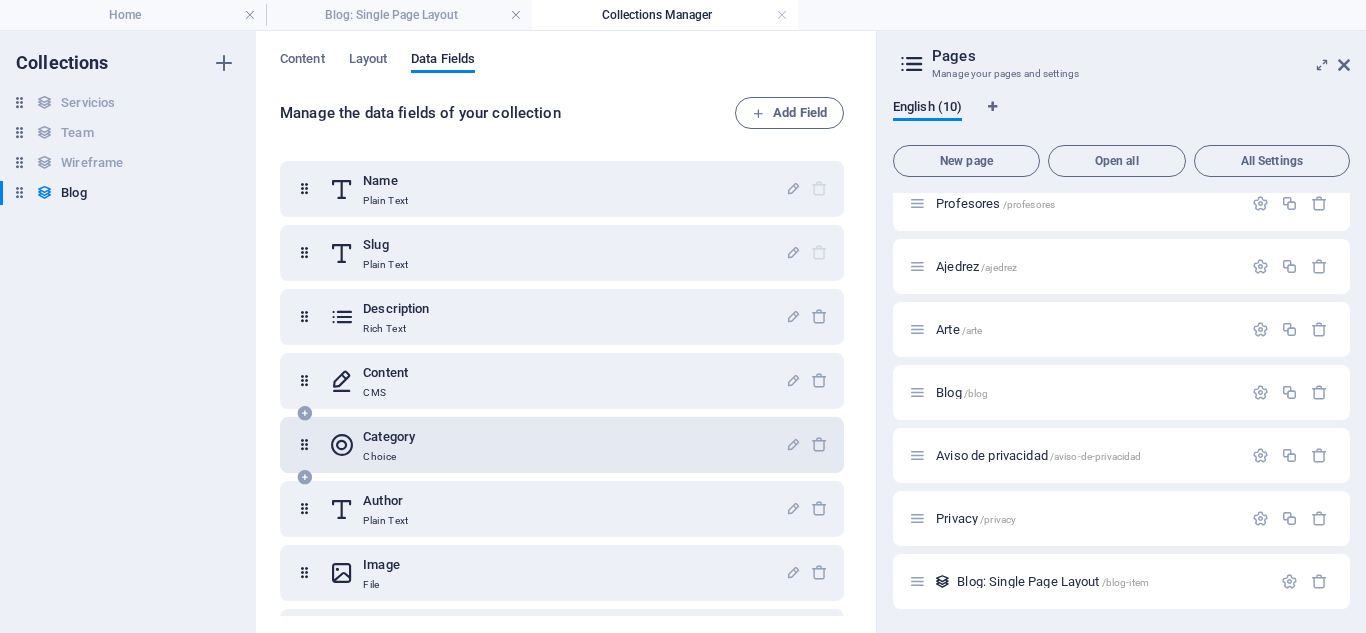 click on "Category Choice" at bounding box center (557, 445) 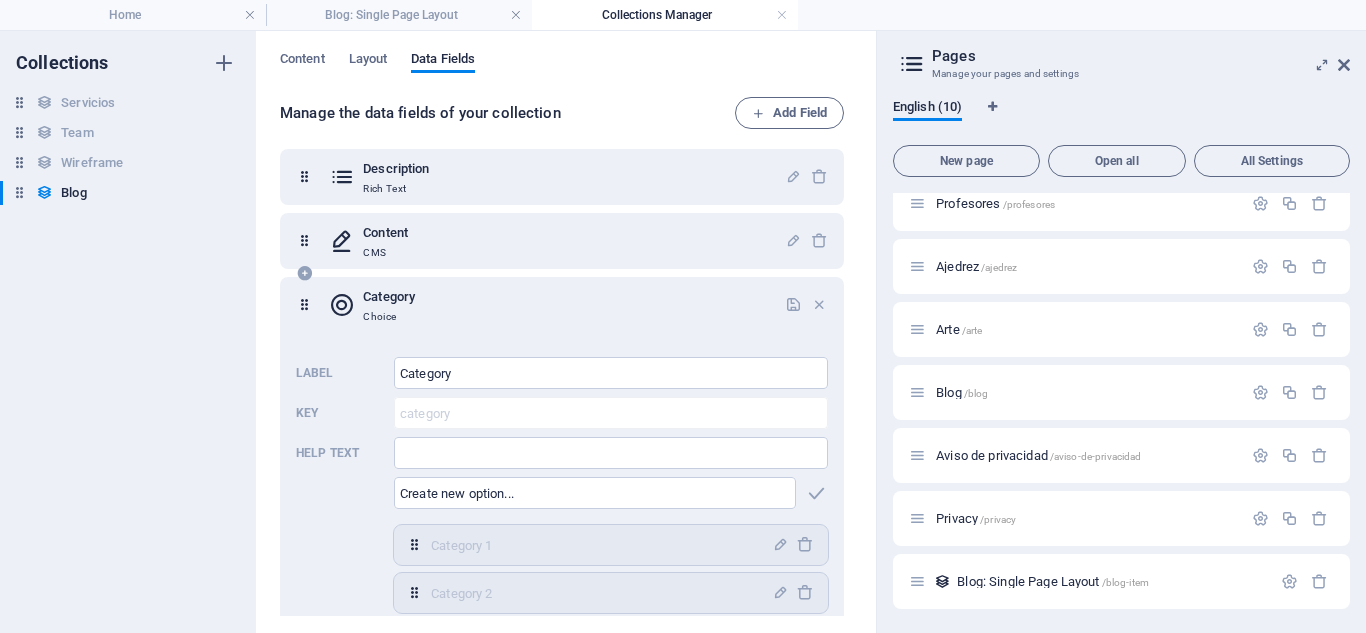 scroll, scrollTop: 0, scrollLeft: 0, axis: both 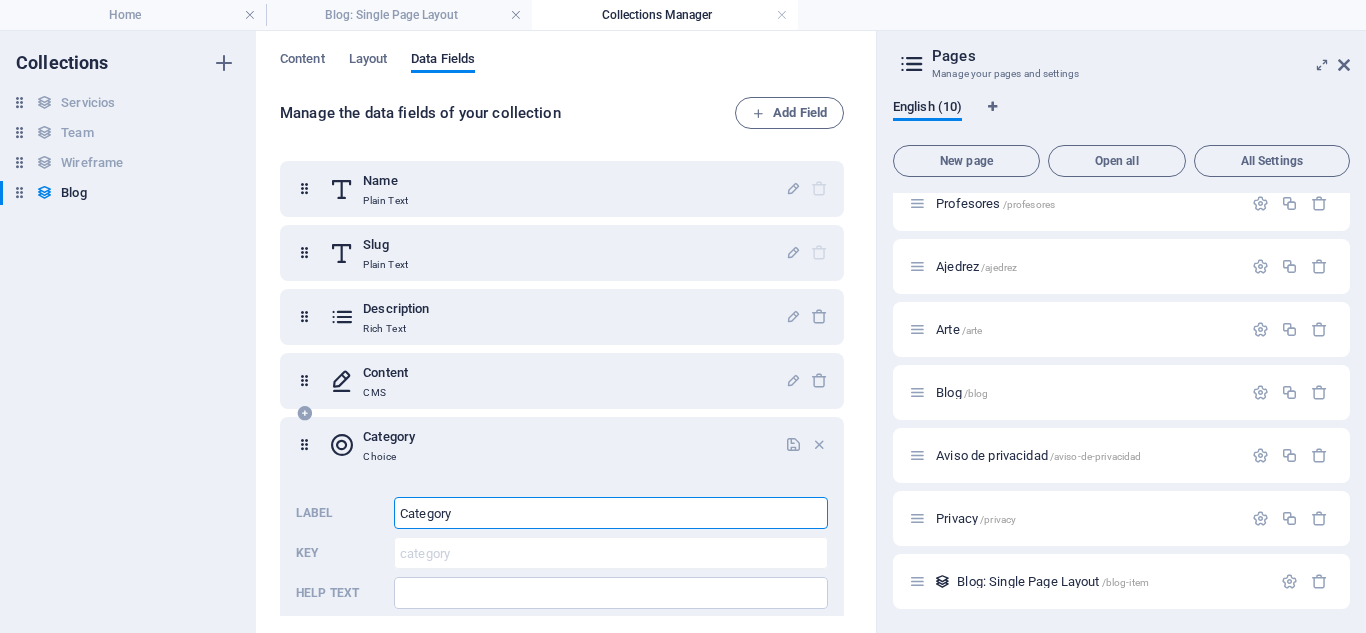 drag, startPoint x: 467, startPoint y: 514, endPoint x: 357, endPoint y: 499, distance: 111.01801 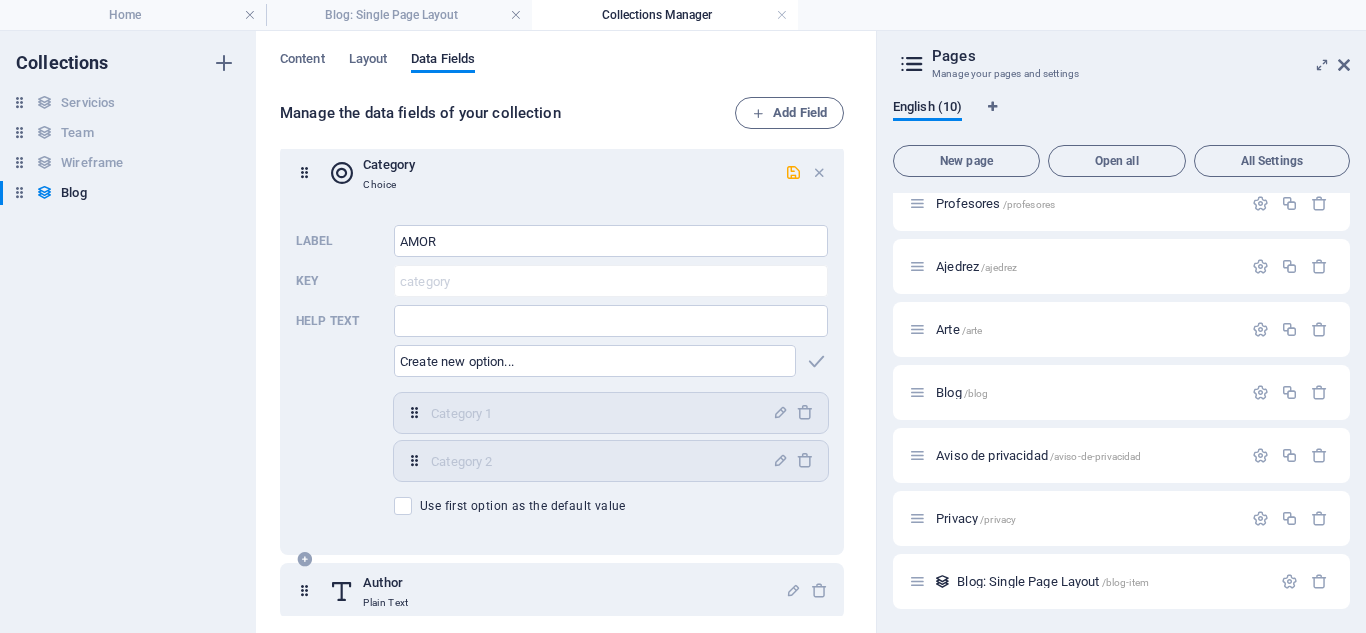 scroll, scrollTop: 300, scrollLeft: 0, axis: vertical 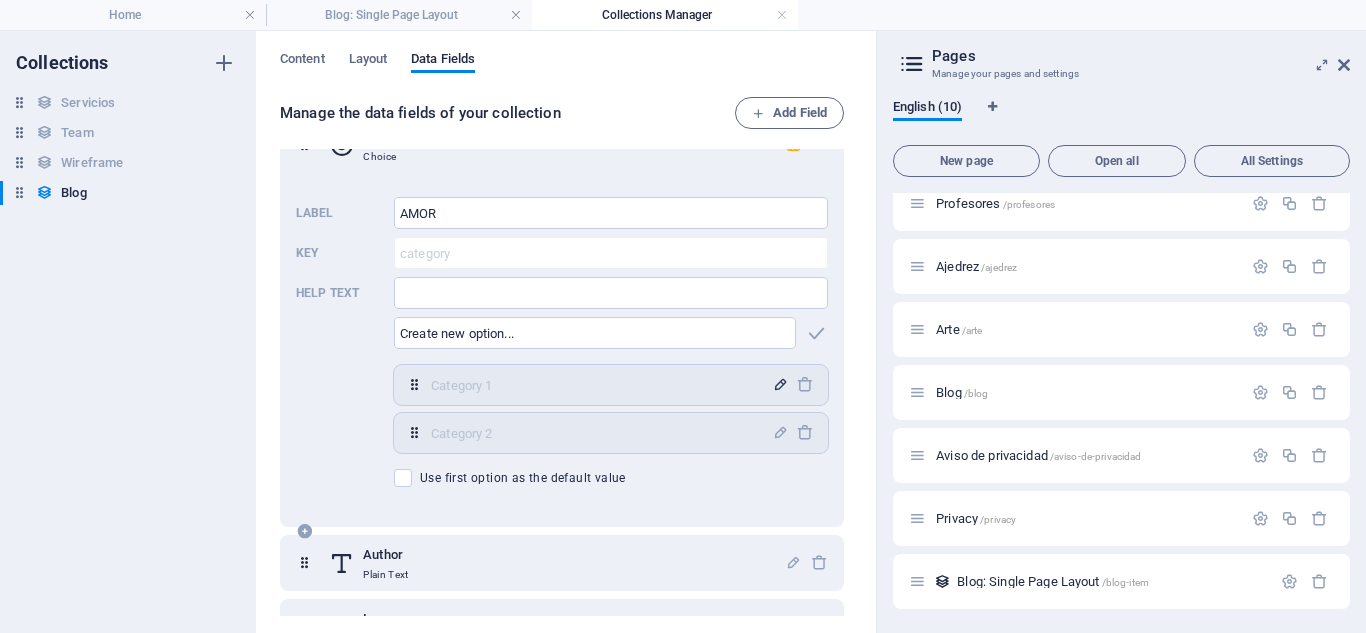 click at bounding box center [780, 384] 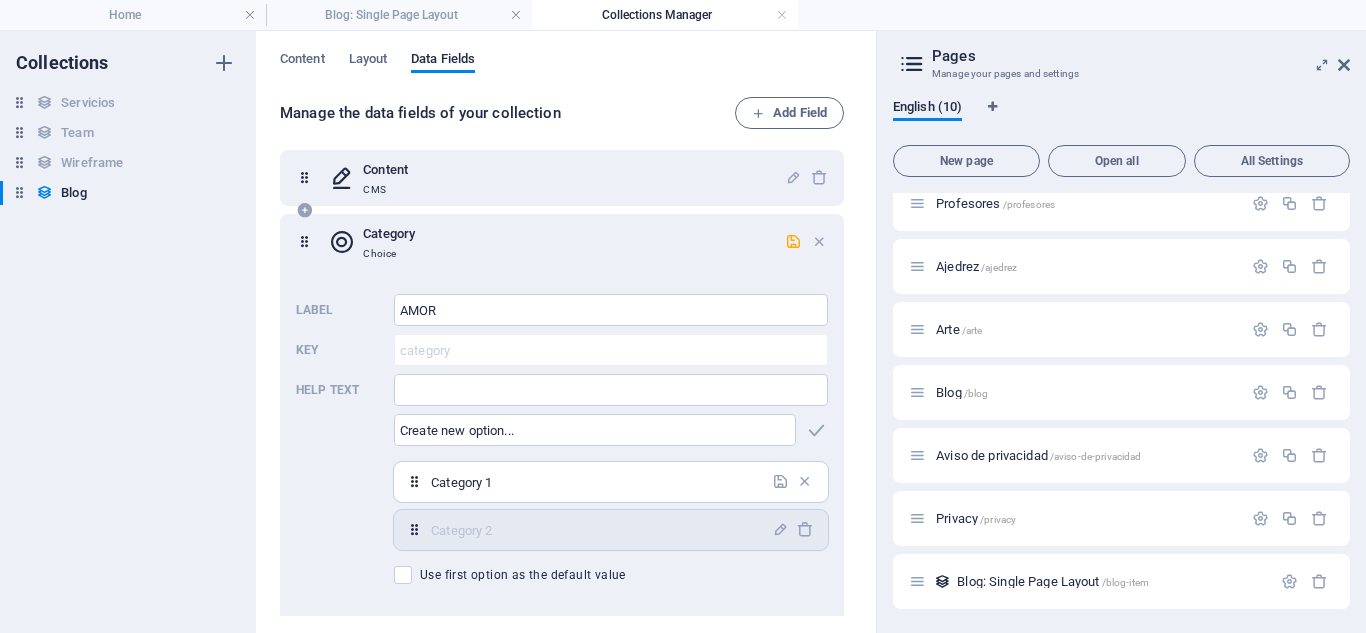 scroll, scrollTop: 200, scrollLeft: 0, axis: vertical 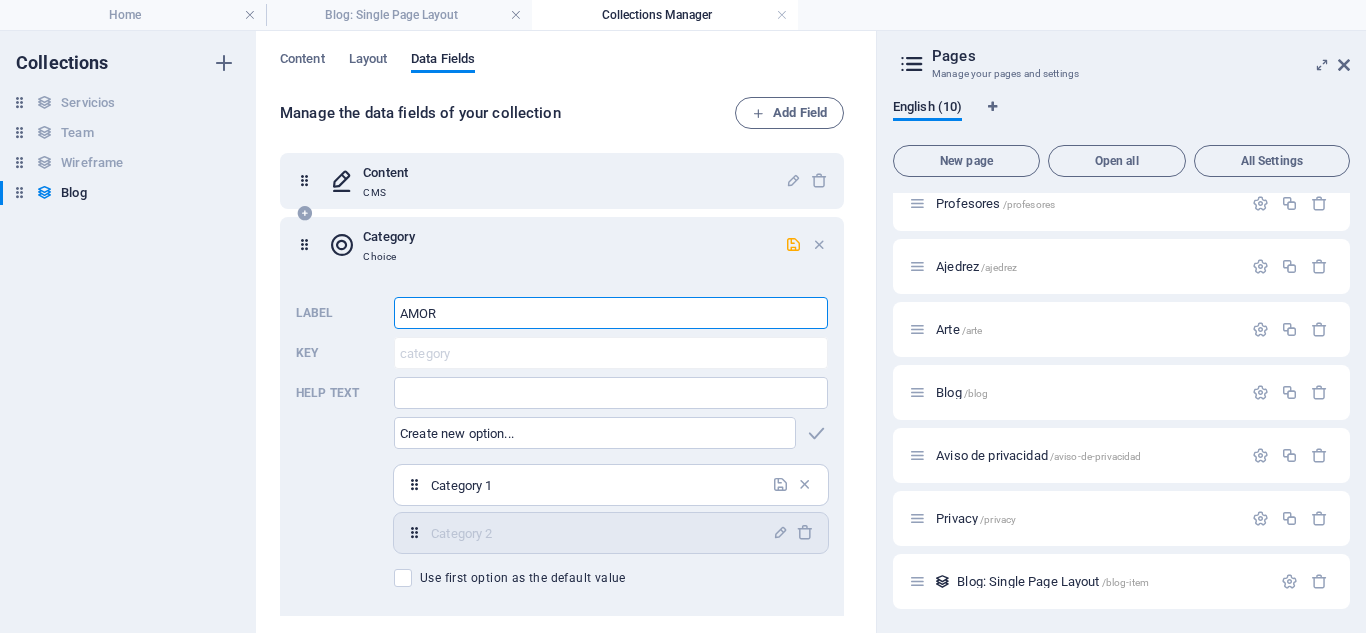 drag, startPoint x: 462, startPoint y: 318, endPoint x: 350, endPoint y: 328, distance: 112.44554 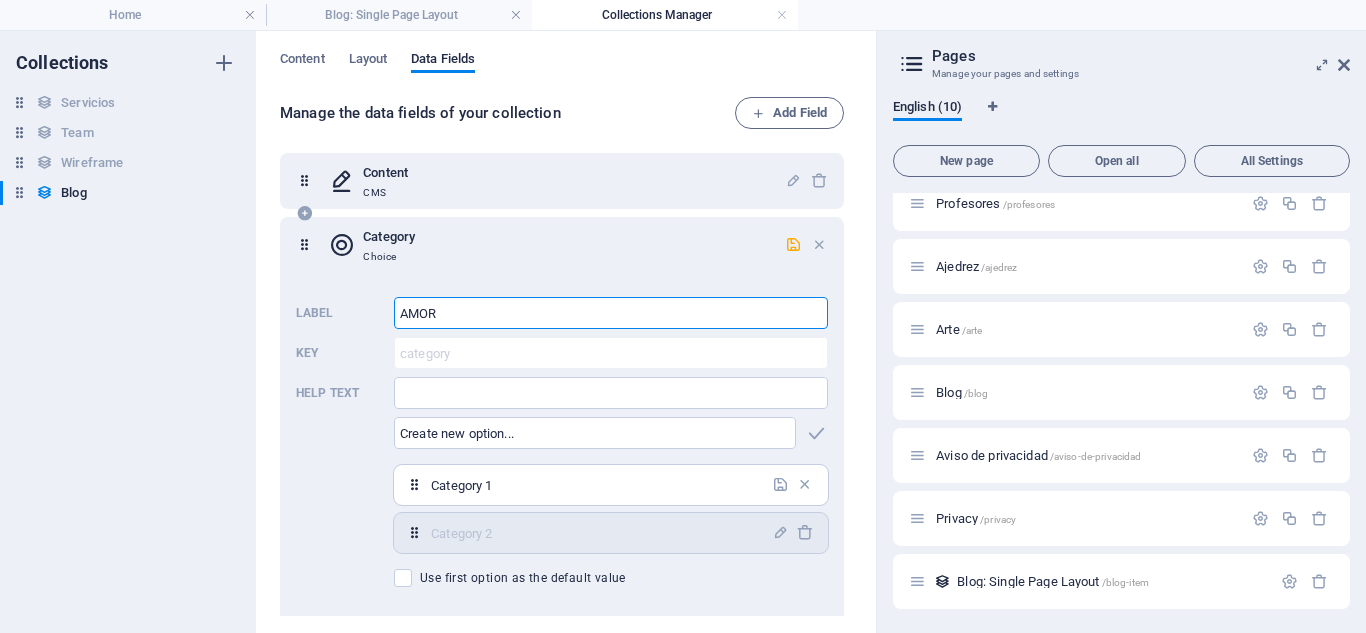 click on "Label AMOR ​ Key category ​ Help text ​ ​ Category 1,Category 2 Category 1 ​ Category 2 ​ Use first option as the default value" at bounding box center (562, 442) 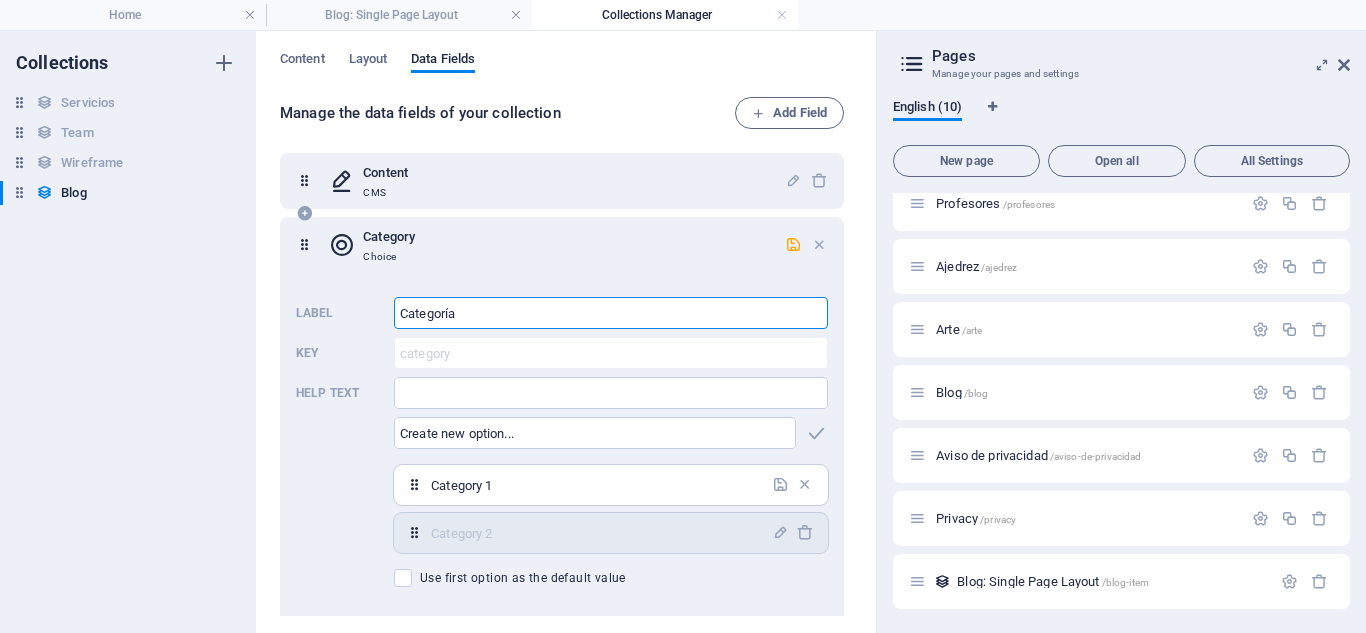 scroll, scrollTop: 300, scrollLeft: 0, axis: vertical 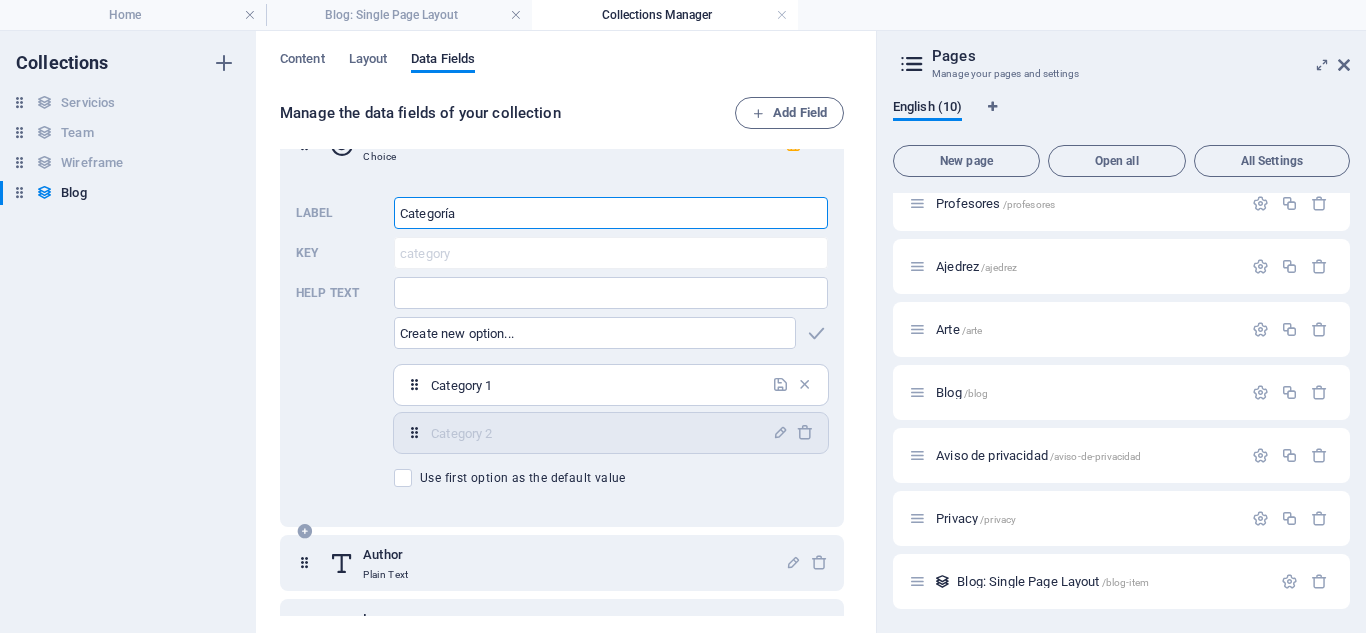 type on "Categoría" 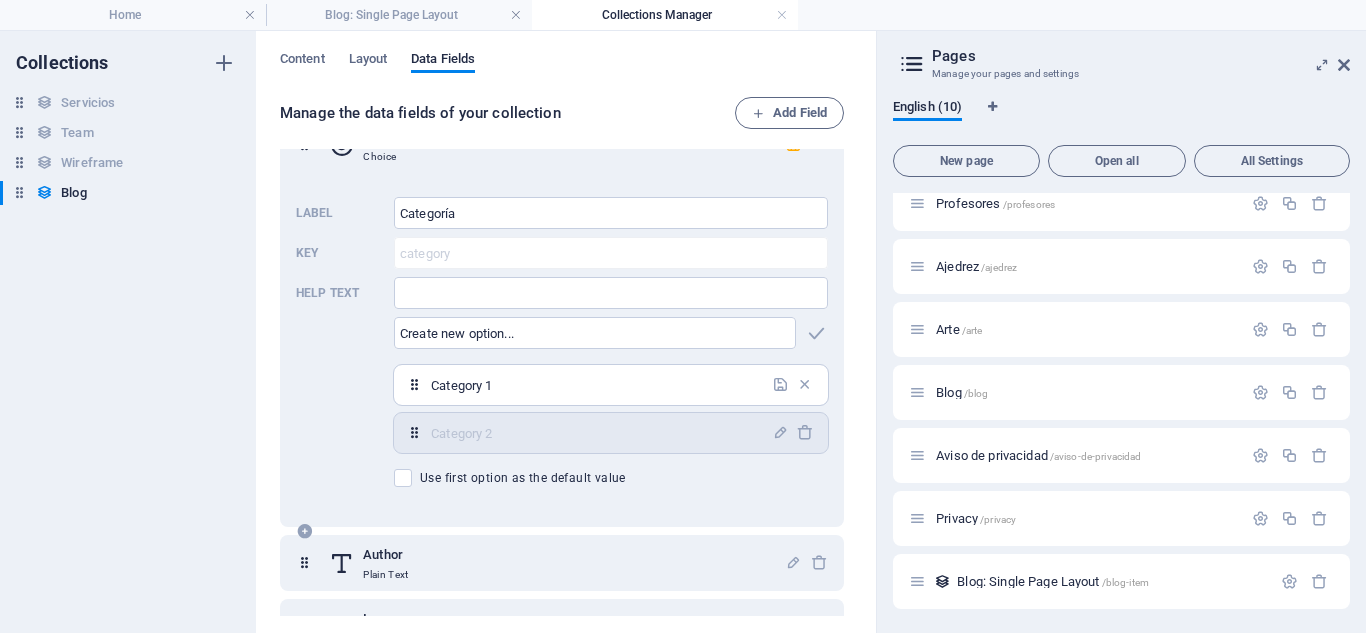 drag, startPoint x: 554, startPoint y: 383, endPoint x: 427, endPoint y: 389, distance: 127.141655 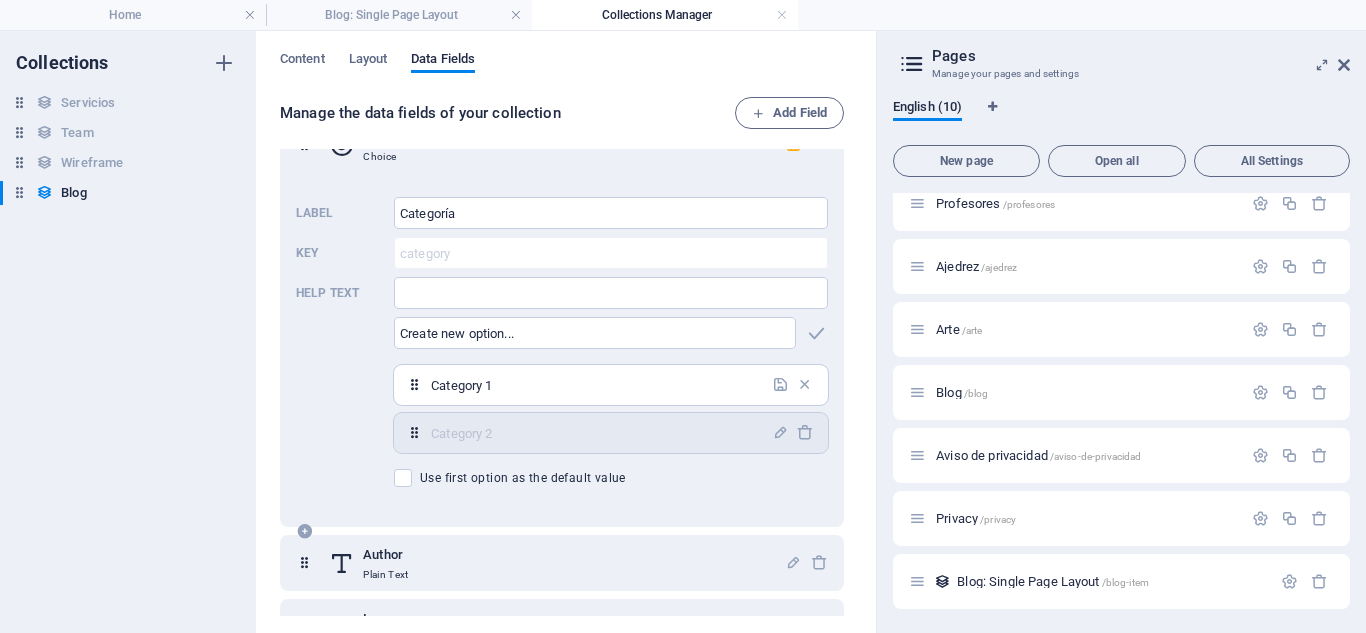 click on "Category 1 ​" at bounding box center [611, 385] 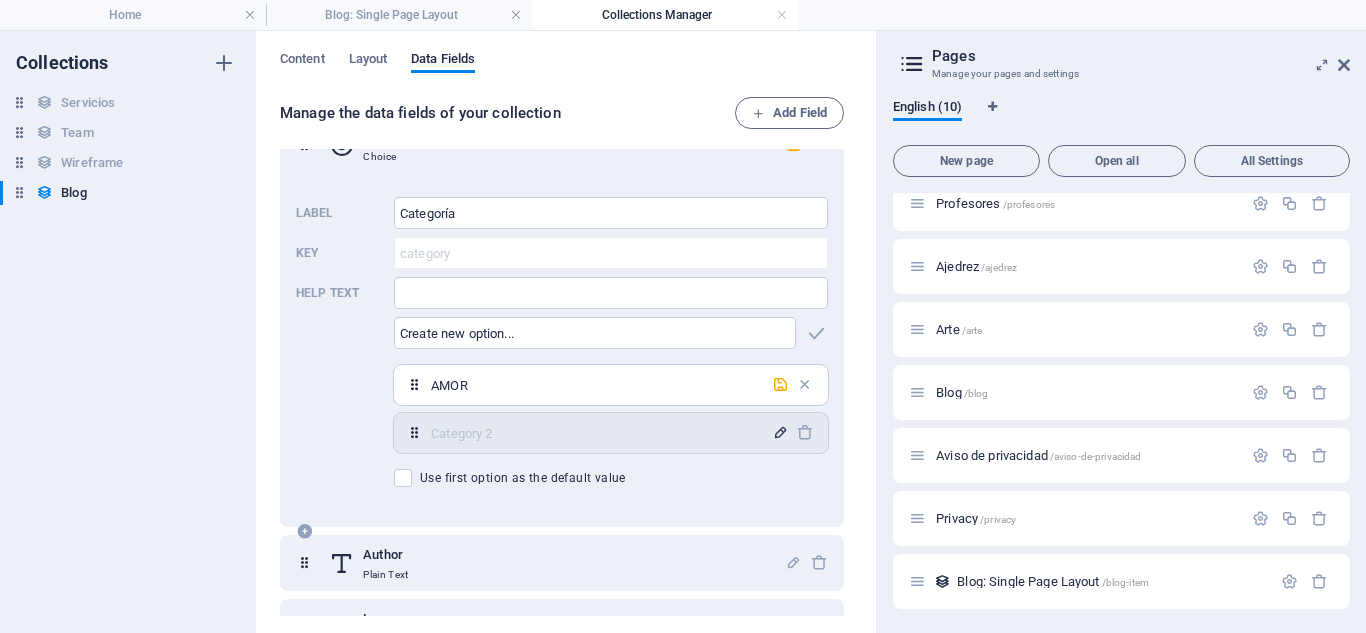 type on "AMOR" 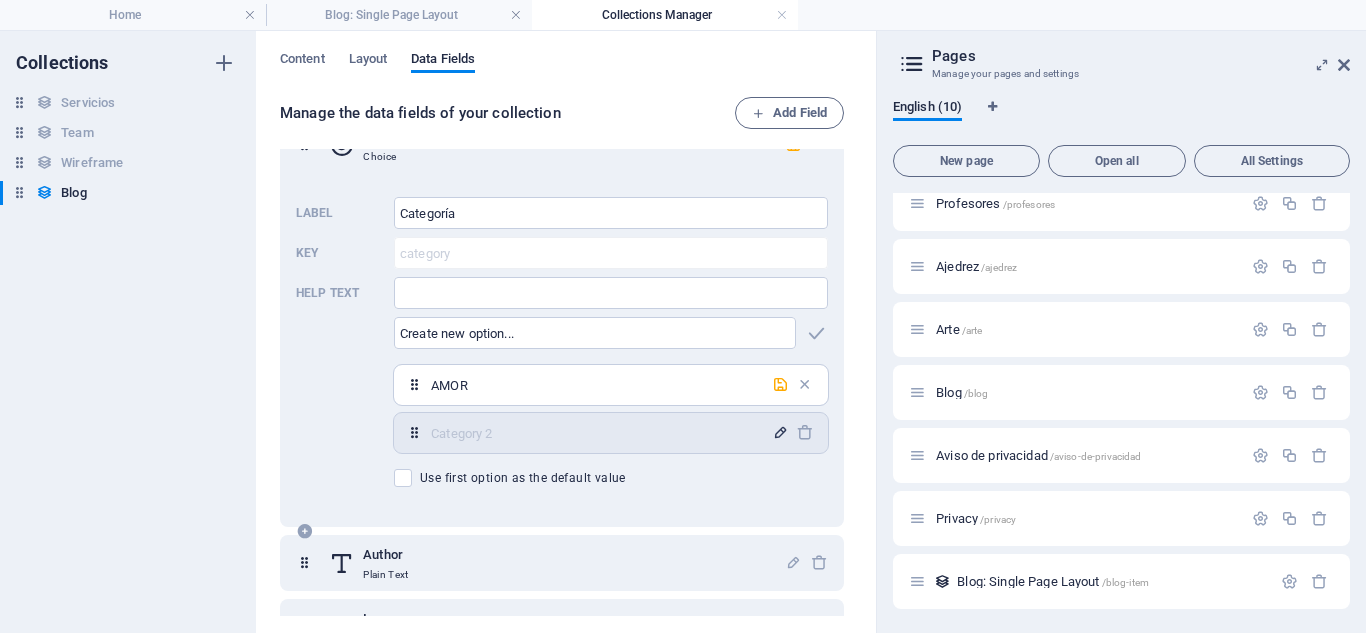 click at bounding box center (780, 433) 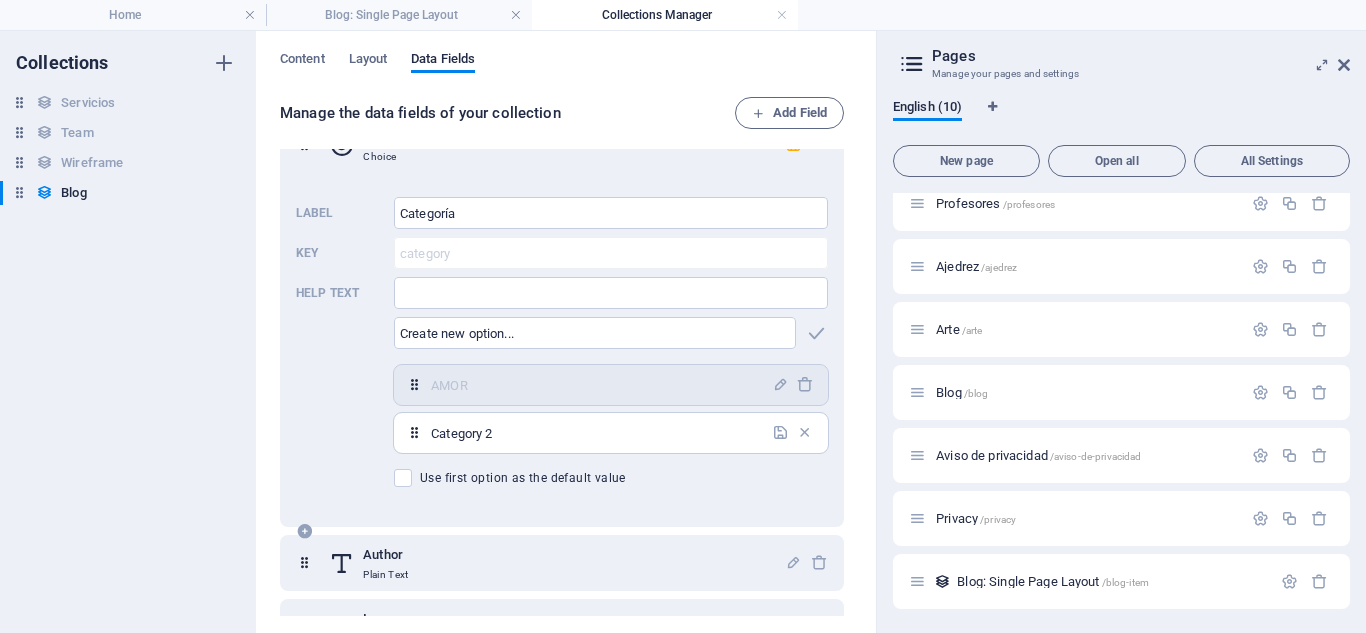 drag, startPoint x: 577, startPoint y: 441, endPoint x: 388, endPoint y: 448, distance: 189.12958 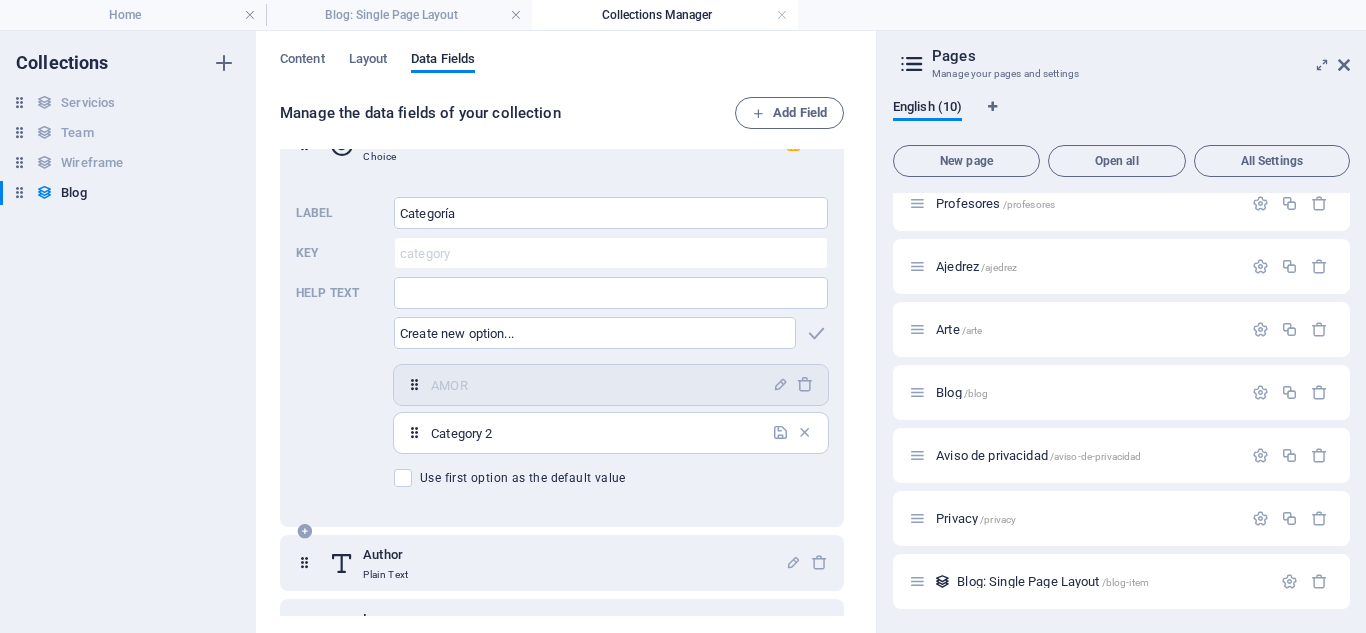 click on "Label Categoría ​ Key category ​ Help text ​ ​ Category 1,Category 2 AMOR ​ Category 2 ​ Use first option as the default value" at bounding box center [562, 342] 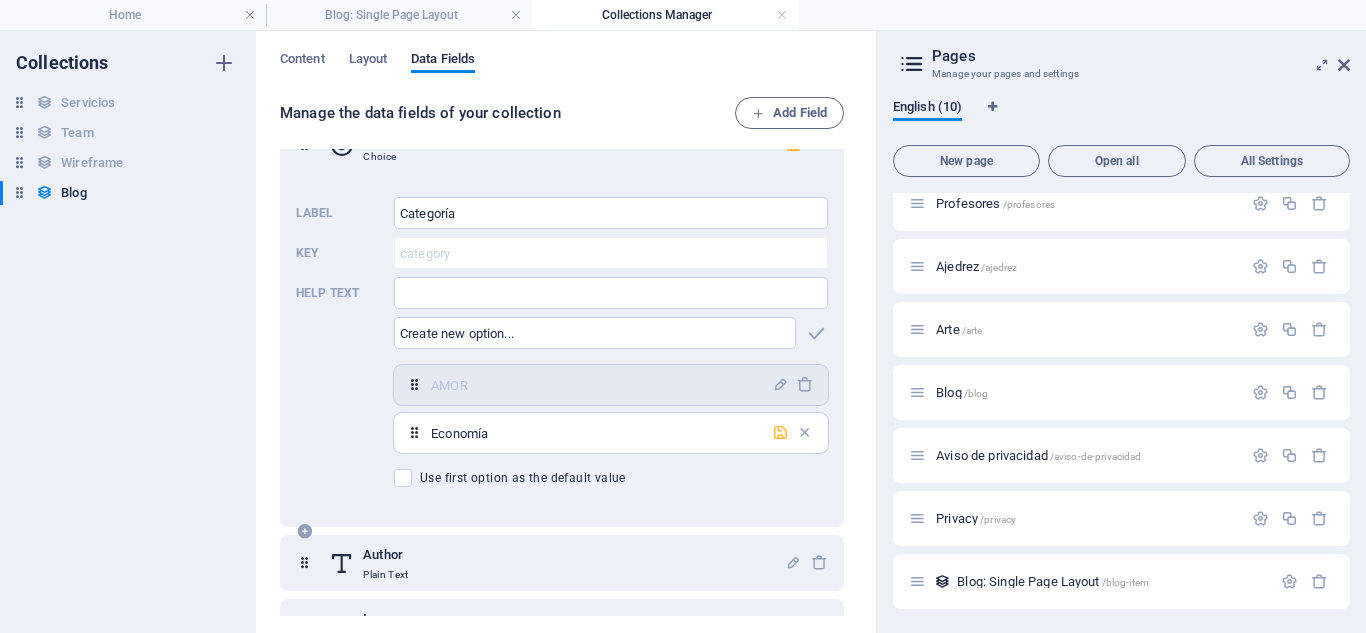 type on "Economía" 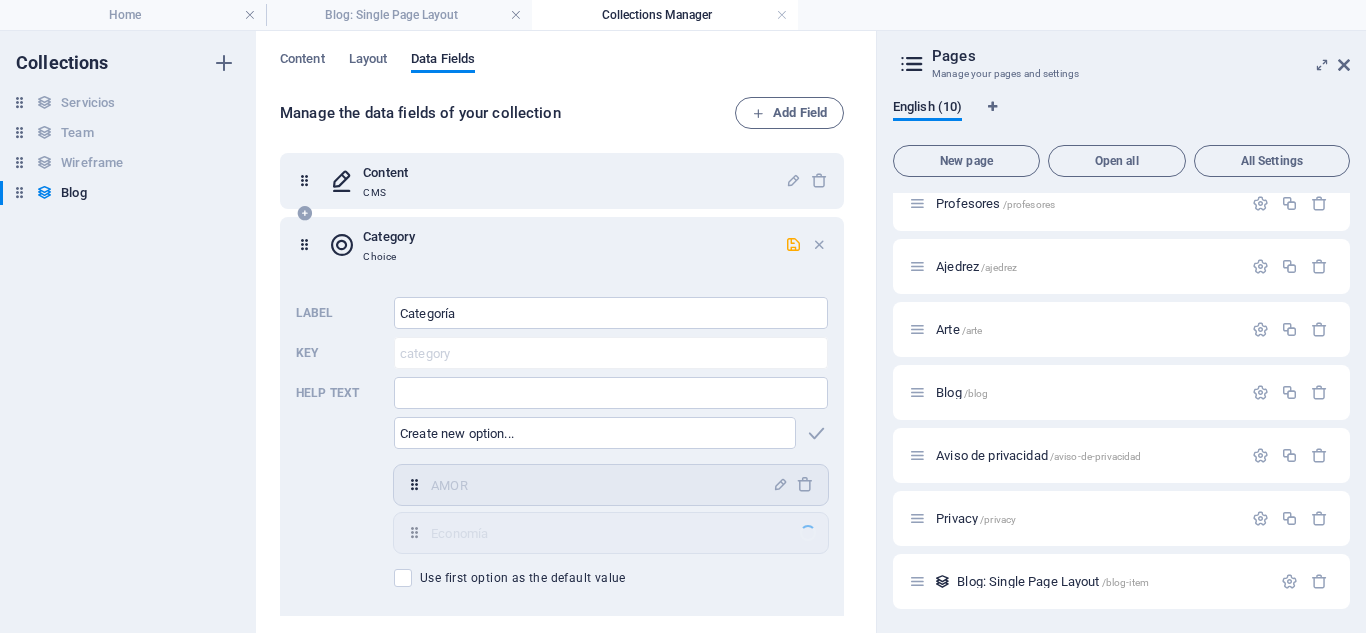 scroll, scrollTop: 100, scrollLeft: 0, axis: vertical 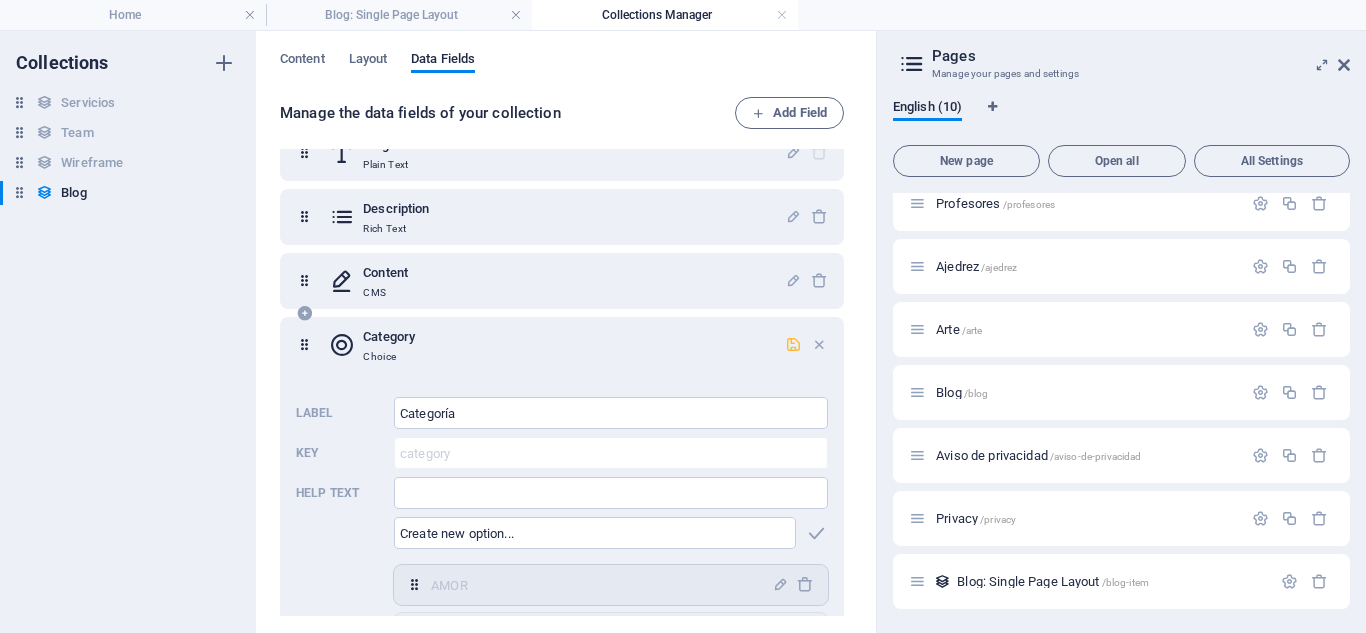 click at bounding box center [793, 344] 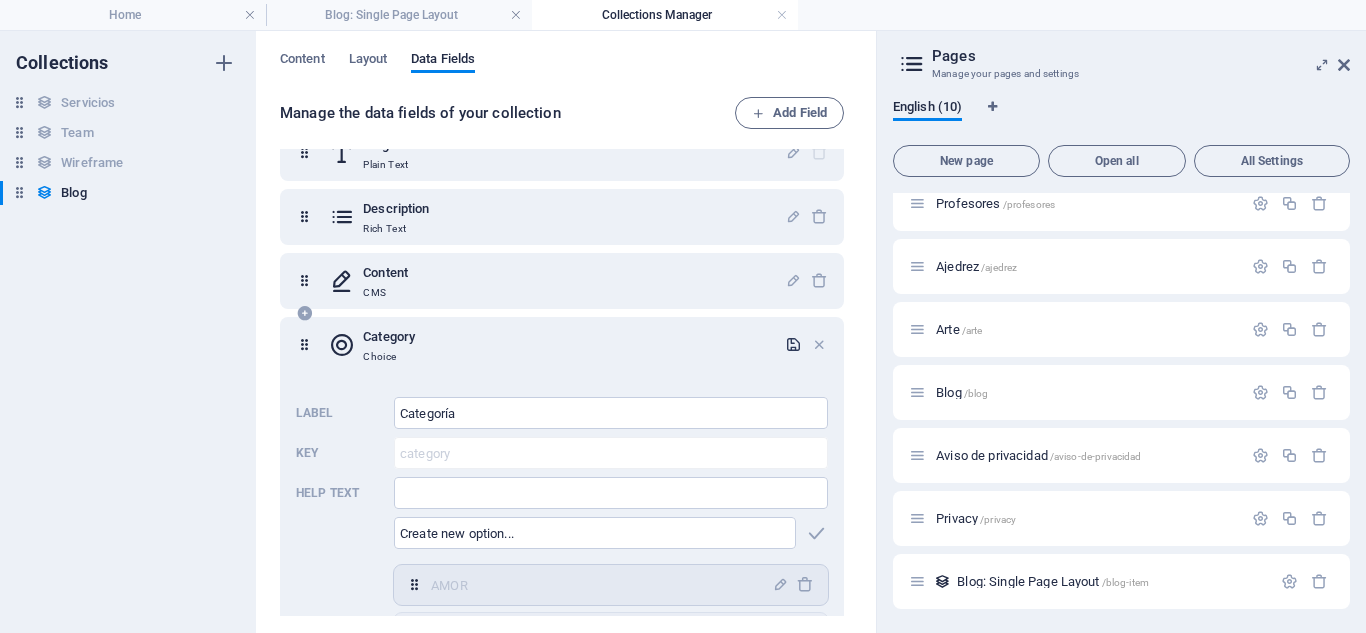 click at bounding box center (793, 344) 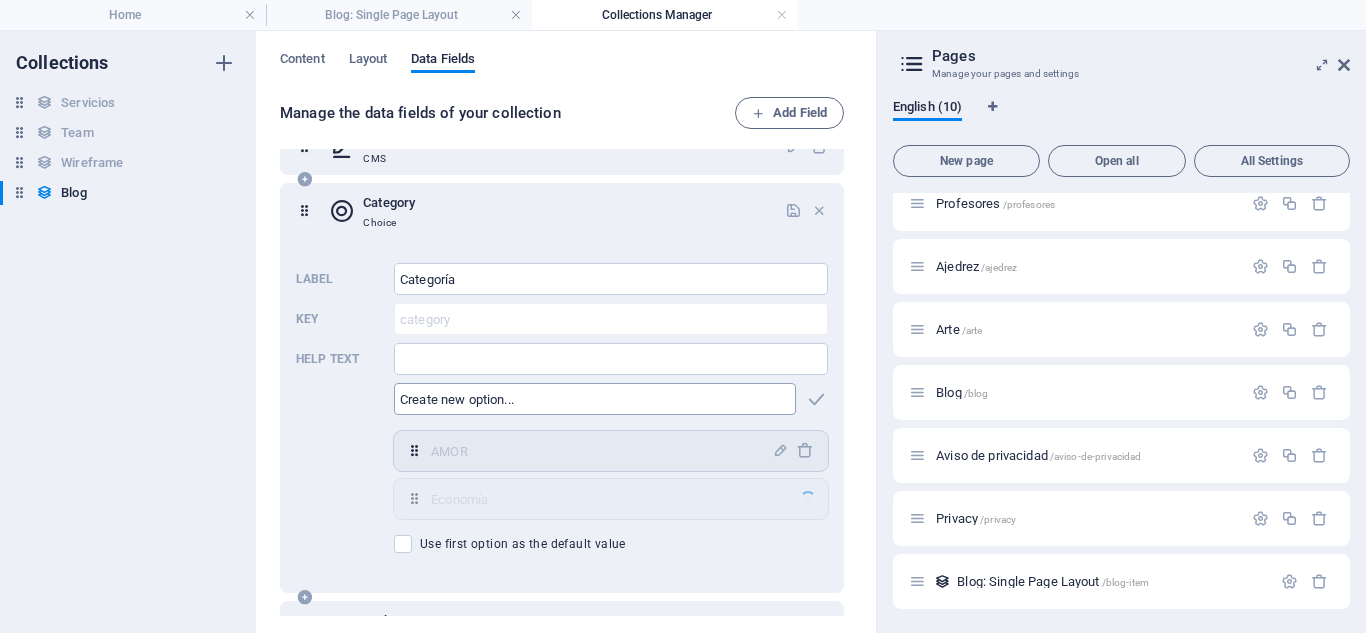 scroll, scrollTop: 0, scrollLeft: 0, axis: both 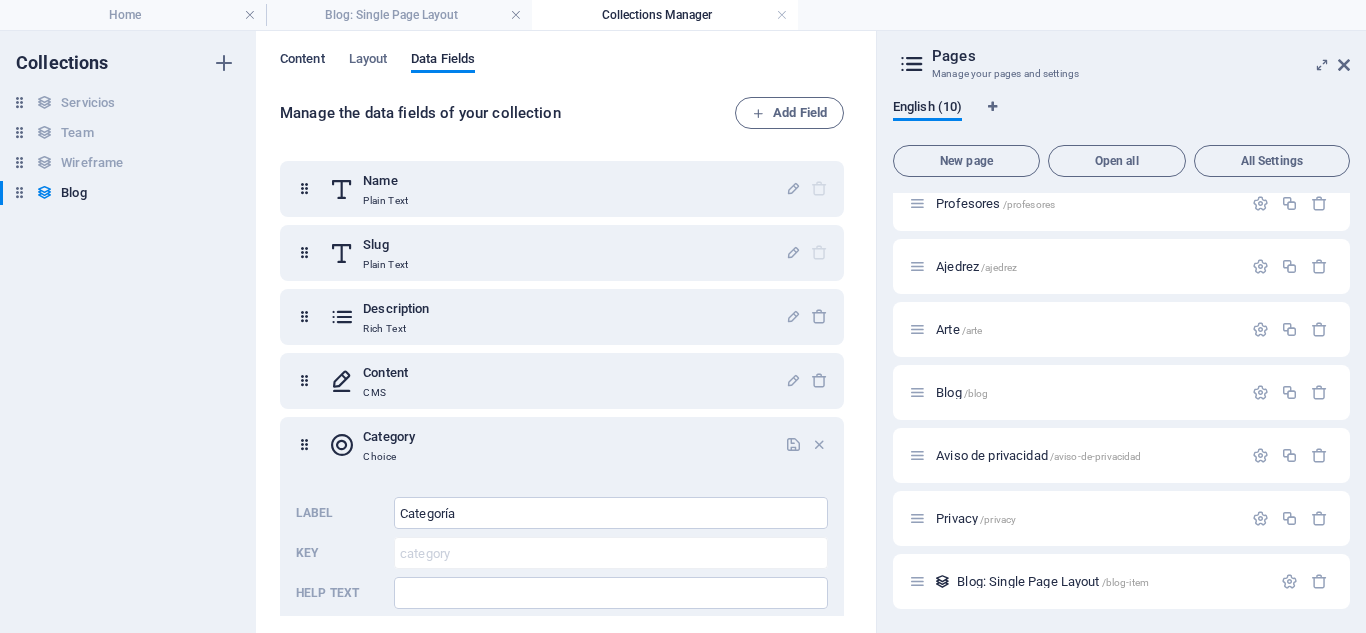 click on "Content" at bounding box center [302, 61] 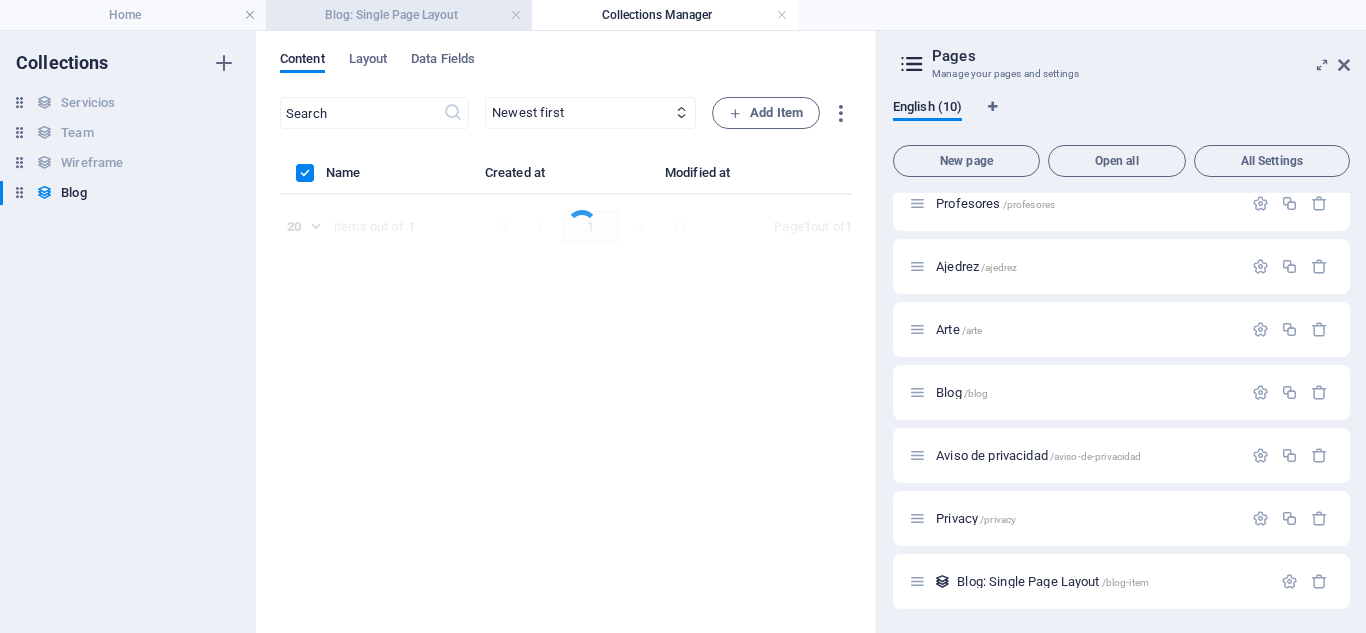 click on "Blog: Single Page Layout" at bounding box center [399, 15] 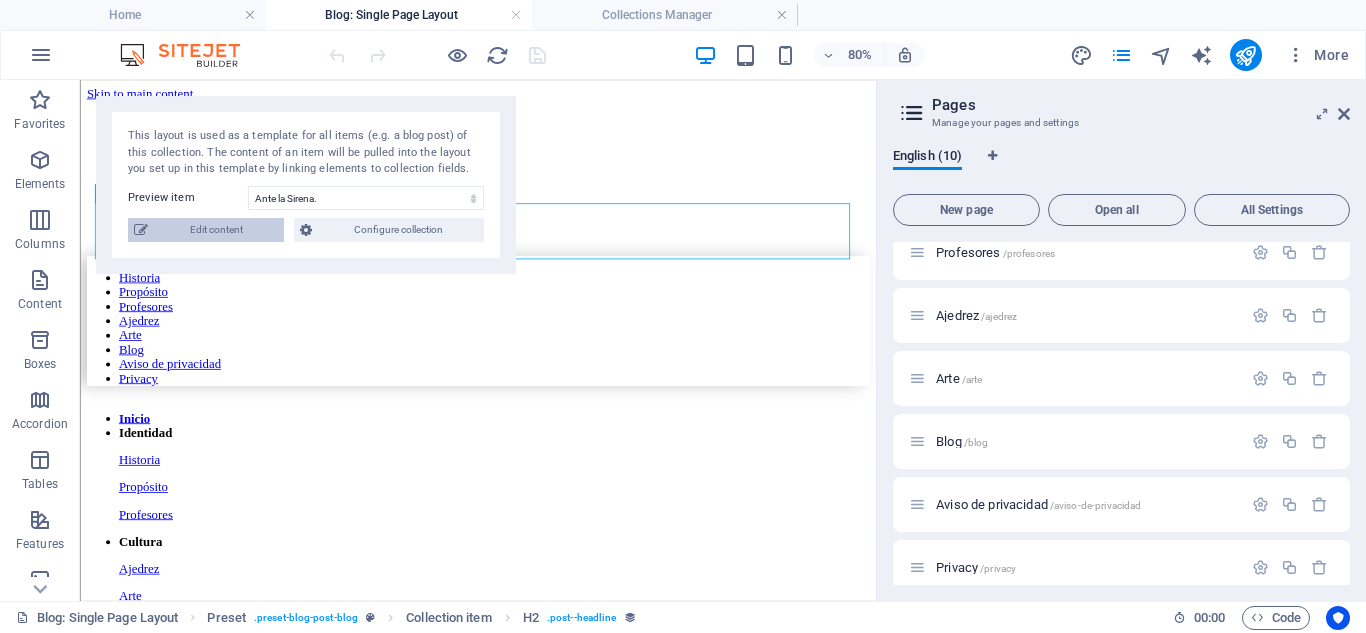 click on "Edit content" at bounding box center [216, 230] 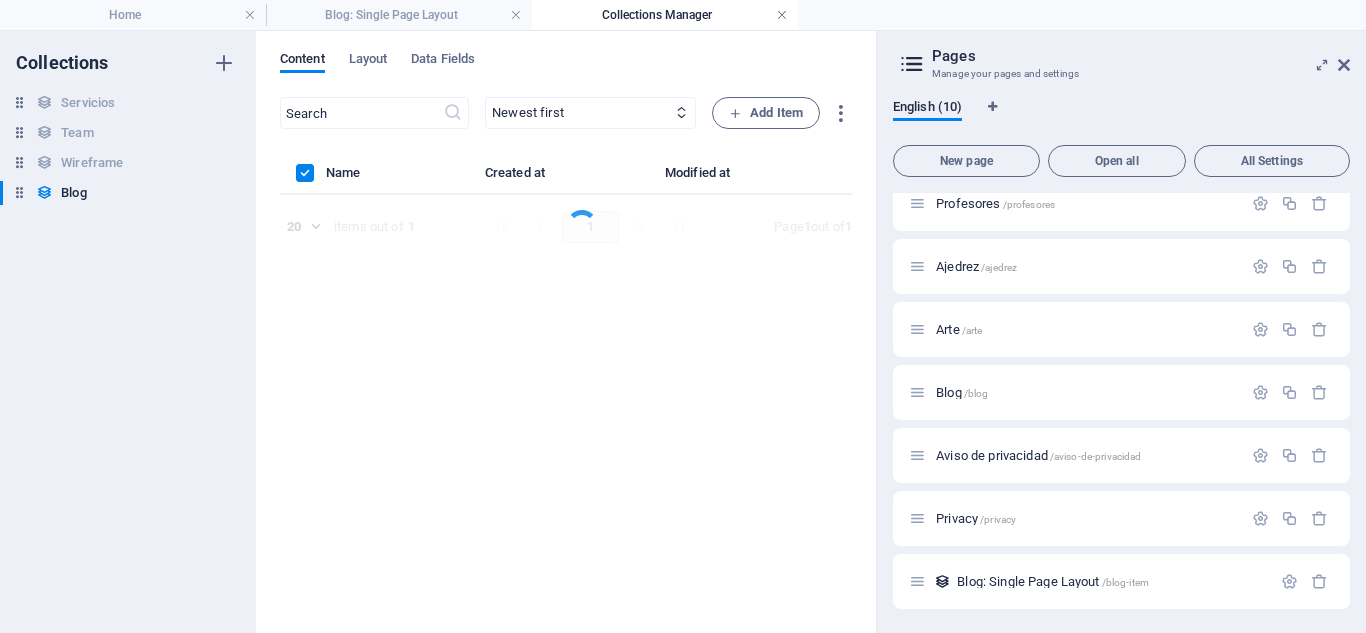 click at bounding box center [782, 15] 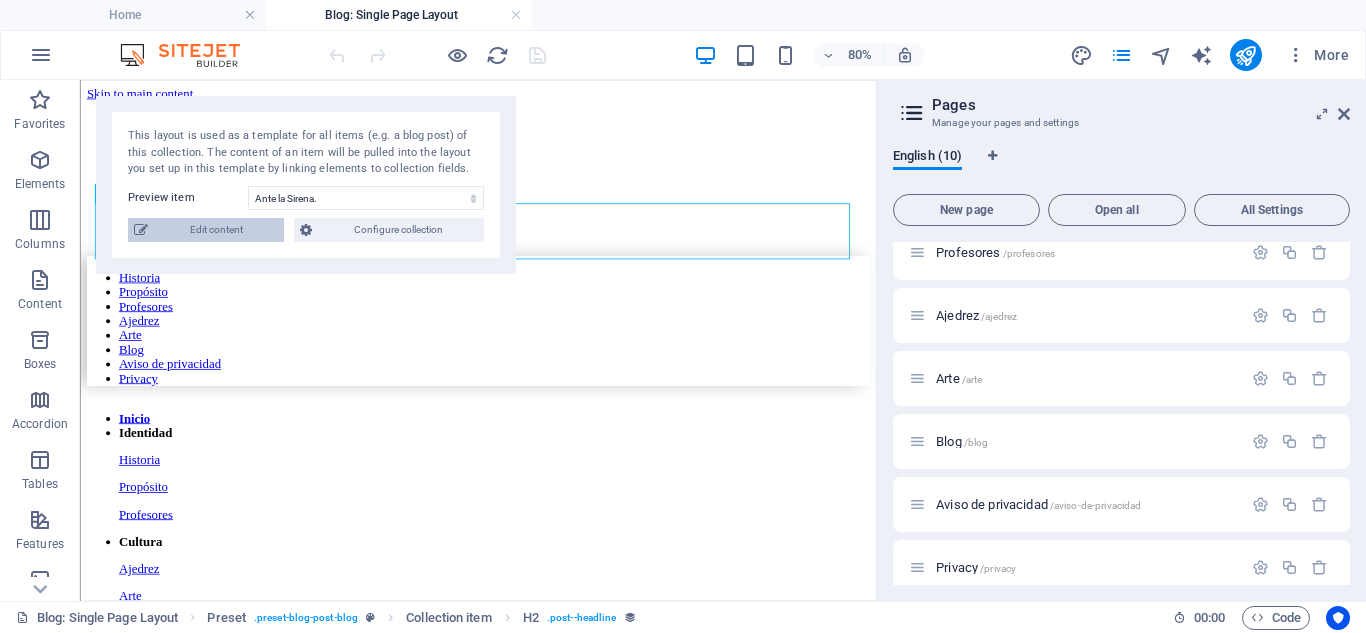 click on "Edit content" at bounding box center (216, 230) 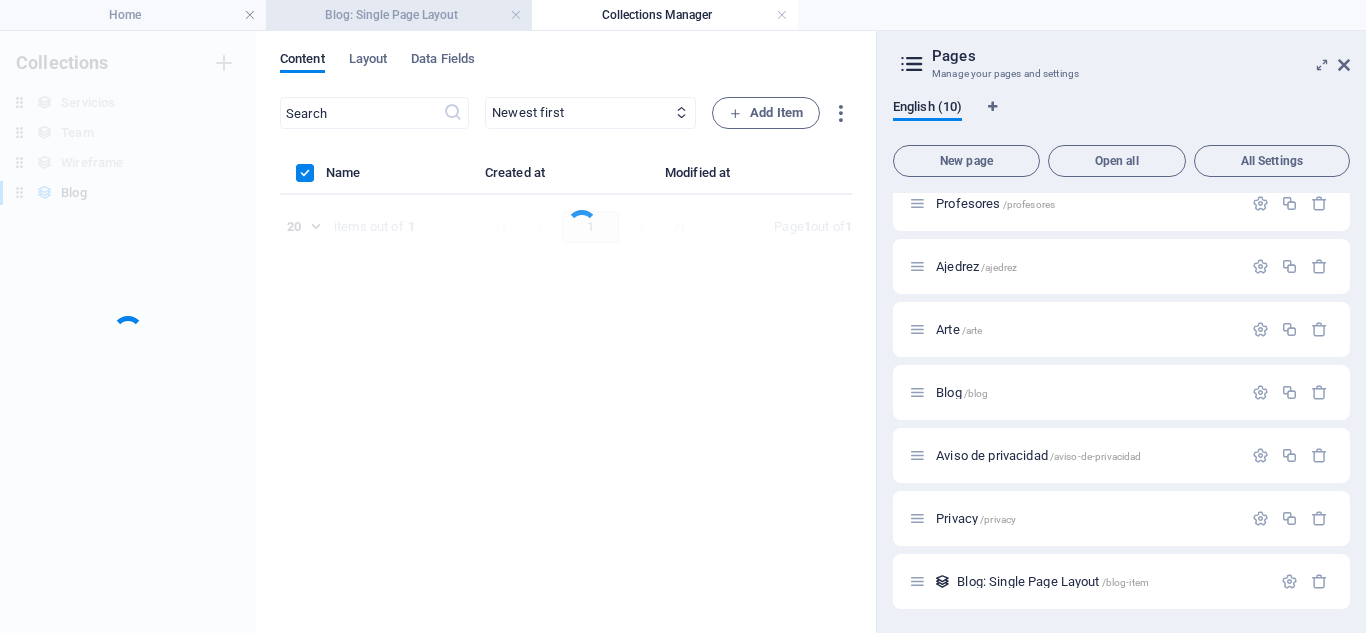 click on "Blog: Single Page Layout" at bounding box center [399, 15] 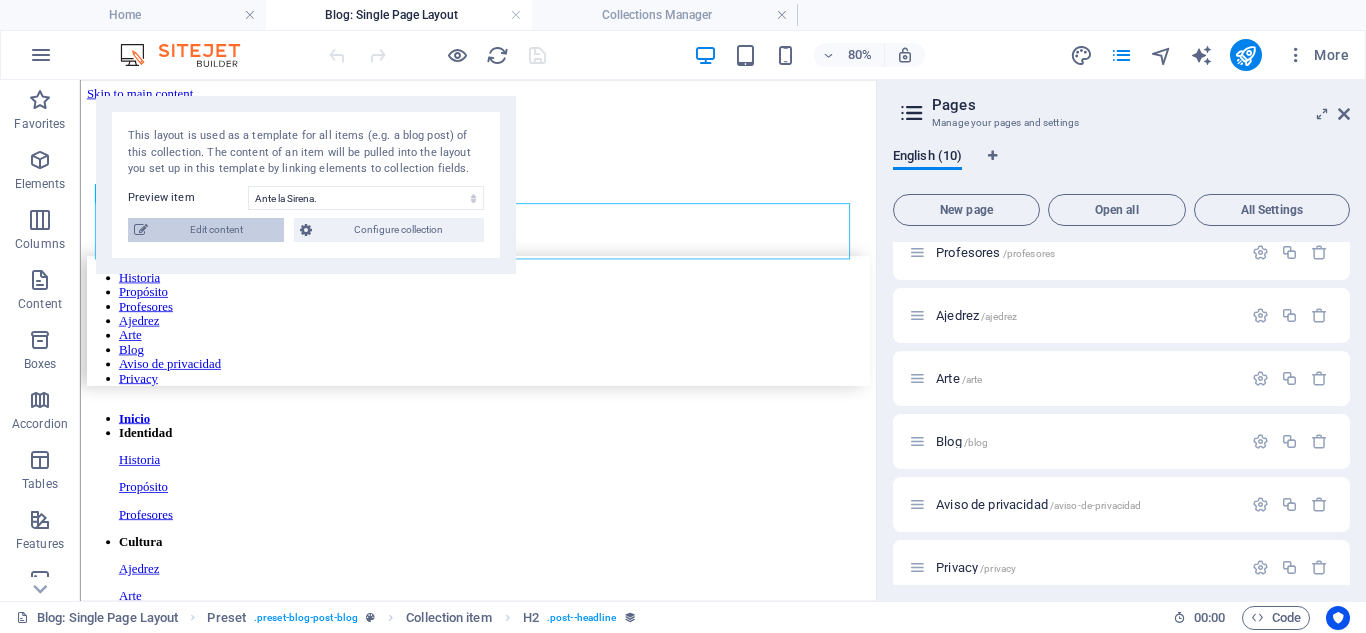 click on "Edit content" at bounding box center (216, 230) 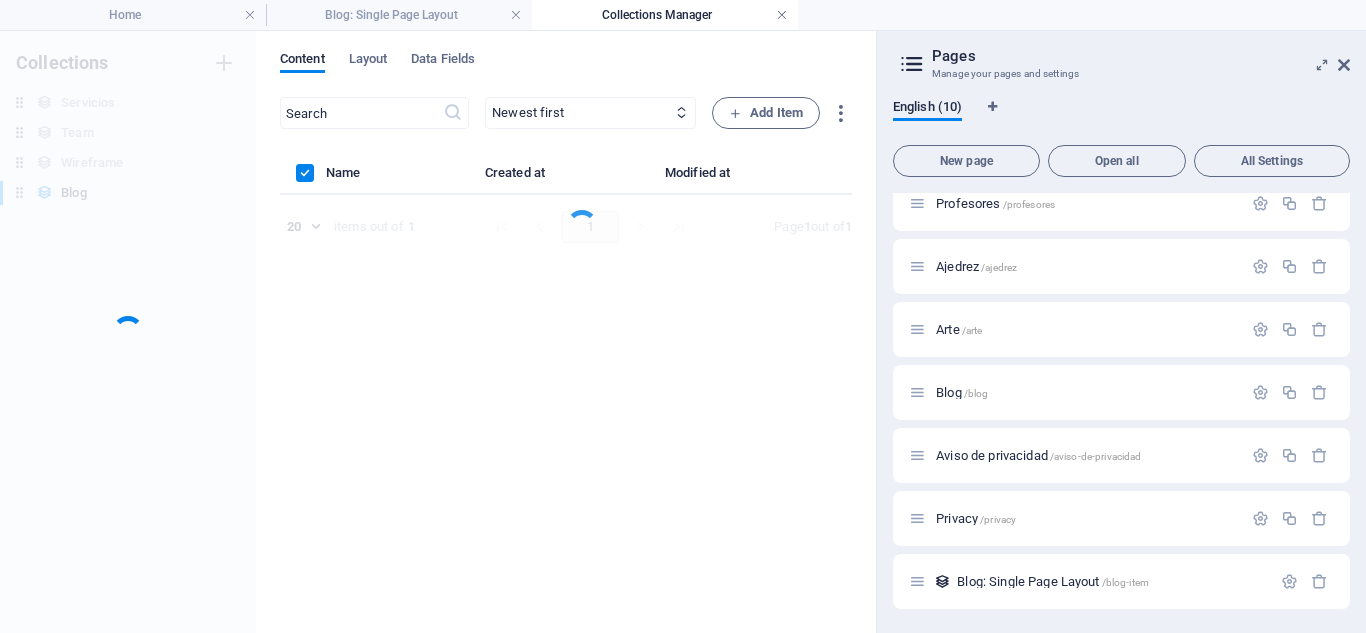 click at bounding box center (782, 15) 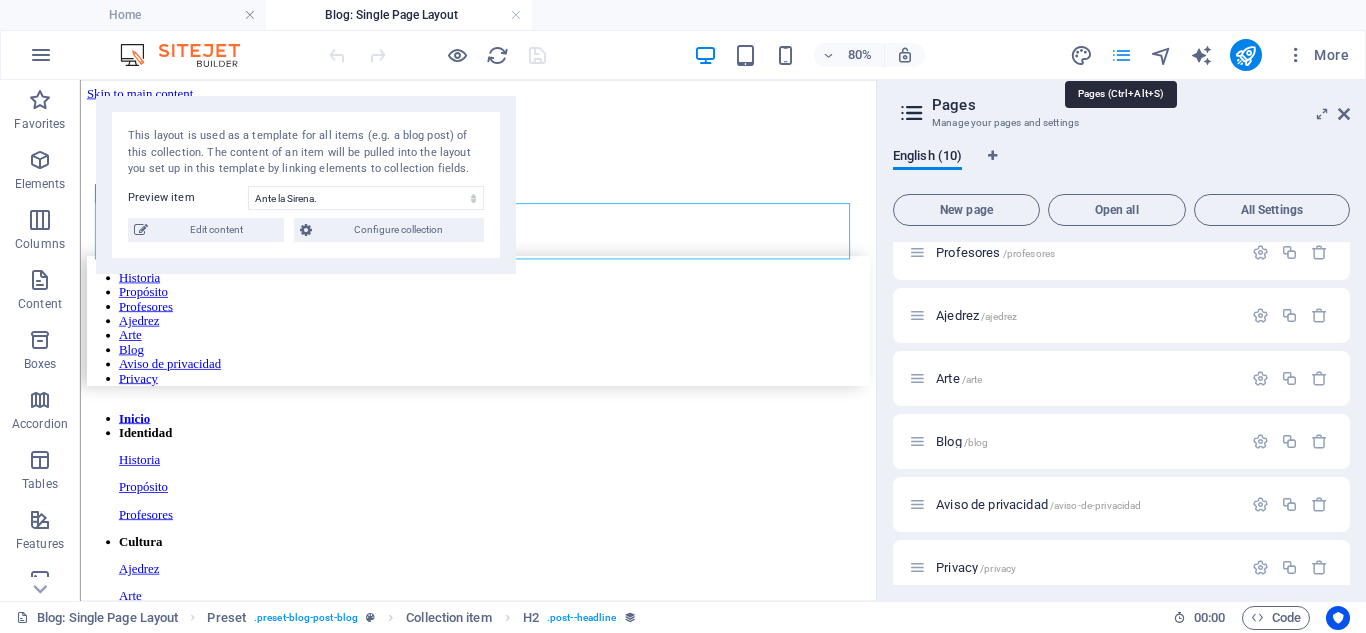click at bounding box center (1121, 55) 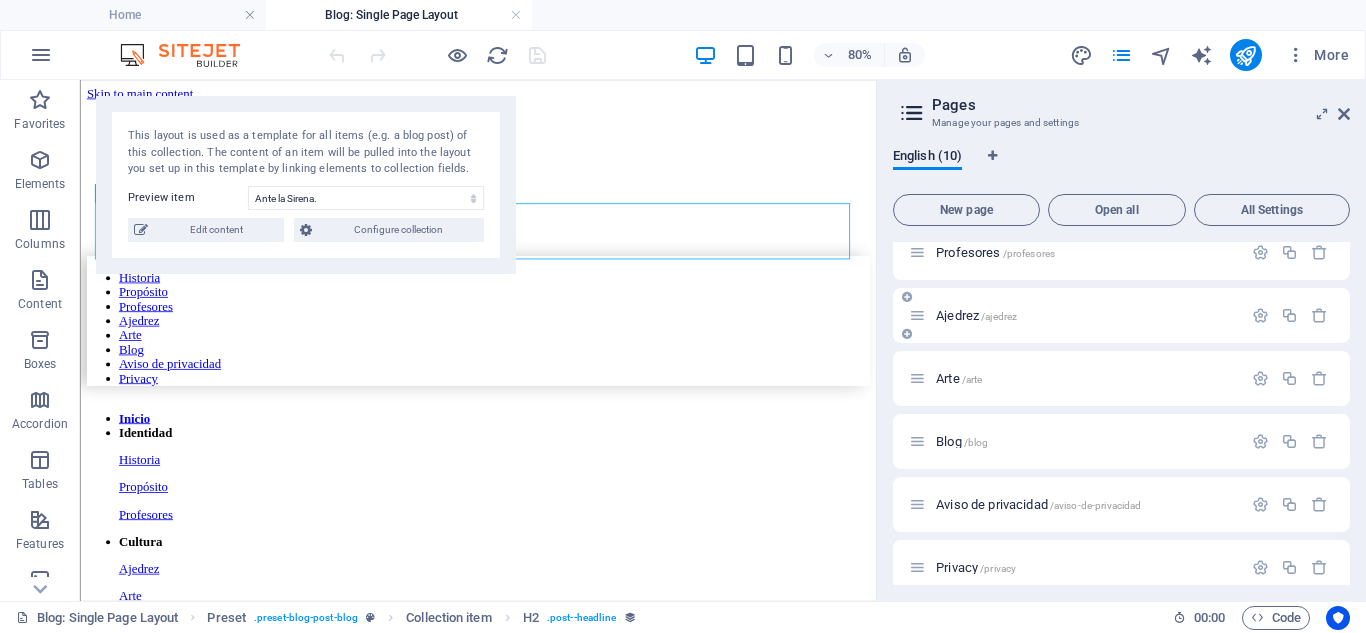 click on "Ajedrez /ajedrez" at bounding box center (976, 315) 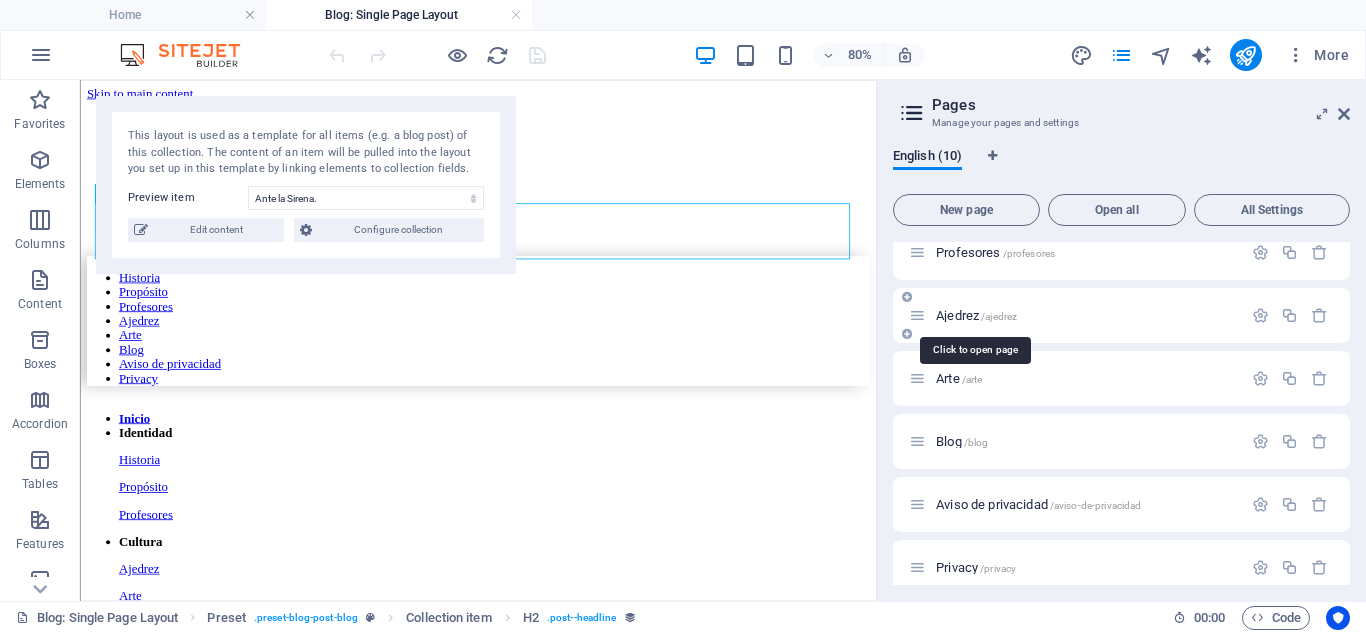 click on "Ajedrez /ajedrez" at bounding box center (976, 315) 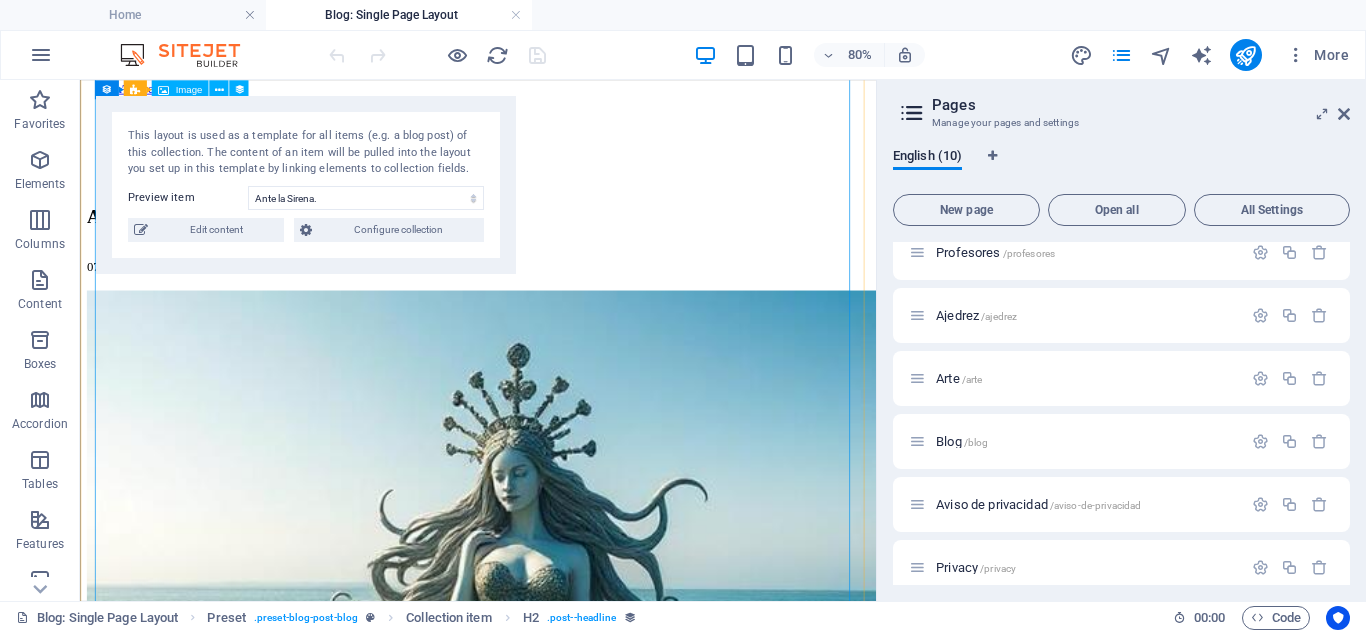 scroll, scrollTop: 0, scrollLeft: 0, axis: both 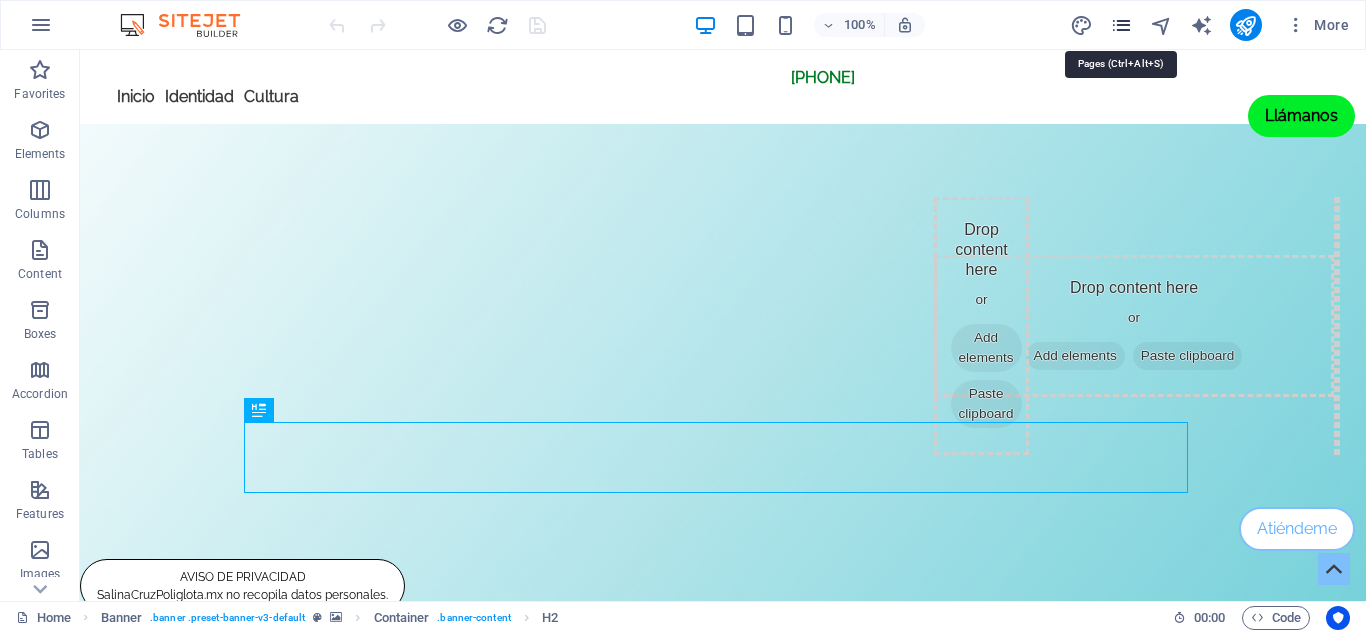 click at bounding box center (1121, 25) 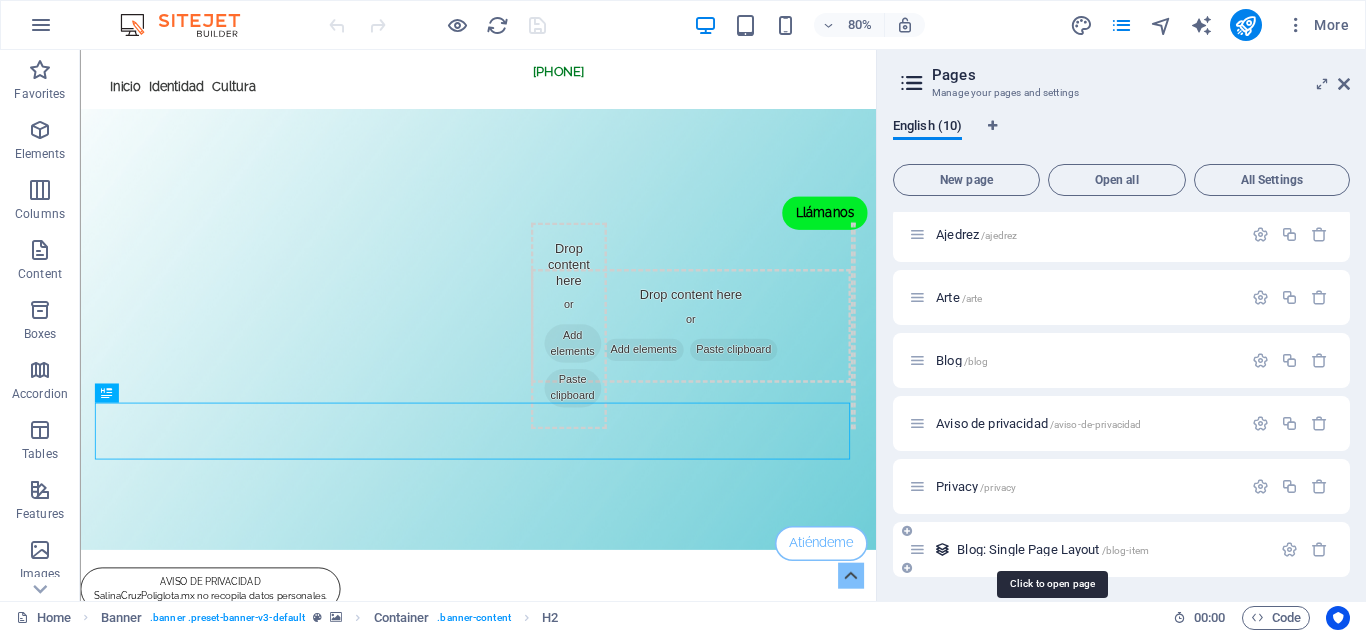 click on "Blog: Single Page Layout /blog-item" at bounding box center (1053, 549) 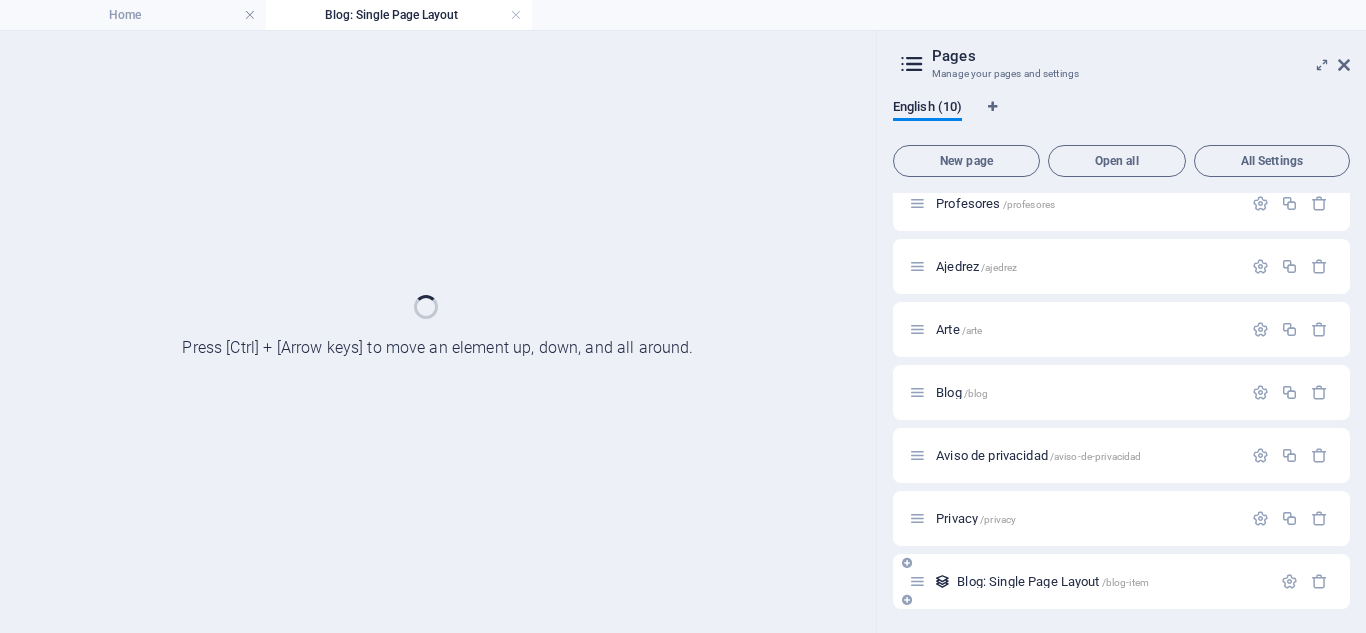 scroll, scrollTop: 206, scrollLeft: 0, axis: vertical 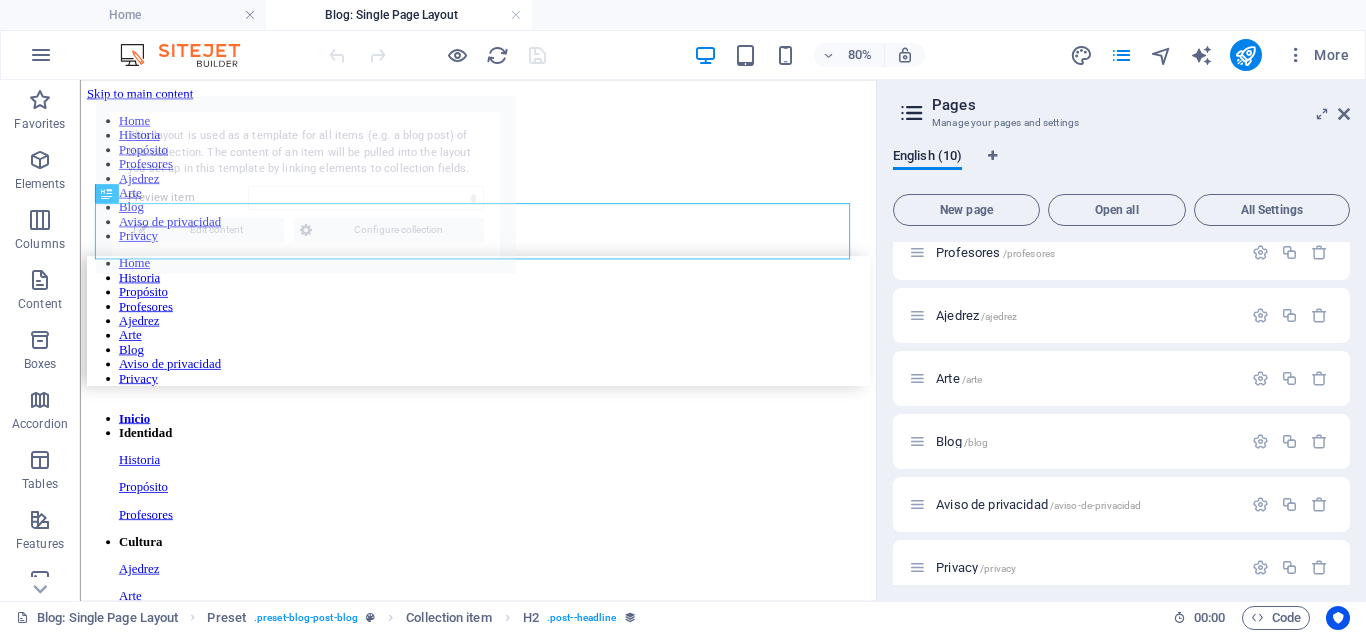 select on "688b03fa756f4ea4ef0d721e" 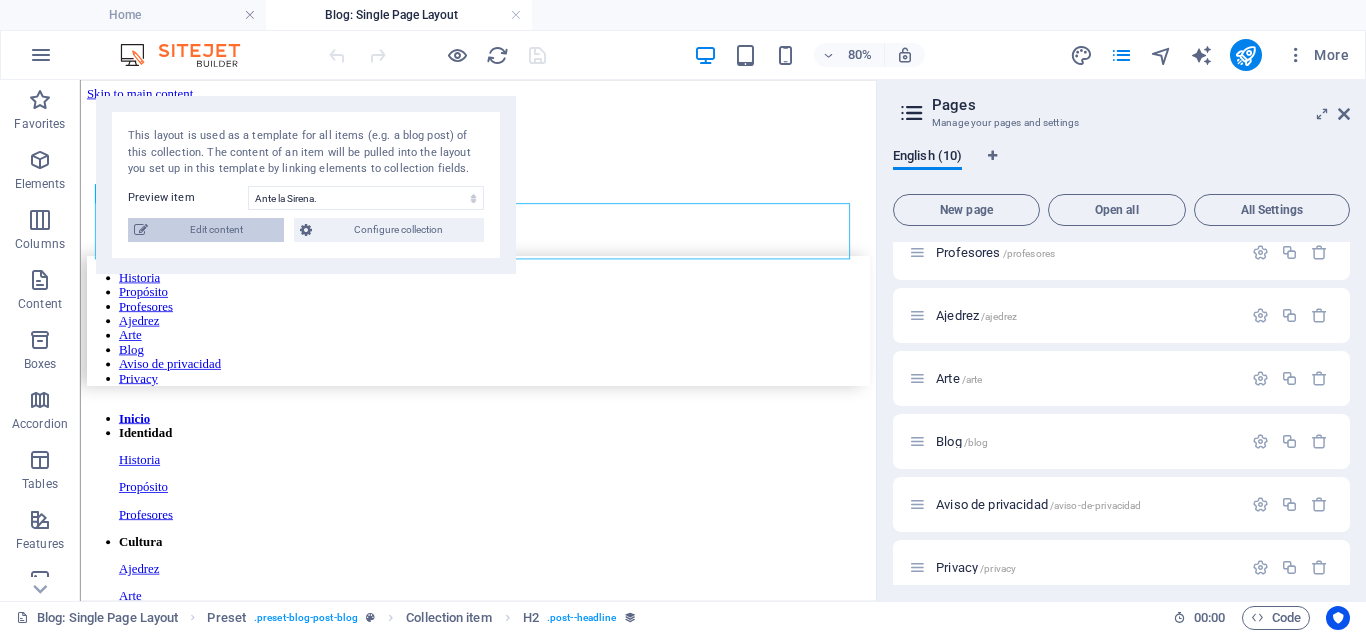 click on "Edit content" at bounding box center (216, 230) 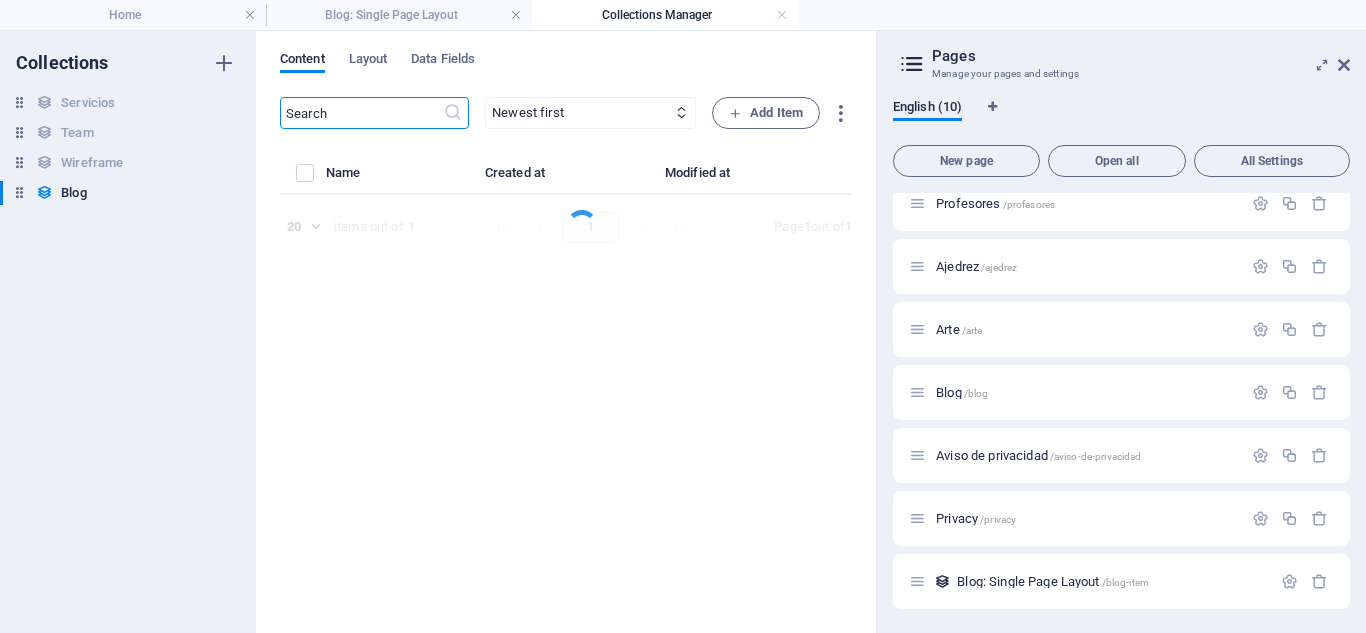 select on "Category 1" 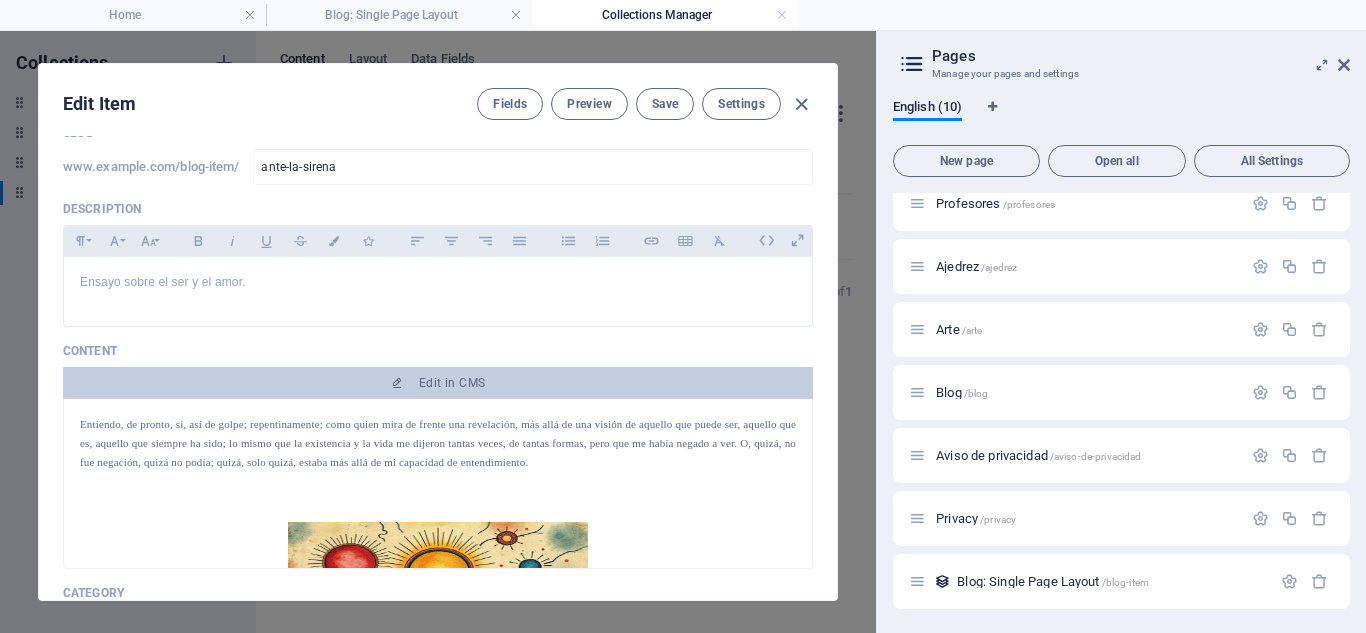 scroll, scrollTop: 200, scrollLeft: 0, axis: vertical 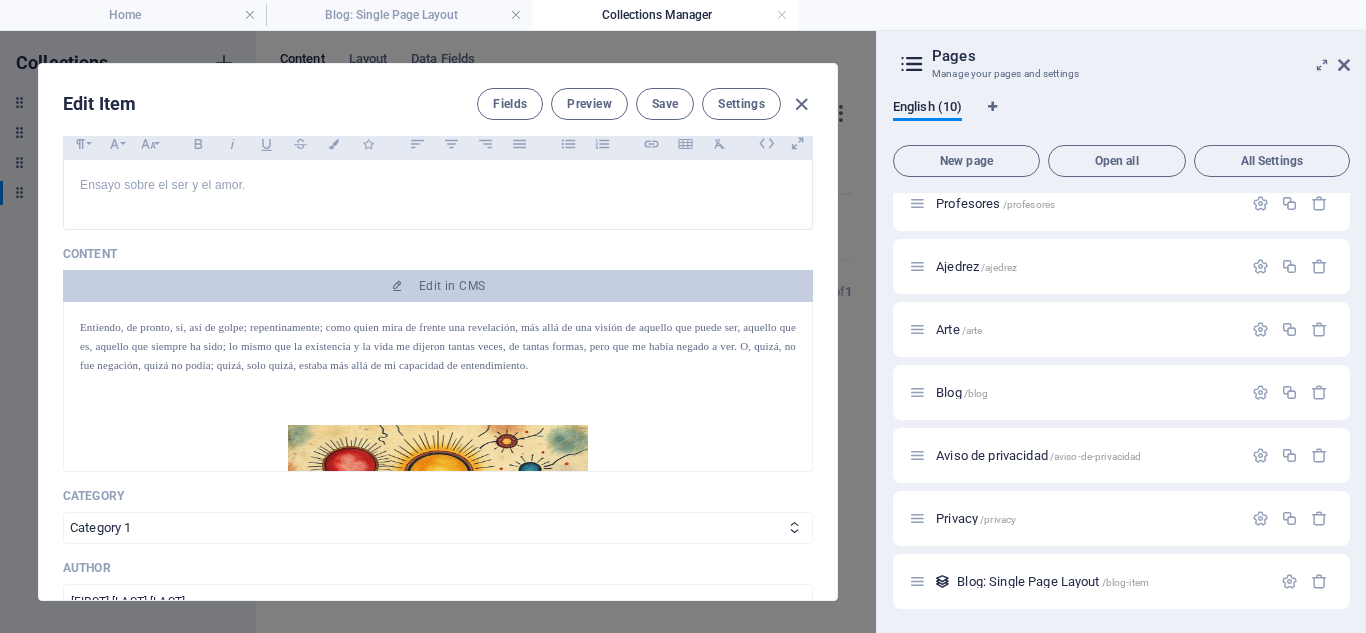 click on "Entiendo, de pronto, sí, así de golpe; repentinamente; como quien mira de frente una revelación, más allá de una visión de aquello que puede ser, aquello que es, aquello que siempre ha sido; lo mismo que la existencia y la vida me dijeron tantas veces, de tantas formas, pero que me había negado a ver. O, quizá, no fue negación, quizá no podía; quizá, solo quizá, estaba más allá de mi capacidad de entendimiento." at bounding box center (438, 346) 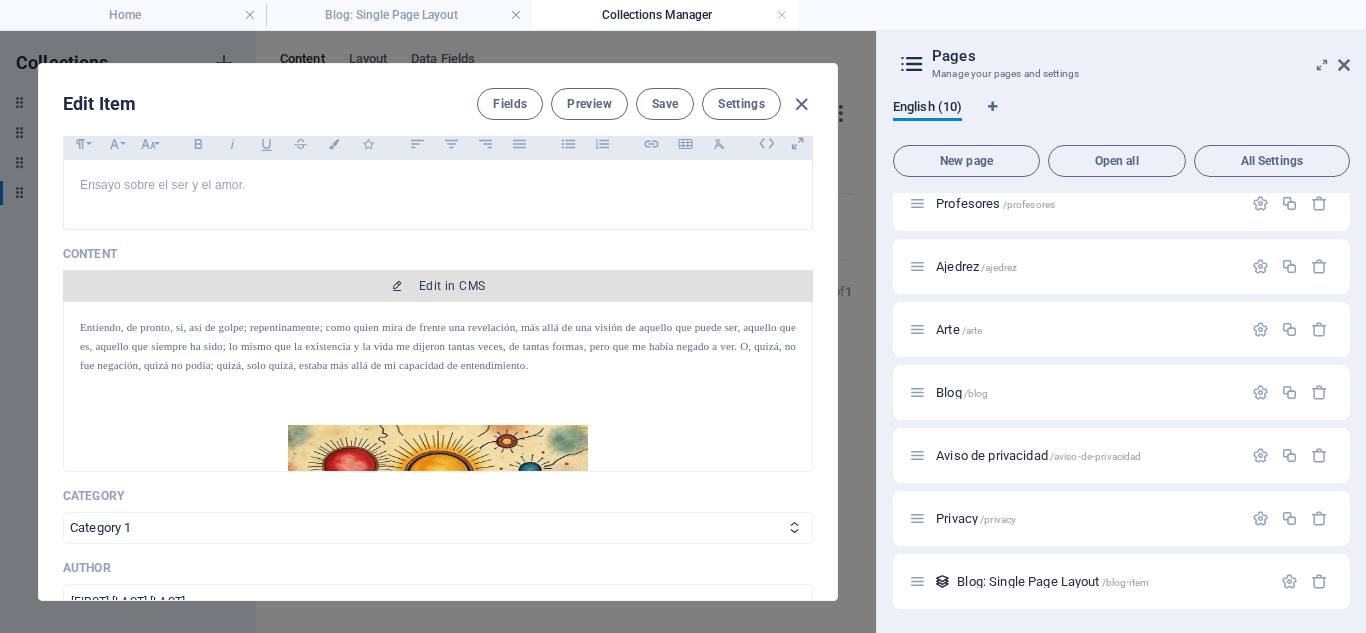 click on "Edit in CMS" at bounding box center [452, 286] 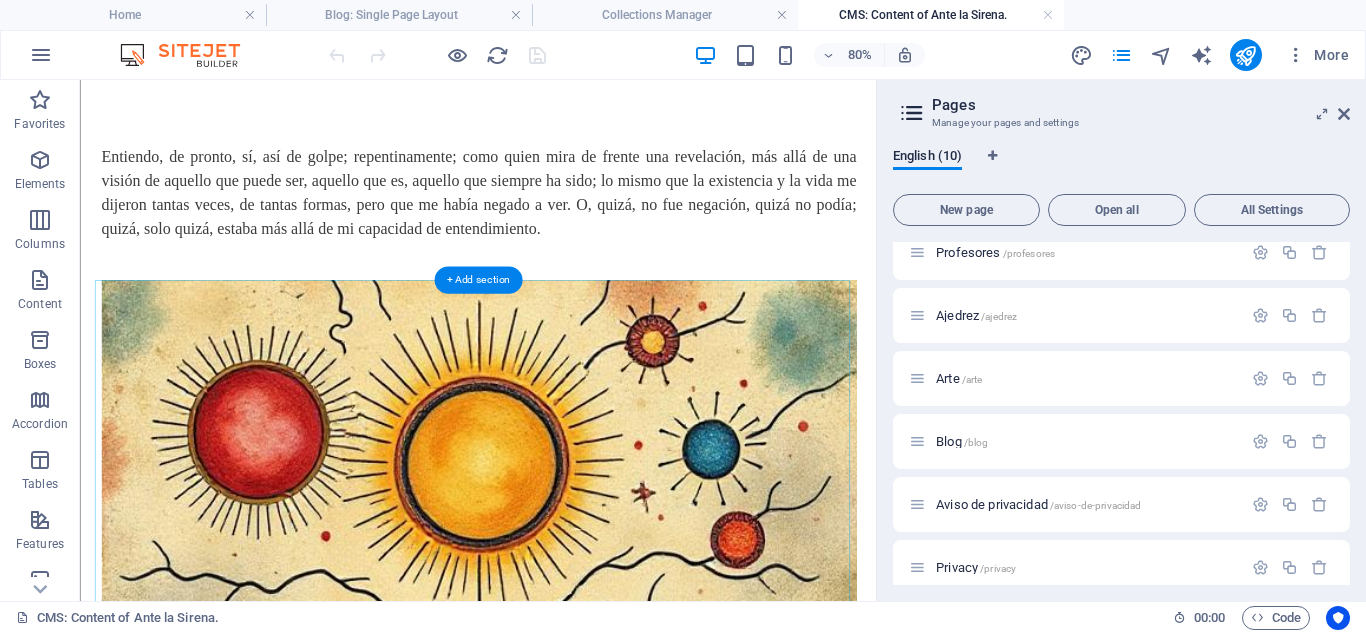 scroll, scrollTop: 0, scrollLeft: 0, axis: both 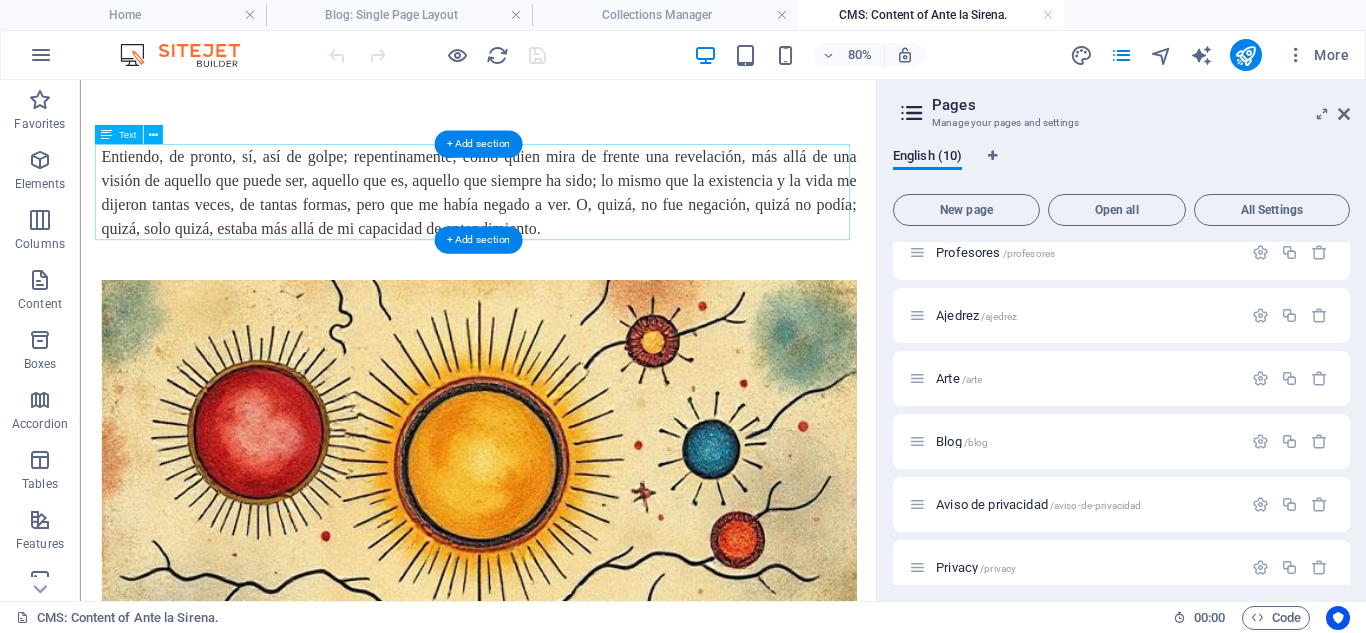 click on "Entiendo, de pronto, sí, así de golpe; repentinamente; como quien mira de frente una revelación, más allá de una visión de aquello que puede ser, aquello que es, aquello que siempre ha sido; lo mismo que la existencia y la vida me dijeron tantas veces, de tantas formas, pero que me había negado a ver. O, quizá, no fue negación, quizá no podía; quizá, solo quizá, estaba más allá de mi capacidad de entendimiento." at bounding box center (578, 220) 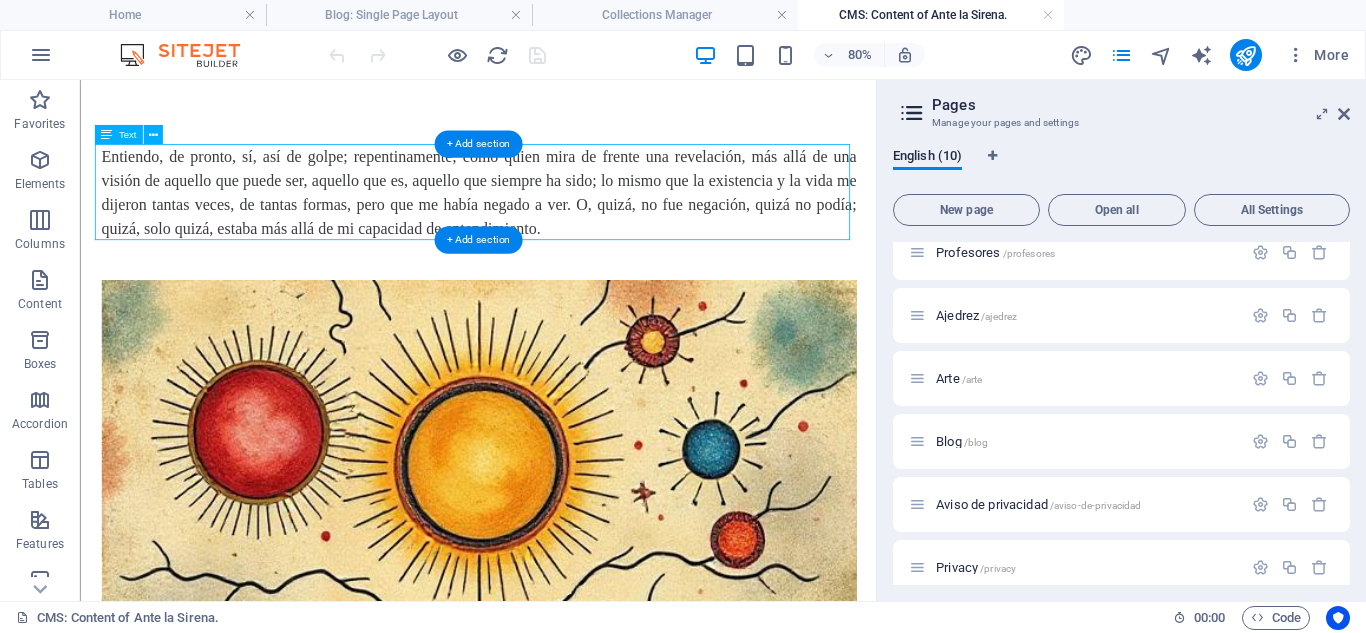 click on "Entiendo, de pronto, sí, así de golpe; repentinamente; como quien mira de frente una revelación, más allá de una visión de aquello que puede ser, aquello que es, aquello que siempre ha sido; lo mismo que la existencia y la vida me dijeron tantas veces, de tantas formas, pero que me había negado a ver. O, quizá, no fue negación, quizá no podía; quizá, solo quizá, estaba más allá de mi capacidad de entendimiento." at bounding box center (578, 220) 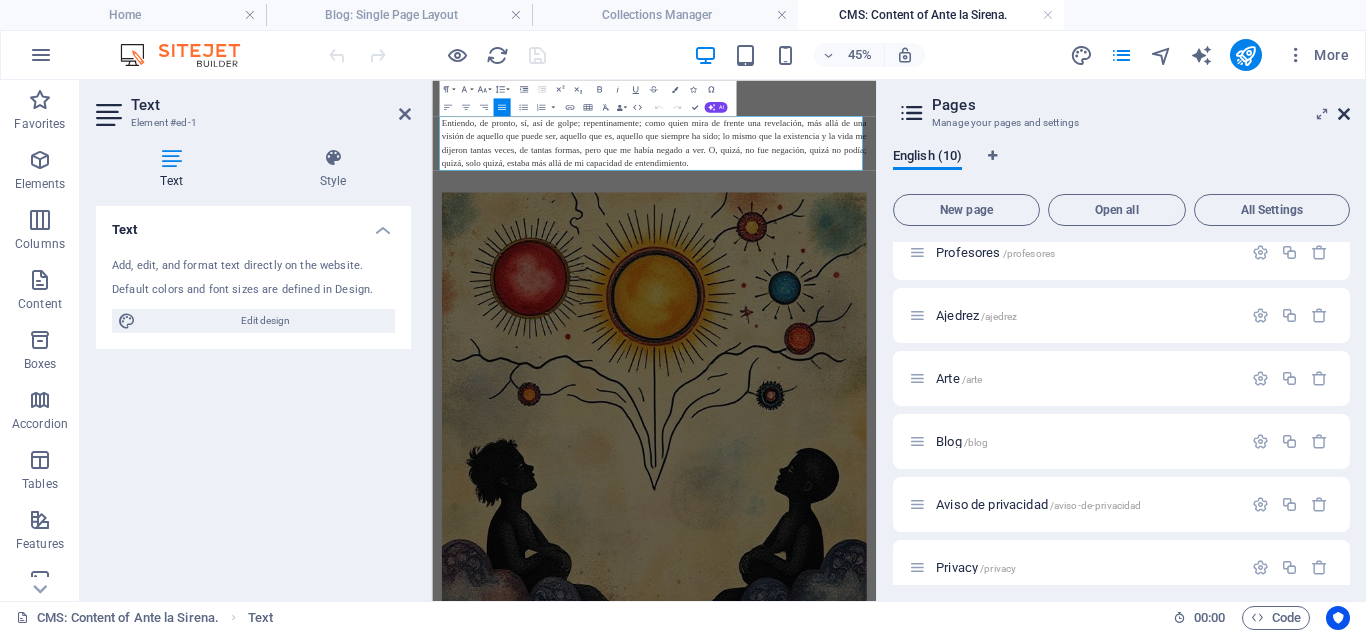 click at bounding box center [1344, 114] 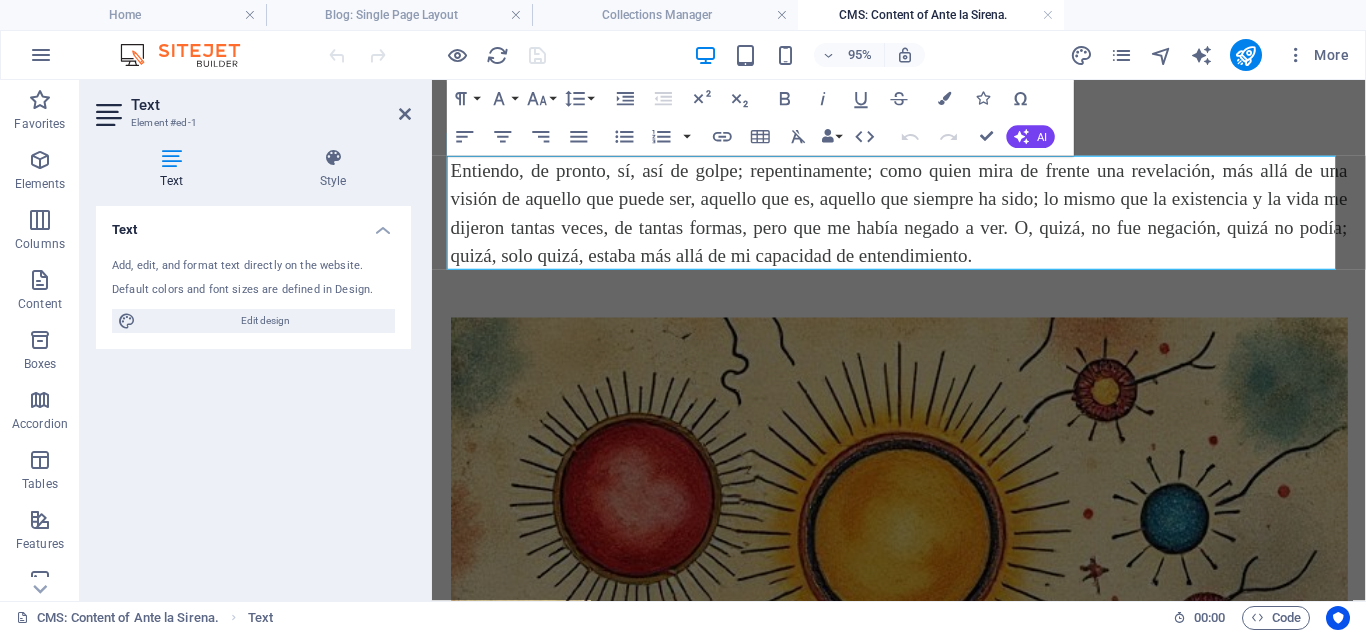 click on "Entiendo, de pronto, sí, así de golpe; repentinamente; como quien mira de frente una revelación, más allá de una visión de aquello que puede ser, aquello que es, aquello que siempre ha sido; lo mismo que la existencia y la vida me dijeron tantas veces, de tantas formas, pero que me había negado a ver. O, quizá, no fue negación, quizá no podía; quizá, solo quizá, estaba más allá de mi capacidad de entendimiento." at bounding box center (924, 220) 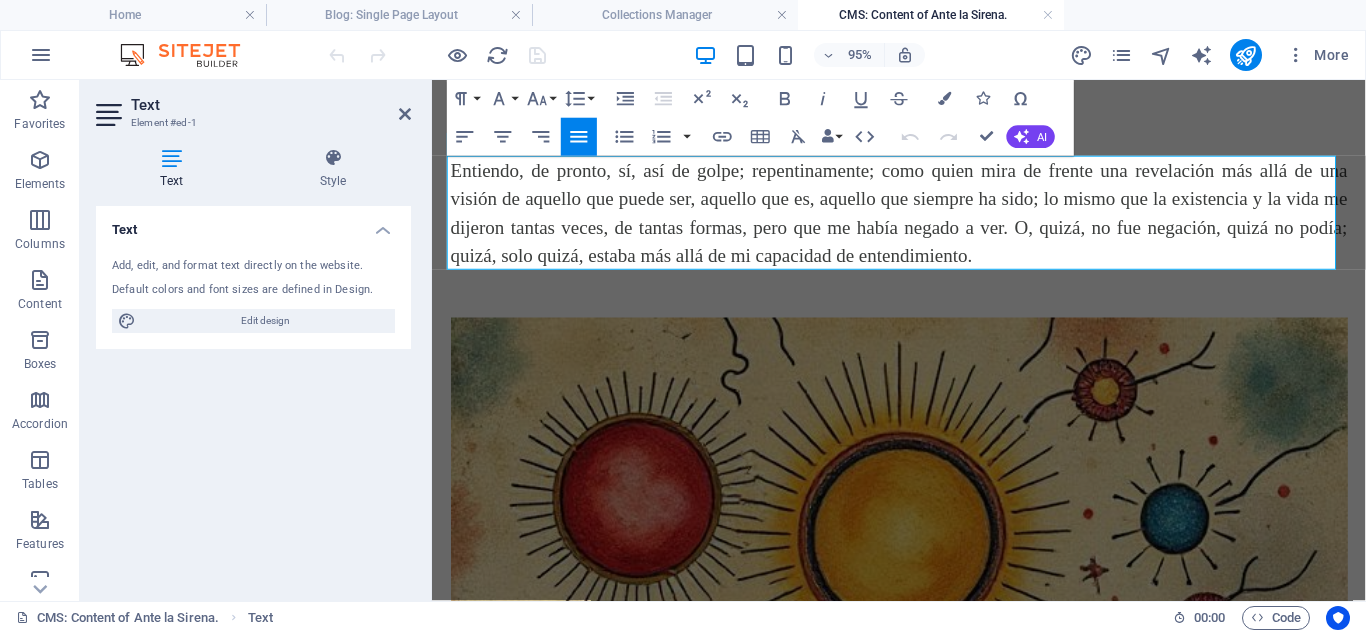 type 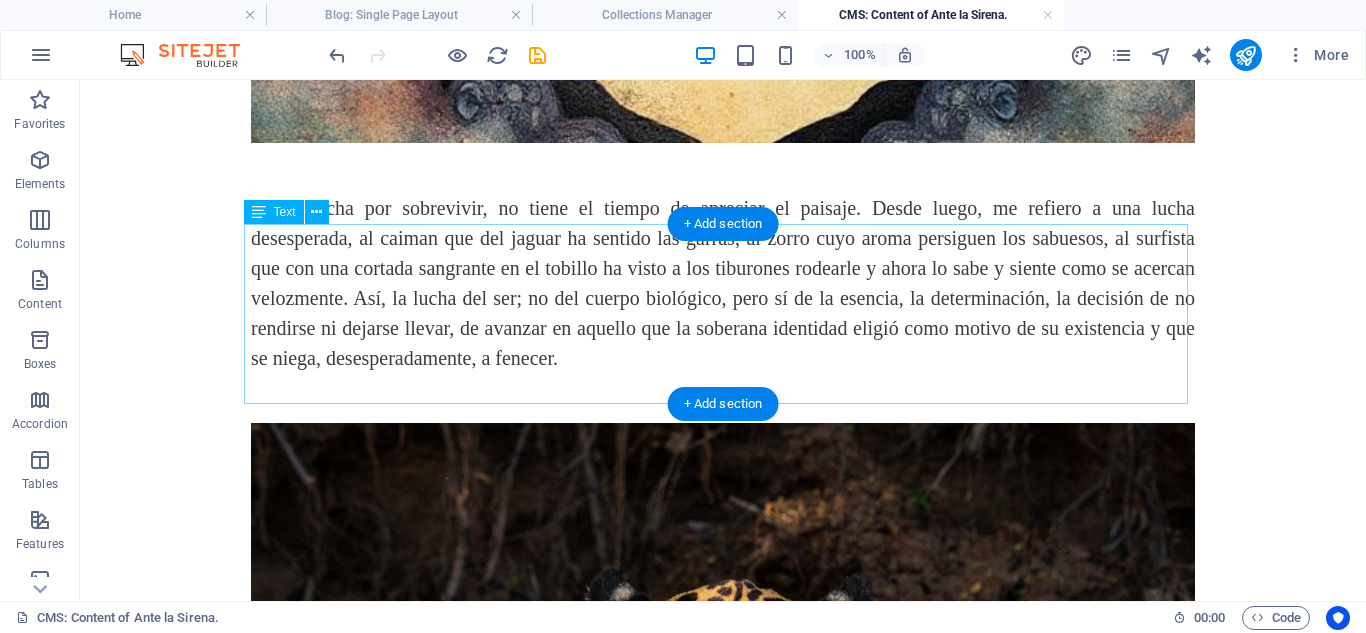 scroll, scrollTop: 1100, scrollLeft: 0, axis: vertical 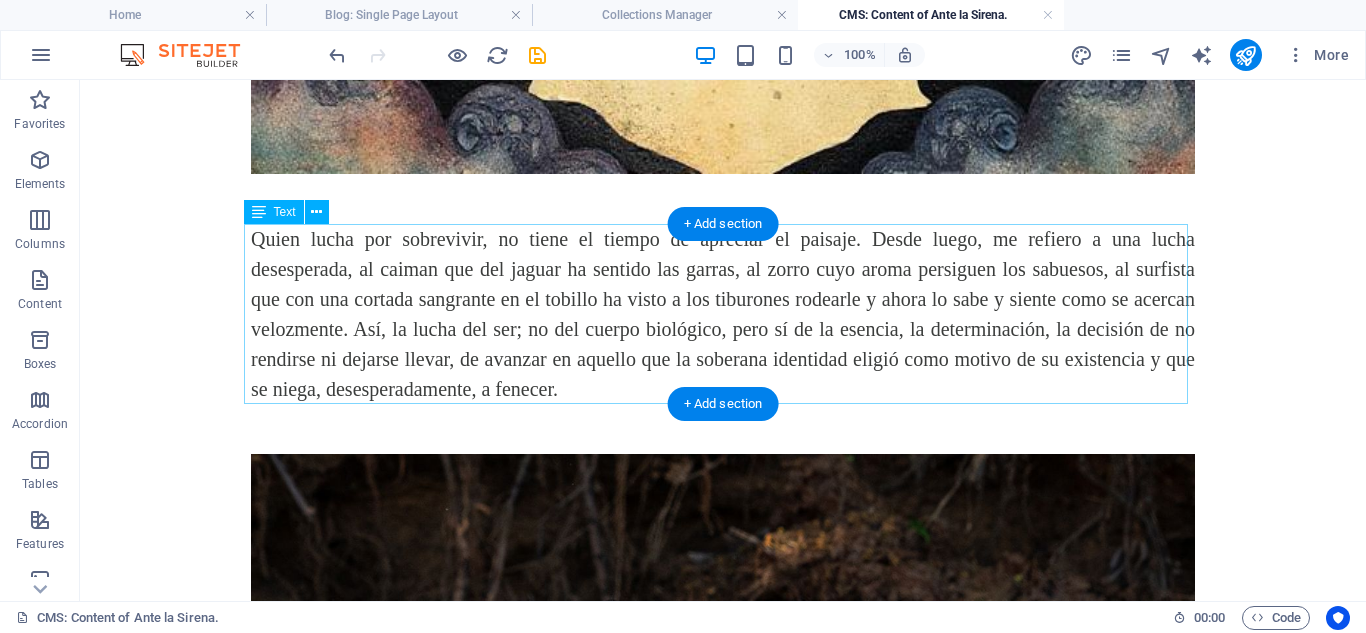 click on "Quien lucha por sobrevivir, no tiene el tiempo de apreciar el paisaje. Desde luego, me refiero a una lucha desesperada, al caiman que del jaguar ha sentido las garras, al zorro cuyo aroma persiguen los sabuesos, al surfista que con una cortada sangrante en el tobillo ha visto a los tiburones rodearle y ahora lo sabe y siente como se acercan velozmente. Así, la lucha del ser; no del cuerpo biológico, pero sí de la esencia, la determinación, la decisión de no rendirse ni dejarse llevar, de avanzar en aquello que la soberana identidad eligió como motivo de su existencia y que se niega, desesperadamente, a fenecer." at bounding box center (723, 314) 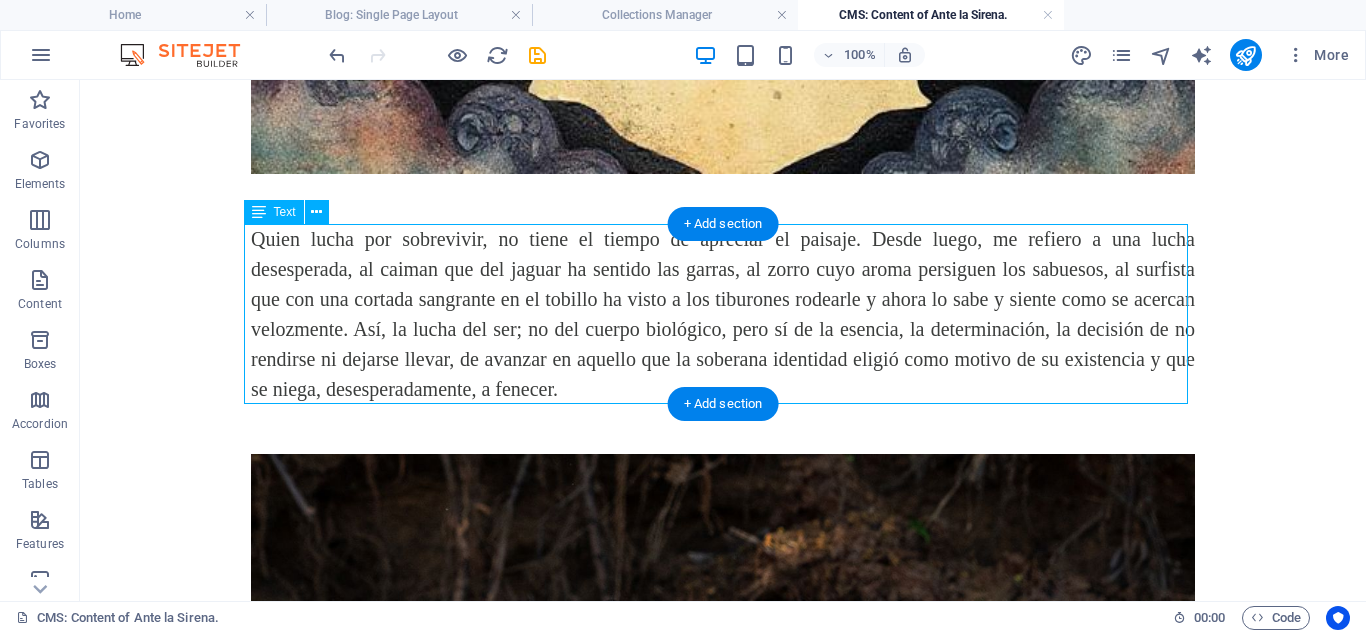 click on "Quien lucha por sobrevivir, no tiene el tiempo de apreciar el paisaje. Desde luego, me refiero a una lucha desesperada, al caiman que del jaguar ha sentido las garras, al zorro cuyo aroma persiguen los sabuesos, al surfista que con una cortada sangrante en el tobillo ha visto a los tiburones rodearle y ahora lo sabe y siente como se acercan velozmente. Así, la lucha del ser; no del cuerpo biológico, pero sí de la esencia, la determinación, la decisión de no rendirse ni dejarse llevar, de avanzar en aquello que la soberana identidad eligió como motivo de su existencia y que se niega, desesperadamente, a fenecer." at bounding box center (723, 314) 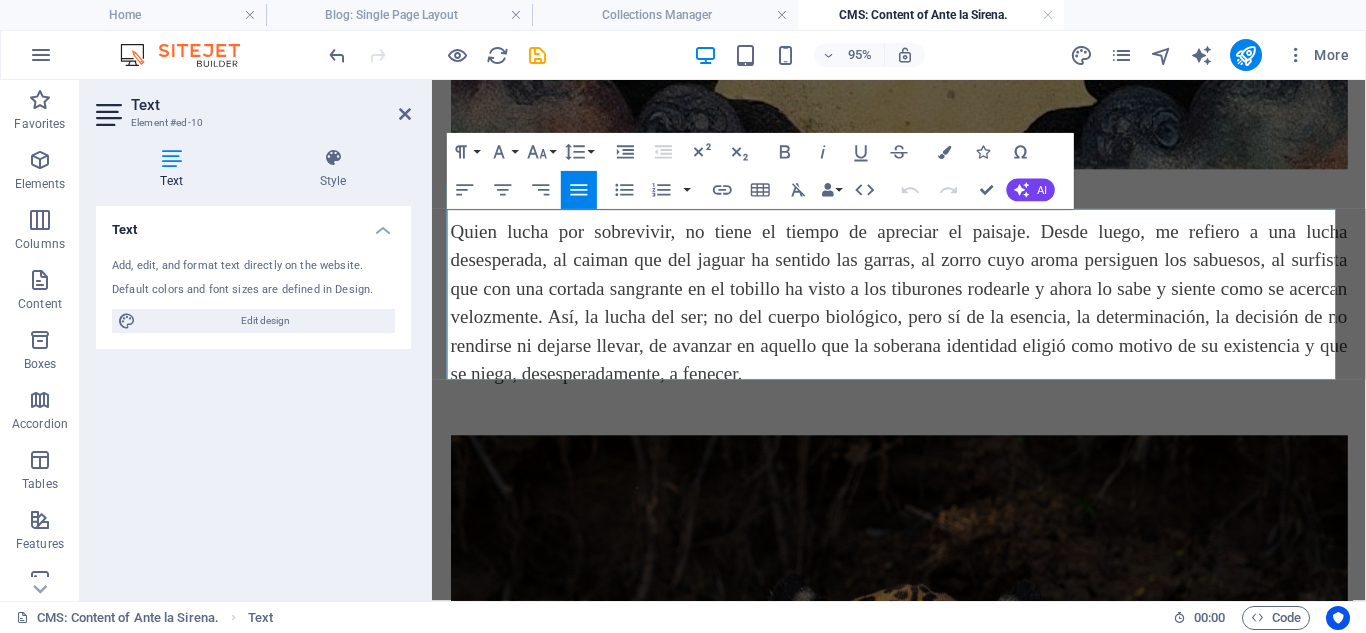 scroll, scrollTop: 1130, scrollLeft: 0, axis: vertical 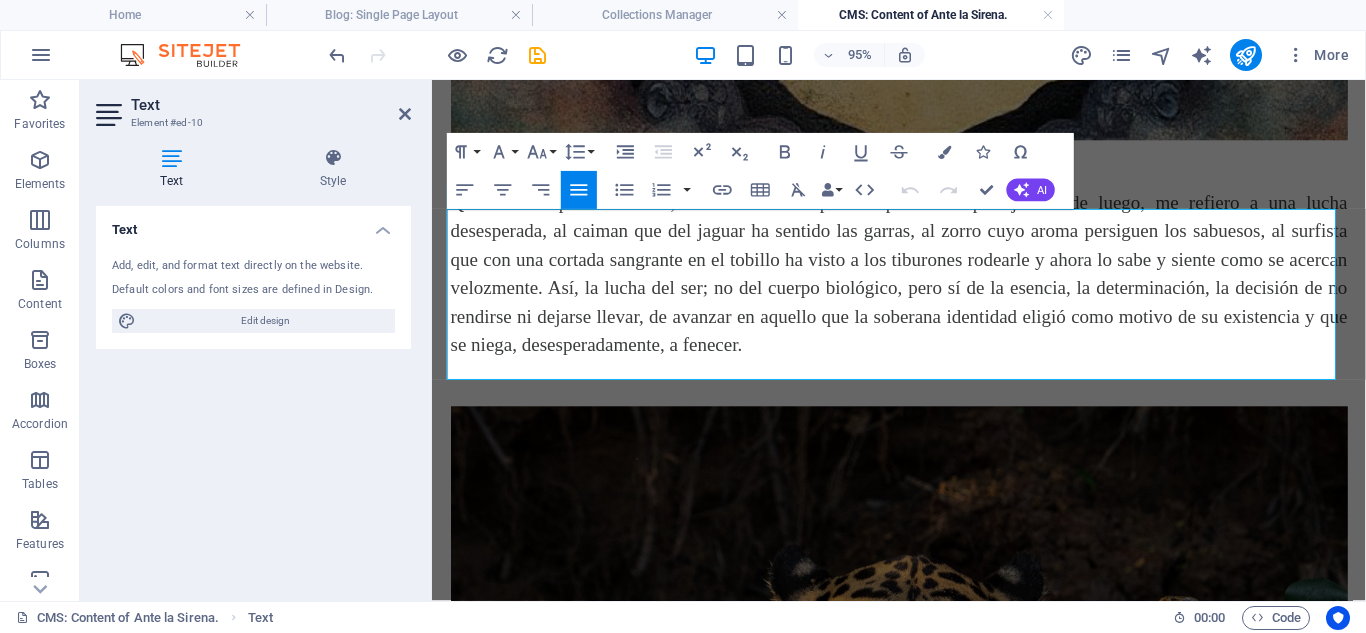 click on "Quien lucha por sobrevivir, no tiene el tiempo de apreciar el paisaje. Desde luego, me refiero a una lucha desesperada, al caiman que del jaguar ha sentido las garras, al zorro cuyo aroma persiguen los sabuesos, al surfista que con una cortada sangrante en el tobillo ha visto a los tiburones rodearle y ahora lo sabe y siente como se acercan velozmente. Así, la lucha del ser; no del cuerpo biológico, pero sí de la esencia, la determinación, la decisión de no rendirse ni dejarse llevar, de avanzar en aquello que la soberana identidad eligió como motivo de su existencia y que se niega, desesperadamente, a fenecer." at bounding box center (924, 284) 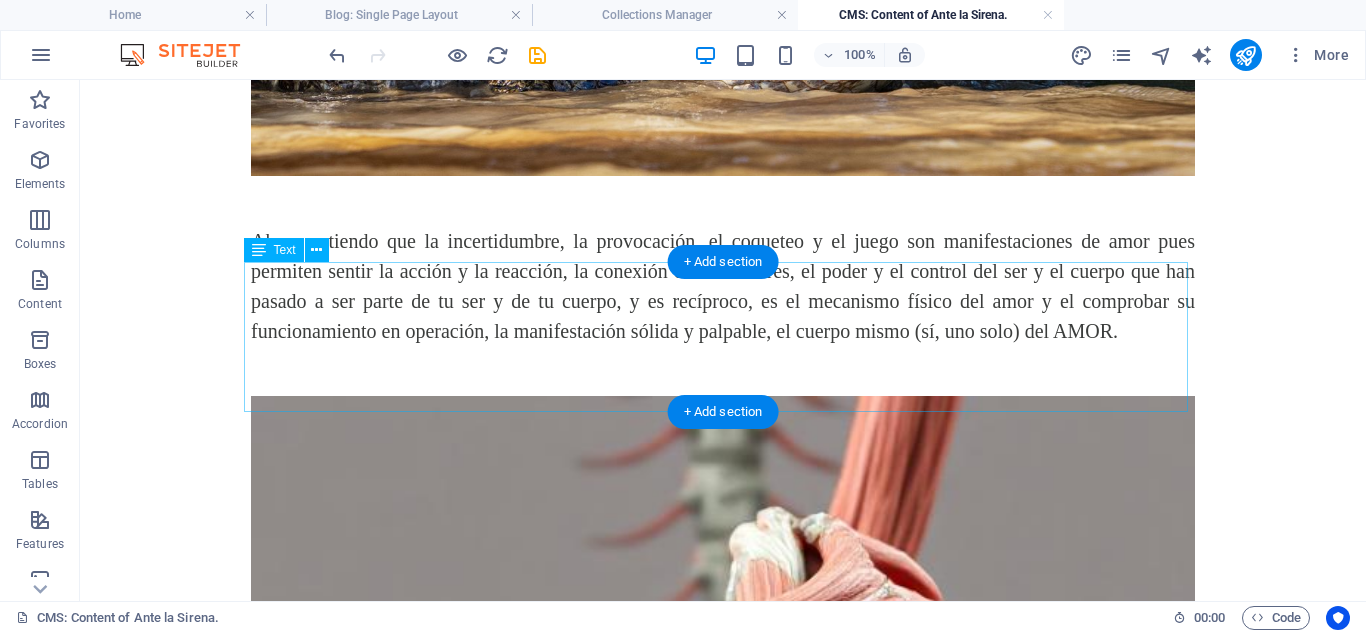 scroll, scrollTop: 2008, scrollLeft: 0, axis: vertical 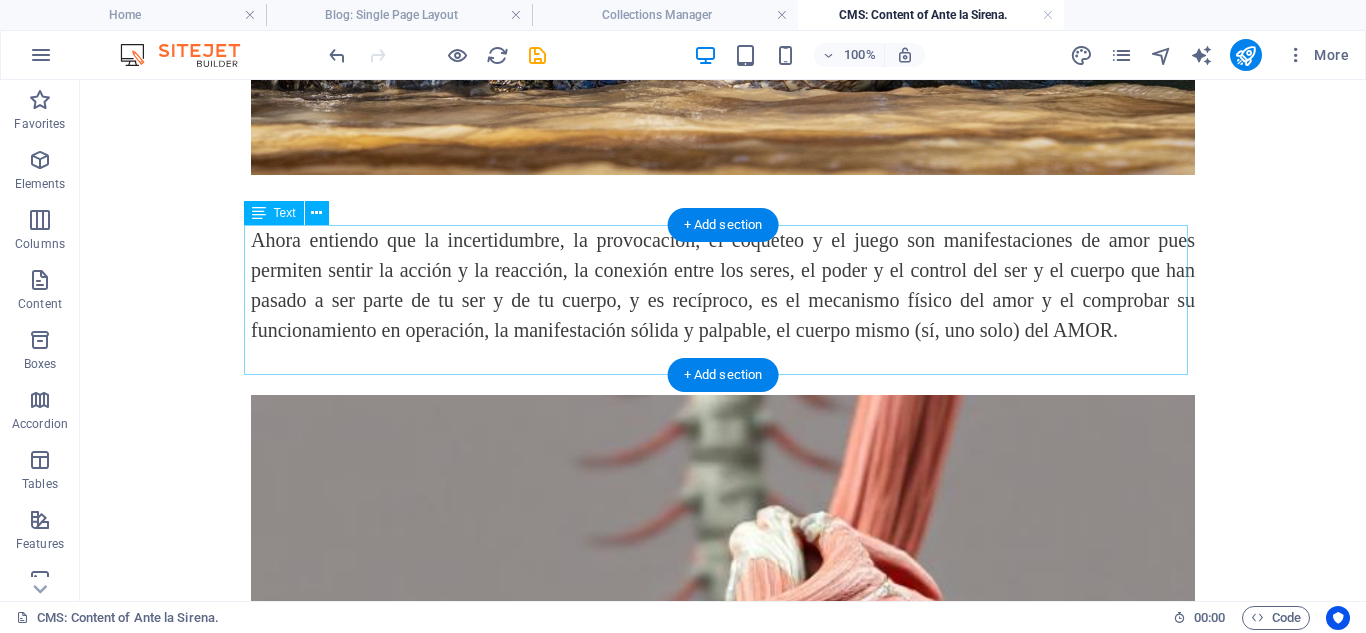click on "Ahora entiendo que la incertidumbre, la provocación, el coqueteo y el juego son manifestaciones de amor pues permiten sentir la acción y la reacción, la conexión entre los seres, el poder y el control del ser y el cuerpo que han pasado a ser parte de tu ser y de tu cuerpo, y es recíproco, es el mecanismo físico del amor y el comprobar su funcionamiento en operación, la manifestación sólida y palpable, el cuerpo mismo (sí, uno solo) del AMOR." at bounding box center (723, 285) 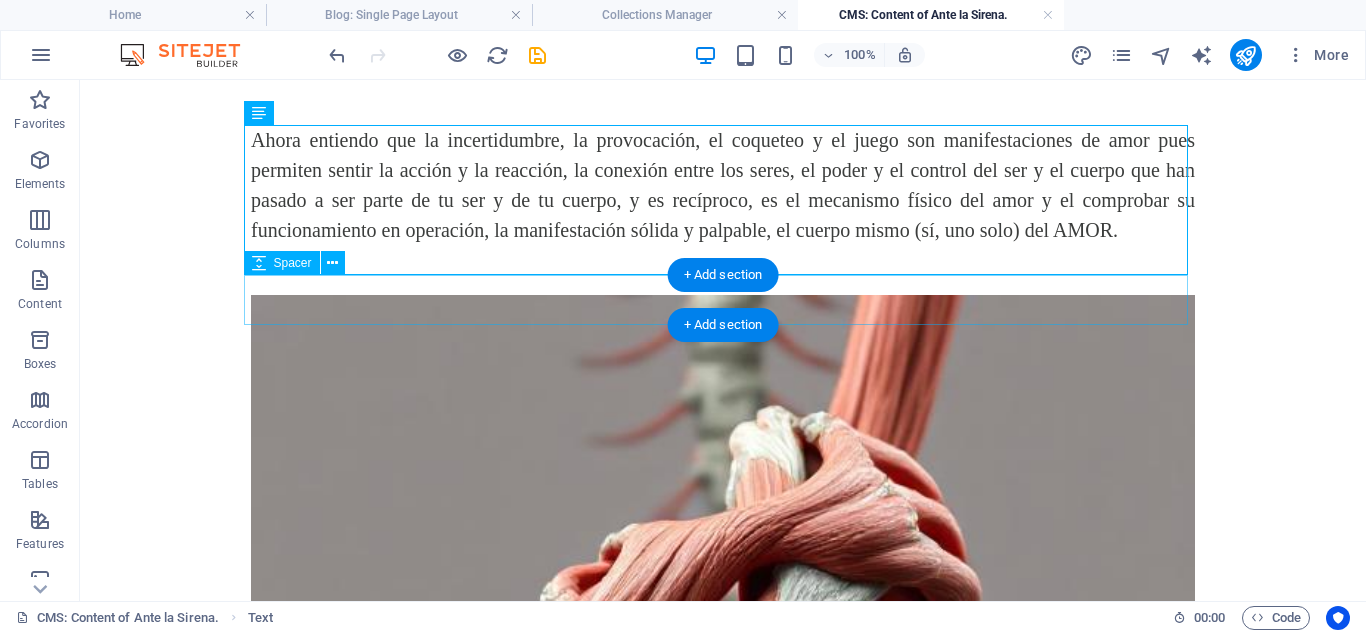 click at bounding box center (723, 270) 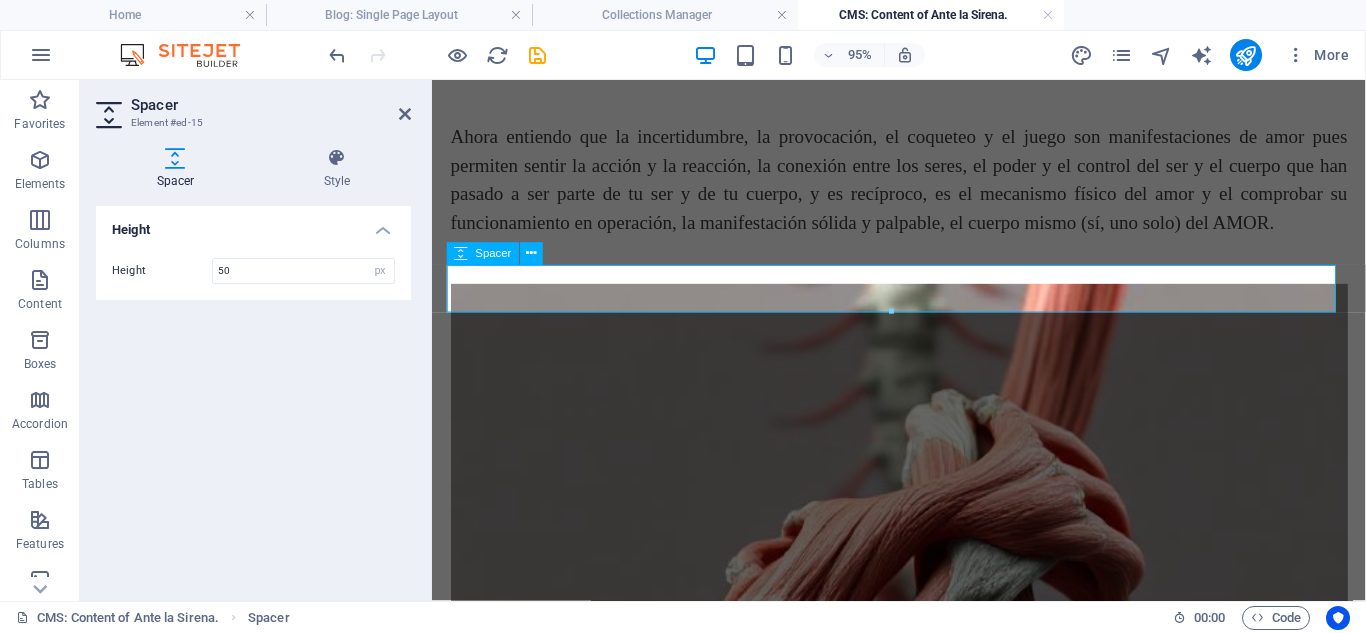 scroll, scrollTop: 2125, scrollLeft: 0, axis: vertical 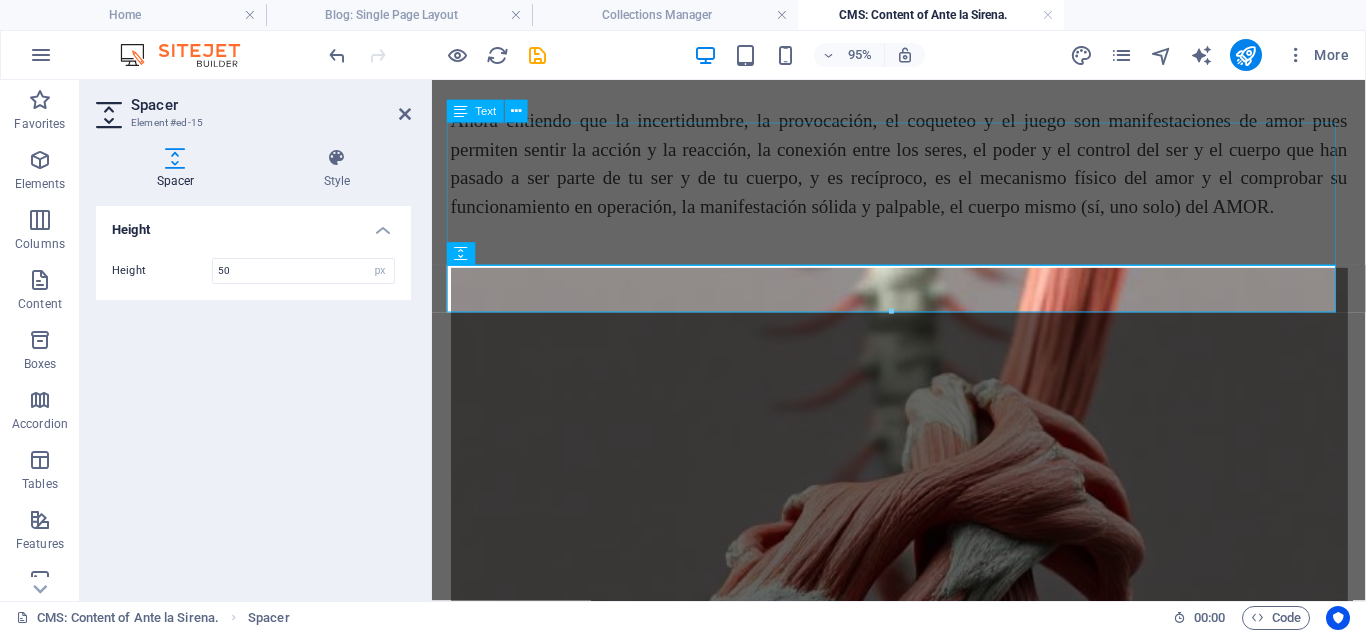 click on "Ahora entiendo que la incertidumbre, la provocación, el coqueteo y el juego son manifestaciones de amor pues permiten sentir la acción y la reacción, la conexión entre los seres, el poder y el control del ser y el cuerpo que han pasado a ser parte de tu ser y de tu cuerpo, y es recíproco, es el mecanismo físico del amor y el comprobar su funcionamiento en operación, la manifestación sólida y palpable, el cuerpo mismo (sí, uno solo) del AMOR." at bounding box center [924, 168] 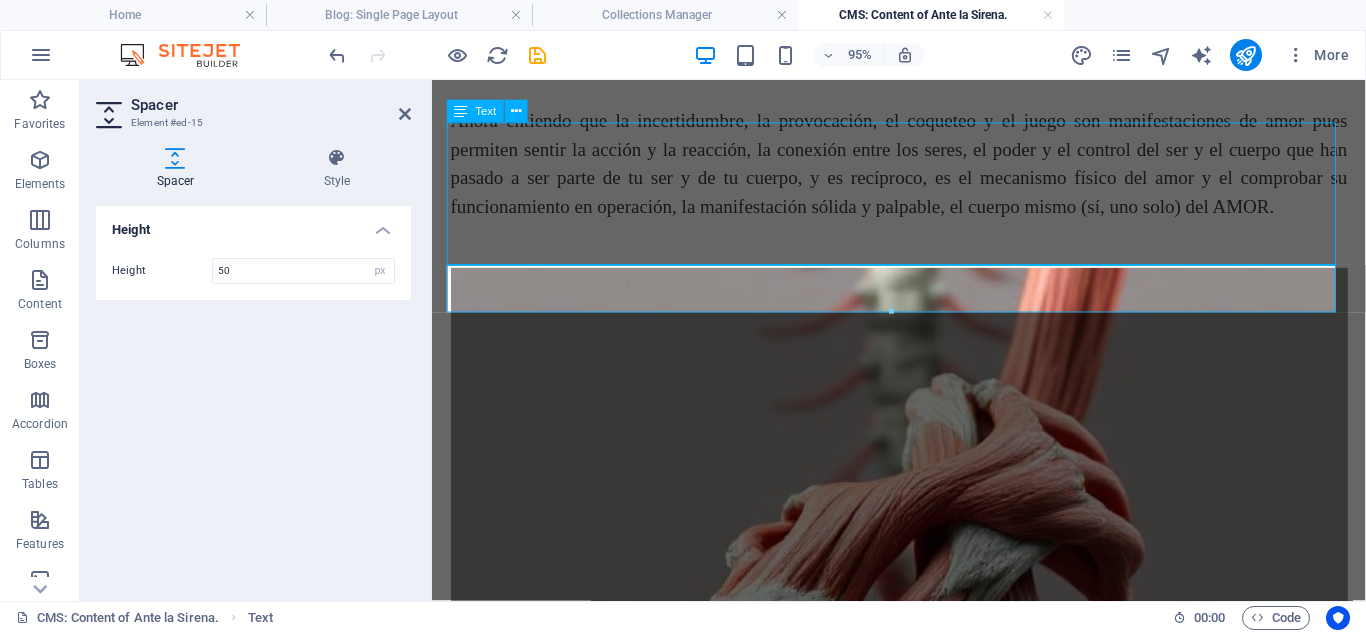 click on "Ahora entiendo que la incertidumbre, la provocación, el coqueteo y el juego son manifestaciones de amor pues permiten sentir la acción y la reacción, la conexión entre los seres, el poder y el control del ser y el cuerpo que han pasado a ser parte de tu ser y de tu cuerpo, y es recíproco, es el mecanismo físico del amor y el comprobar su funcionamiento en operación, la manifestación sólida y palpable, el cuerpo mismo (sí, uno solo) del AMOR." at bounding box center (924, 168) 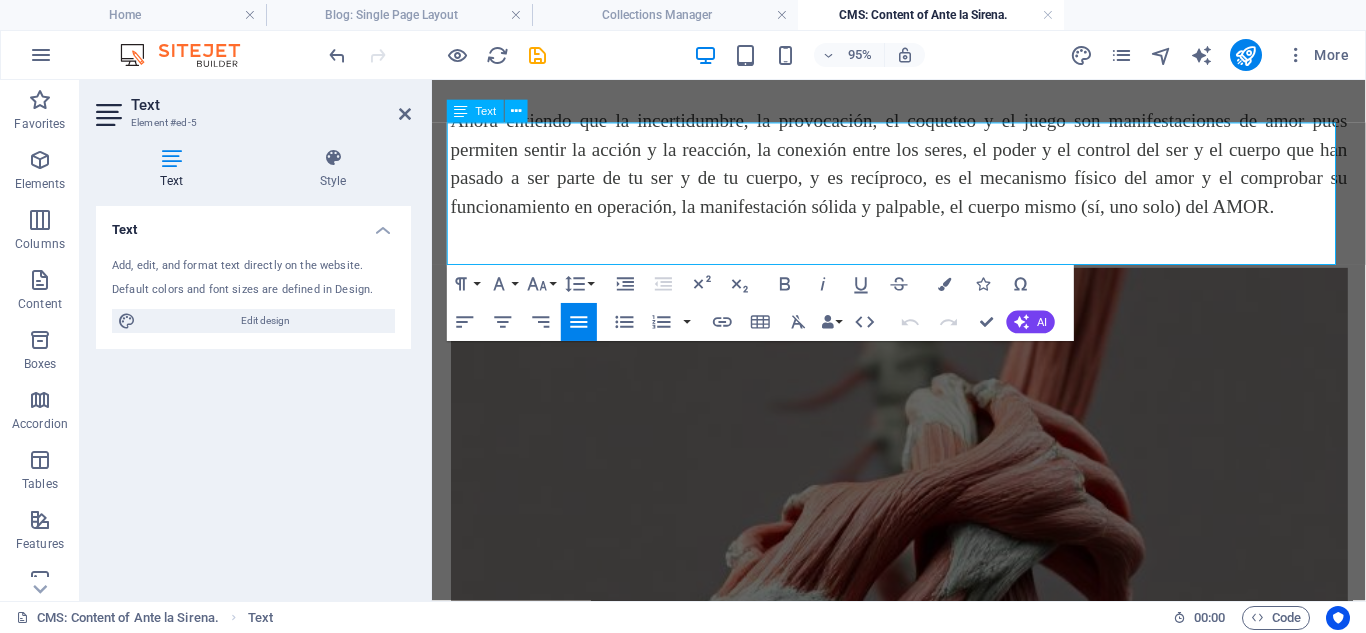 click on "Ahora entiendo que la incertidumbre, la provocación, el coqueteo y el juego son manifestaciones de amor pues permiten sentir la acción y la reacción, la conexión entre los seres, el poder y el control del ser y el cuerpo que han pasado a ser parte de tu ser y de tu cuerpo, y es recíproco, es el mecanismo físico del amor y el comprobar su funcionamiento en operación, la manifestación sólida y palpable, el cuerpo mismo (sí, uno solo) del AMOR." at bounding box center (924, 168) 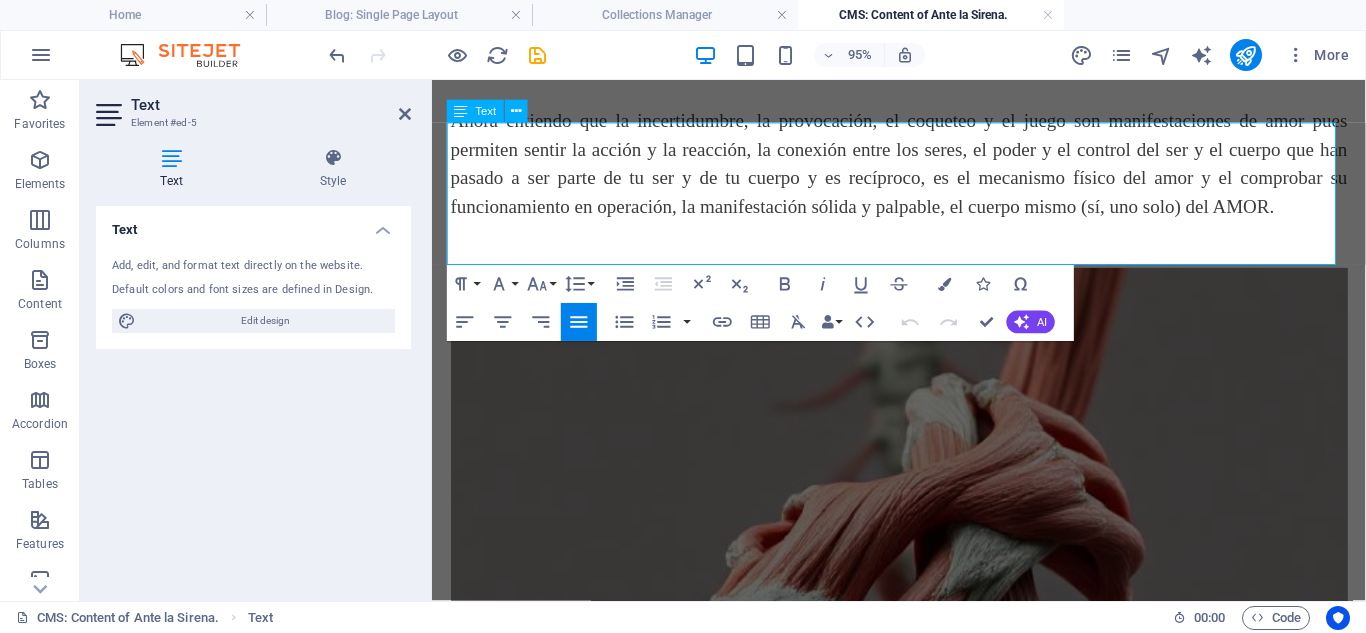 type 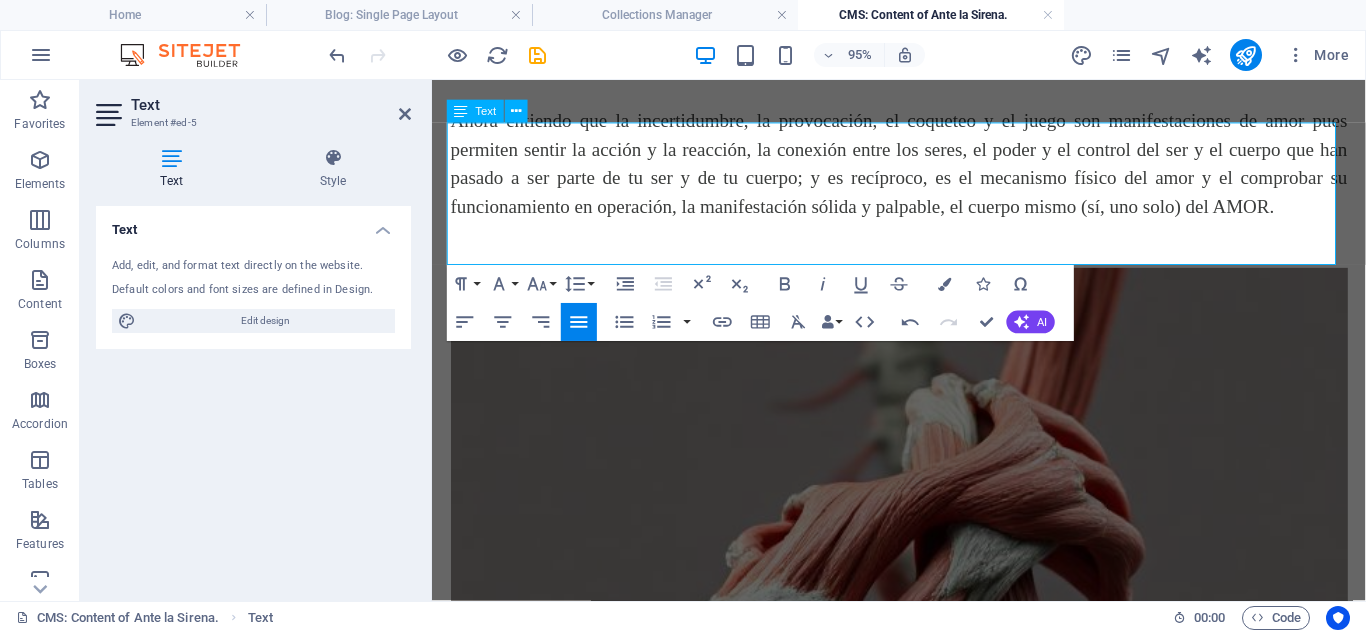click on "Ahora entiendo que la incertidumbre, la provocación, el coqueteo y el juego son manifestaciones de amor pues permiten sentir la acción y la reacción, la conexión entre los seres, el poder y el control del ser y el cuerpo que han pasado a ser parte de tu ser y de tu cuerpo; y es recíproco, es el mecanismo físico del amor y el comprobar su funcionamiento en operación, la manifestación sólida y palpable, el cuerpo mismo (sí, uno solo) del AMOR." at bounding box center [924, 168] 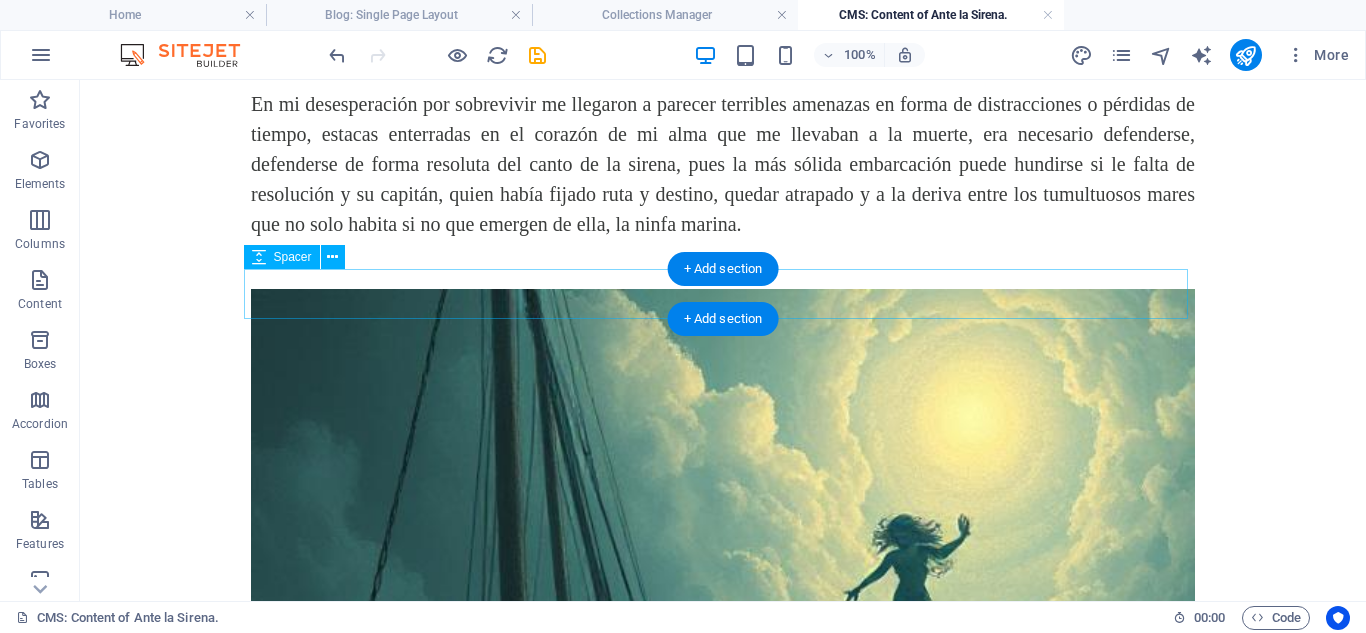 scroll, scrollTop: 3208, scrollLeft: 0, axis: vertical 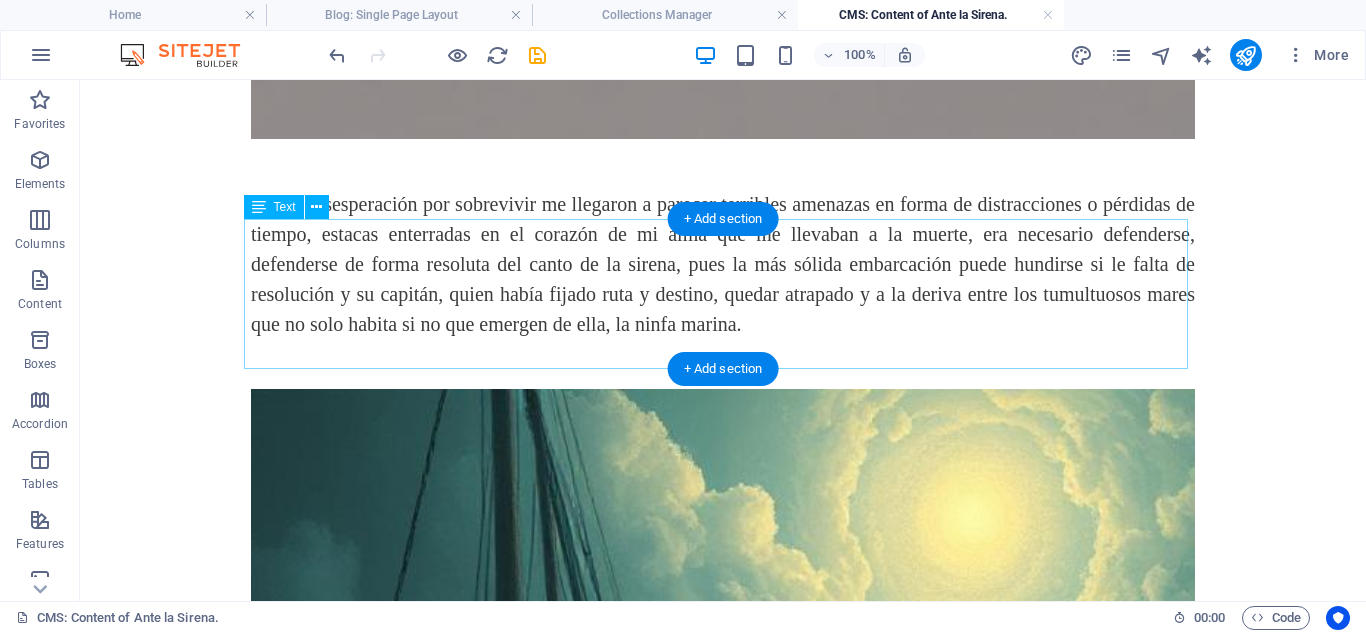 click on "En mi desesperación por sobrevivir me llegaron a parecer terribles amenazas en forma de distracciones o pérdidas de tiempo, estacas enterradas en el corazón de mi alma que me llevaban a la muerte, era necesario defenderse, defenderse de forma resoluta del canto de la sirena, pues la más sólida embarcación puede hundirse si le falta de resolución y su capitán, quien había fijado ruta y destino, quedar atrapado y a la deriva entre los tumultuosos mares que no solo habita si no que emergen de ella, la ninfa marina." at bounding box center [723, 264] 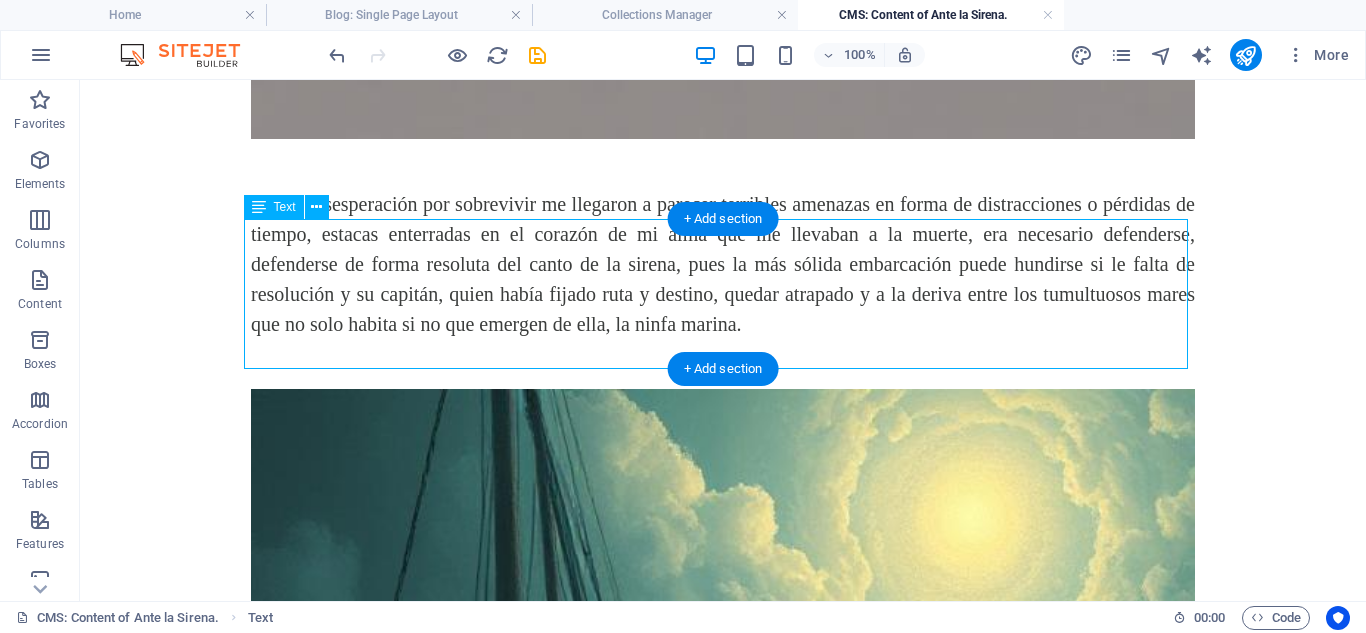 click on "En mi desesperación por sobrevivir me llegaron a parecer terribles amenazas en forma de distracciones o pérdidas de tiempo, estacas enterradas en el corazón de mi alma que me llevaban a la muerte, era necesario defenderse, defenderse de forma resoluta del canto de la sirena, pues la más sólida embarcación puede hundirse si le falta de resolución y su capitán, quien había fijado ruta y destino, quedar atrapado y a la deriva entre los tumultuosos mares que no solo habita si no que emergen de ella, la ninfa marina." at bounding box center [723, 264] 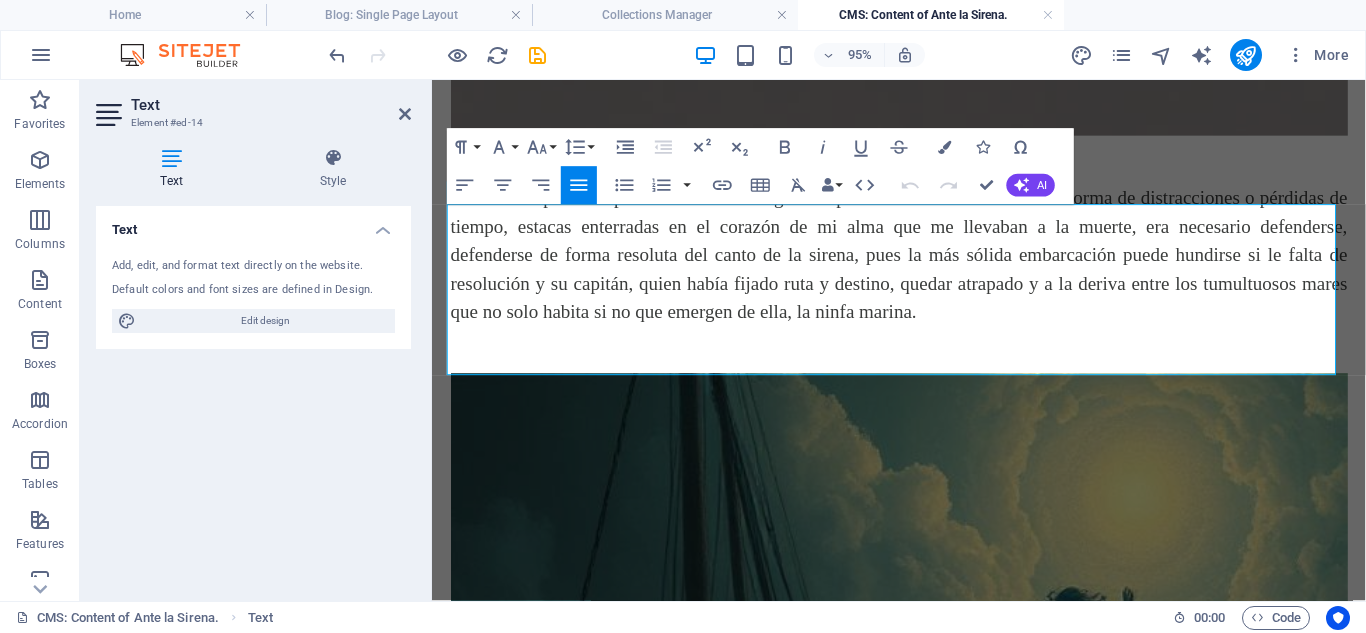 scroll, scrollTop: 3225, scrollLeft: 0, axis: vertical 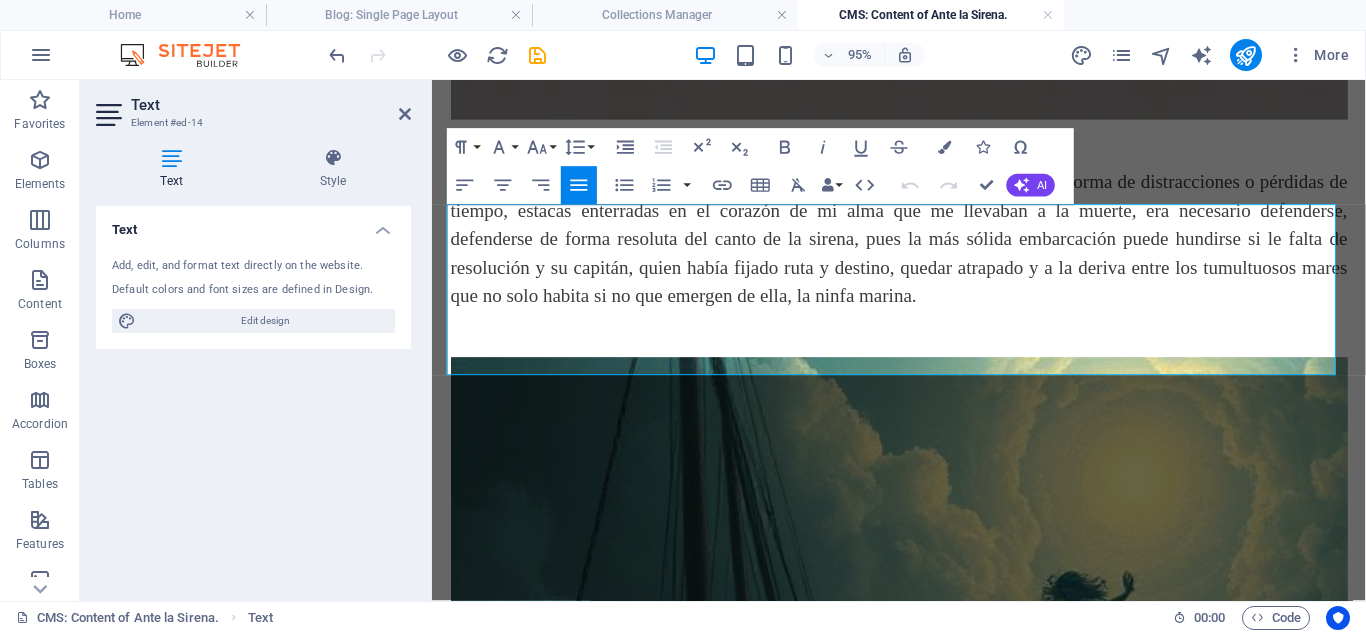 click on "En mi desesperación por sobrevivir me llegaron a parecer terribles amenazas en forma de distracciones o pérdidas de tiempo, estacas enterradas en el corazón de mi alma que me llevaban a la muerte, era necesario defenderse, defenderse de forma resoluta del canto de la sirena, pues la más sólida embarcación puede hundirse si le falta de resolución y su capitán, quien había fijado ruta y destino, quedar atrapado y a la deriva entre los tumultuosos mares que no solo habita si no que emergen de ella, la ninfa marina." at bounding box center [924, 247] 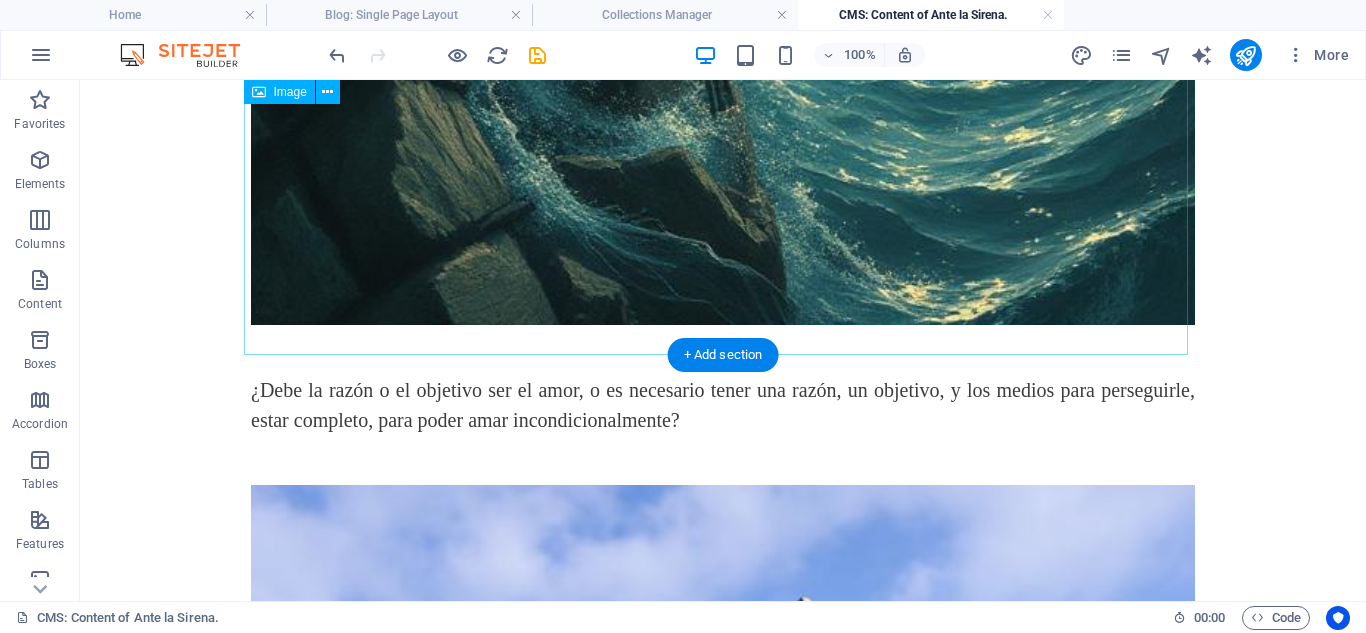 scroll, scrollTop: 4316, scrollLeft: 0, axis: vertical 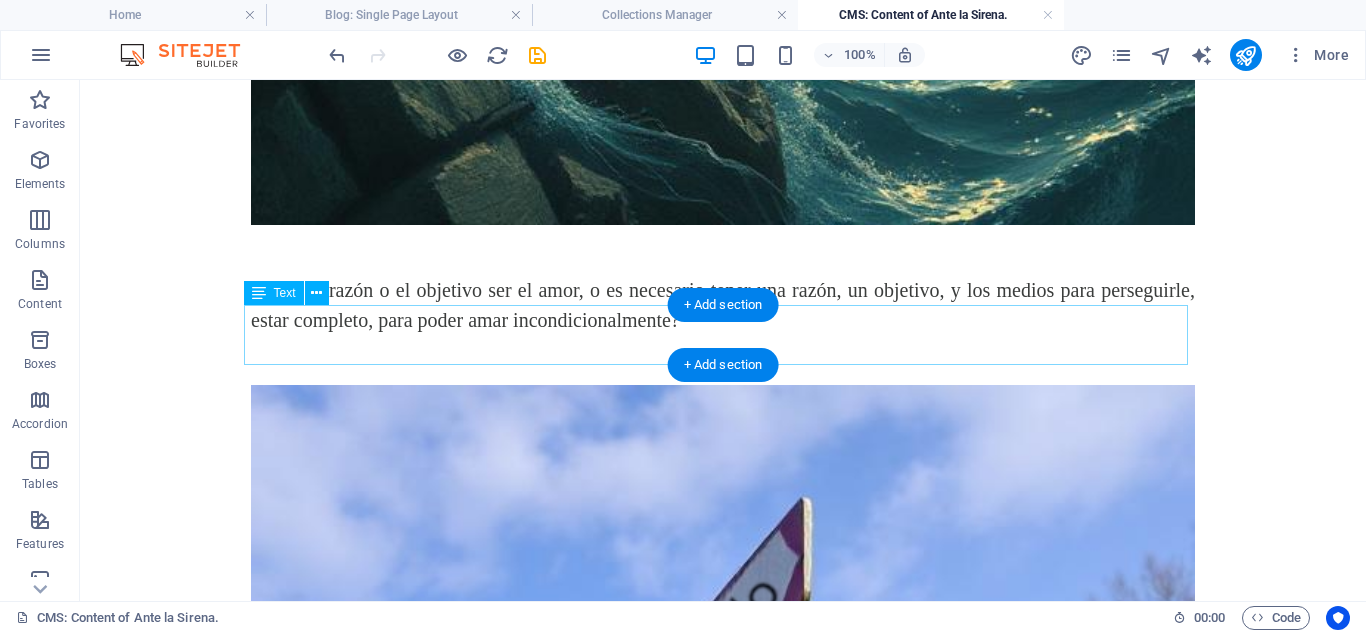 click on "¿Debe la razón o el objetivo ser el amor, o es necesario tener una razón, un objetivo, y los medios para perseguirle, estar completo, para poder amar incondicionalmente?" at bounding box center (723, 305) 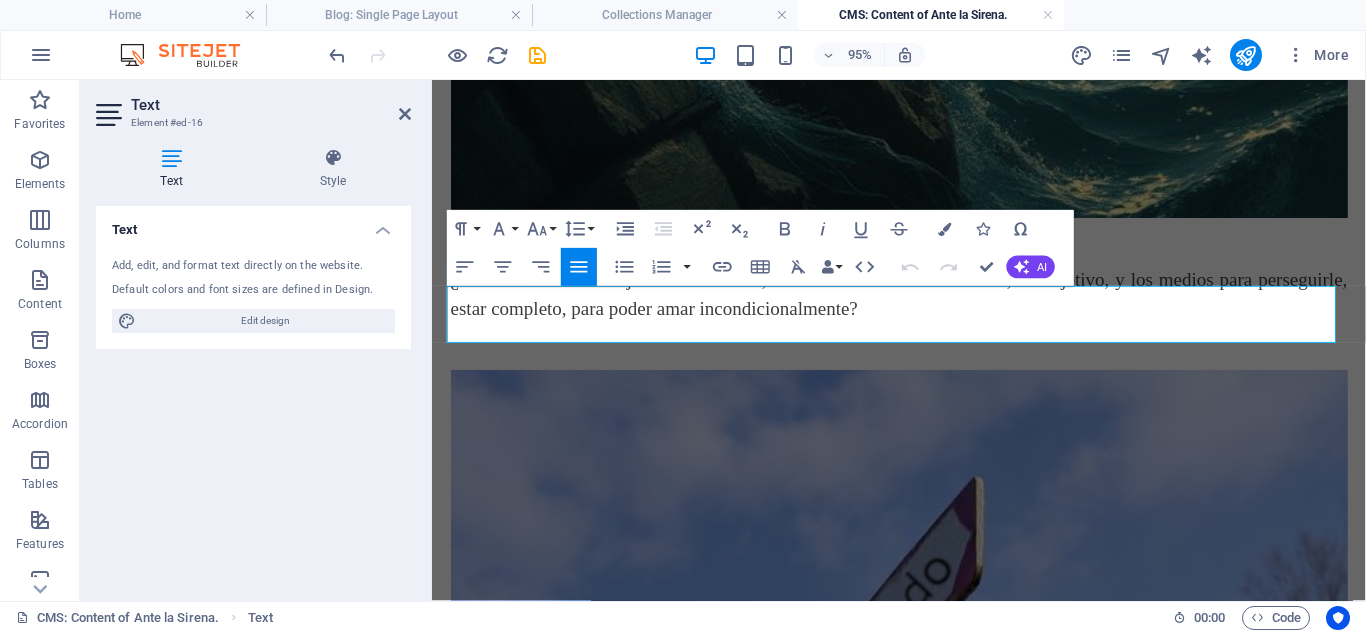 scroll, scrollTop: 4355, scrollLeft: 0, axis: vertical 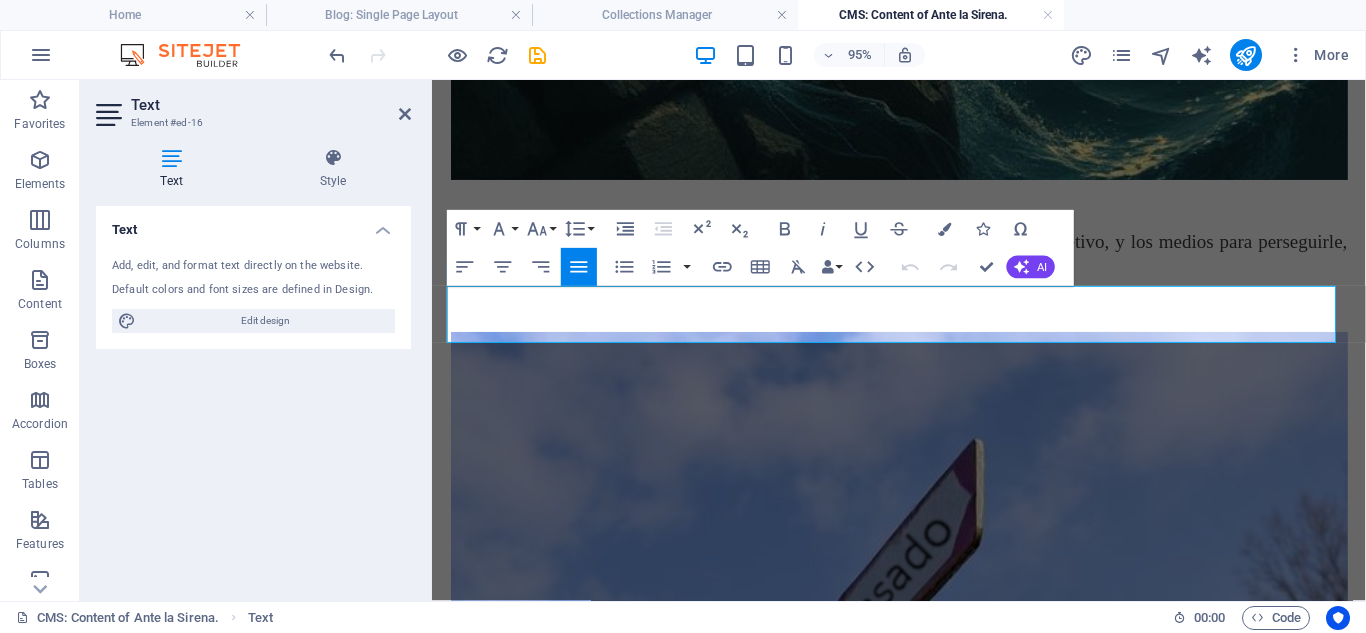 click on "¿Debe la razón o el objetivo ser el amor, o es necesario tener una razón, un objetivo, y los medios para perseguirle, estar completo, para poder amar incondicionalmente?" at bounding box center (924, 266) 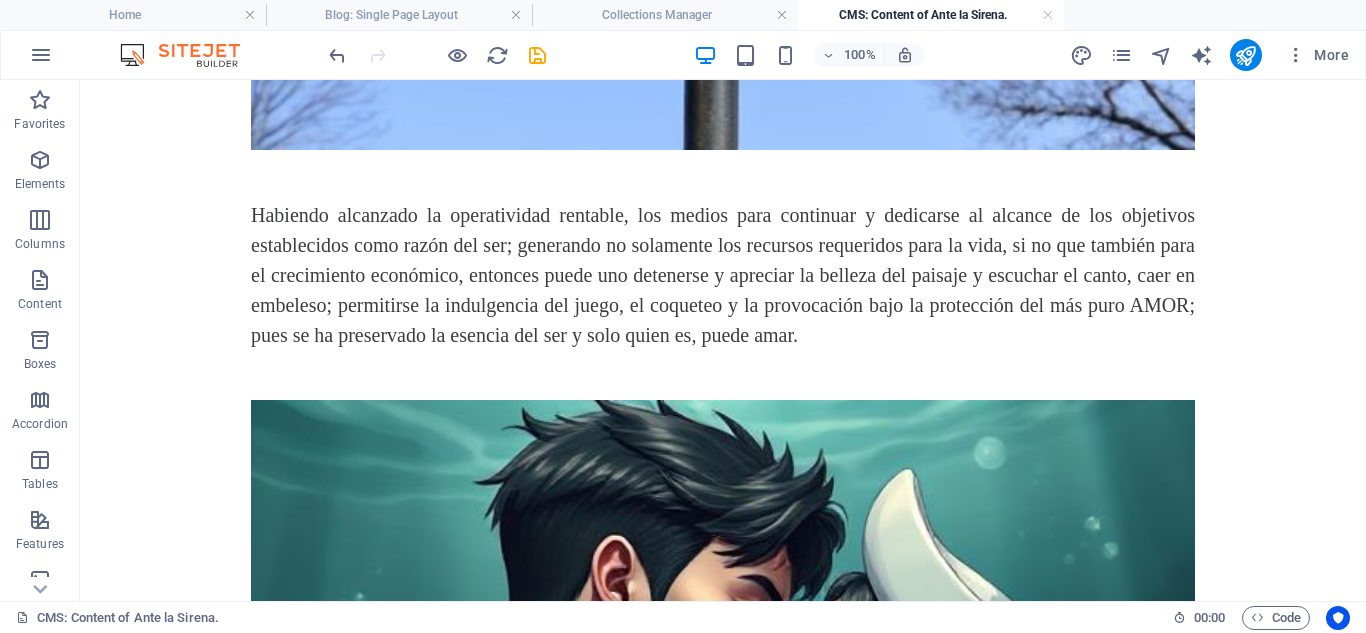 scroll, scrollTop: 5524, scrollLeft: 0, axis: vertical 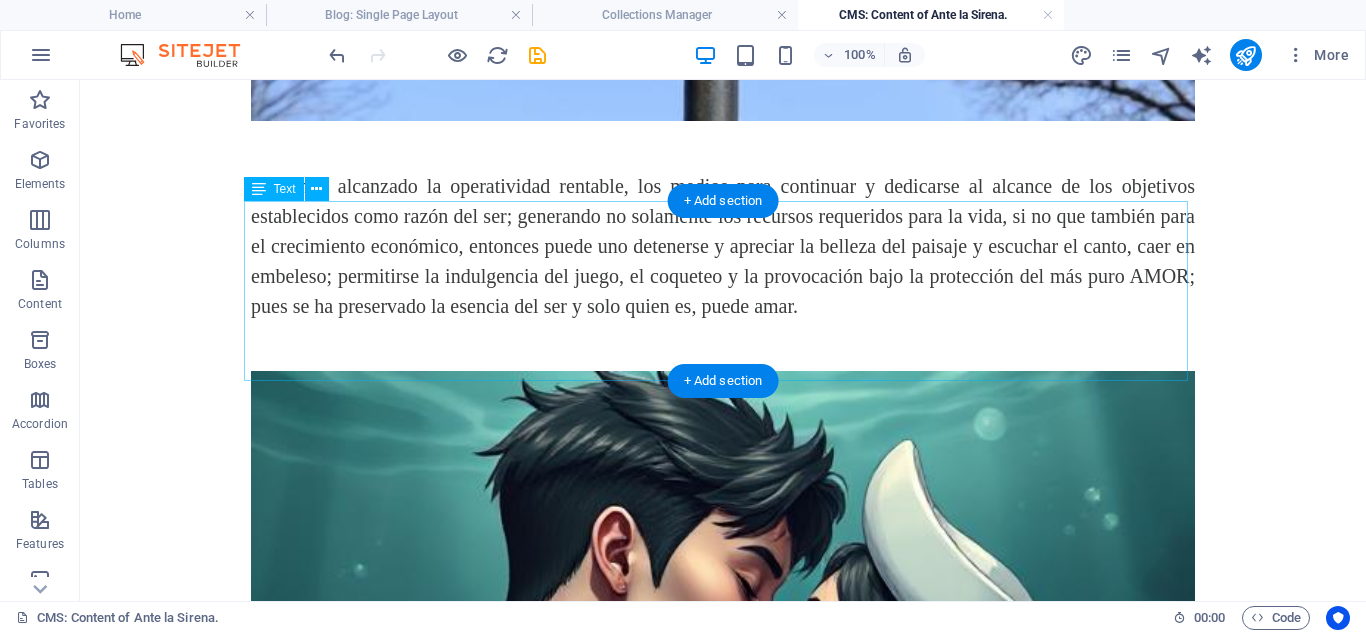 click on "Habiendo alcanzado la operatividad rentable, los medios para continuar y dedicarse al alcance de los objetivos establecidos como razón del ser; generando no solamente los recursos requeridos para la vida, si no que también para el crecimiento económico, entonces puede uno detenerse y apreciar la belleza del paisaje y escuchar el canto, caer en embeleso; permitirse la indulgencia del juego, el coqueteo y la provocación bajo la protección del más puro AMOR; pues se ha preservado la esencia del ser y solo quien es, puede amar." at bounding box center (723, 246) 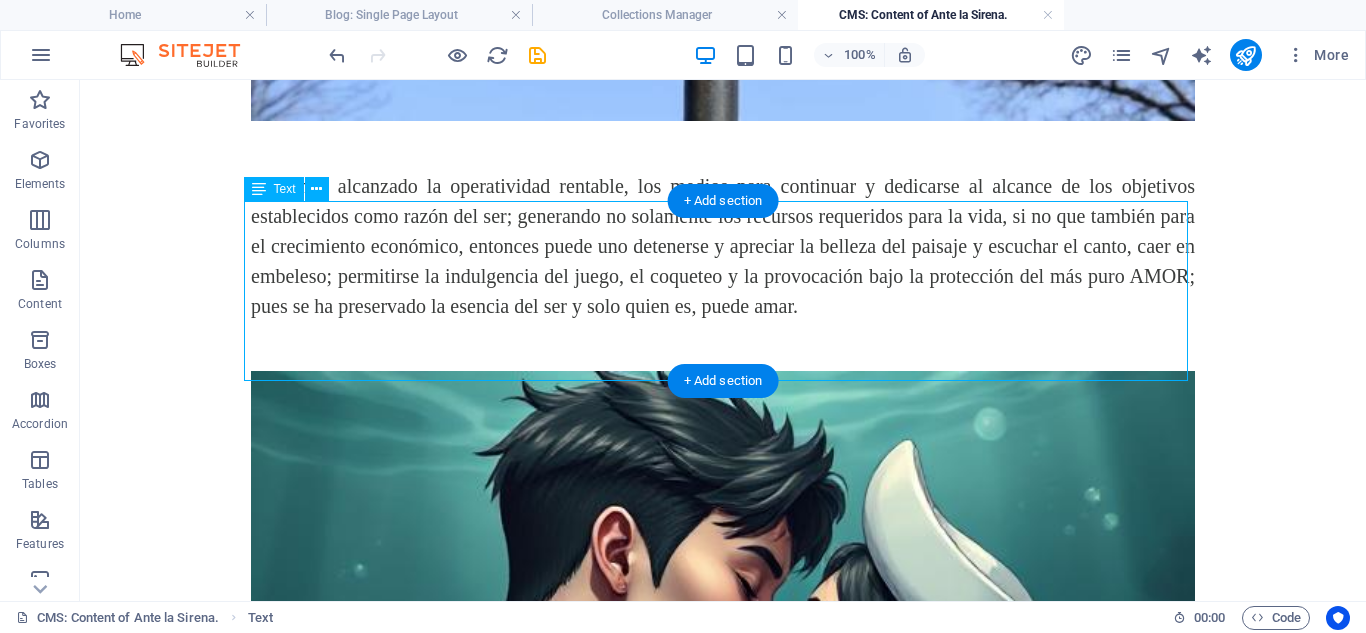 click on "Habiendo alcanzado la operatividad rentable, los medios para continuar y dedicarse al alcance de los objetivos establecidos como razón del ser; generando no solamente los recursos requeridos para la vida, si no que también para el crecimiento económico, entonces puede uno detenerse y apreciar la belleza del paisaje y escuchar el canto, caer en embeleso; permitirse la indulgencia del juego, el coqueteo y la provocación bajo la protección del más puro AMOR; pues se ha preservado la esencia del ser y solo quien es, puede amar." at bounding box center [723, 246] 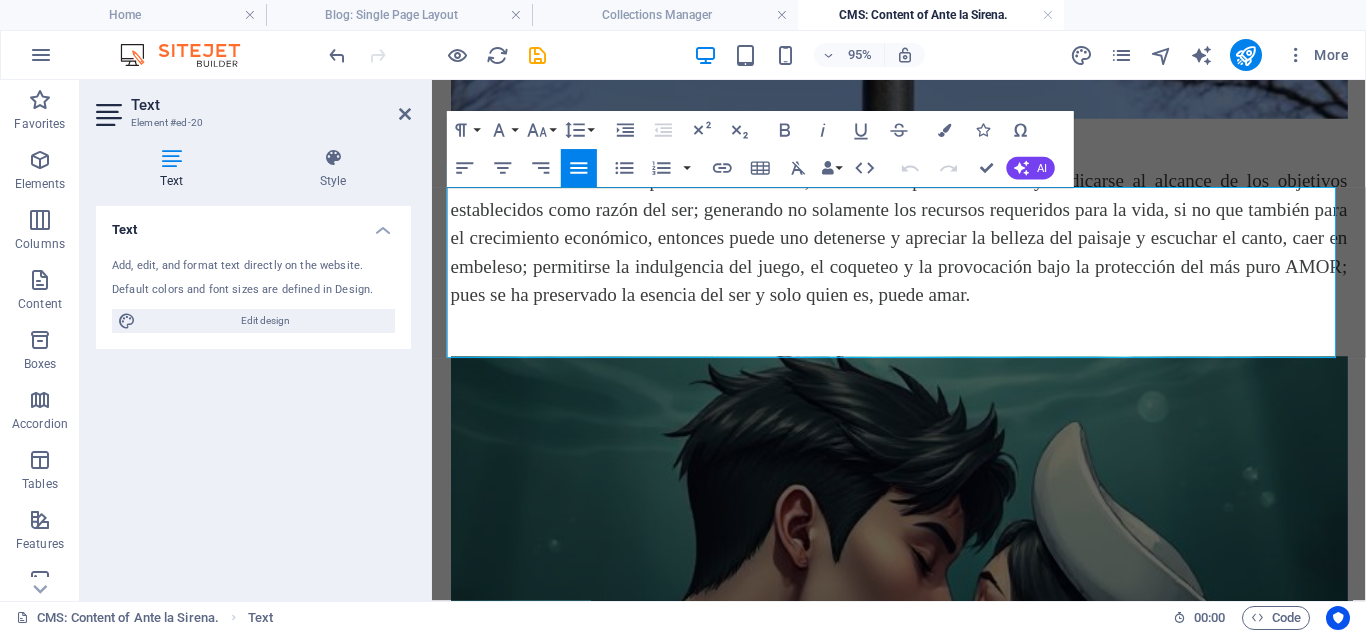 scroll, scrollTop: 5555, scrollLeft: 0, axis: vertical 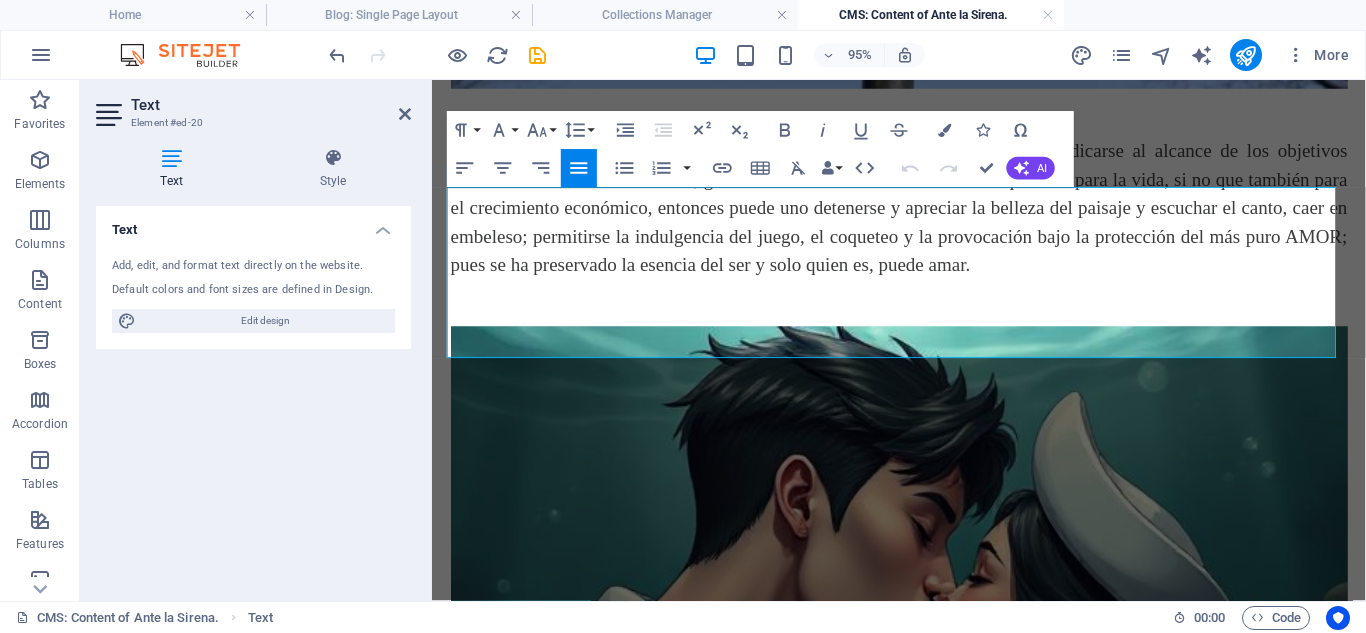 click on "Habiendo alcanzado la operatividad rentable, los medios para continuar y dedicarse al alcance de los objetivos establecidos como razón del ser; generando no solamente los recursos requeridos para la vida, si no que también para el crecimiento económico, entonces puede uno detenerse y apreciar la belleza del paisaje y escuchar el canto, caer en embeleso; permitirse la indulgencia del juego, el coqueteo y la provocación bajo la protección del más puro AMOR; pues se ha preservado la esencia del ser y solo quien es, puede amar." at bounding box center (924, 215) 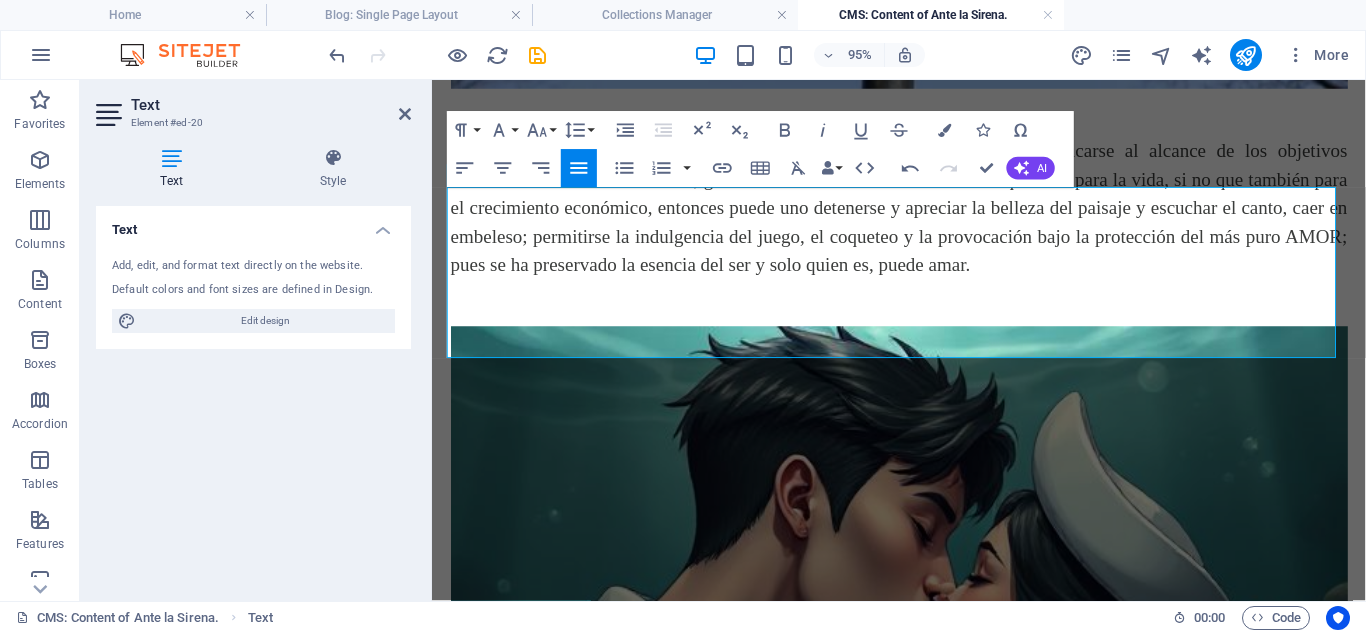 click on "Habiendo logrado  la operatividad rentable, los medios para continuar y dedicarse al alcance de los objetivos establecidos como razón del ser; generando no solamente los recursos requeridos para la vida, si no que también para el crecimiento económico, entonces puede uno detenerse y apreciar la belleza del paisaje y escuchar el canto, caer en embeleso; permitirse la indulgencia del juego, el coqueteo y la provocación bajo la protección del más puro AMOR; pues se ha preservado la esencia del ser y solo quien es, puede amar." at bounding box center (924, 215) 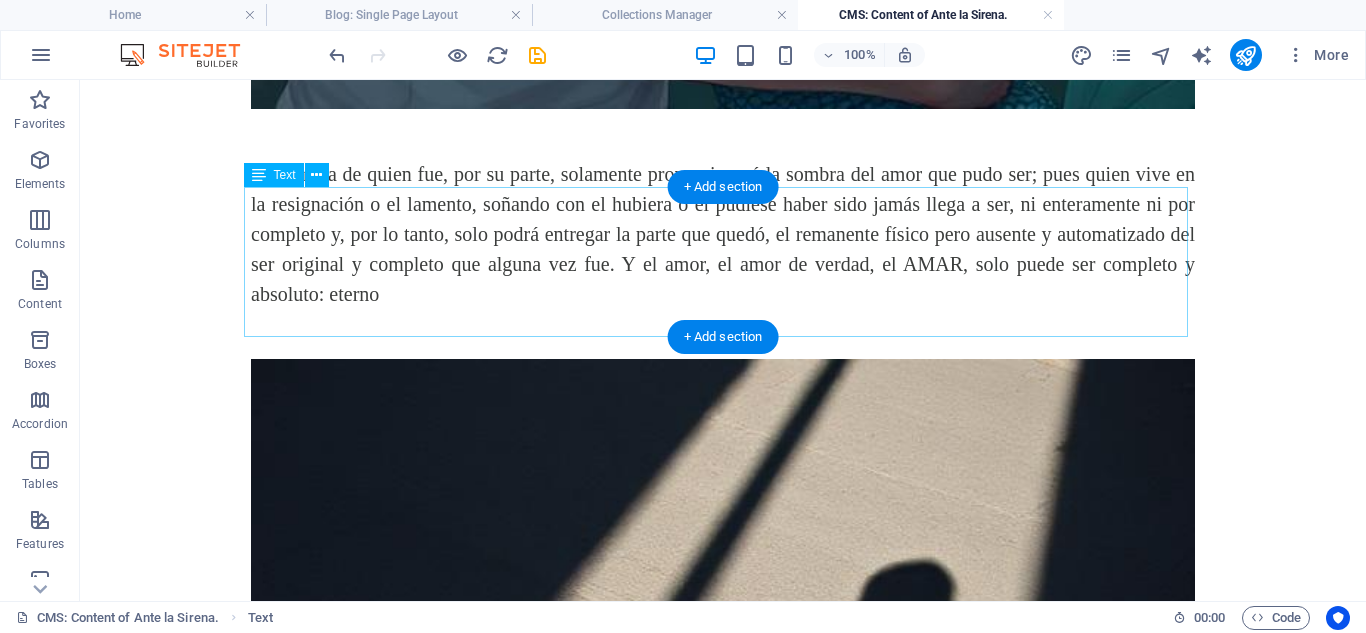 scroll, scrollTop: 6732, scrollLeft: 0, axis: vertical 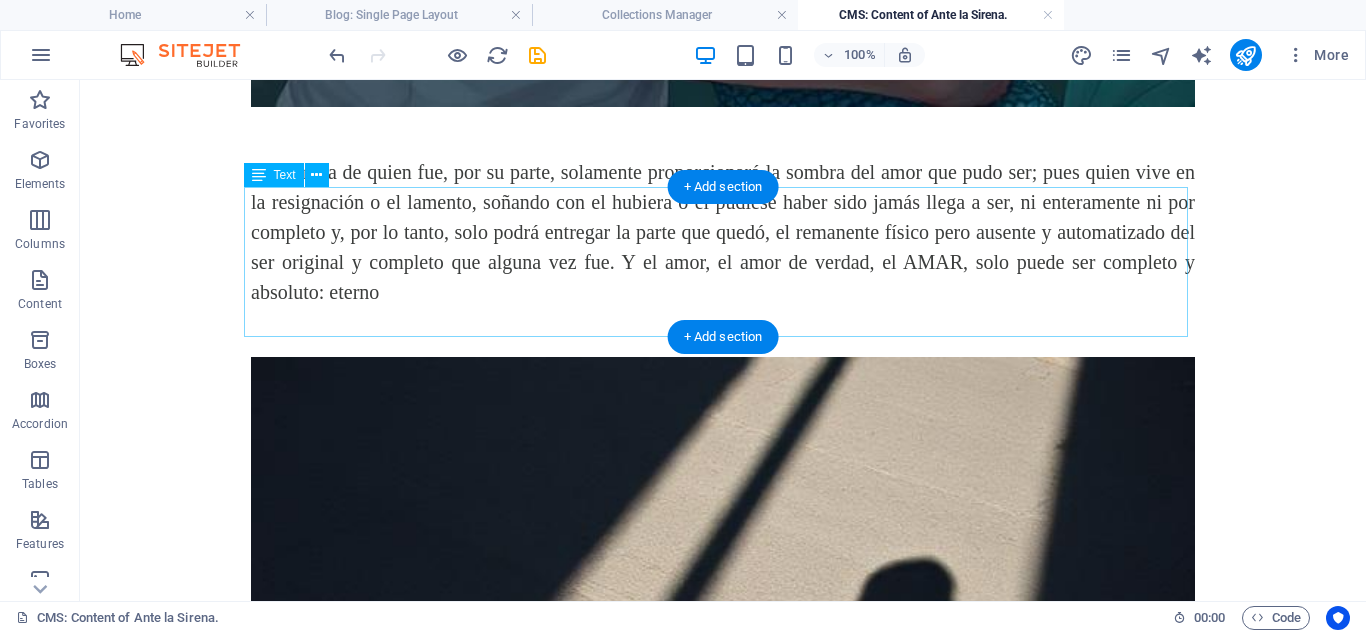 click on "La sombra de quien fue, por su parte, solamente proporcionará la sombra del amor que pudo ser; pues quien vive en la resignación o el lamento, soñando con el hubiera o el pudiese haber sido jamás llega a ser, ni enteramente ni por completo y, por lo tanto, solo podrá entregar la parte que quedó, el remanente físico pero ausente y automatizado del ser original y completo que alguna vez fue. Y el amor, el amor de verdad, el AMAR, solo puede ser completo y absoluto: eterno" at bounding box center (723, 232) 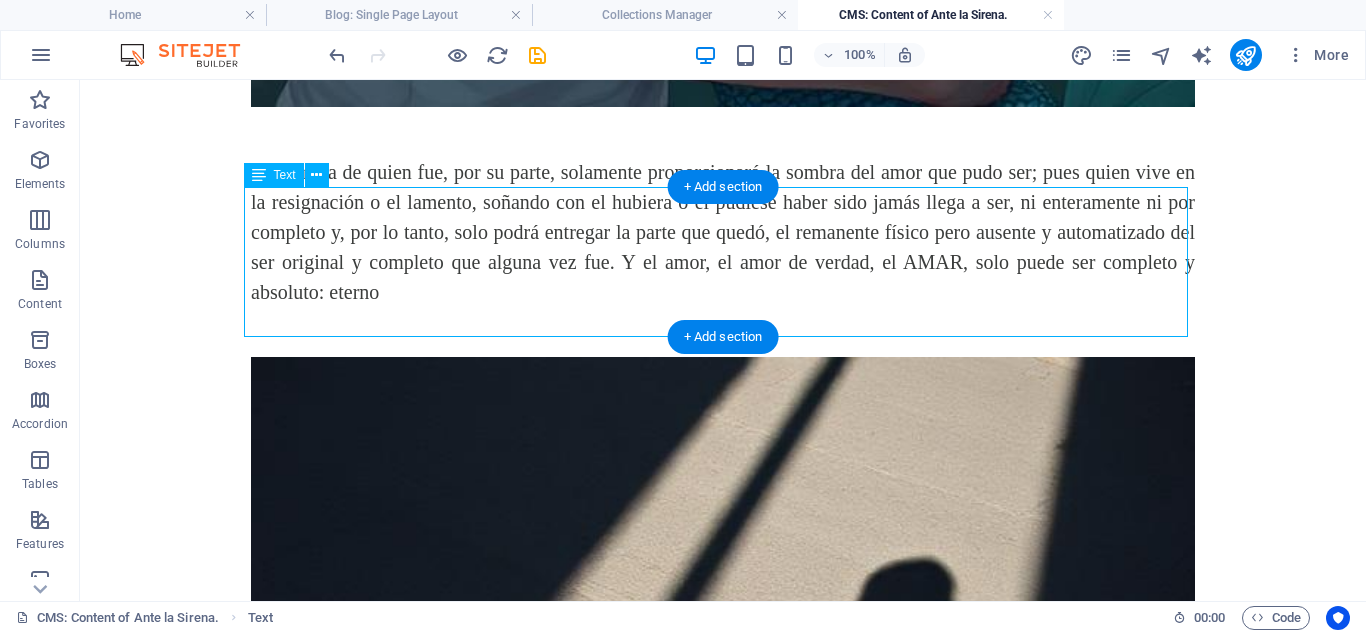 click on "La sombra de quien fue, por su parte, solamente proporcionará la sombra del amor que pudo ser; pues quien vive en la resignación o el lamento, soñando con el hubiera o el pudiese haber sido jamás llega a ser, ni enteramente ni por completo y, por lo tanto, solo podrá entregar la parte que quedó, el remanente físico pero ausente y automatizado del ser original y completo que alguna vez fue. Y el amor, el amor de verdad, el AMAR, solo puede ser completo y absoluto: eterno" at bounding box center [723, 232] 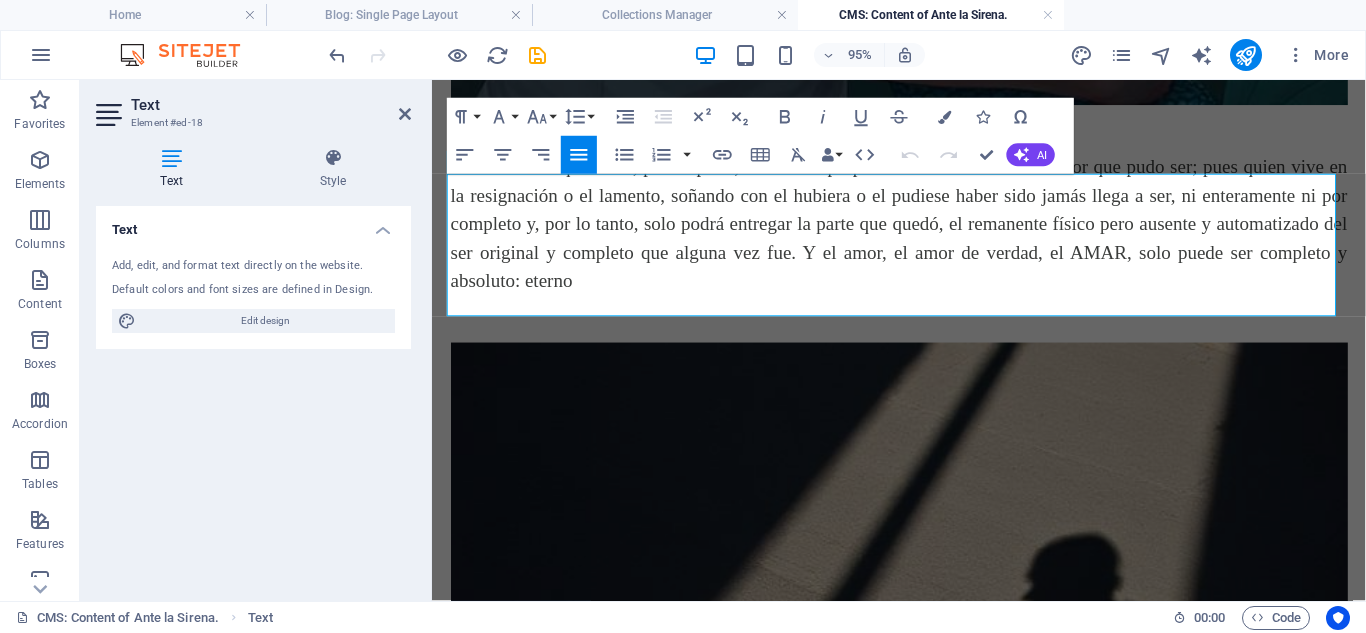 scroll, scrollTop: 6785, scrollLeft: 0, axis: vertical 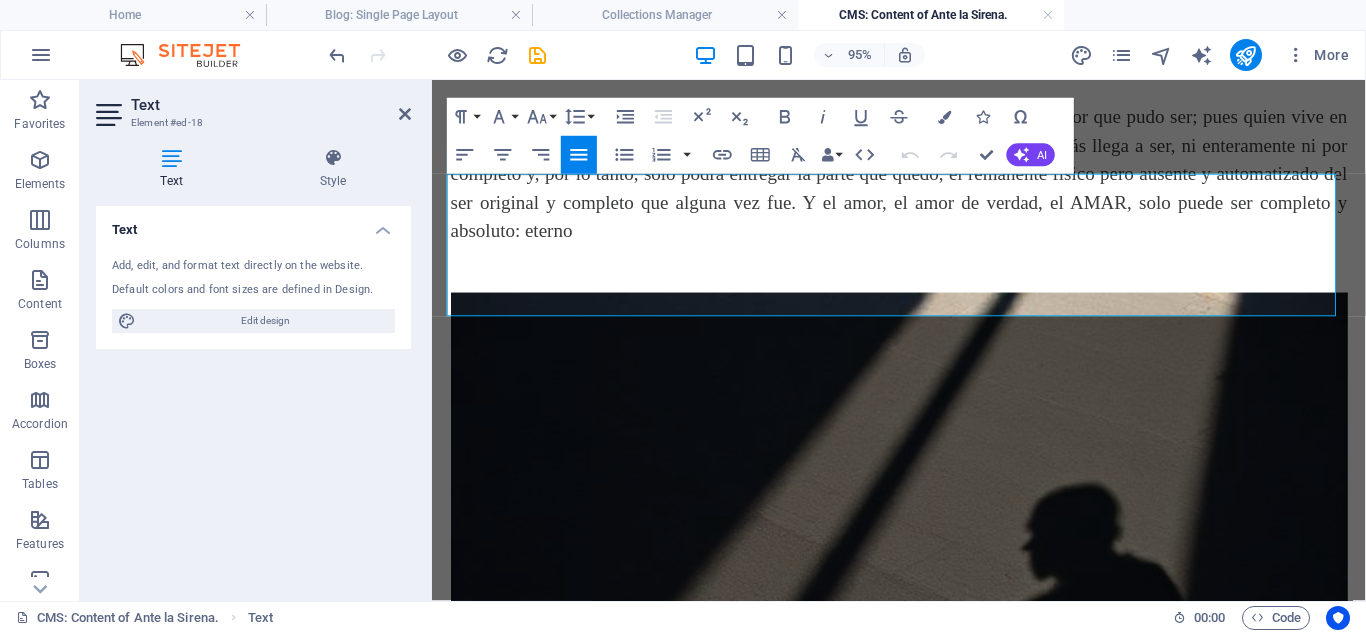 click on "La sombra de quien fue, por su parte, solamente proporcionará la sombra del amor que pudo ser; pues quien vive en la resignación o el lamento, soñando con el hubiera o el pudiese haber sido jamás llega a ser, ni enteramente ni por completo y, por lo tanto, solo podrá entregar la parte que quedó, el remanente físico pero ausente y automatizado del ser original y completo que alguna vez fue. Y el amor, el amor de verdad, el AMAR, solo puede ser completo y absoluto: eterno" at bounding box center [924, 179] 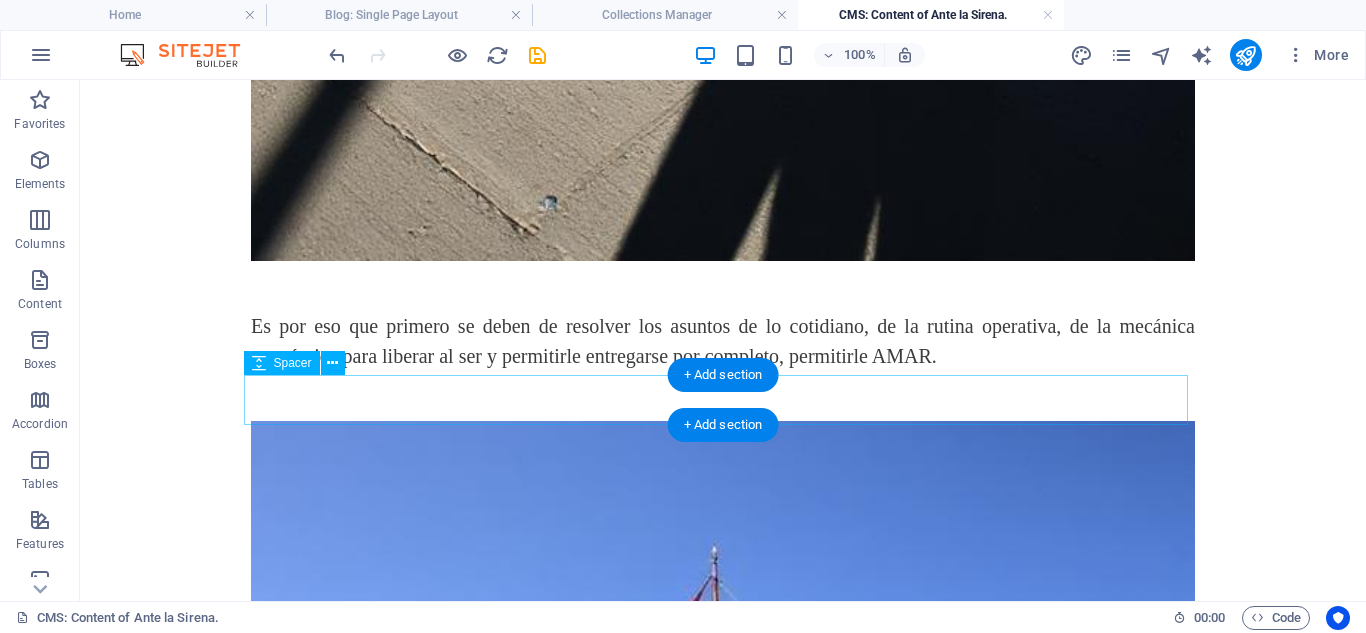 scroll, scrollTop: 7840, scrollLeft: 0, axis: vertical 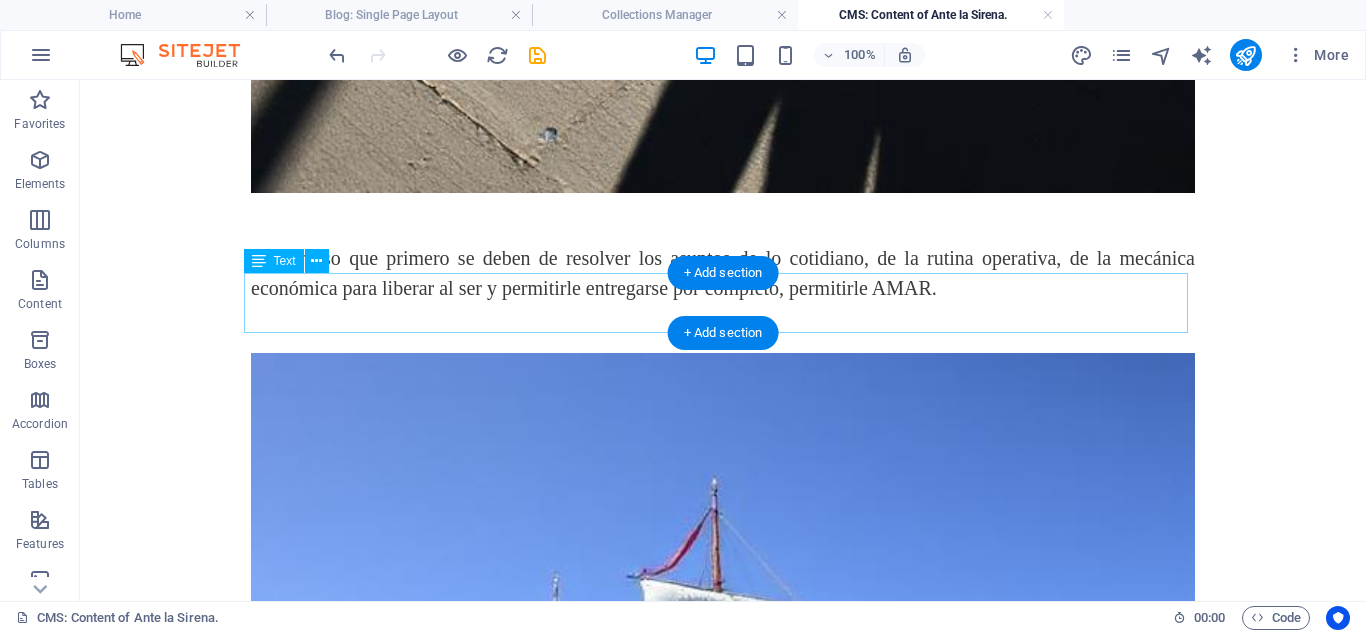 click on "Es por eso que primero se deben de resolver los asuntos de lo cotidiano, de la rutina operativa, de la mecánica económica para liberar al ser y permitirle entregarse por completo, permitirle AMAR." at bounding box center (723, 273) 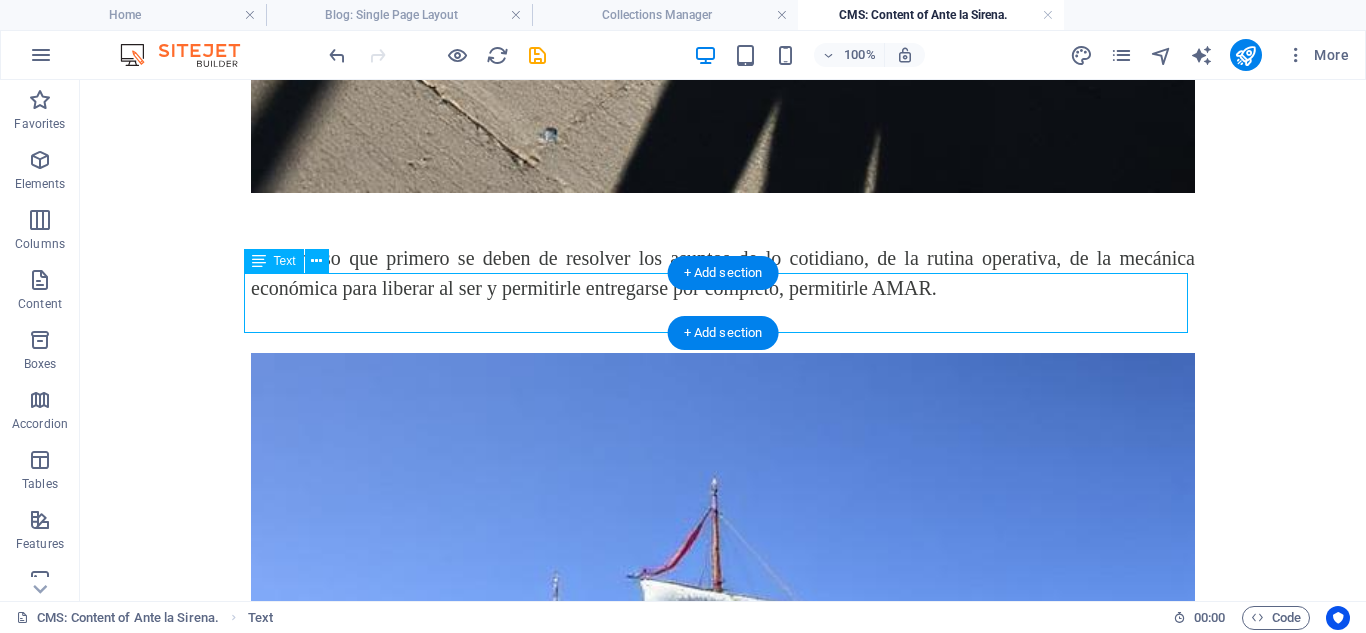 click on "Es por eso que primero se deben de resolver los asuntos de lo cotidiano, de la rutina operativa, de la mecánica económica para liberar al ser y permitirle entregarse por completo, permitirle AMAR." at bounding box center (723, 273) 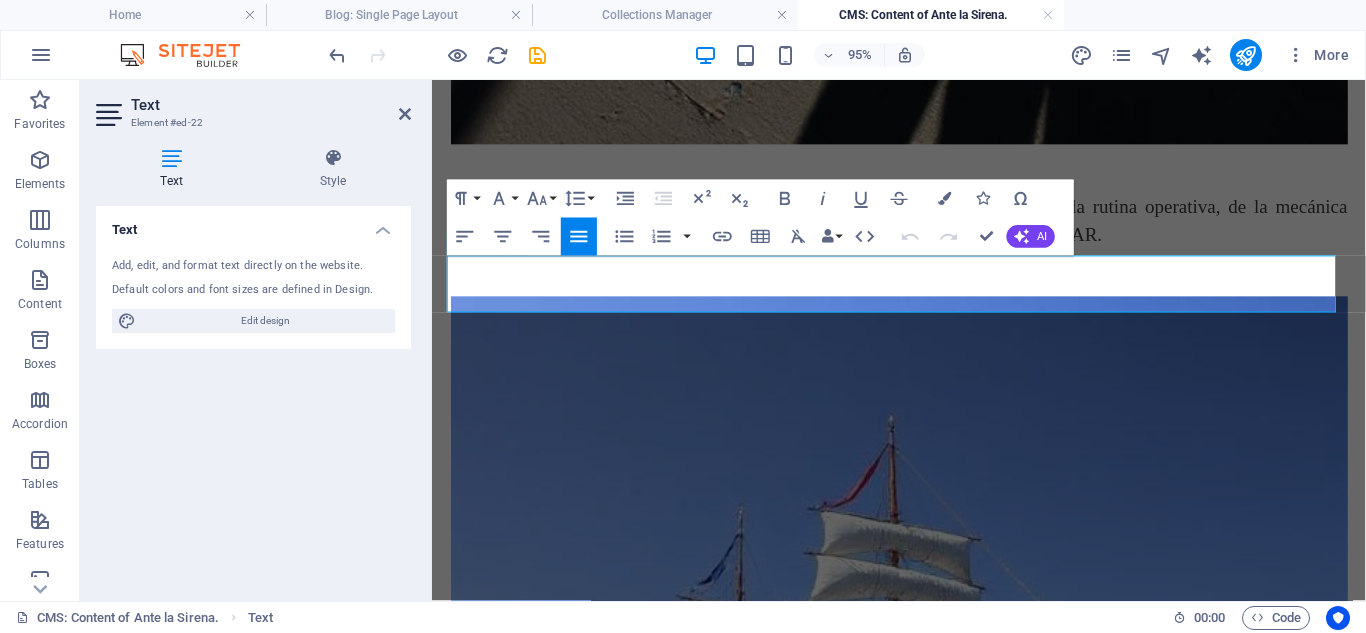 click on "Es por eso que primero se deben de resolver los asuntos de lo cotidiano, de la rutina operativa, de la mecánica económica para liberar al ser y permitirle entregarse por completo, permitirle AMAR." at bounding box center [924, 228] 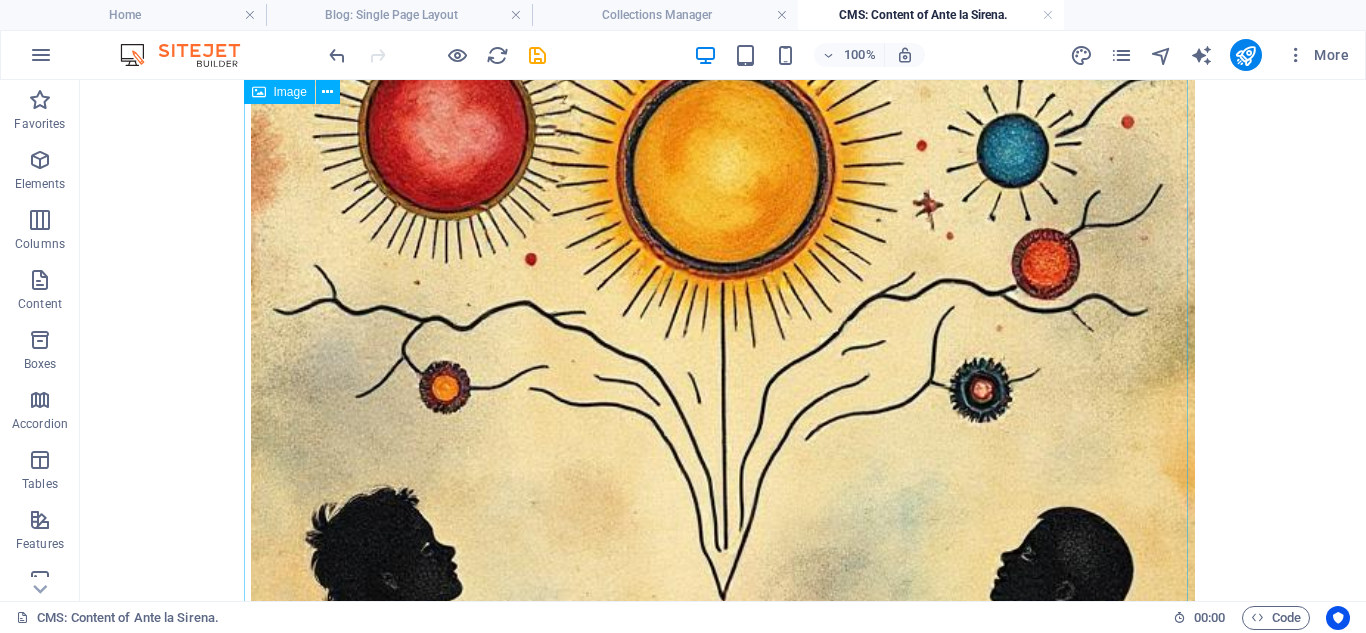 scroll, scrollTop: 0, scrollLeft: 0, axis: both 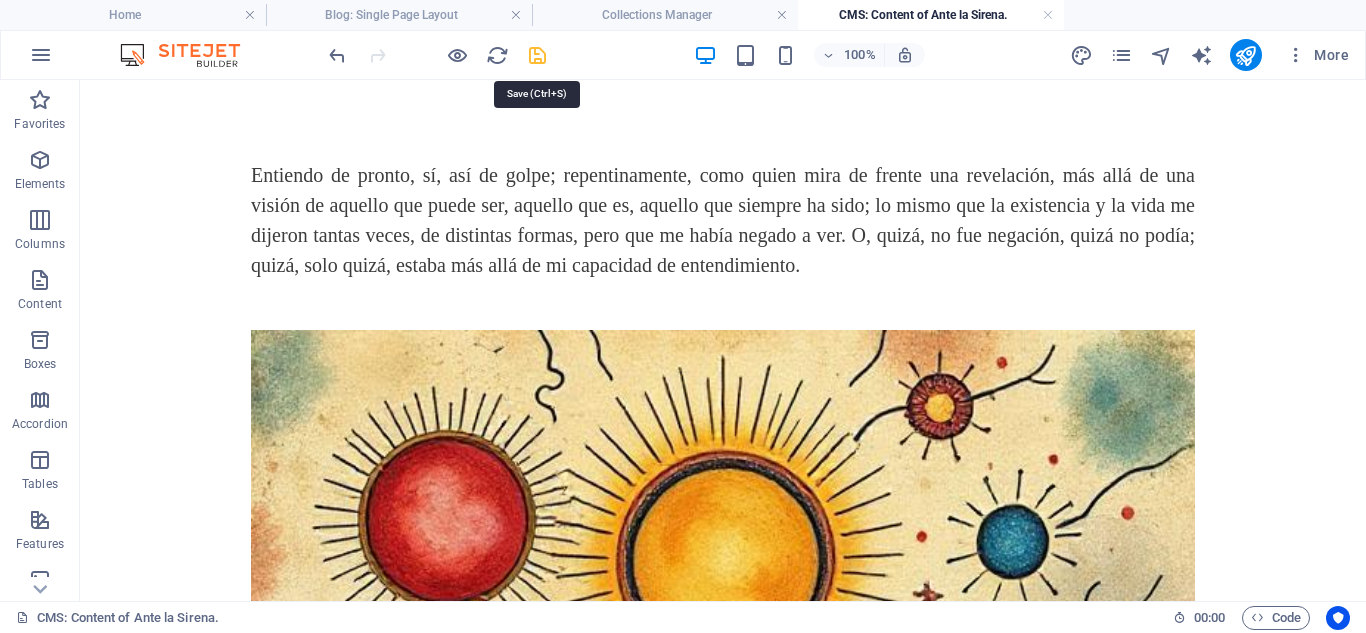 click at bounding box center [537, 55] 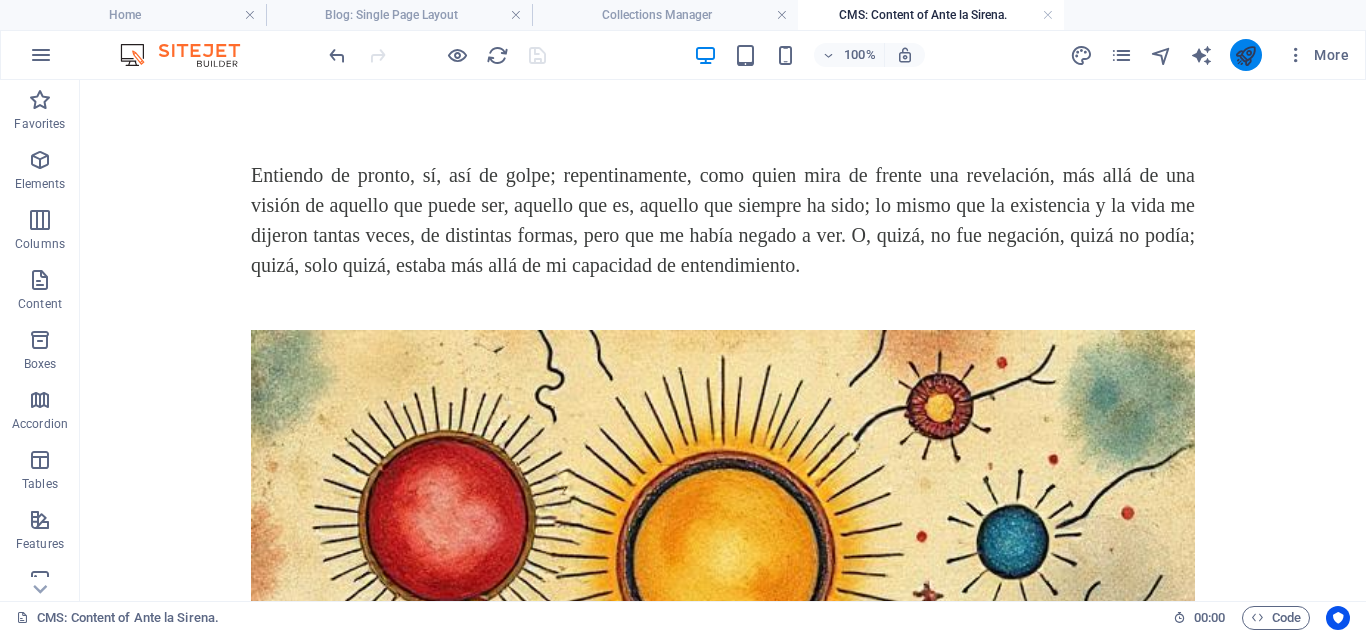 click at bounding box center (1246, 55) 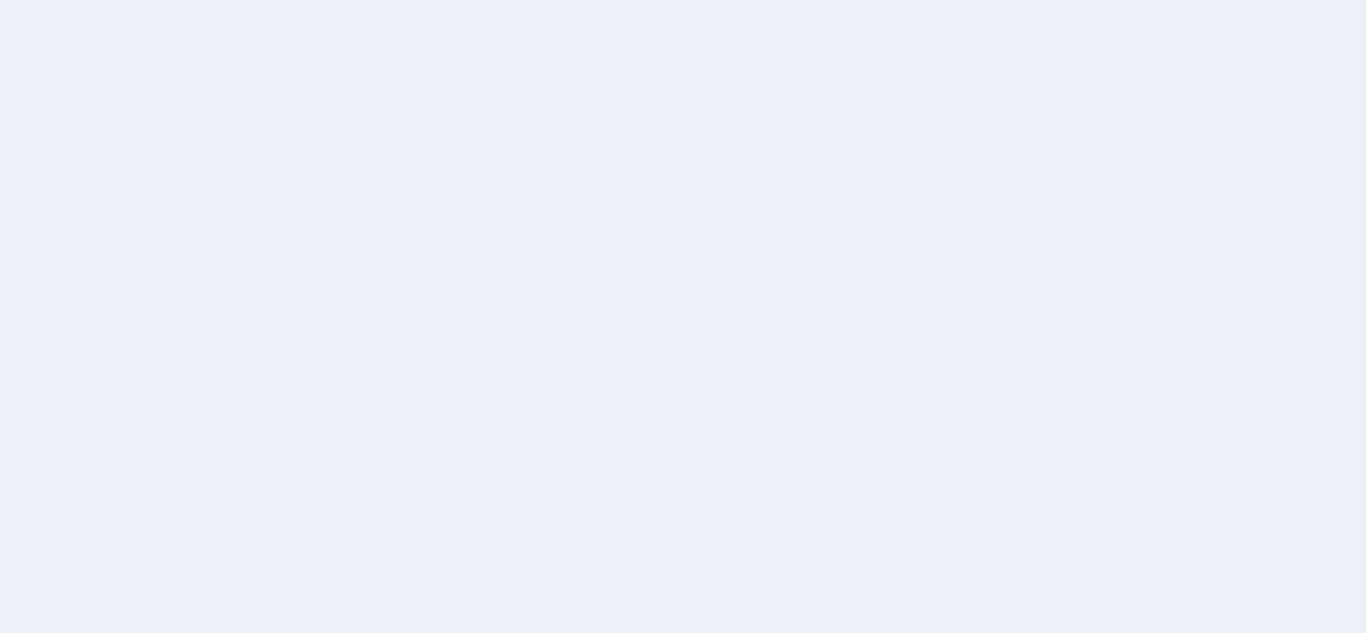 scroll, scrollTop: 0, scrollLeft: 0, axis: both 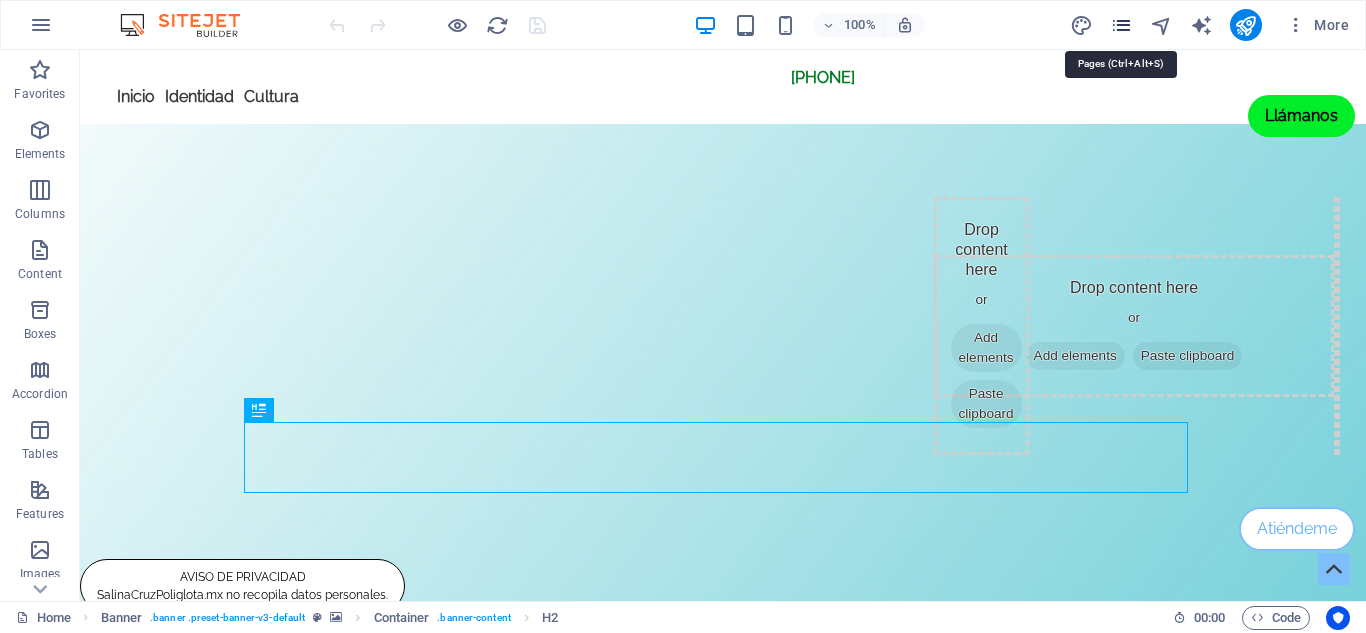 click at bounding box center [1121, 25] 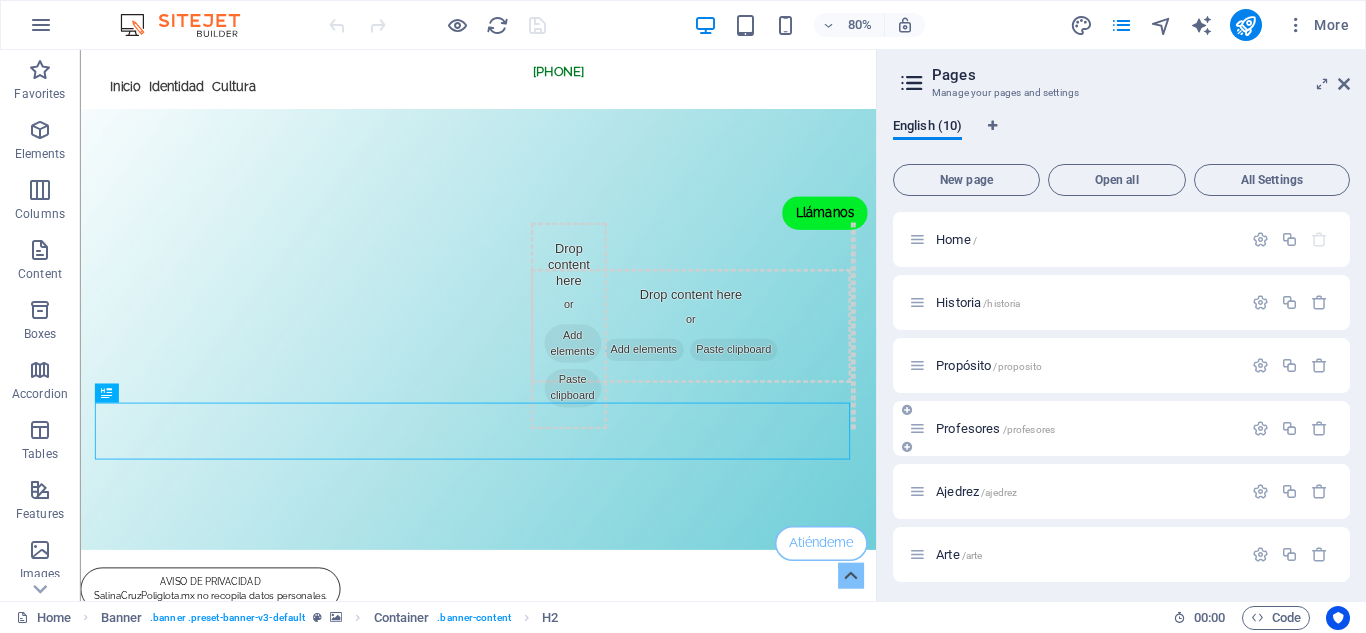 scroll, scrollTop: 257, scrollLeft: 0, axis: vertical 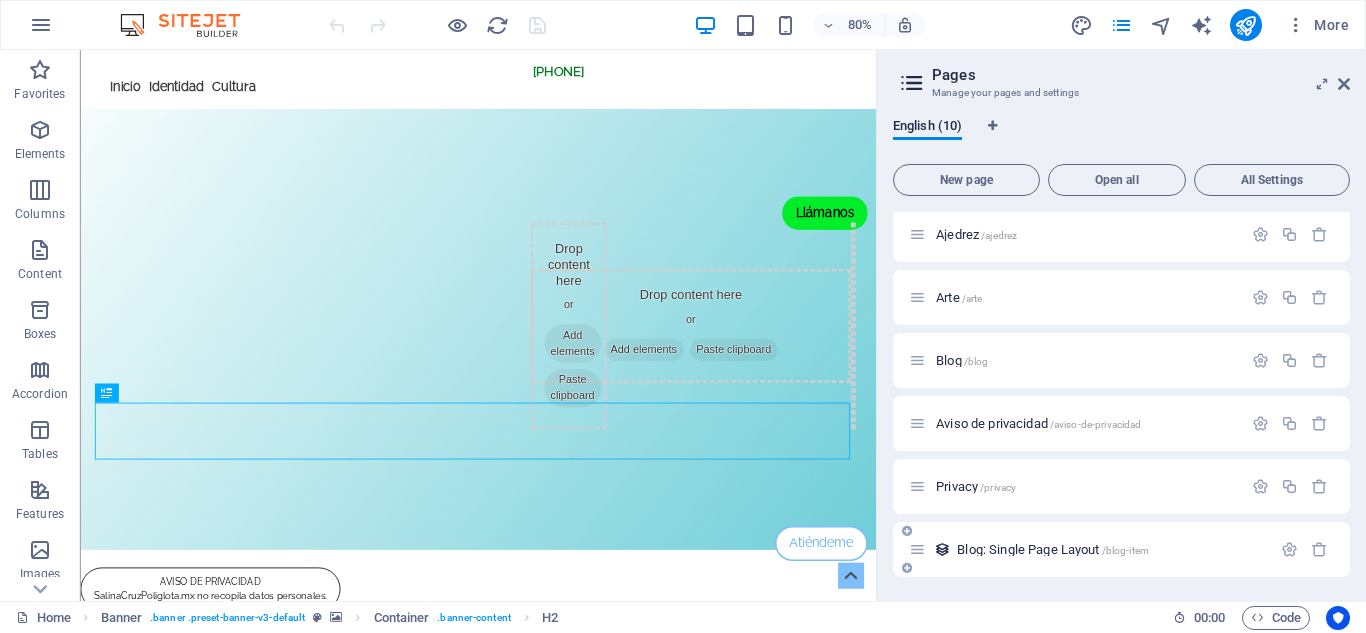 click on "Blog: Single Page Layout /blog-item" at bounding box center [1053, 549] 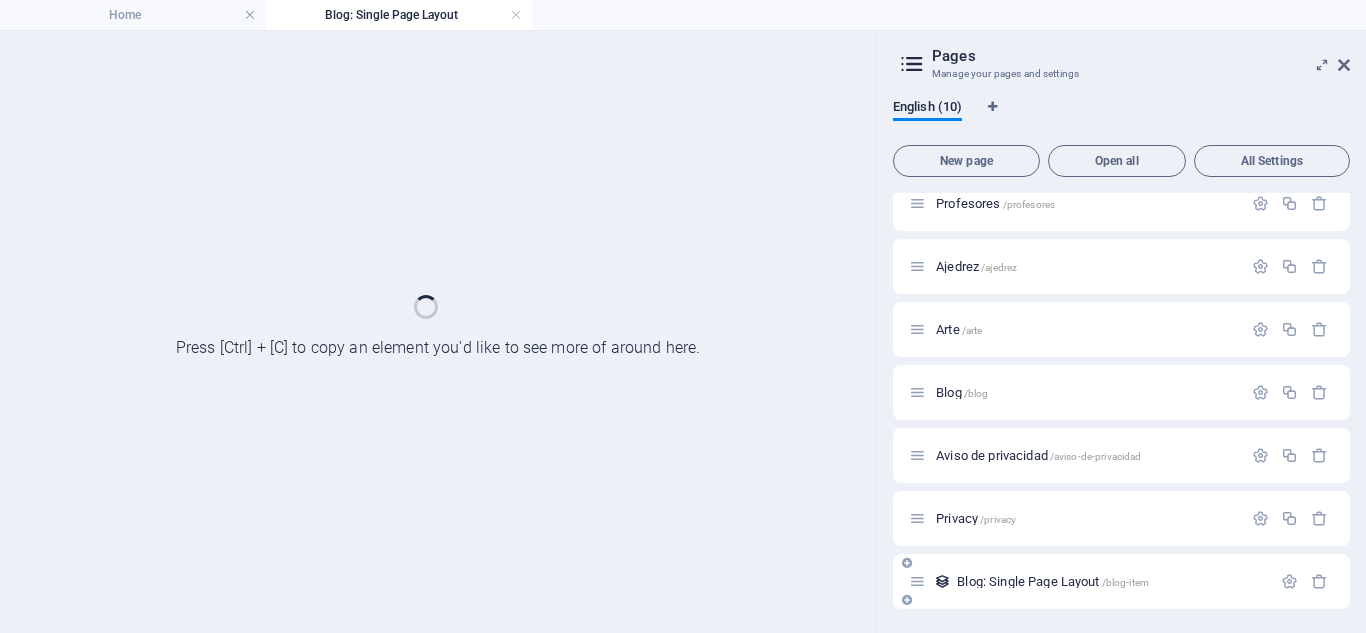 scroll, scrollTop: 206, scrollLeft: 0, axis: vertical 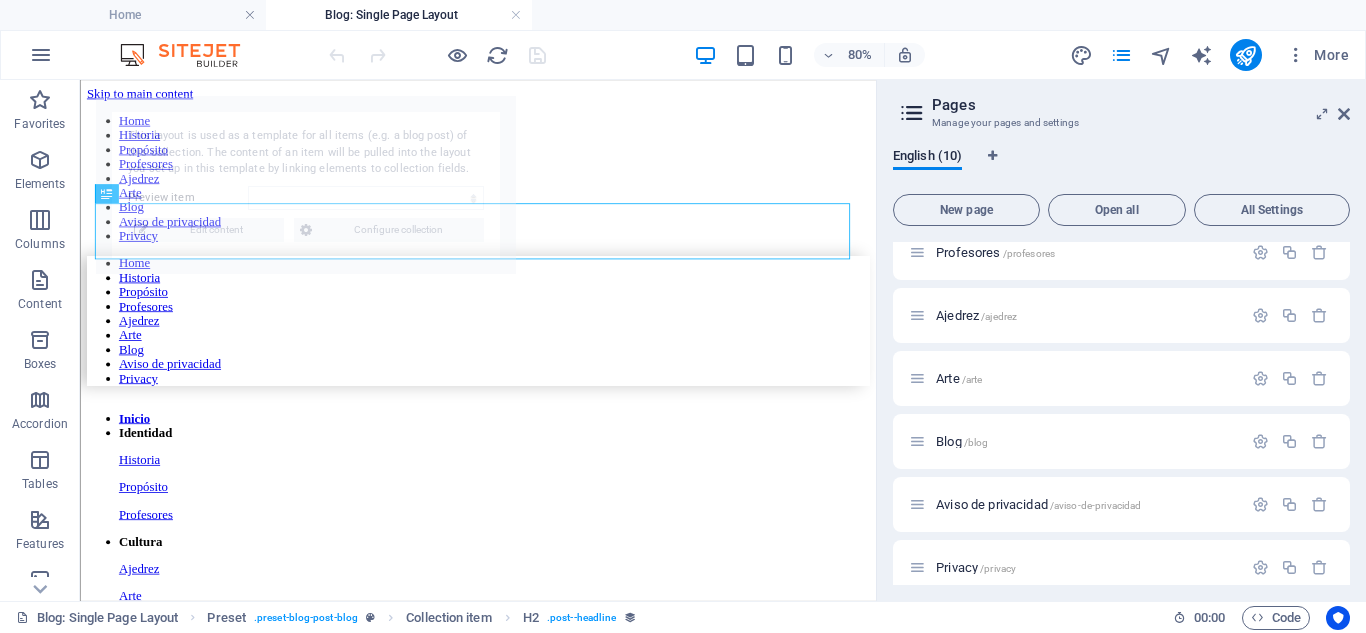 select on "688b03fa756f4ea4ef0d721e" 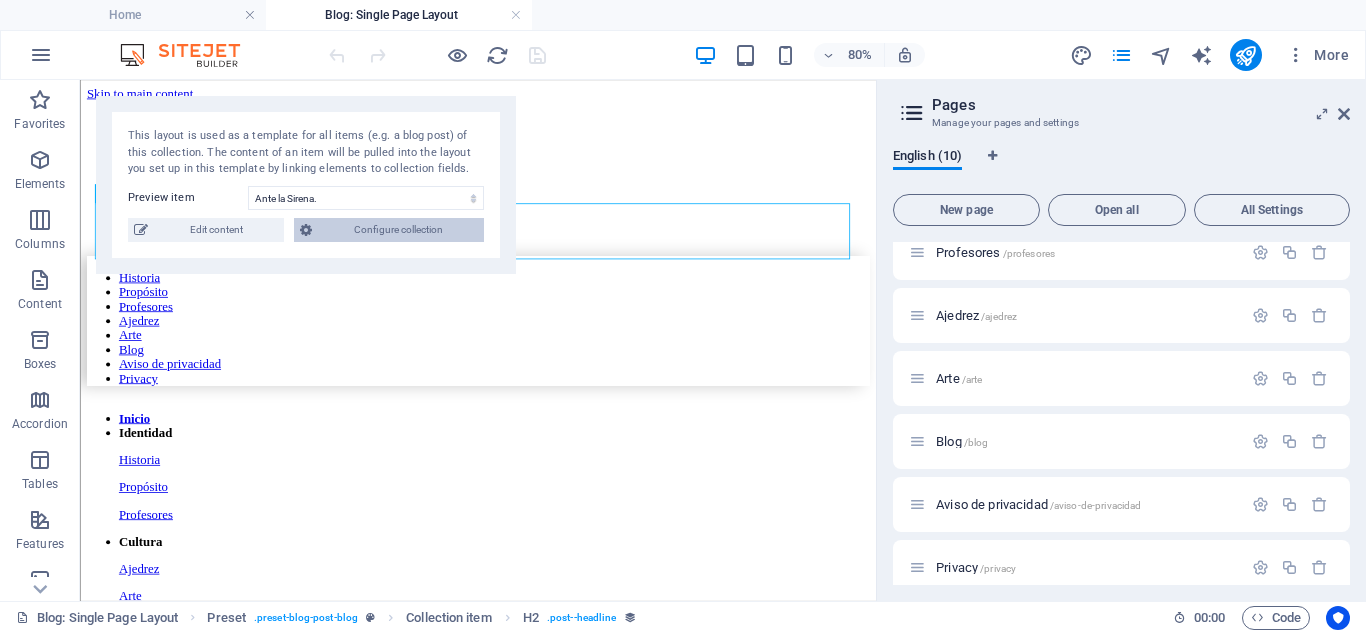 click on "Configure collection" at bounding box center (398, 230) 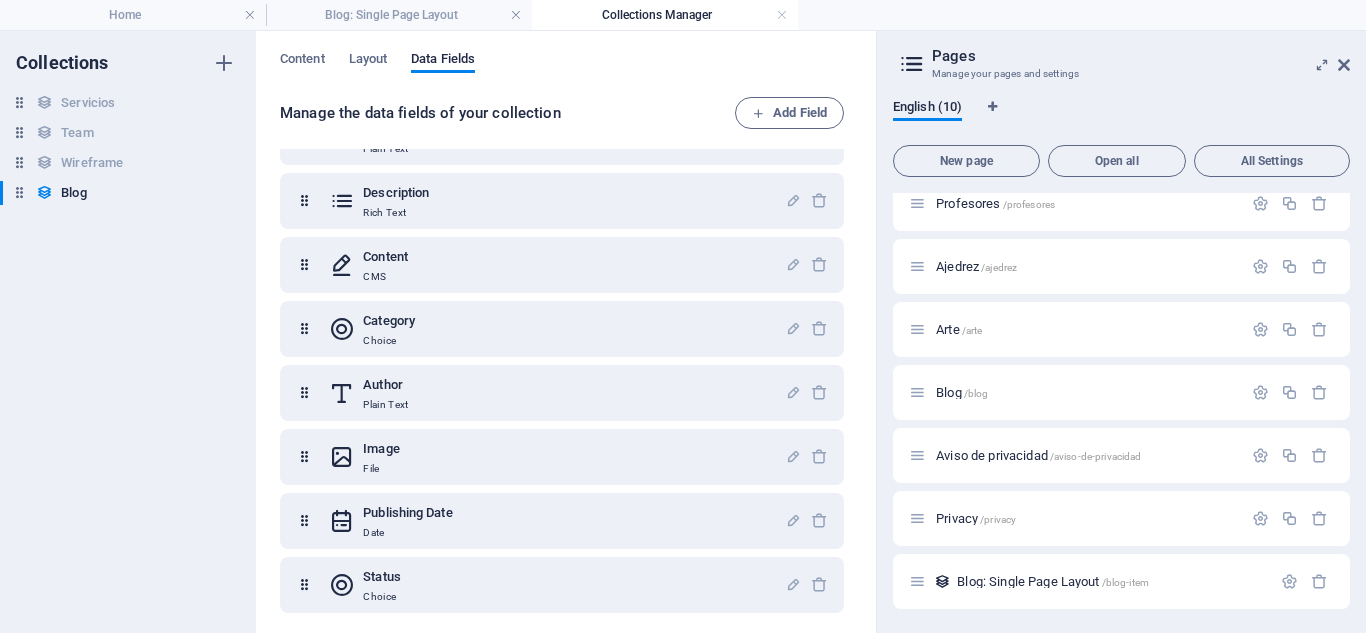 scroll, scrollTop: 121, scrollLeft: 0, axis: vertical 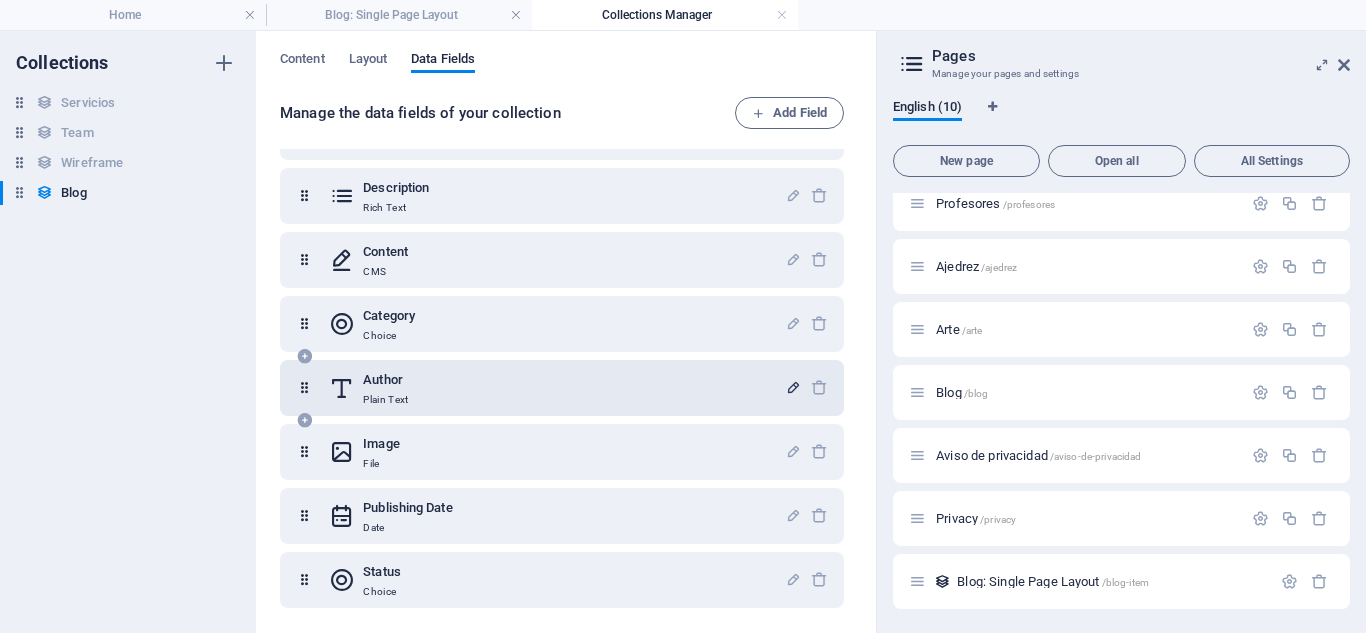 click at bounding box center [793, 387] 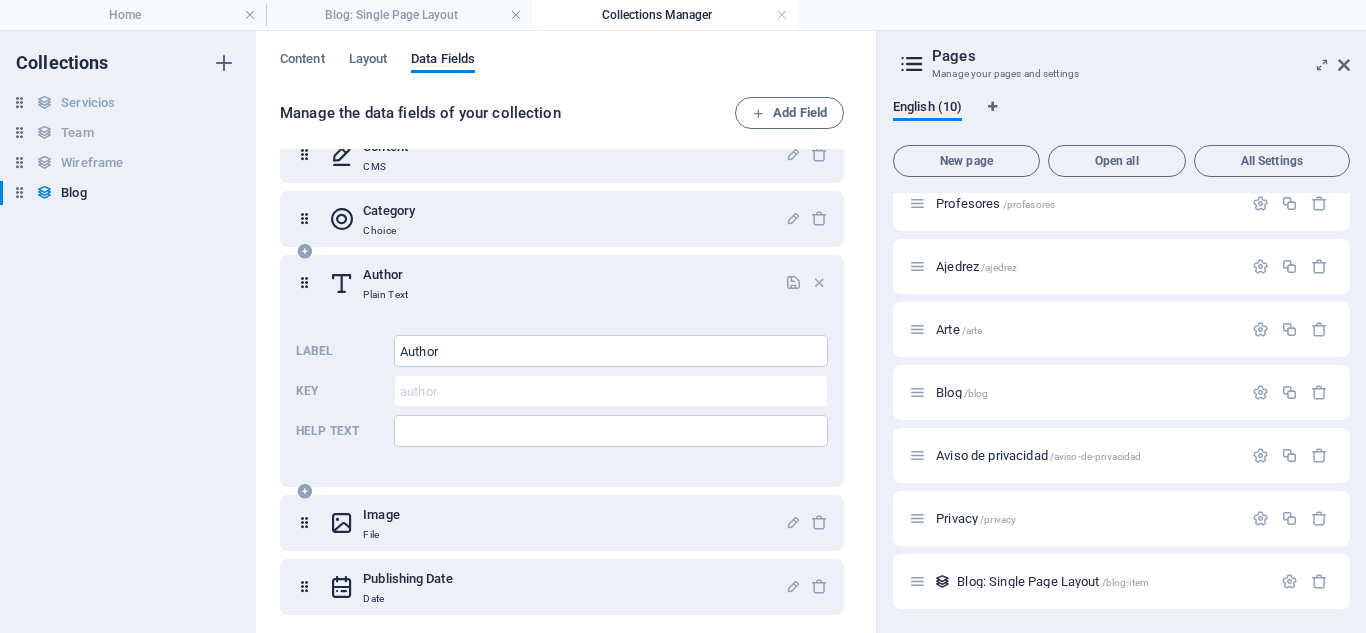 scroll, scrollTop: 197, scrollLeft: 0, axis: vertical 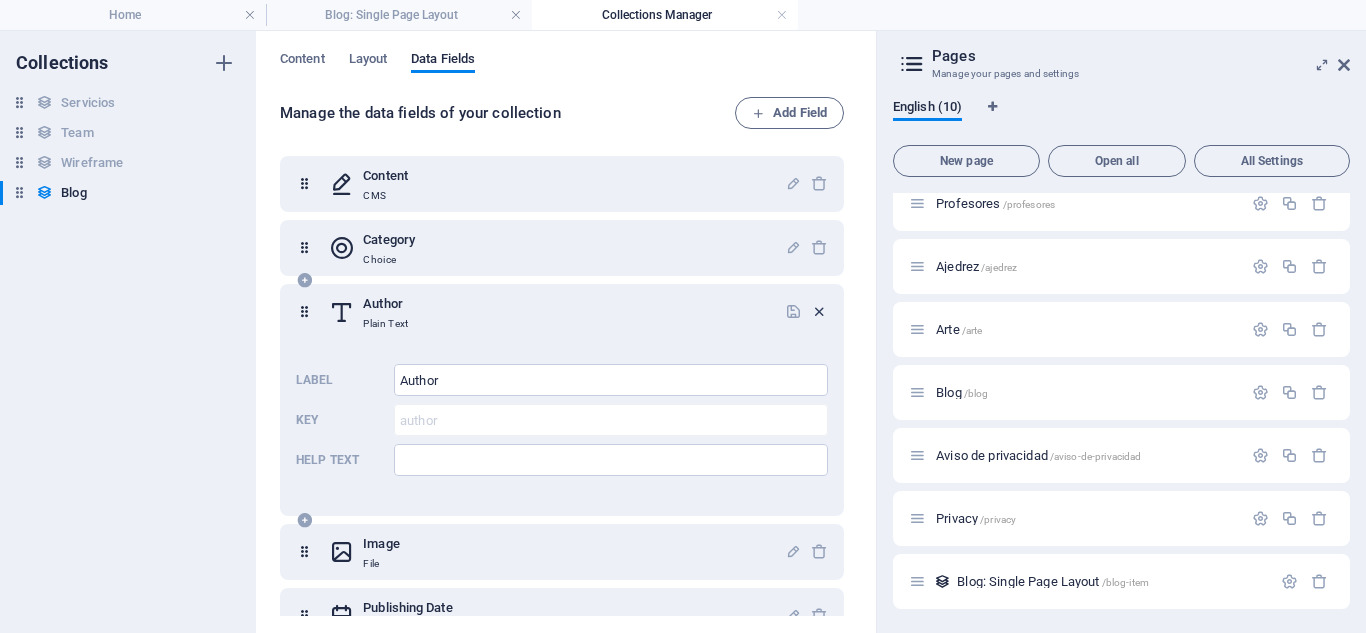 click at bounding box center [819, 311] 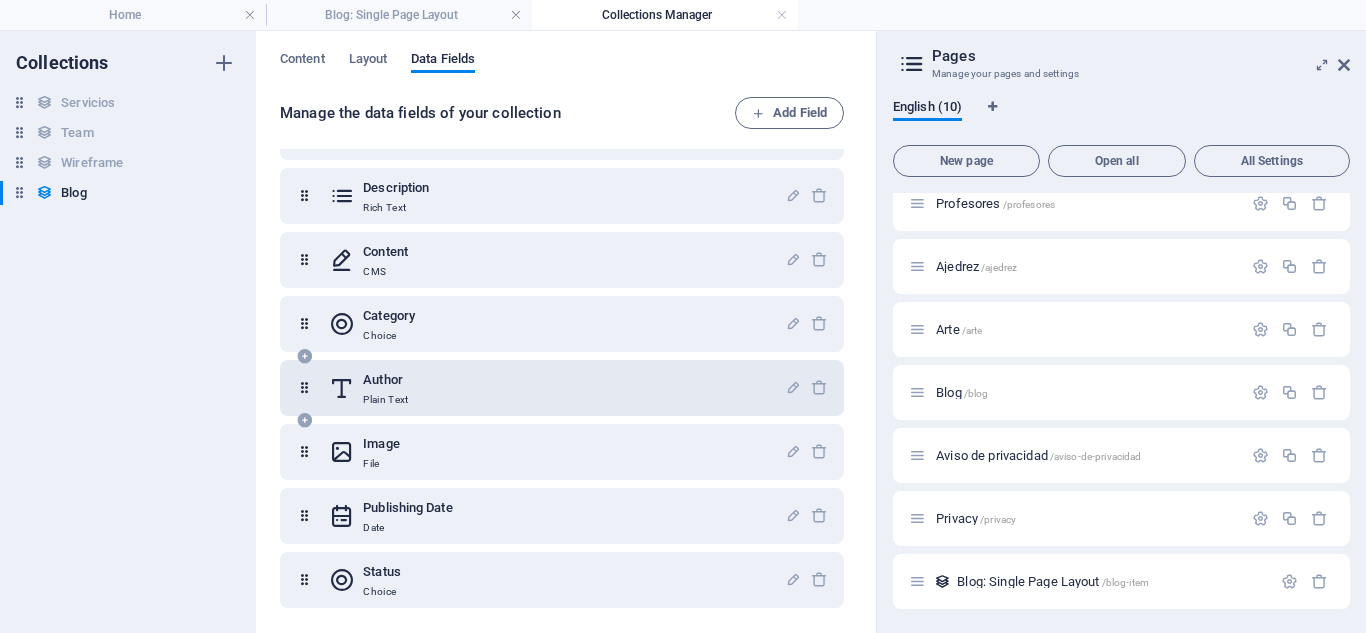 scroll, scrollTop: 0, scrollLeft: 0, axis: both 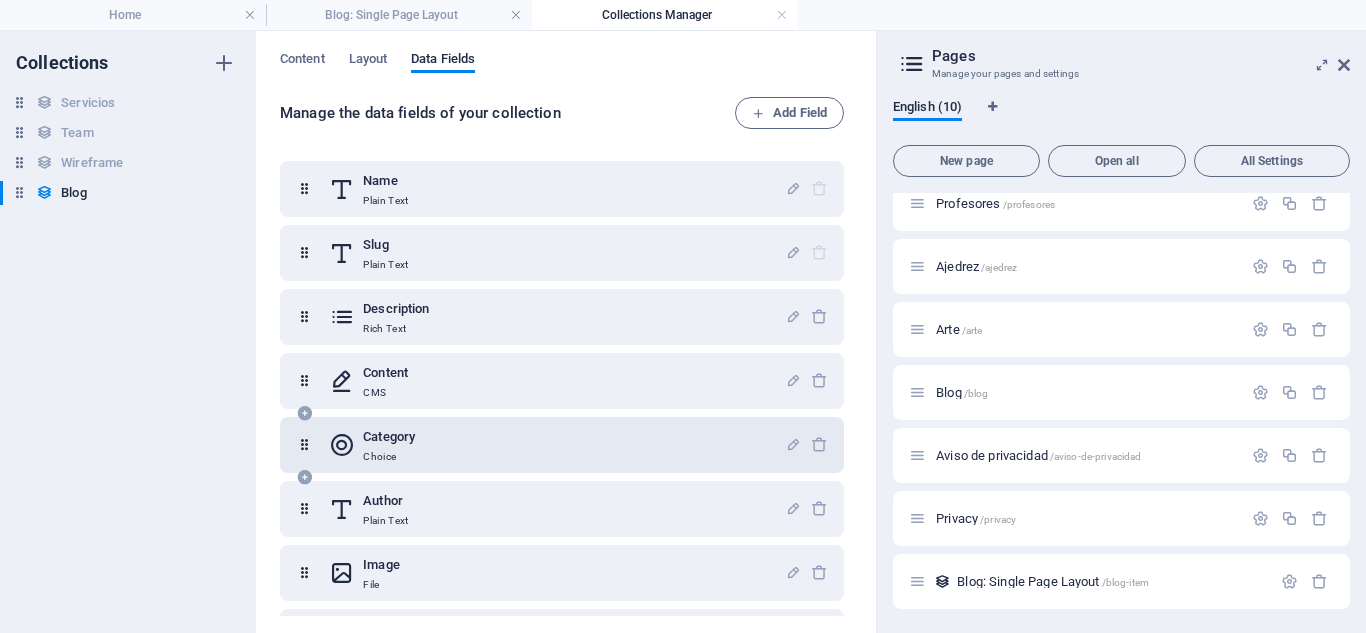 click on "Category Choice" at bounding box center [557, 445] 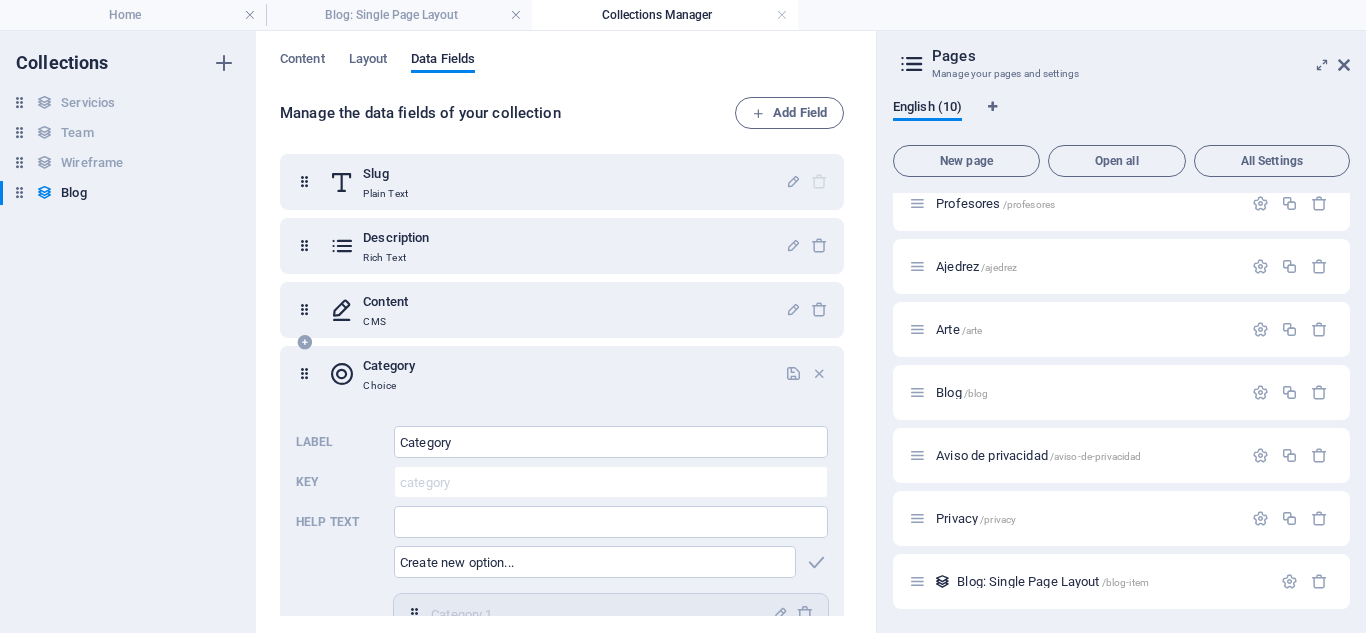 scroll, scrollTop: 100, scrollLeft: 0, axis: vertical 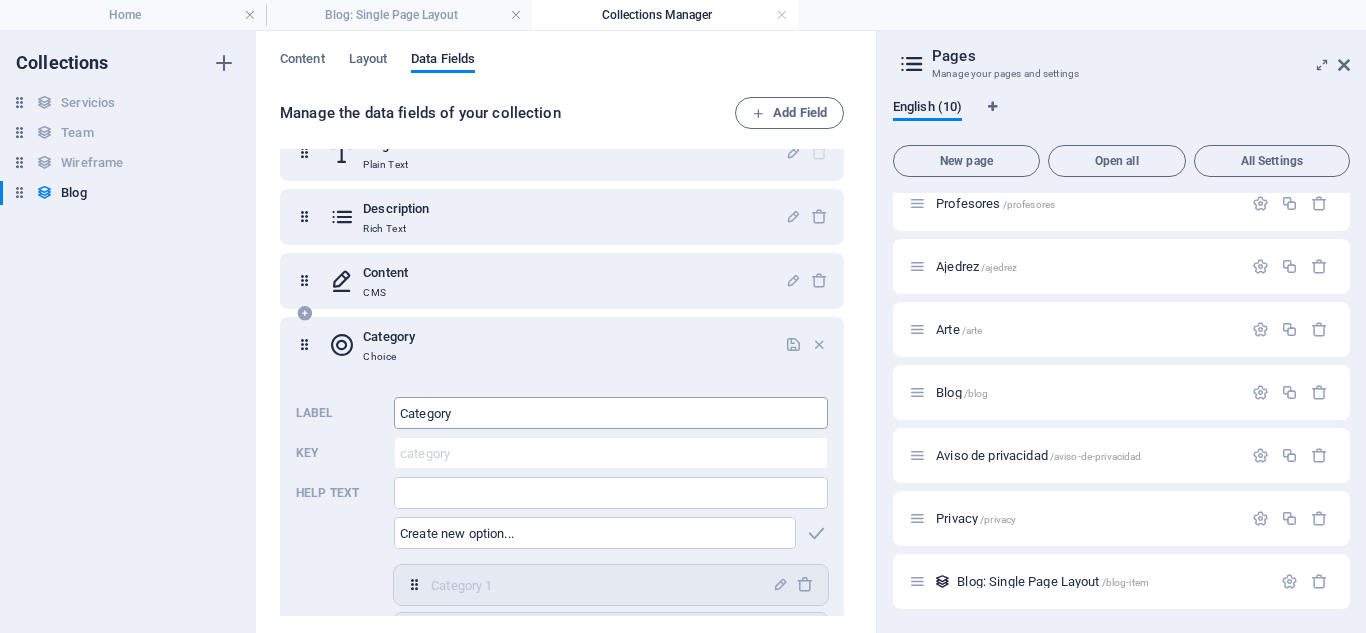click on "Category" at bounding box center (611, 413) 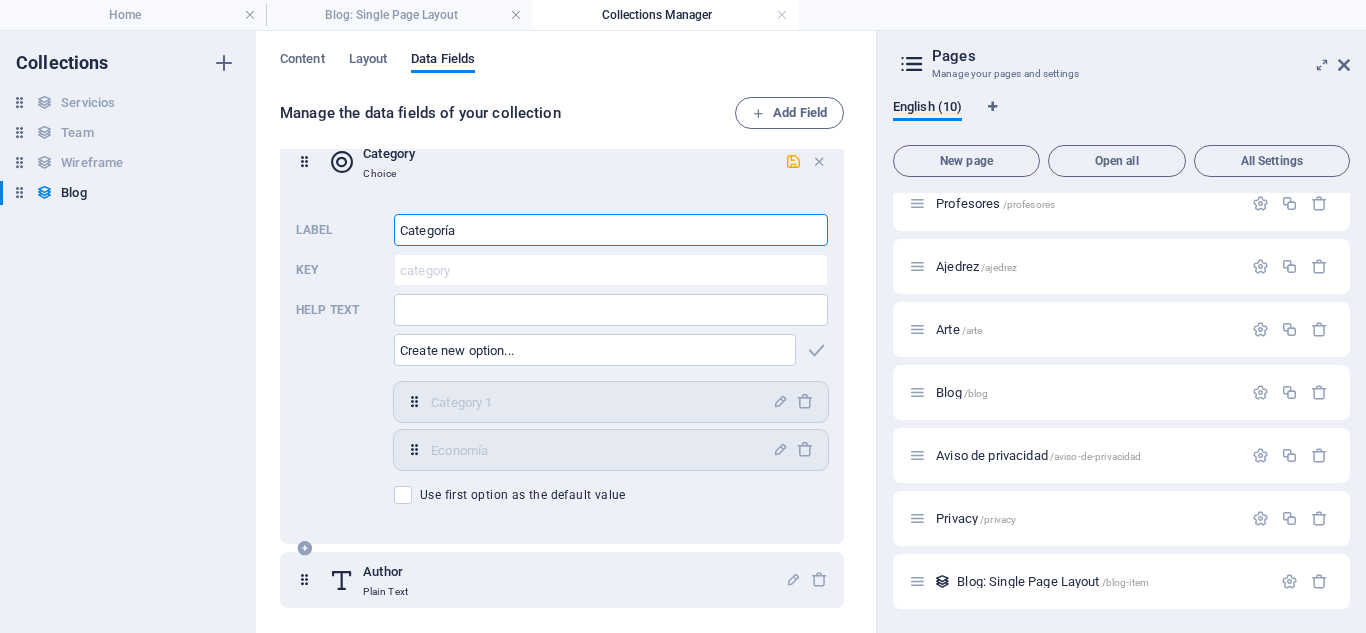 scroll, scrollTop: 300, scrollLeft: 0, axis: vertical 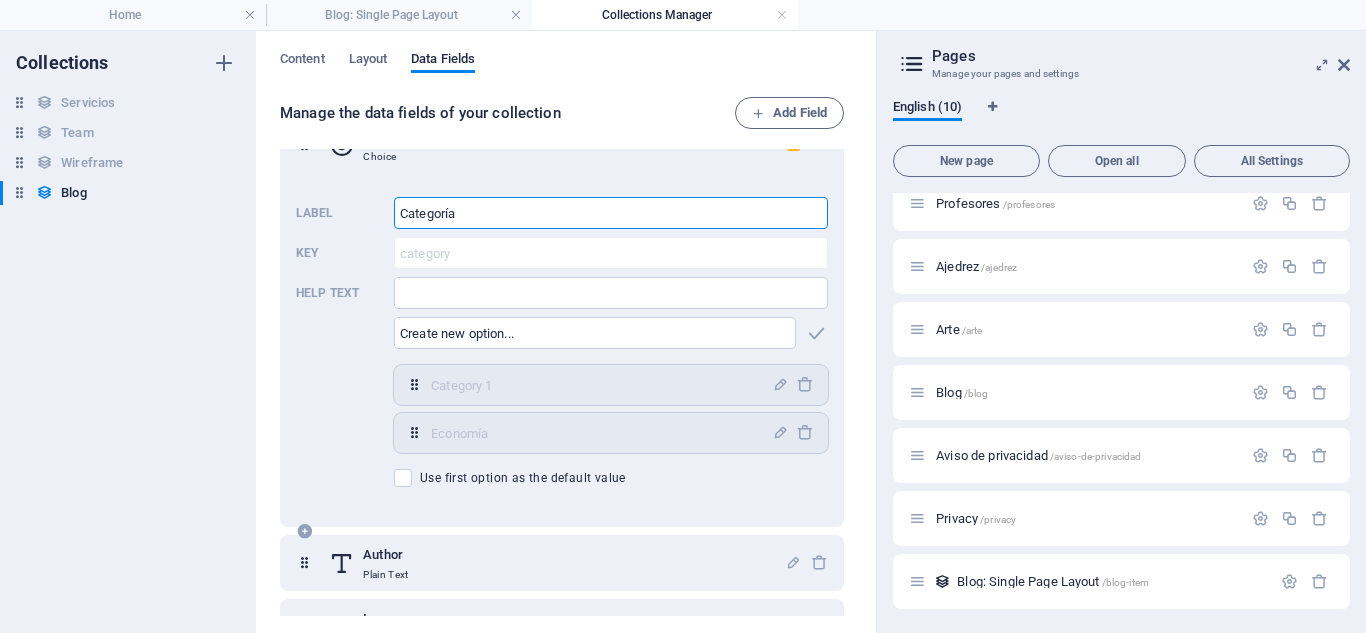 type on "Categoría" 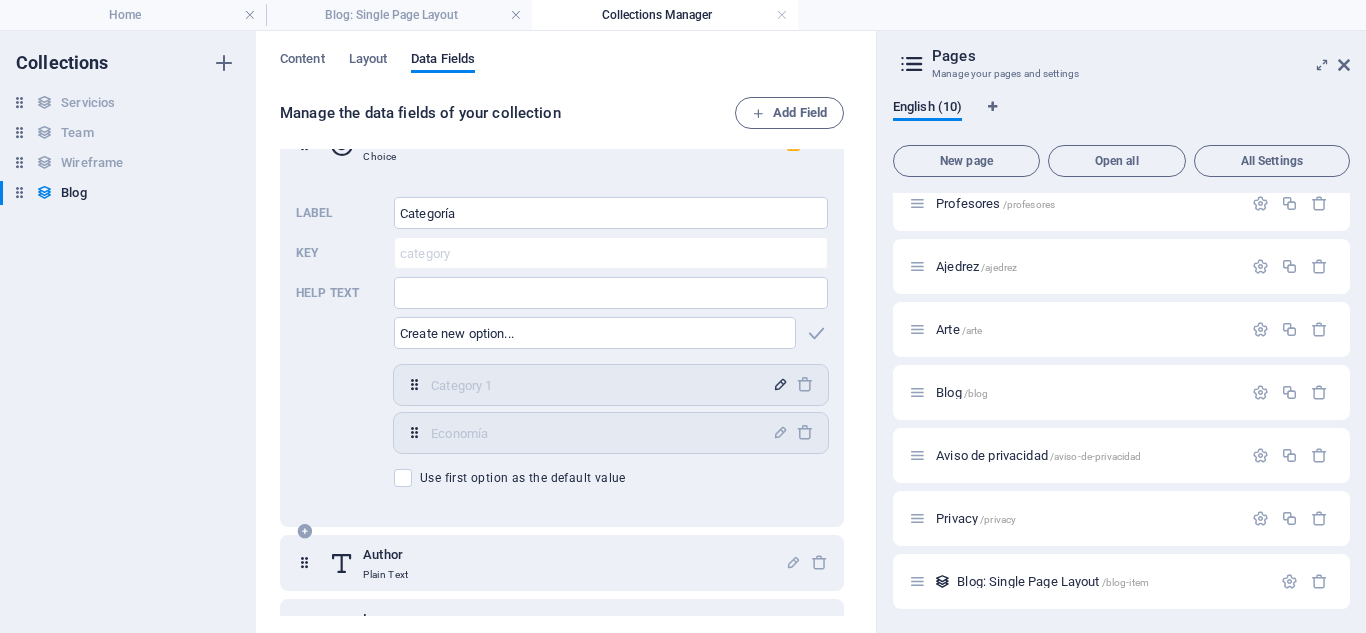 click at bounding box center (780, 384) 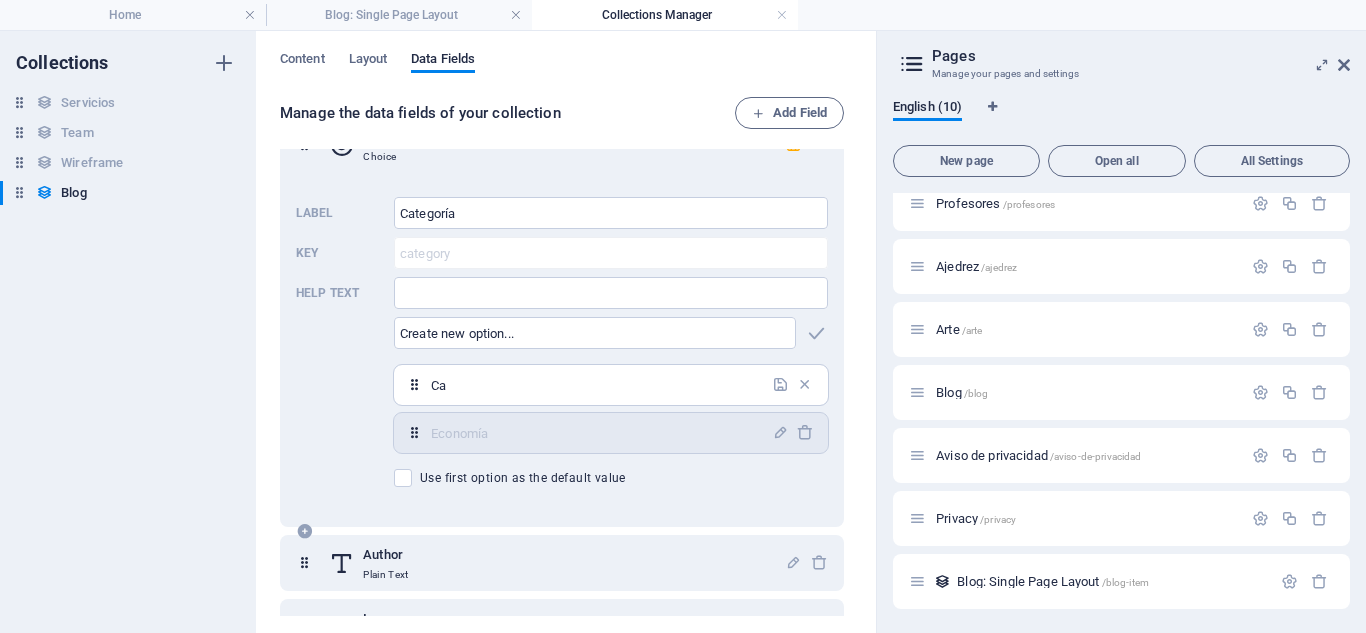 type on "C" 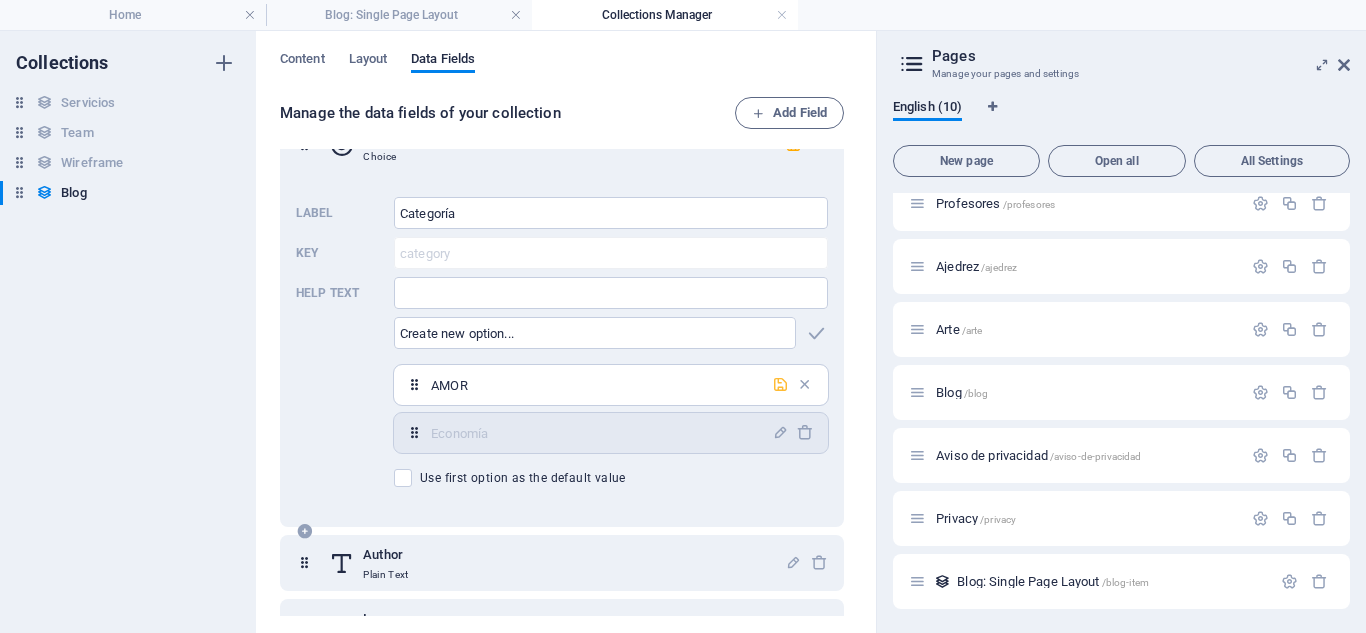 type on "AMOR" 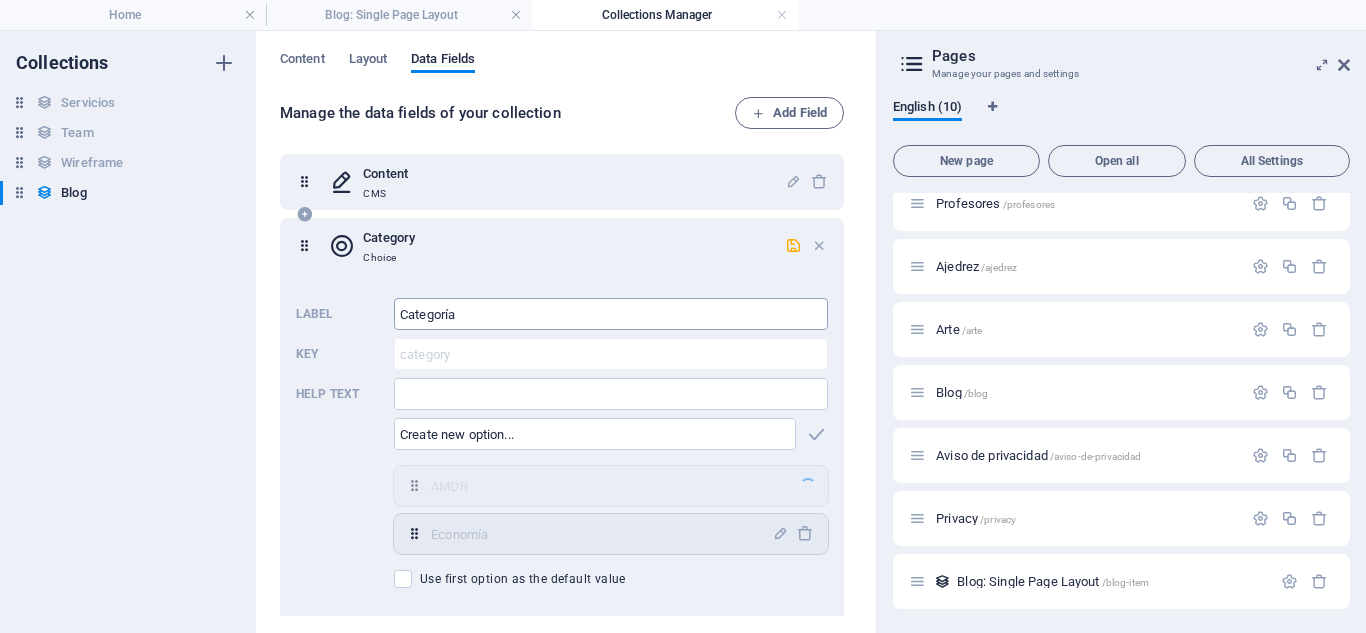 scroll, scrollTop: 100, scrollLeft: 0, axis: vertical 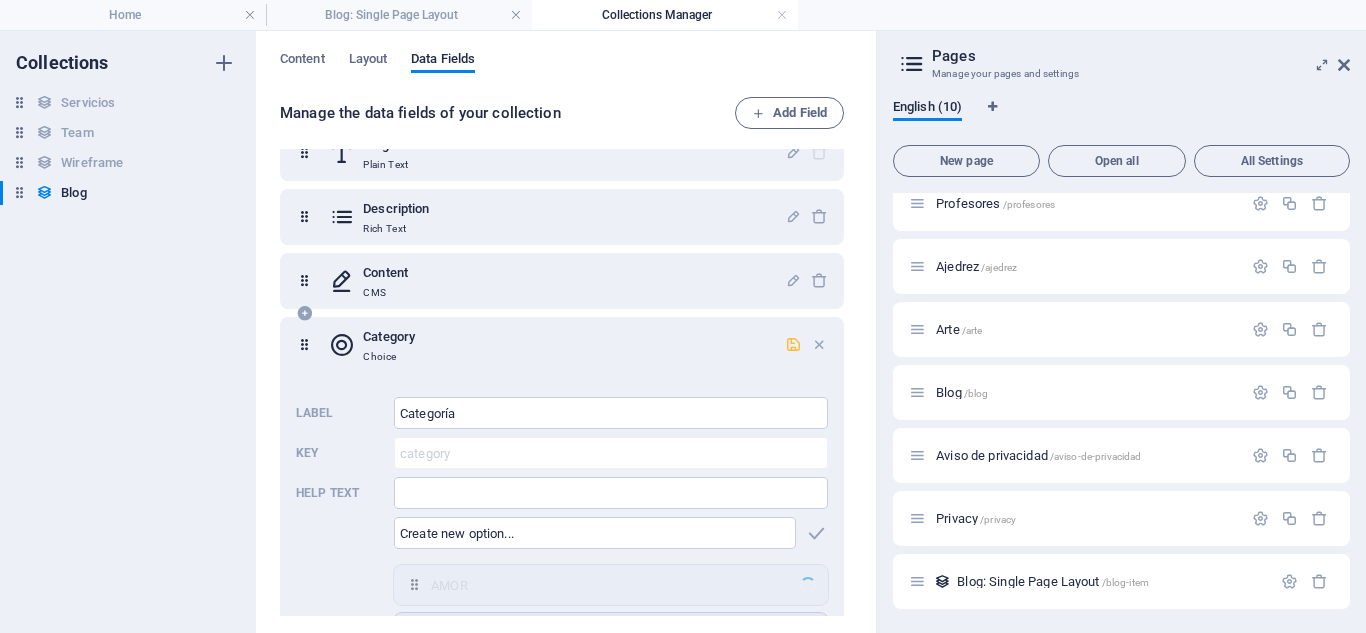 click at bounding box center [793, 344] 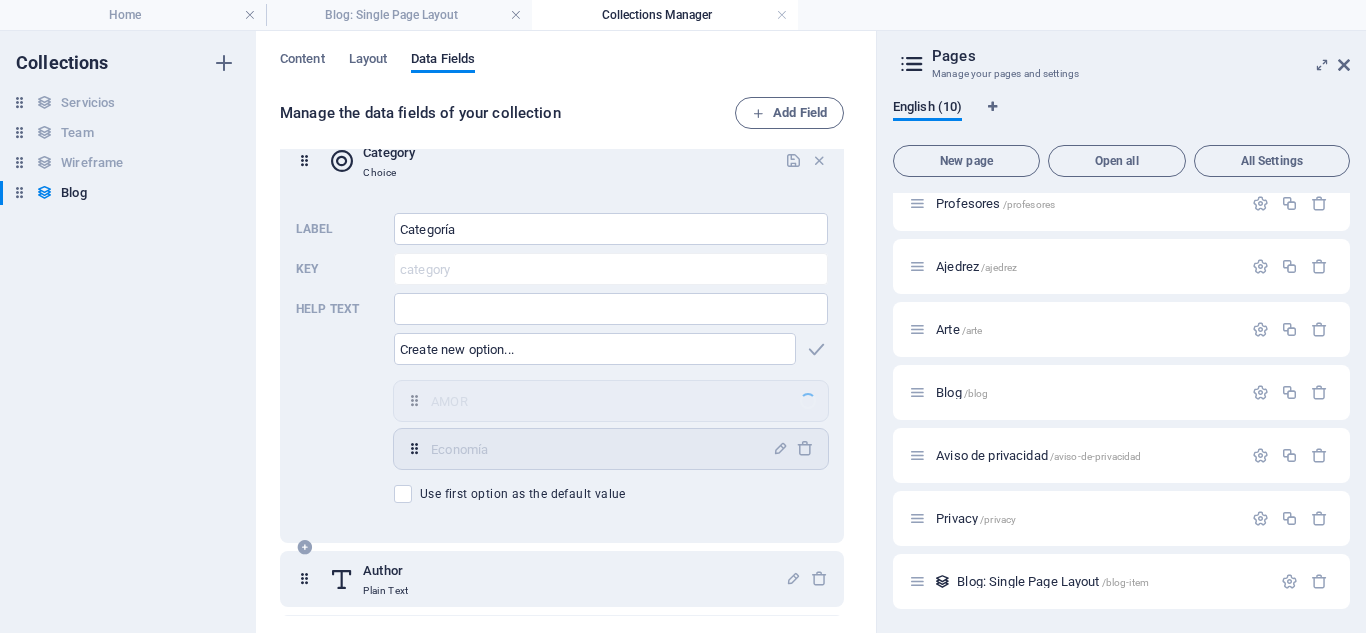 scroll, scrollTop: 300, scrollLeft: 0, axis: vertical 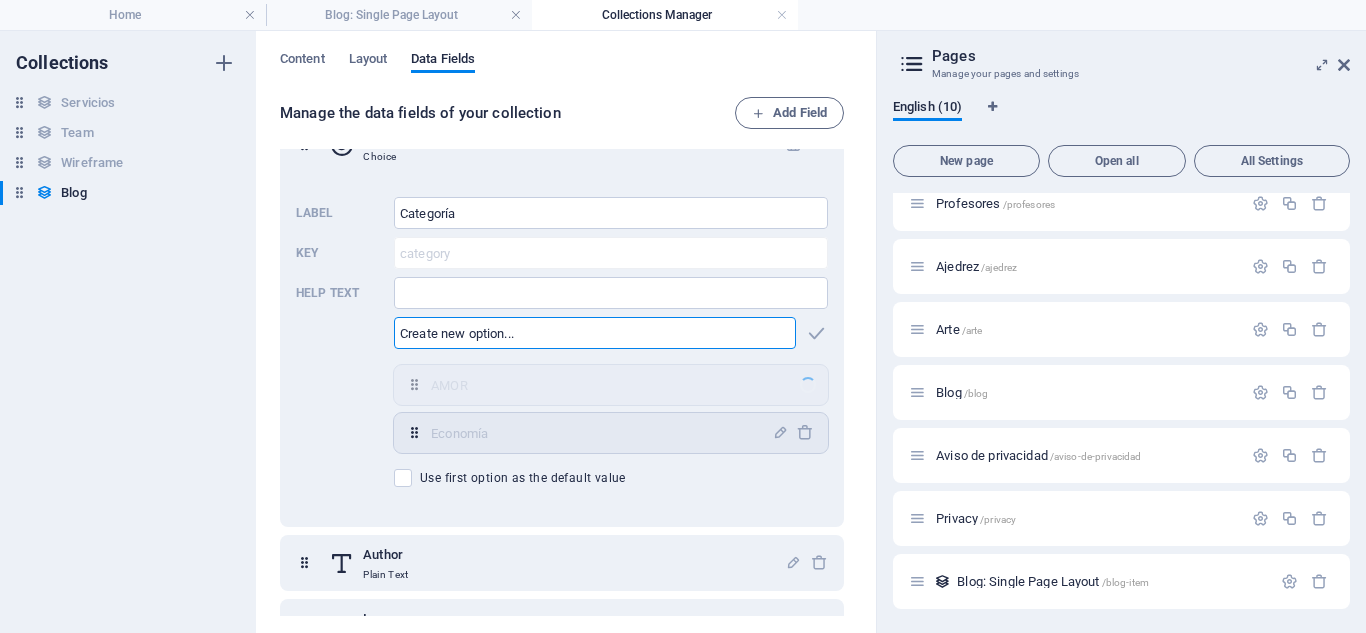 click at bounding box center [595, 333] 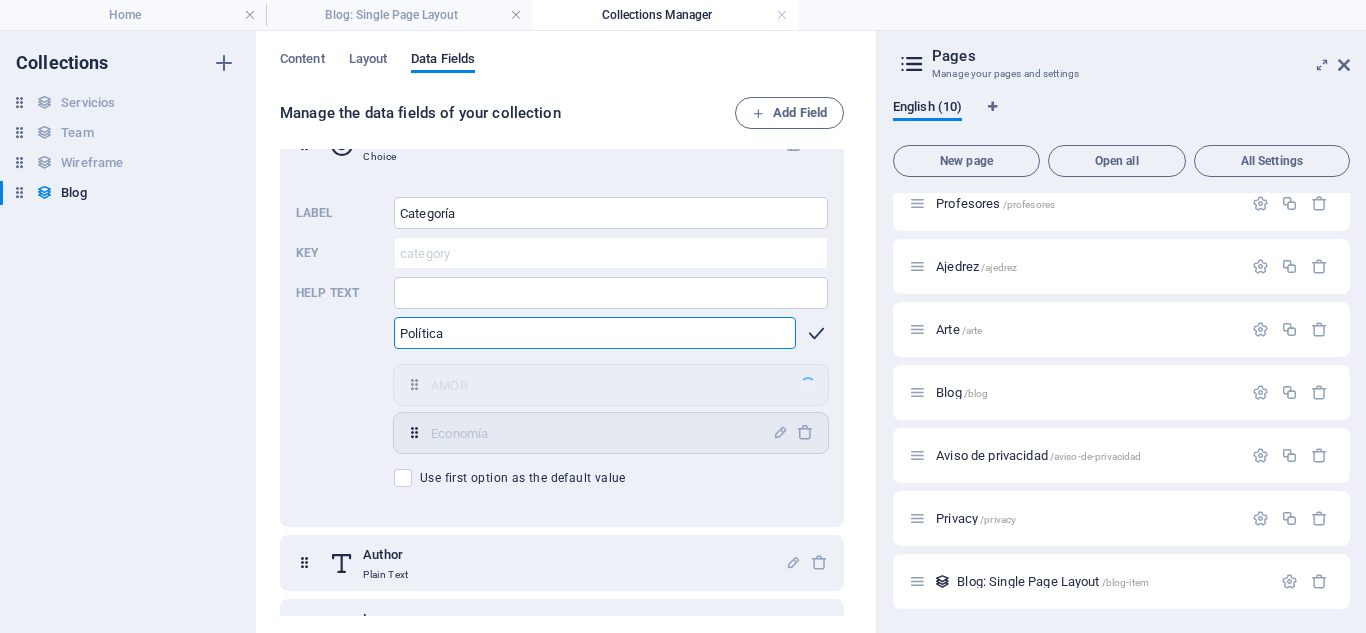 type on "Política" 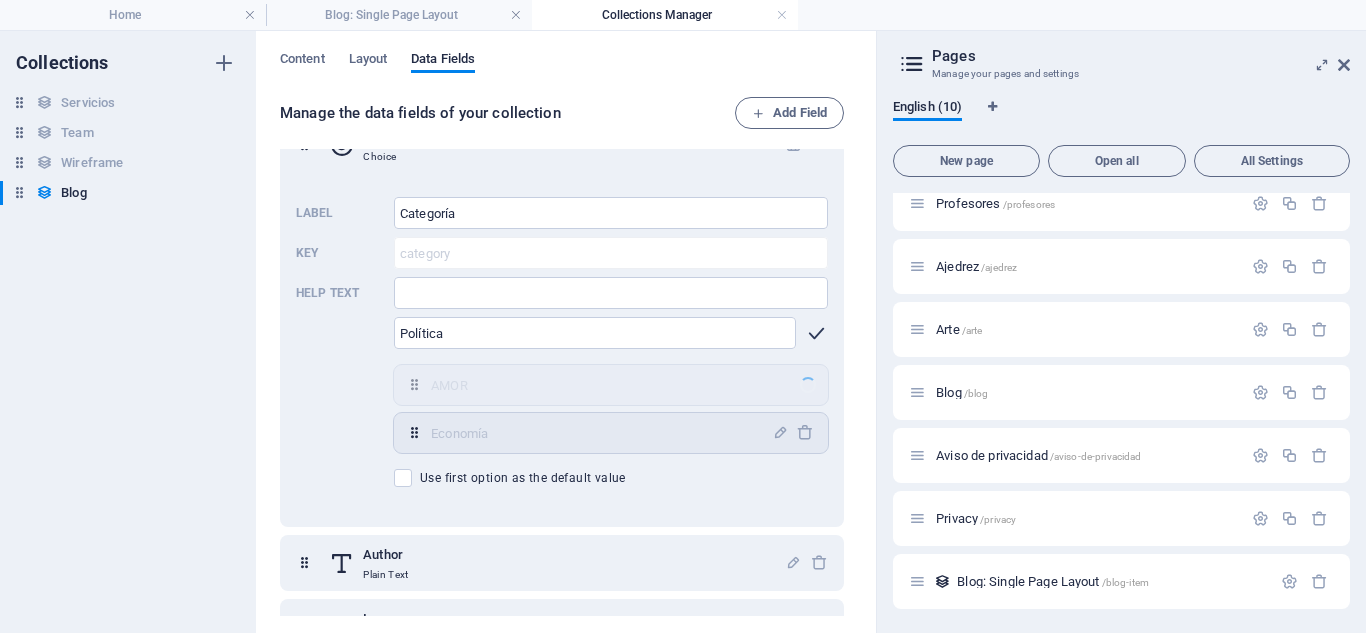 click at bounding box center [816, 333] 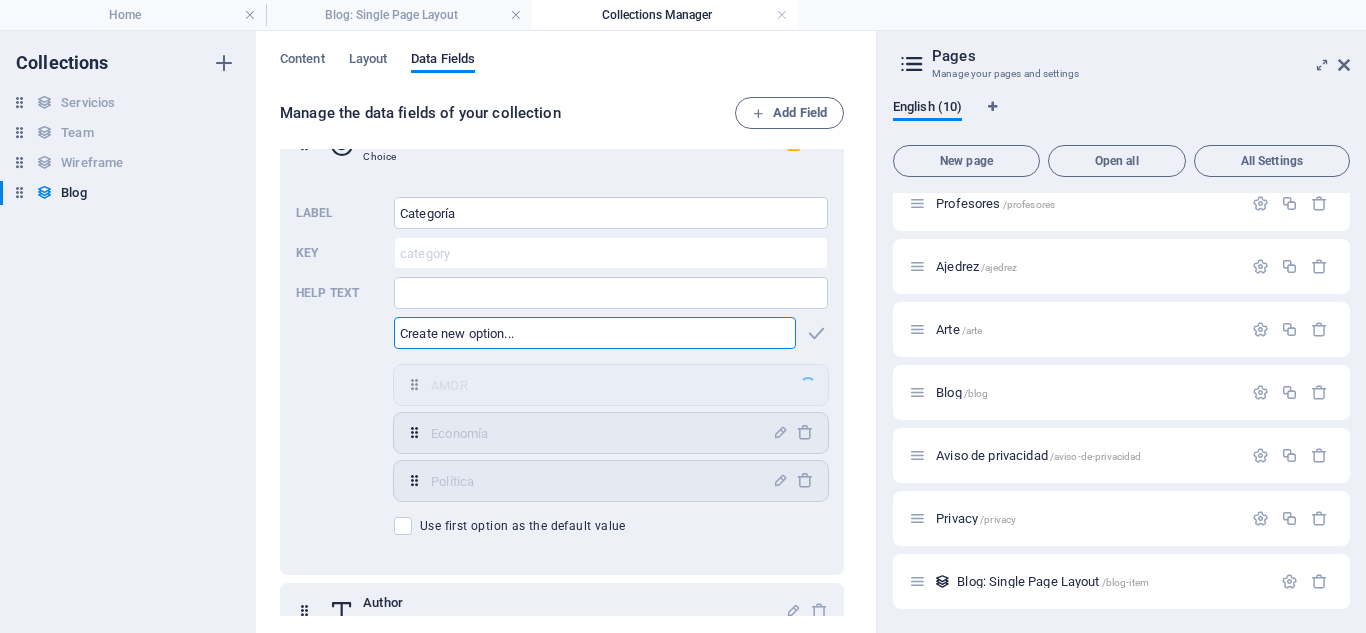 click at bounding box center (595, 333) 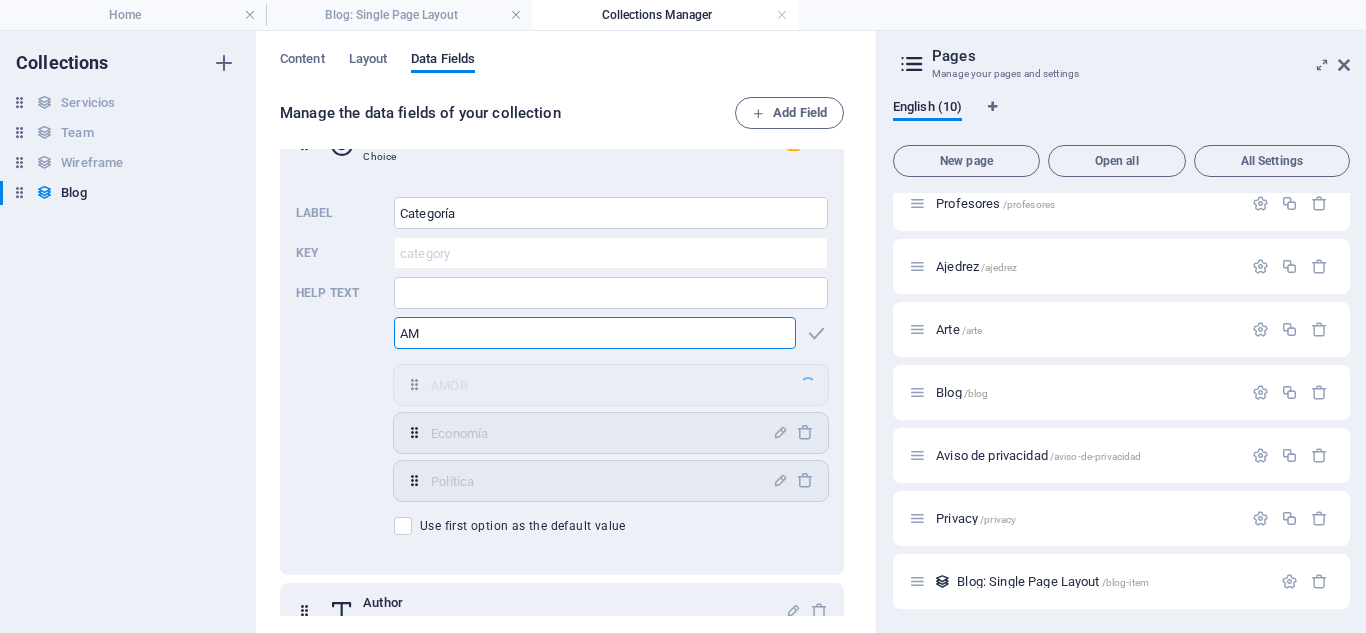 type on "A" 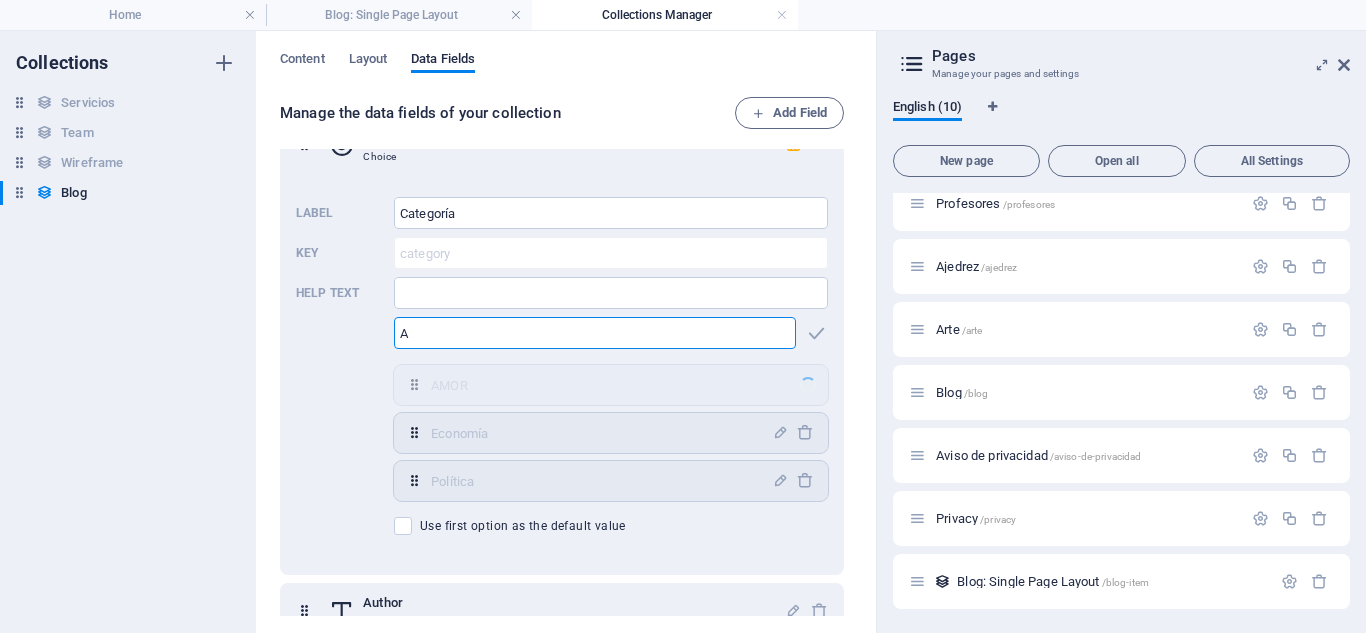 type 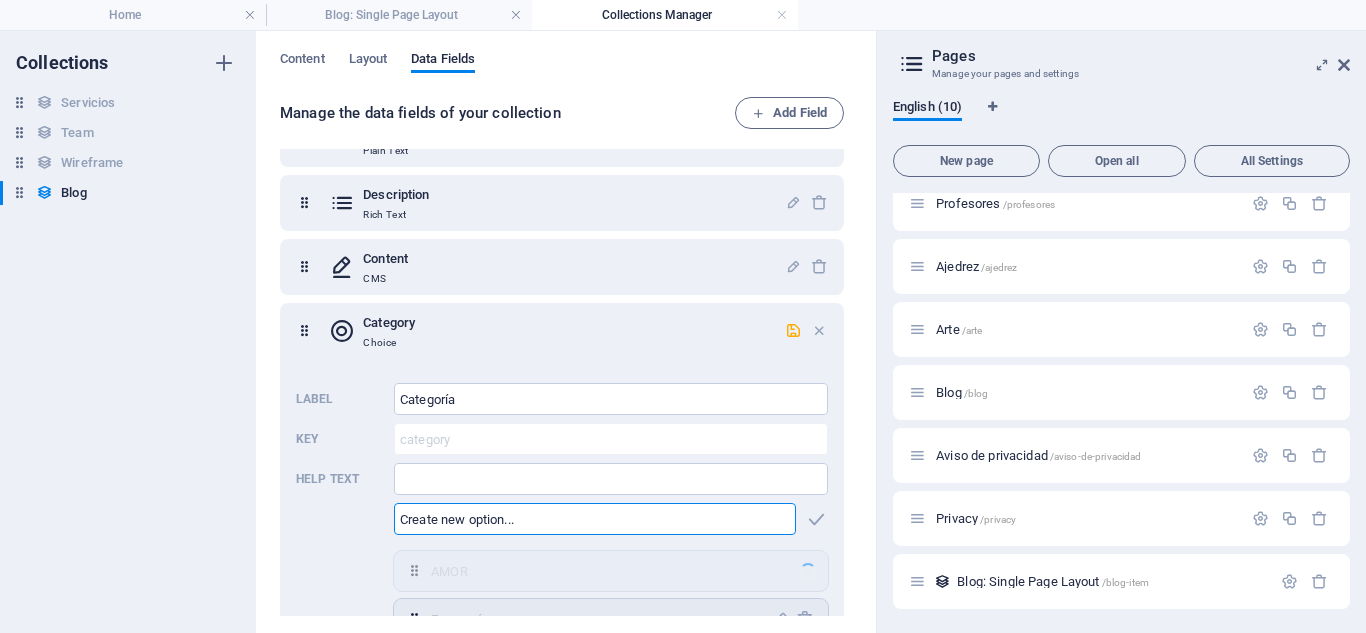 scroll, scrollTop: 100, scrollLeft: 0, axis: vertical 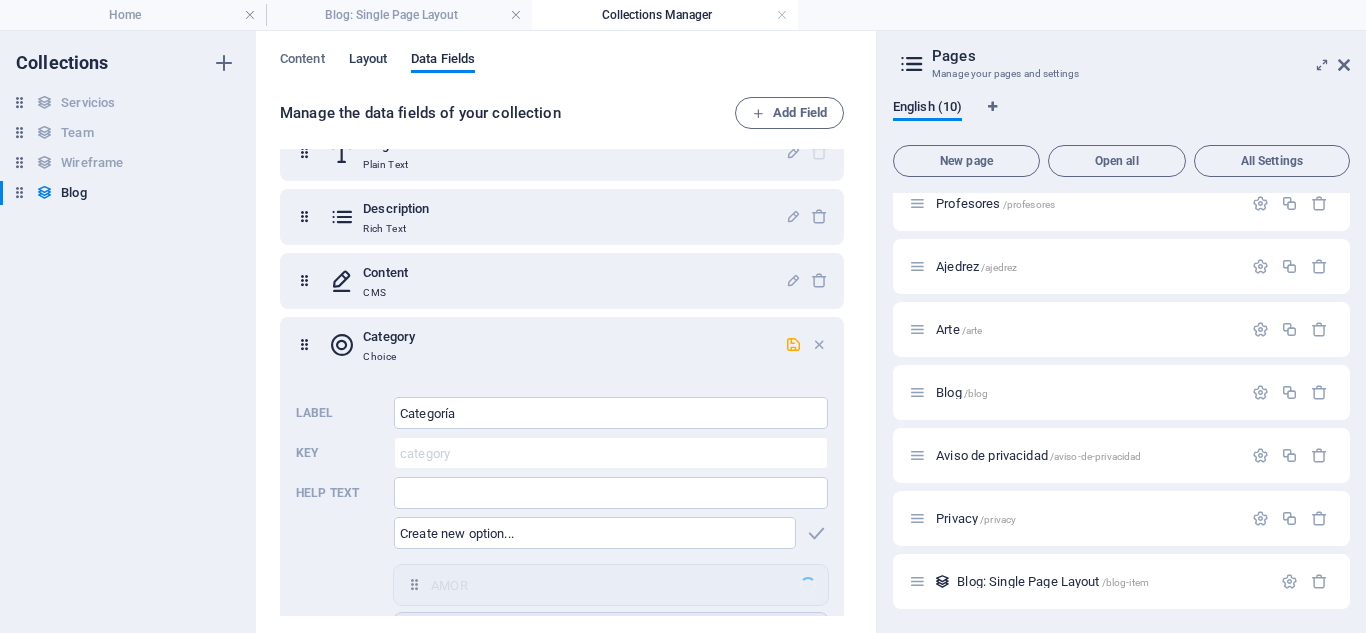 click on "Layout" at bounding box center [368, 61] 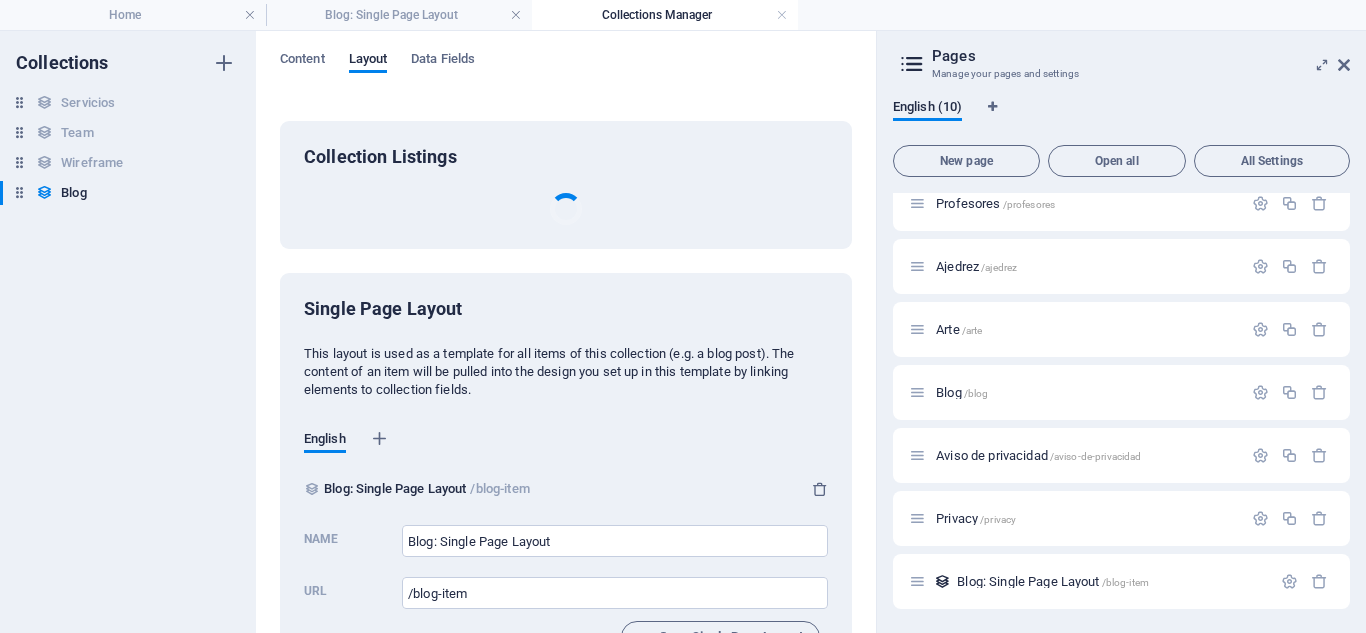 scroll, scrollTop: 60, scrollLeft: 0, axis: vertical 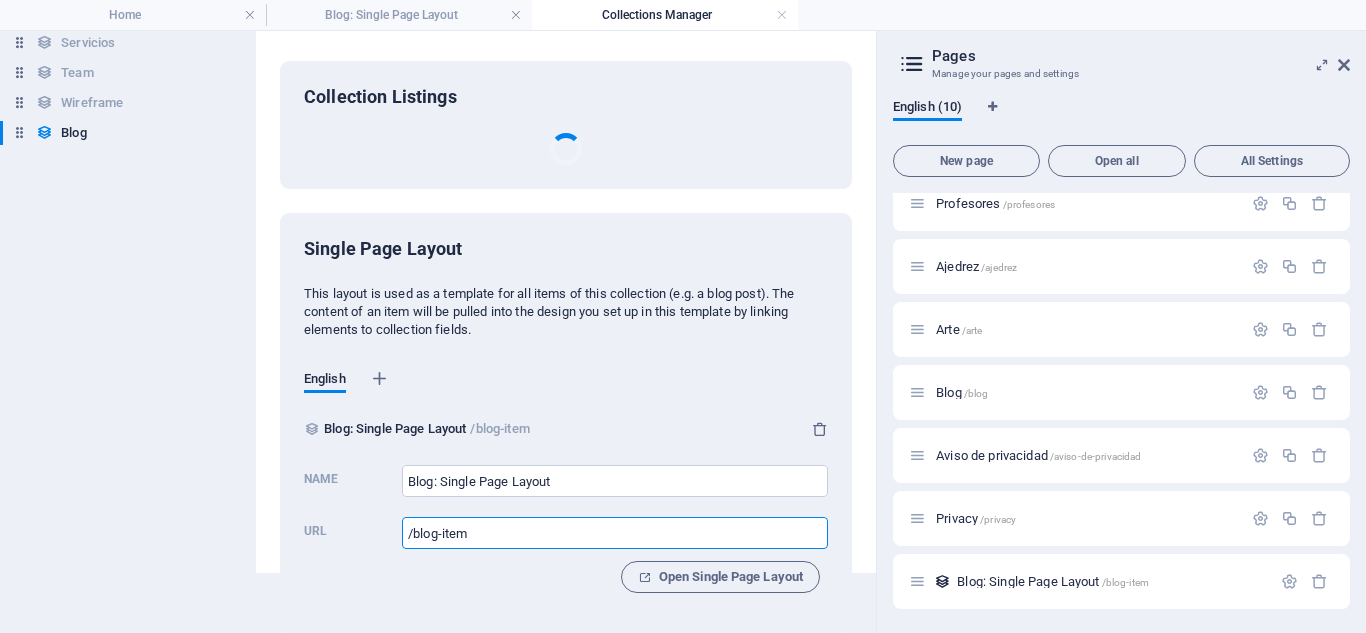 click on "/blog-item" at bounding box center [615, 533] 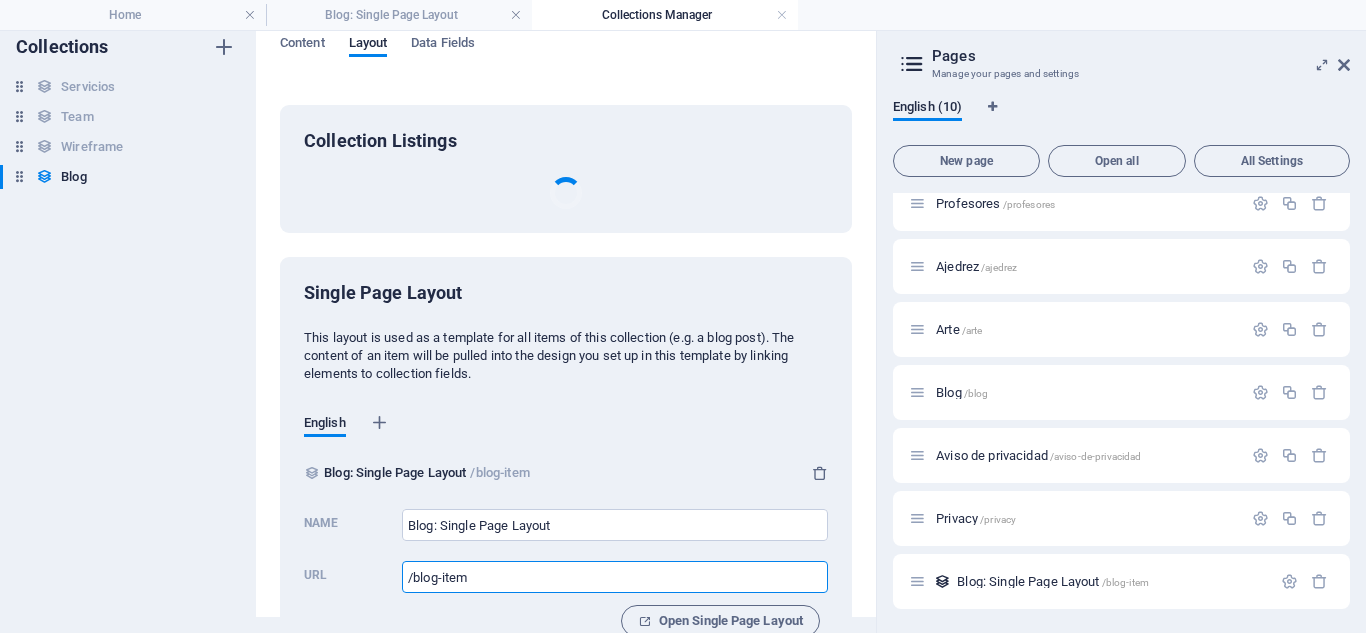 scroll, scrollTop: 0, scrollLeft: 0, axis: both 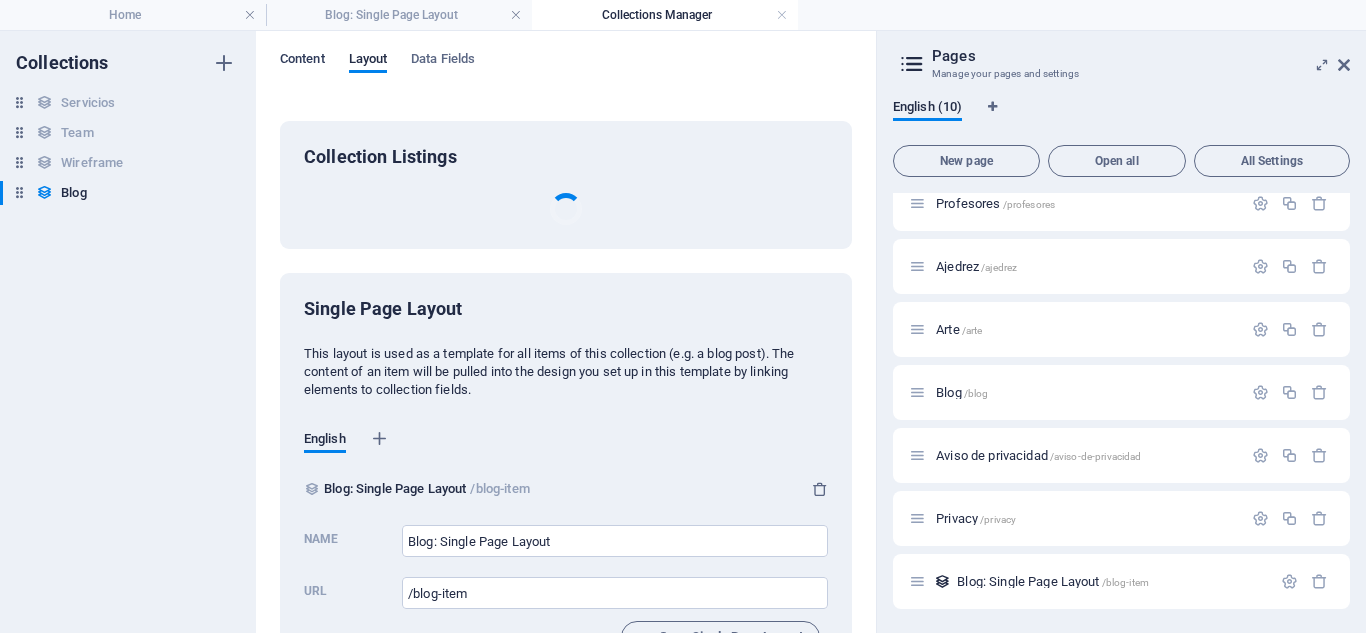 click on "Content" at bounding box center [302, 61] 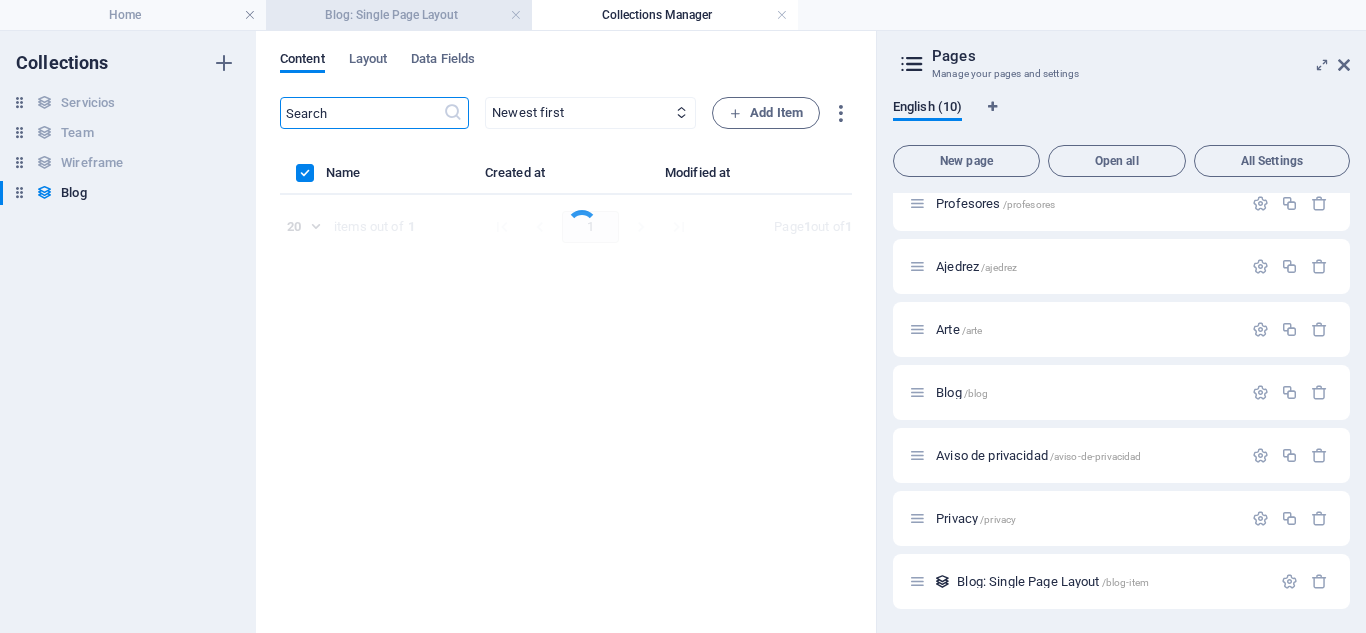 click on "Blog: Single Page Layout" at bounding box center (399, 15) 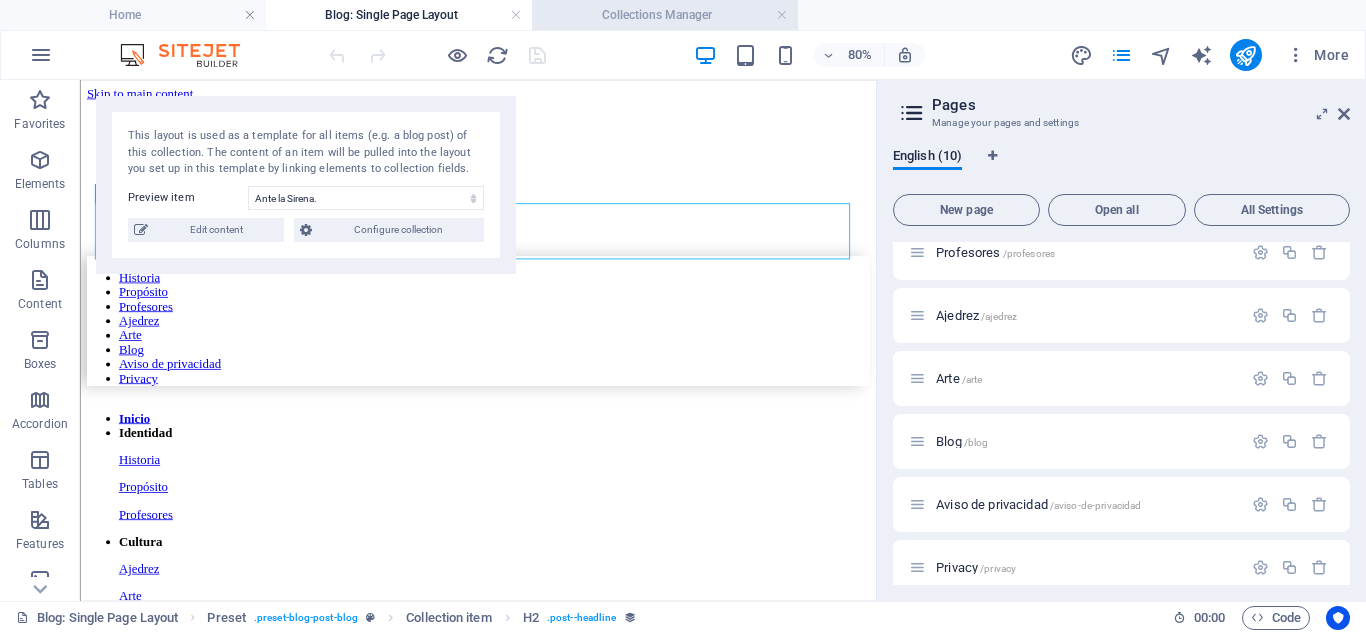 click on "Collections Manager" at bounding box center (665, 15) 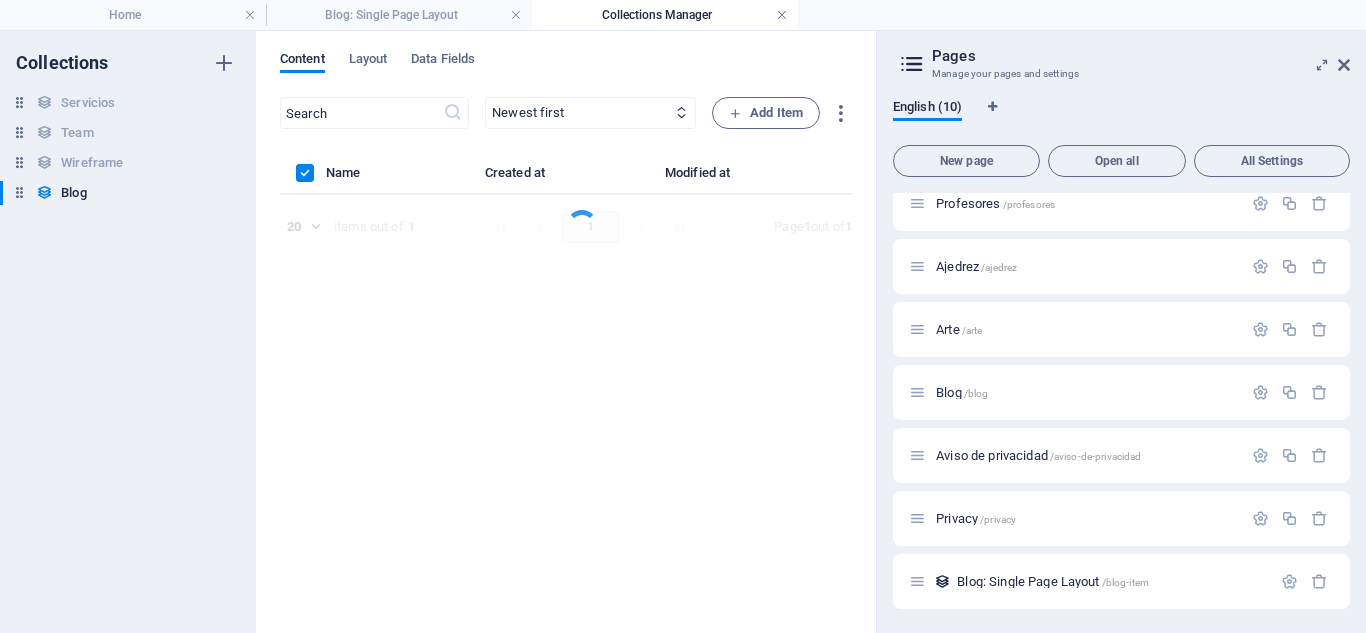 click at bounding box center (782, 15) 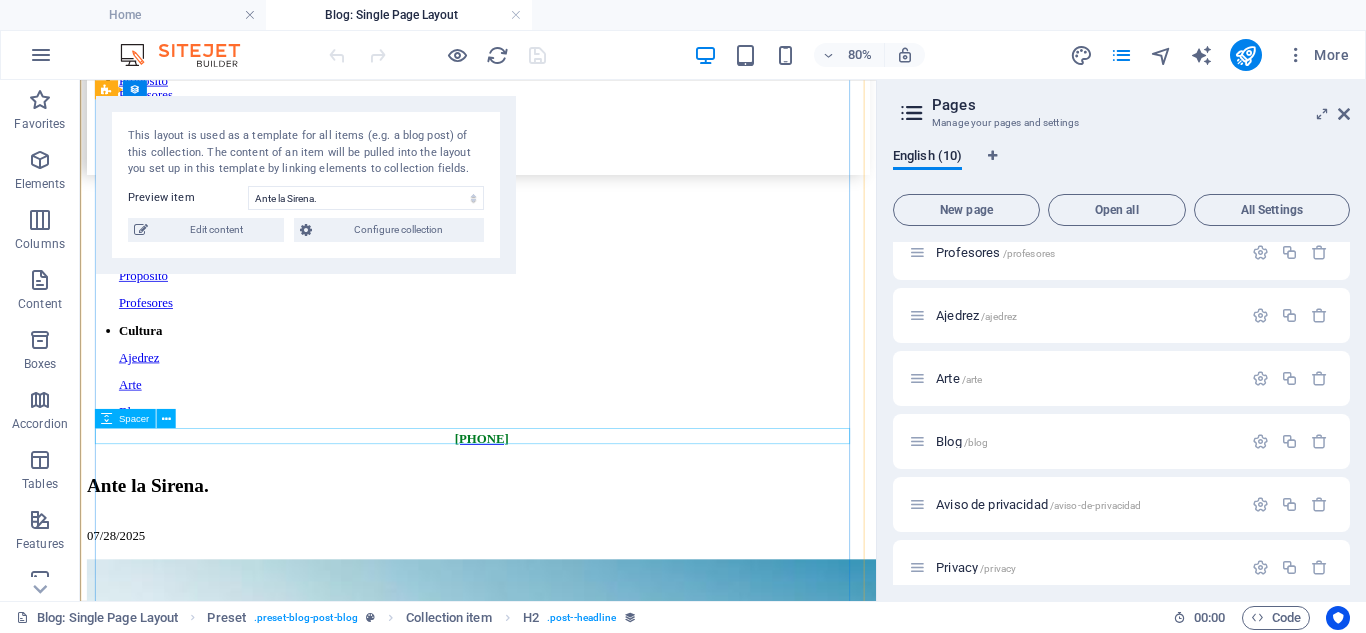 scroll, scrollTop: 100, scrollLeft: 0, axis: vertical 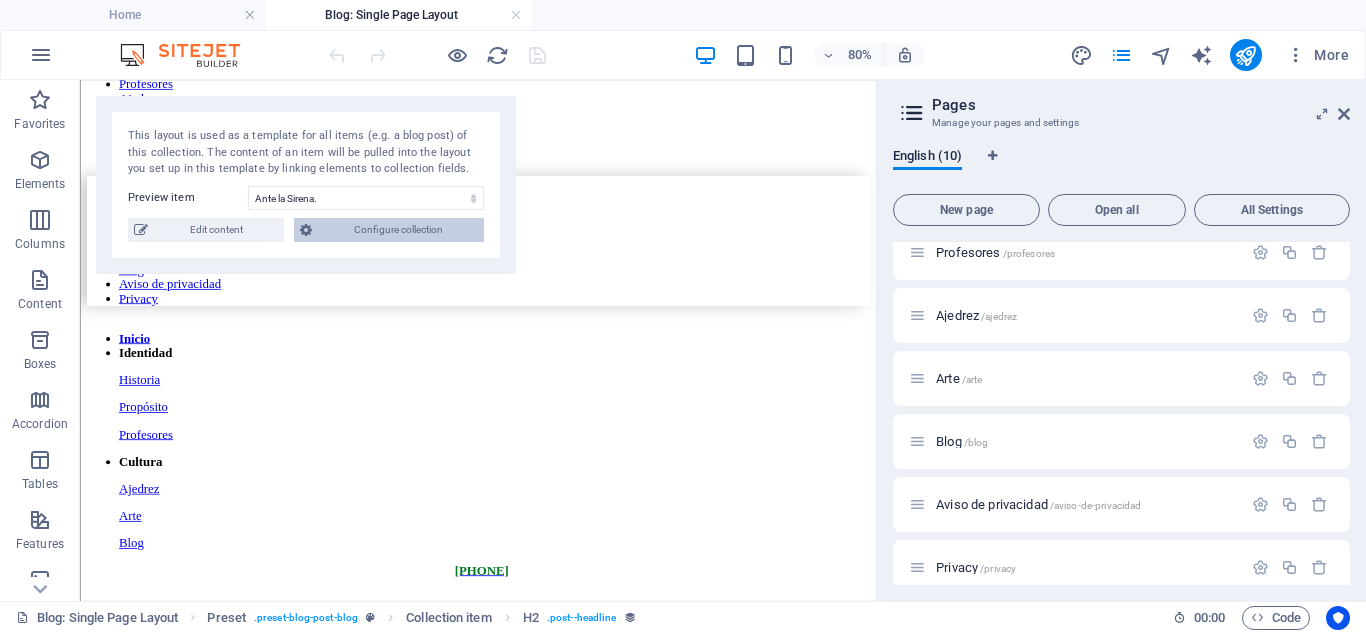 click on "Configure collection" at bounding box center [398, 230] 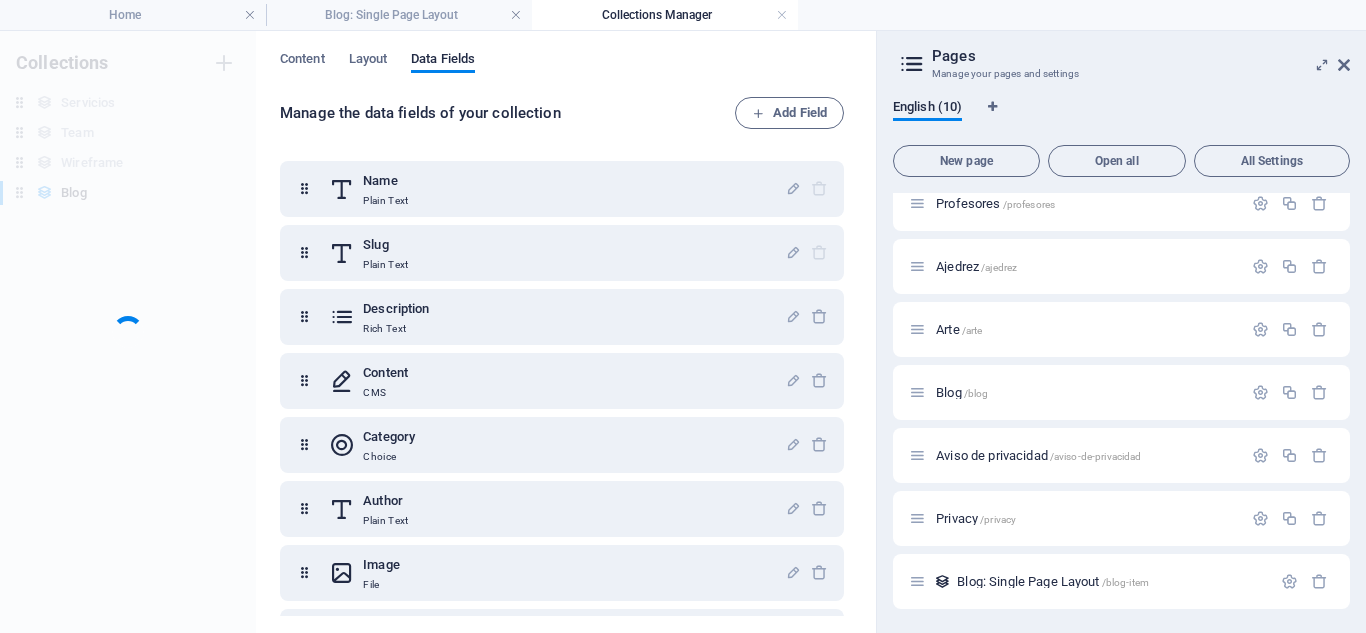 scroll, scrollTop: 0, scrollLeft: 0, axis: both 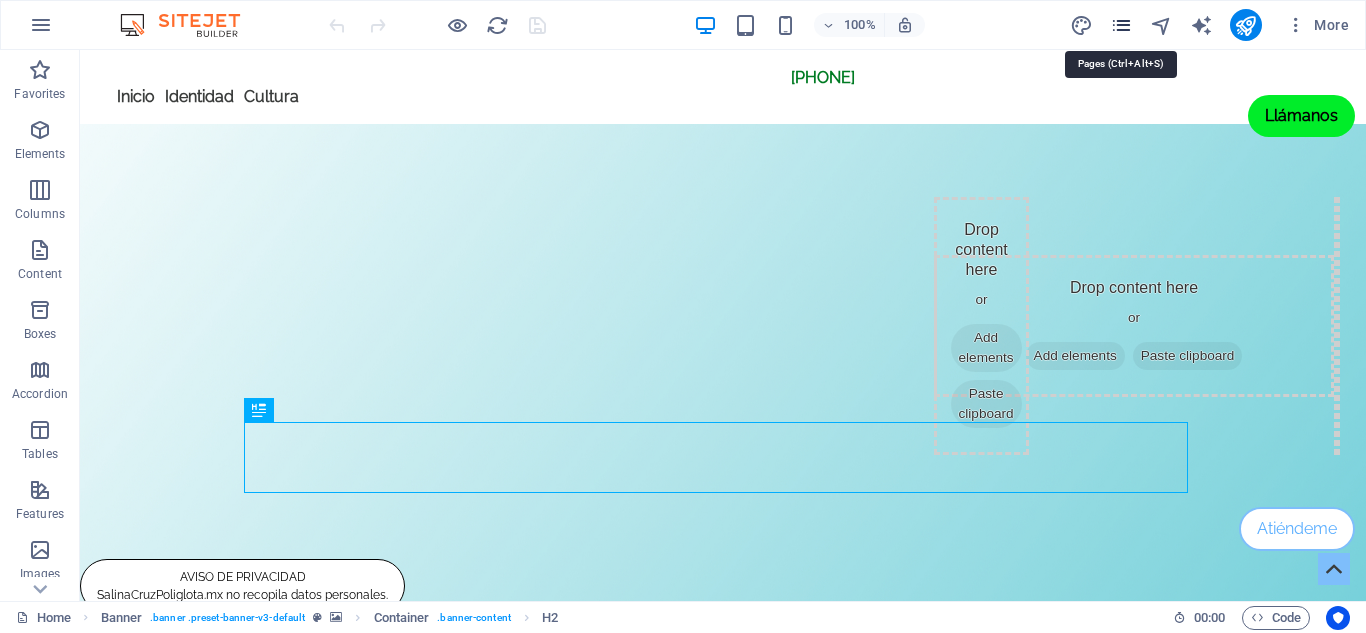 click at bounding box center [1121, 25] 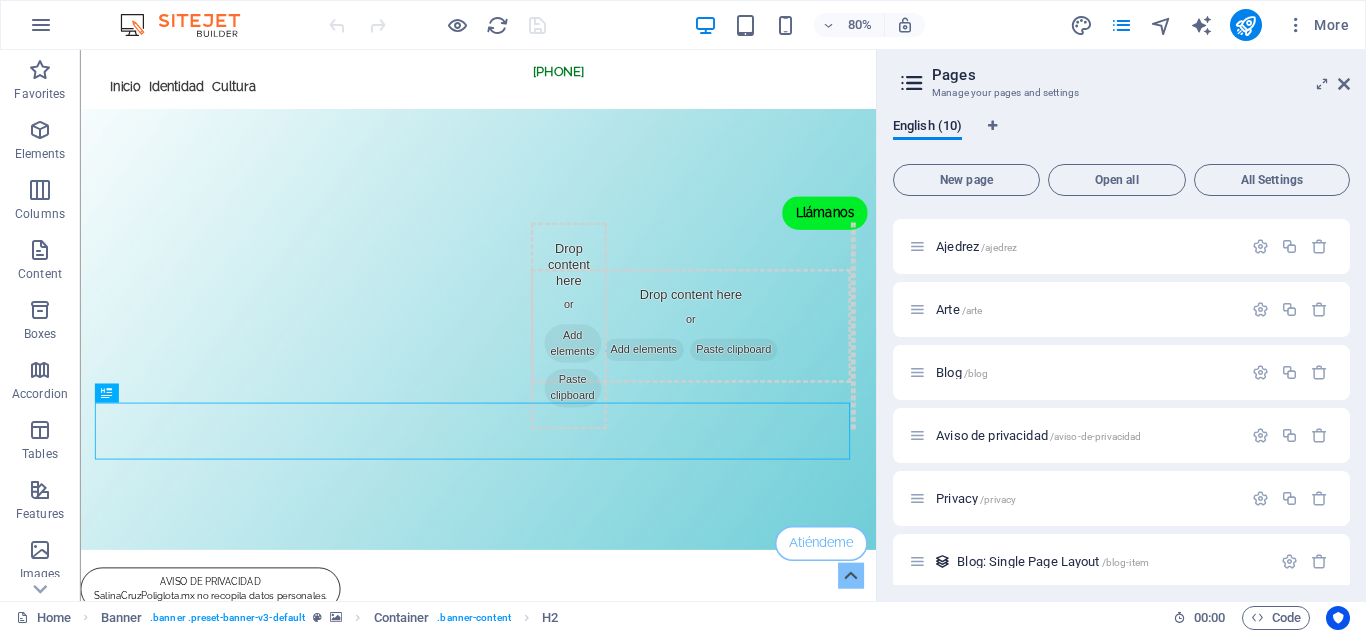 scroll, scrollTop: 257, scrollLeft: 0, axis: vertical 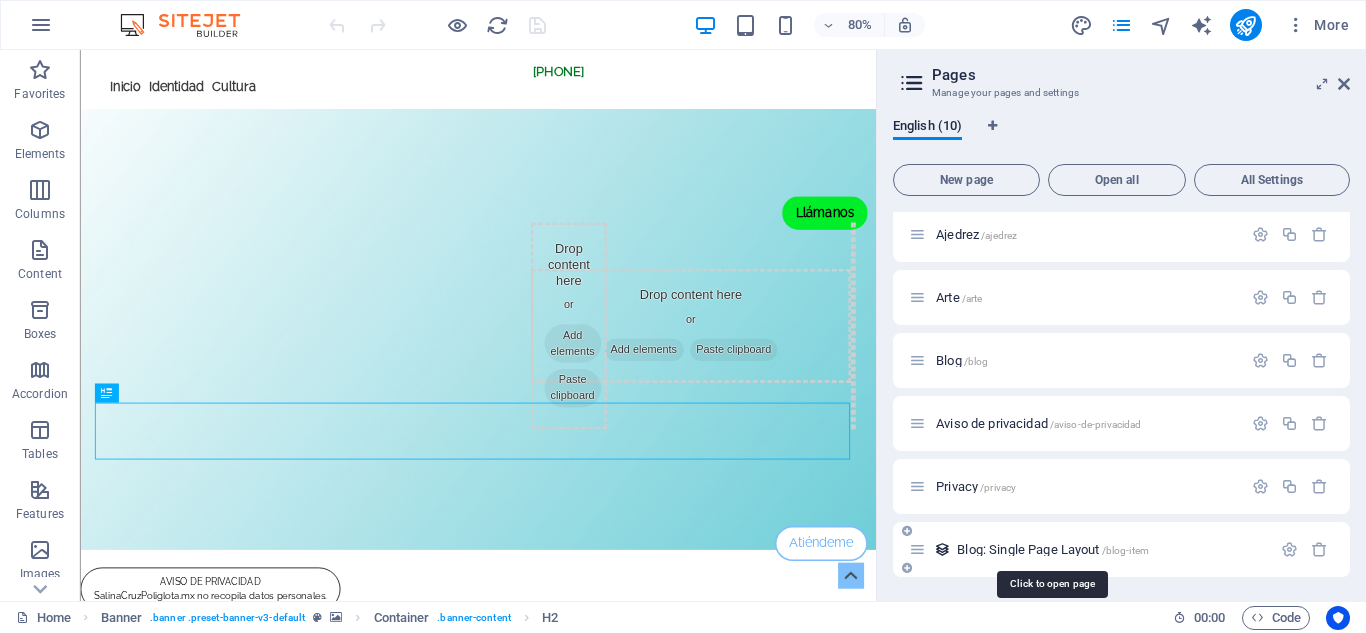 click on "Blog: Single Page Layout /blog-item" at bounding box center [1053, 549] 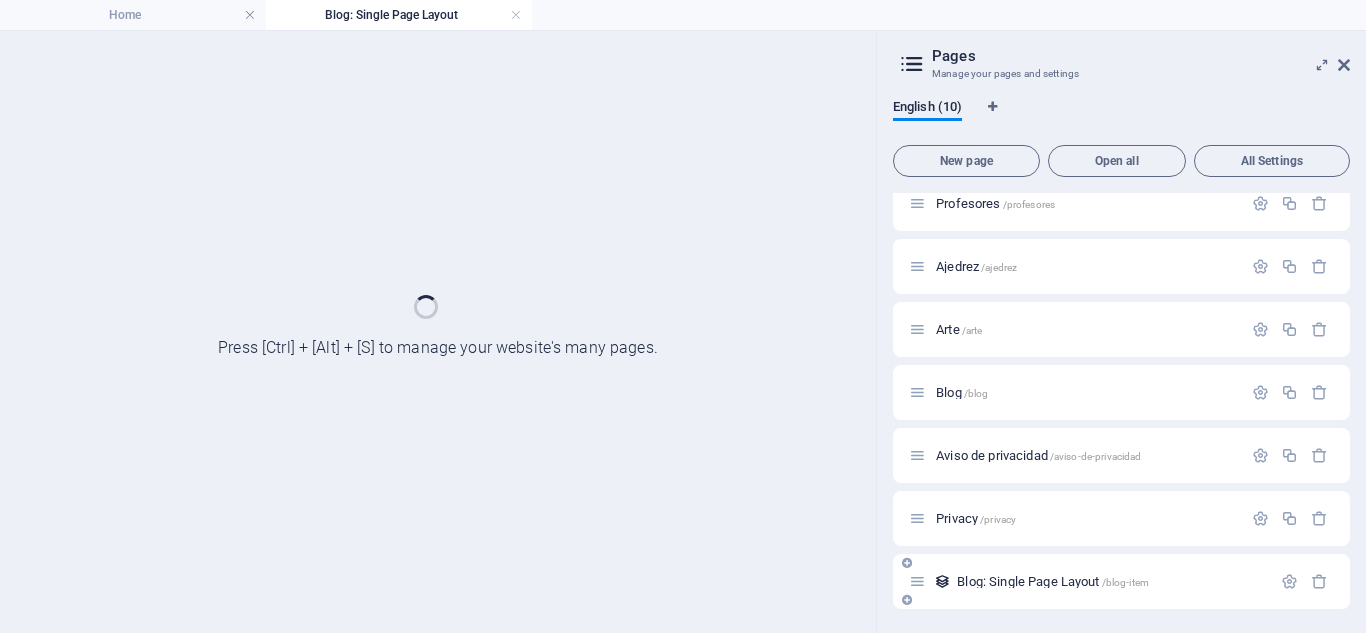 scroll, scrollTop: 206, scrollLeft: 0, axis: vertical 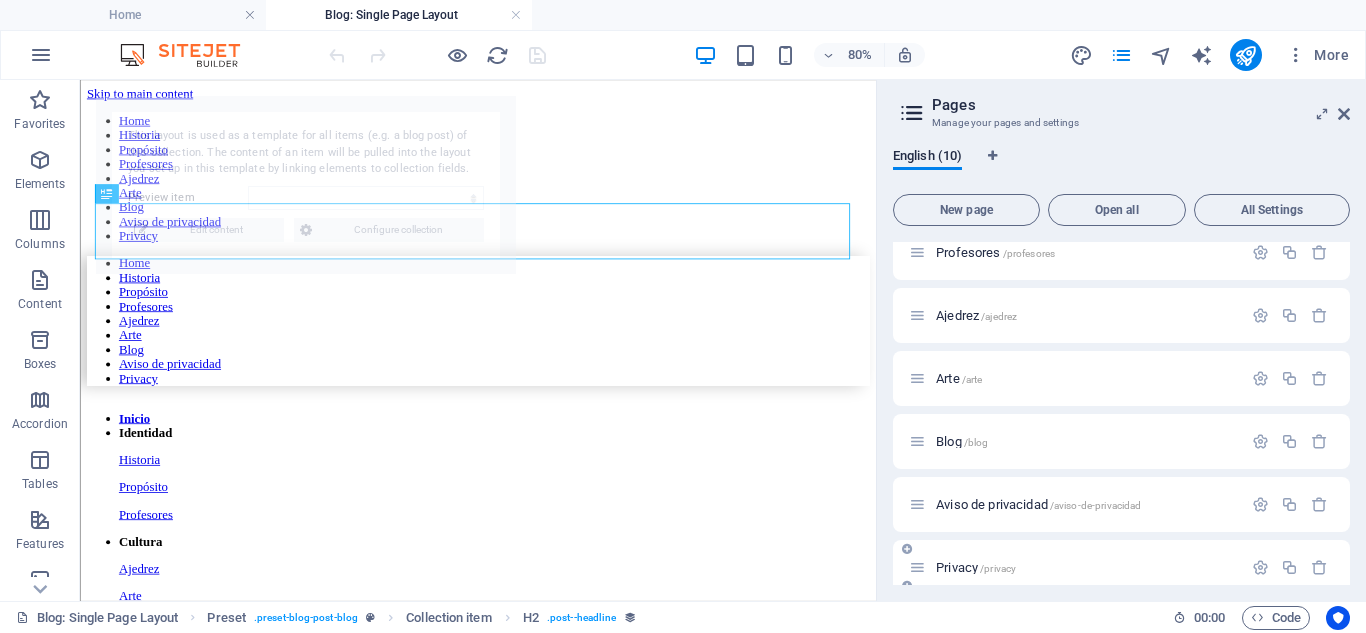 select on "688b03fa756f4ea4ef0d721e" 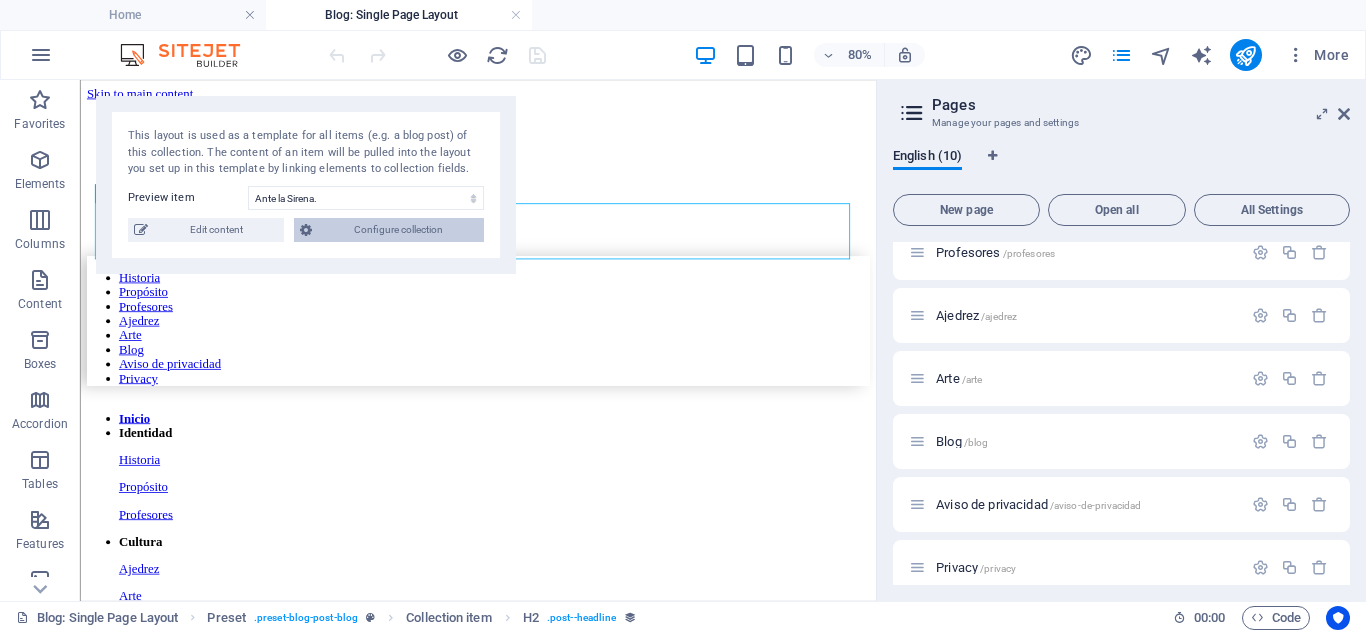 click on "Configure collection" at bounding box center [398, 230] 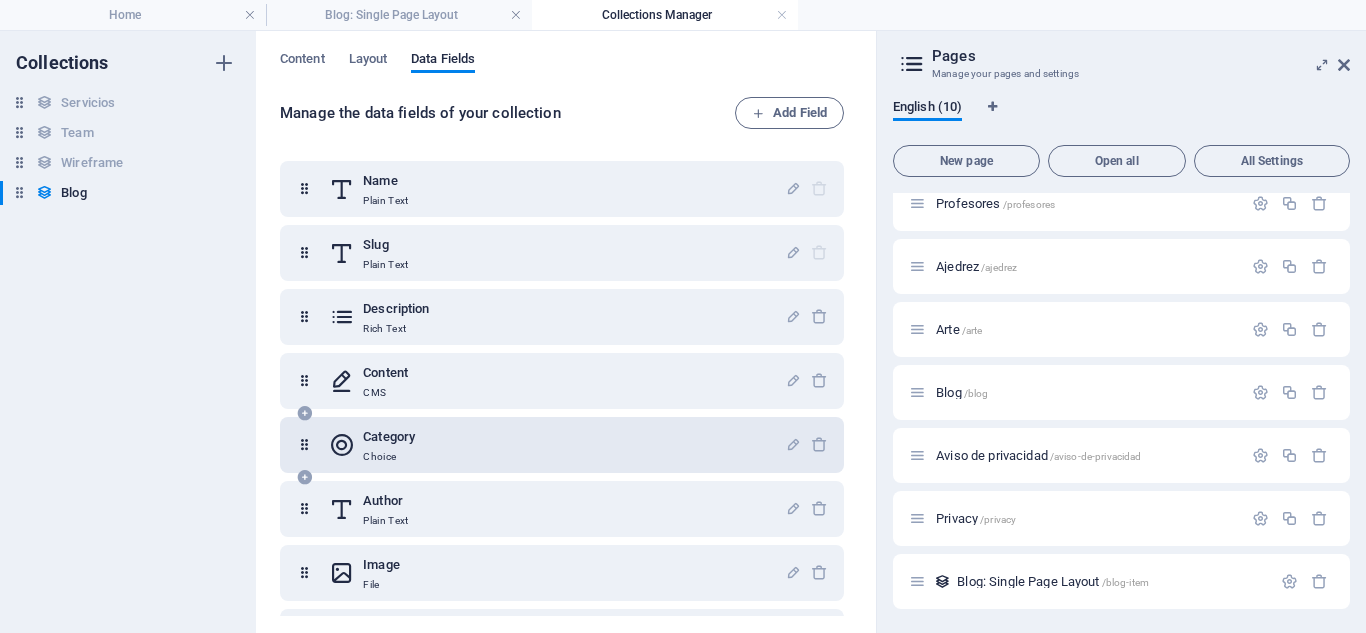 click on "Category" at bounding box center (389, 437) 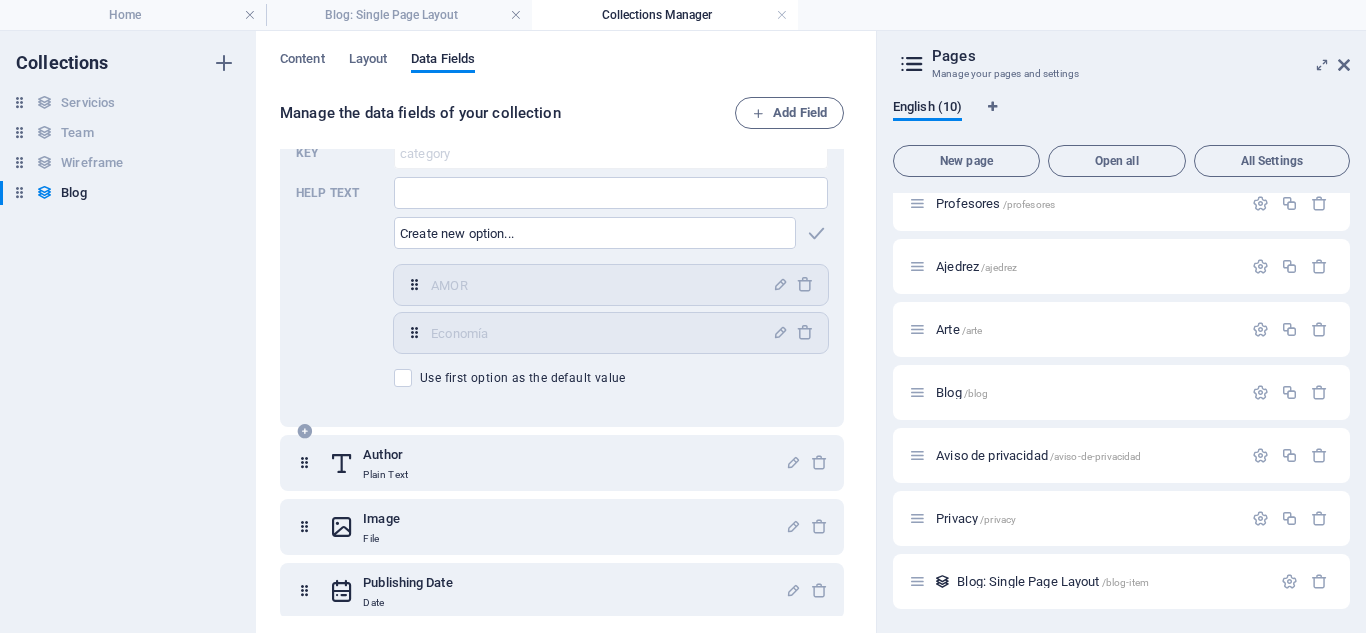 scroll, scrollTop: 300, scrollLeft: 0, axis: vertical 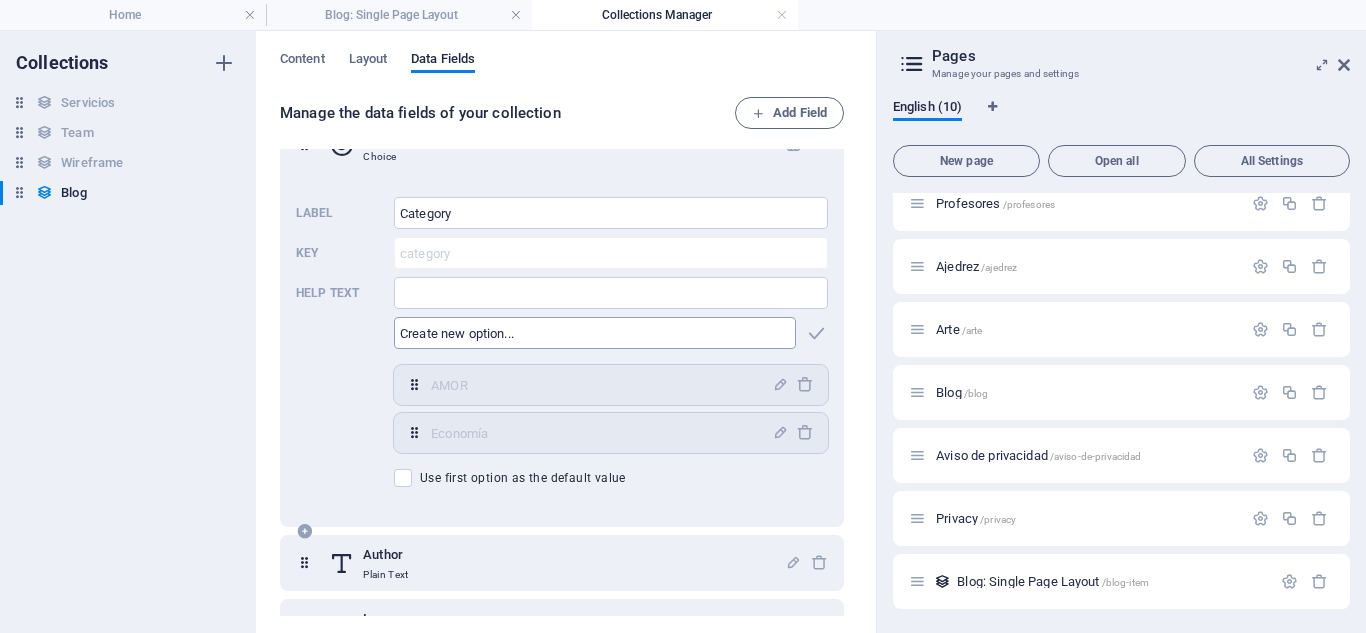 click at bounding box center (595, 333) 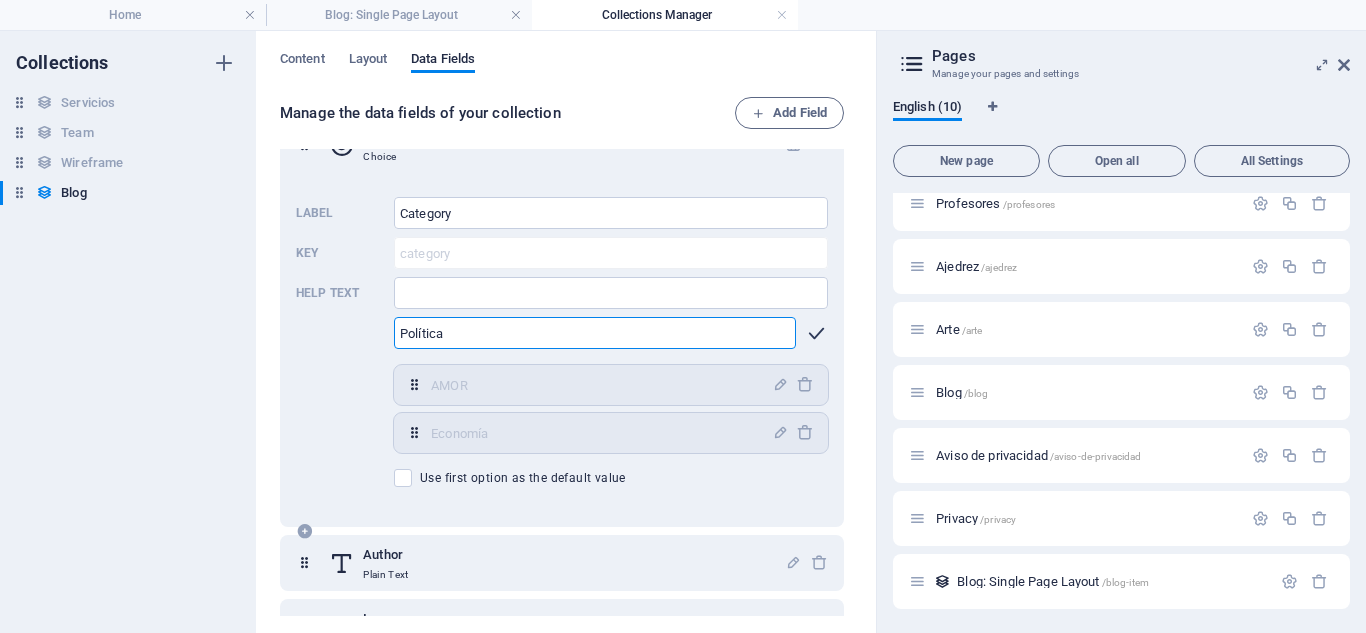 type on "Política" 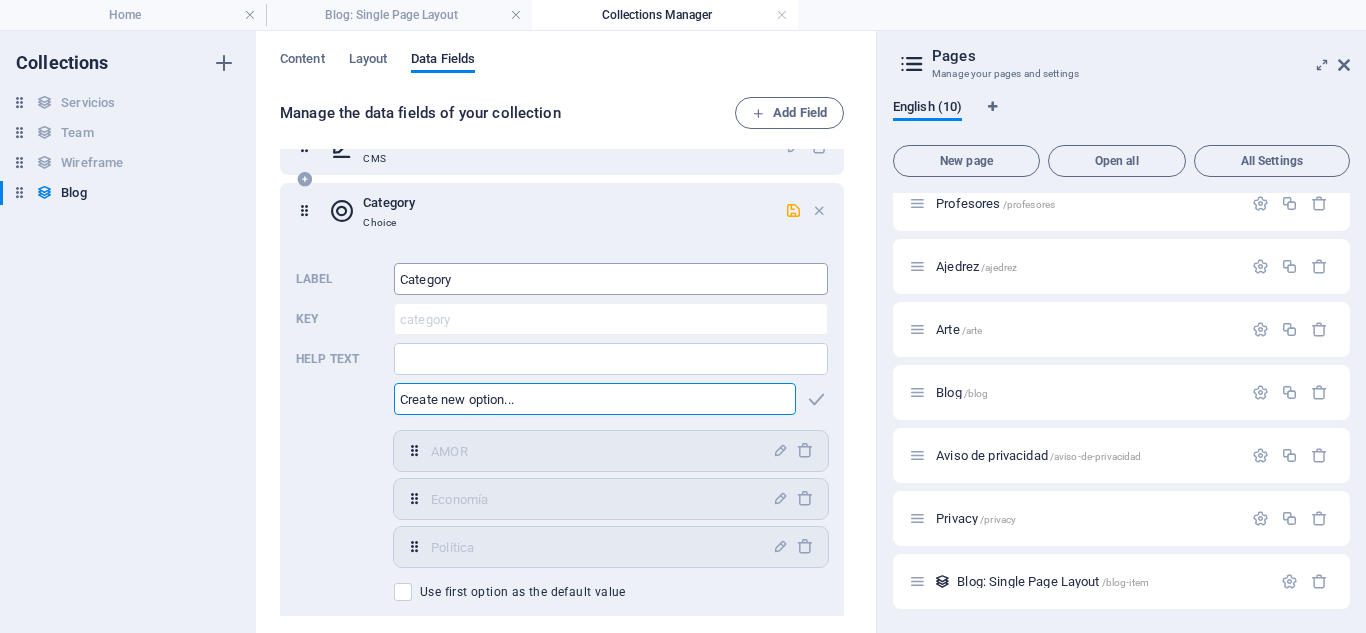 scroll, scrollTop: 200, scrollLeft: 0, axis: vertical 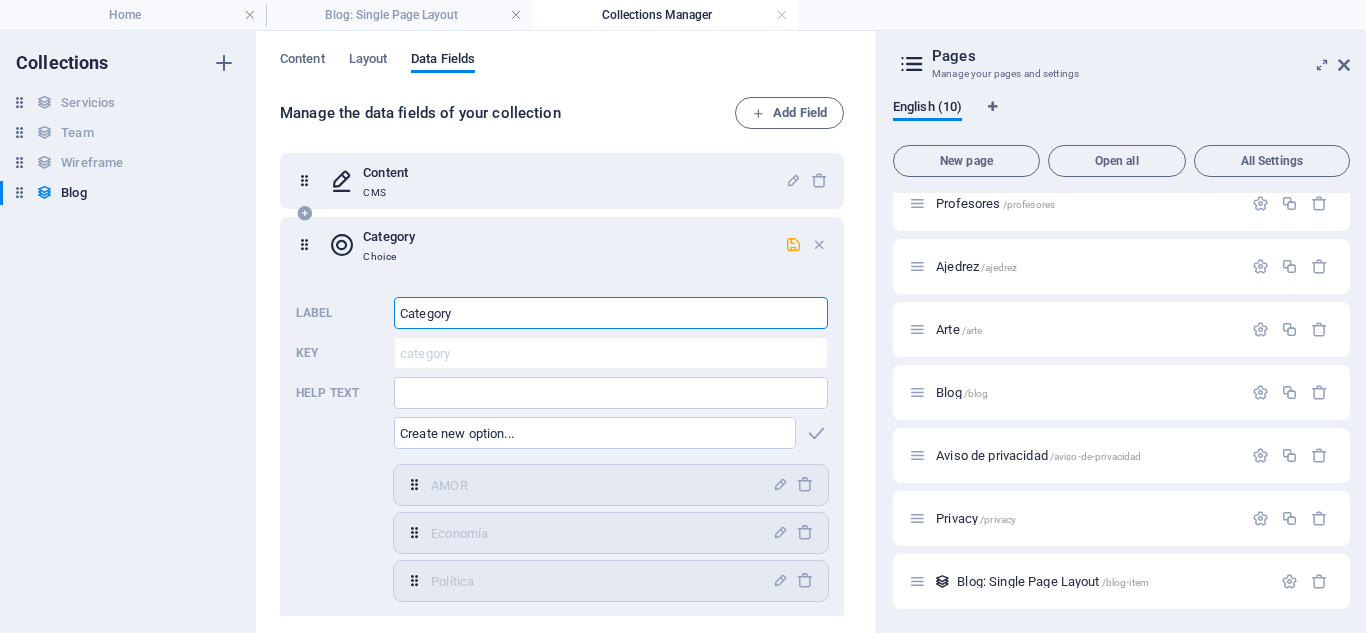 click on "Category" at bounding box center [611, 313] 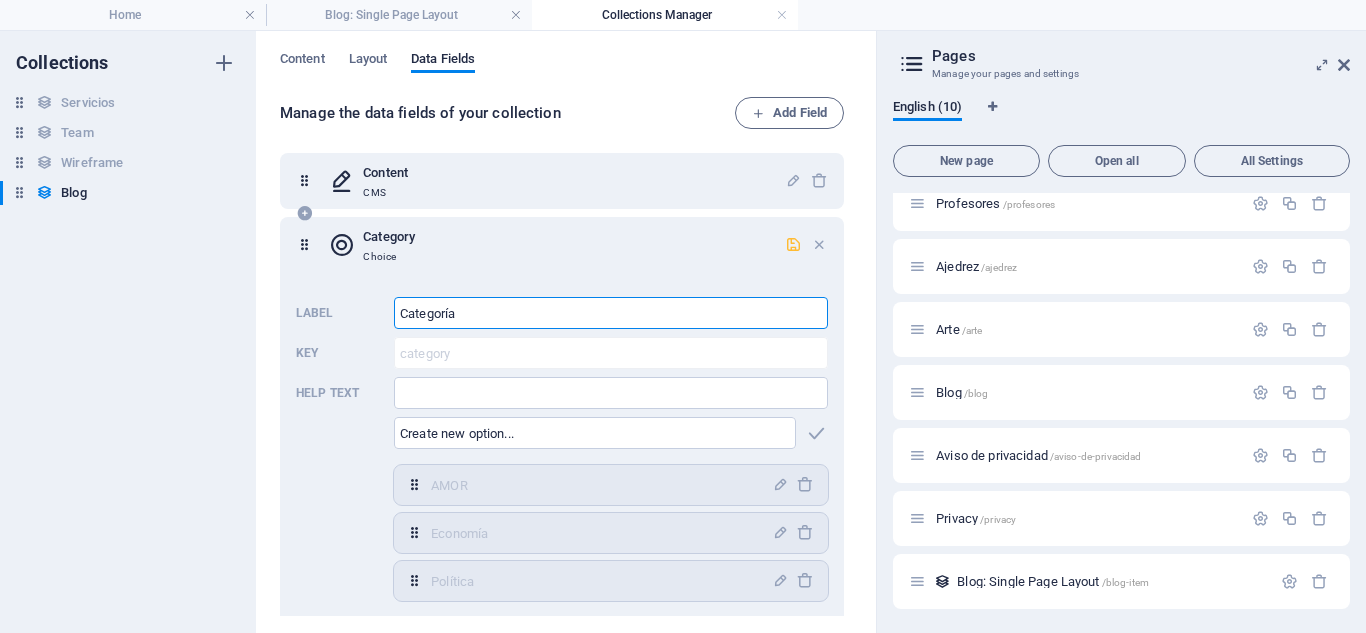type on "Categoría" 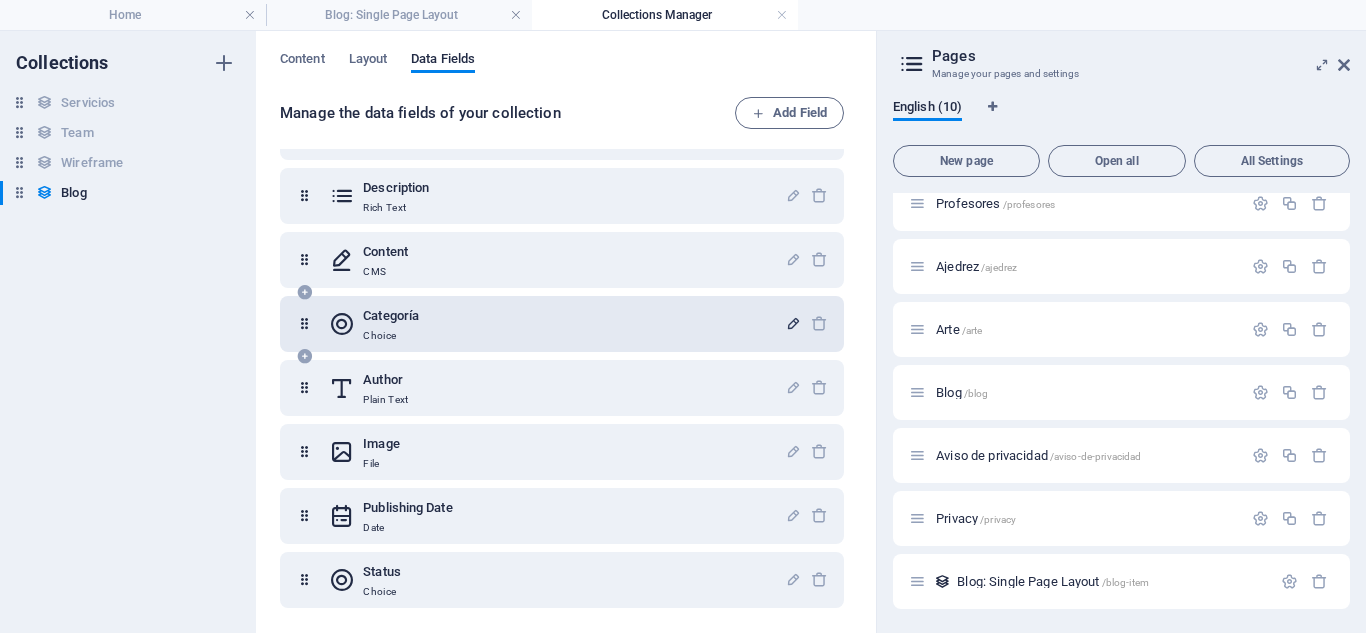 scroll, scrollTop: 121, scrollLeft: 0, axis: vertical 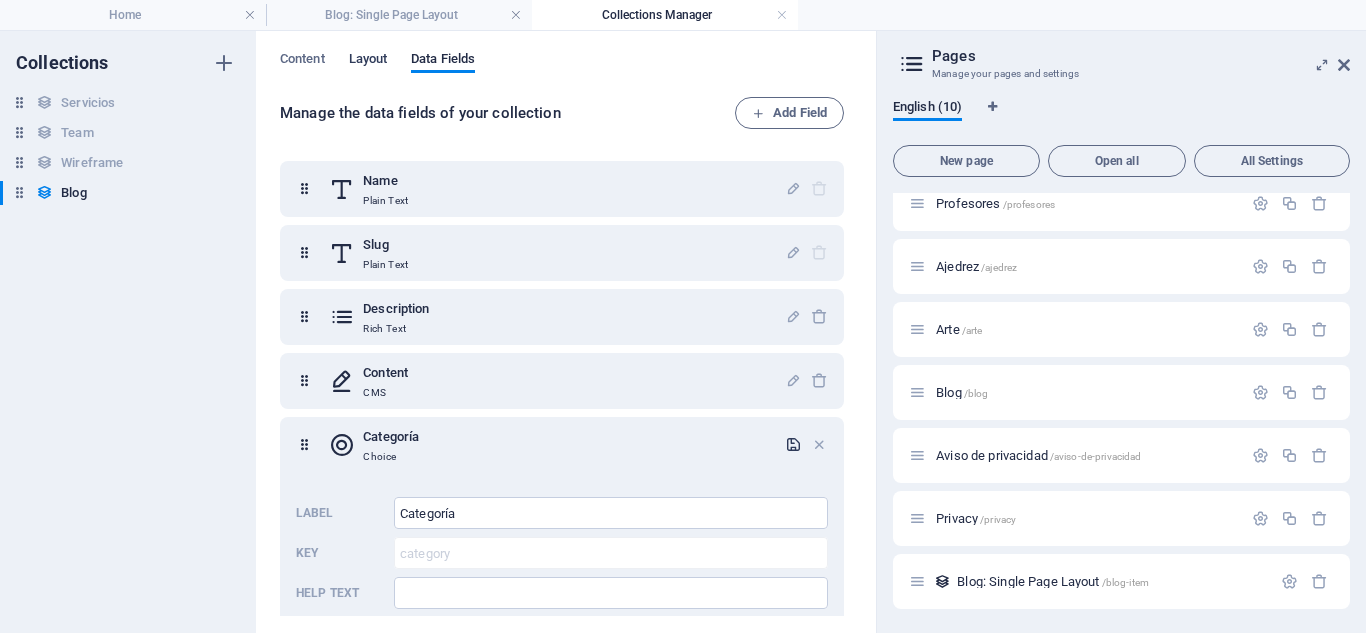 click on "Layout" at bounding box center (368, 61) 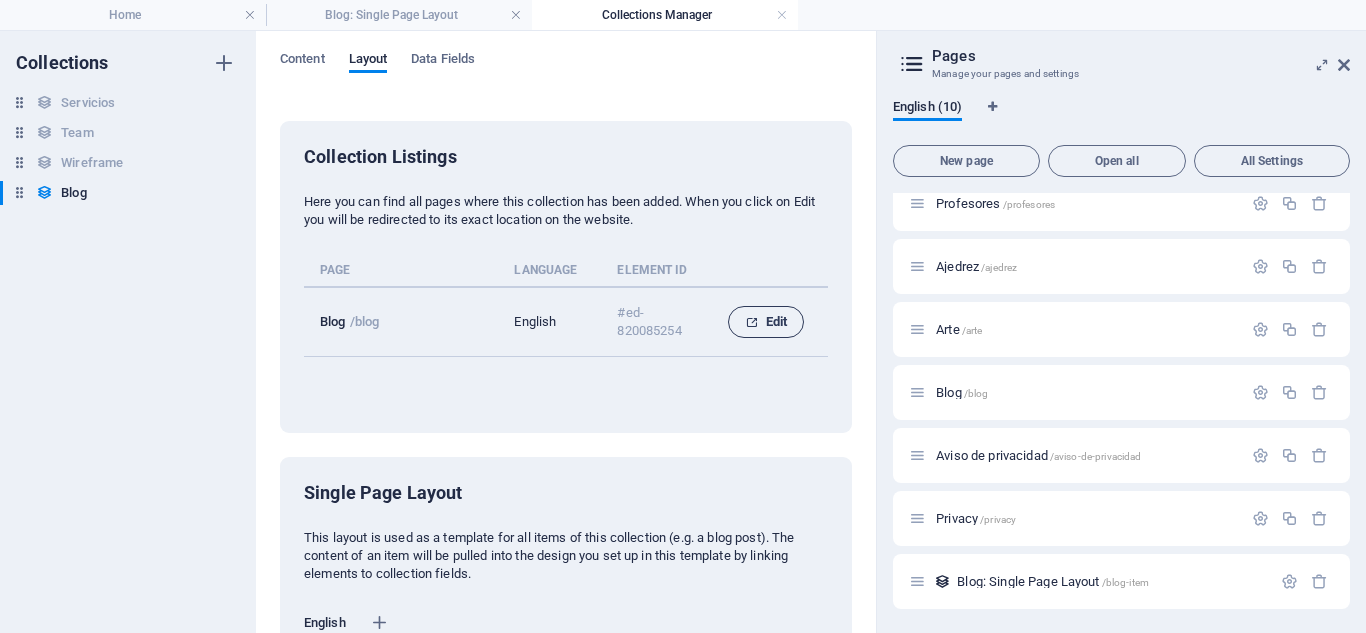 click on "Edit" at bounding box center [766, 322] 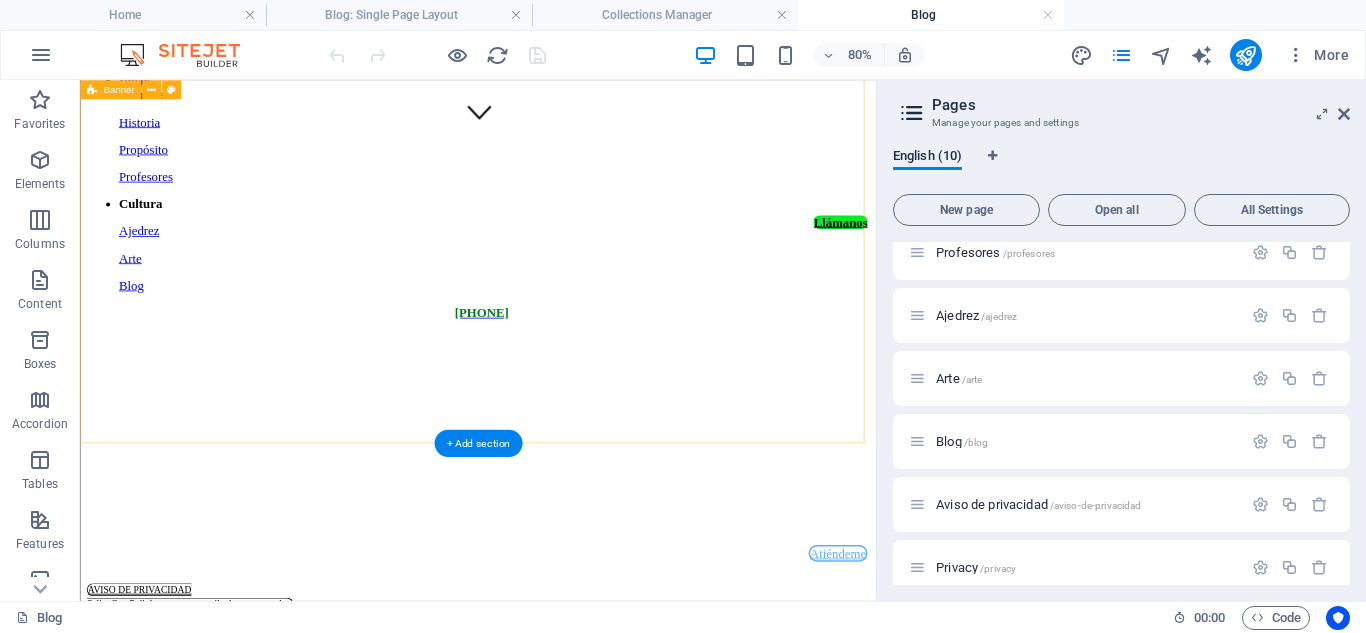 scroll, scrollTop: 600, scrollLeft: 0, axis: vertical 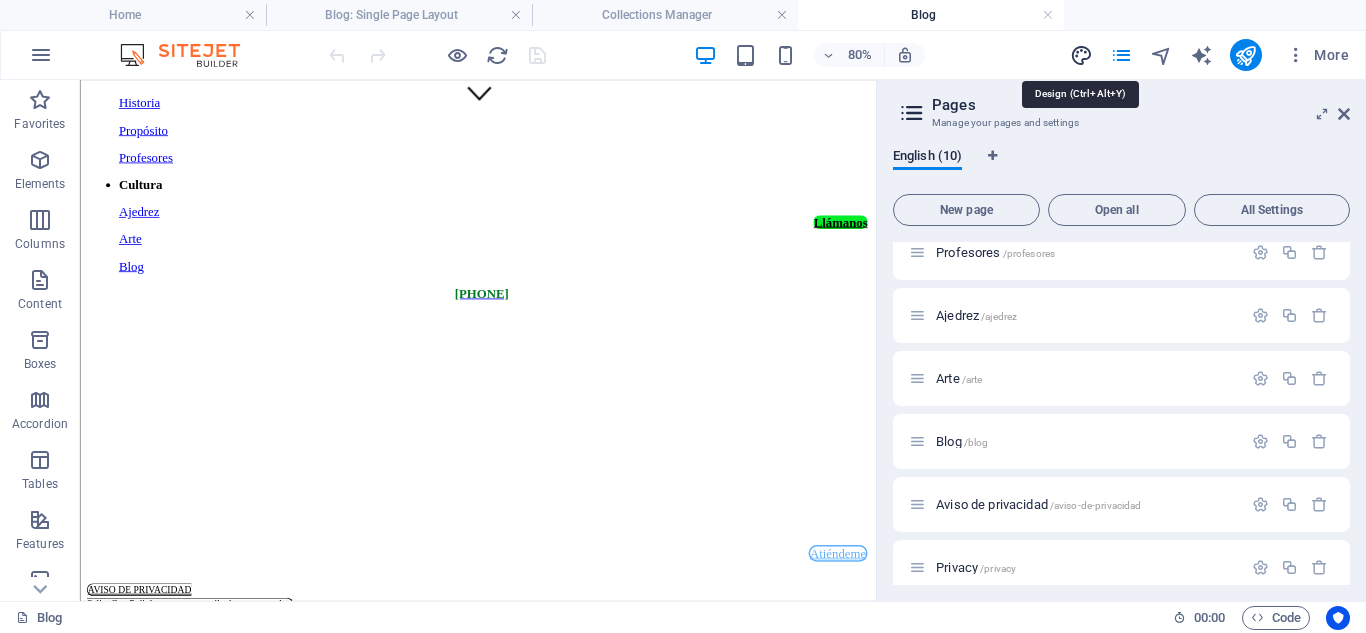 click at bounding box center (1081, 55) 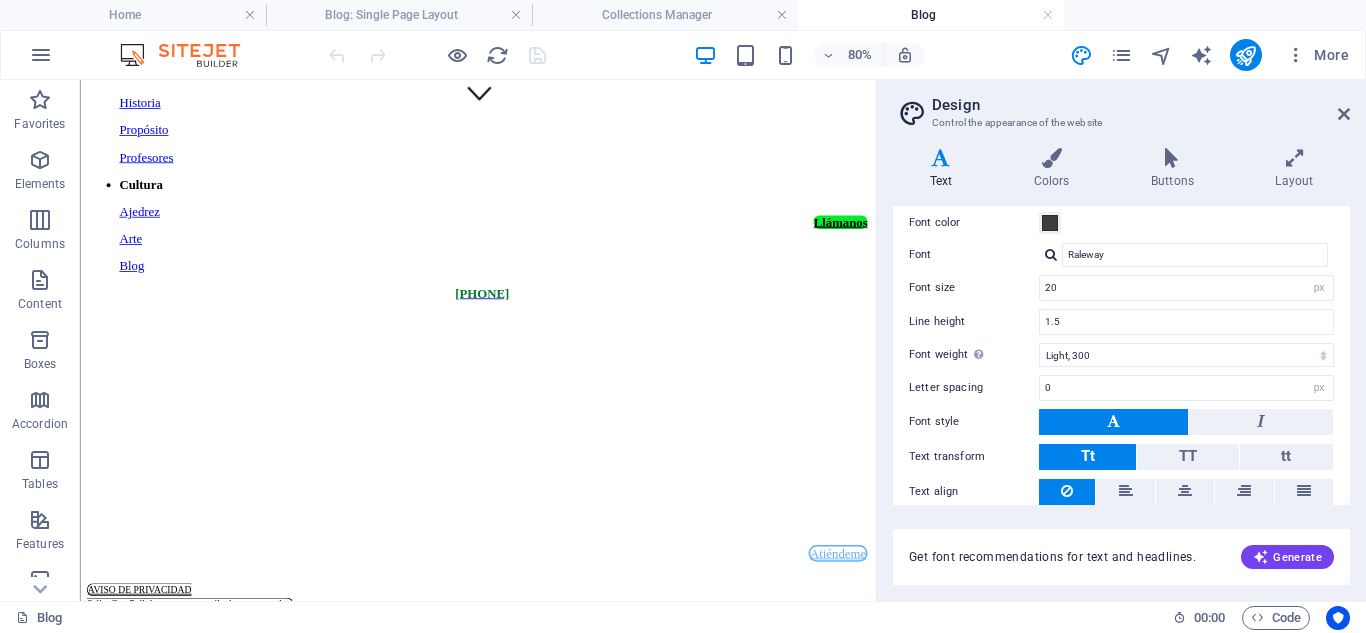 scroll, scrollTop: 0, scrollLeft: 0, axis: both 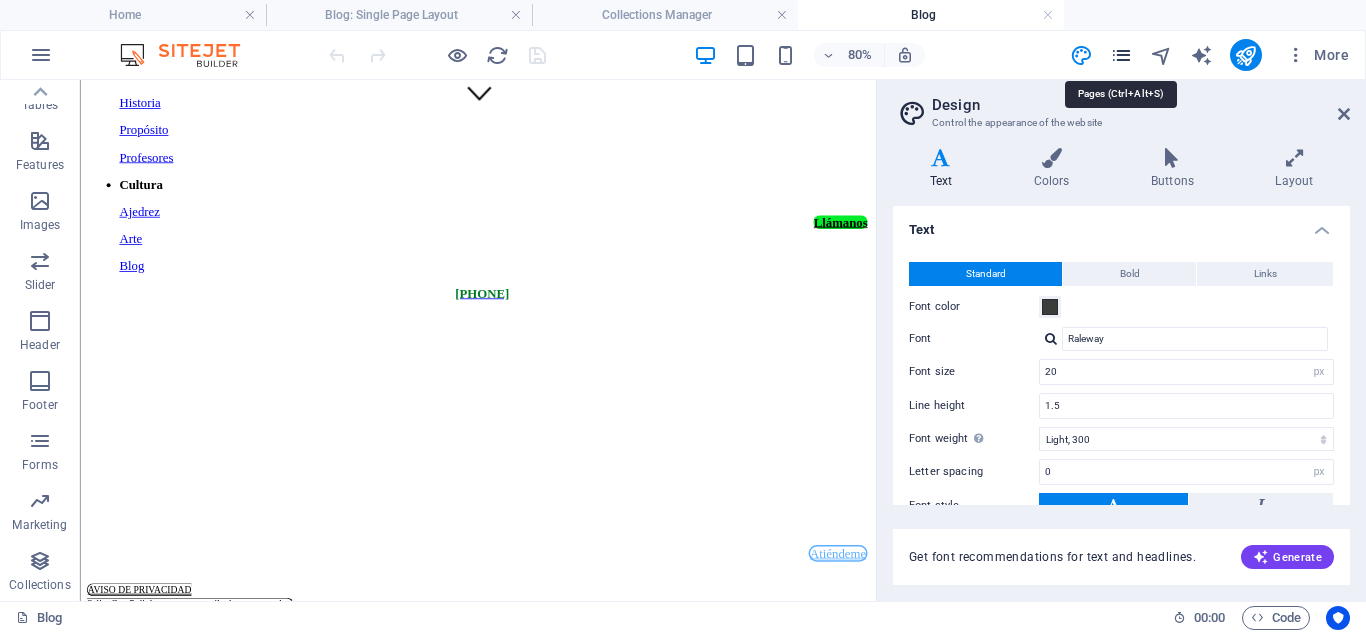 click at bounding box center (1121, 55) 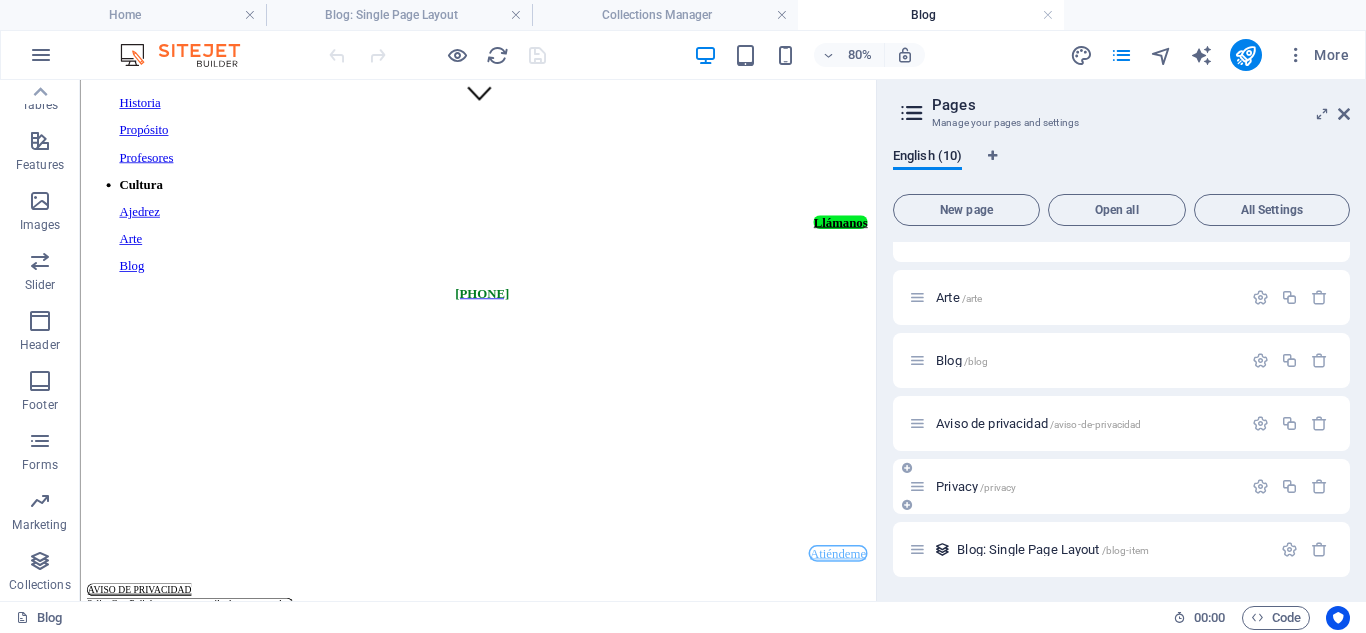 scroll, scrollTop: 287, scrollLeft: 0, axis: vertical 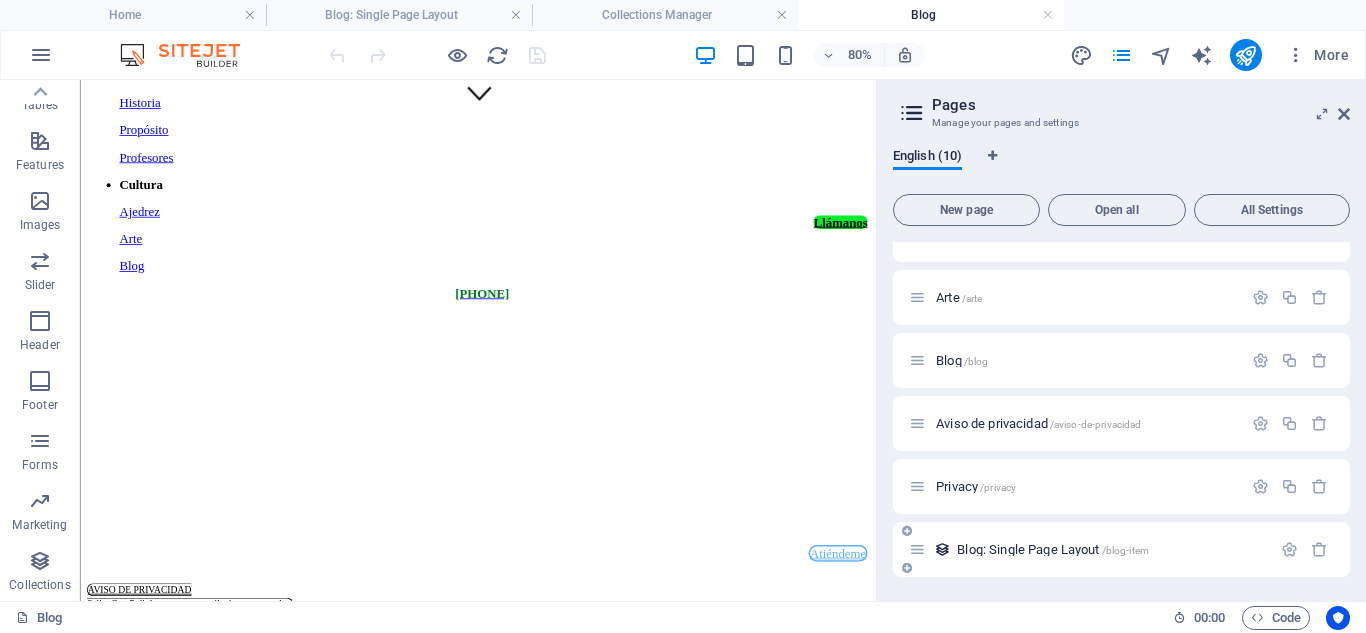 click on "Blog: Single Page Layout /blog-item" at bounding box center [1053, 549] 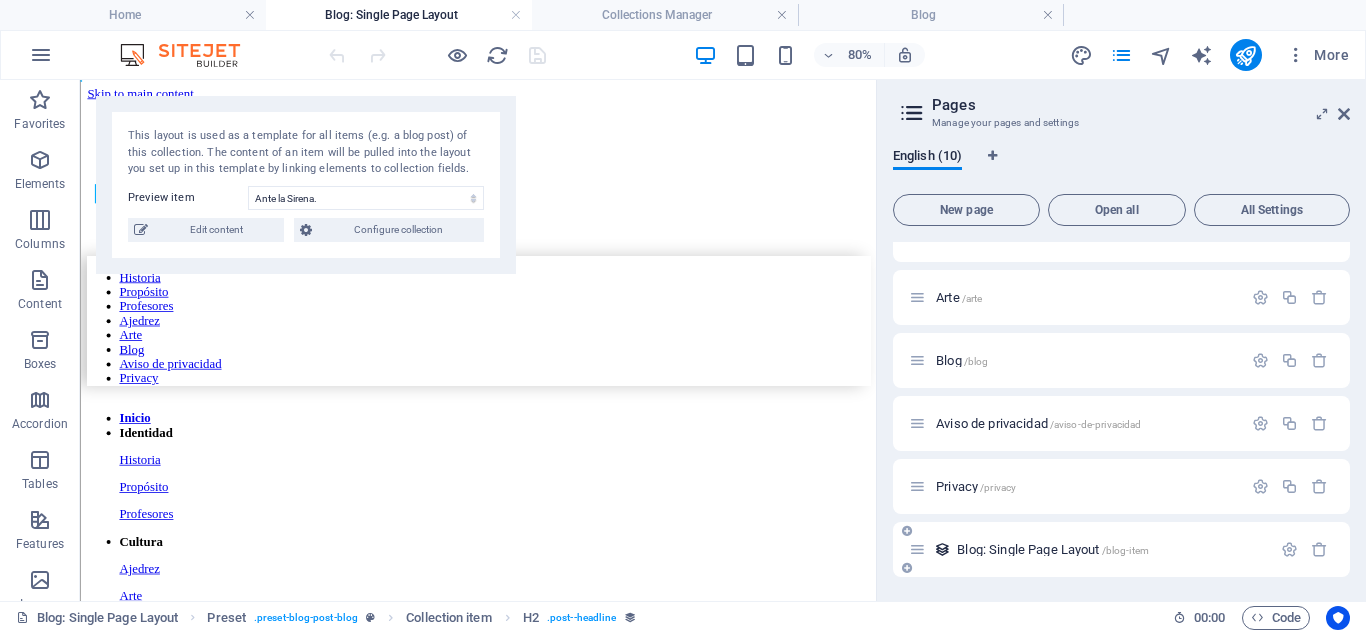 scroll, scrollTop: 0, scrollLeft: 0, axis: both 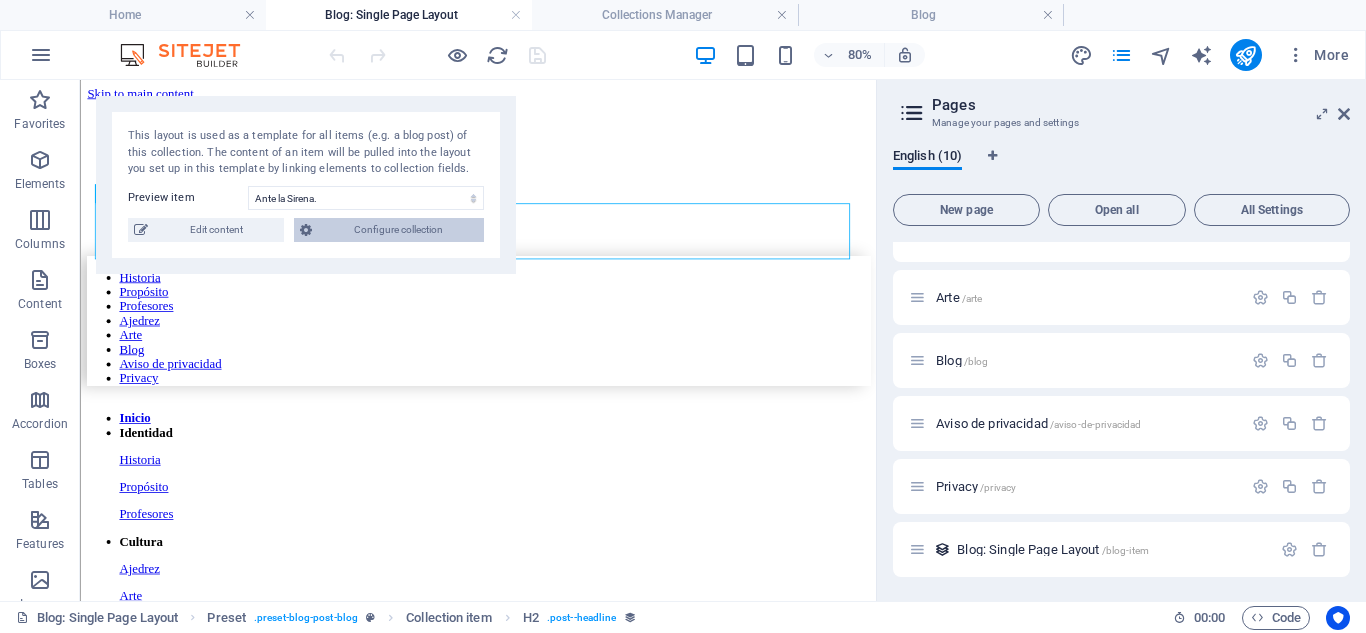 click on "Configure collection" at bounding box center [398, 230] 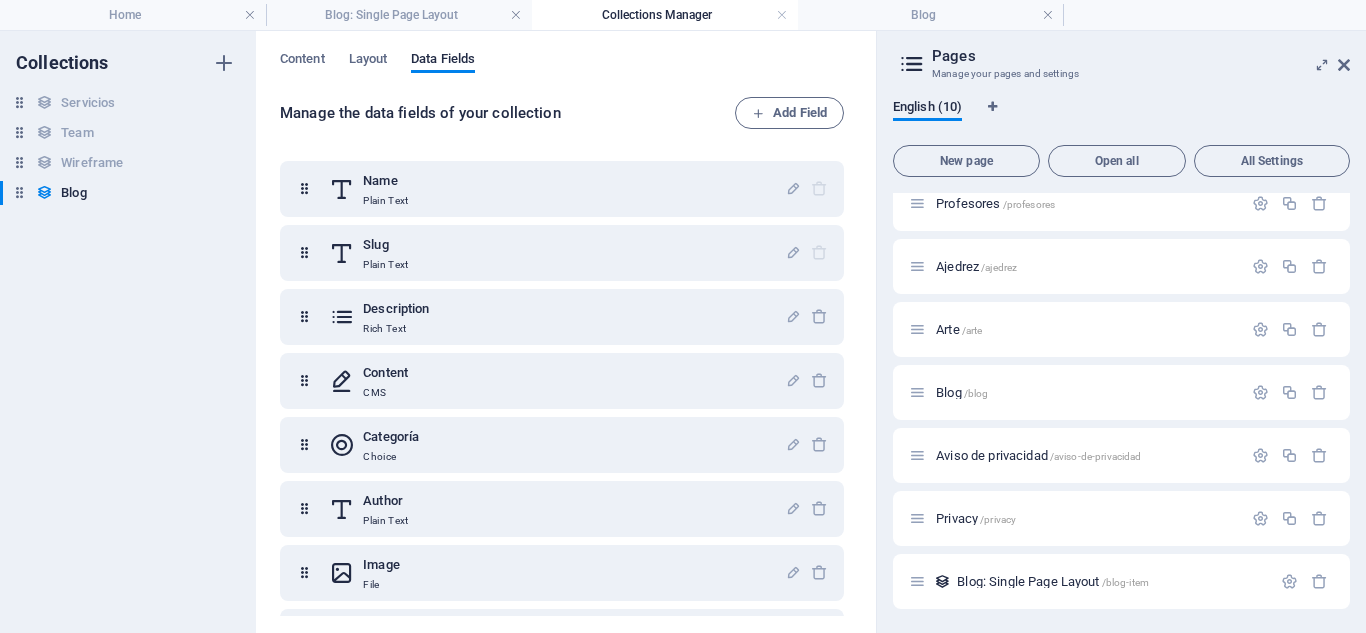 scroll, scrollTop: 206, scrollLeft: 0, axis: vertical 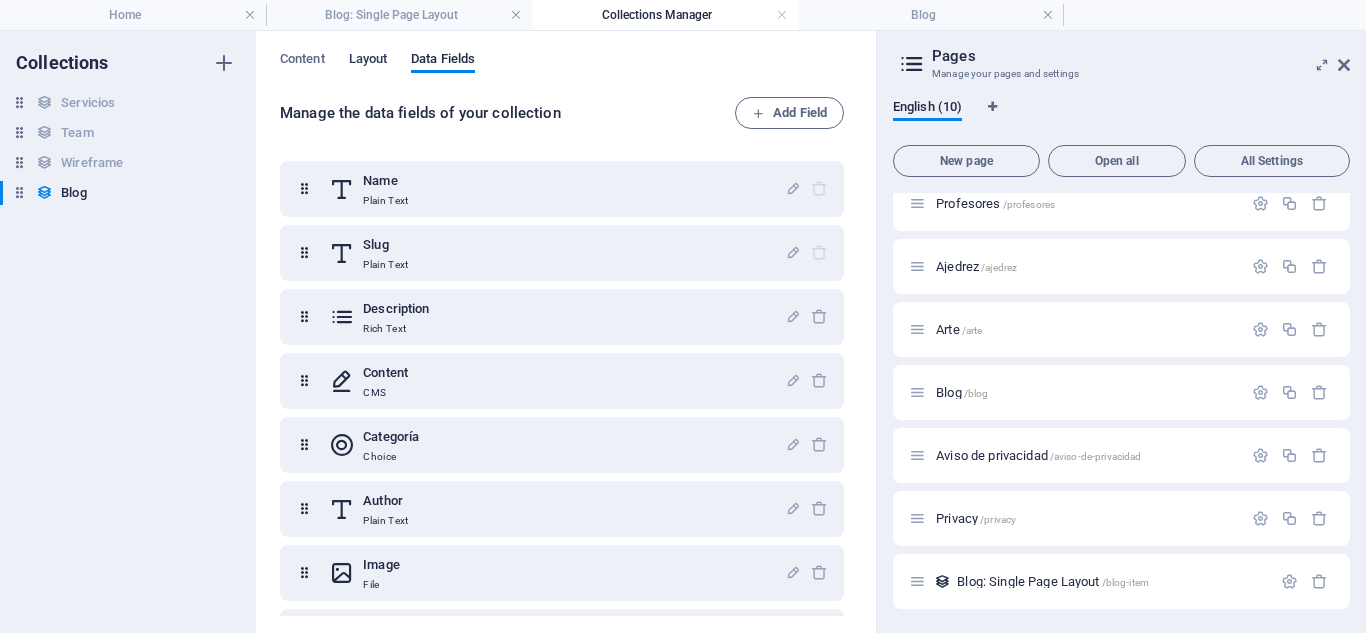 click on "Layout" at bounding box center [368, 61] 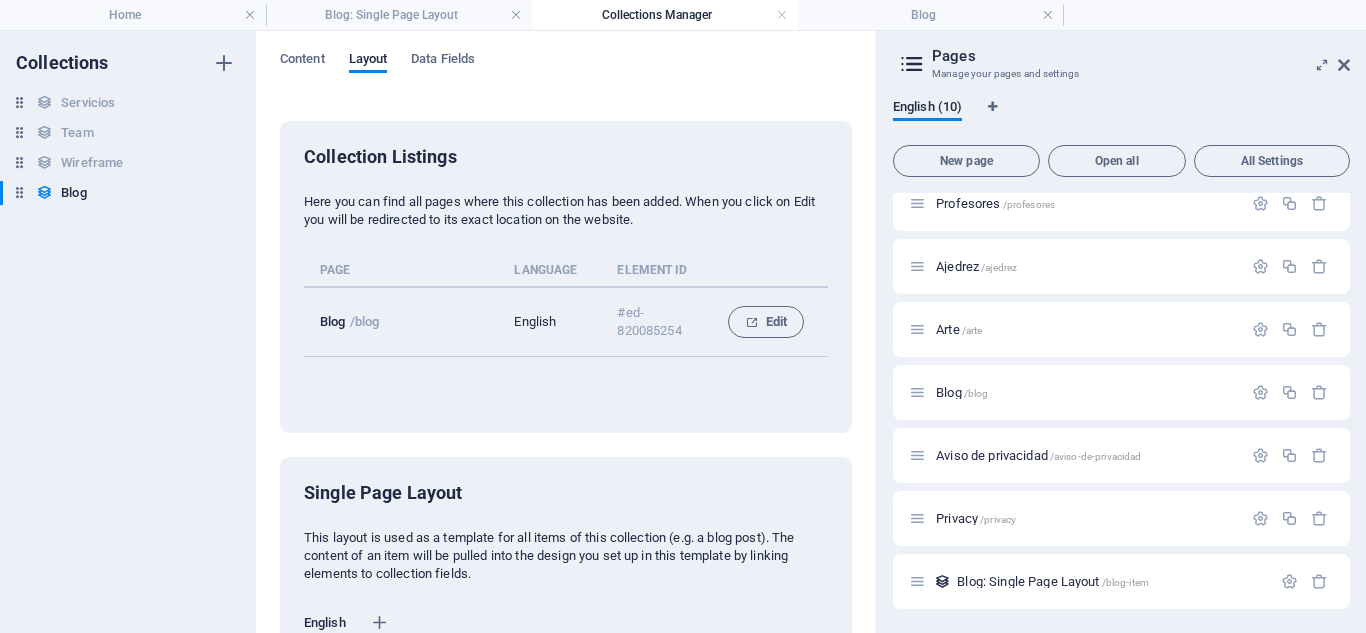 click on "English" at bounding box center (549, 322) 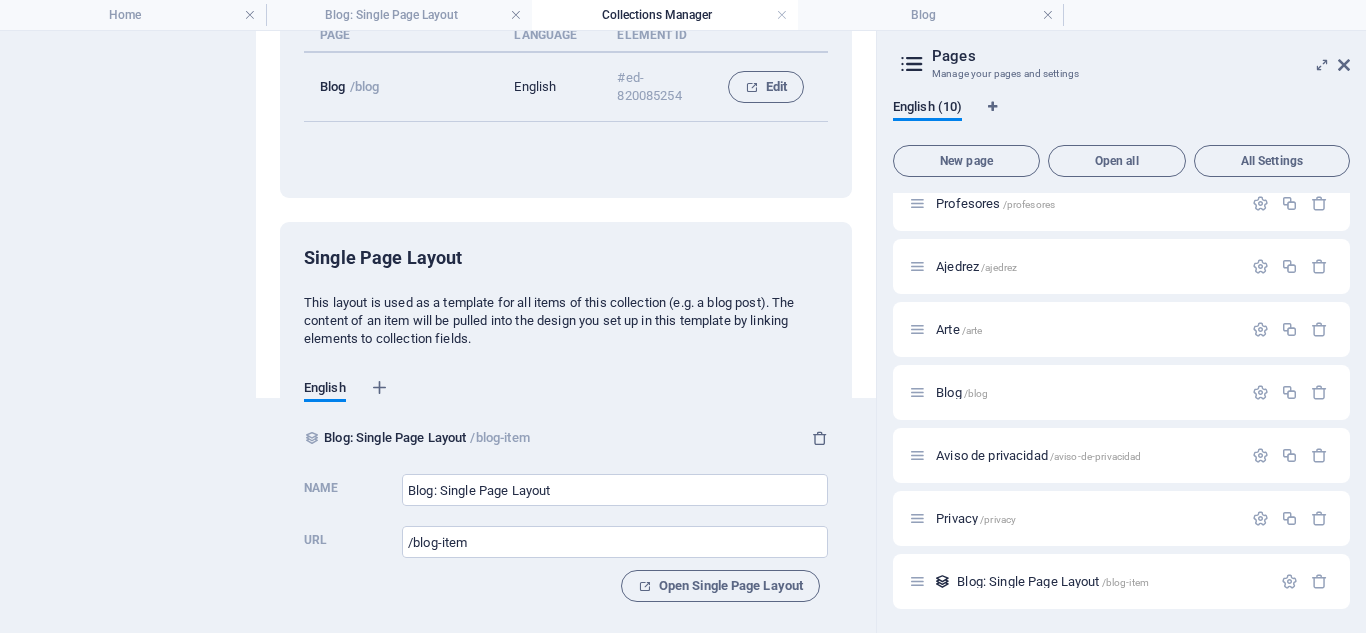 scroll, scrollTop: 244, scrollLeft: 0, axis: vertical 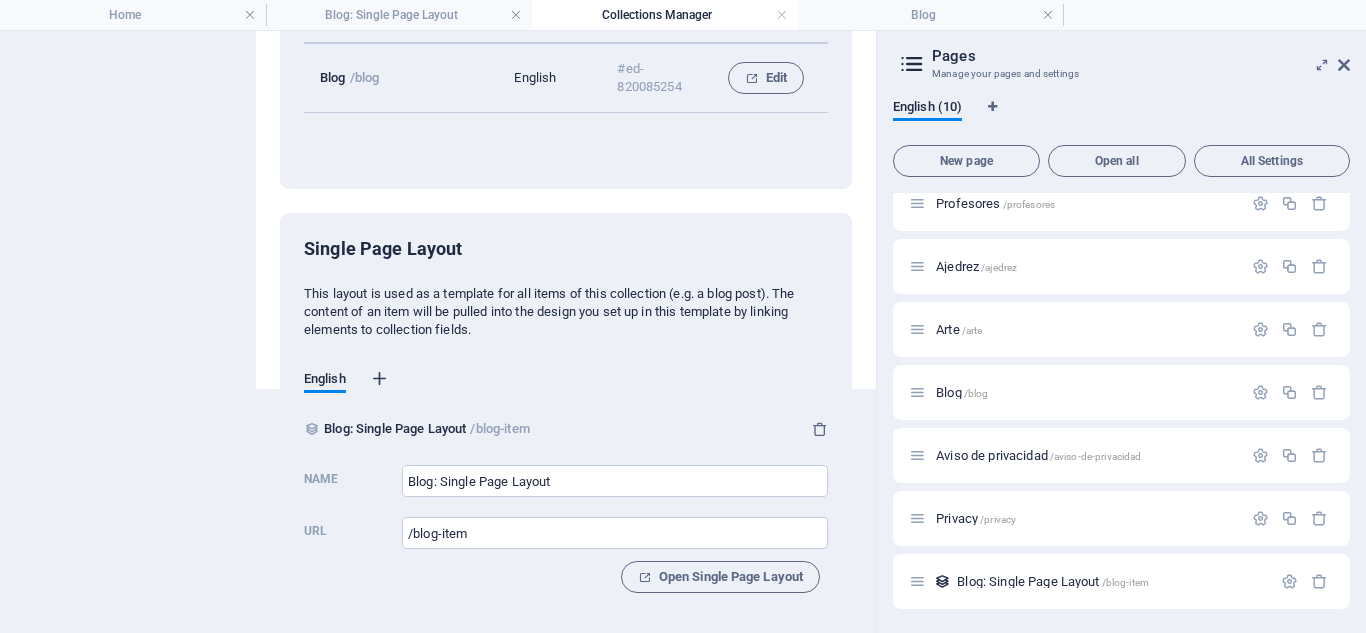 click at bounding box center [380, 379] 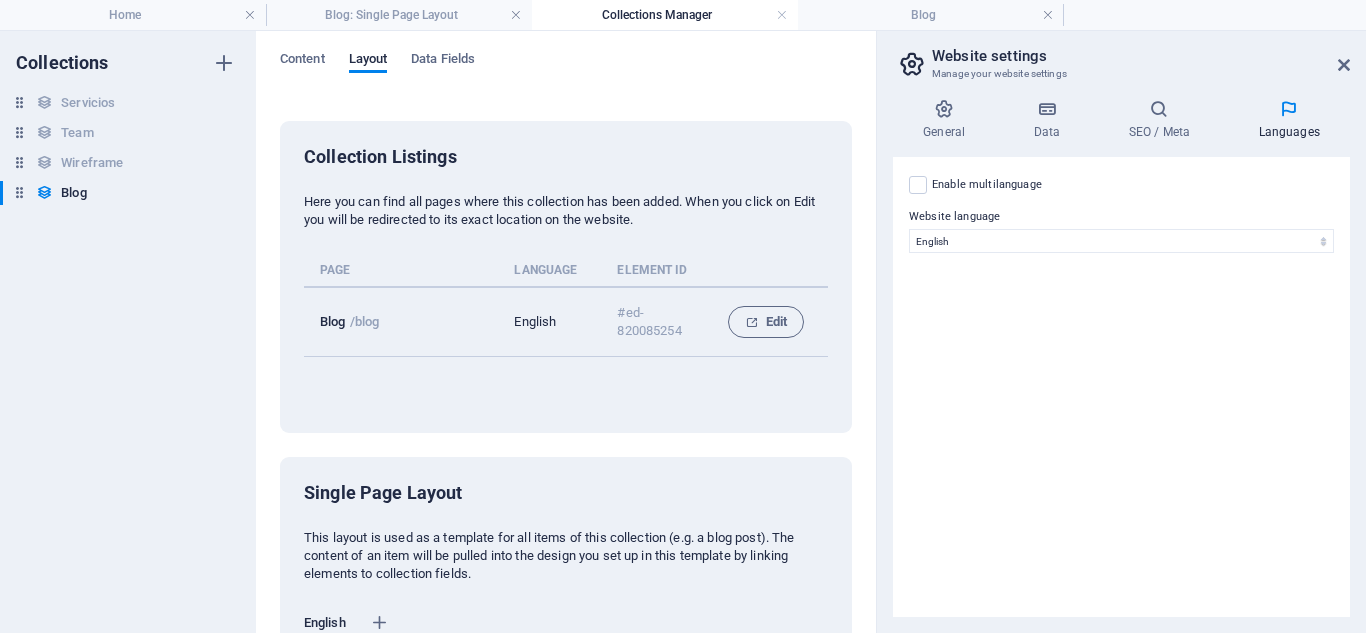 scroll, scrollTop: 244, scrollLeft: 0, axis: vertical 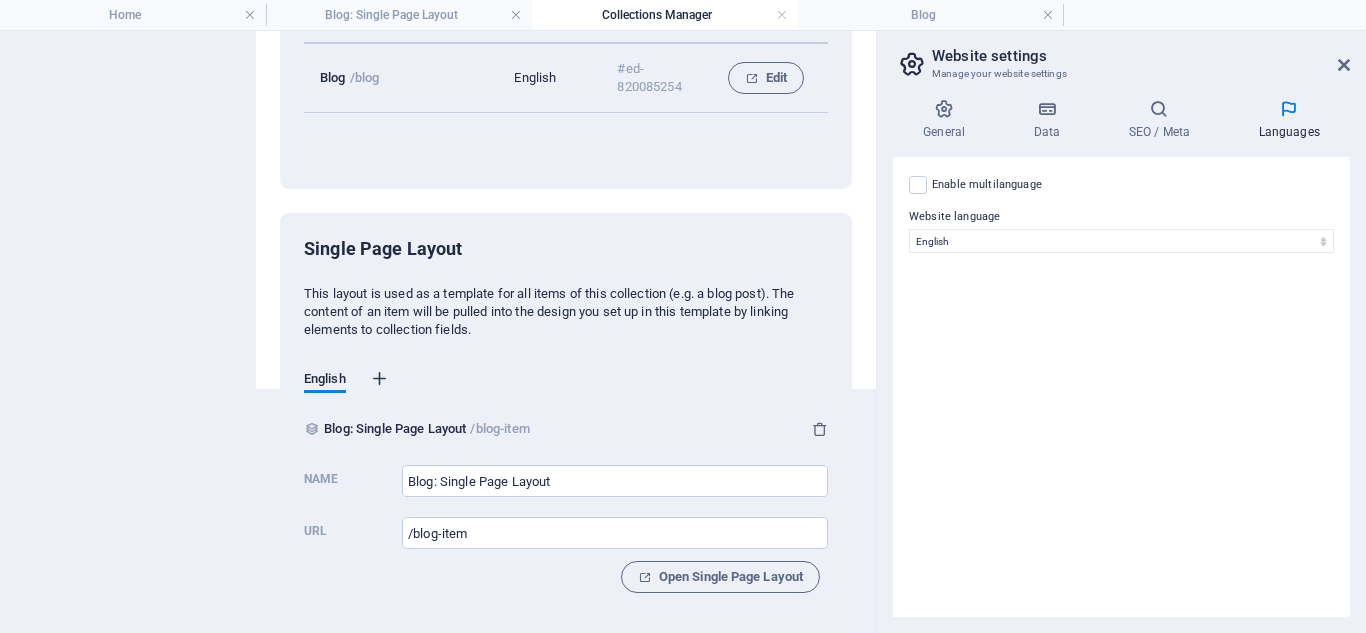 click at bounding box center [380, 379] 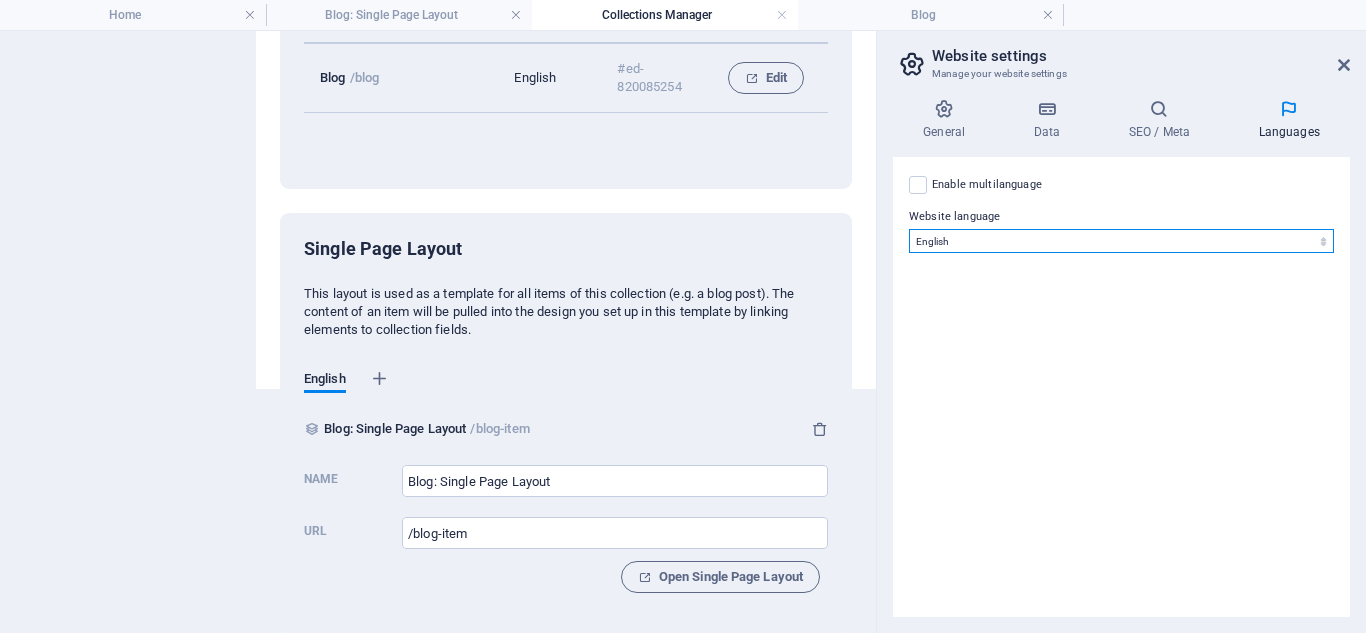 click on "Abkhazian Afar Afrikaans Akan Albanian Amharic Arabic Aragonese Armenian Assamese Avaric Avestan Aymara Azerbaijani Bambara Bashkir Basque Belarusian Bengali Bihari languages Bislama Bokmål Bosnian Breton Bulgarian Burmese Catalan Central Khmer Chamorro Chechen Chinese Church Slavic Chuvash Cornish Corsican Cree Croatian Czech Danish Dutch Dzongkha English Esperanto Estonian Ewe Faroese Farsi (Persian) Fijian Finnish French Fulah Gaelic Galician Ganda Georgian German Greek Greenlandic Guaraní Gujarati Haitian Creole Hausa Hebrew Herero Hindi Hiri Motu Hungarian Icelandic Ido Igbo Indonesian Interlingua Interlingue Inuktitut Inupiaq Irish Italian Japanese Javanese Kannada Kanuri Kashmiri Kazakh Kikuyu Kinyarwanda Komi Kongo Korean Kurdish Kwanyama Kyrgyz Lao Latin Latvian Limburgish Lingala Lithuanian Luba-Katanga Luxembourgish Macedonian Malagasy Malay Malayalam Maldivian Maltese Manx Maori Marathi Marshallese Mongolian Nauru Navajo Ndonga Nepali North Ndebele Northern Sami Norwegian Norwegian Nynorsk Nuosu" at bounding box center [1121, 241] 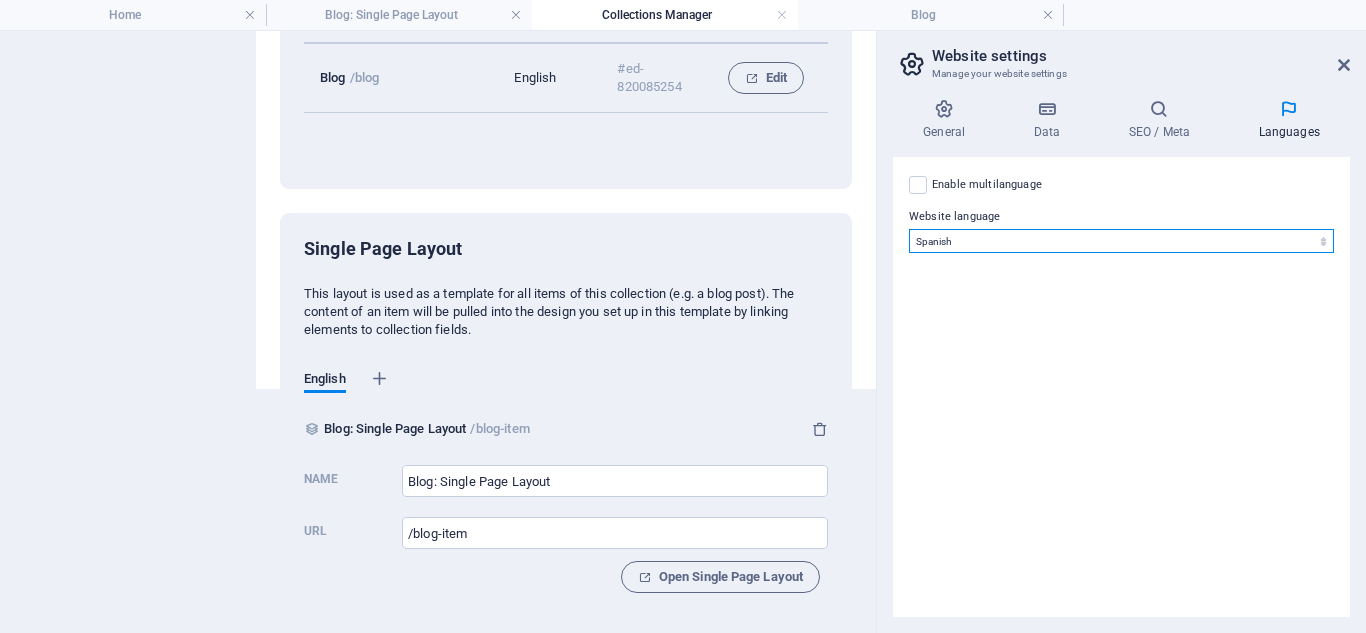 click on "Abkhazian Afar Afrikaans Akan Albanian Amharic Arabic Aragonese Armenian Assamese Avaric Avestan Aymara Azerbaijani Bambara Bashkir Basque Belarusian Bengali Bihari languages Bislama Bokmål Bosnian Breton Bulgarian Burmese Catalan Central Khmer Chamorro Chechen Chinese Church Slavic Chuvash Cornish Corsican Cree Croatian Czech Danish Dutch Dzongkha English Esperanto Estonian Ewe Faroese Farsi (Persian) Fijian Finnish French Fulah Gaelic Galician Ganda Georgian German Greek Greenlandic Guaraní Gujarati Haitian Creole Hausa Hebrew Herero Hindi Hiri Motu Hungarian Icelandic Ido Igbo Indonesian Interlingua Interlingue Inuktitut Inupiaq Irish Italian Japanese Javanese Kannada Kanuri Kashmiri Kazakh Kikuyu Kinyarwanda Komi Kongo Korean Kurdish Kwanyama Kyrgyz Lao Latin Latvian Limburgish Lingala Lithuanian Luba-Katanga Luxembourgish Macedonian Malagasy Malay Malayalam Maldivian Maltese Manx Maori Marathi Marshallese Mongolian Nauru Navajo Ndonga Nepali North Ndebele Northern Sami Norwegian Norwegian Nynorsk Nuosu" at bounding box center (1121, 241) 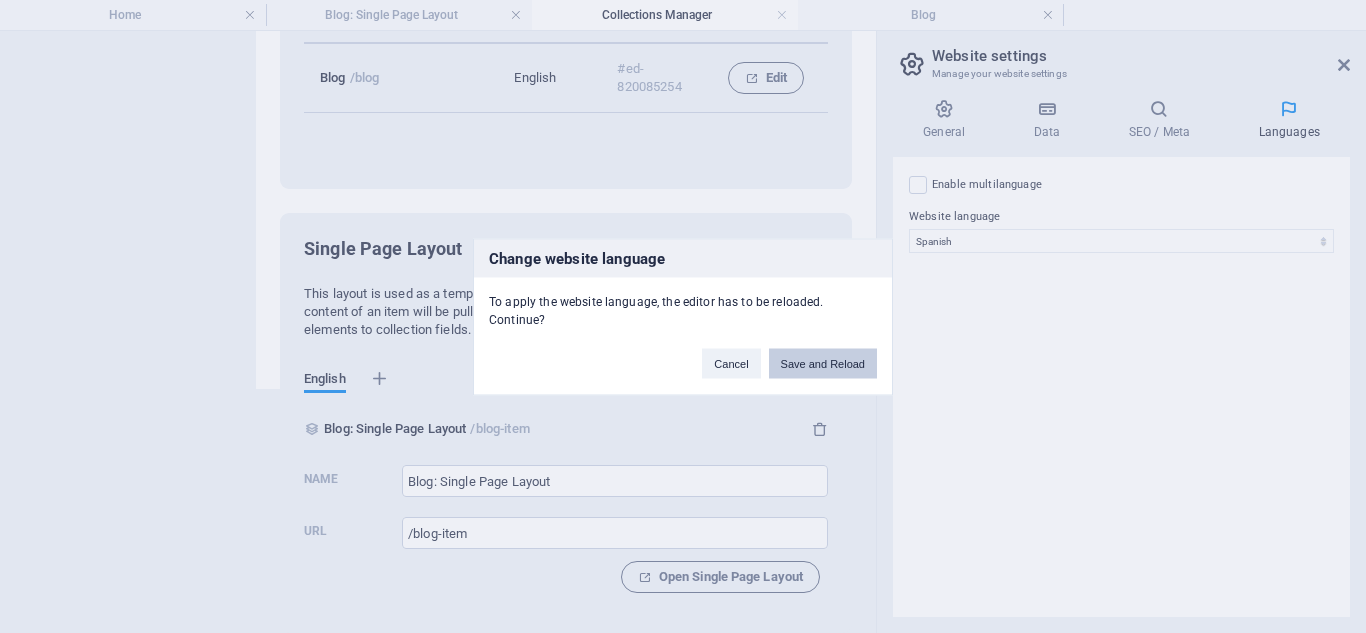 click on "Save and Reload" at bounding box center (823, 363) 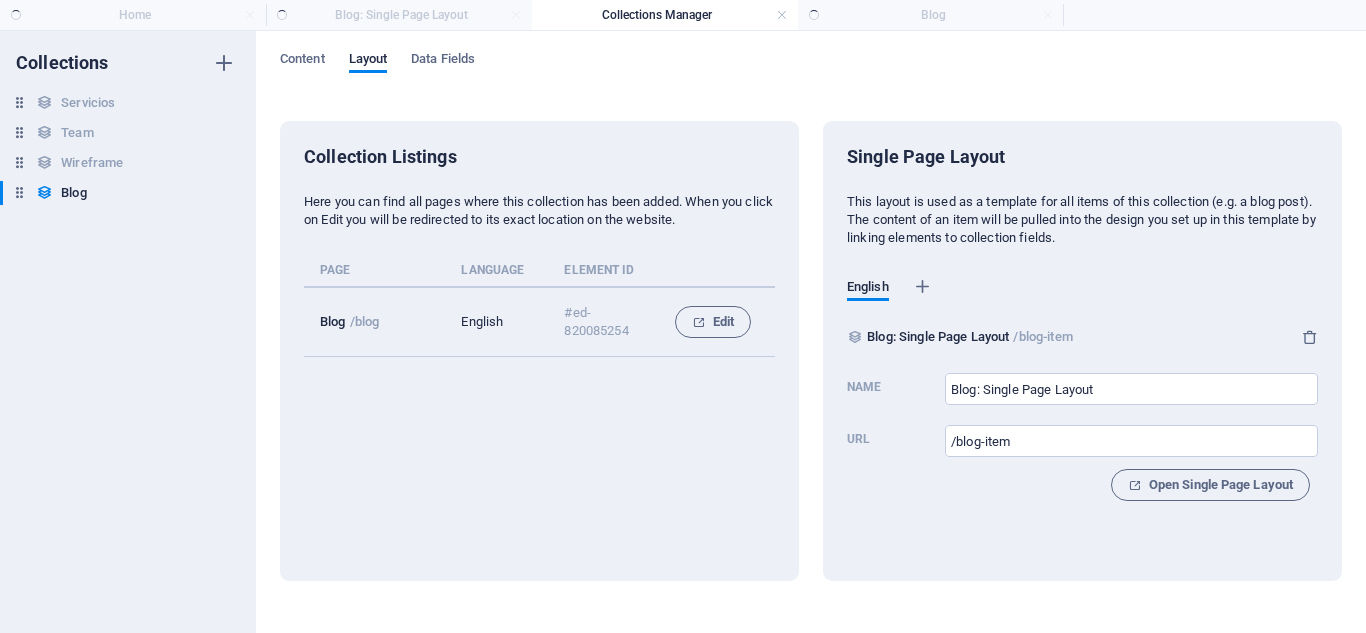 scroll, scrollTop: 0, scrollLeft: 0, axis: both 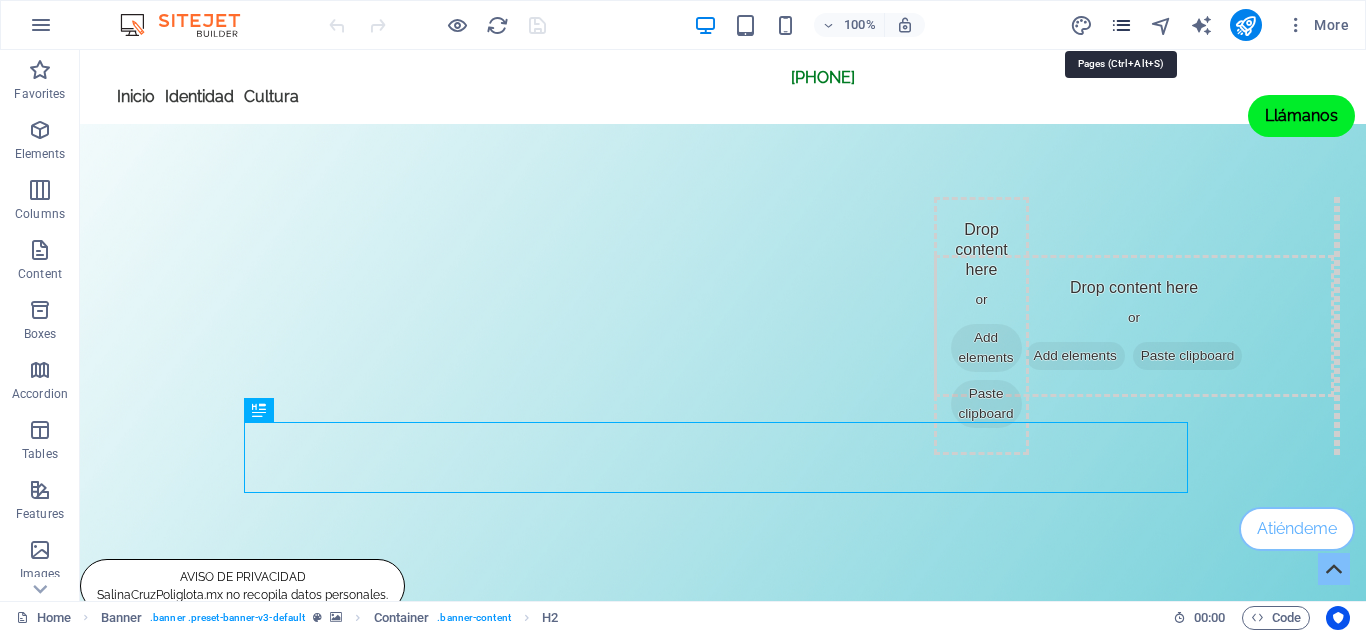 click at bounding box center (1121, 25) 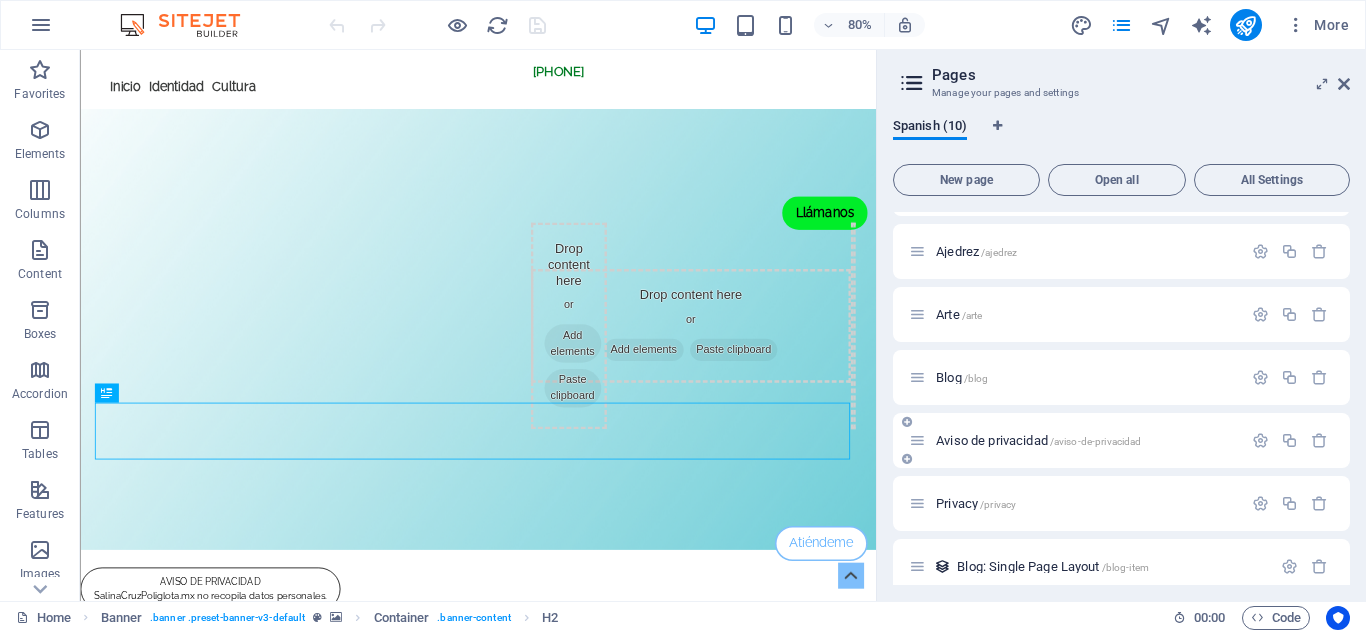 scroll, scrollTop: 257, scrollLeft: 0, axis: vertical 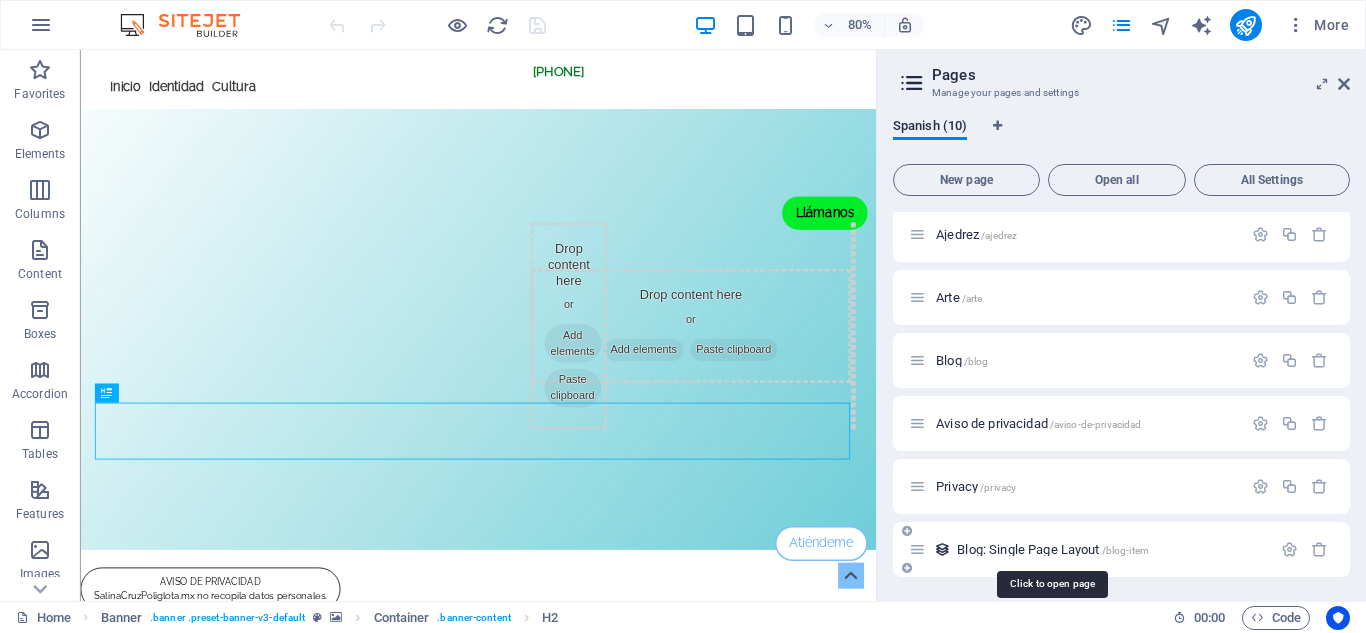 click on "Blog: Single Page Layout /blog-item" at bounding box center [1053, 549] 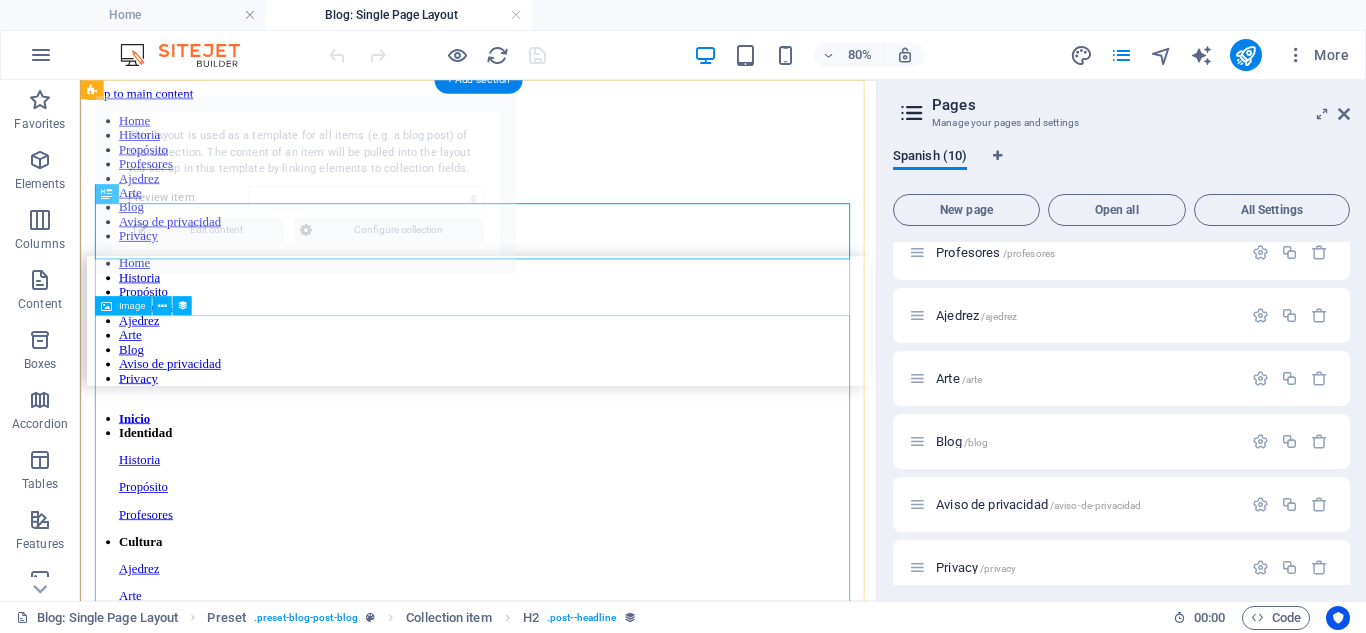 scroll, scrollTop: 0, scrollLeft: 0, axis: both 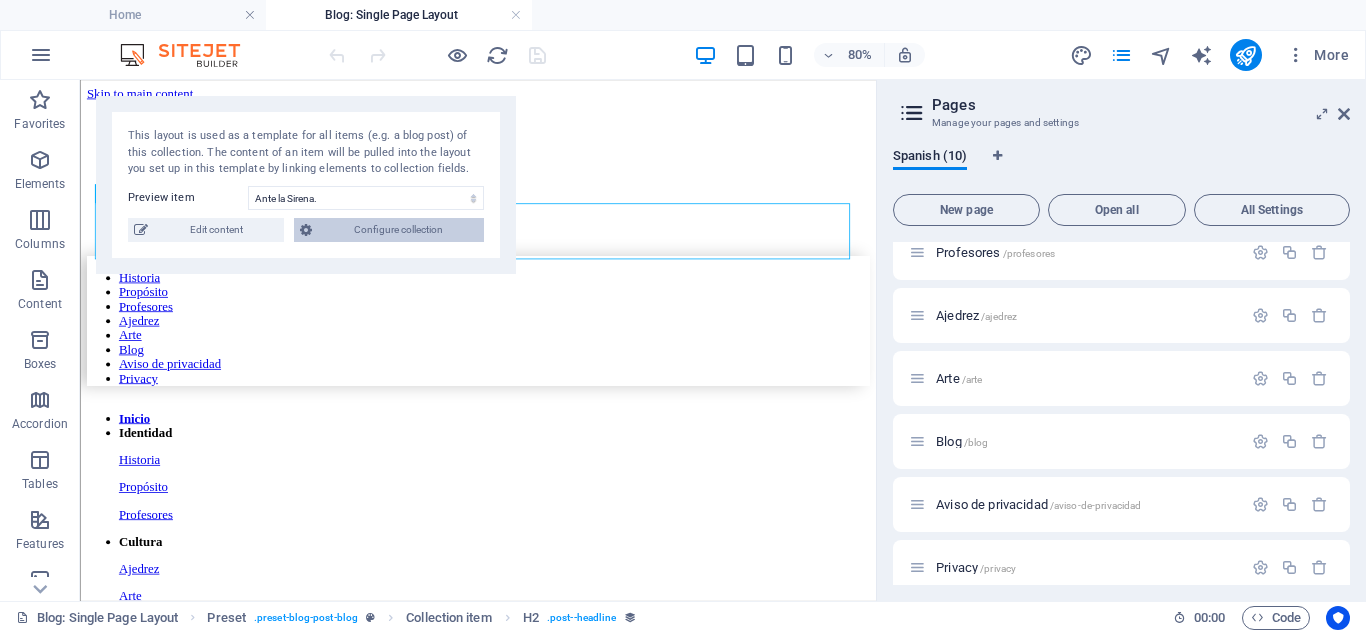 click on "Configure collection" at bounding box center (398, 230) 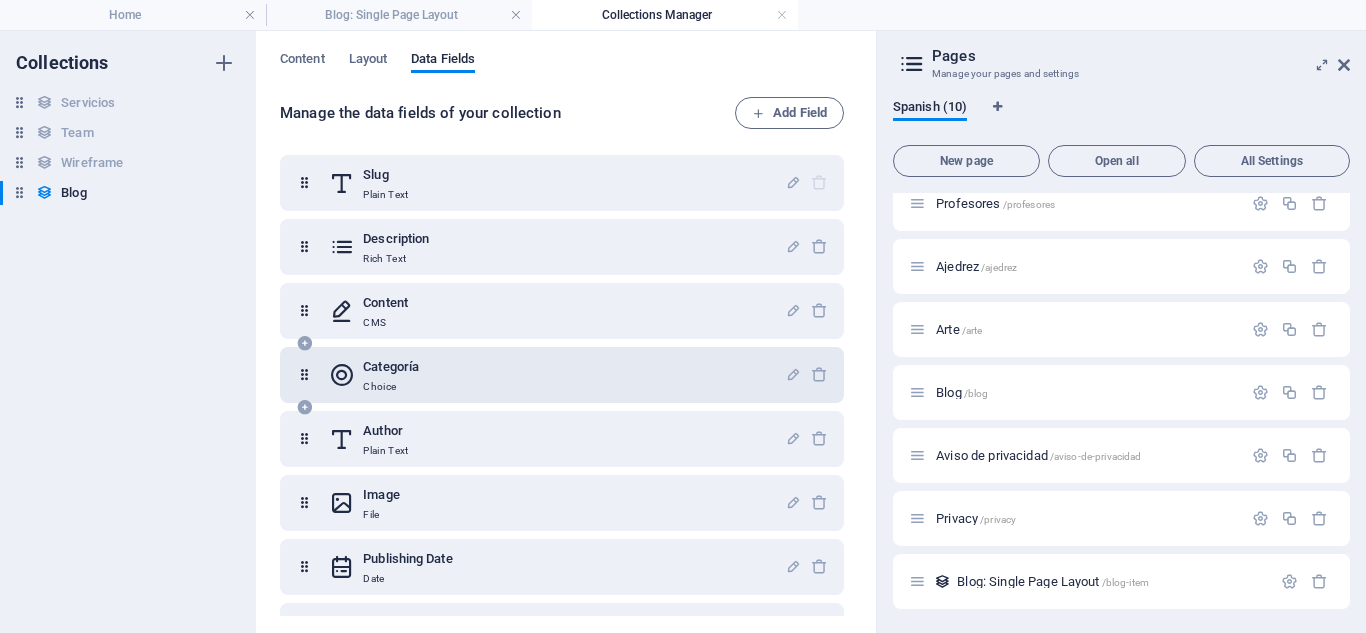 scroll, scrollTop: 100, scrollLeft: 0, axis: vertical 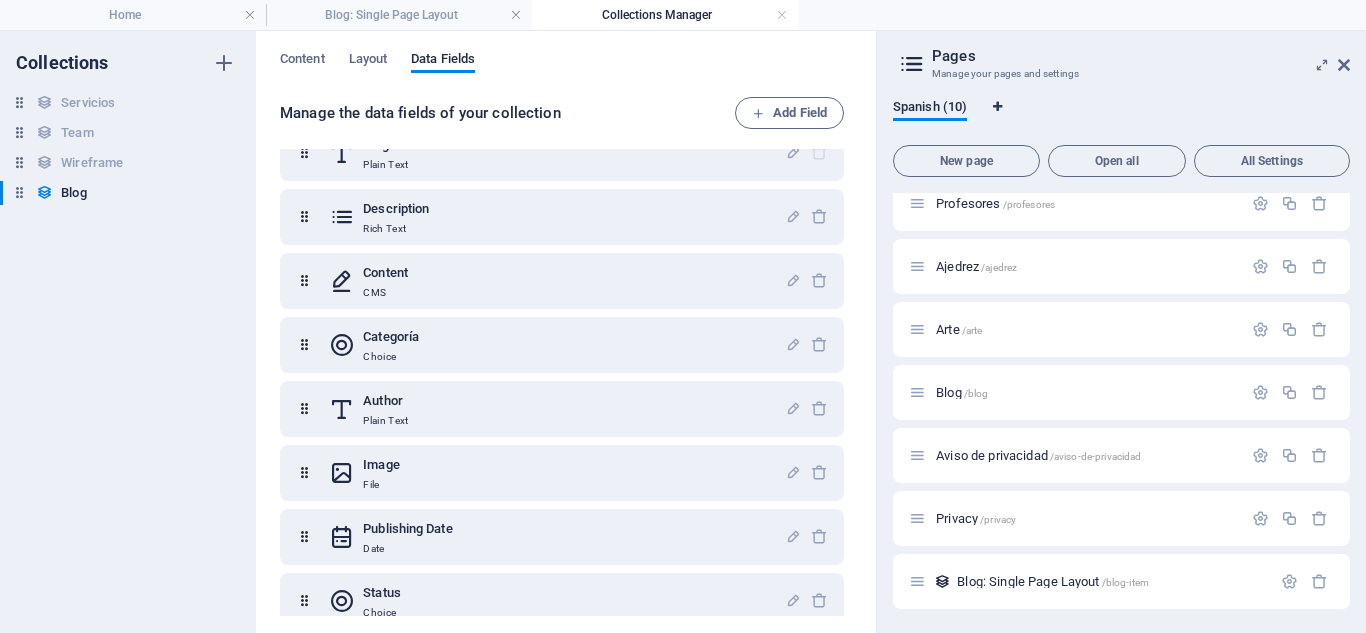 click at bounding box center (997, 107) 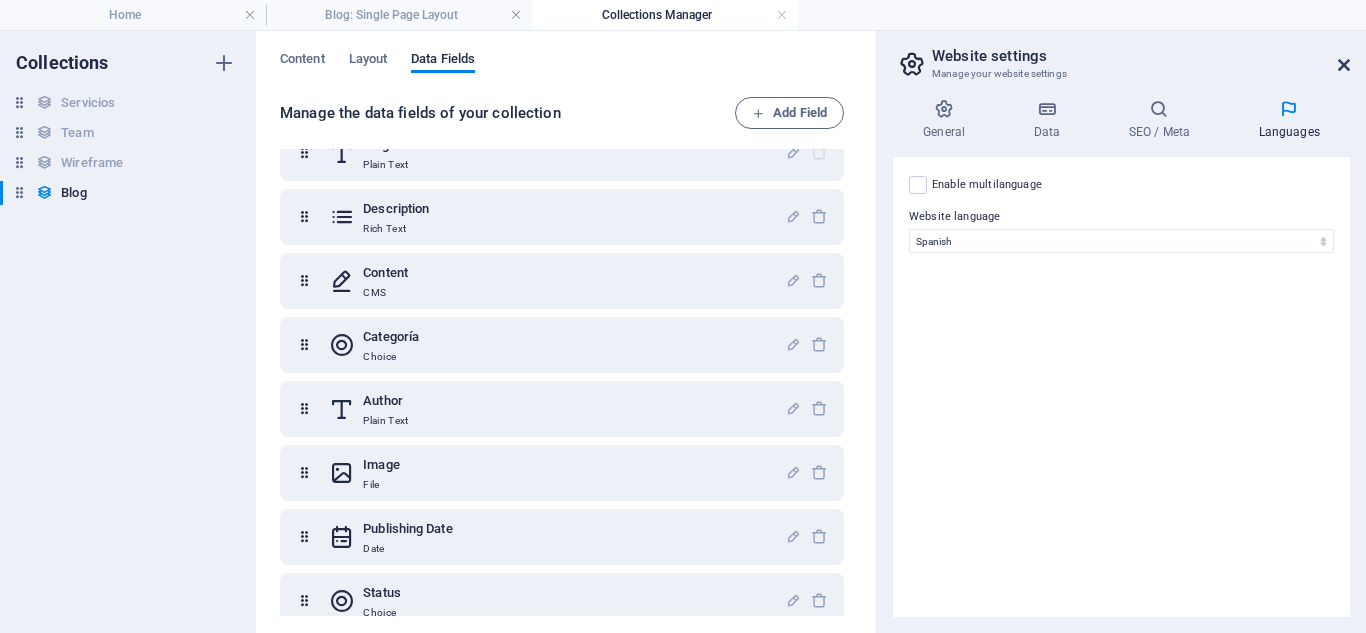 click at bounding box center (1344, 65) 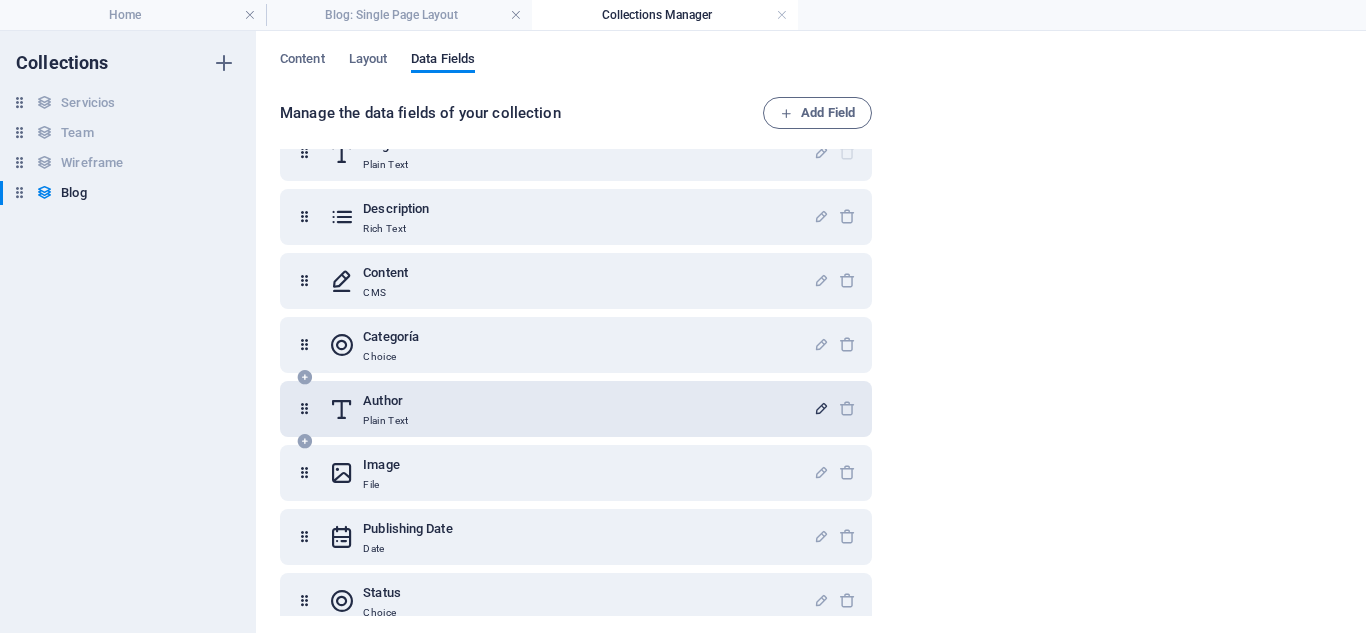 click at bounding box center (821, 408) 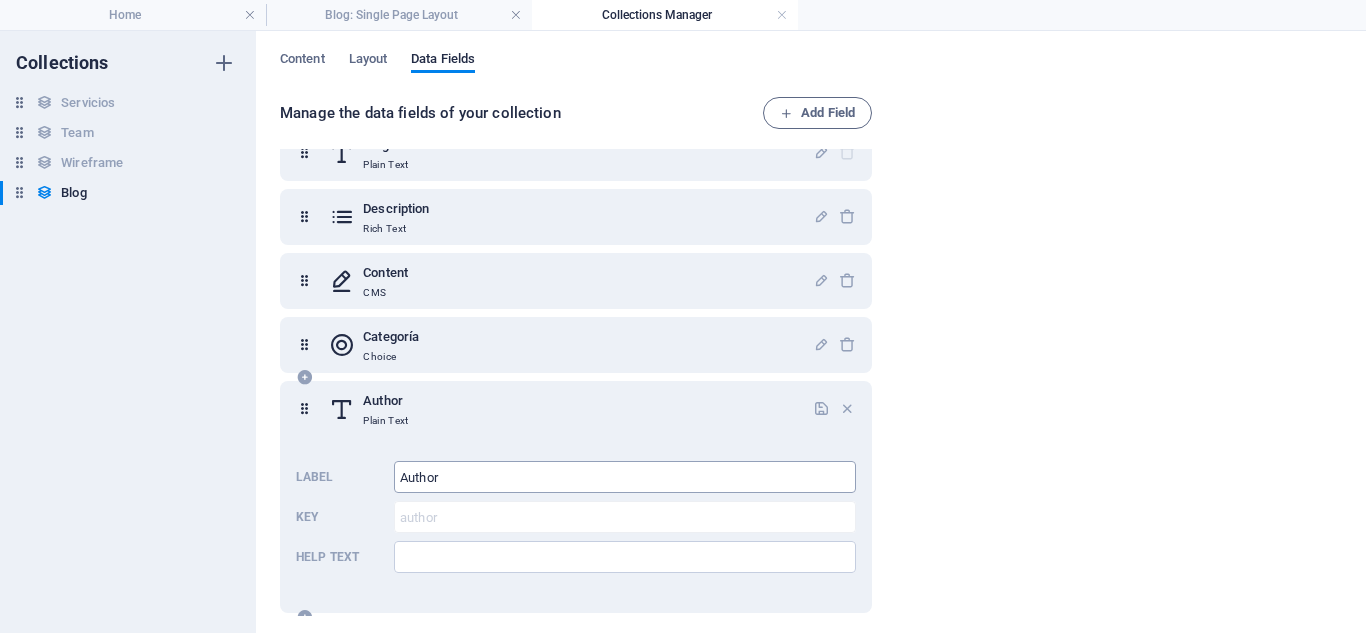 click on "Author" at bounding box center [625, 477] 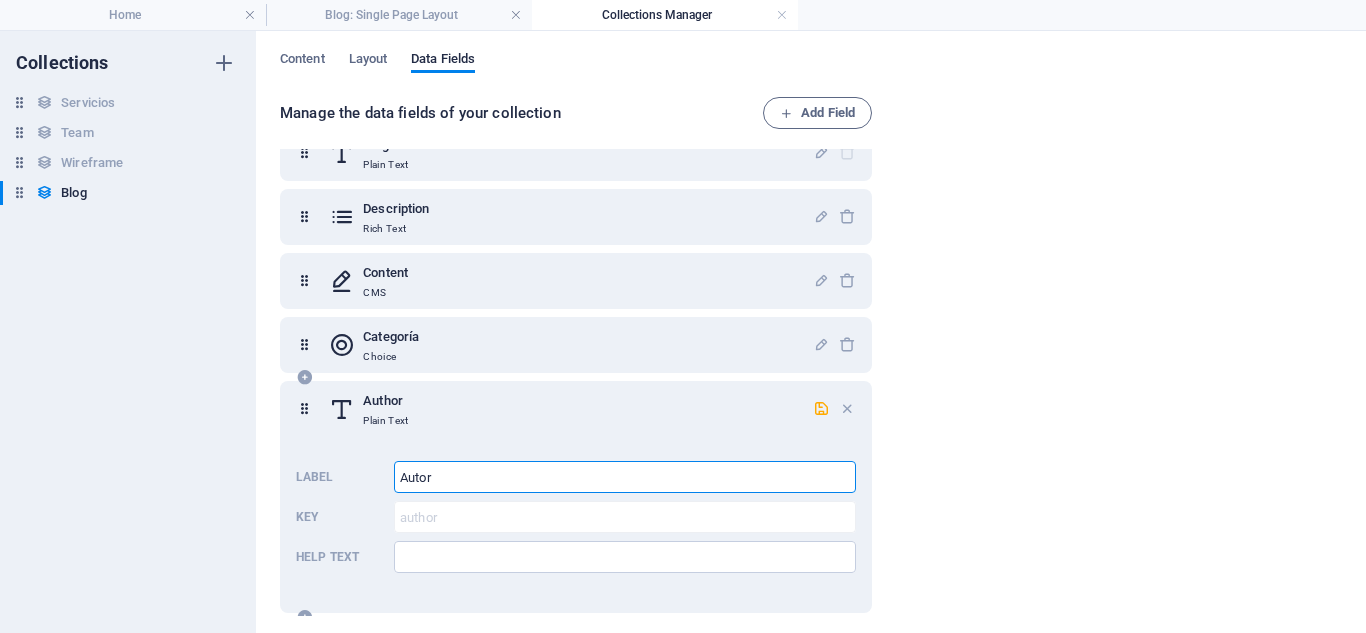 type on "Autor" 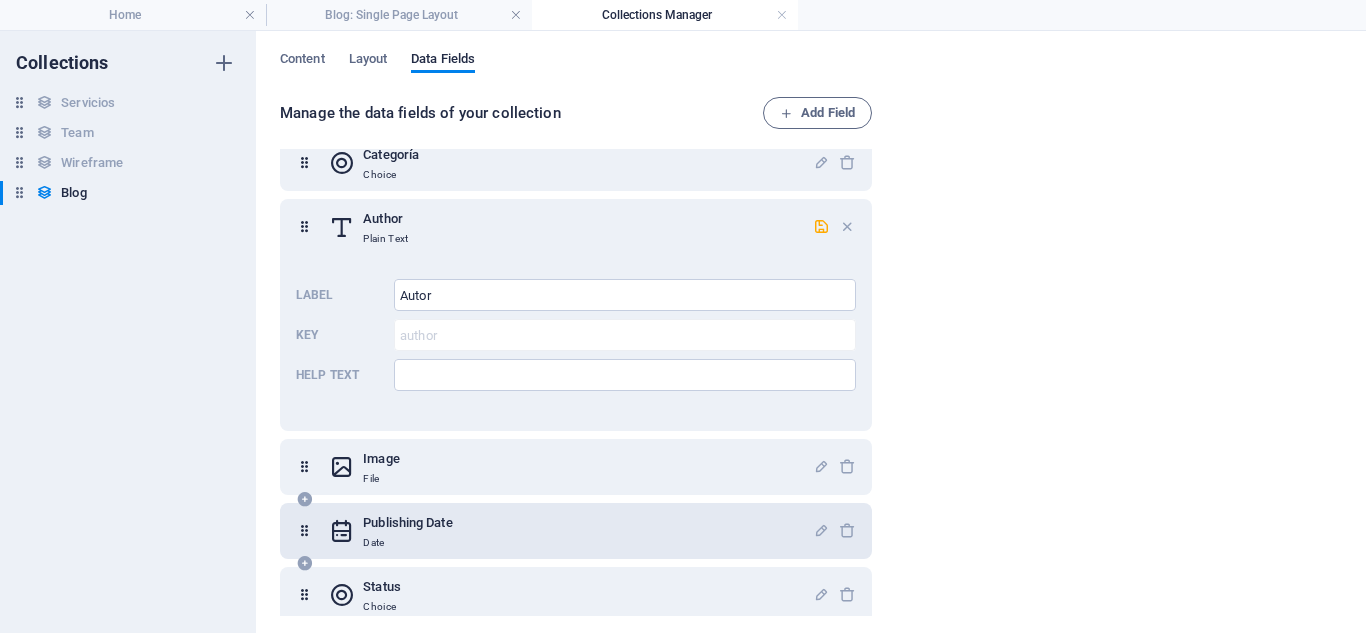 scroll, scrollTop: 297, scrollLeft: 0, axis: vertical 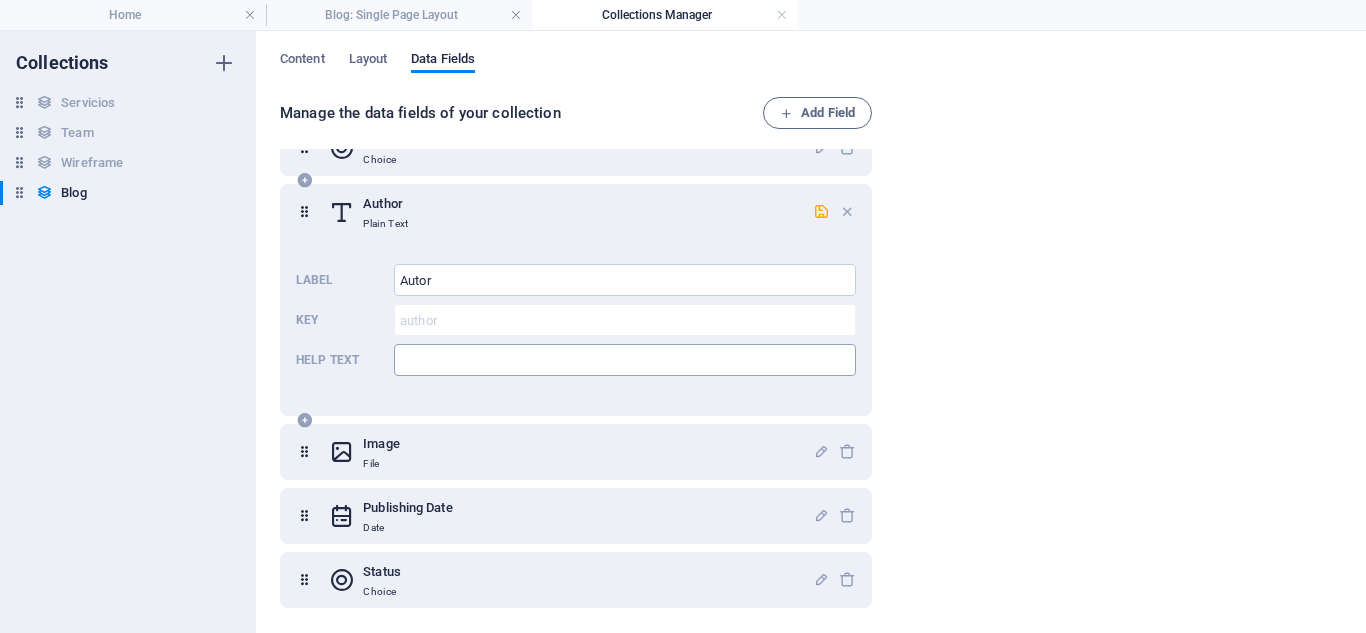 click at bounding box center (625, 360) 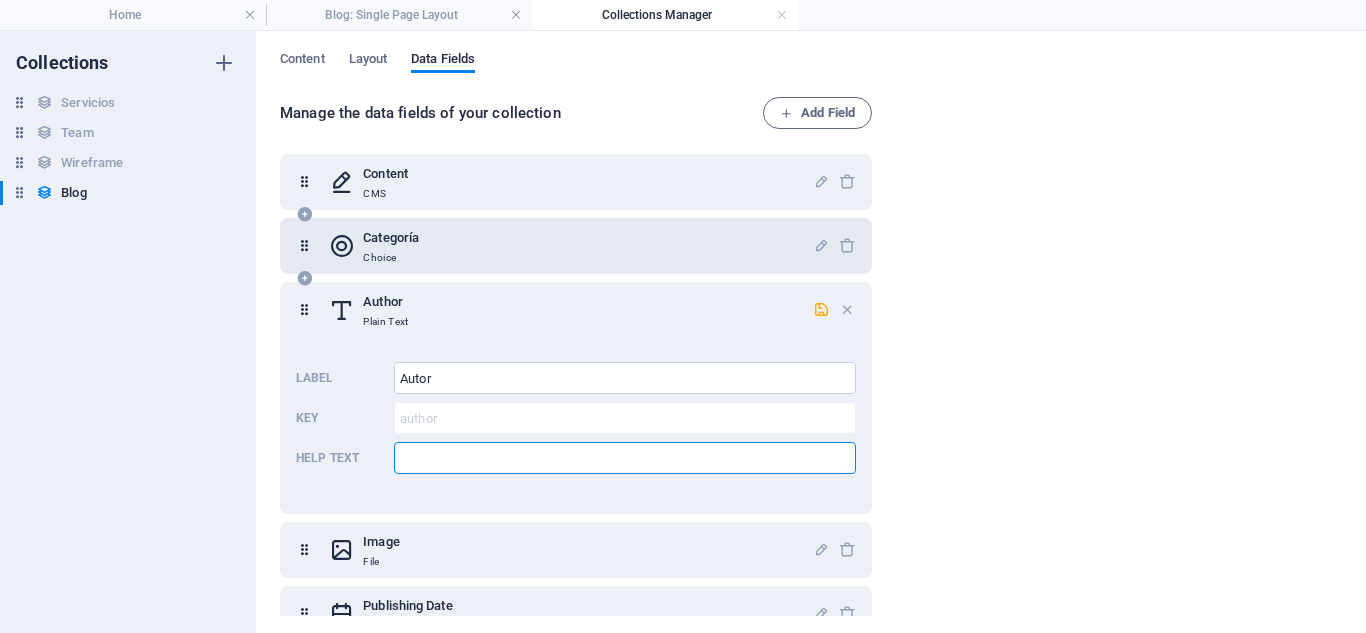 scroll, scrollTop: 200, scrollLeft: 0, axis: vertical 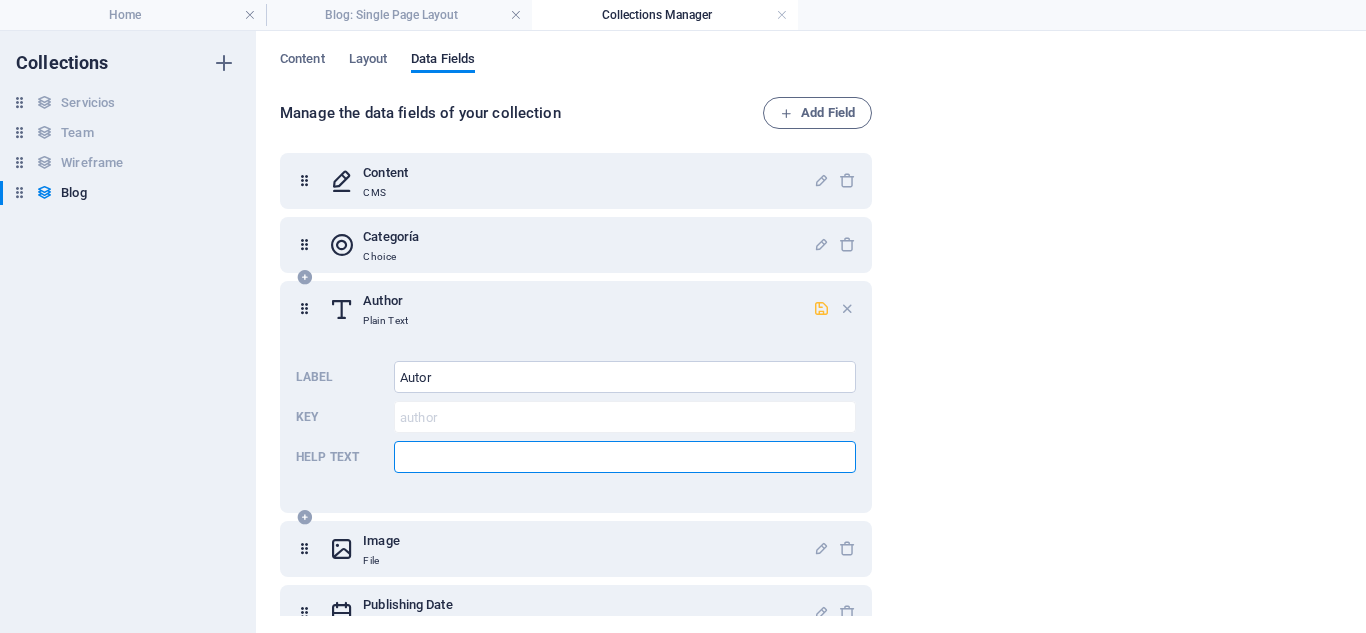 click at bounding box center [821, 308] 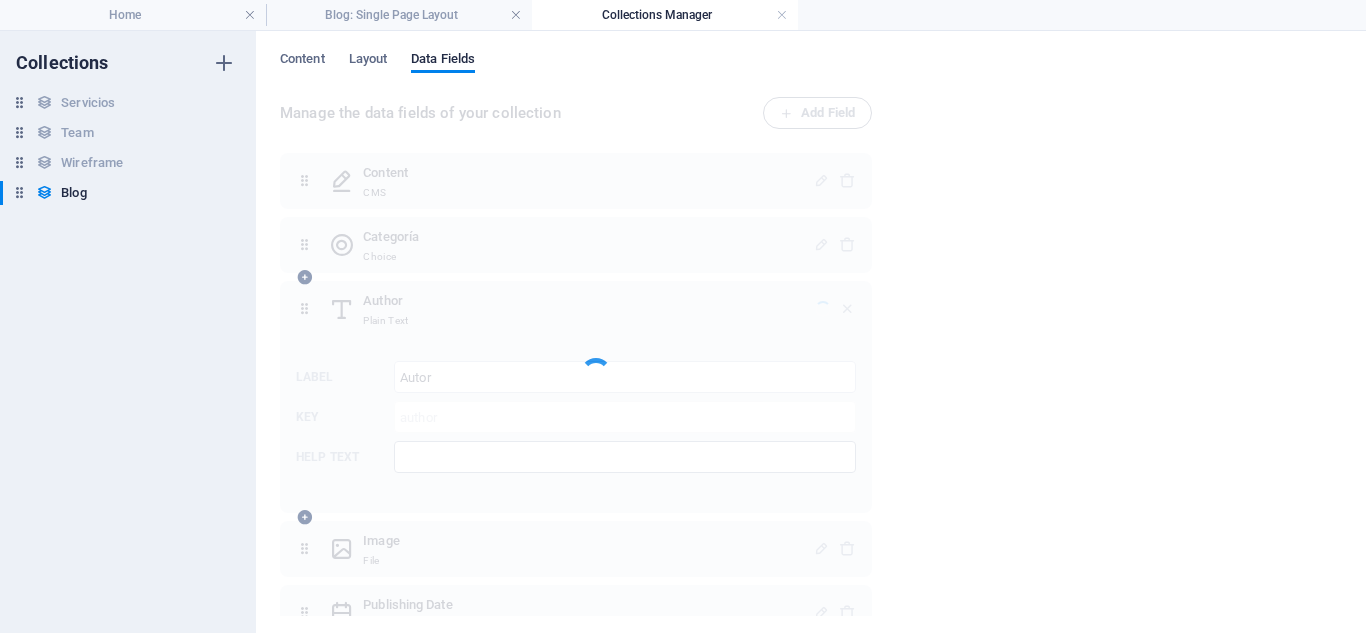 scroll, scrollTop: 121, scrollLeft: 0, axis: vertical 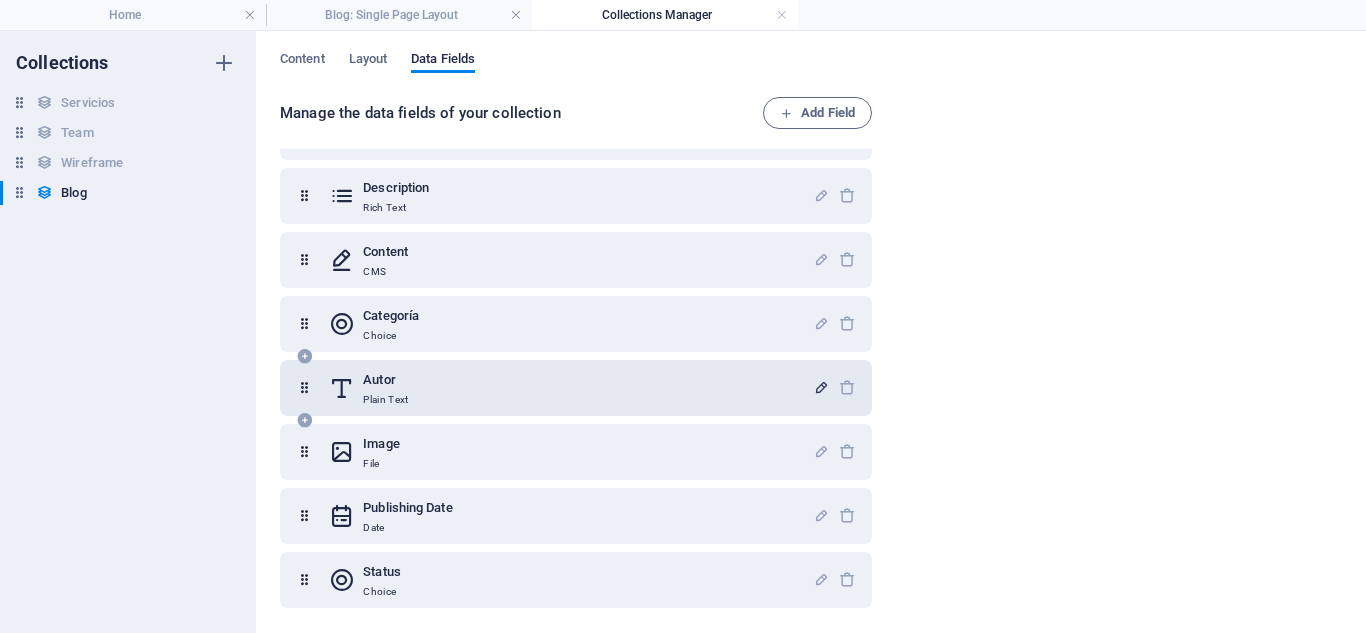 click on "Autor Plain Text" at bounding box center [571, 388] 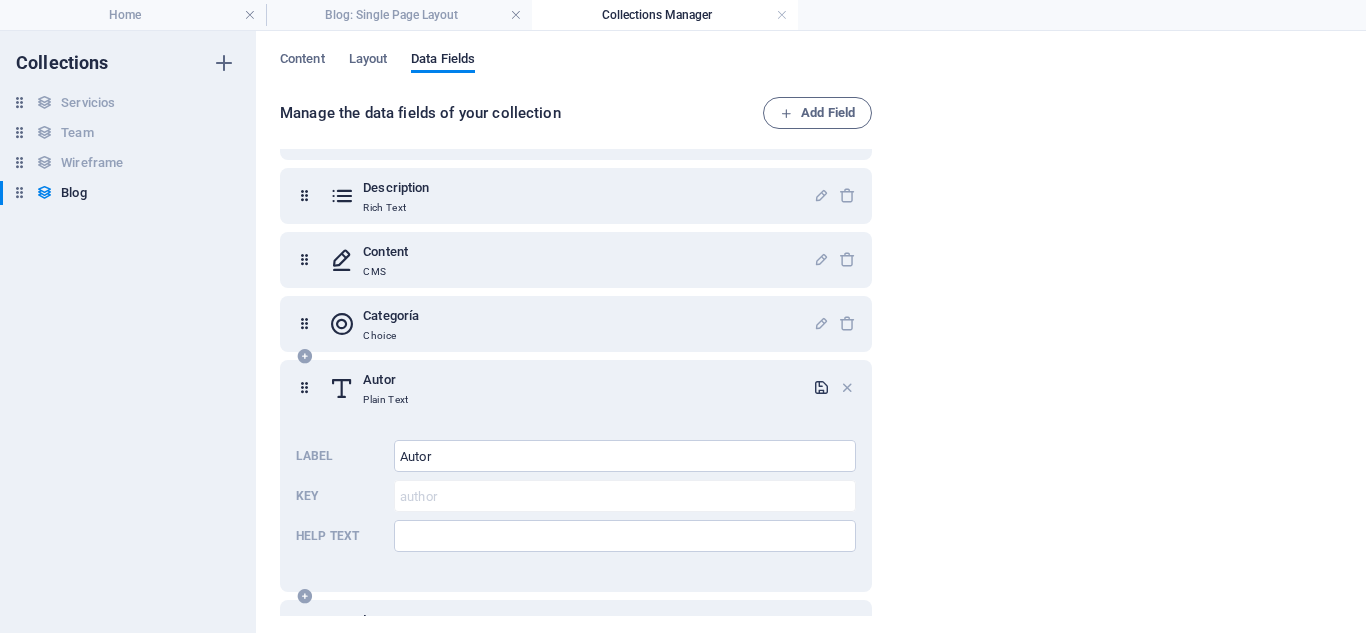 scroll, scrollTop: 297, scrollLeft: 0, axis: vertical 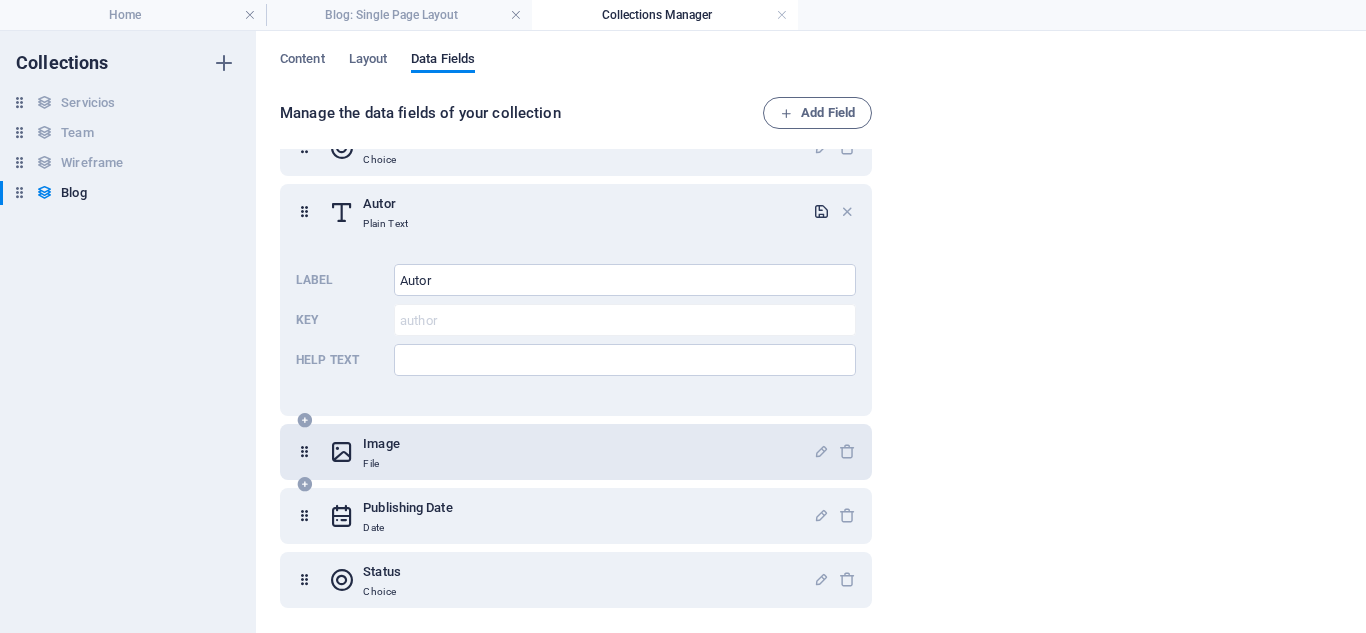 click on "Image File" at bounding box center [571, 452] 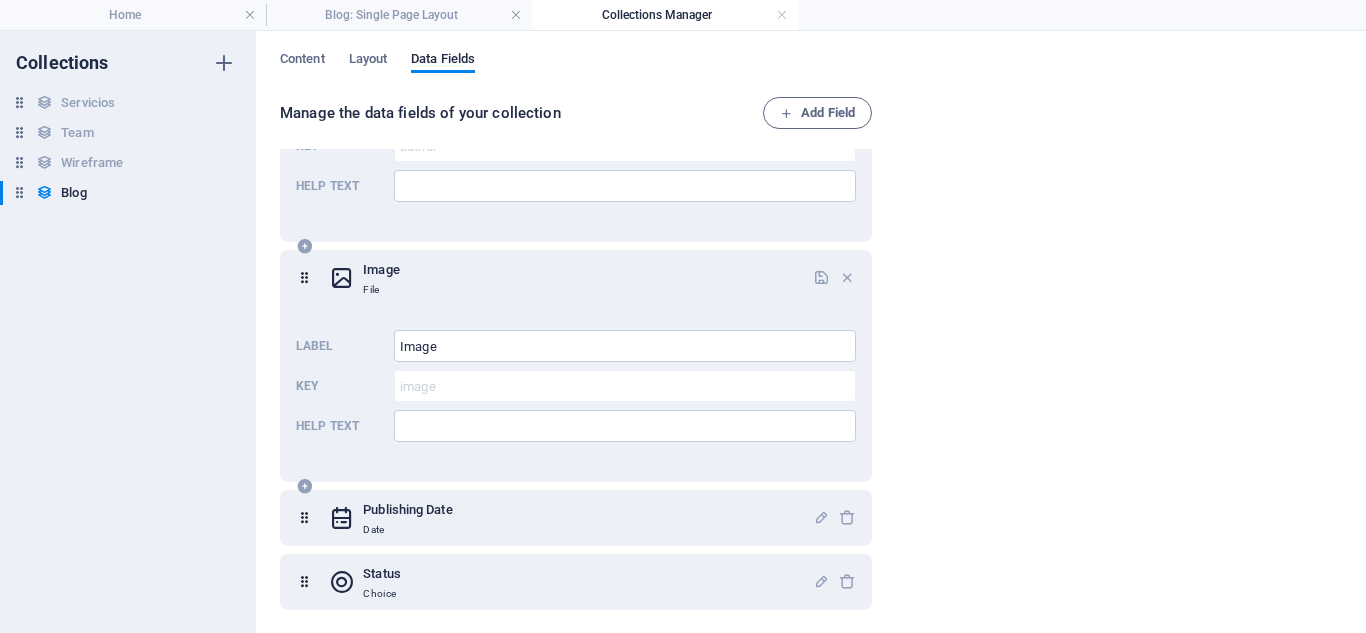 scroll, scrollTop: 473, scrollLeft: 0, axis: vertical 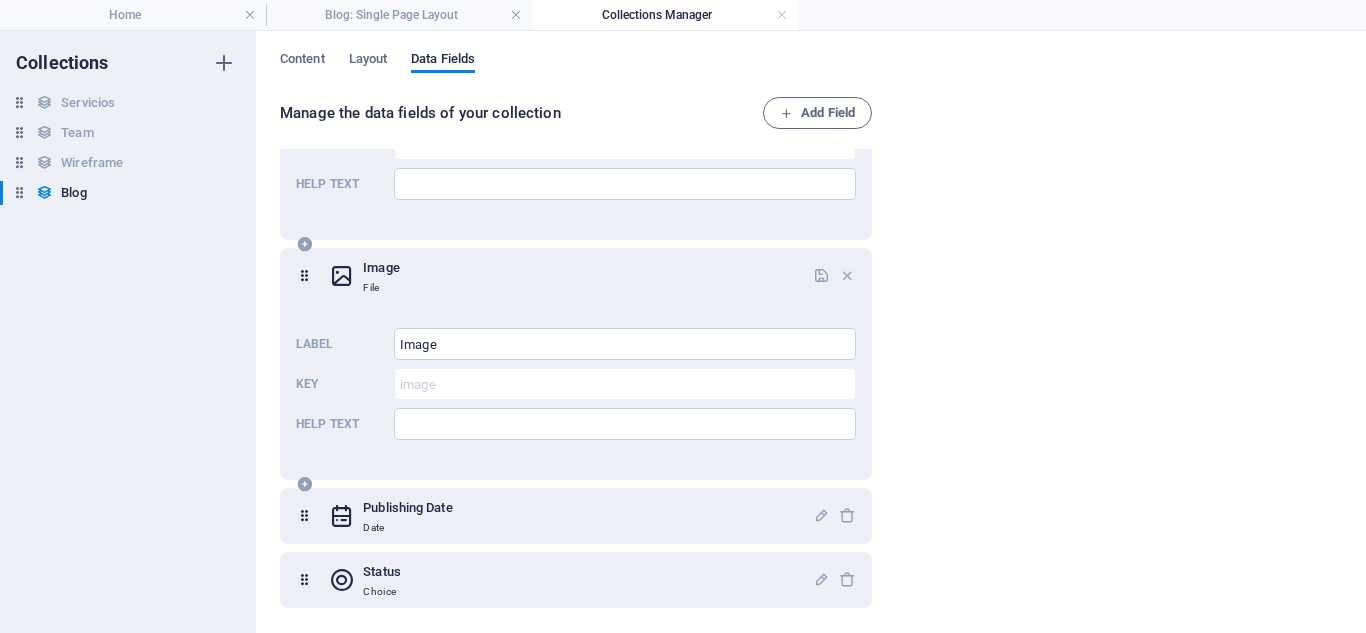 click on "Image File" at bounding box center (571, 276) 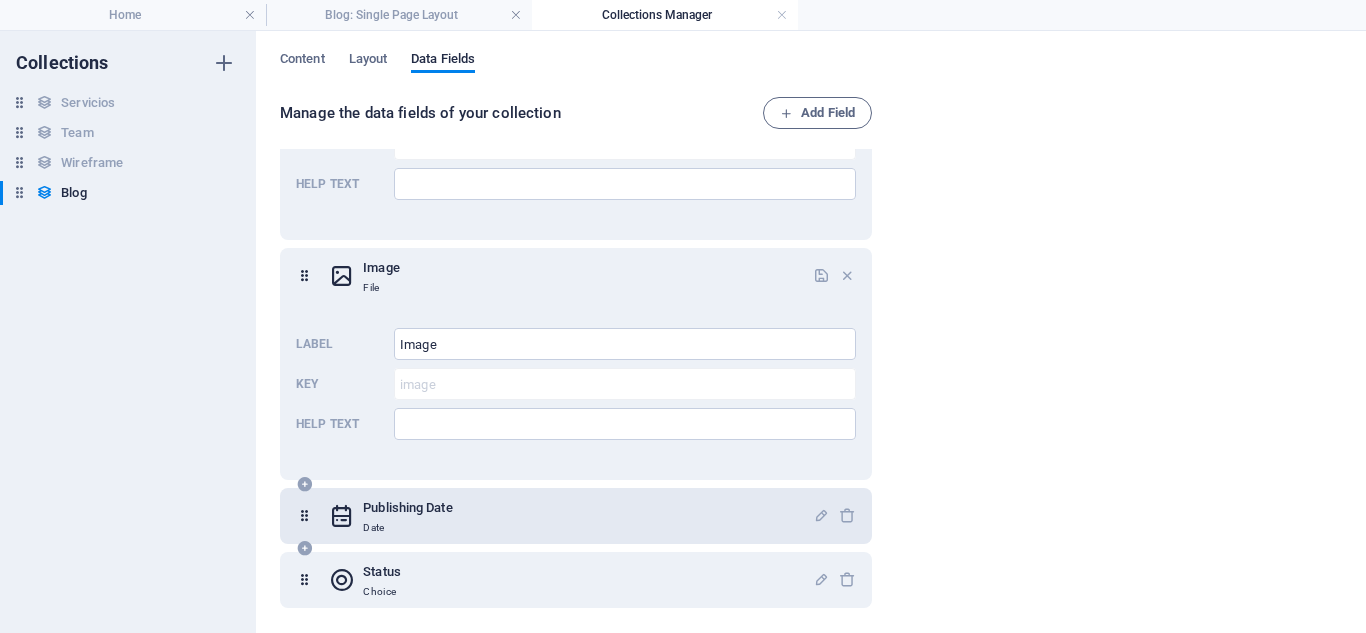 click on "Publishing Date Date" at bounding box center [571, 516] 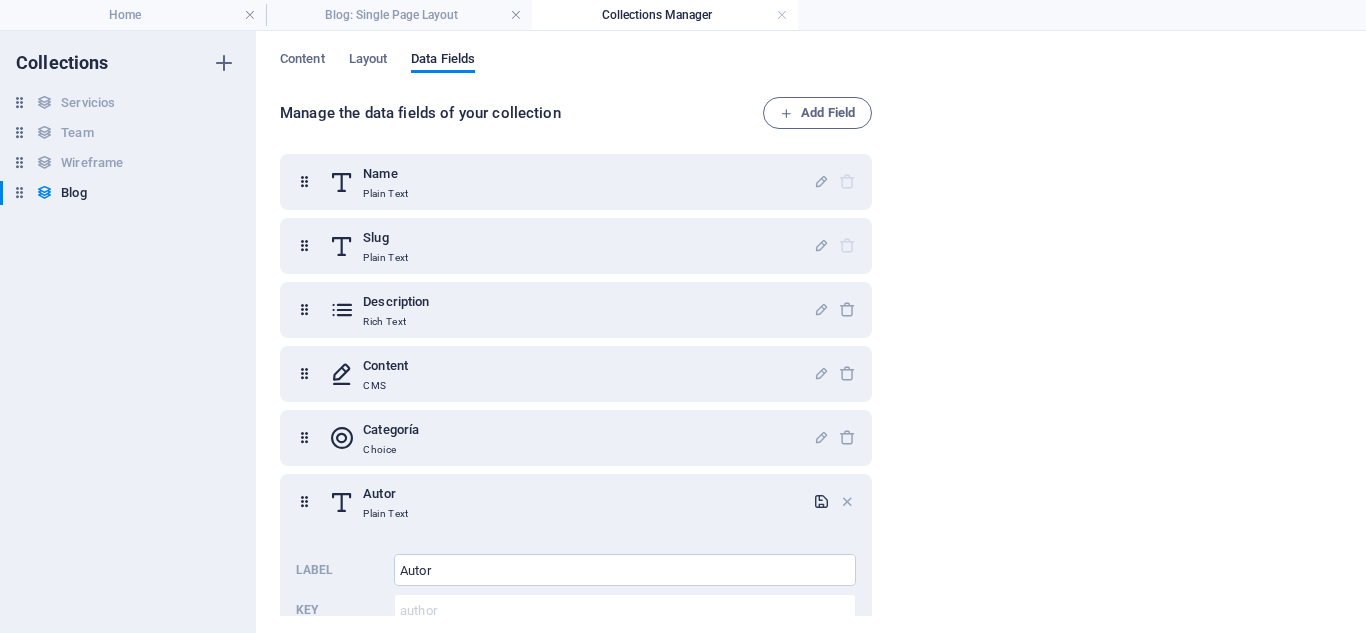 scroll, scrollTop: 0, scrollLeft: 0, axis: both 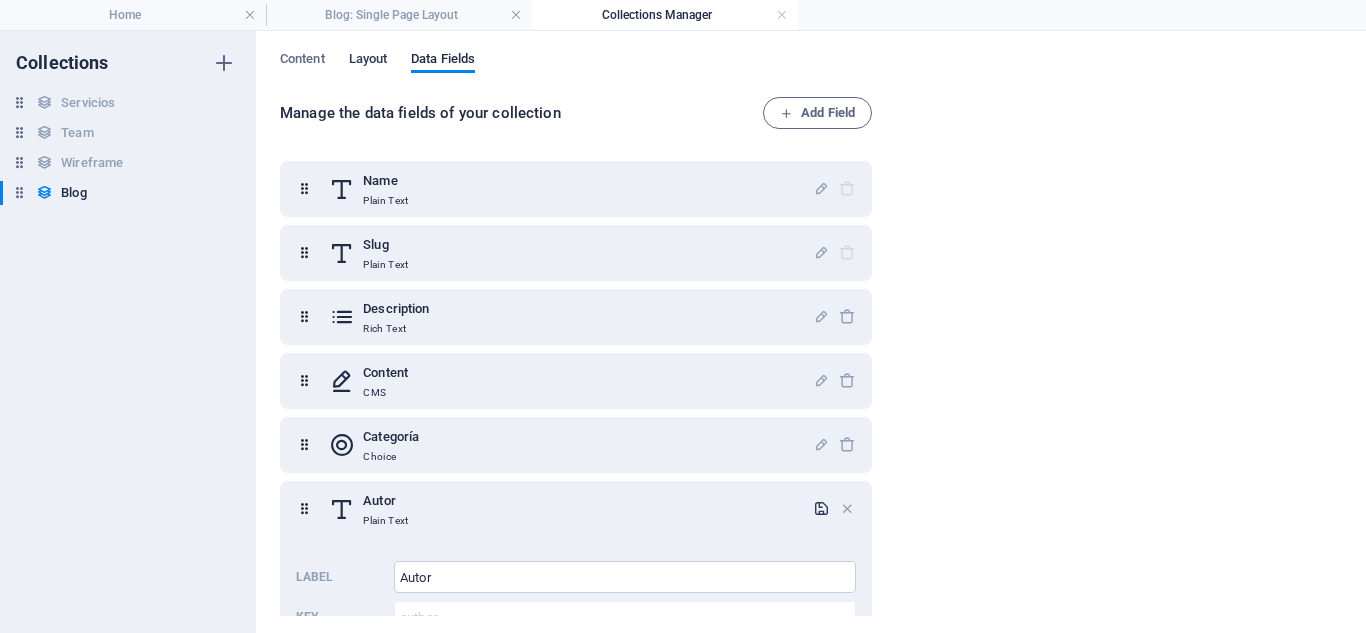 click on "Layout" at bounding box center (368, 61) 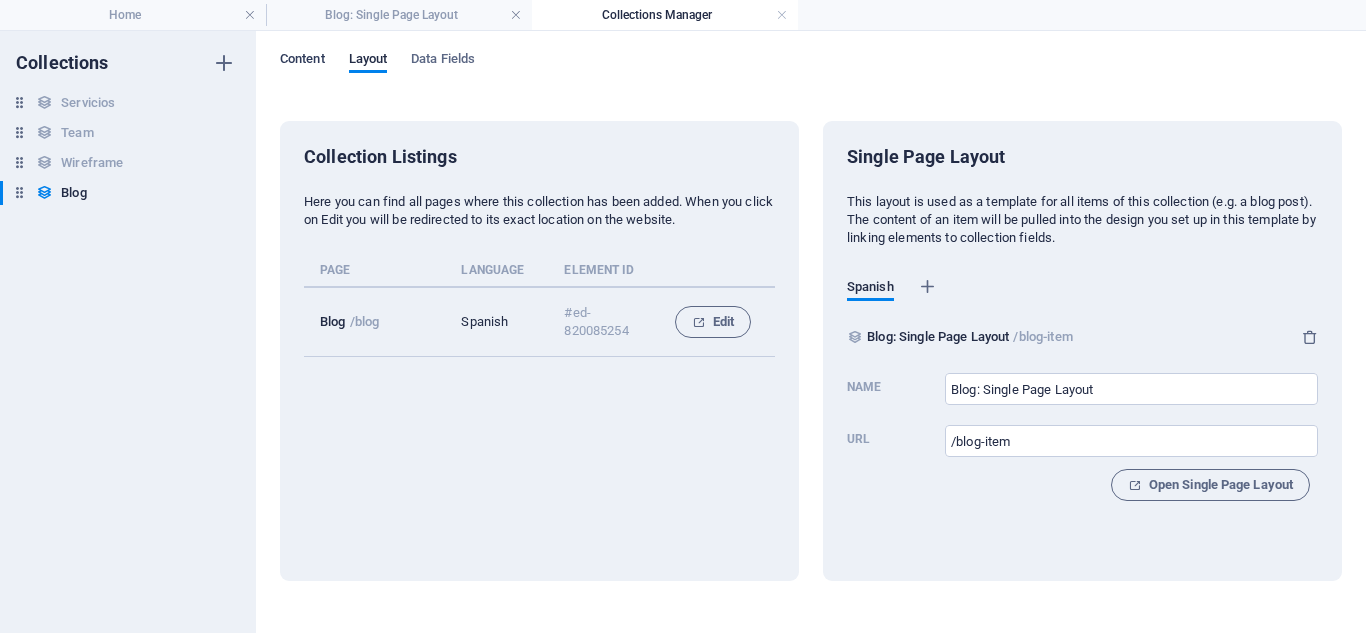 click on "Content" at bounding box center [302, 61] 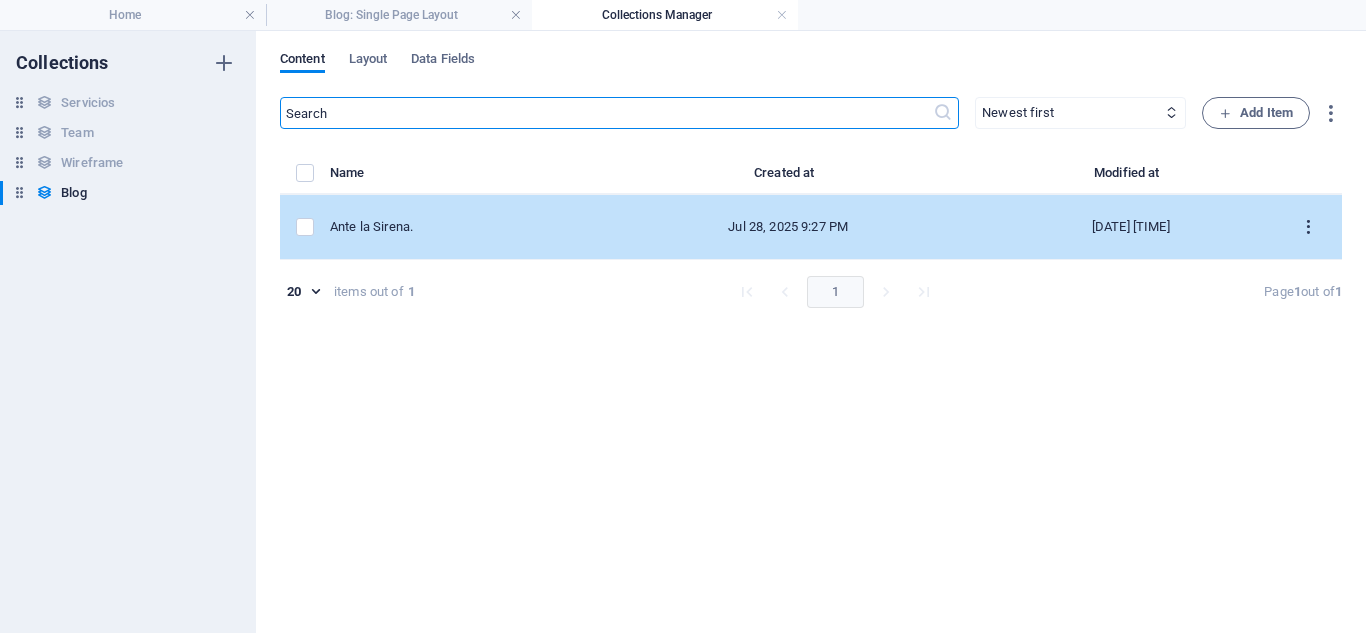 click at bounding box center [1308, 227] 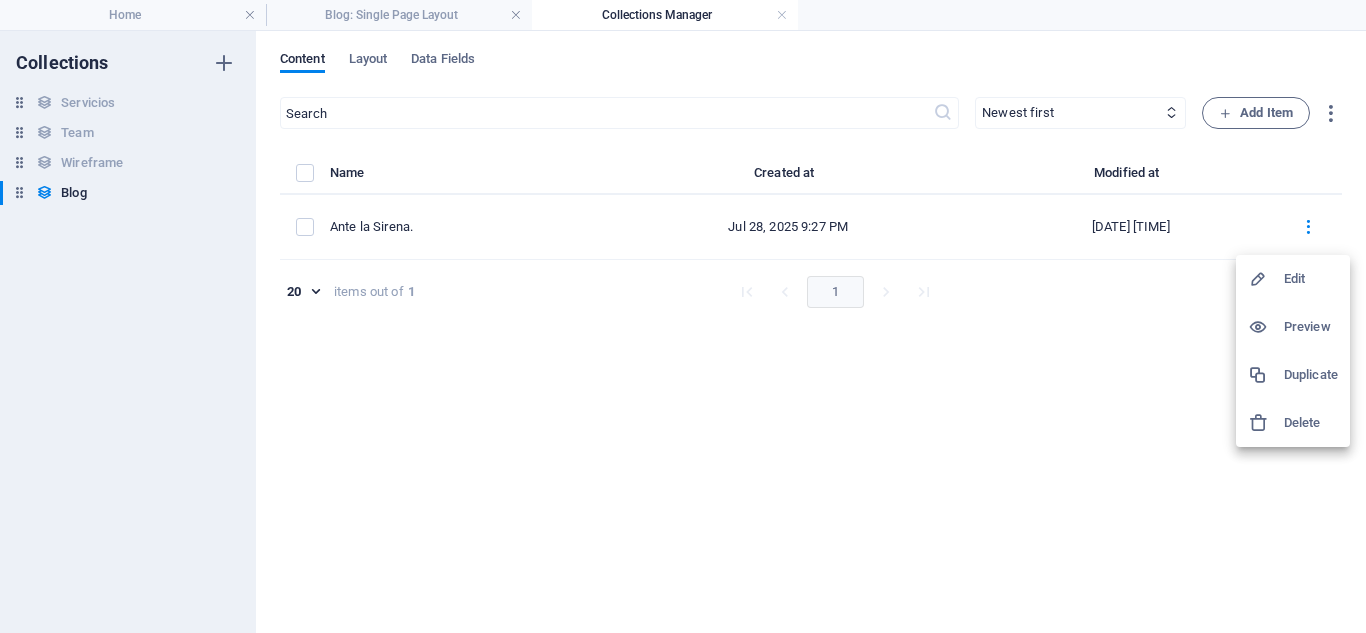 click at bounding box center (1258, 279) 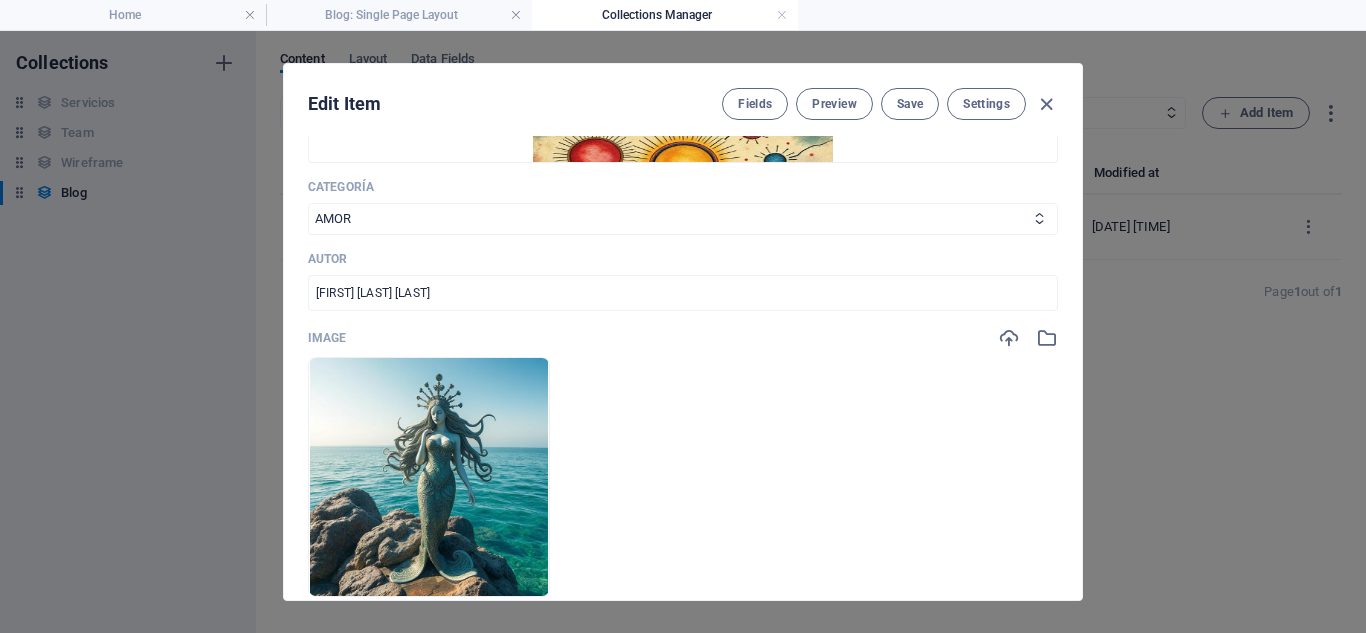 scroll, scrollTop: 473, scrollLeft: 0, axis: vertical 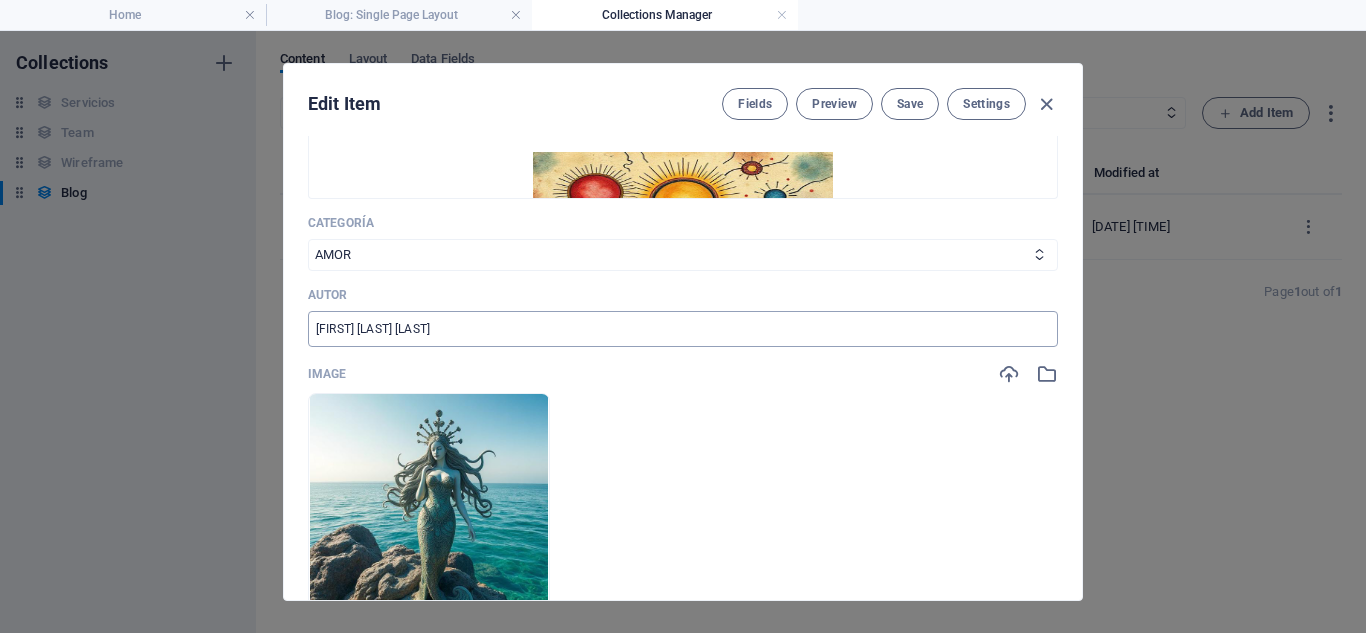 click on "[FIRST] [LAST] [LAST]" at bounding box center (683, 329) 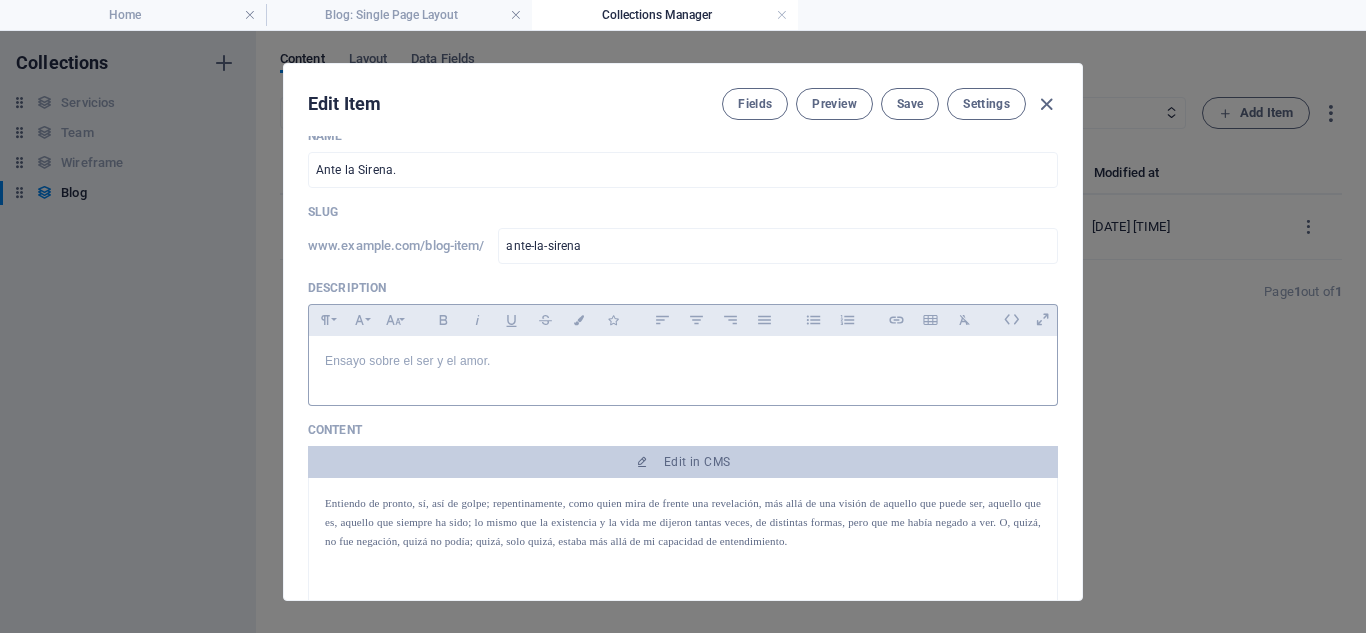 scroll, scrollTop: 0, scrollLeft: 0, axis: both 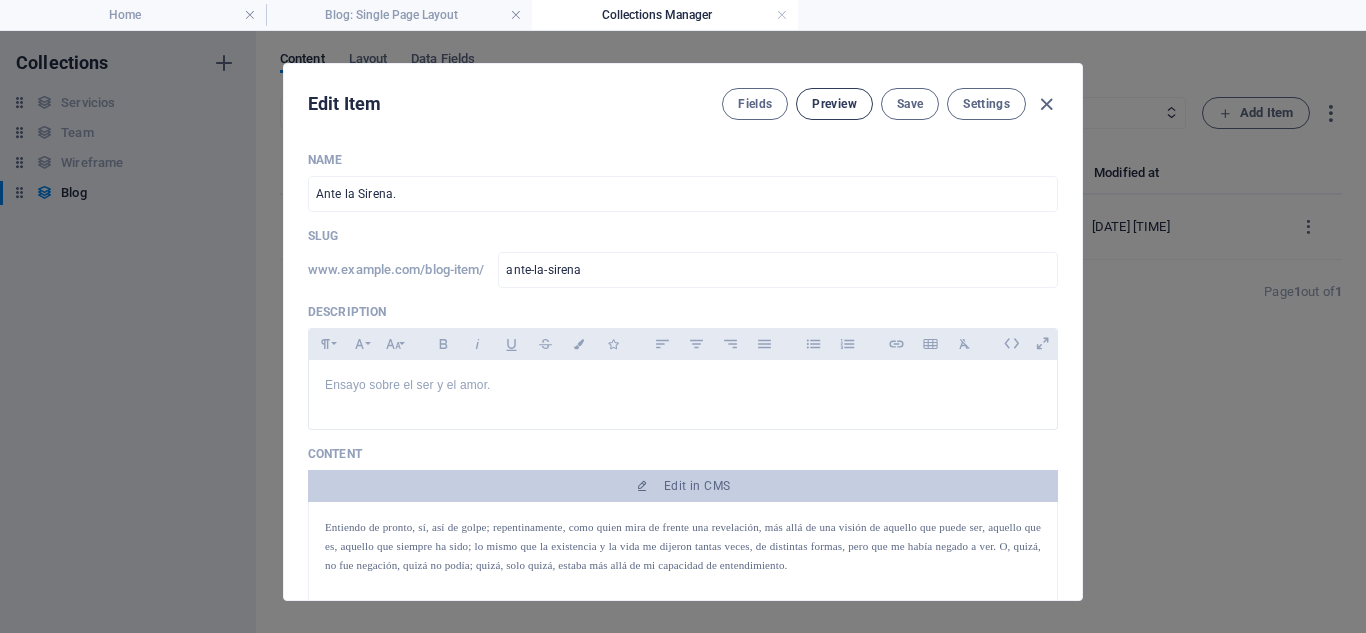 click on "Preview" at bounding box center [834, 104] 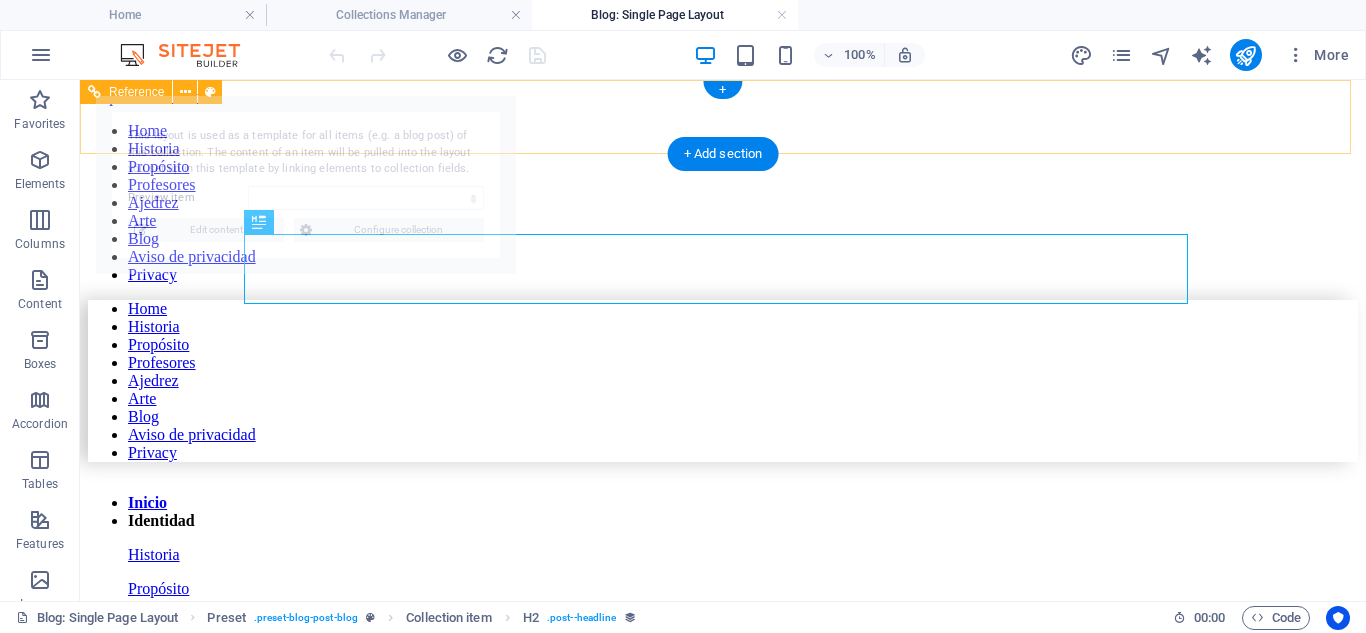 scroll, scrollTop: 0, scrollLeft: 0, axis: both 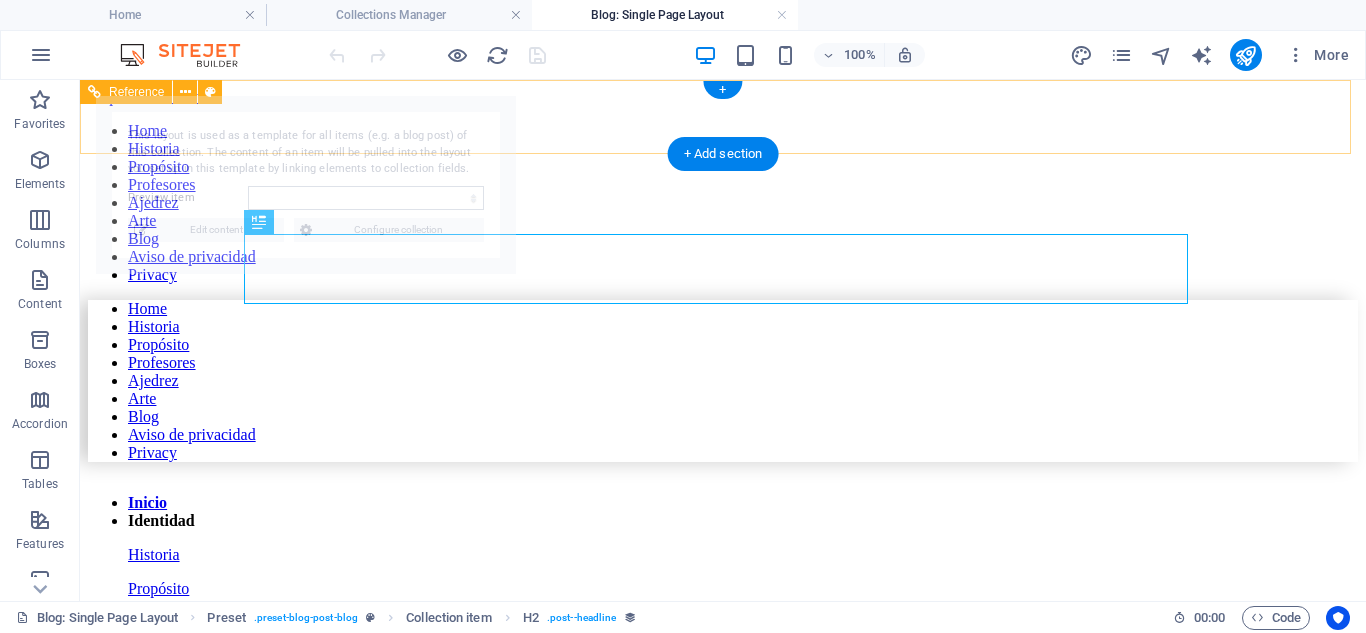 select on "688b03fa756f4ea4ef0d721e" 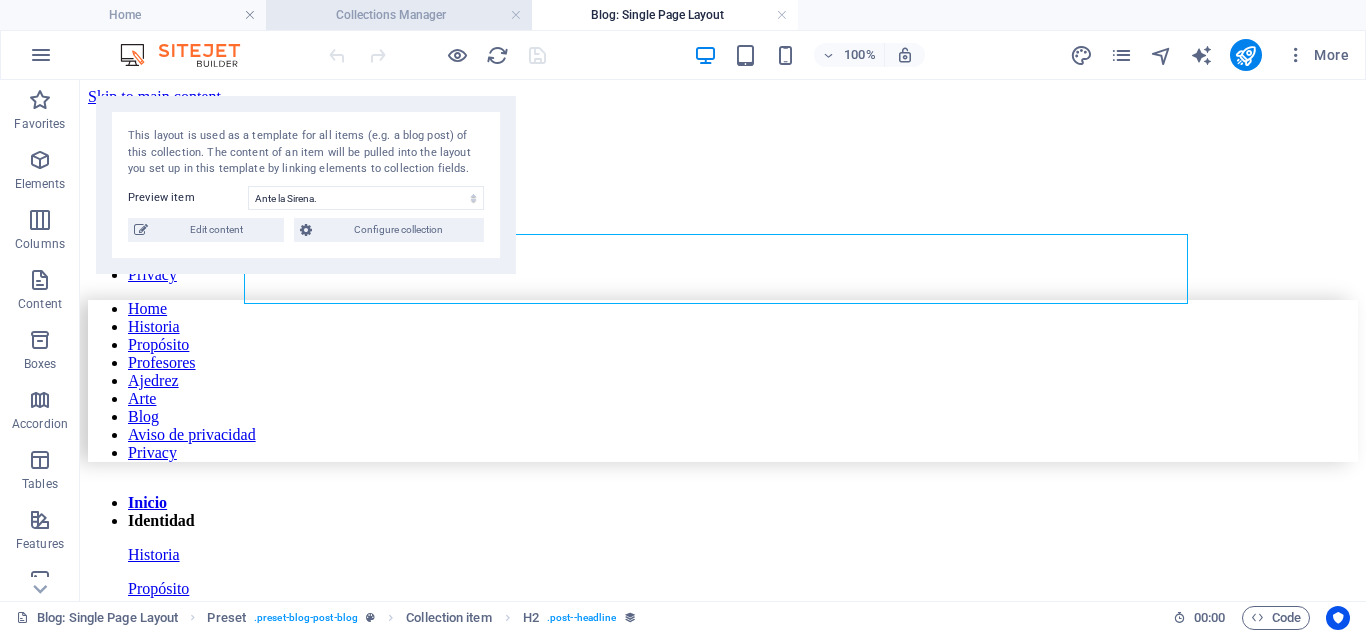 click on "Collections Manager" at bounding box center (399, 15) 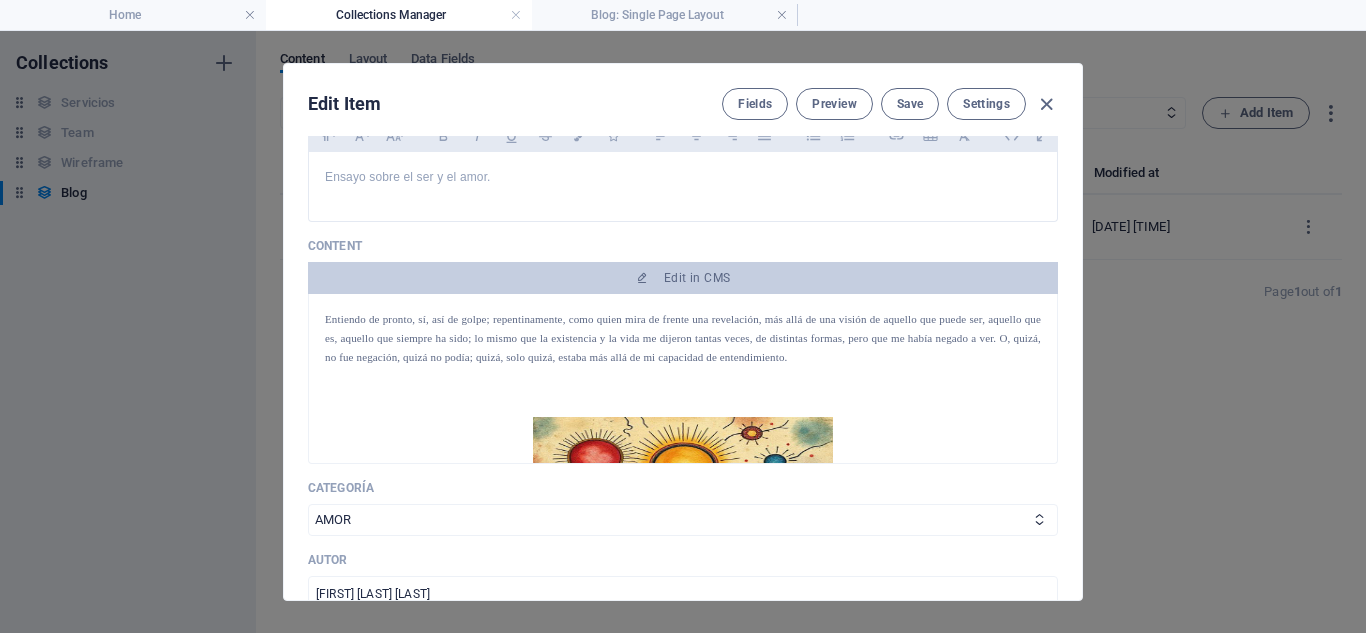scroll, scrollTop: 200, scrollLeft: 0, axis: vertical 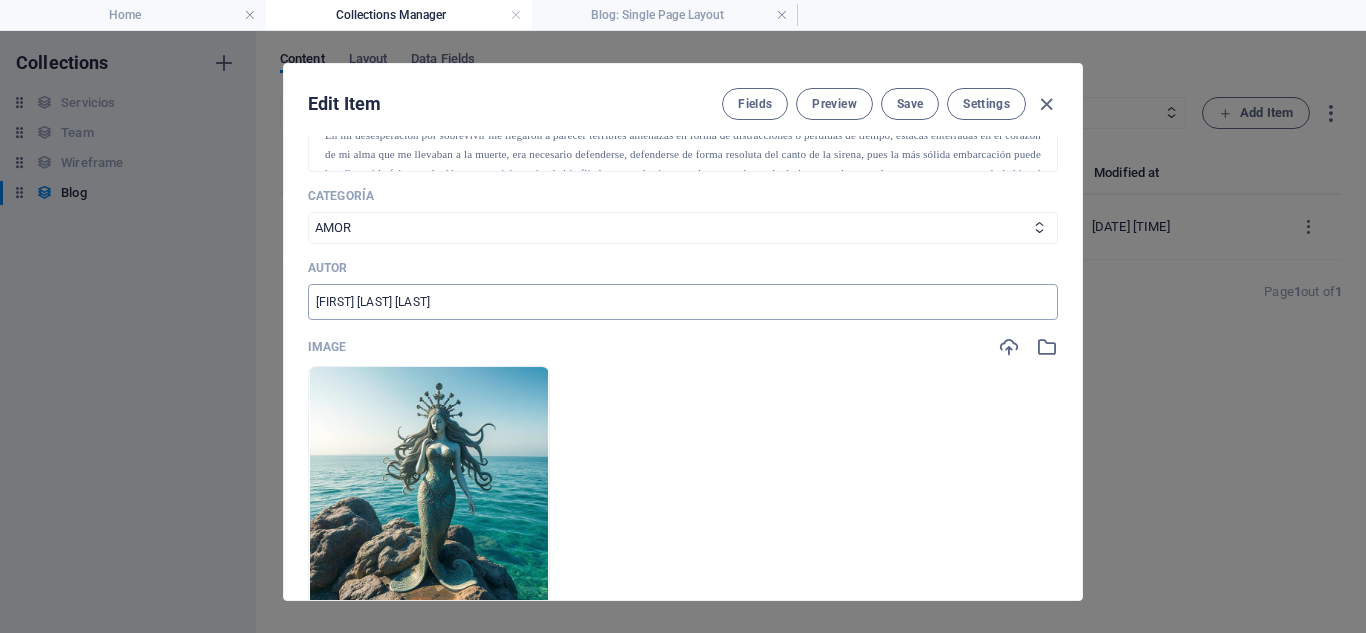 click on "[FIRST] [LAST] [LAST]" at bounding box center [683, 302] 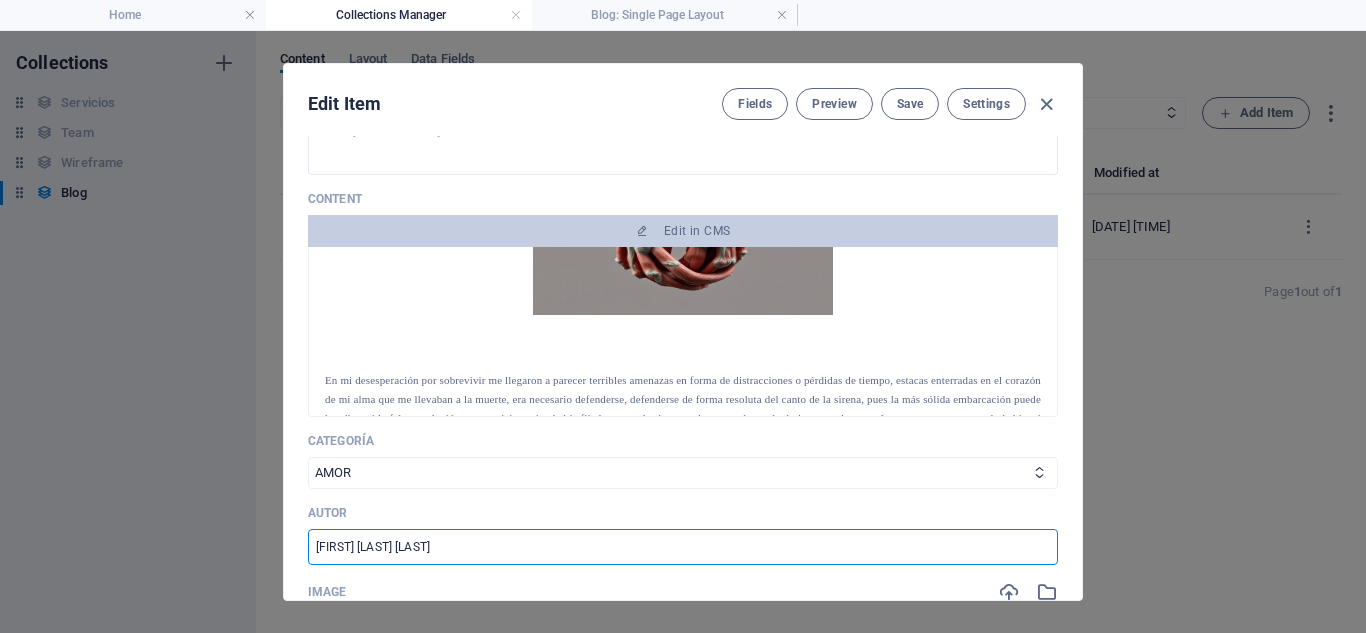 scroll, scrollTop: 200, scrollLeft: 0, axis: vertical 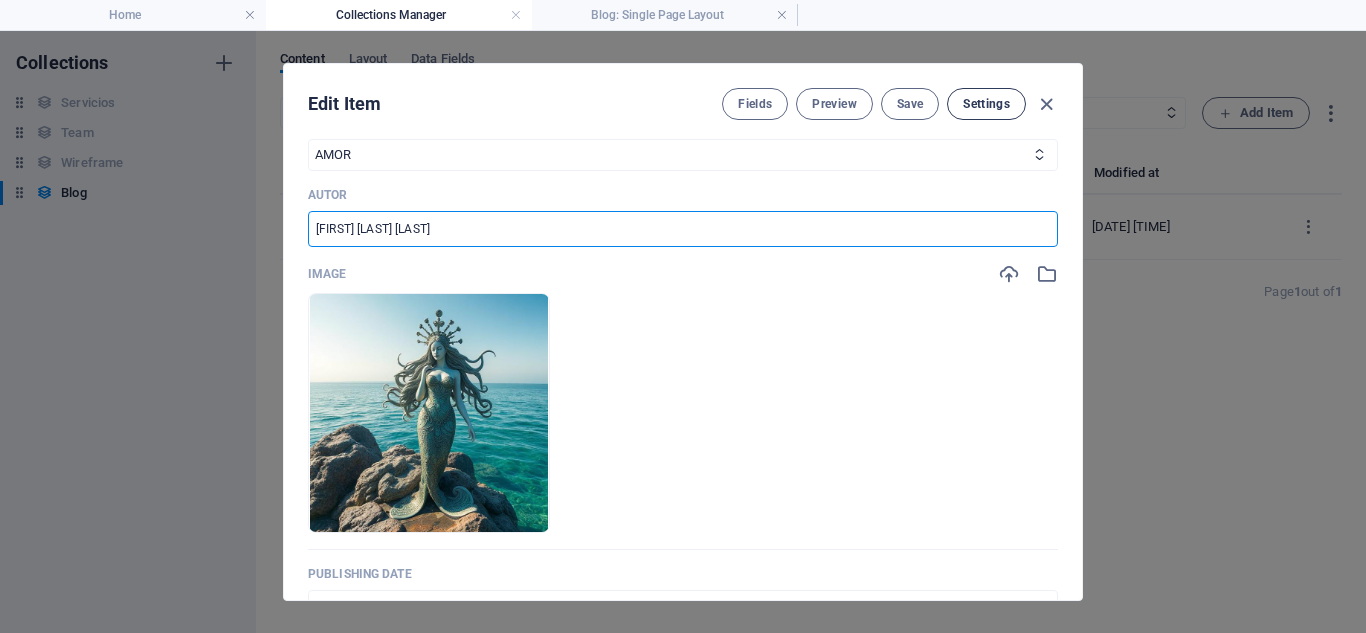 click on "Settings" at bounding box center (986, 104) 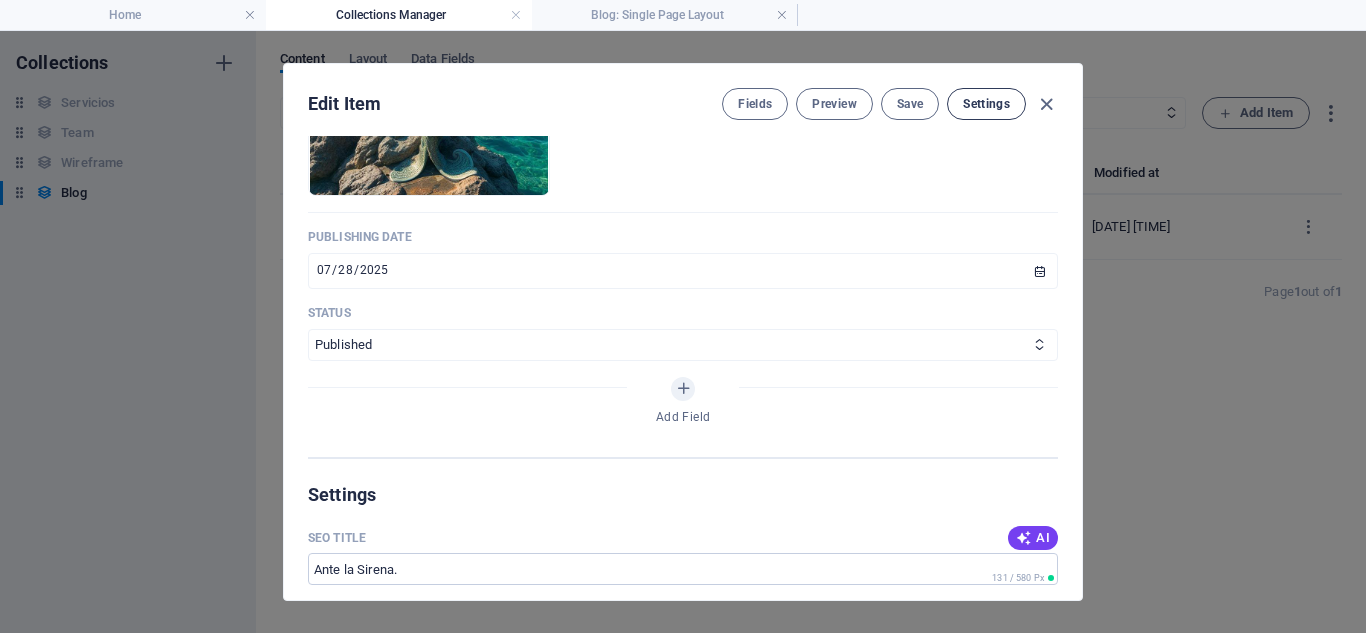 scroll, scrollTop: 1257, scrollLeft: 0, axis: vertical 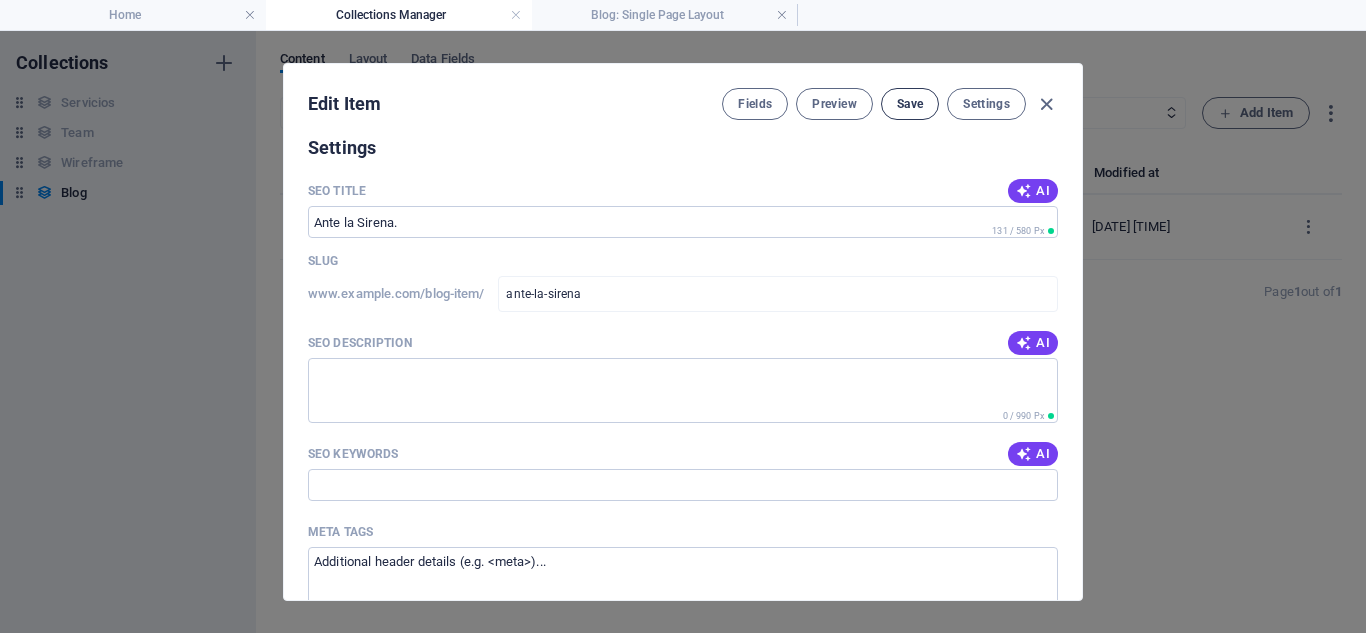 click on "Save" at bounding box center (910, 104) 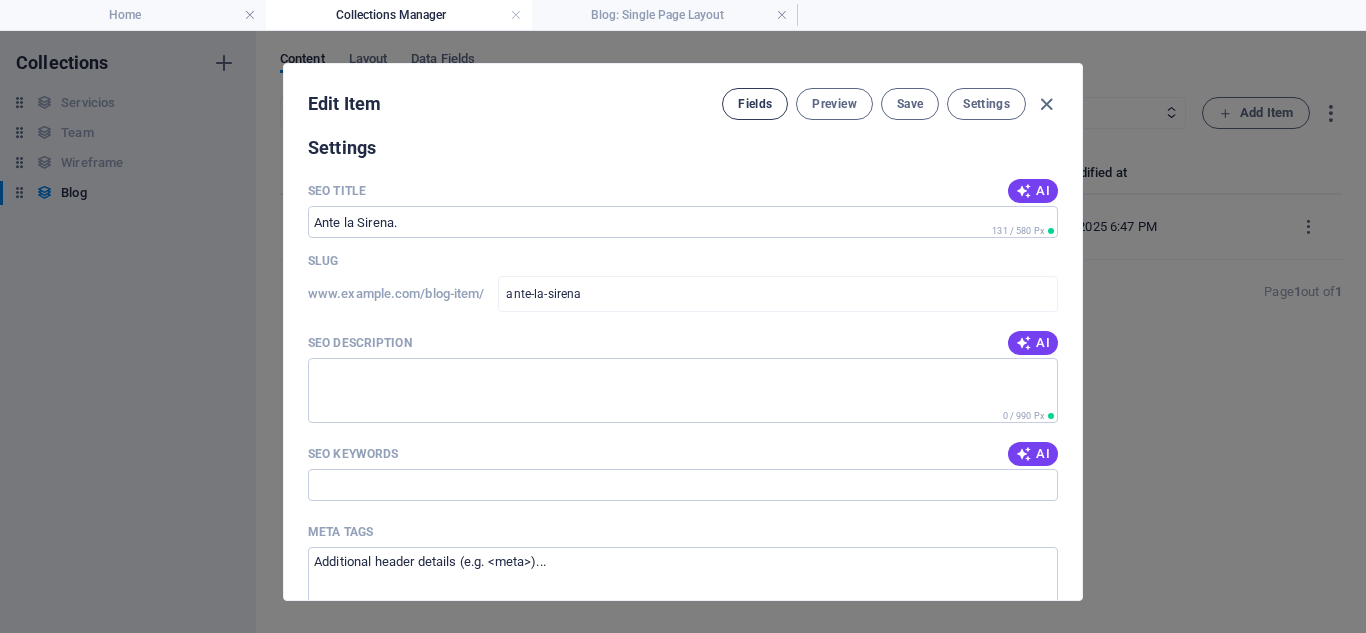 click on "Fields" at bounding box center [755, 104] 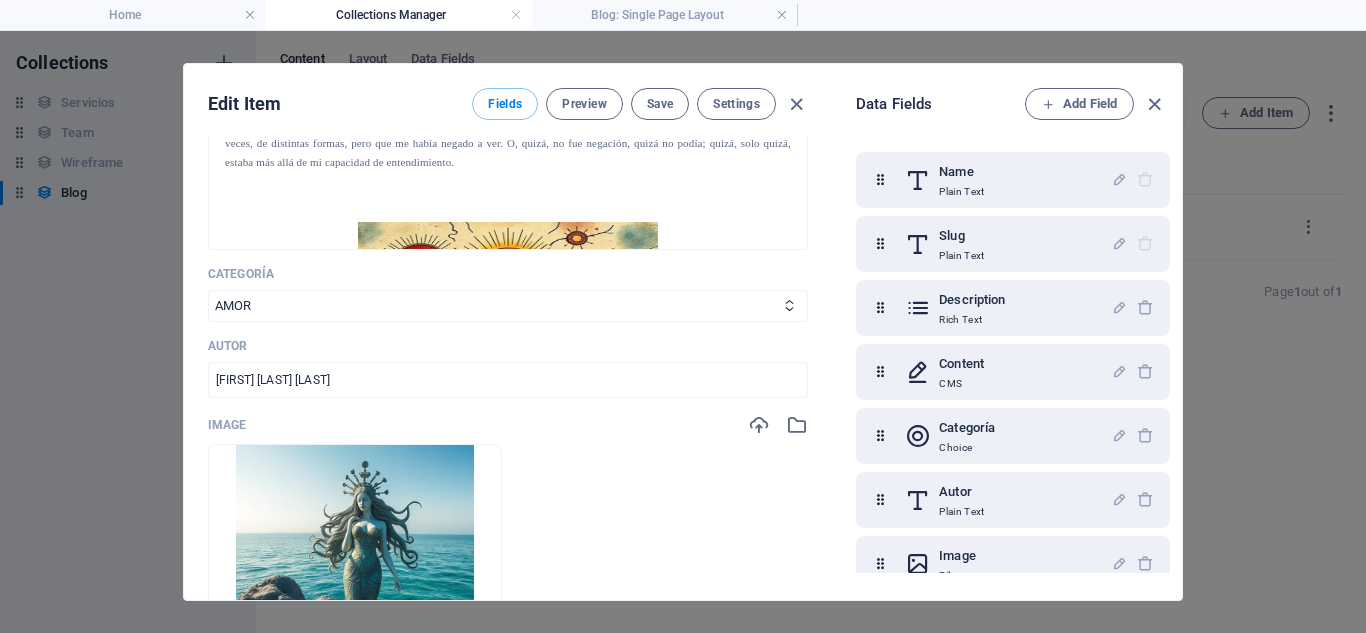 scroll, scrollTop: 487, scrollLeft: 0, axis: vertical 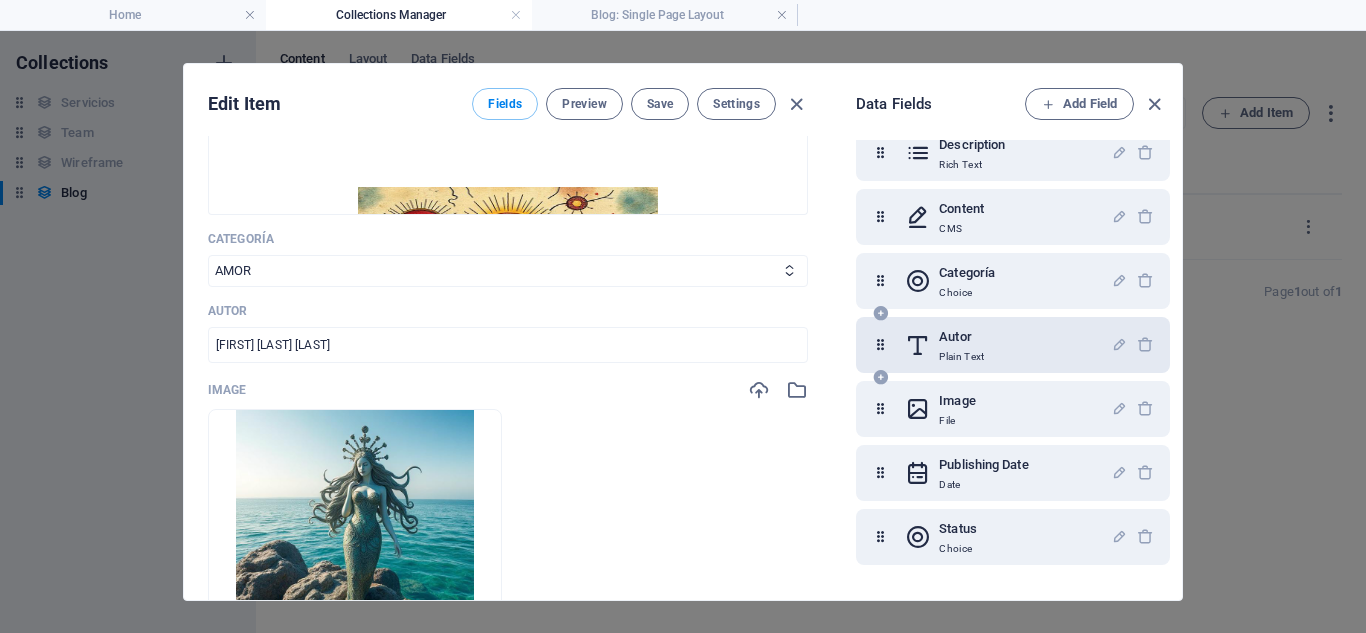 click on "Plain Text" at bounding box center (961, 357) 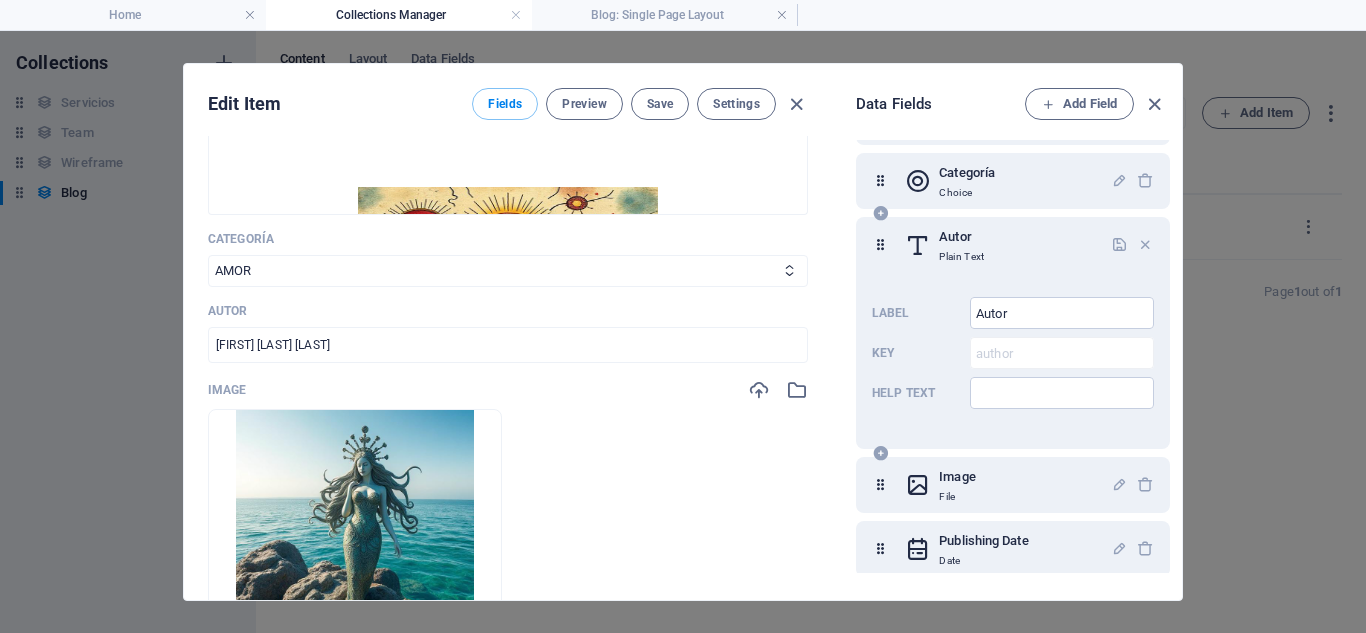 scroll, scrollTop: 331, scrollLeft: 0, axis: vertical 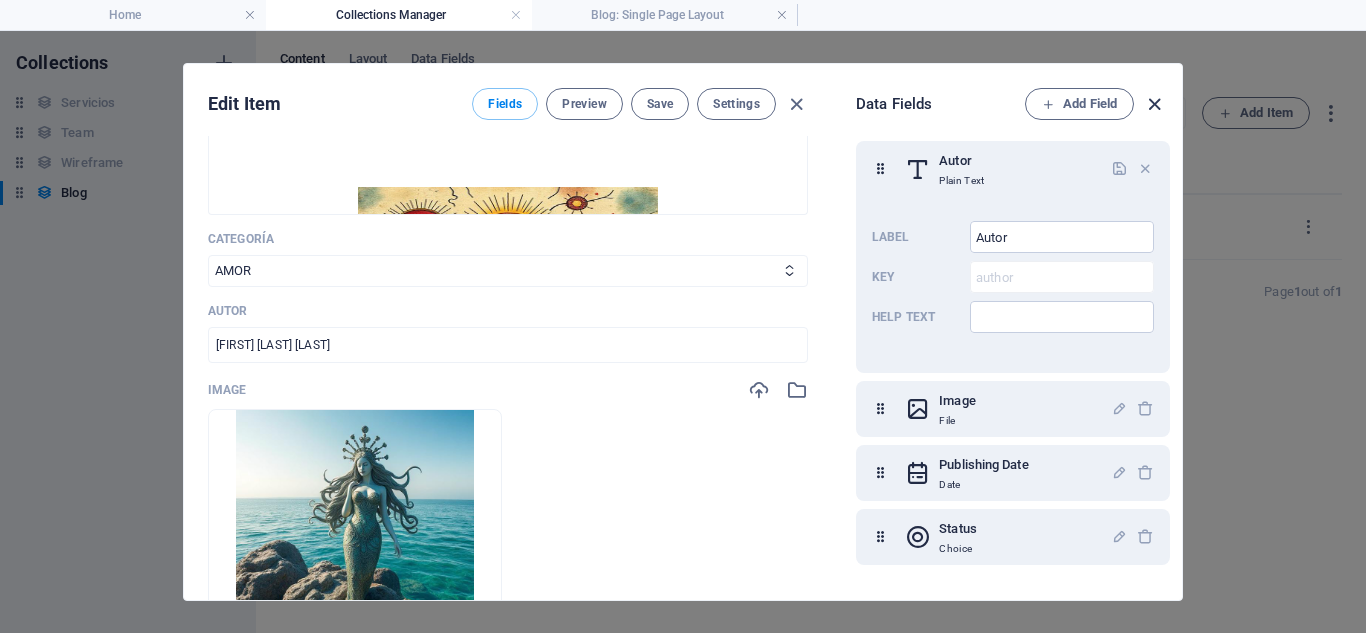 click at bounding box center (1154, 104) 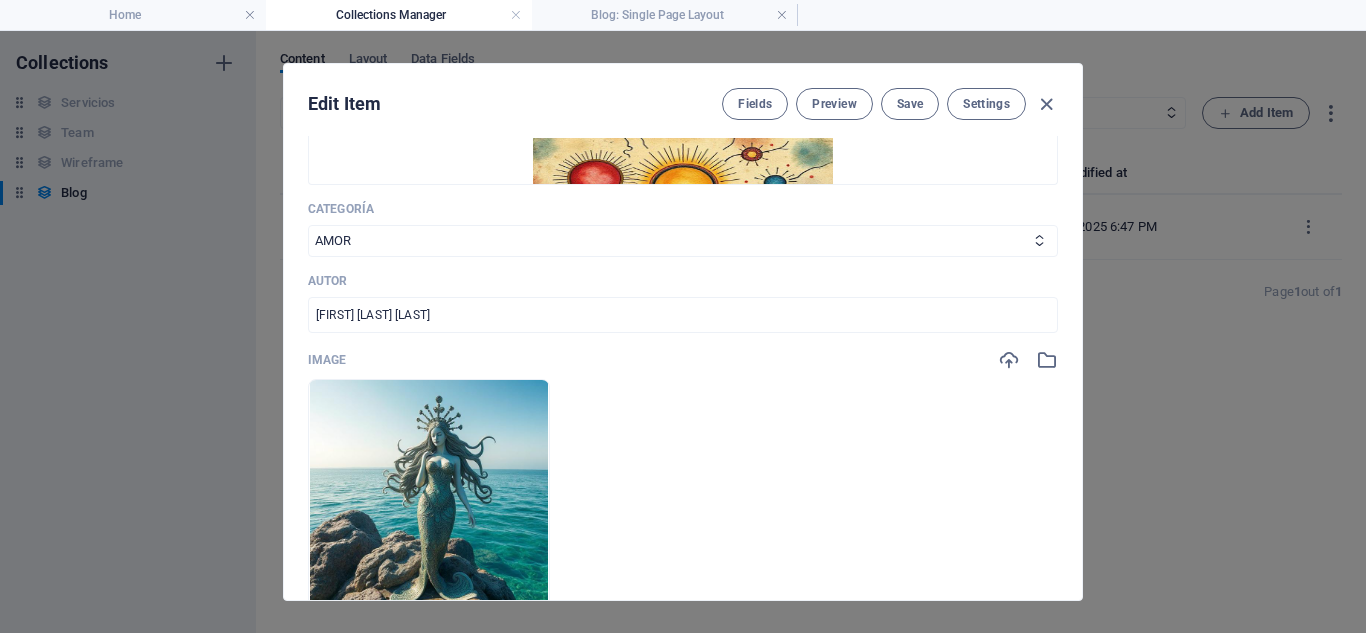 scroll, scrollTop: 457, scrollLeft: 0, axis: vertical 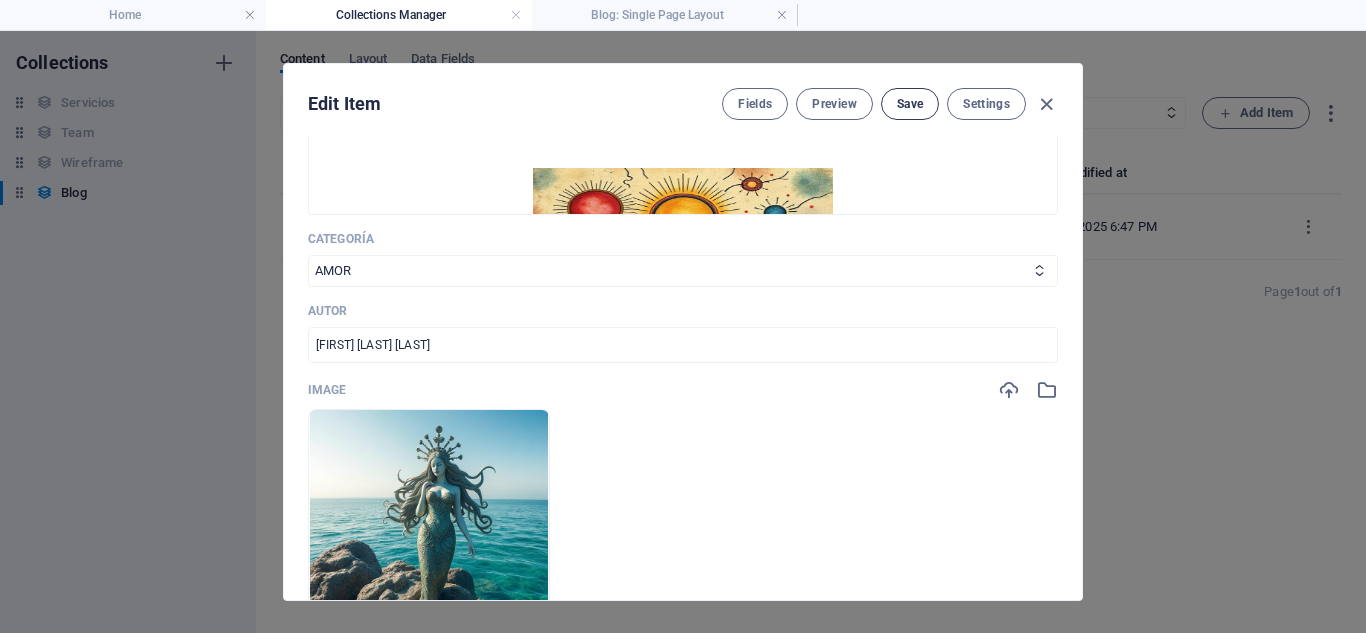 click on "Save" at bounding box center [910, 104] 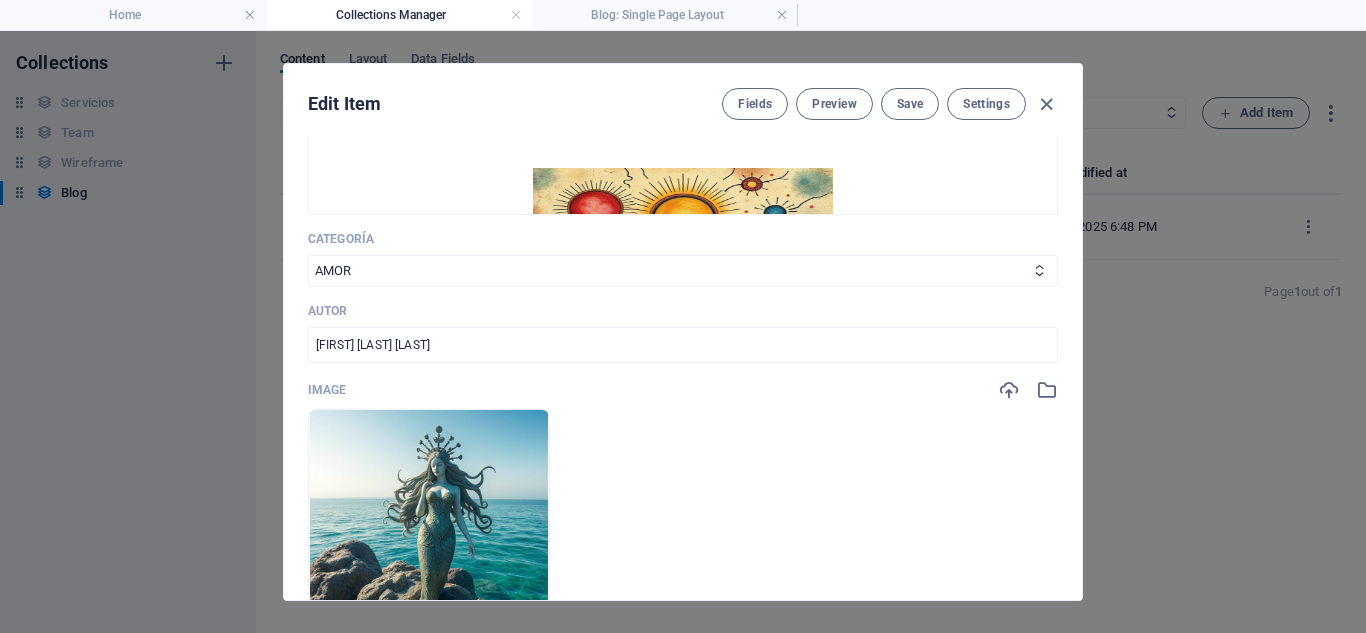 click at bounding box center (1046, 104) 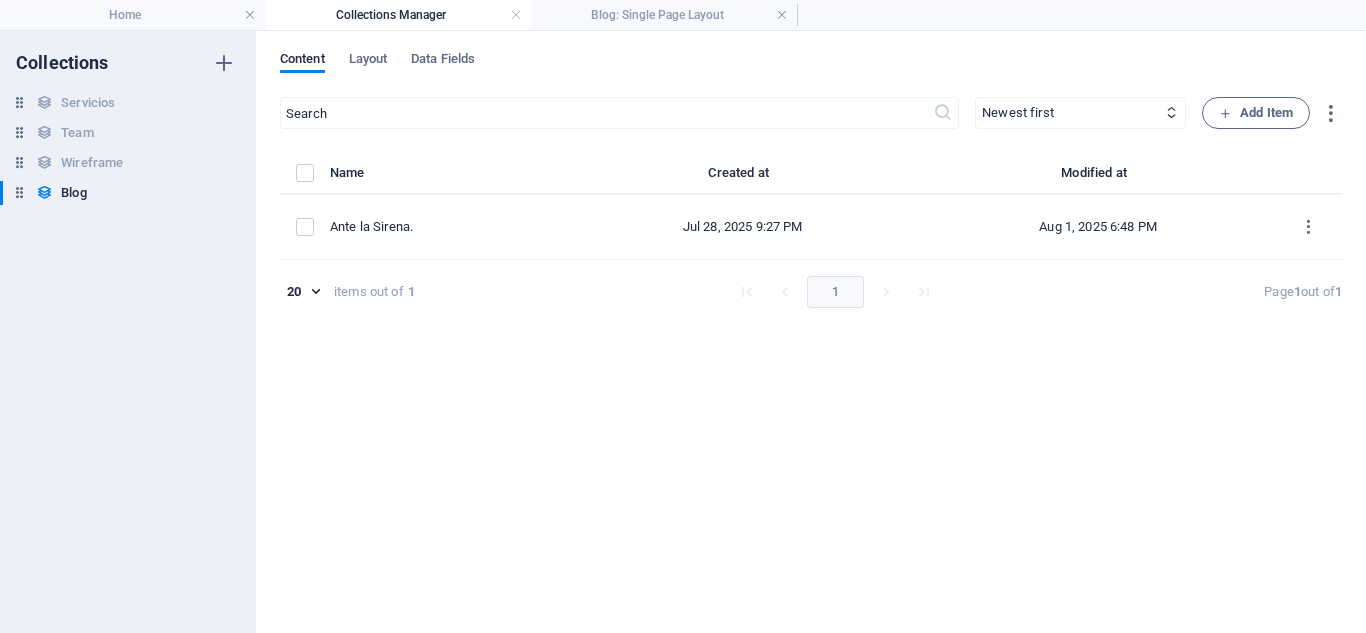 type on "2025-08-01" 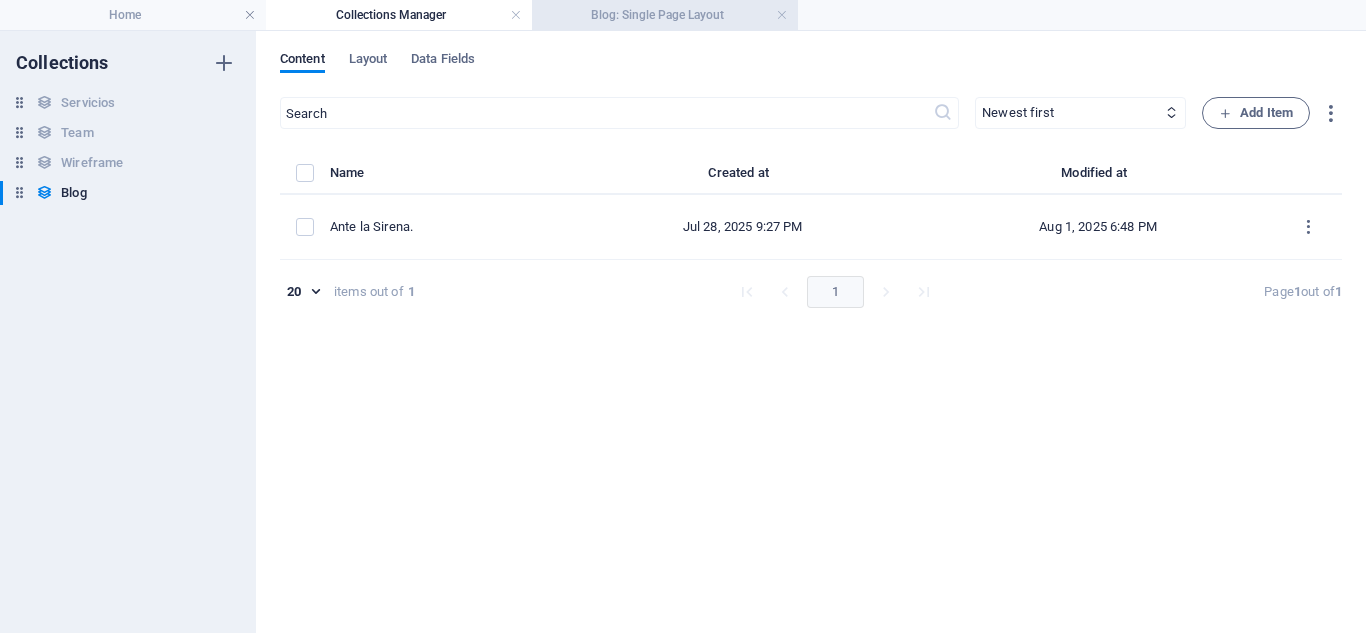 click on "Blog: Single Page Layout" at bounding box center [665, 15] 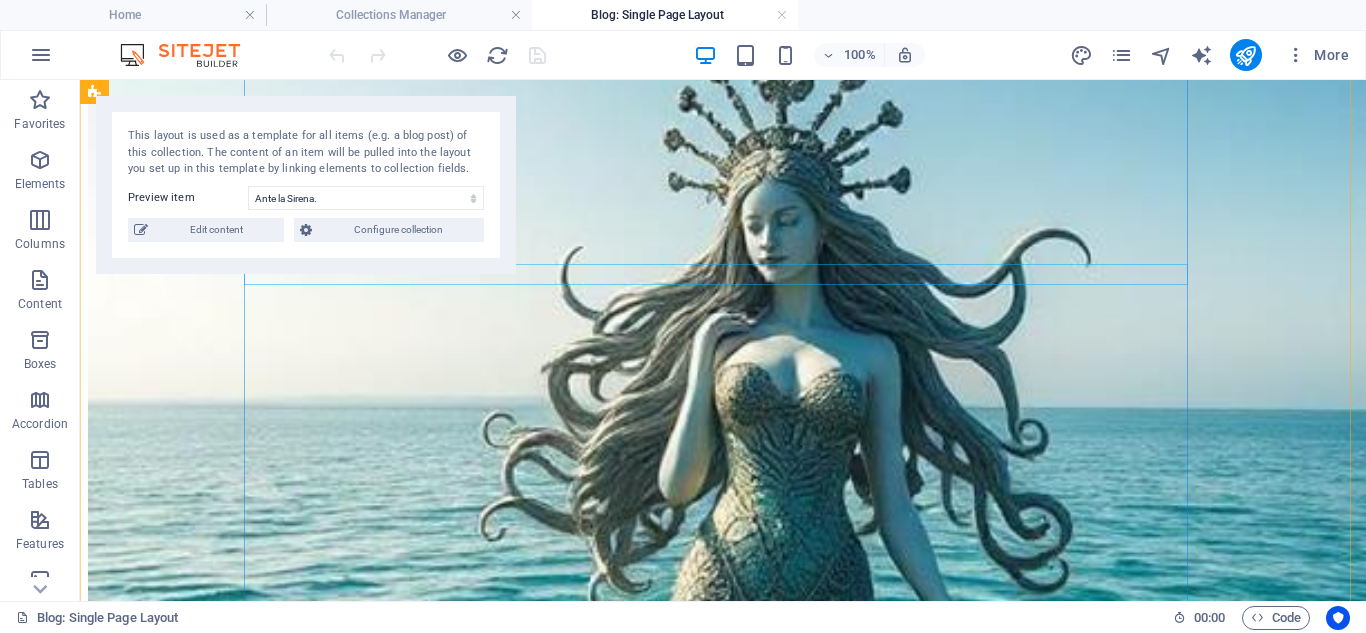 scroll, scrollTop: 1000, scrollLeft: 0, axis: vertical 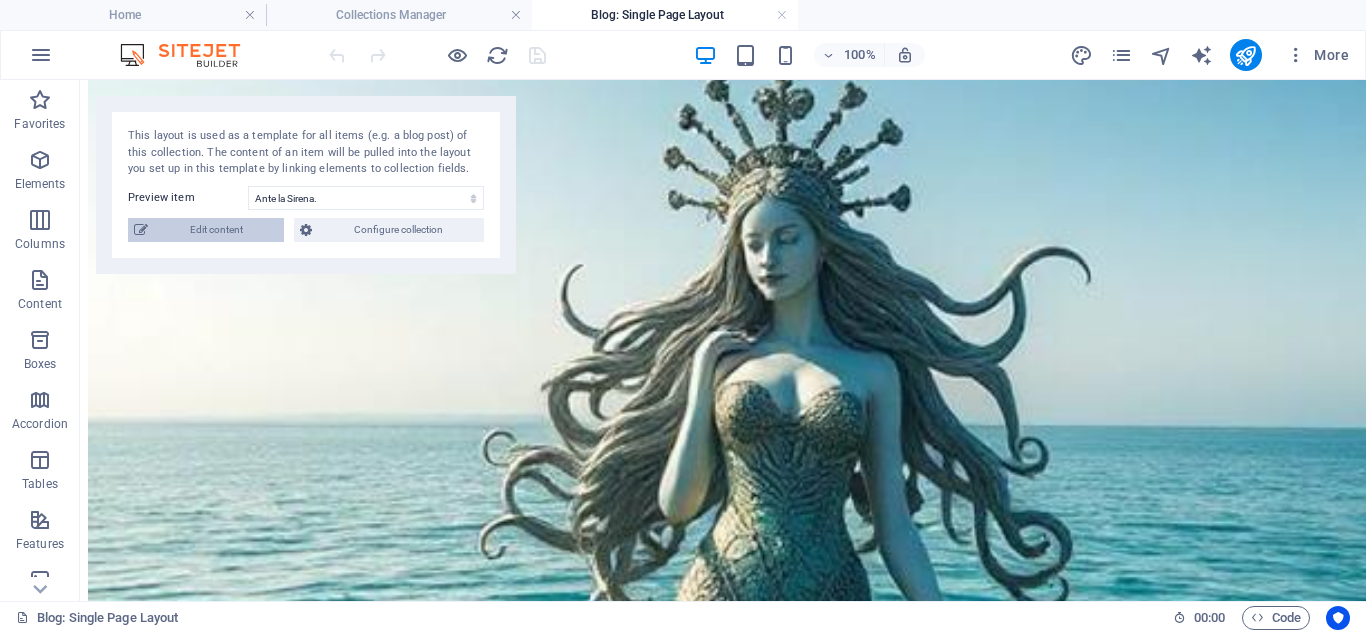 click on "Edit content" at bounding box center [216, 230] 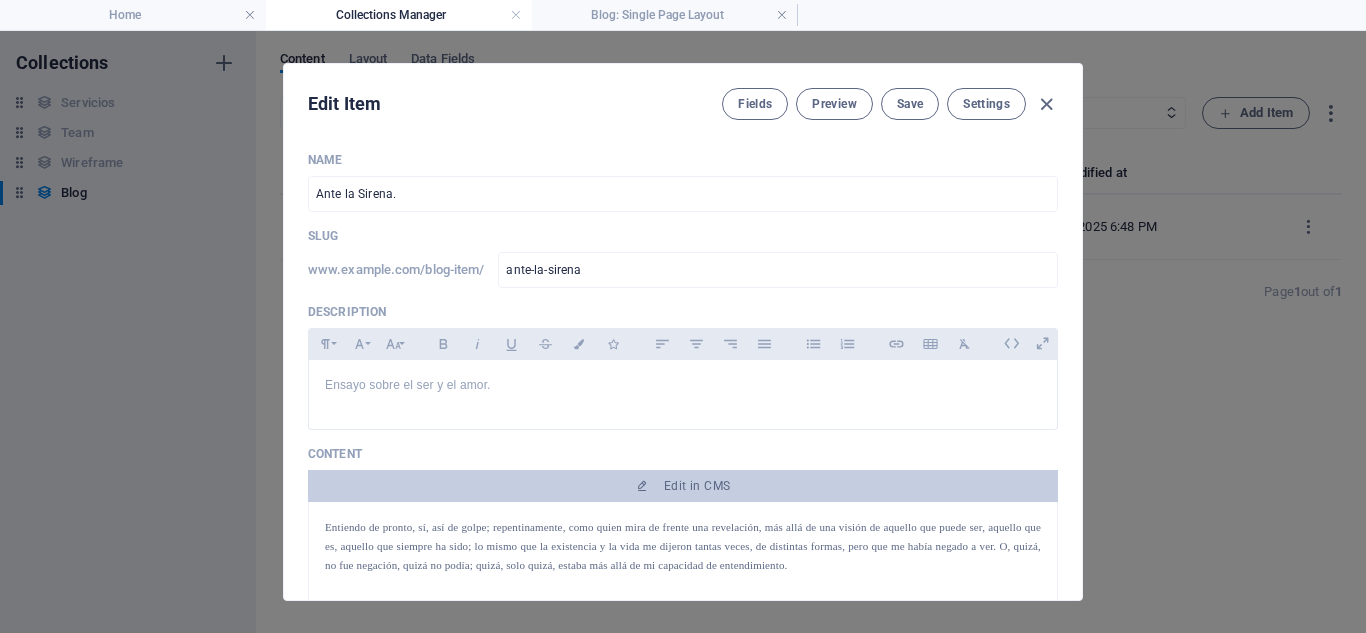 scroll, scrollTop: 0, scrollLeft: 0, axis: both 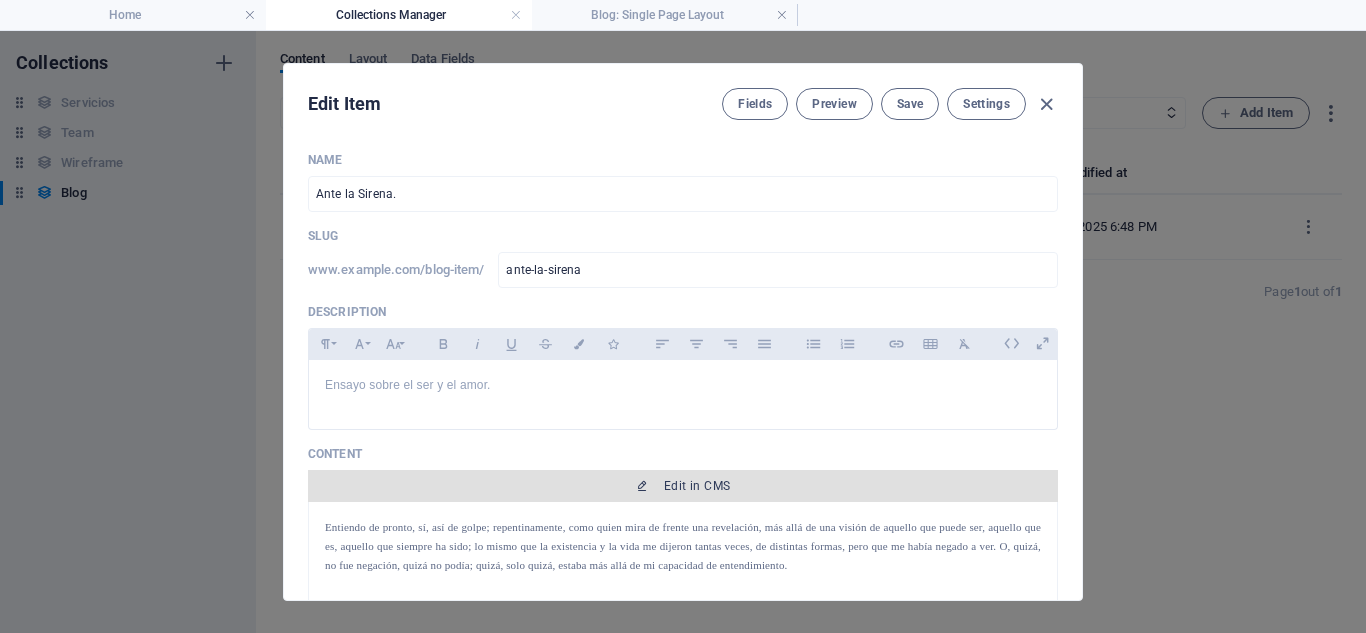 click on "Edit in CMS" at bounding box center (697, 486) 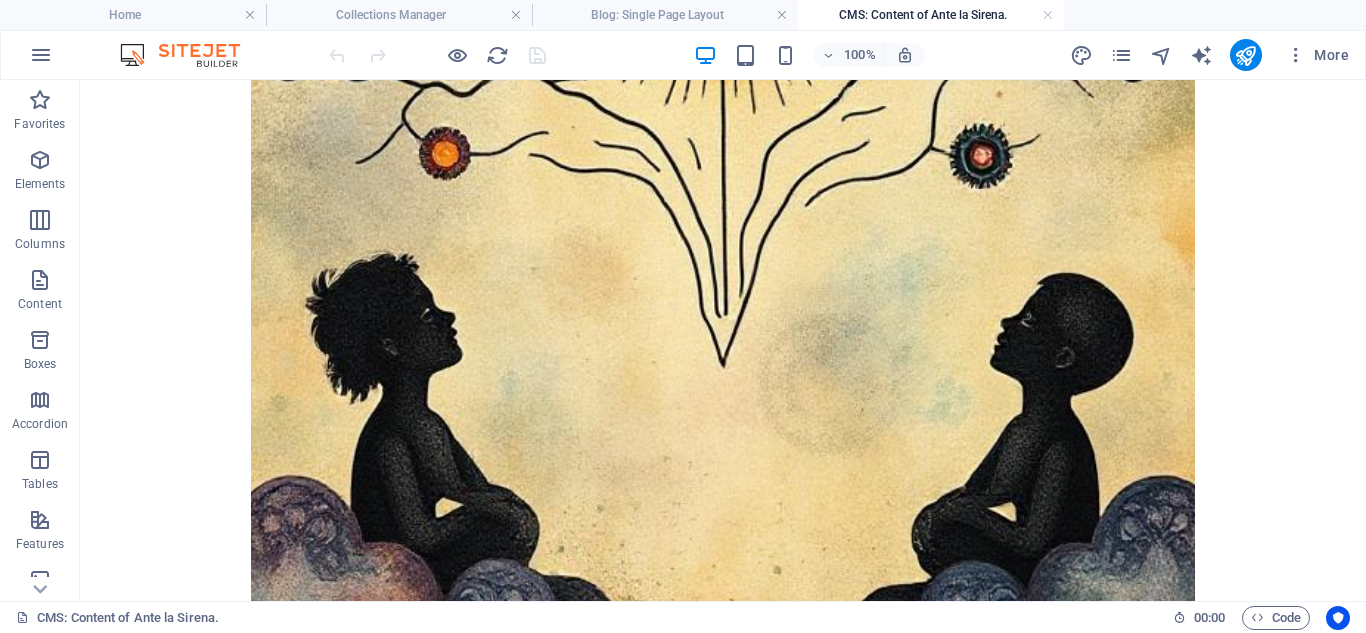 scroll, scrollTop: 300, scrollLeft: 0, axis: vertical 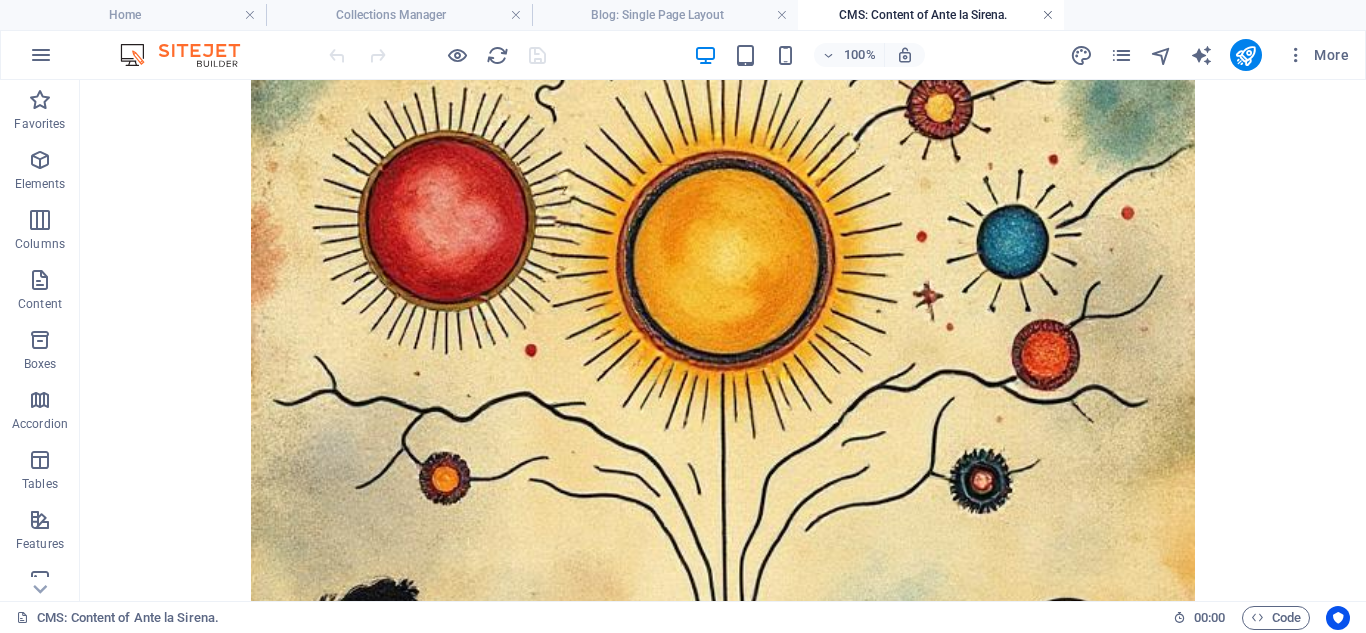 click at bounding box center (1048, 15) 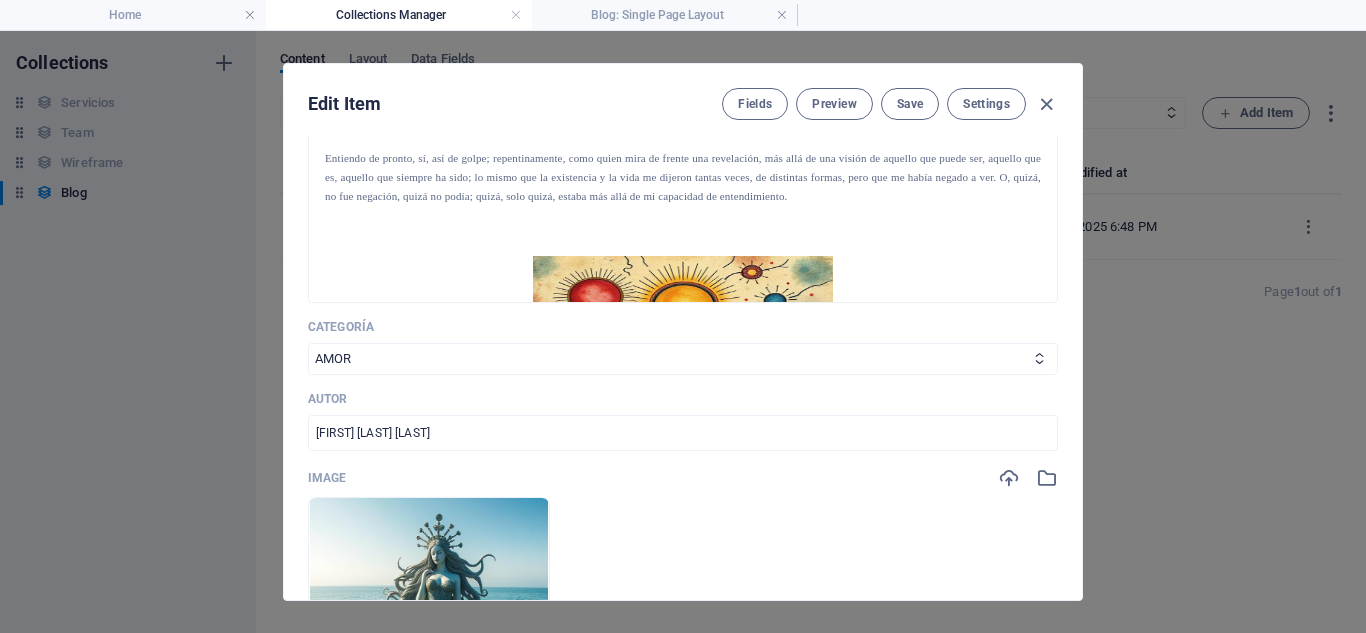 scroll, scrollTop: 600, scrollLeft: 0, axis: vertical 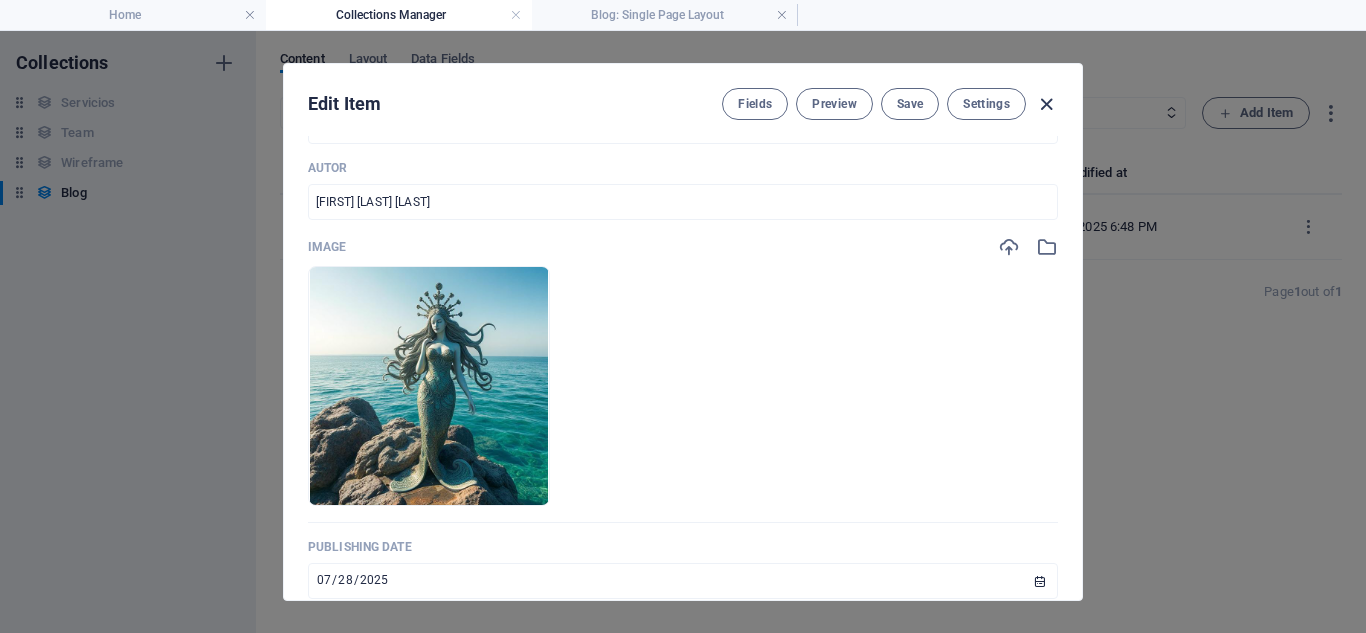 click at bounding box center [1046, 104] 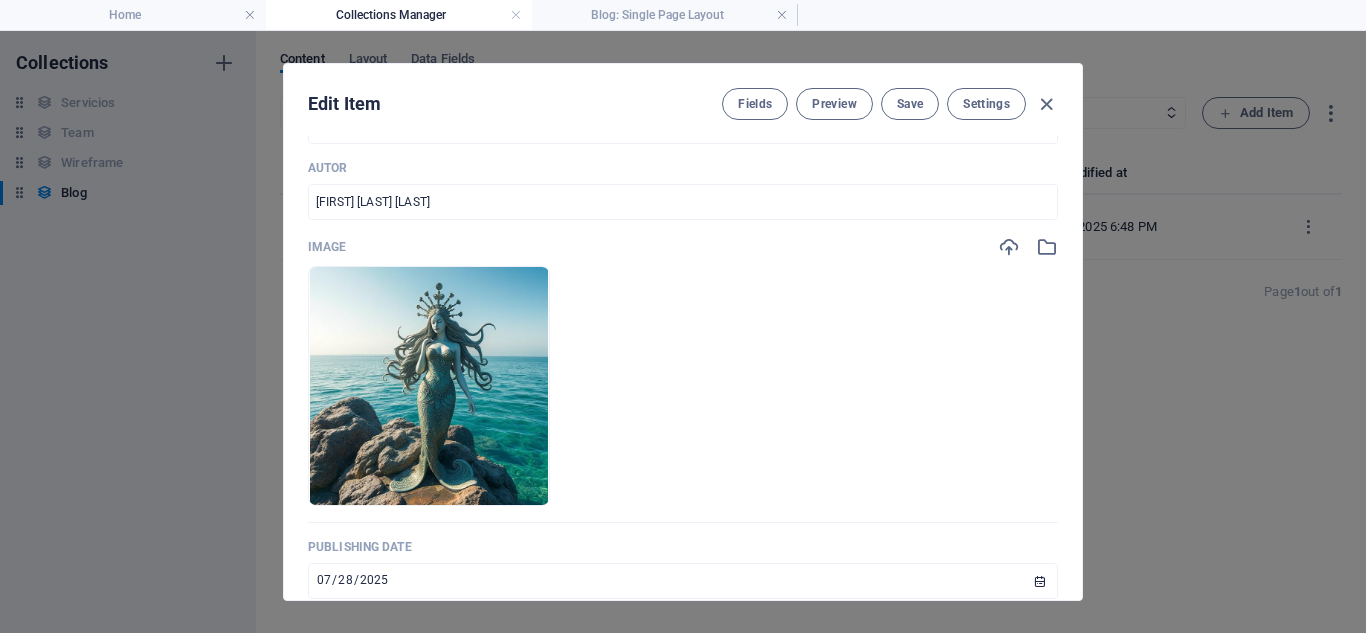 type on "2025-08-01" 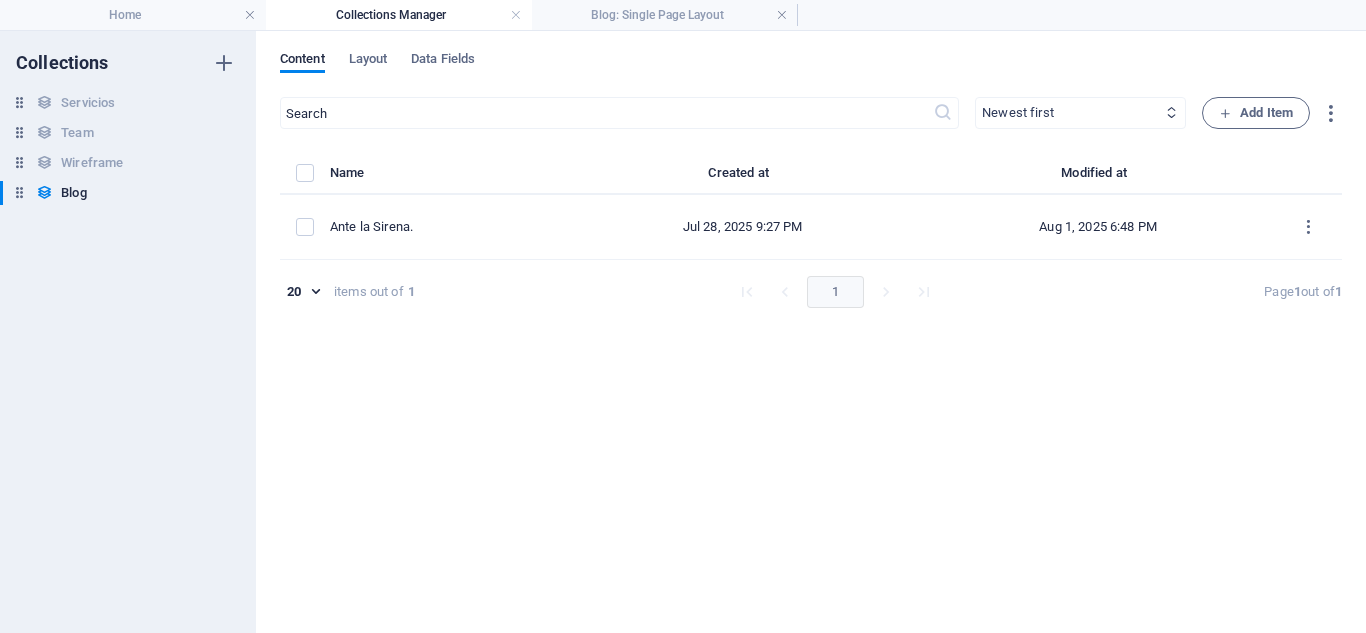 scroll, scrollTop: 0, scrollLeft: 0, axis: both 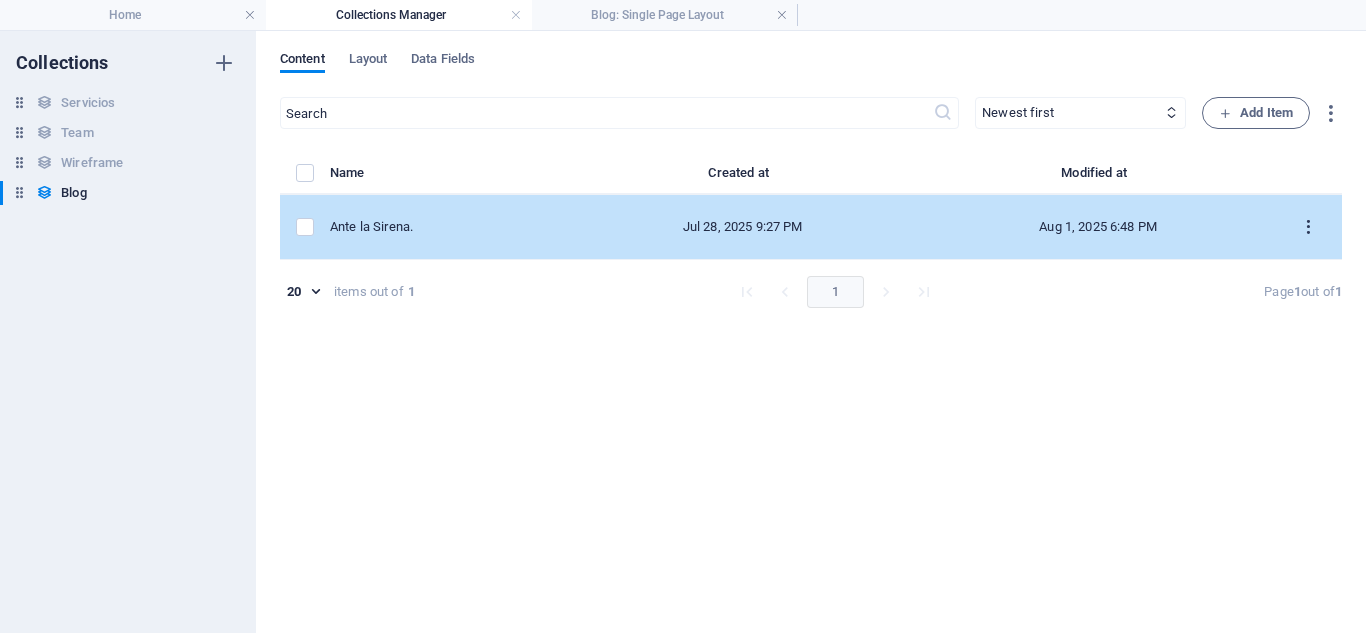 click at bounding box center (1308, 227) 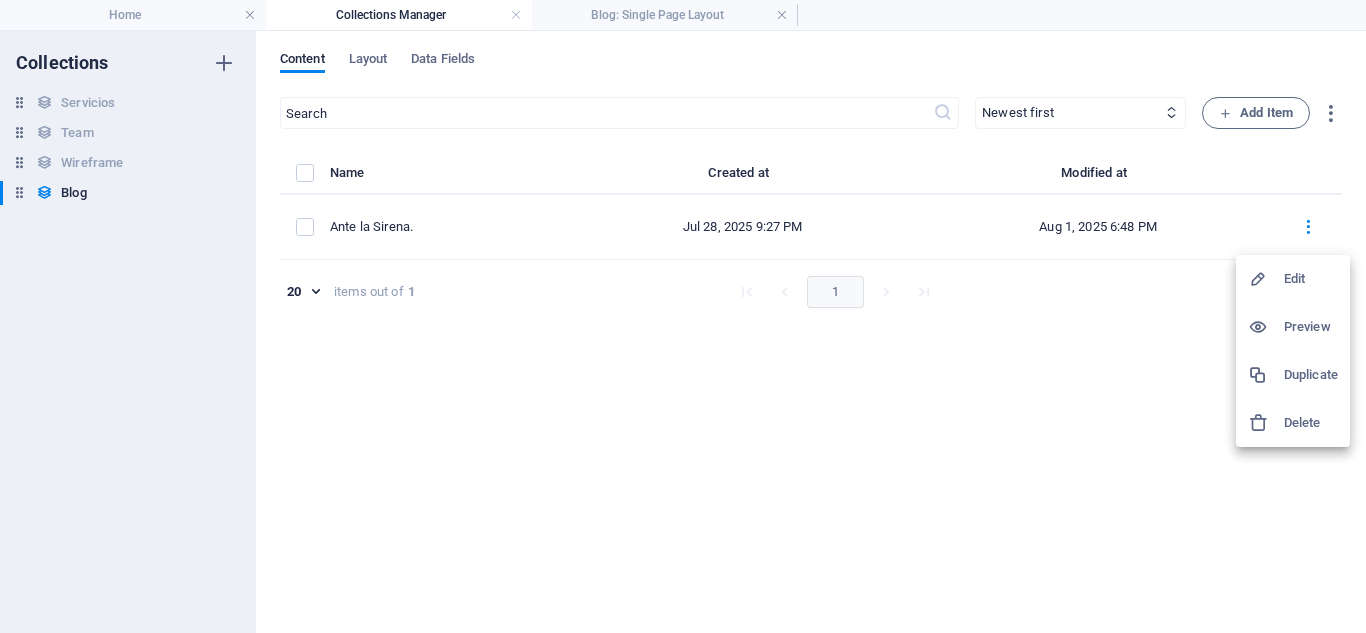 click on "Edit" at bounding box center [1311, 279] 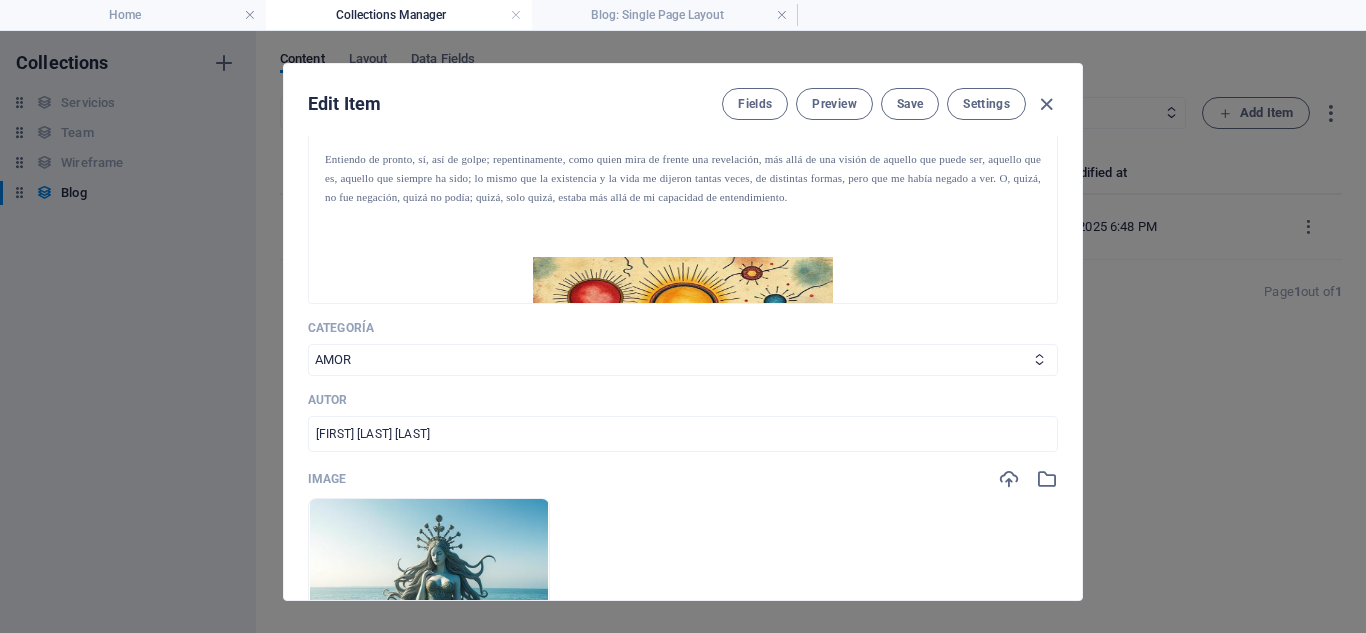 scroll, scrollTop: 400, scrollLeft: 0, axis: vertical 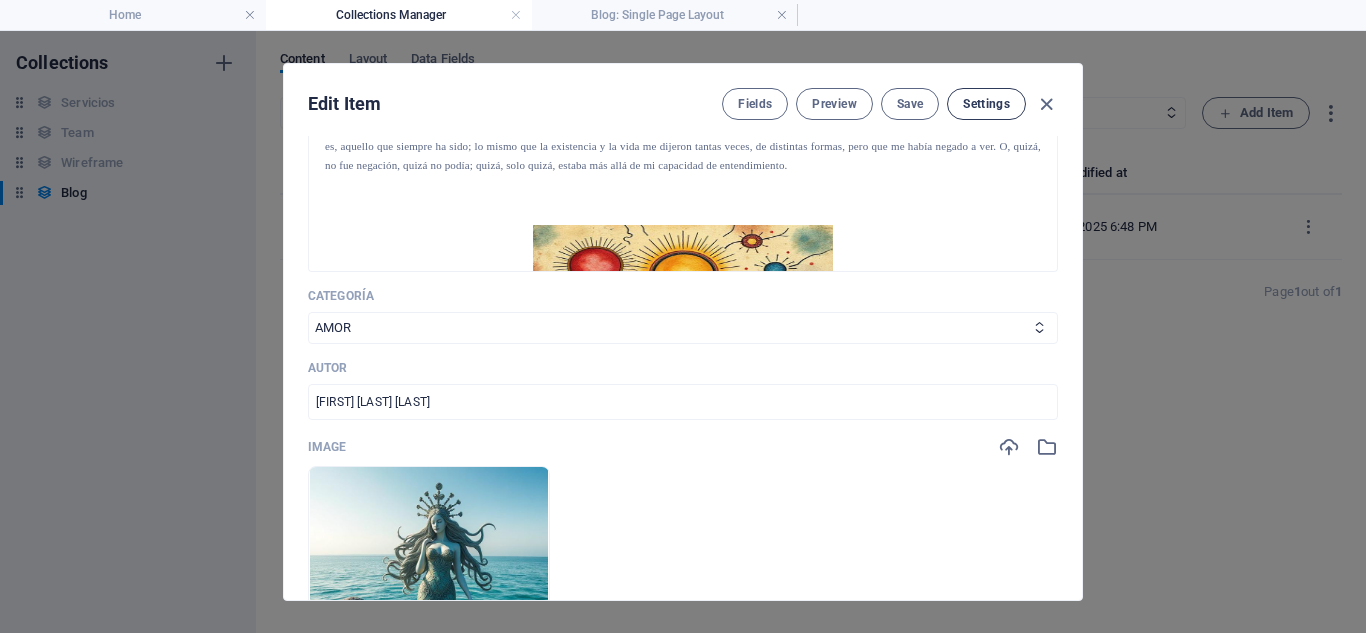 click on "Settings" at bounding box center [986, 104] 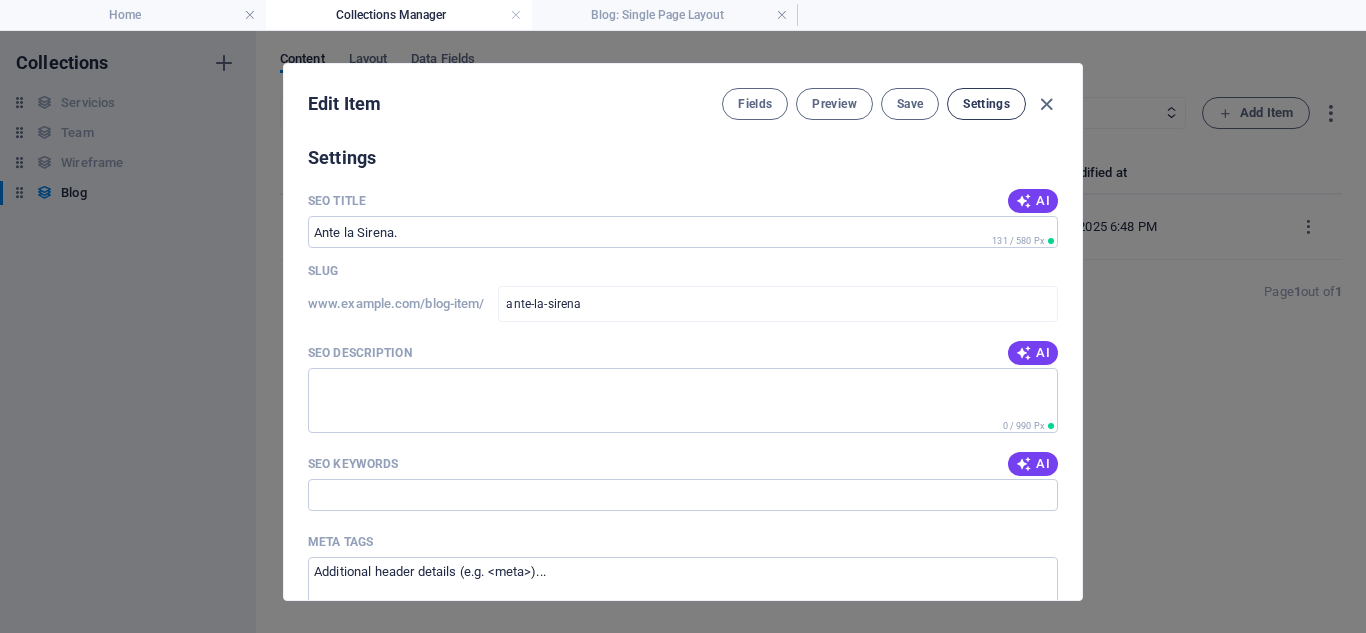 scroll, scrollTop: 1257, scrollLeft: 0, axis: vertical 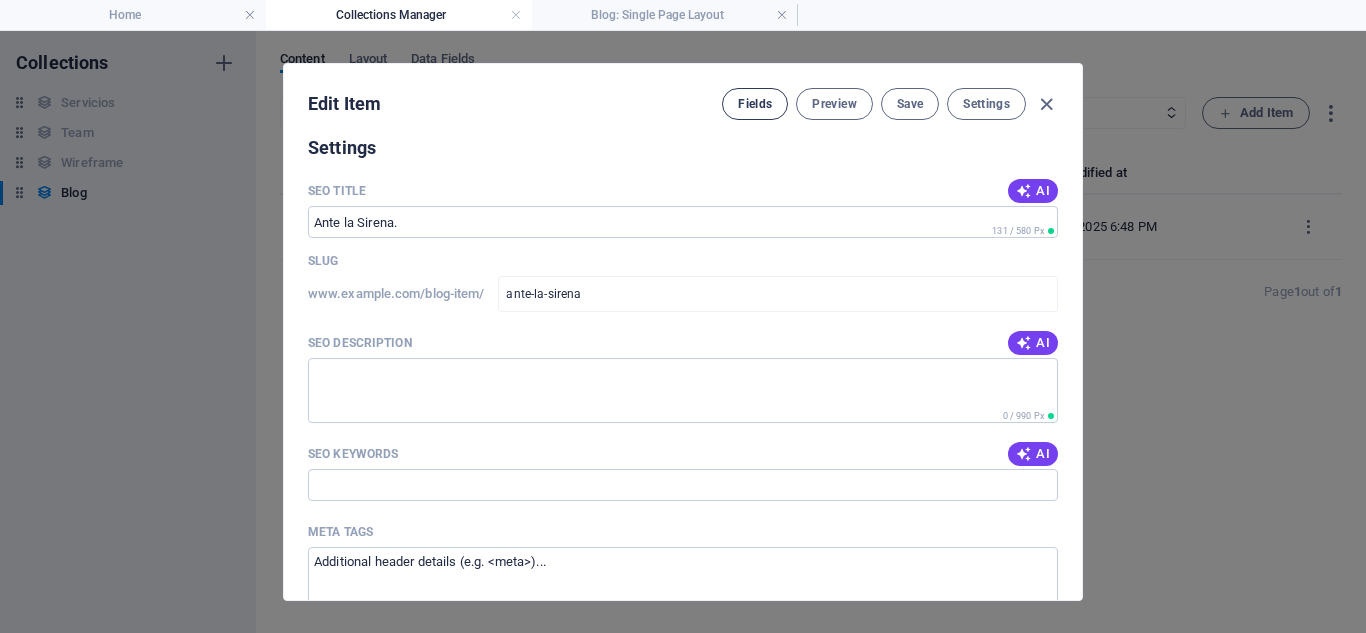 click on "Fields" at bounding box center (755, 104) 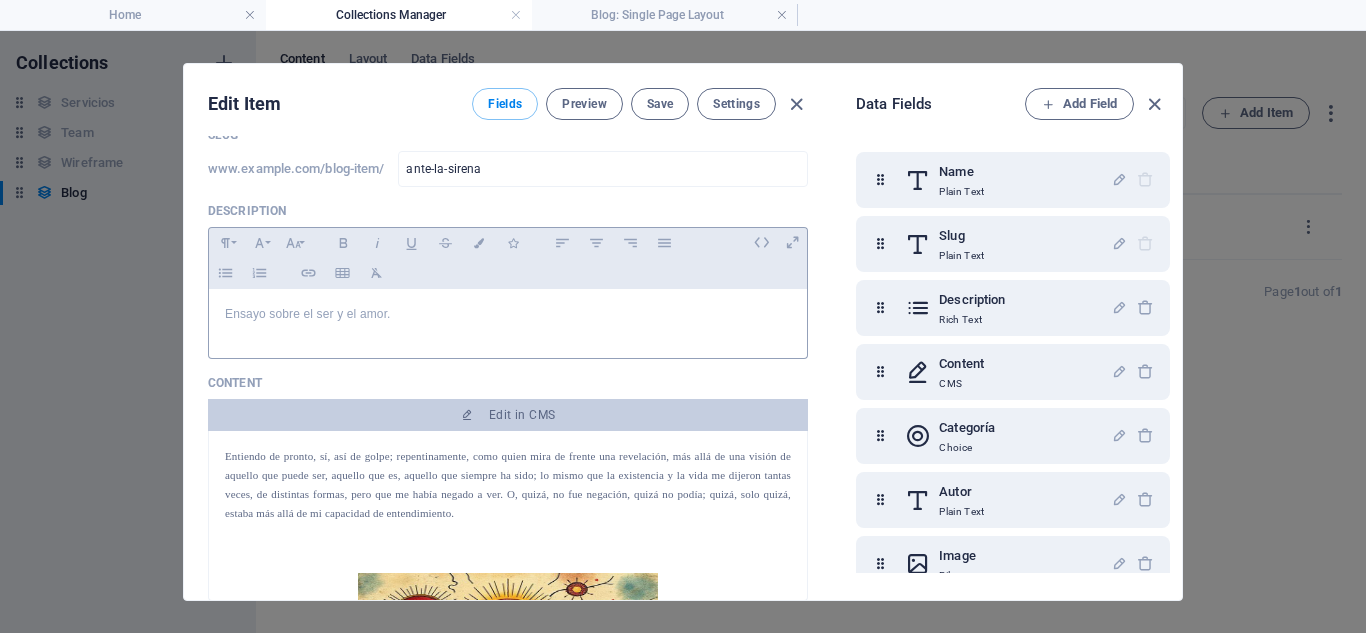 scroll, scrollTop: 200, scrollLeft: 0, axis: vertical 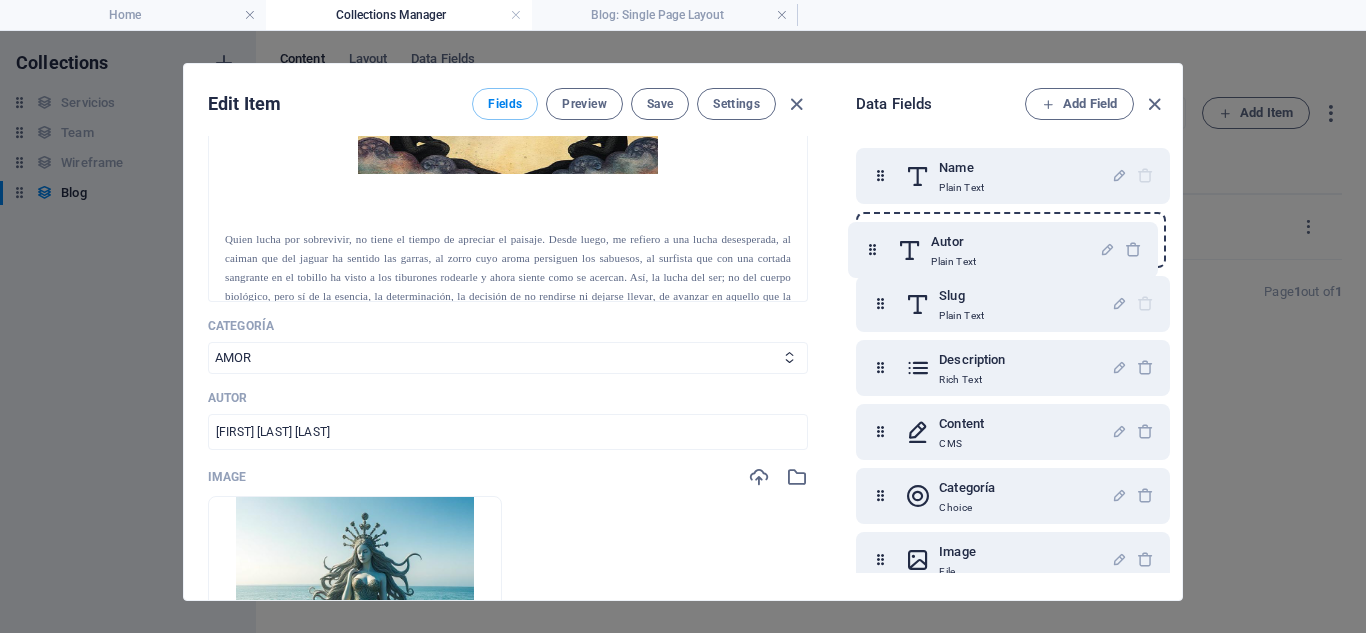 drag, startPoint x: 877, startPoint y: 502, endPoint x: 870, endPoint y: 240, distance: 262.0935 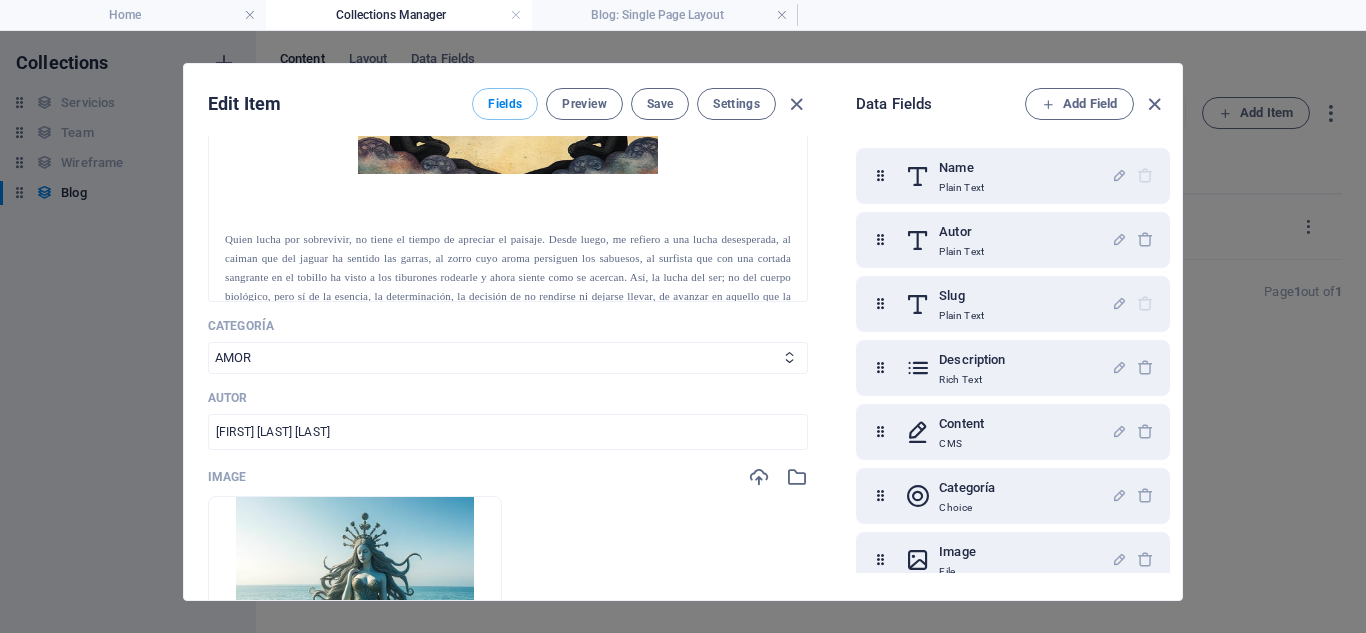 scroll, scrollTop: 313, scrollLeft: 0, axis: vertical 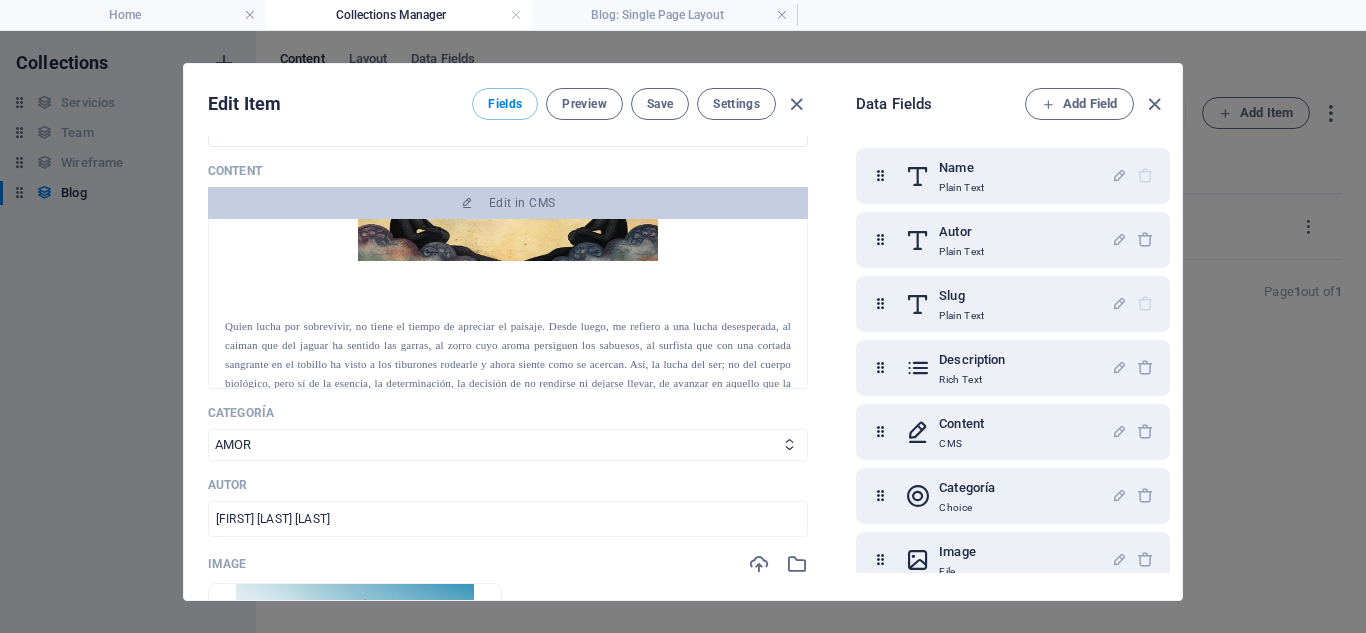 select on "AMOR" 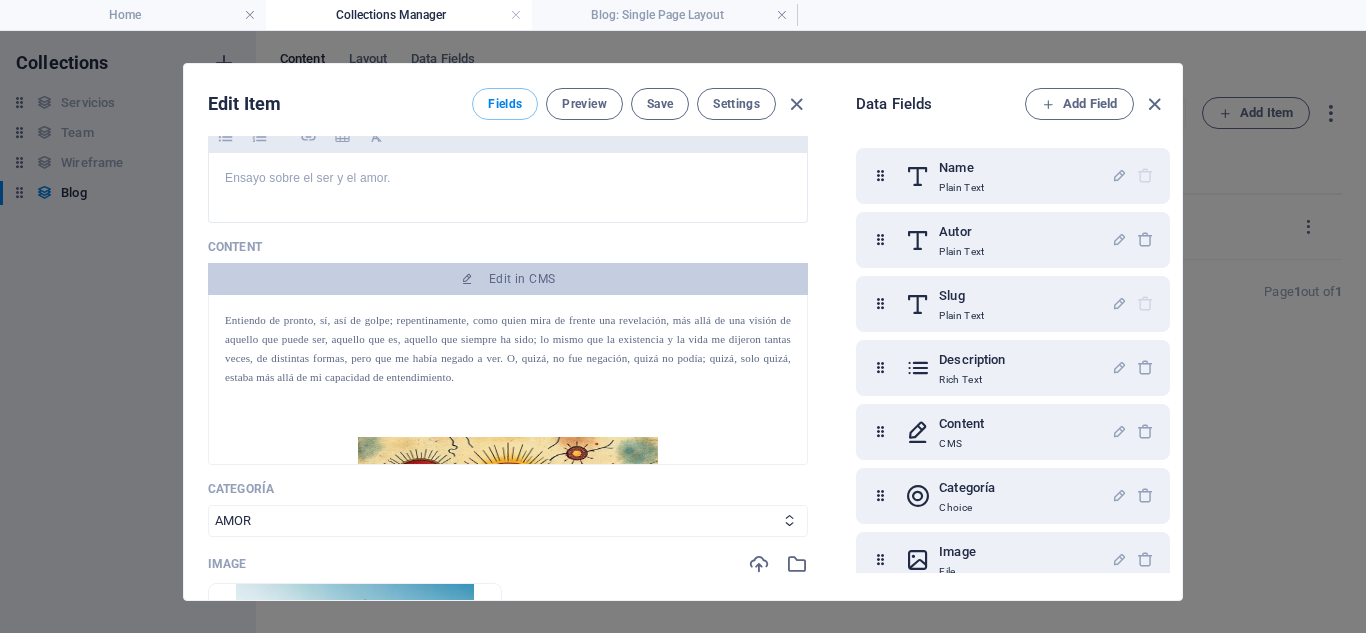 scroll, scrollTop: 0, scrollLeft: 0, axis: both 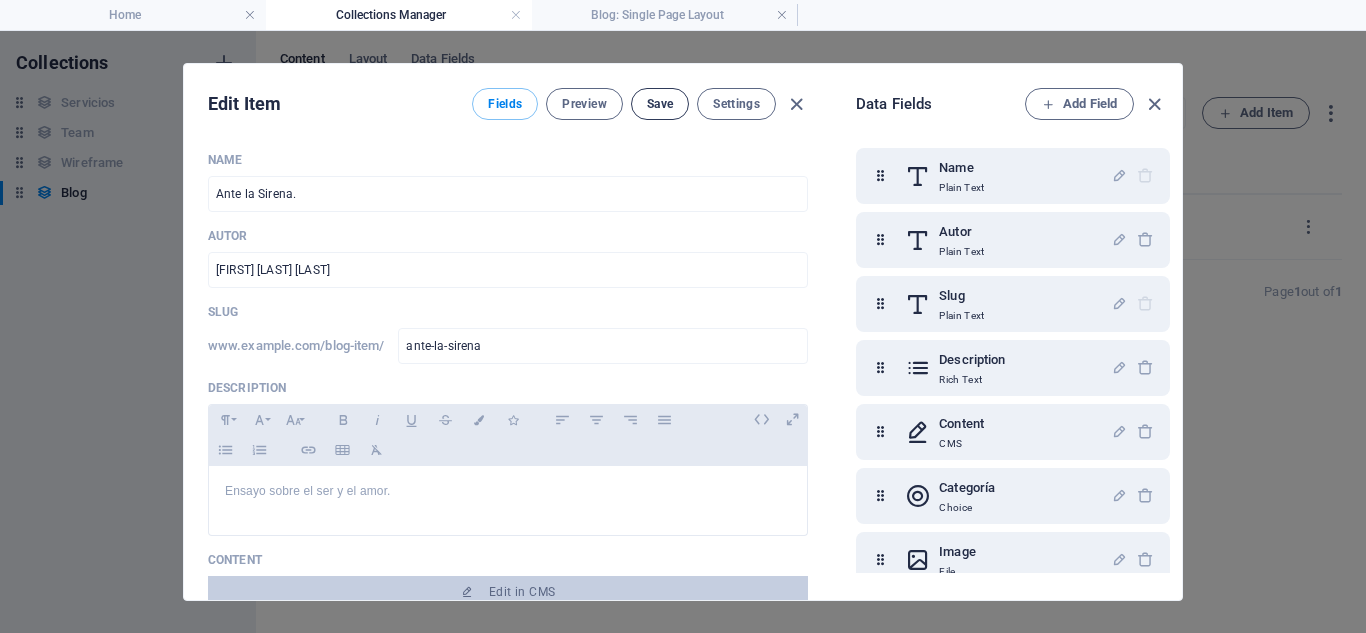 click on "Save" at bounding box center [660, 104] 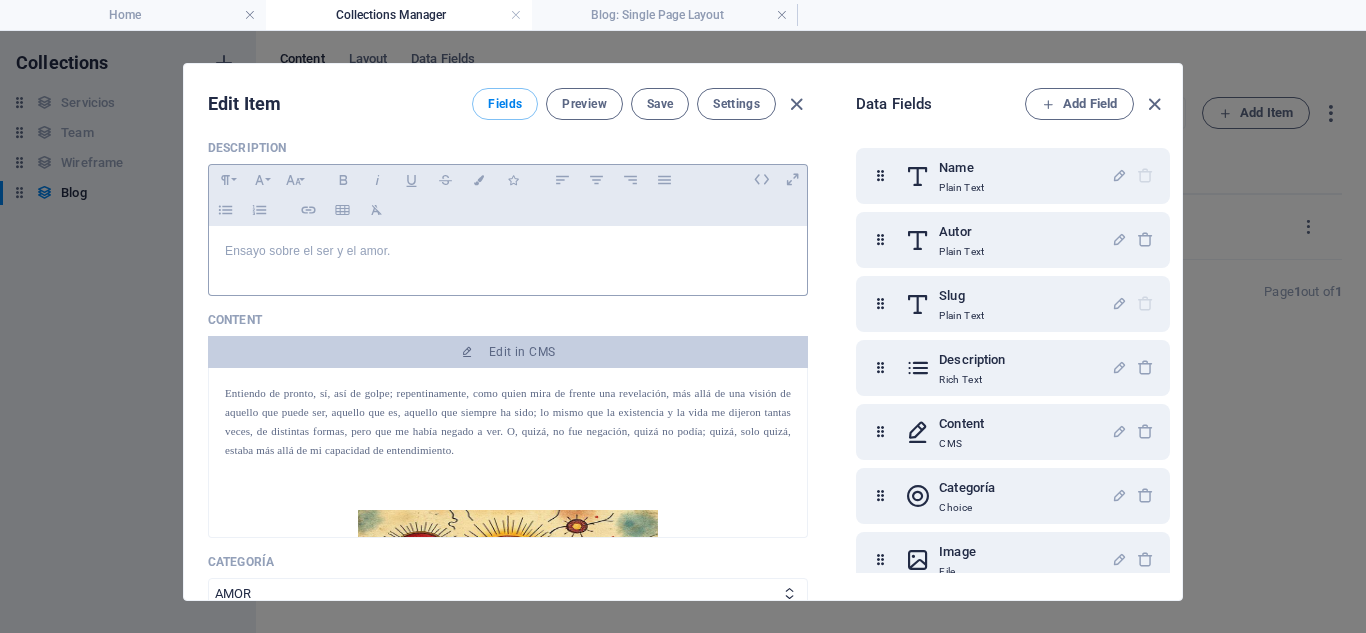 scroll, scrollTop: 300, scrollLeft: 0, axis: vertical 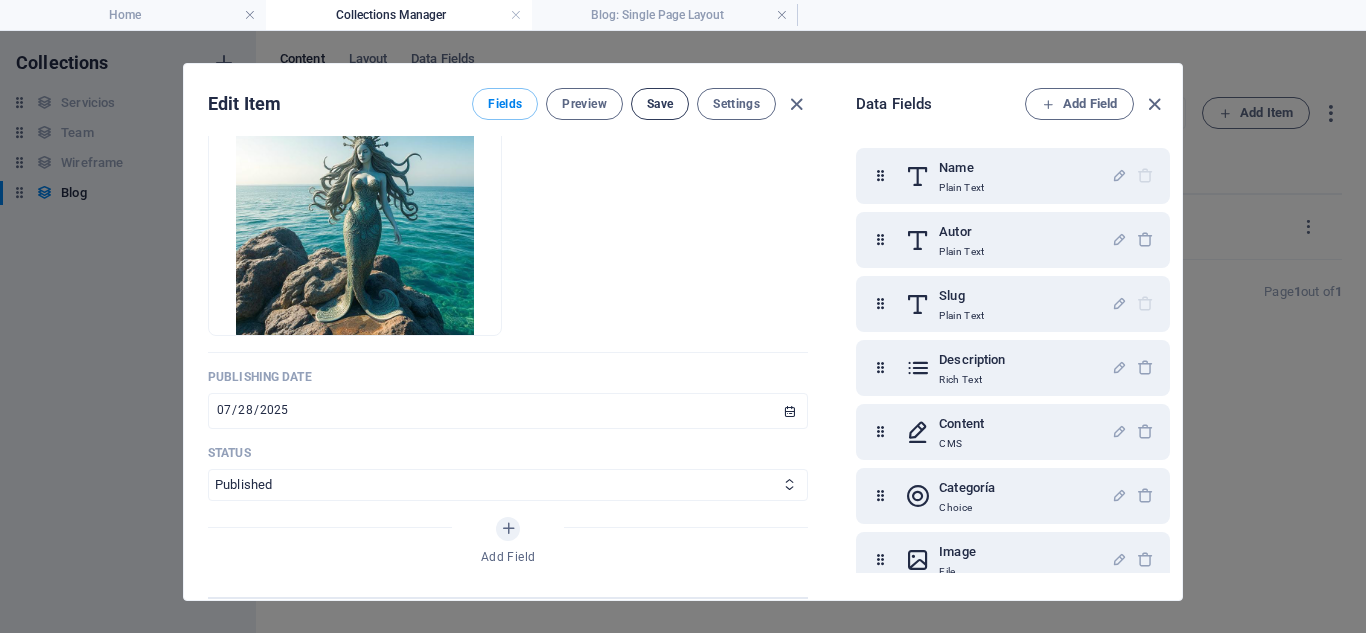 click on "Save" at bounding box center [660, 104] 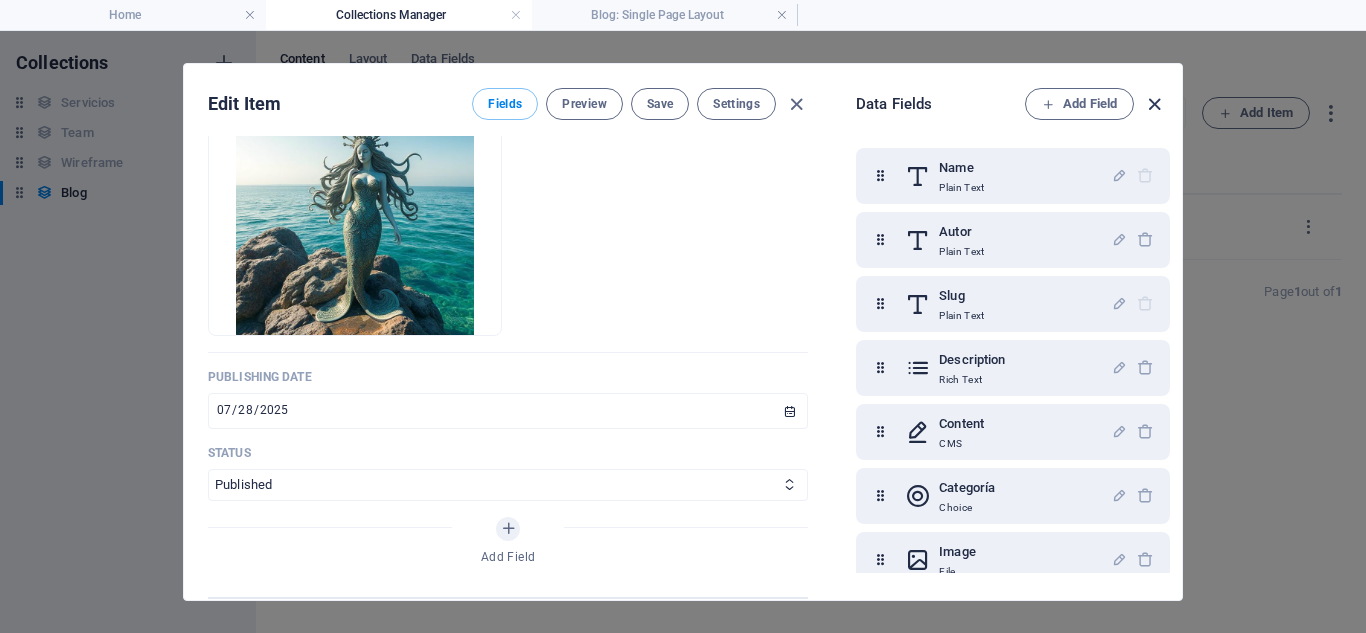 click at bounding box center [1154, 104] 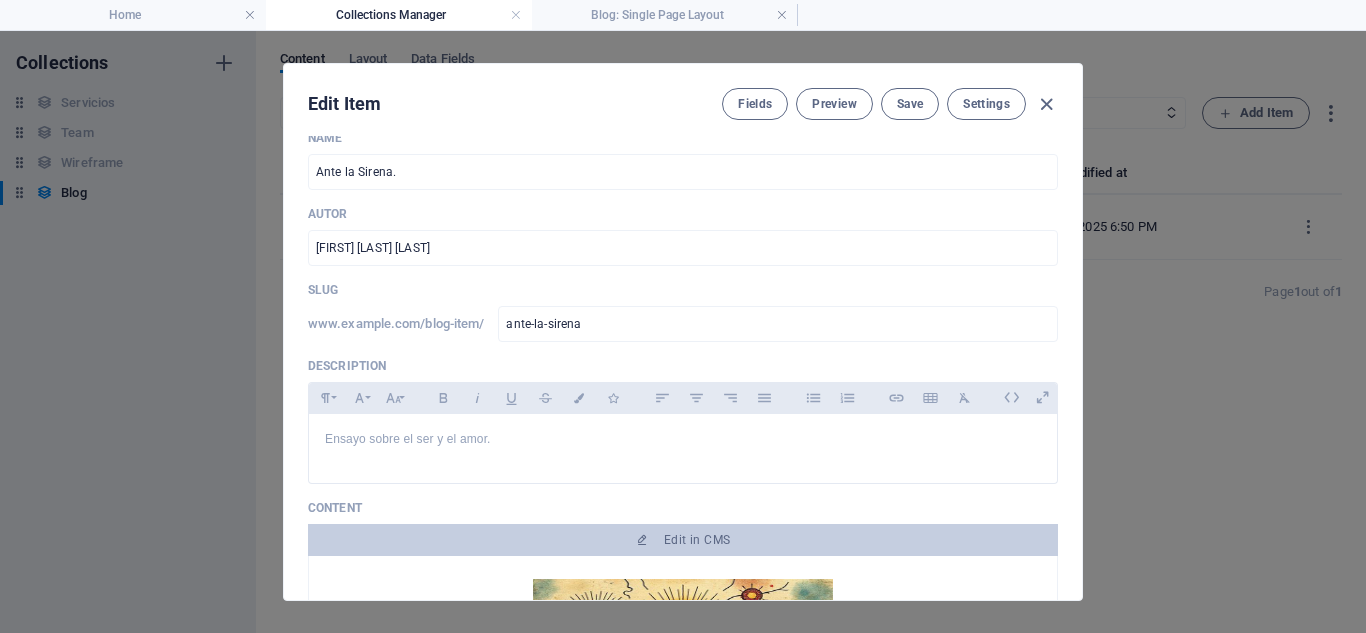 scroll, scrollTop: 0, scrollLeft: 0, axis: both 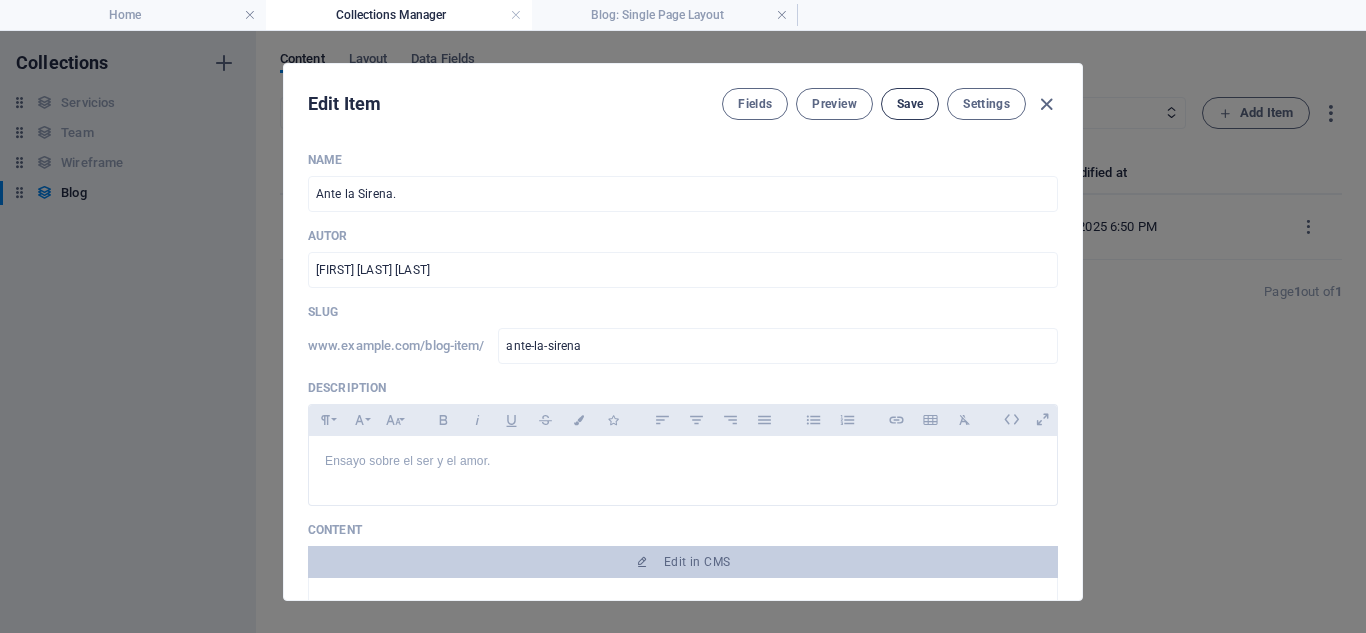 click on "Save" at bounding box center [910, 104] 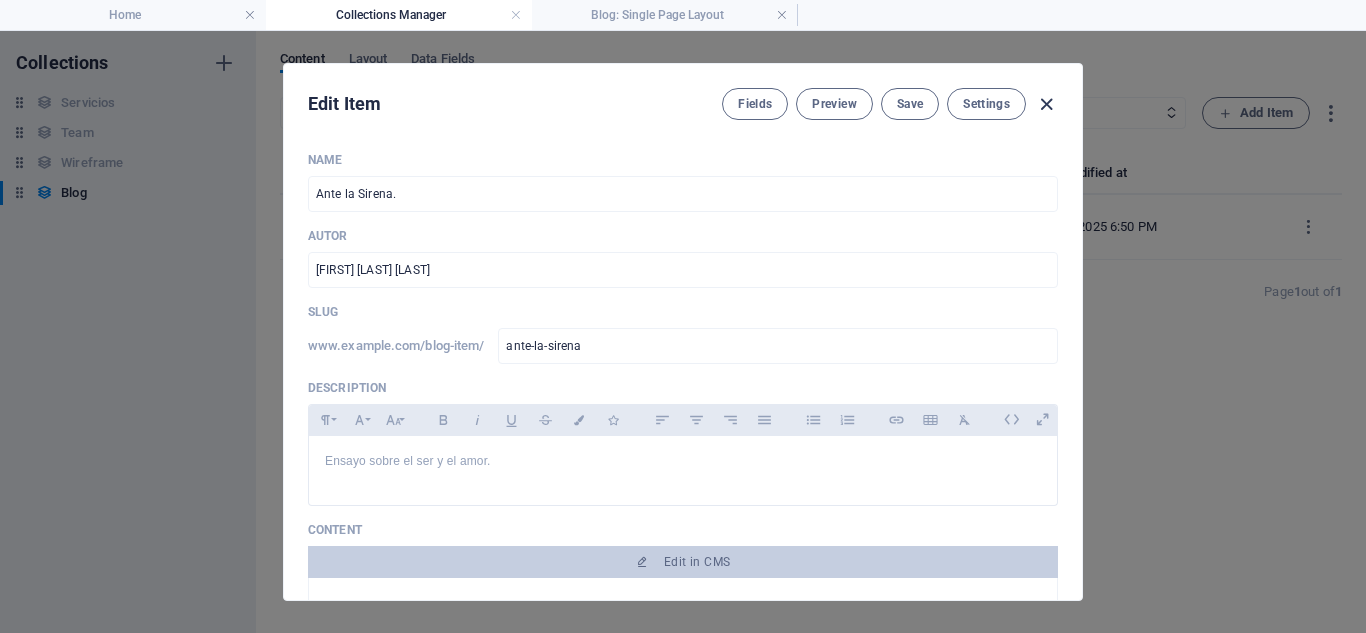 click at bounding box center (1046, 104) 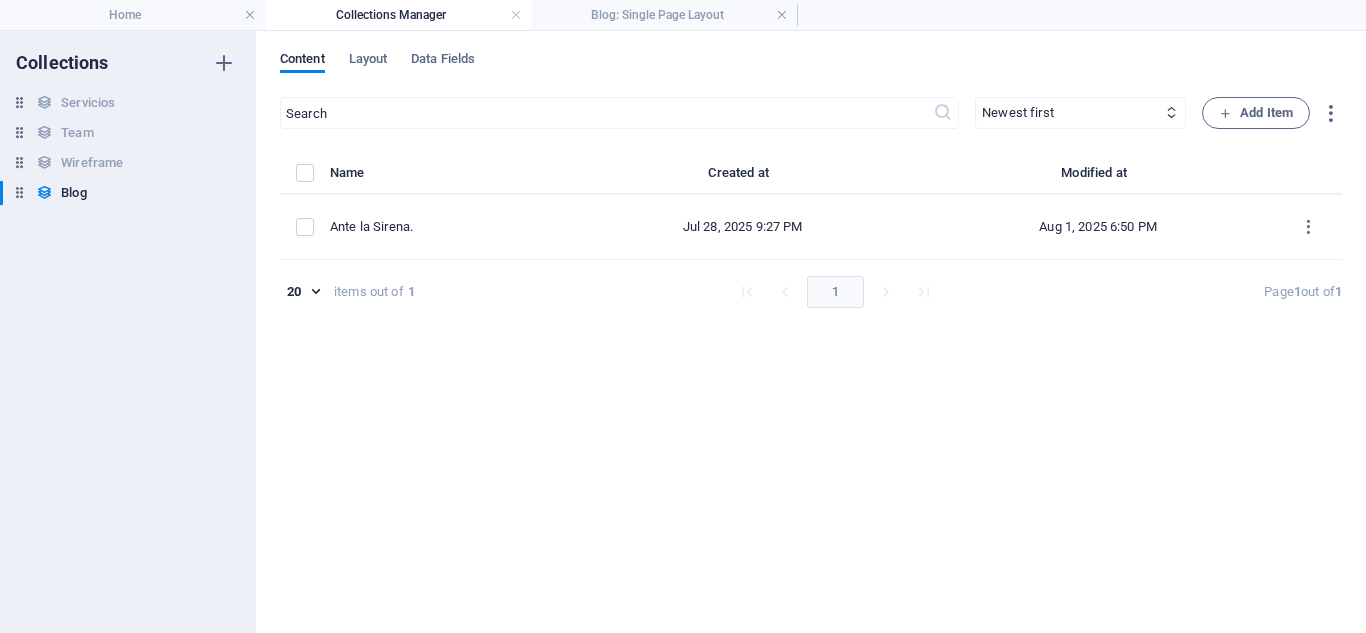 scroll, scrollTop: 0, scrollLeft: 0, axis: both 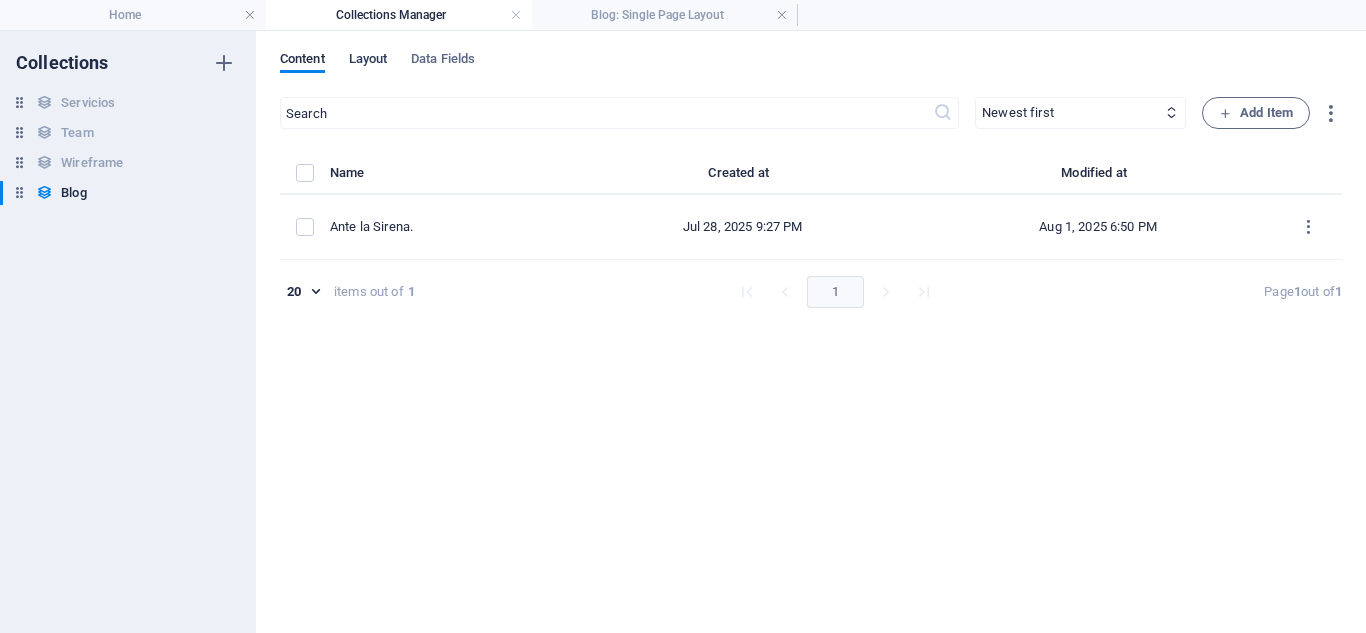 click on "Layout" at bounding box center (368, 61) 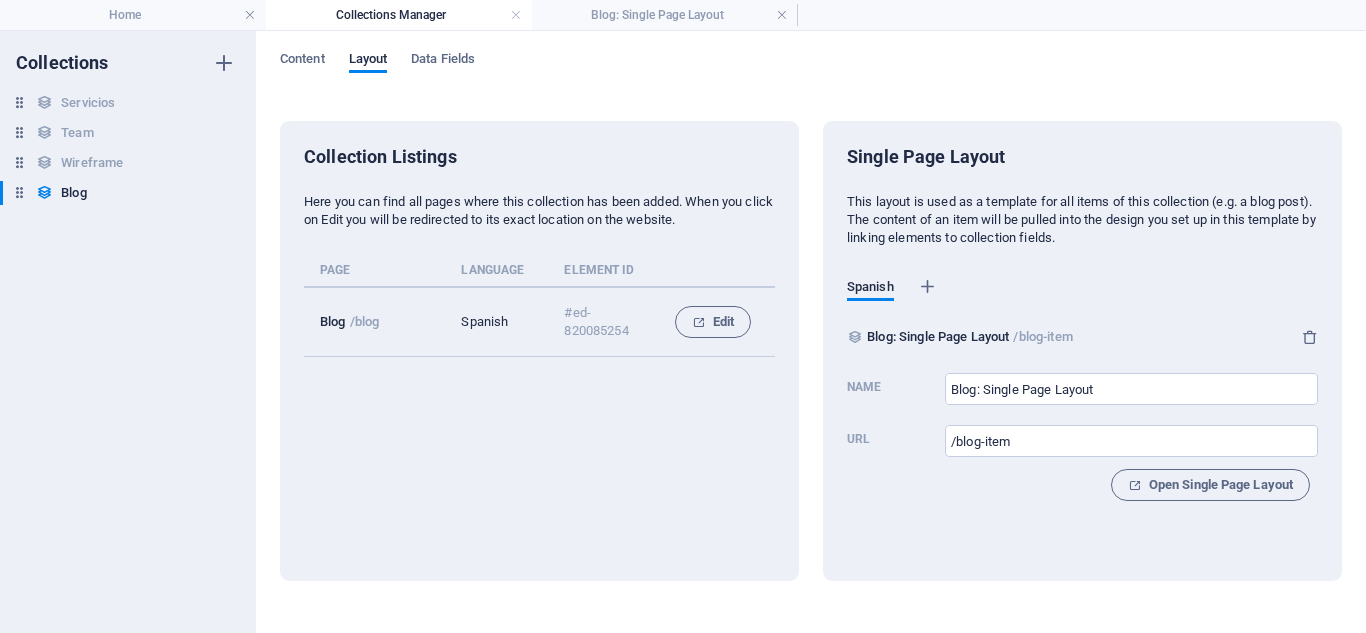 click on "Collection Listings Here you can find all pages where this collection has been added. When you click on Edit you will be redirected to its exact location on the website. Page Language Element ID Blog /blog Spanish #ed-820085254 Edit Single Page Layout This layout is used as a template for all items of this collection (e.g. a blog post). The content of an item will be pulled into the design you set up in this template by linking elements to collection fields. Spanish Blog: Single Page Layout /blog-item Name Blog: Single Page Layout ​ Url /blog-item ​ Open Single Page Layout" at bounding box center [811, 351] 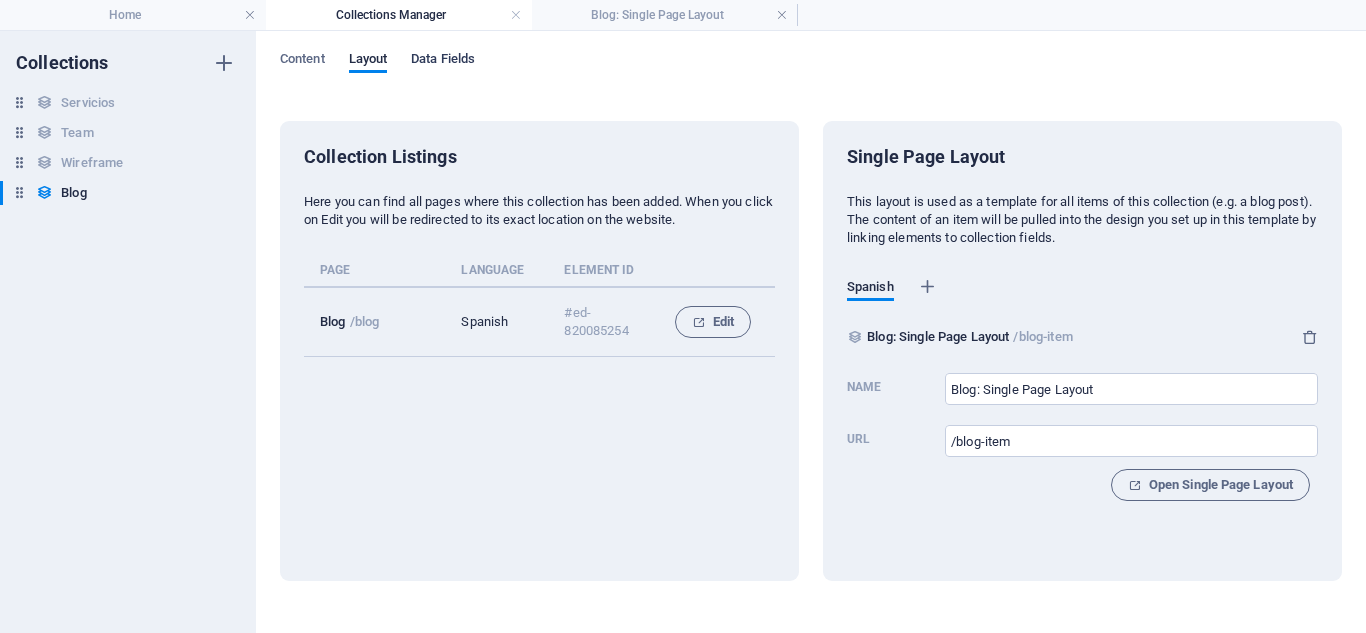 click on "Data Fields" at bounding box center (443, 61) 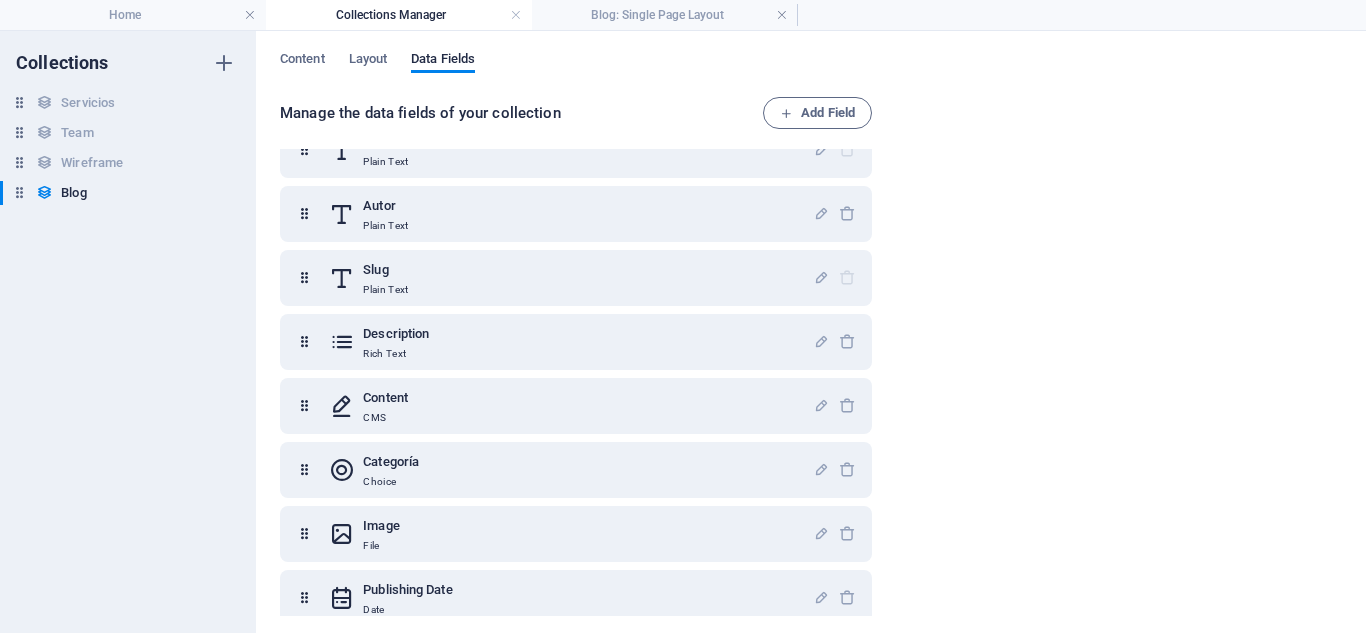scroll, scrollTop: 0, scrollLeft: 0, axis: both 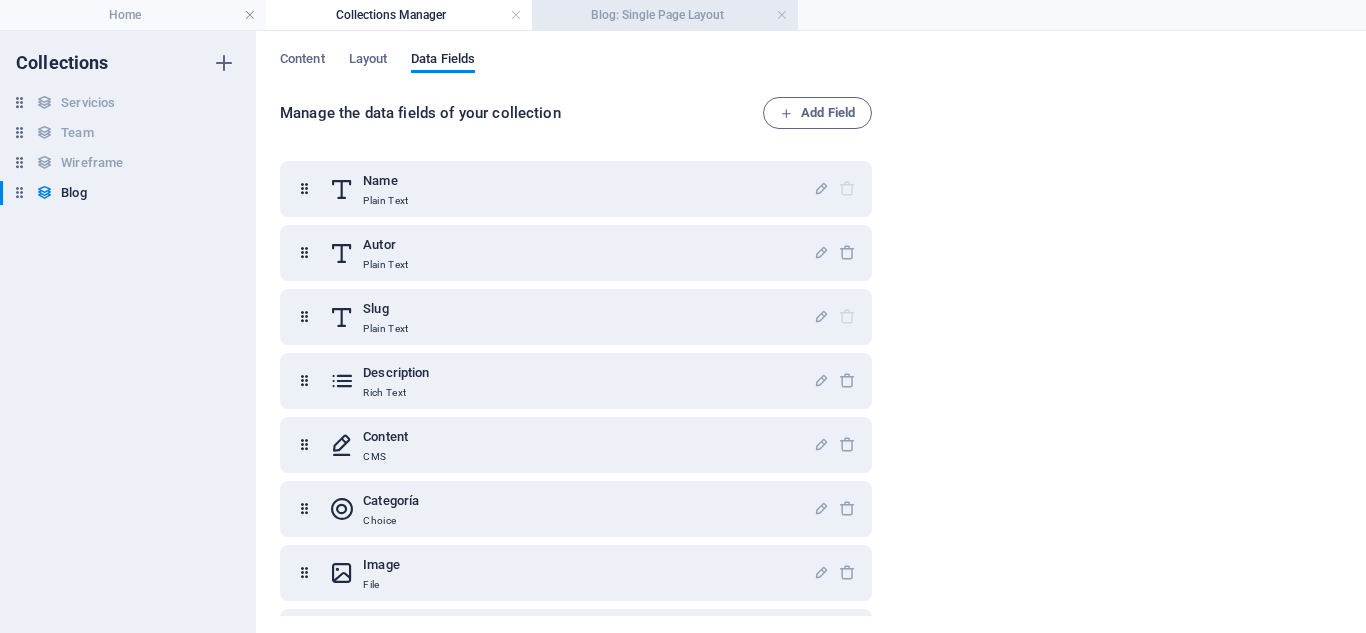 click on "Blog: Single Page Layout" at bounding box center (665, 15) 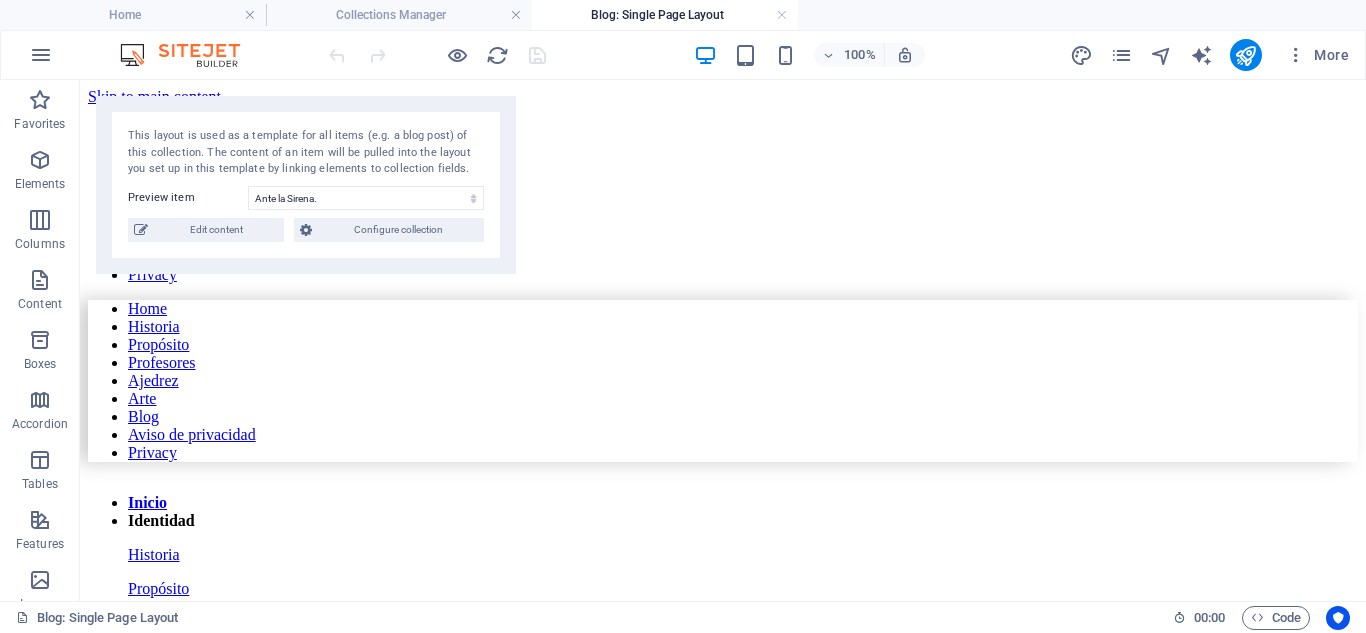 scroll, scrollTop: 1000, scrollLeft: 0, axis: vertical 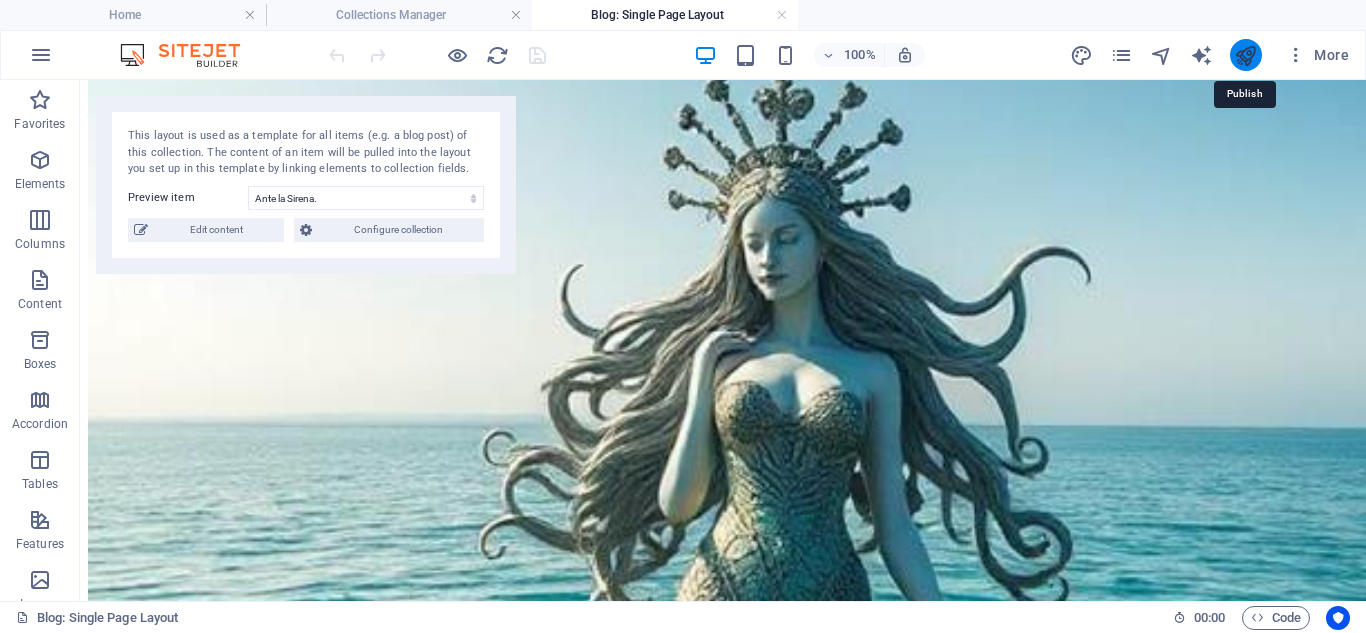 click at bounding box center (1245, 55) 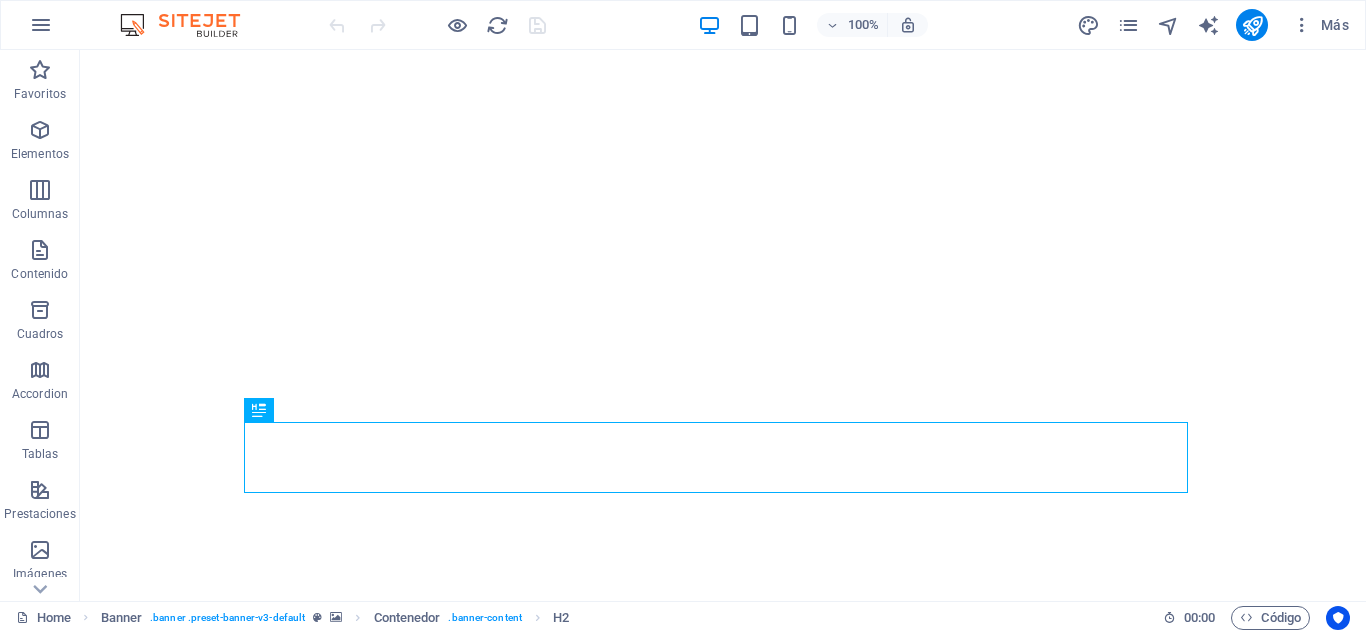 scroll, scrollTop: 0, scrollLeft: 0, axis: both 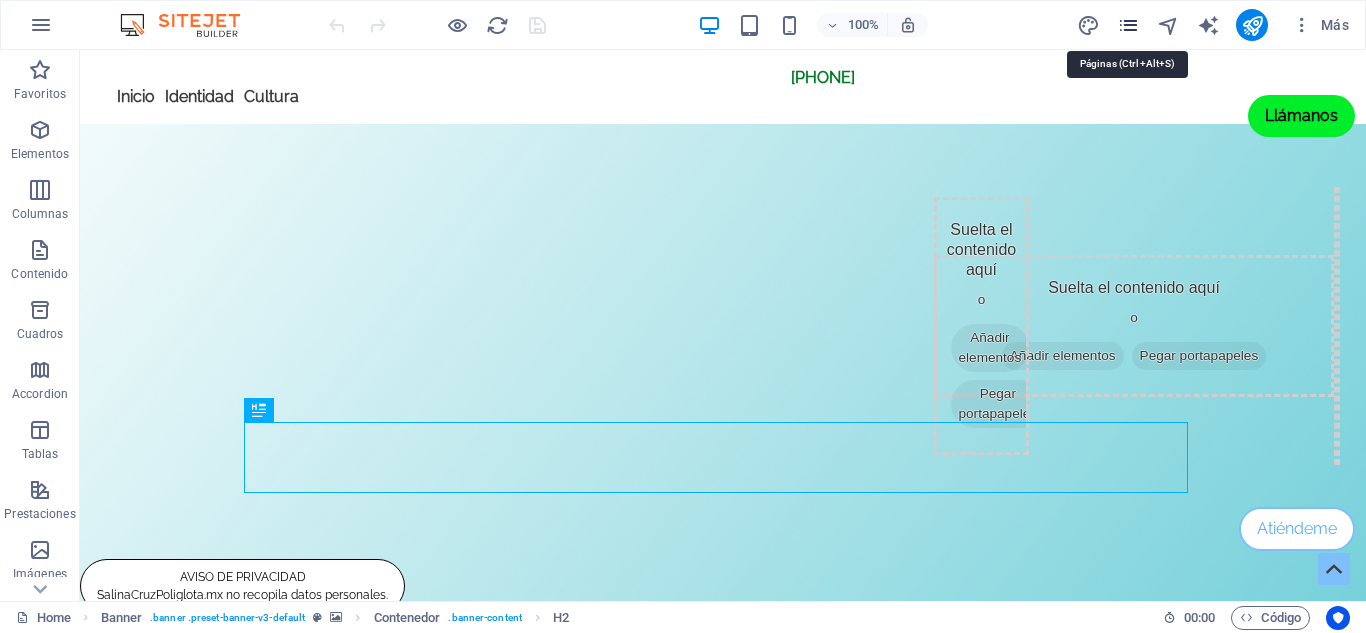 click at bounding box center [1128, 25] 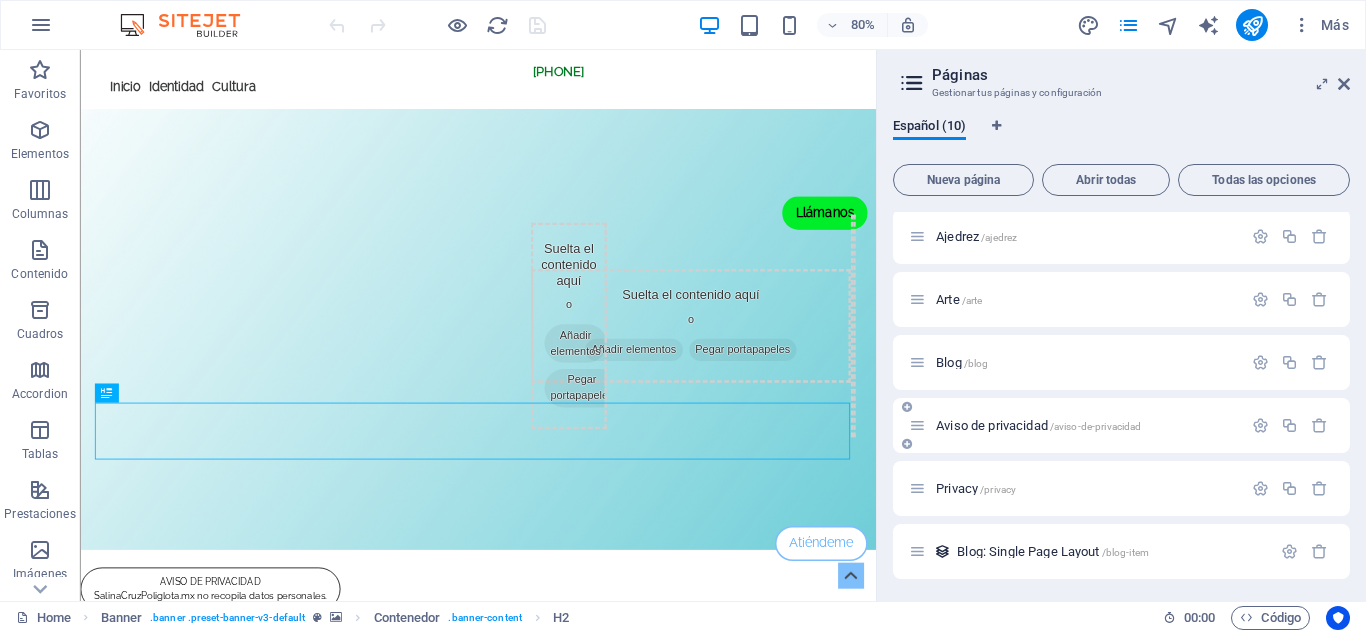 scroll, scrollTop: 257, scrollLeft: 0, axis: vertical 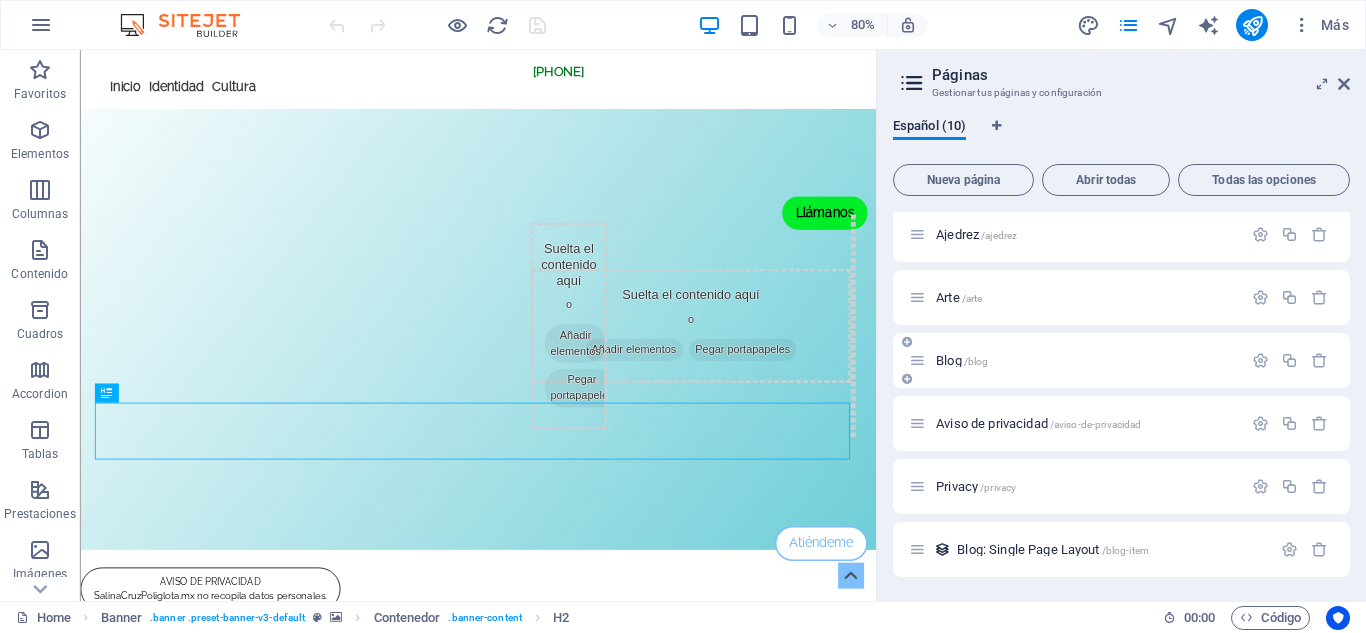 click on "Blog /blog" at bounding box center [962, 360] 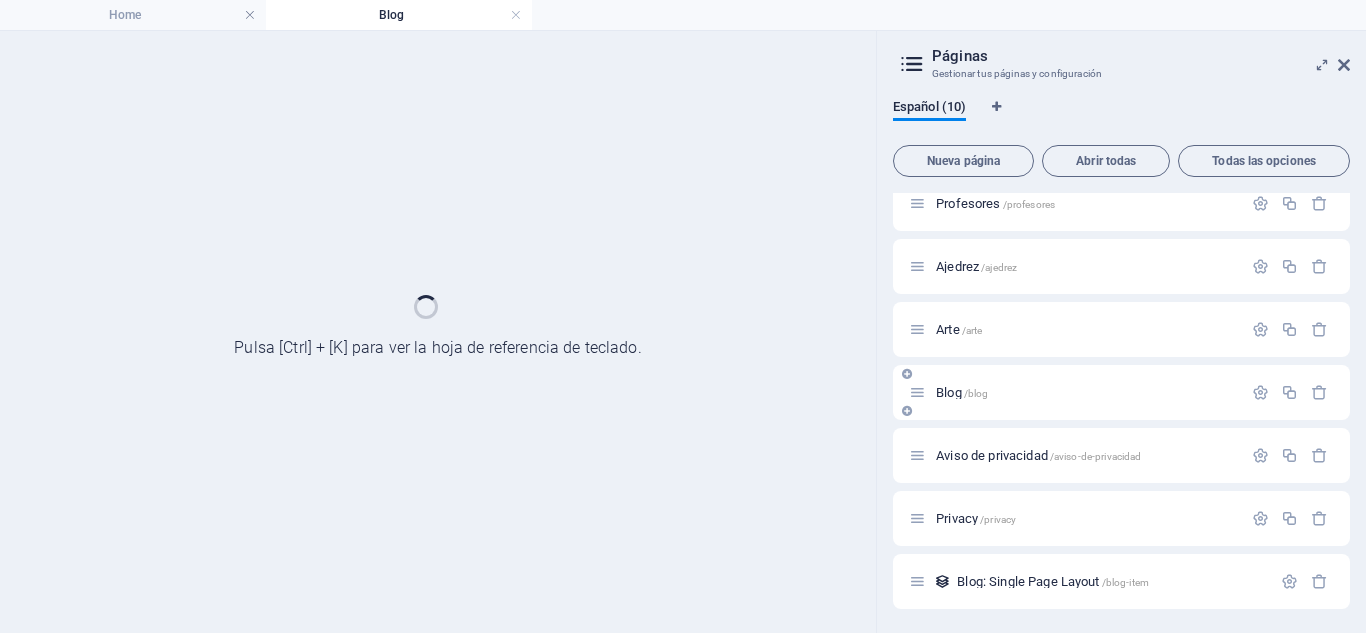 scroll, scrollTop: 206, scrollLeft: 0, axis: vertical 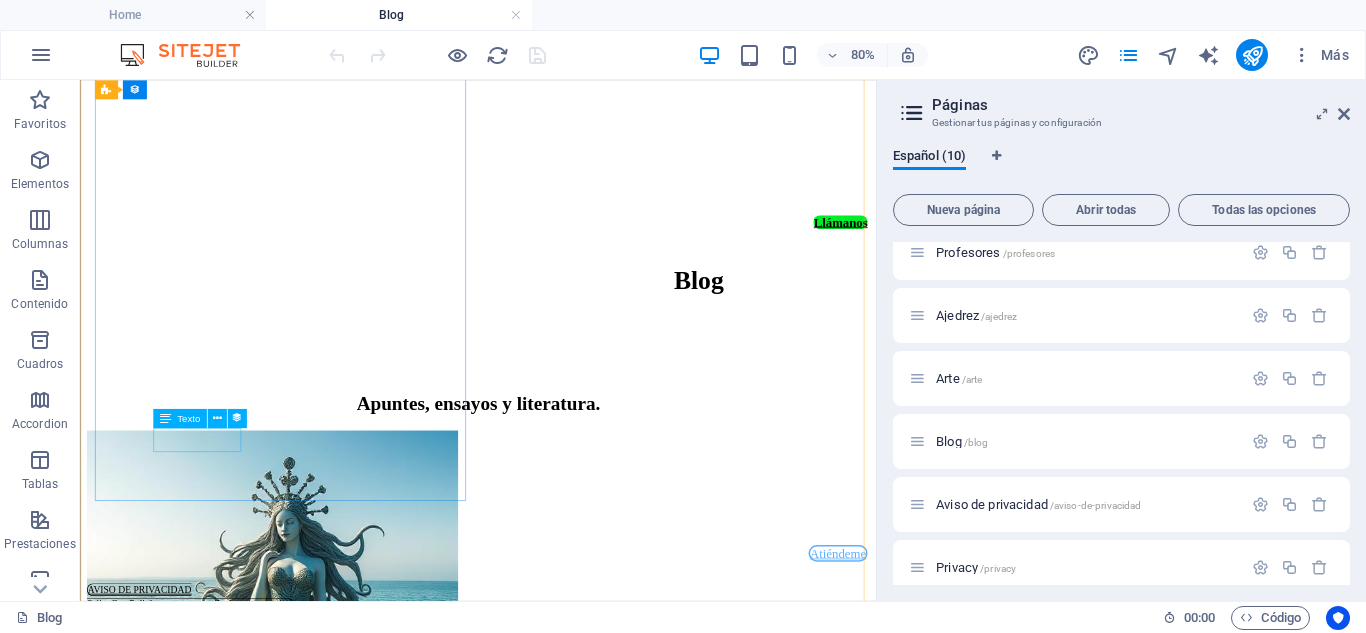 click on "28/07/2025" at bounding box center [577, 1142] 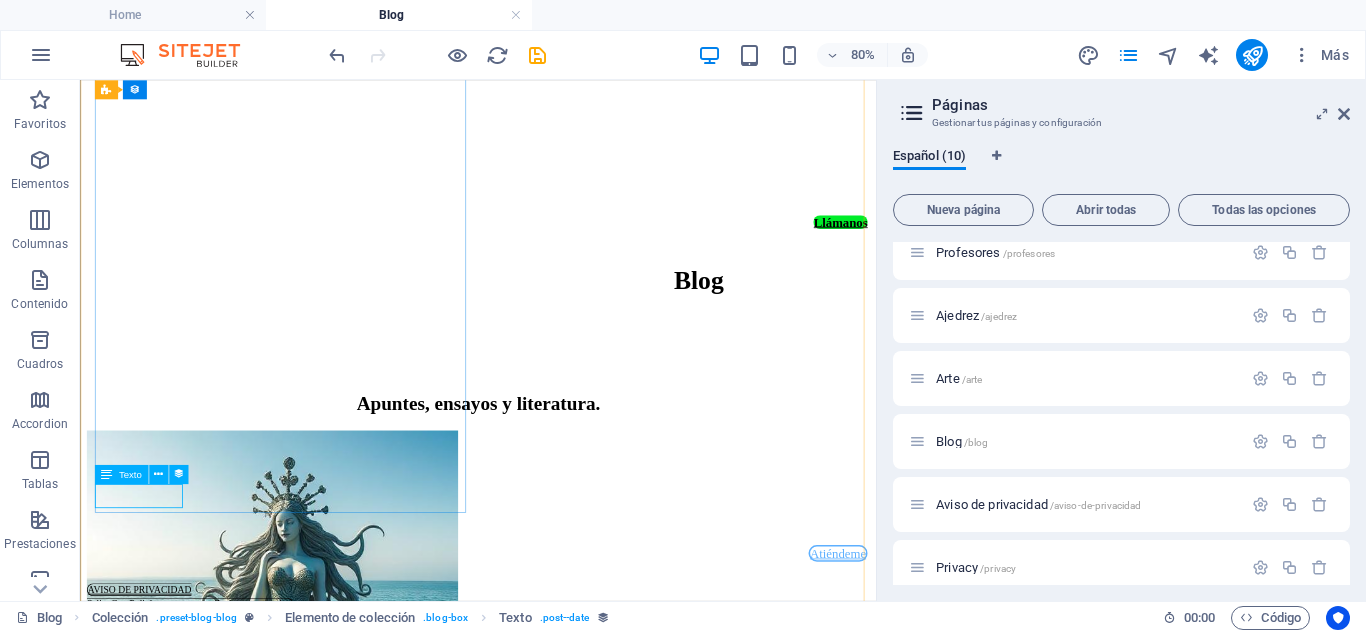 click on "28/07/2025" at bounding box center (577, 1220) 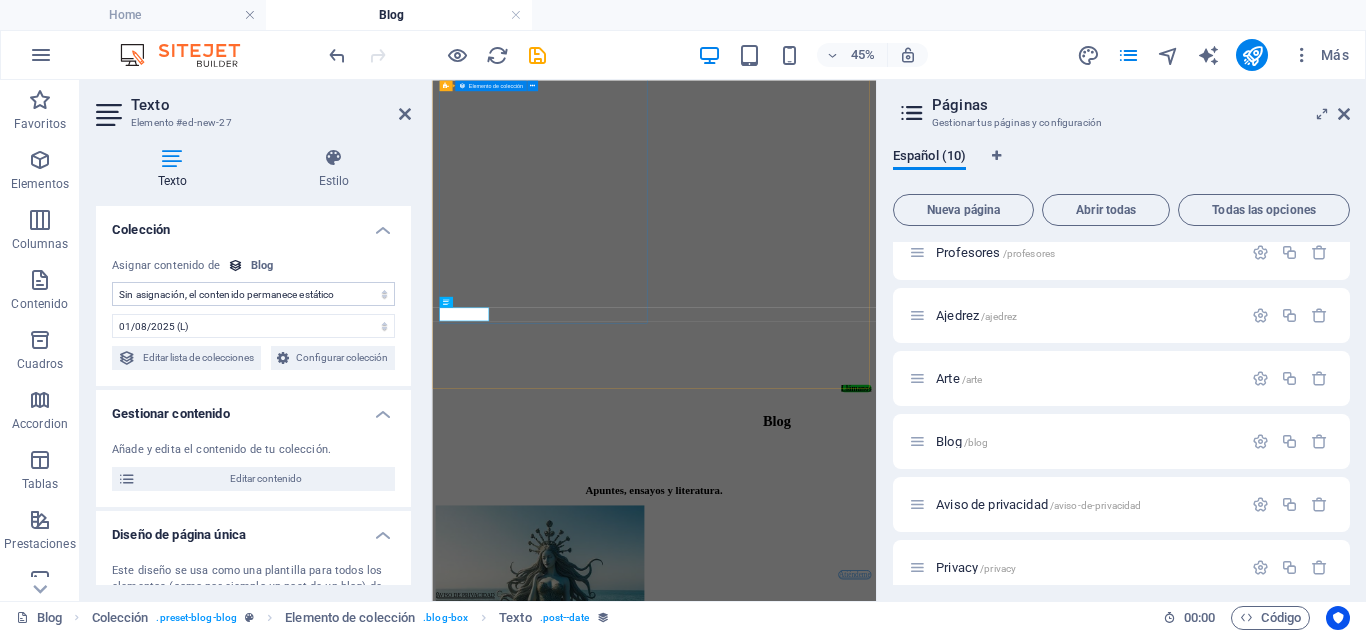scroll, scrollTop: 2036, scrollLeft: 0, axis: vertical 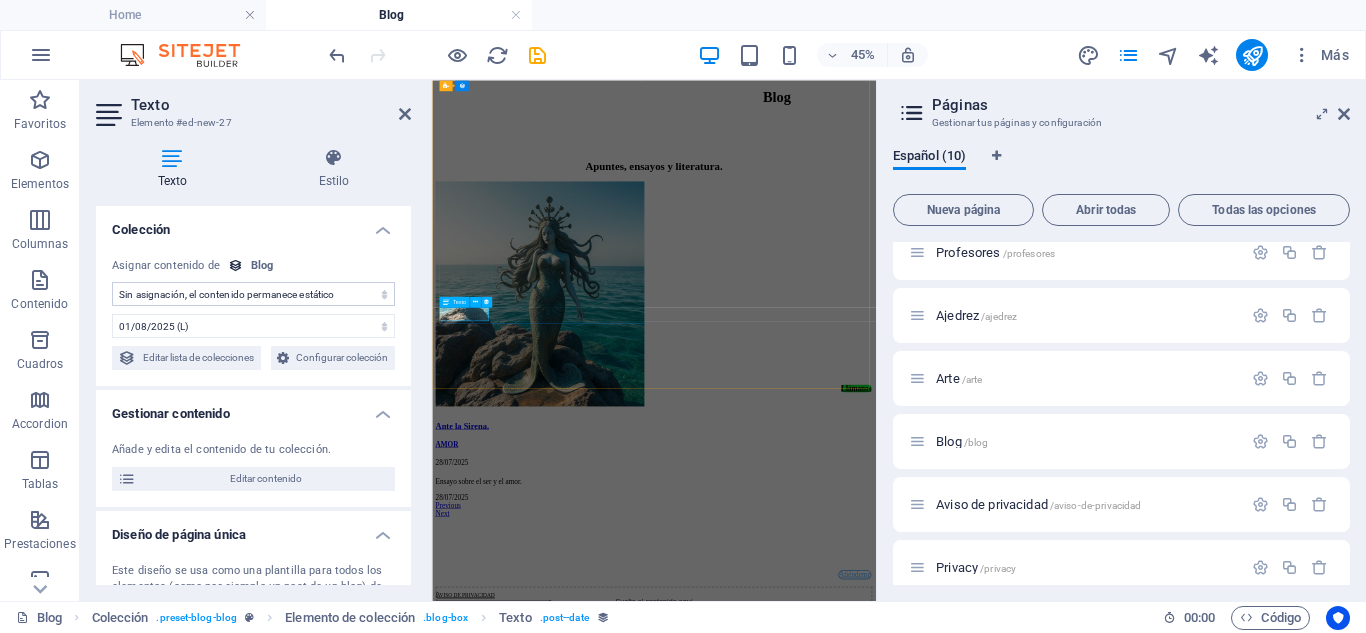 select on "publishing_date" 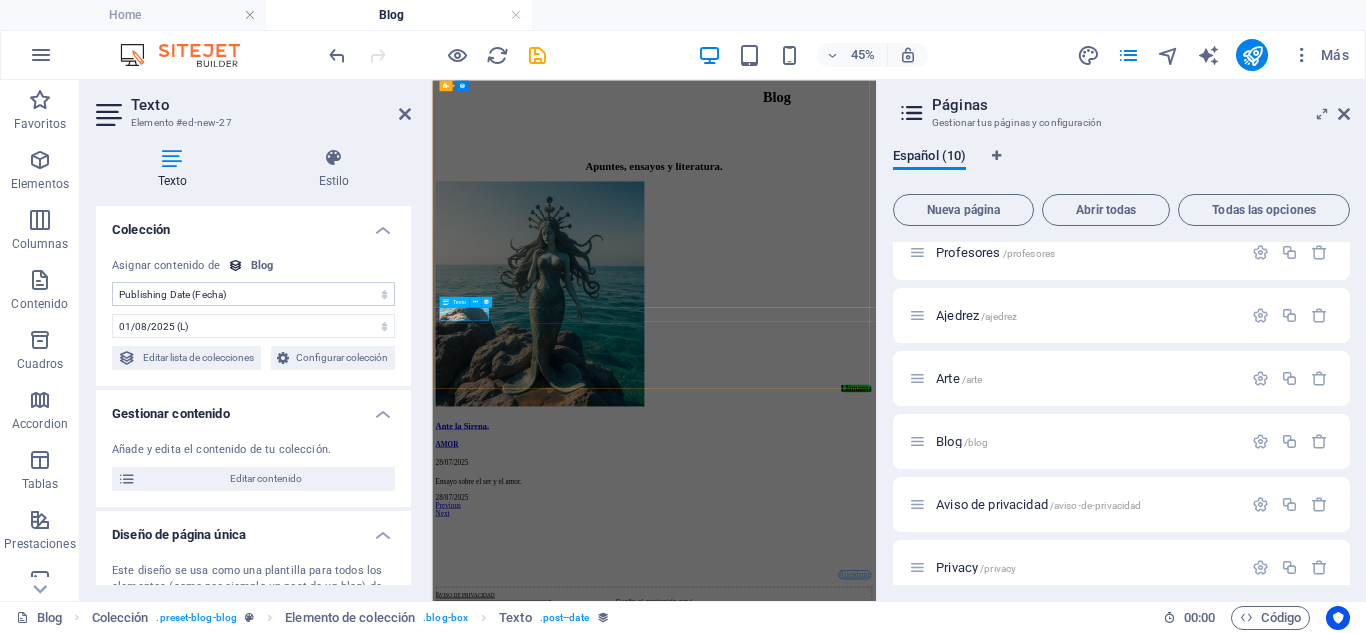 click on "28/07/2025" at bounding box center (925, 1007) 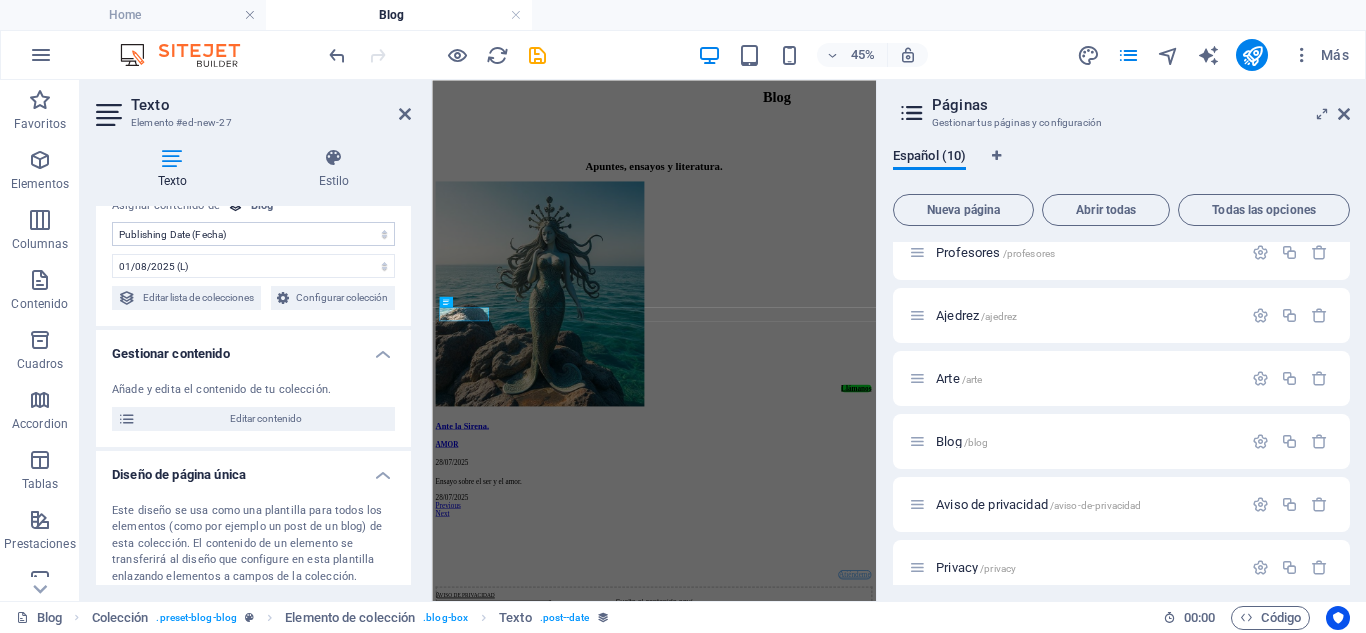 scroll, scrollTop: 0, scrollLeft: 0, axis: both 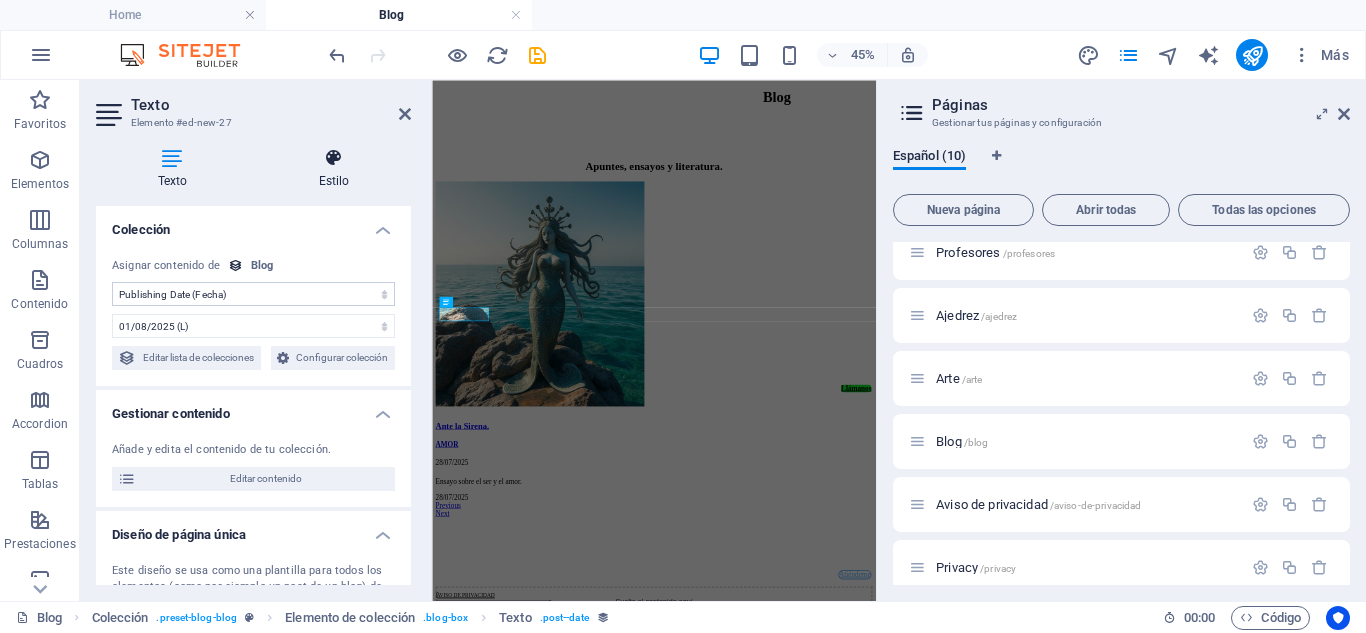 click on "Estilo" at bounding box center [334, 169] 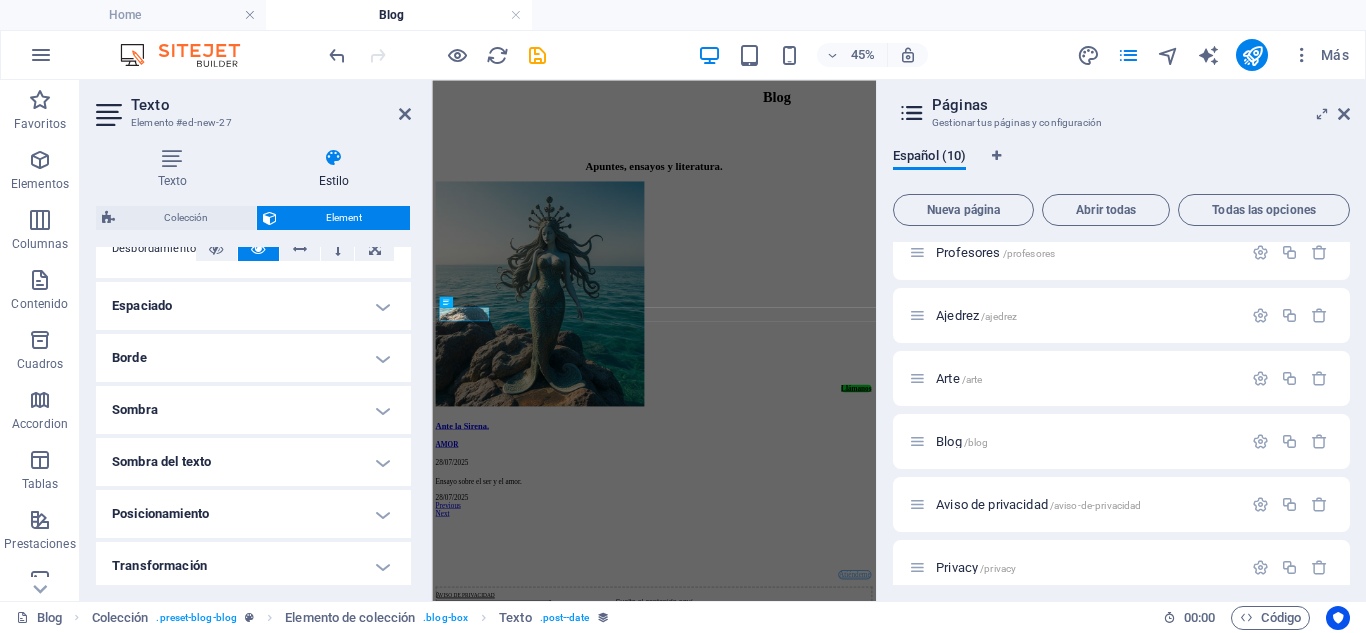 scroll, scrollTop: 400, scrollLeft: 0, axis: vertical 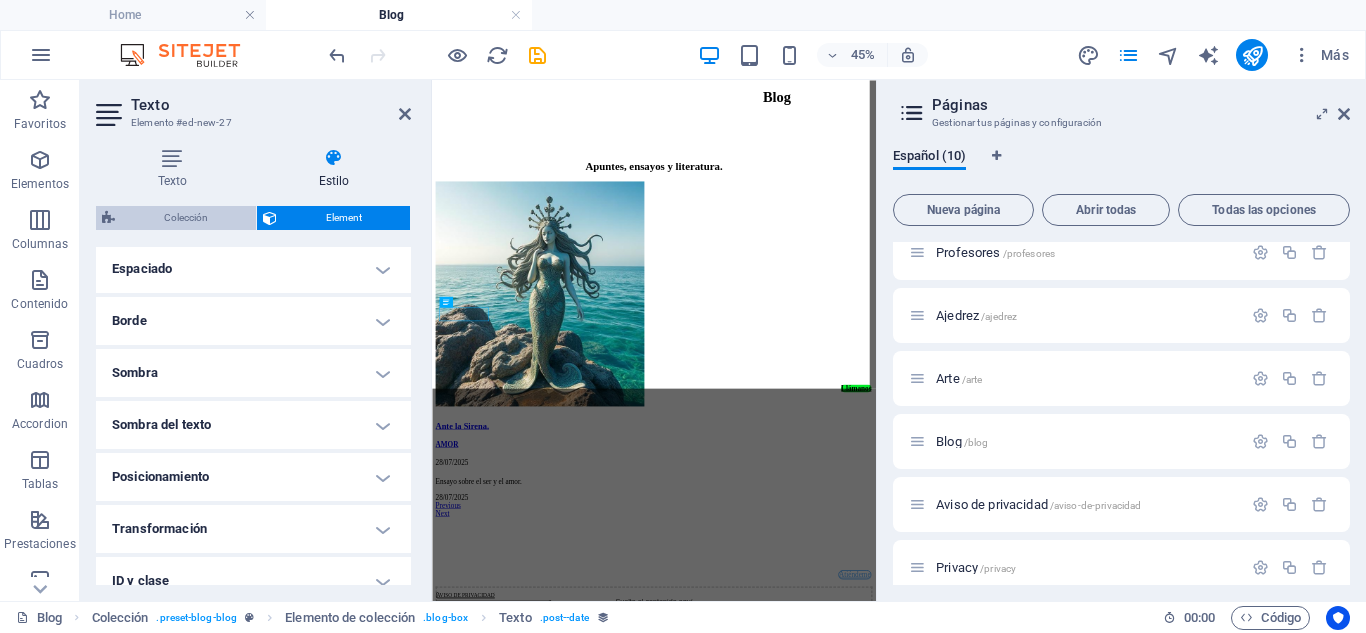 click on "Colección" at bounding box center (185, 218) 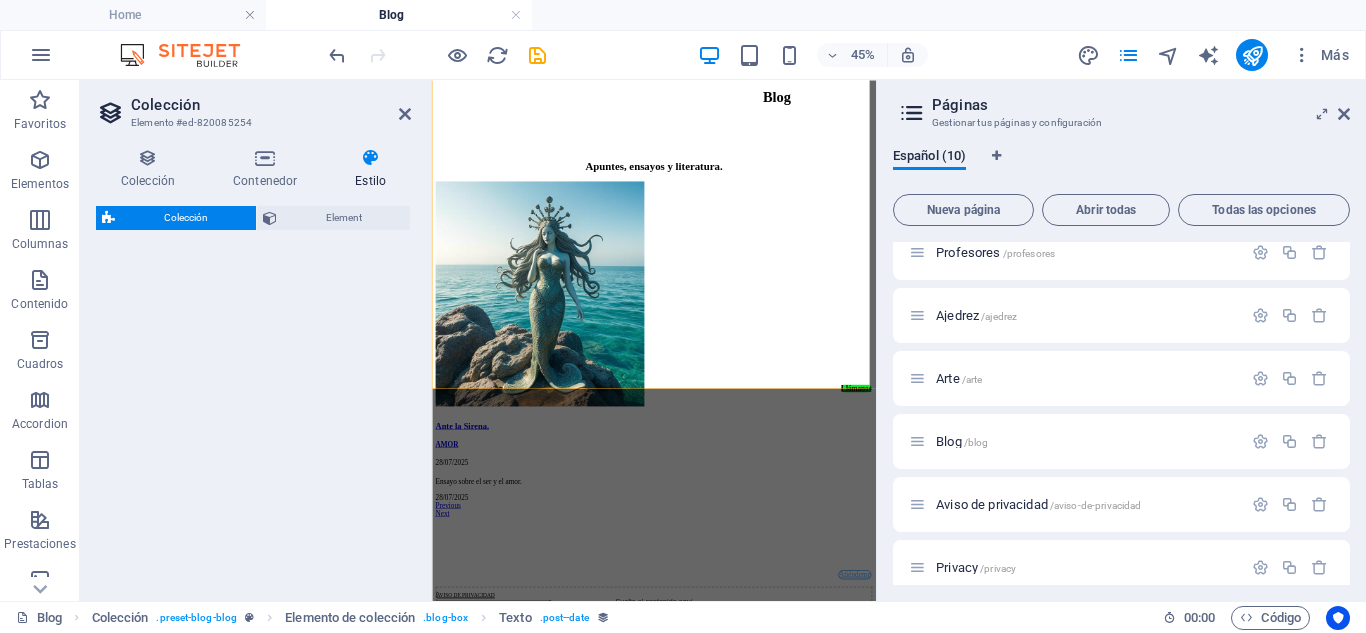 select on "rem" 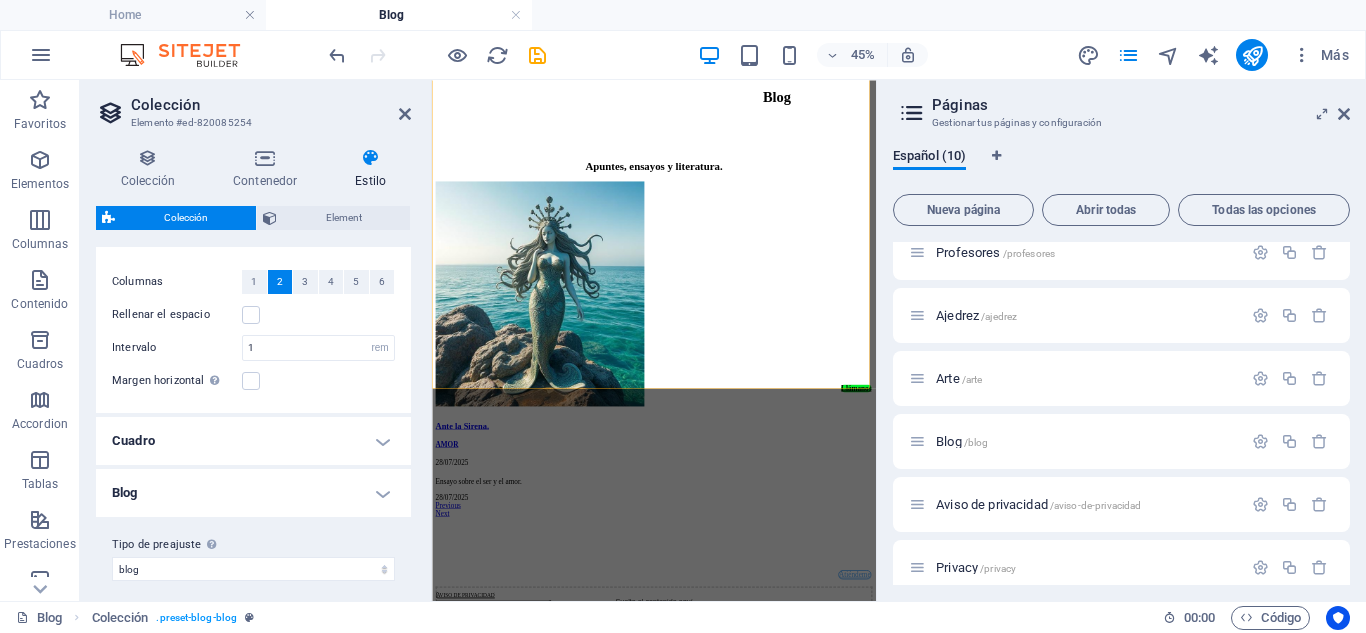 scroll, scrollTop: 45, scrollLeft: 0, axis: vertical 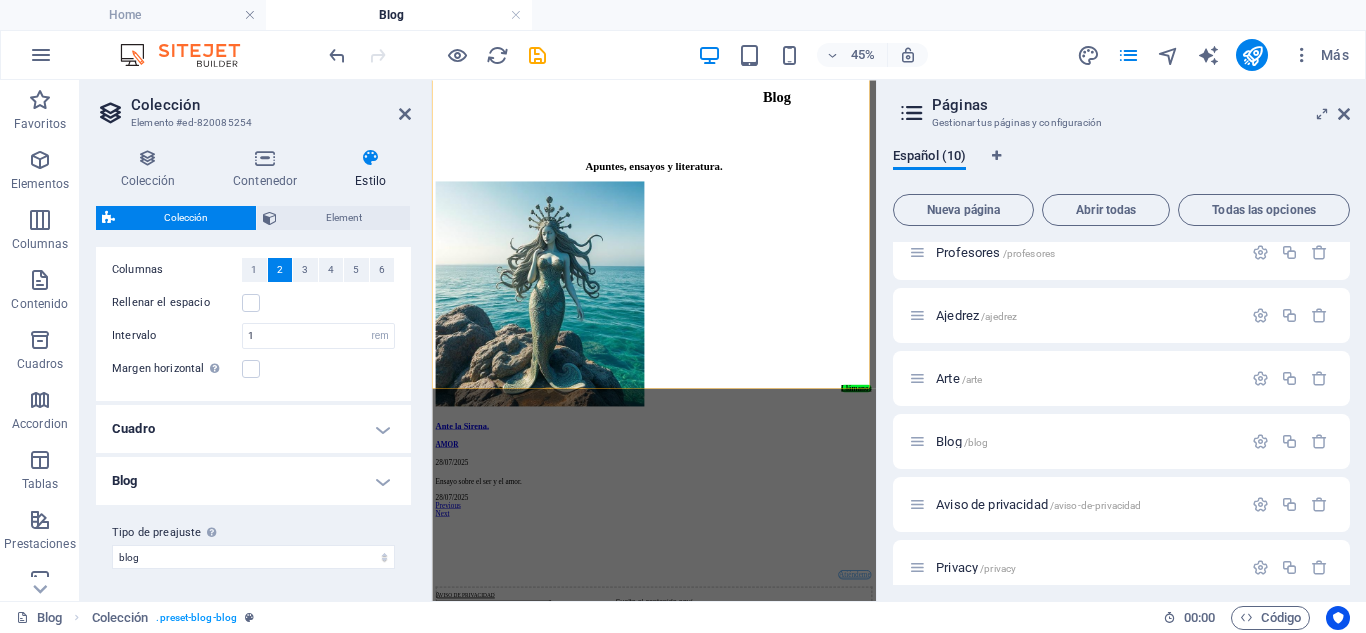 click on "Blog" at bounding box center [253, 481] 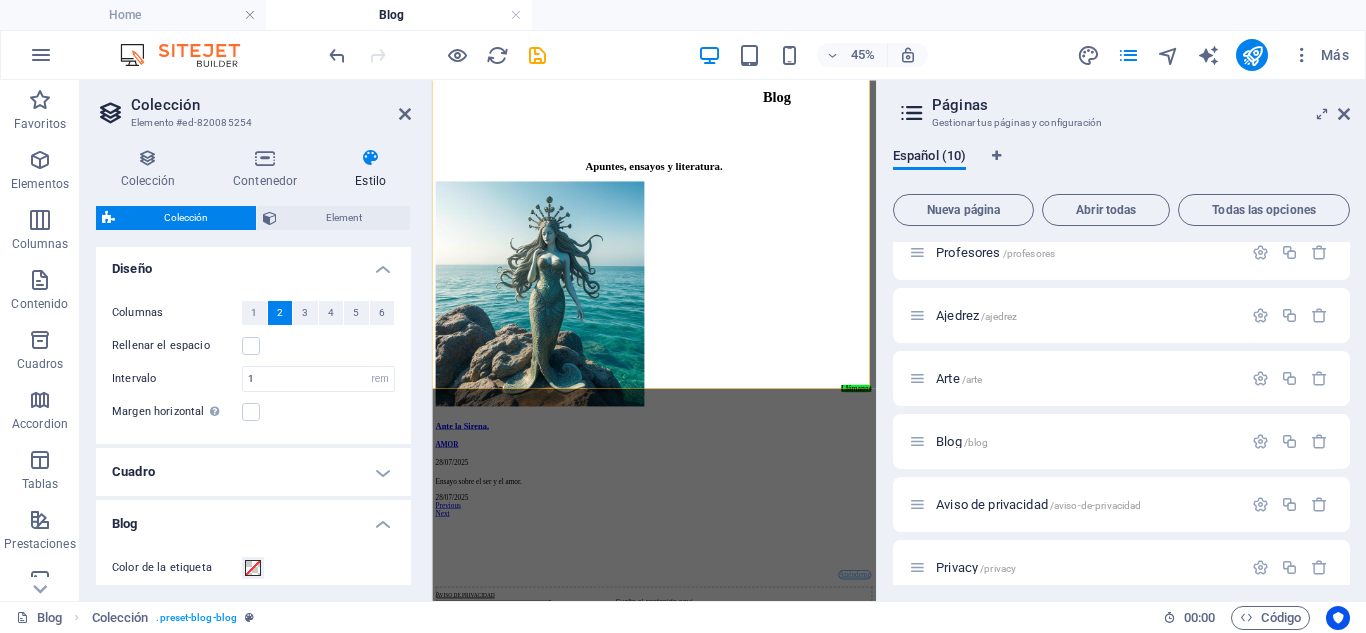 scroll, scrollTop: 0, scrollLeft: 0, axis: both 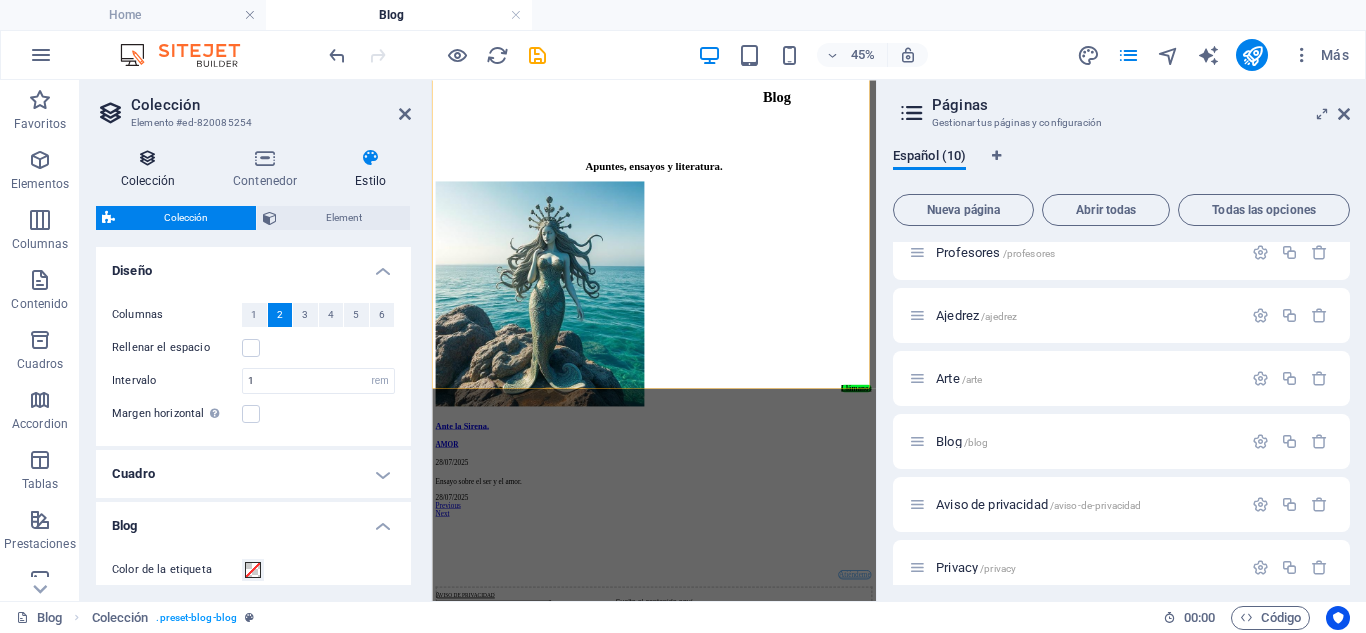 click on "Colección" at bounding box center [152, 169] 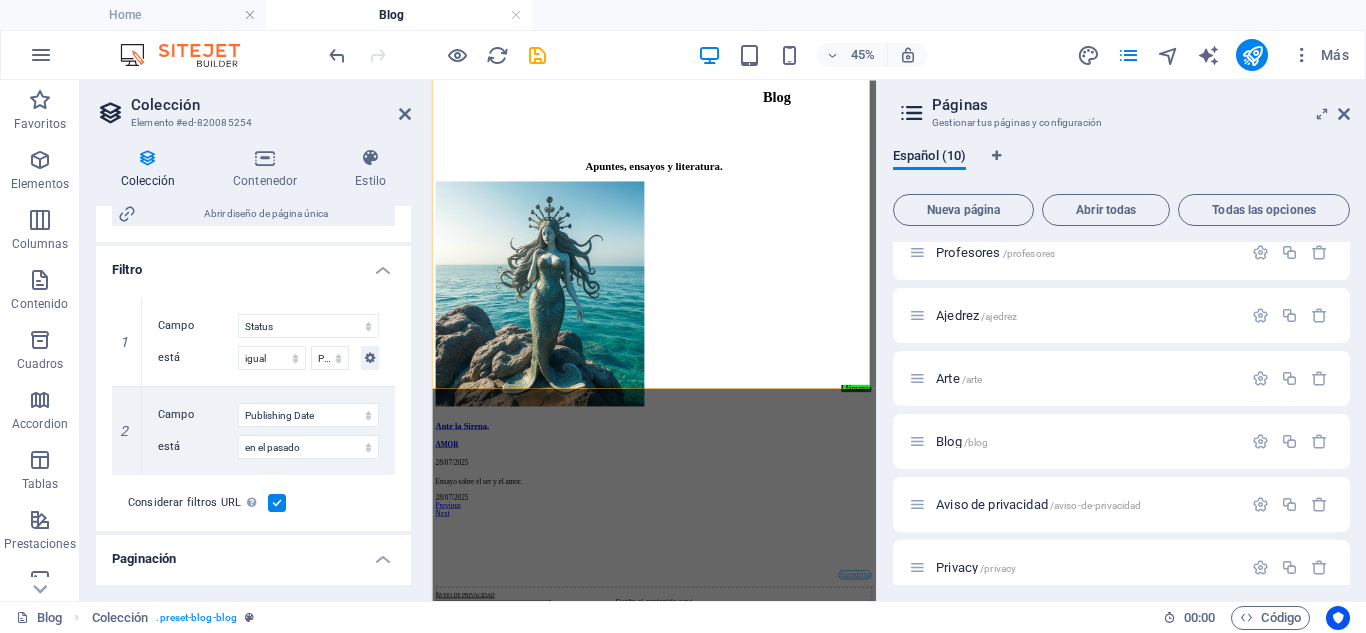 scroll, scrollTop: 500, scrollLeft: 0, axis: vertical 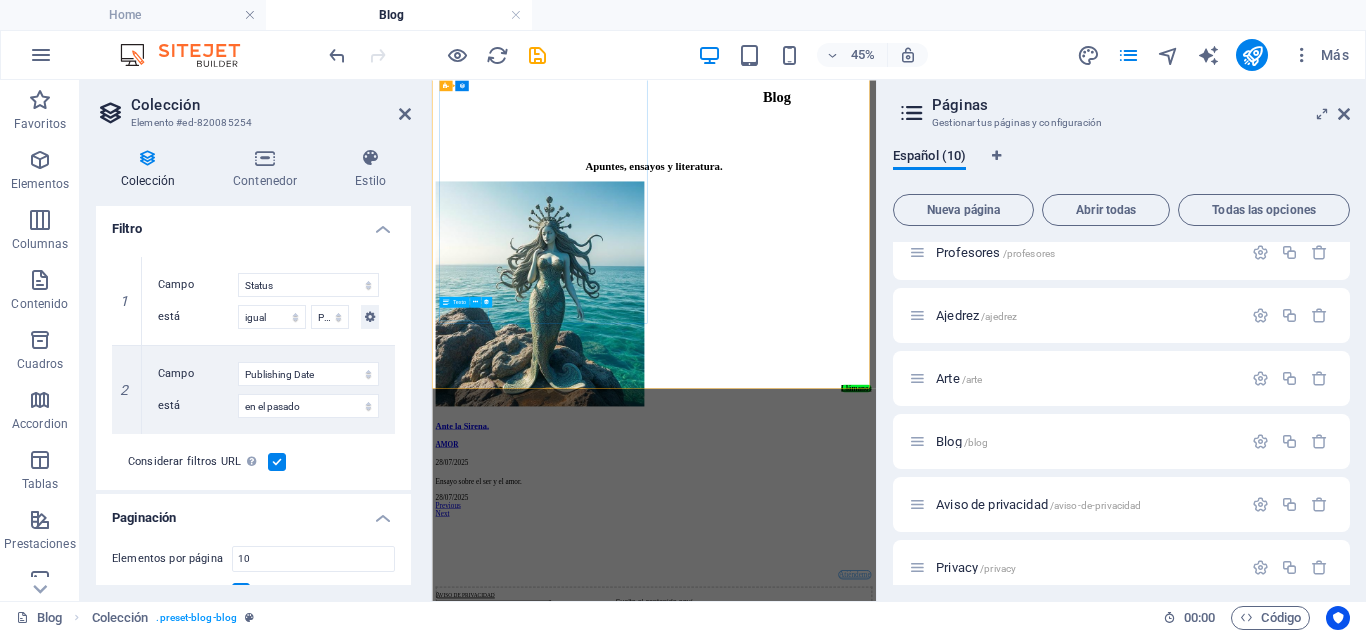 click on "28/07/2025" at bounding box center (925, 1007) 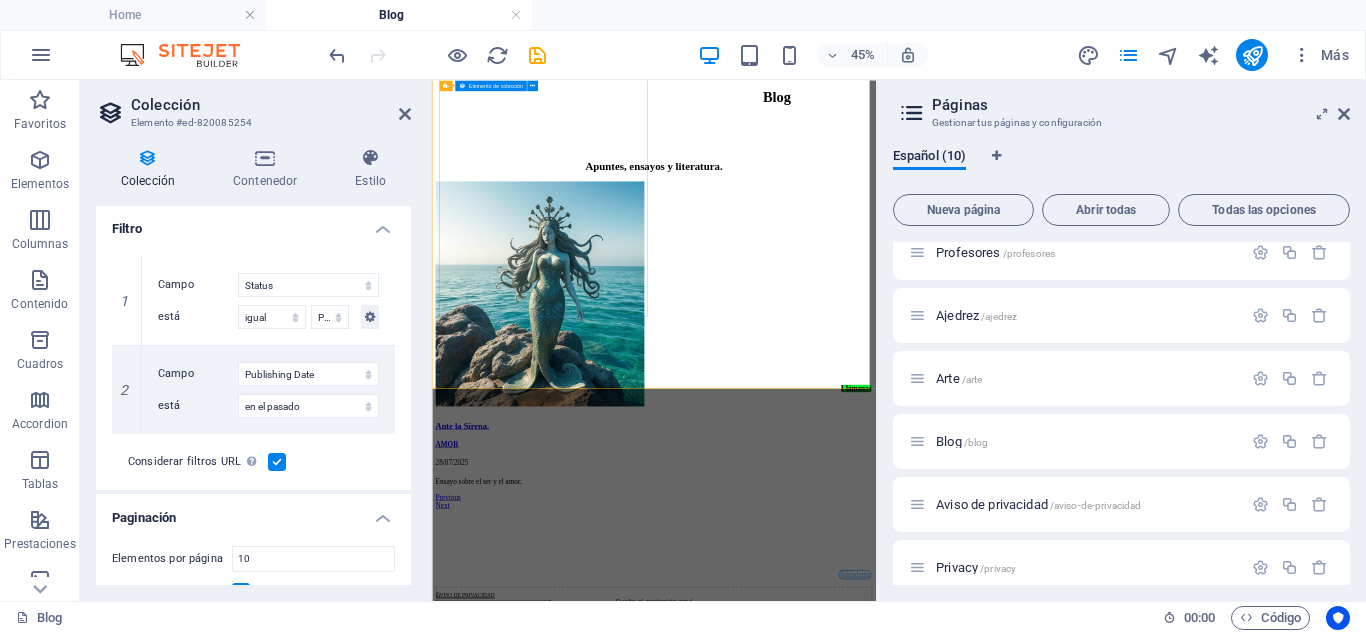 click on "Ante la Sirena. AMOR 28/07/2025 Ensayo sobre el ser y el amor." at bounding box center (925, 643) 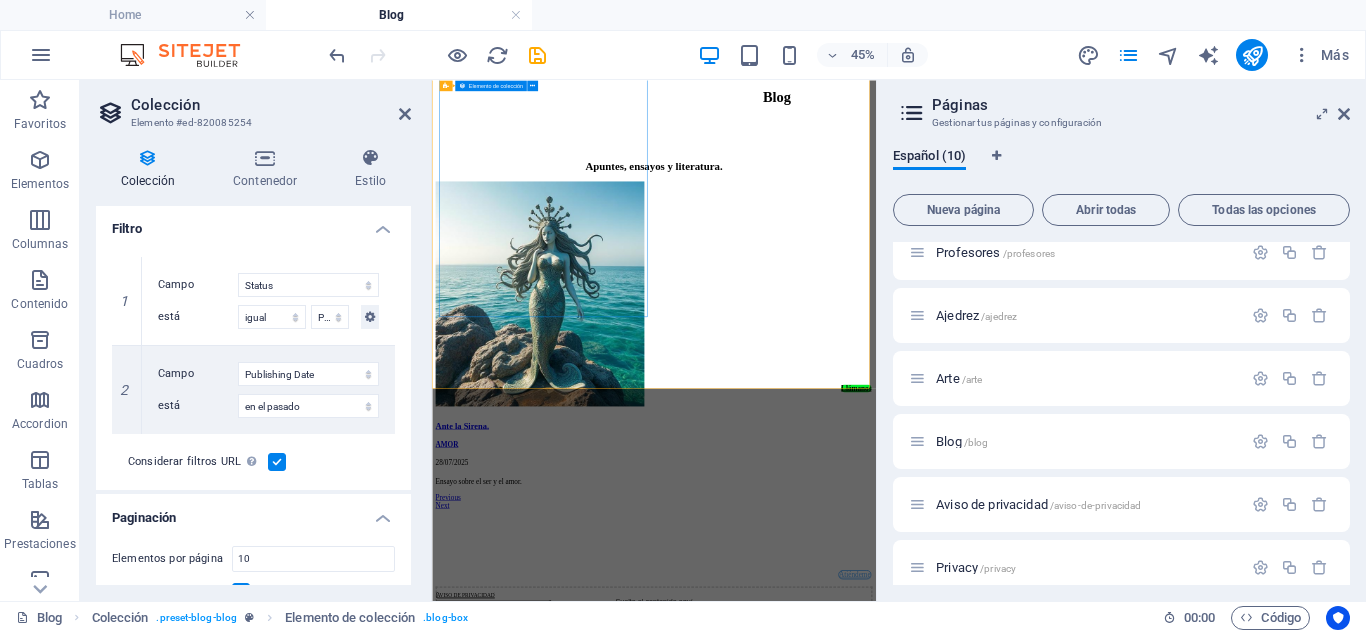 click on "Ante la Sirena. AMOR 28/07/2025 Ensayo sobre el ser y el amor." at bounding box center (925, 643) 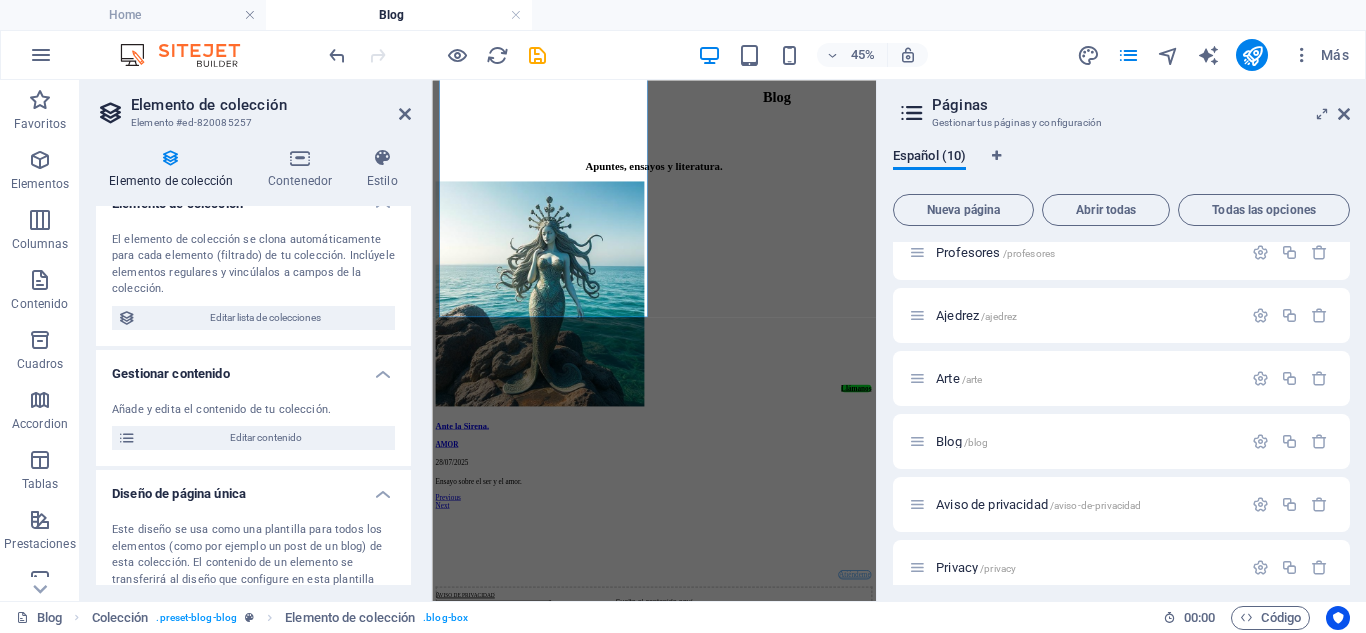 scroll, scrollTop: 0, scrollLeft: 0, axis: both 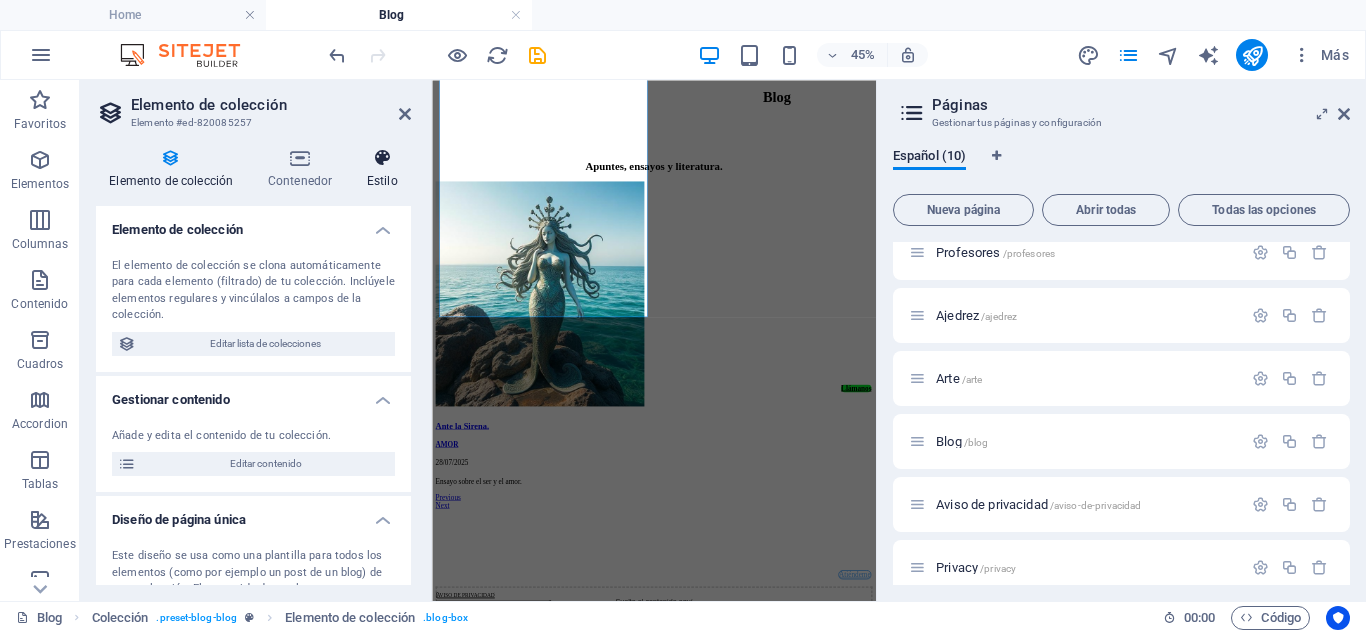 click at bounding box center [382, 158] 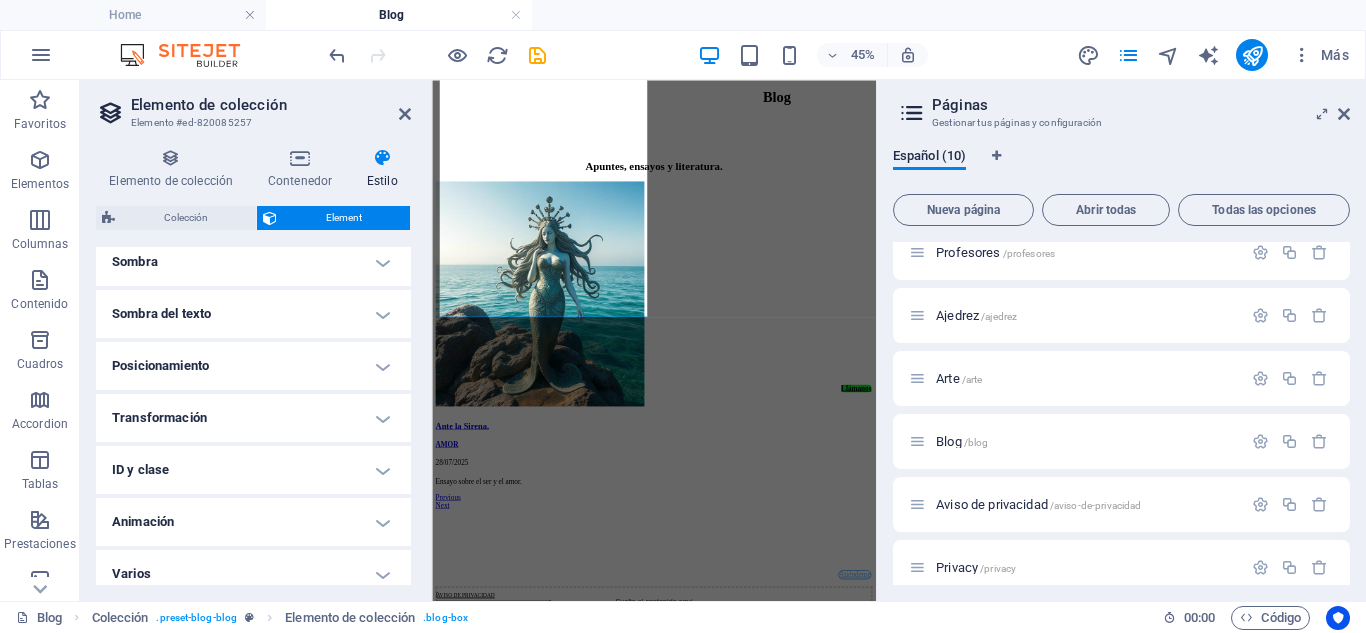 scroll, scrollTop: 524, scrollLeft: 0, axis: vertical 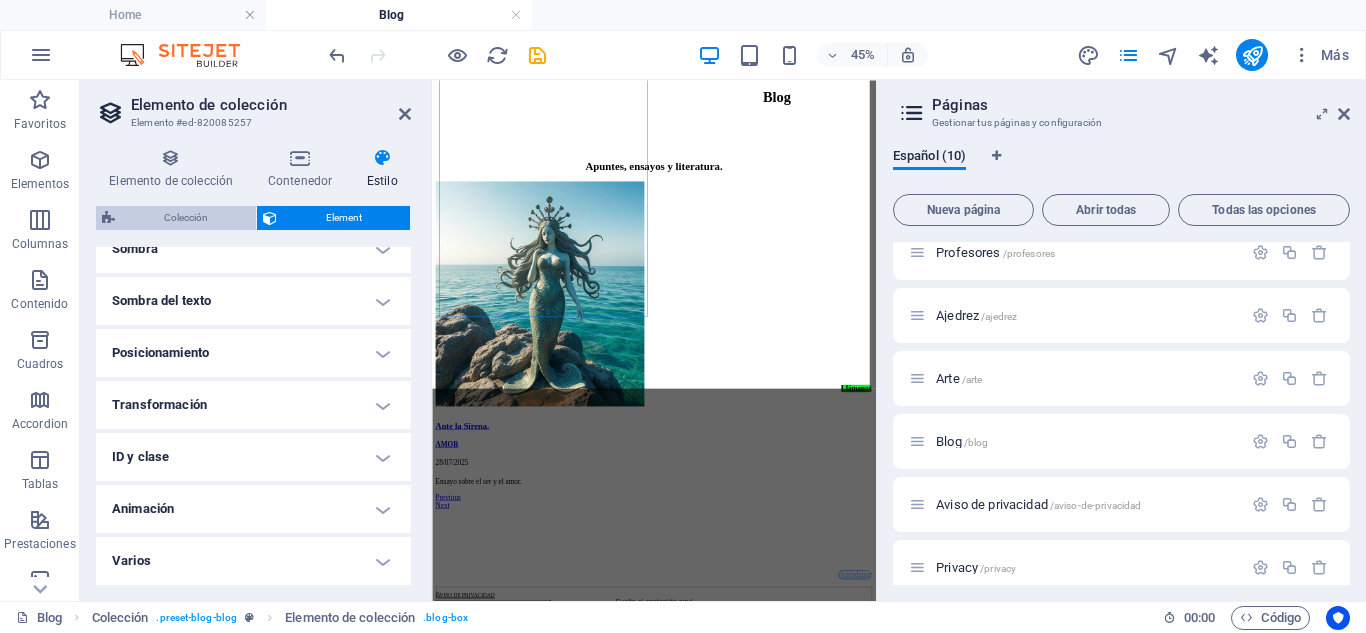 click on "Colección" at bounding box center (185, 218) 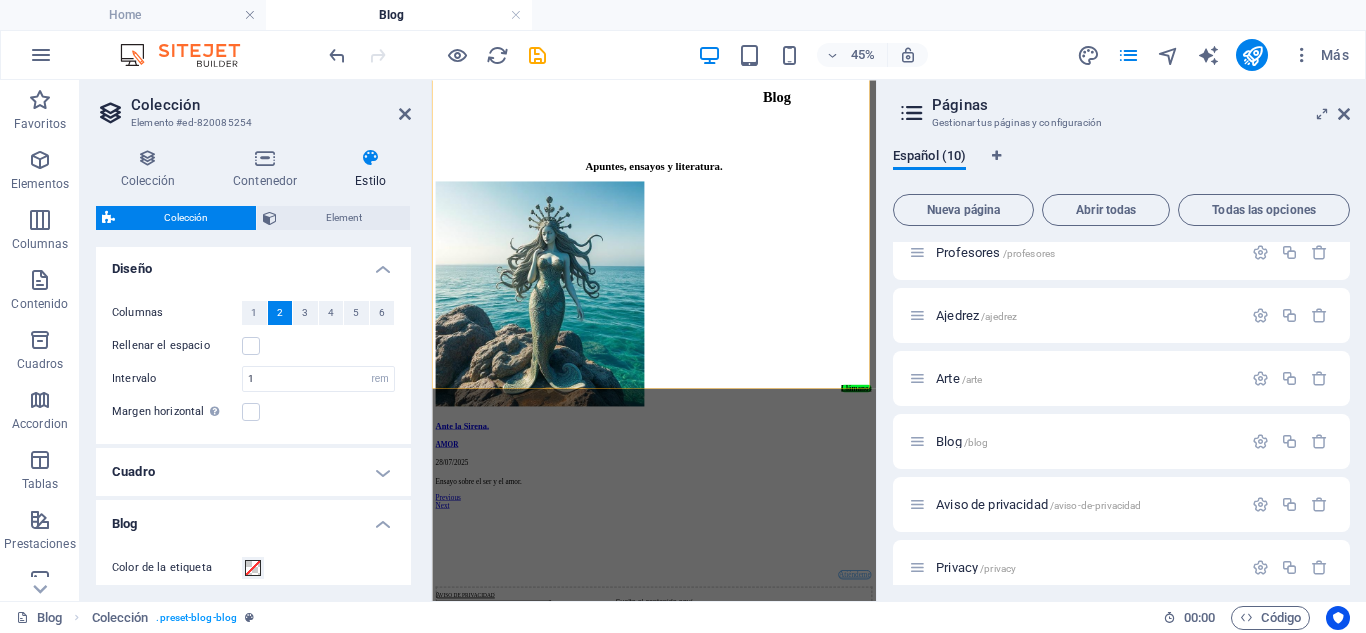 scroll, scrollTop: 0, scrollLeft: 0, axis: both 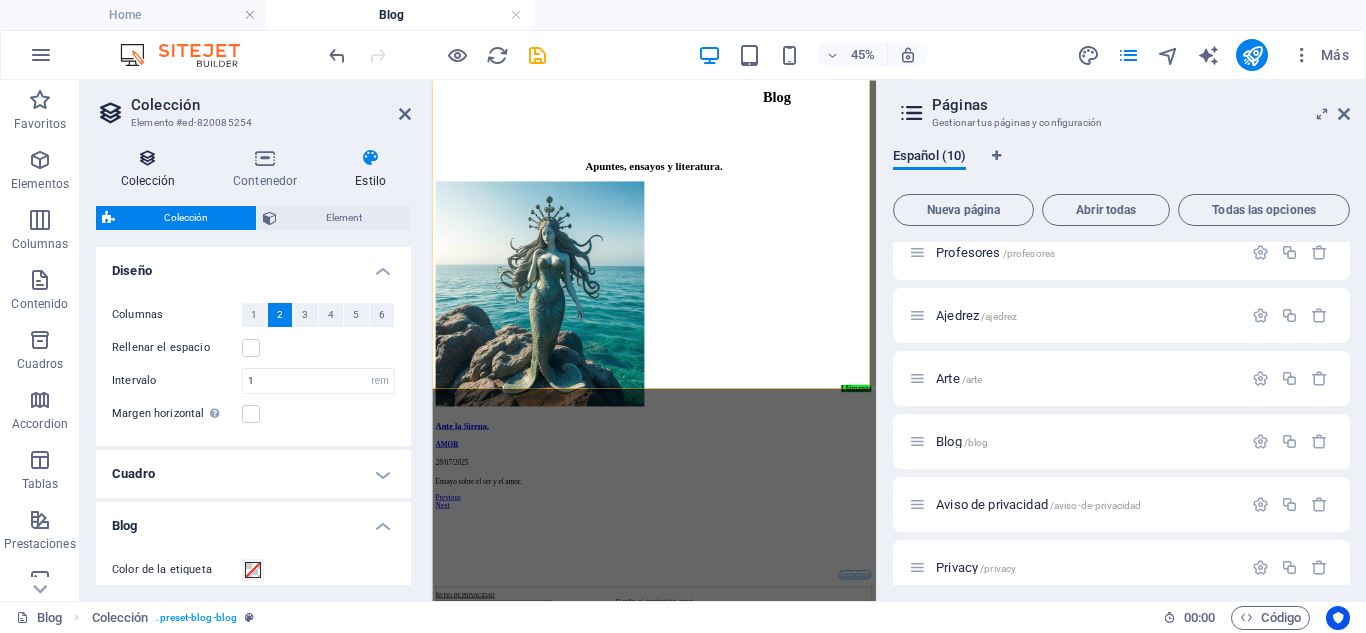 click at bounding box center [148, 158] 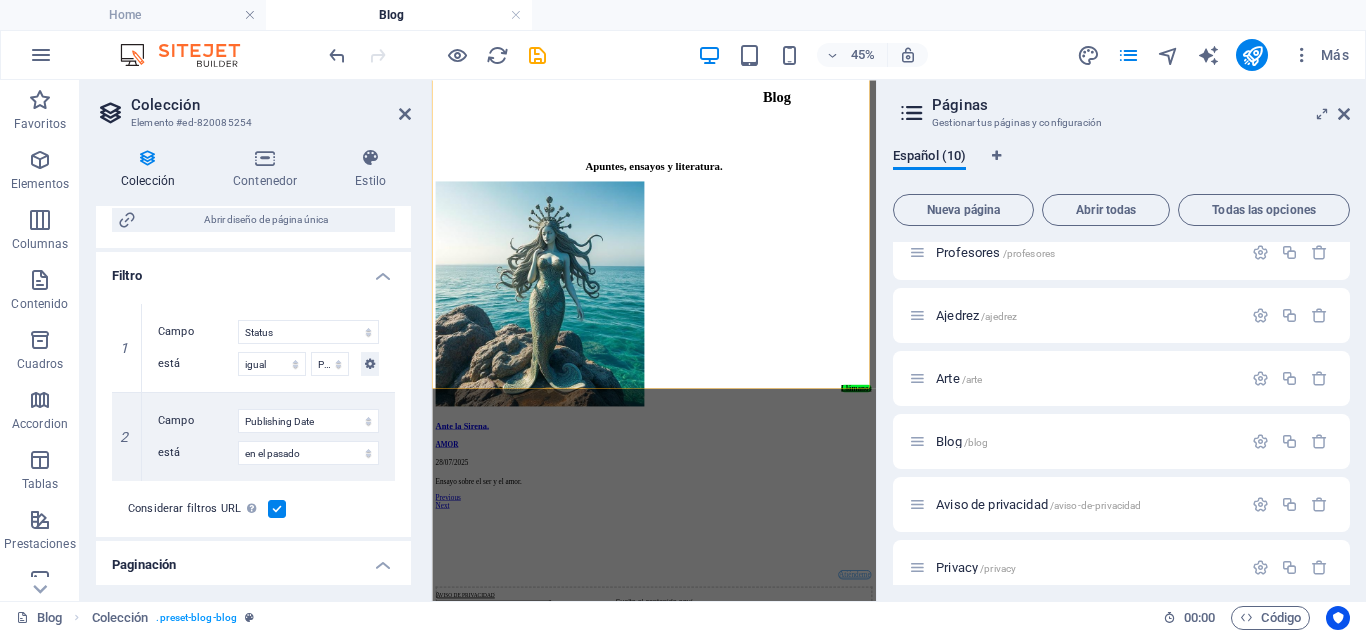 scroll, scrollTop: 500, scrollLeft: 0, axis: vertical 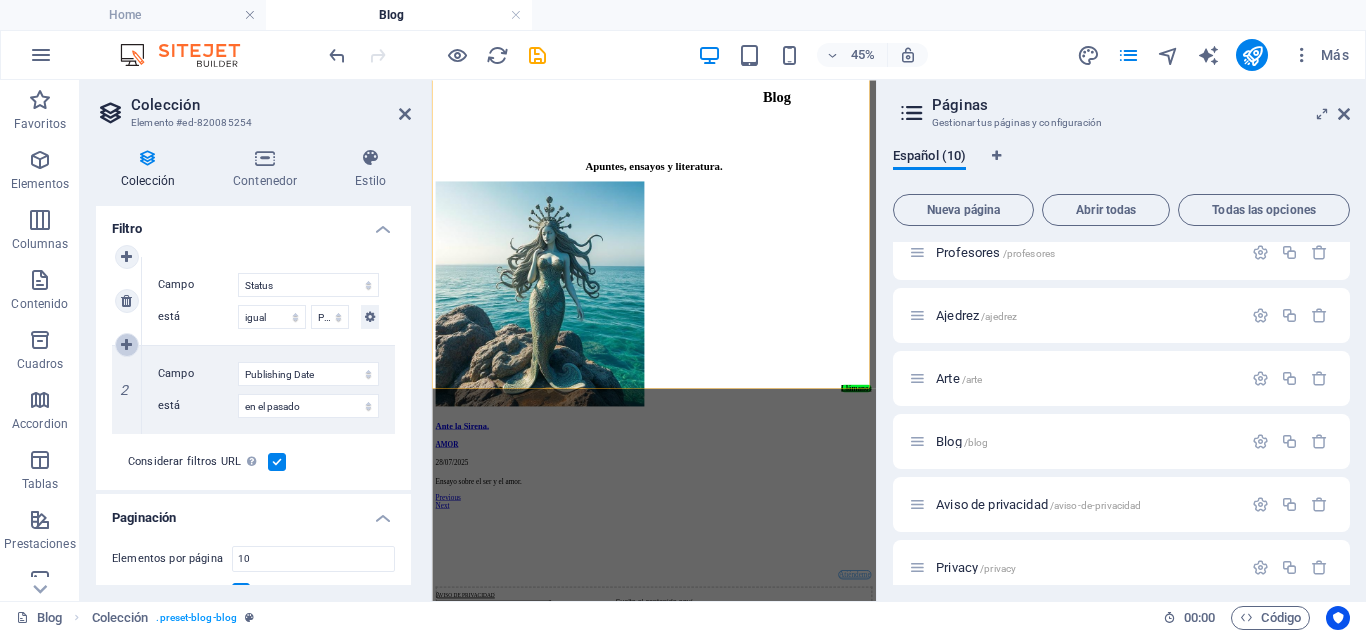 click at bounding box center [126, 345] 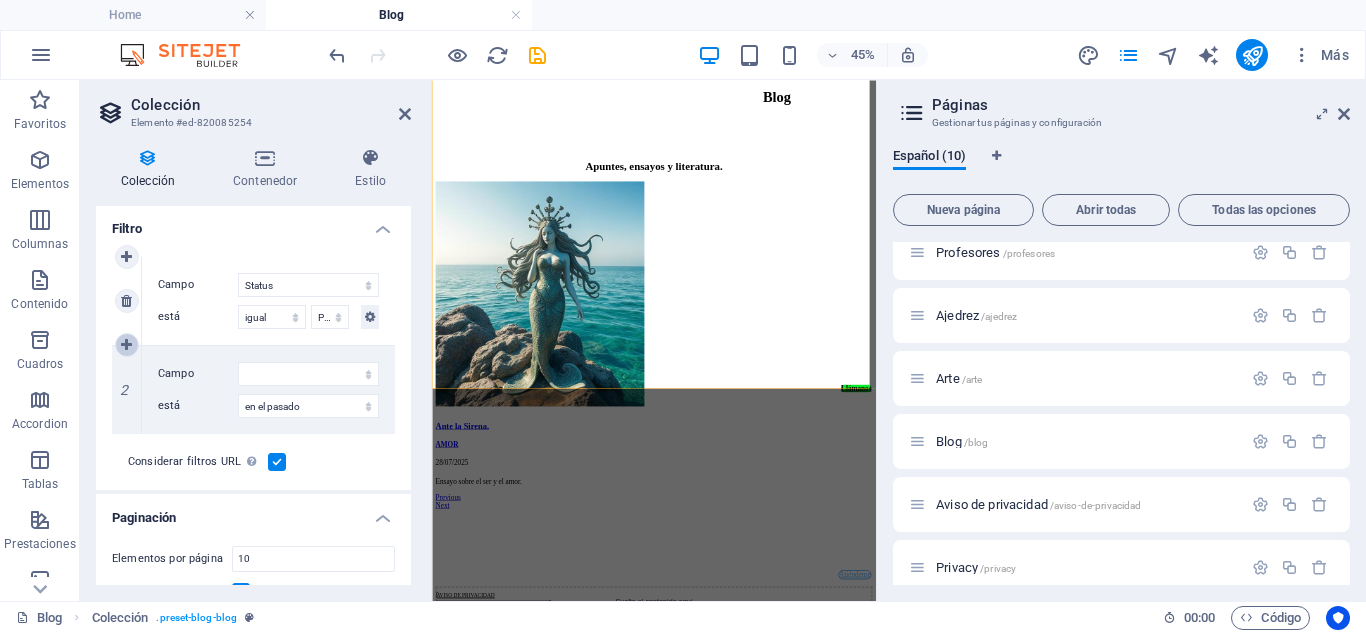 select on "columns.publishing_date" 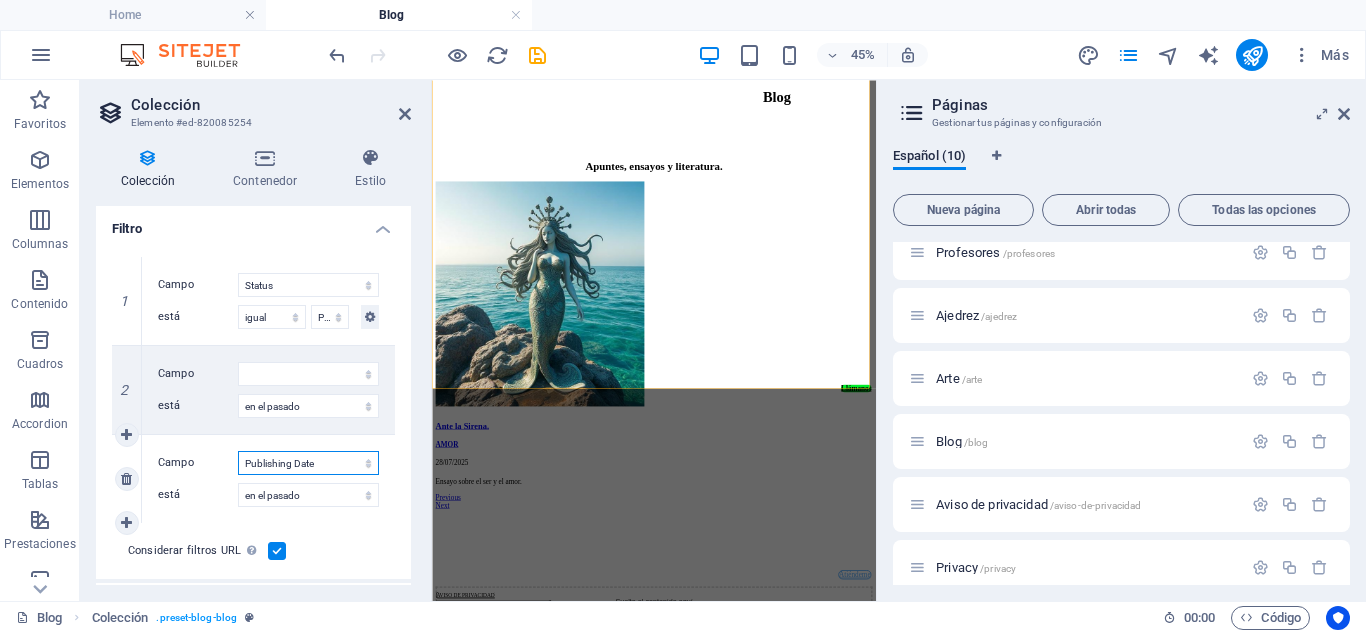 click on "Creado a las Actualizado a las Name Autor Slug Categoría Publishing Date Status" at bounding box center (308, 463) 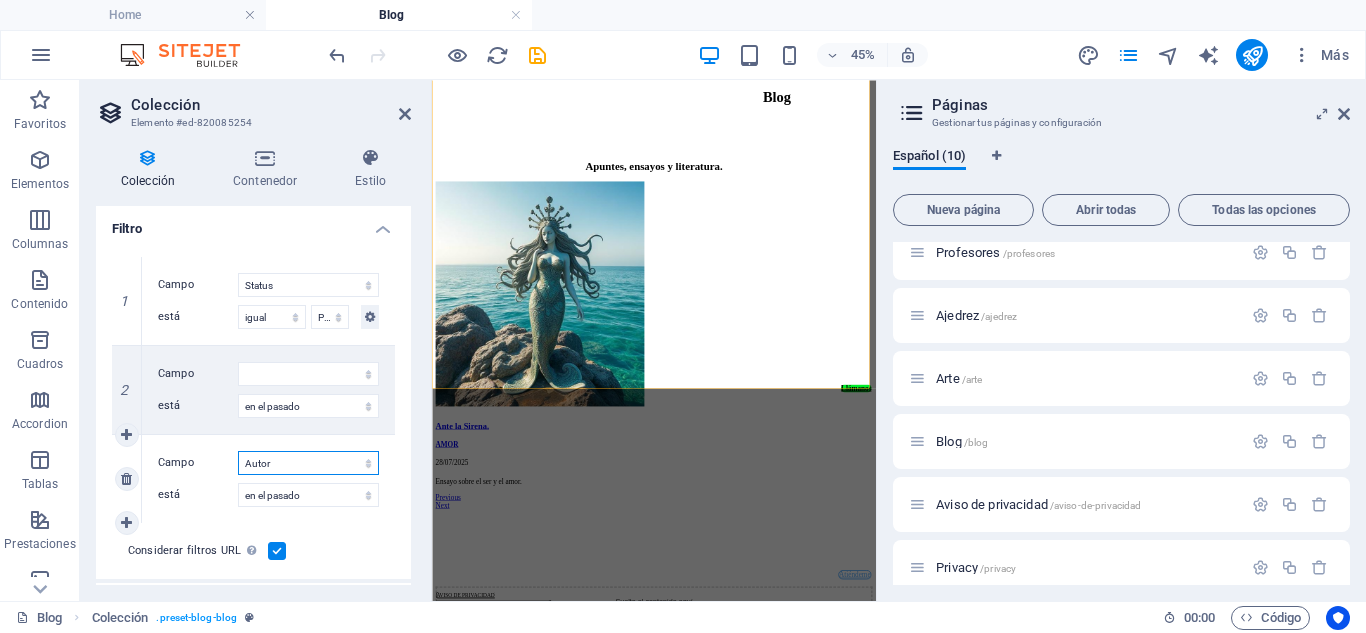 click on "Creado a las Actualizado a las Name Autor Slug Categoría Publishing Date Status" at bounding box center (308, 463) 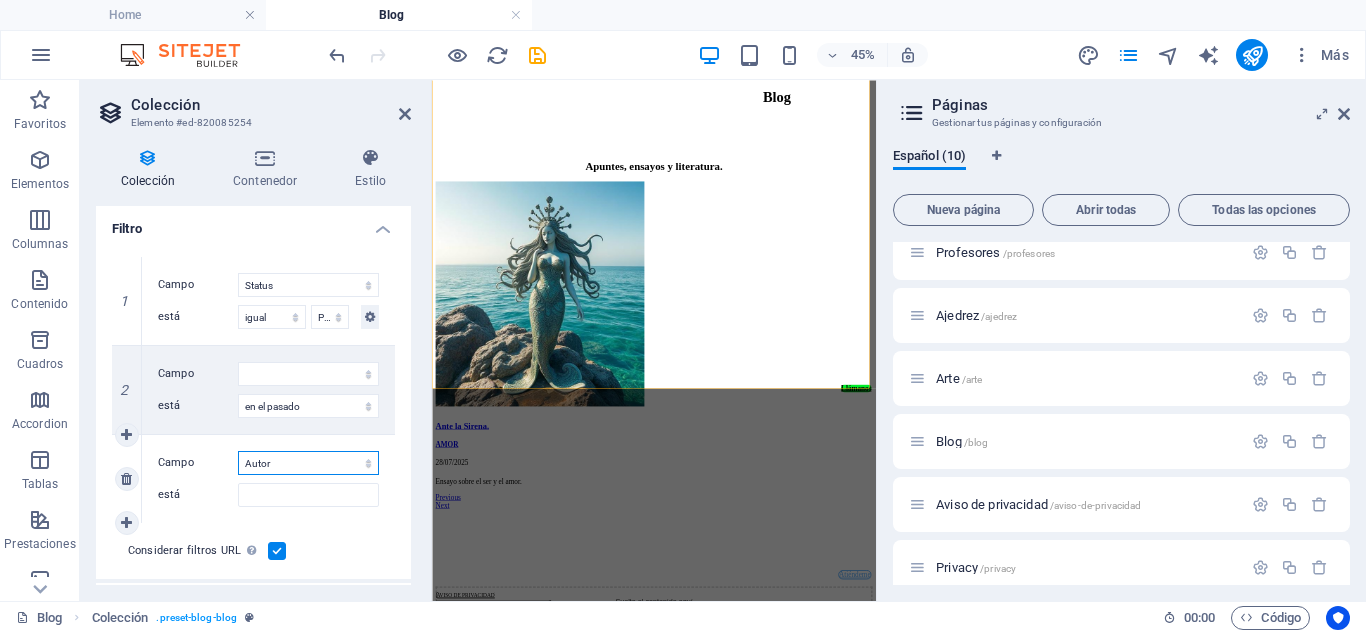 scroll, scrollTop: 300, scrollLeft: 0, axis: vertical 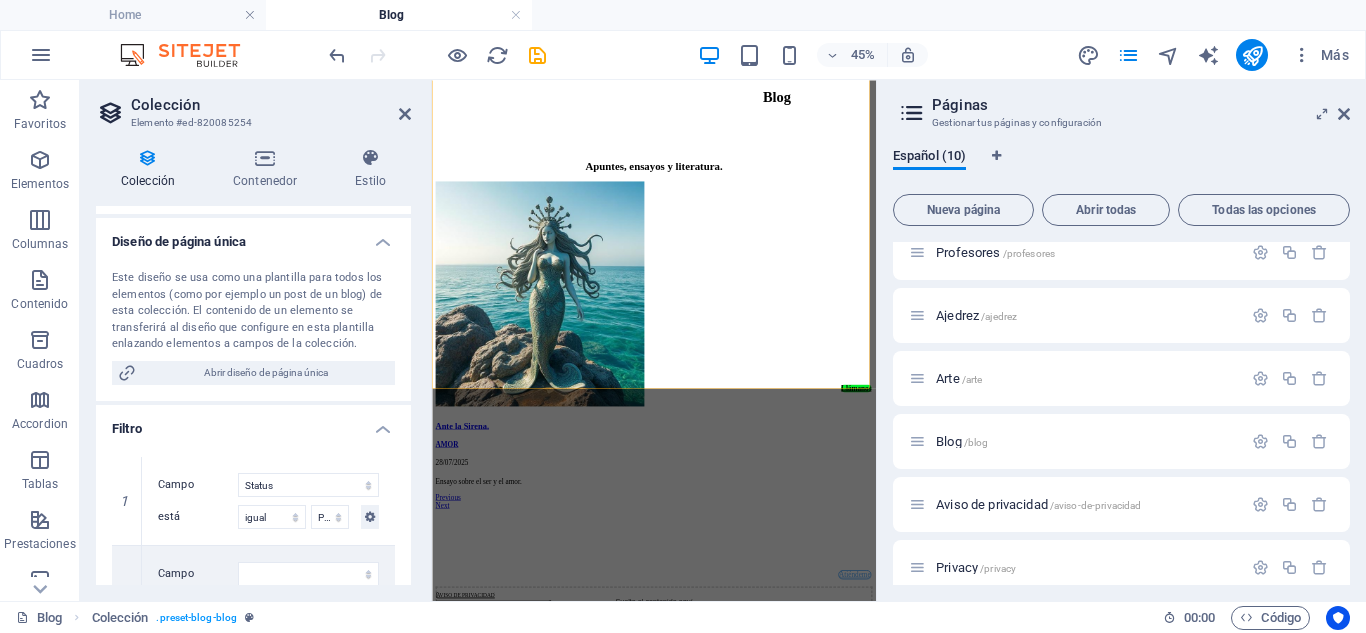 click on "Filtro" at bounding box center [253, 423] 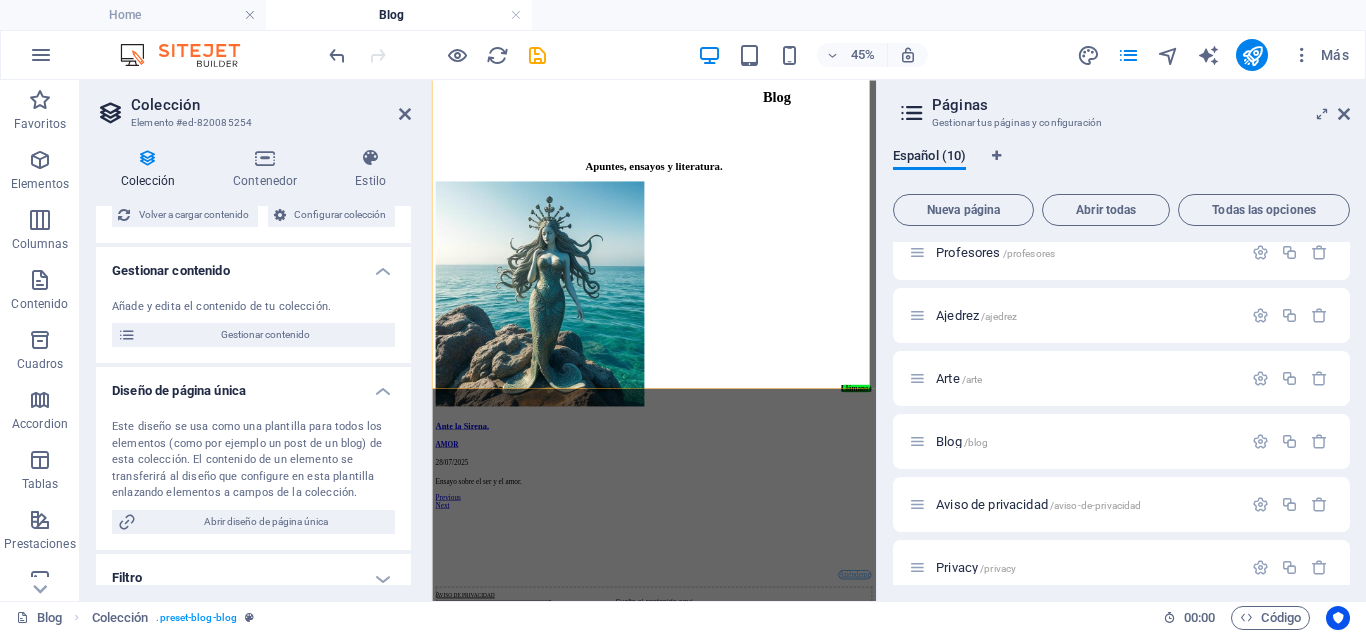 scroll, scrollTop: 351, scrollLeft: 0, axis: vertical 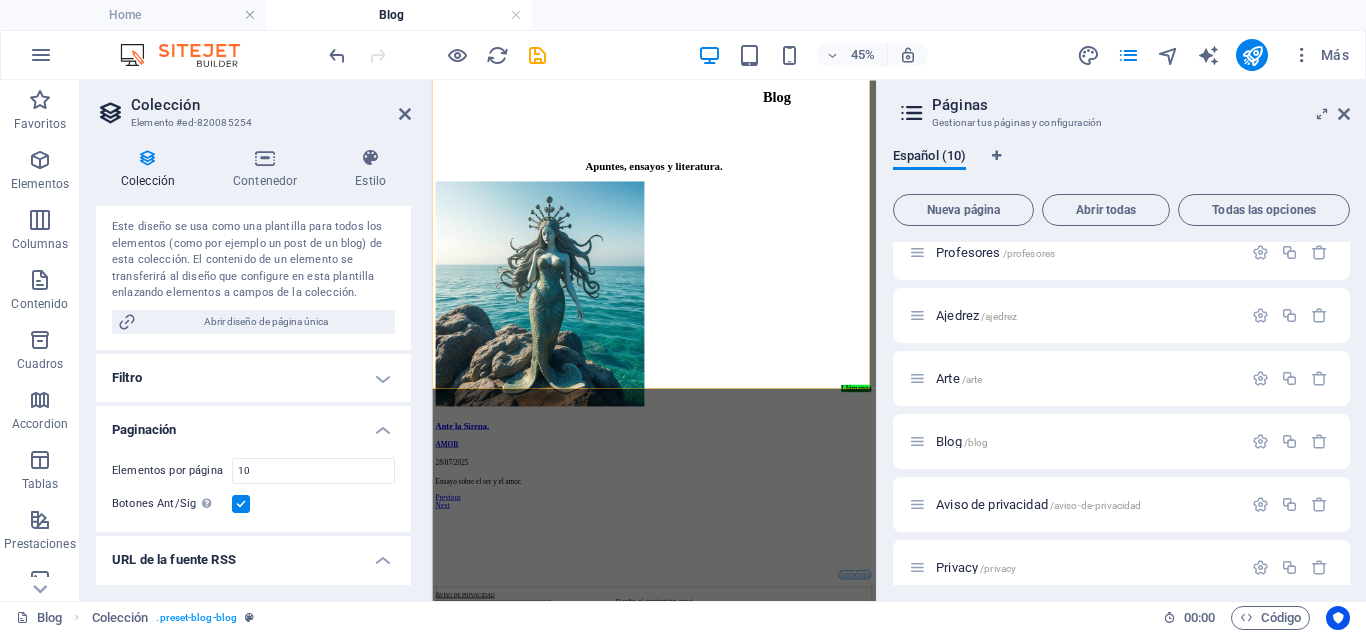 click on "Filtro" at bounding box center [253, 378] 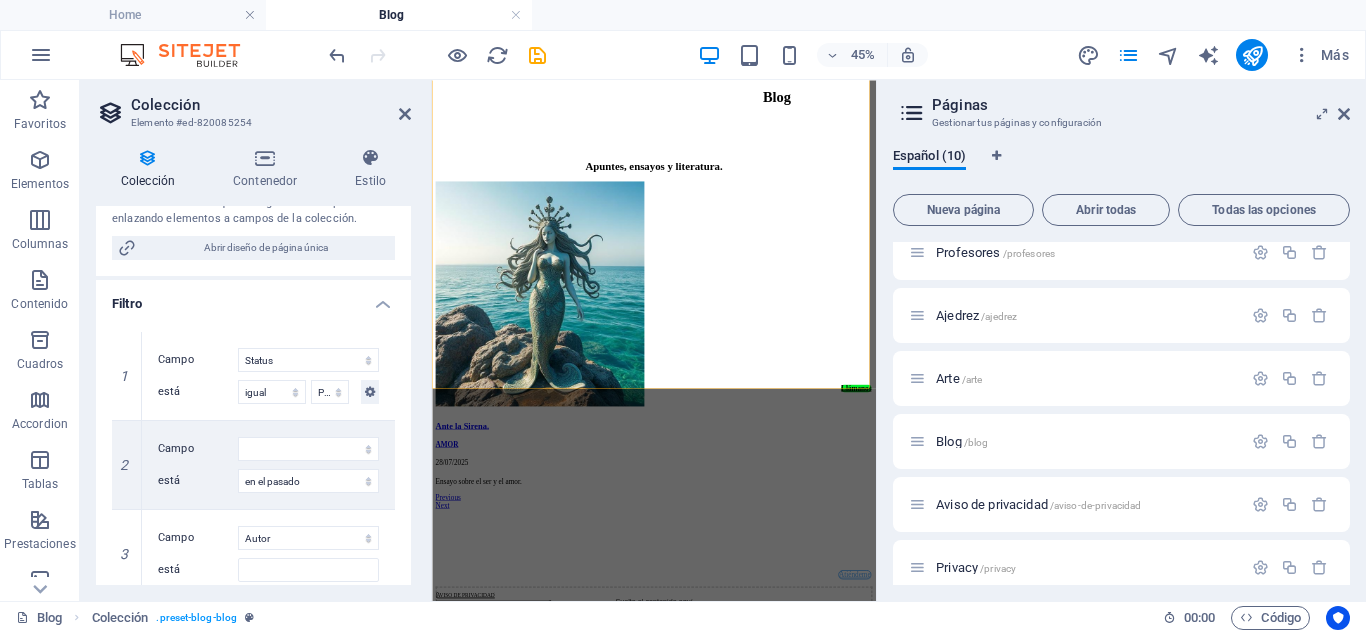 scroll, scrollTop: 451, scrollLeft: 0, axis: vertical 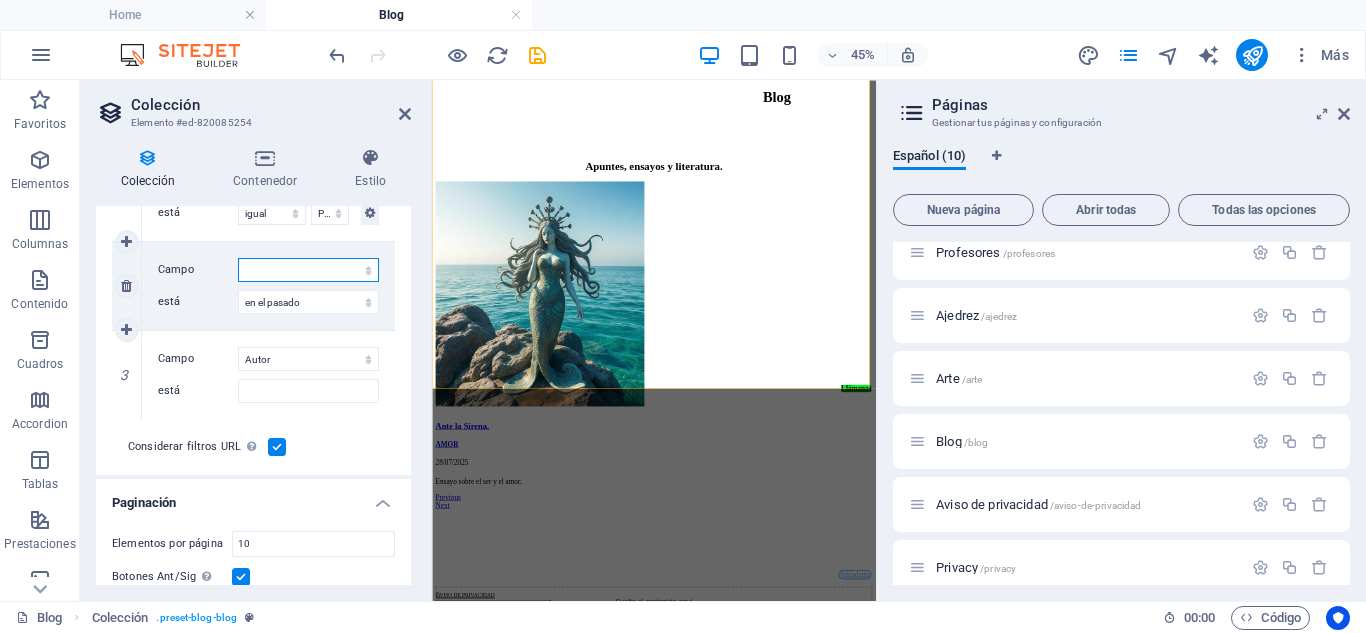 click on "Creado a las Actualizado a las Name Autor Slug Categoría Publishing Date Status" at bounding box center (308, 270) 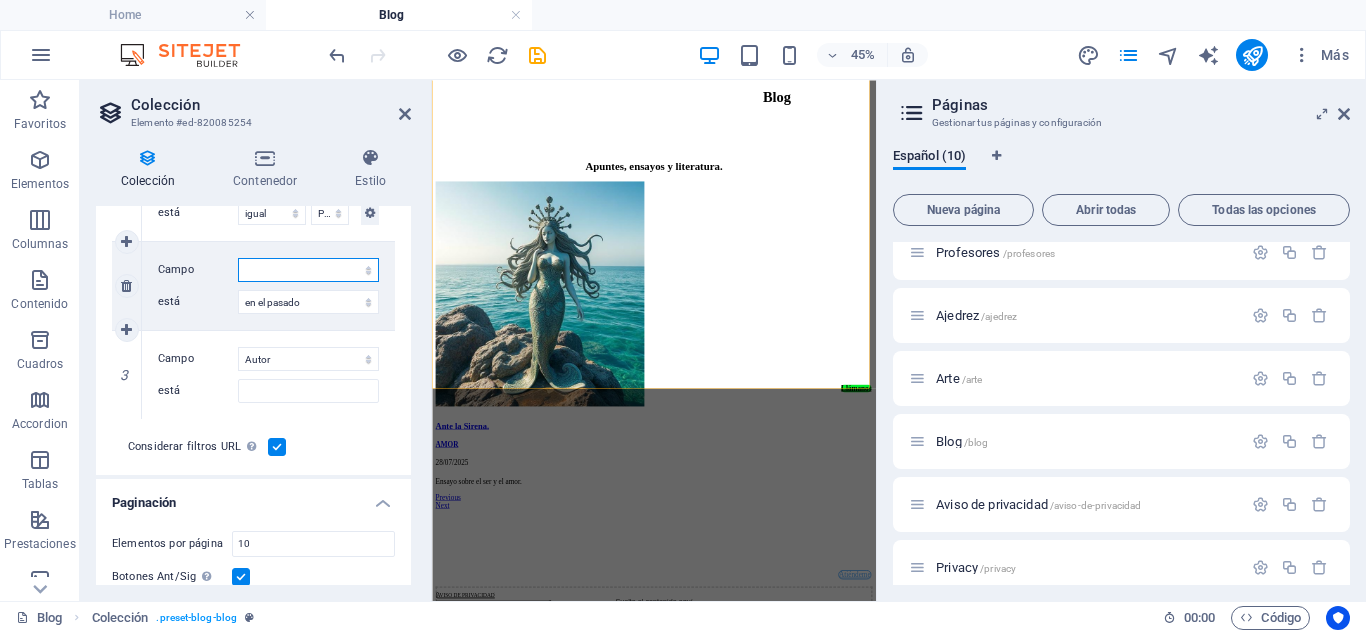 select on "columns.publishing_date" 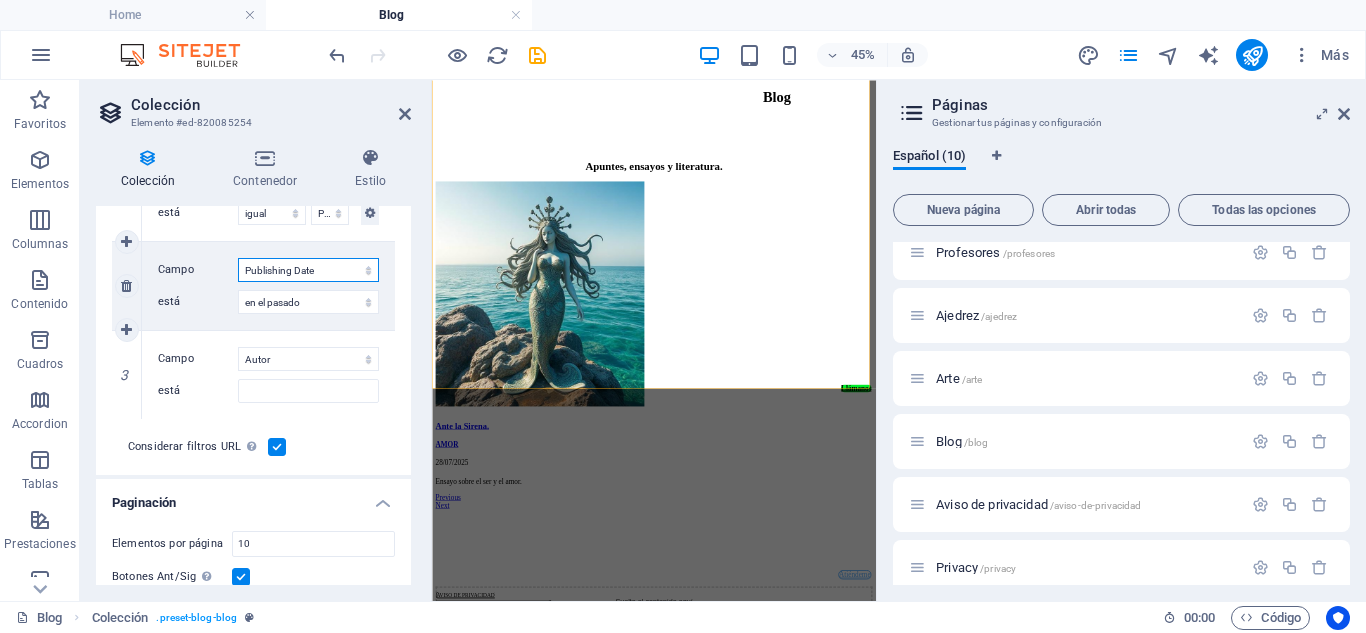click on "Creado a las Actualizado a las Name Autor Slug Categoría Publishing Date Status" at bounding box center [308, 270] 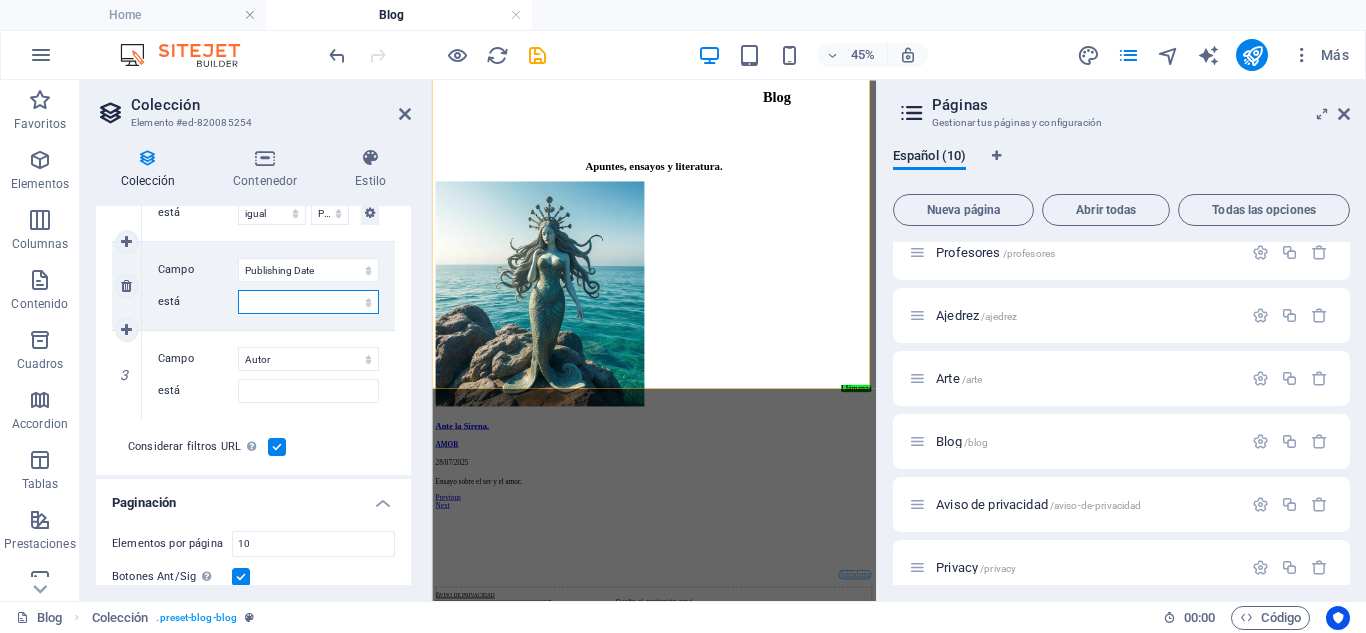 click on "en el pasado en el futuro antes del antes o el después del después o el" at bounding box center [308, 302] 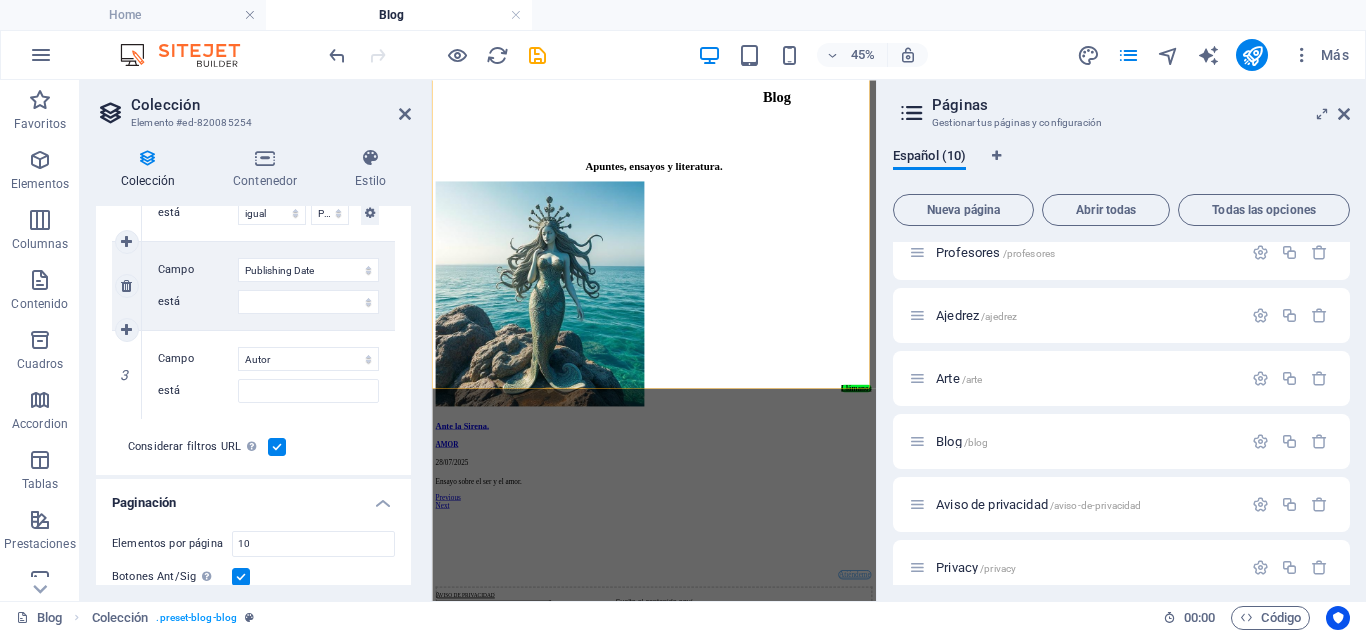 click on "Campo Creado a las Actualizado a las Name Autor Slug Categoría Publishing Date Status está en el pasado en el futuro antes del antes o el después del después o el" at bounding box center (268, 286) 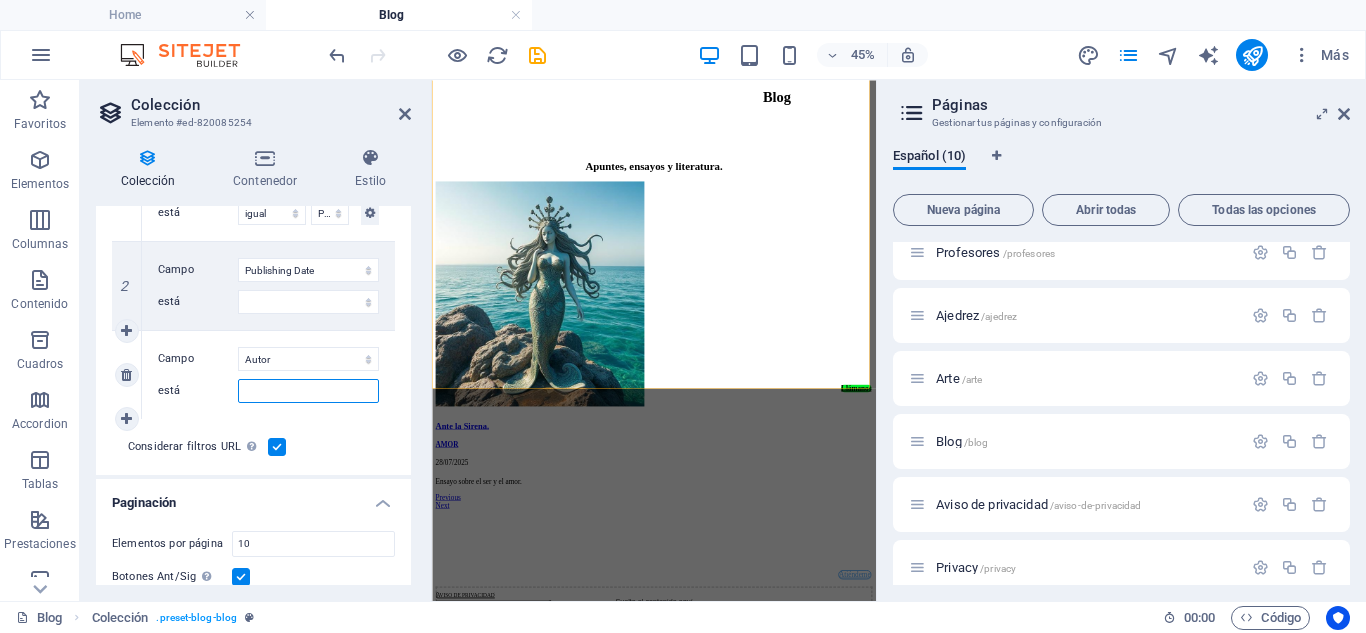 click on "está" at bounding box center [308, 391] 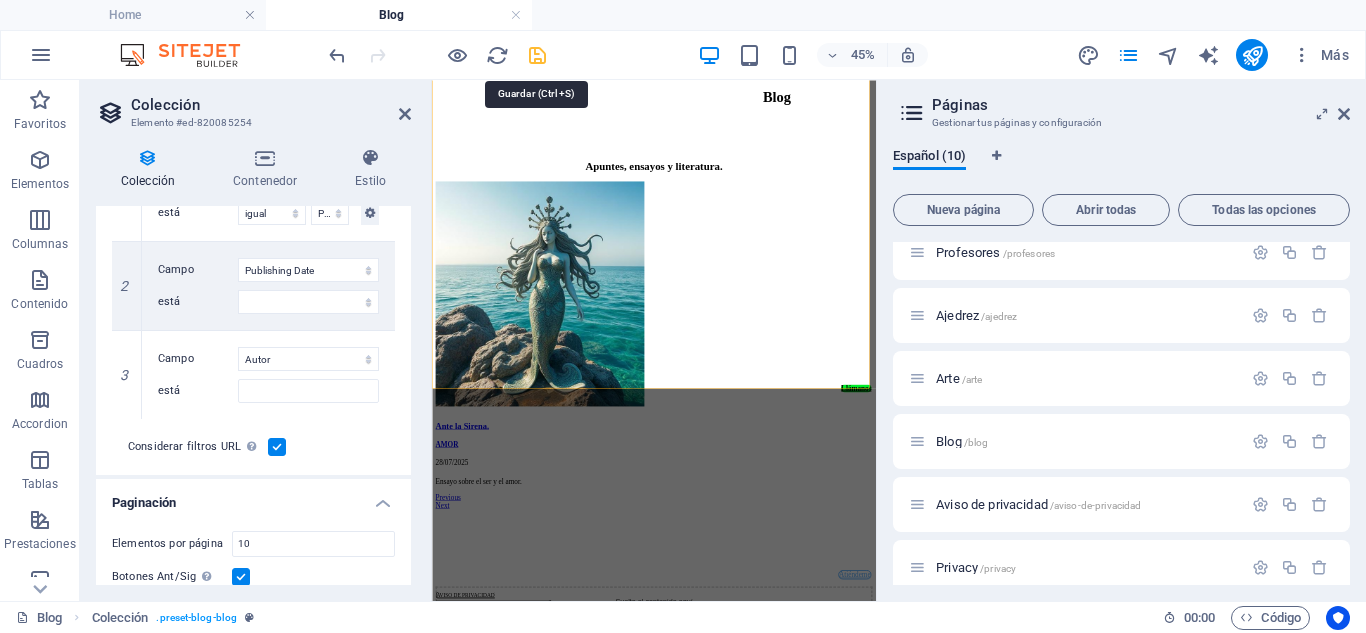 click at bounding box center (537, 55) 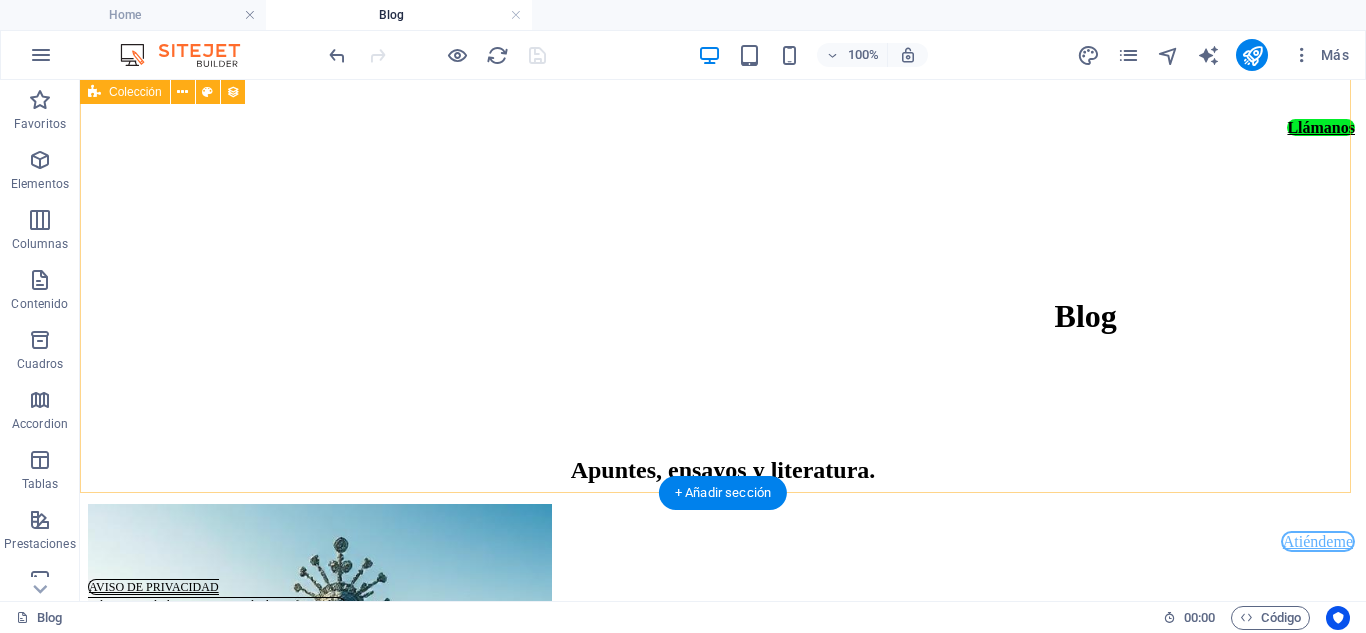 scroll, scrollTop: 1431, scrollLeft: 0, axis: vertical 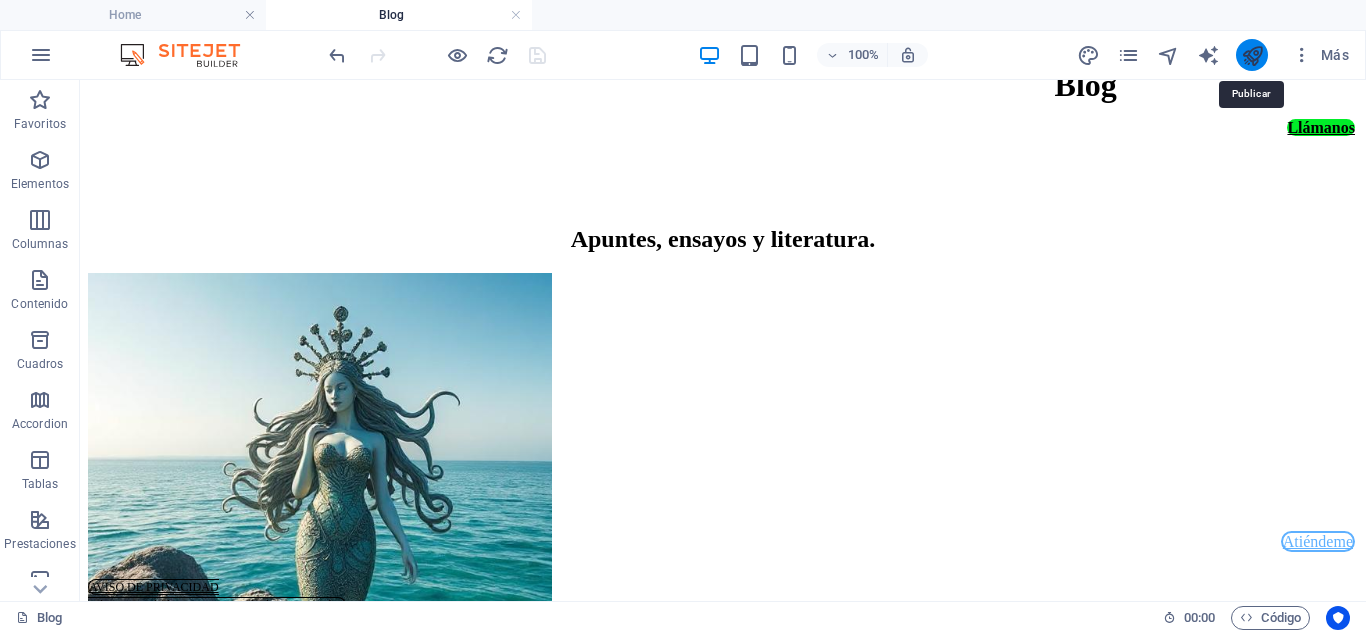 click at bounding box center [1252, 55] 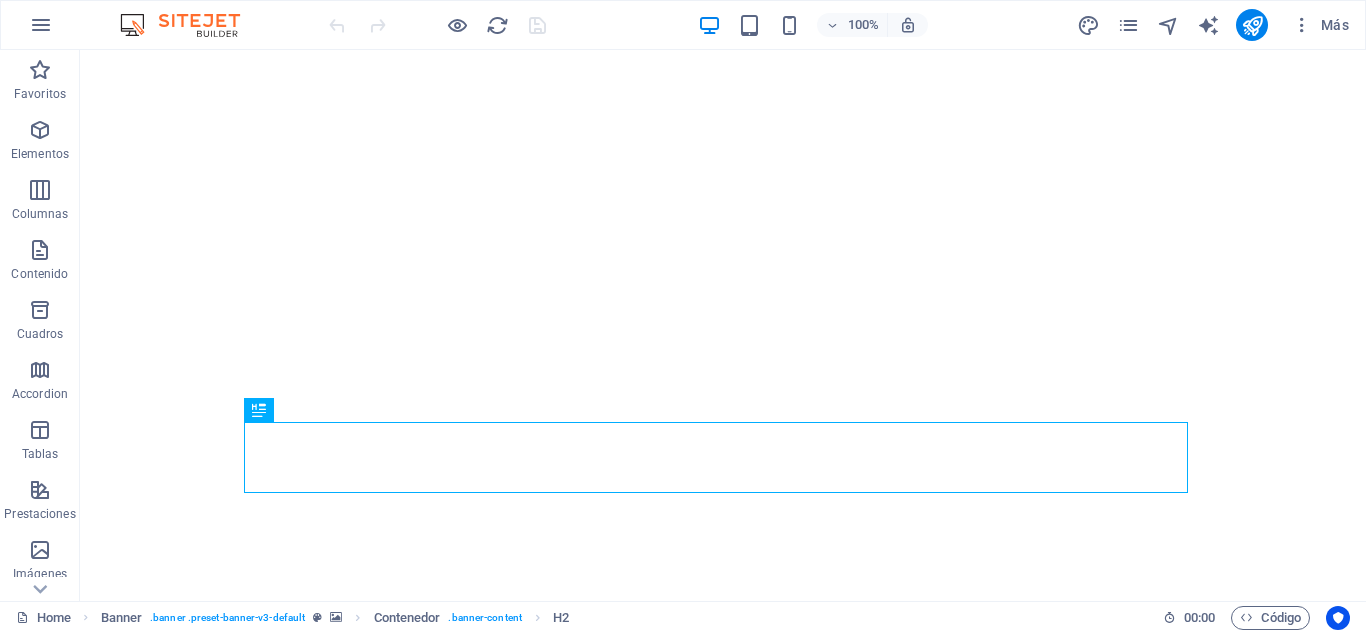 scroll, scrollTop: 0, scrollLeft: 0, axis: both 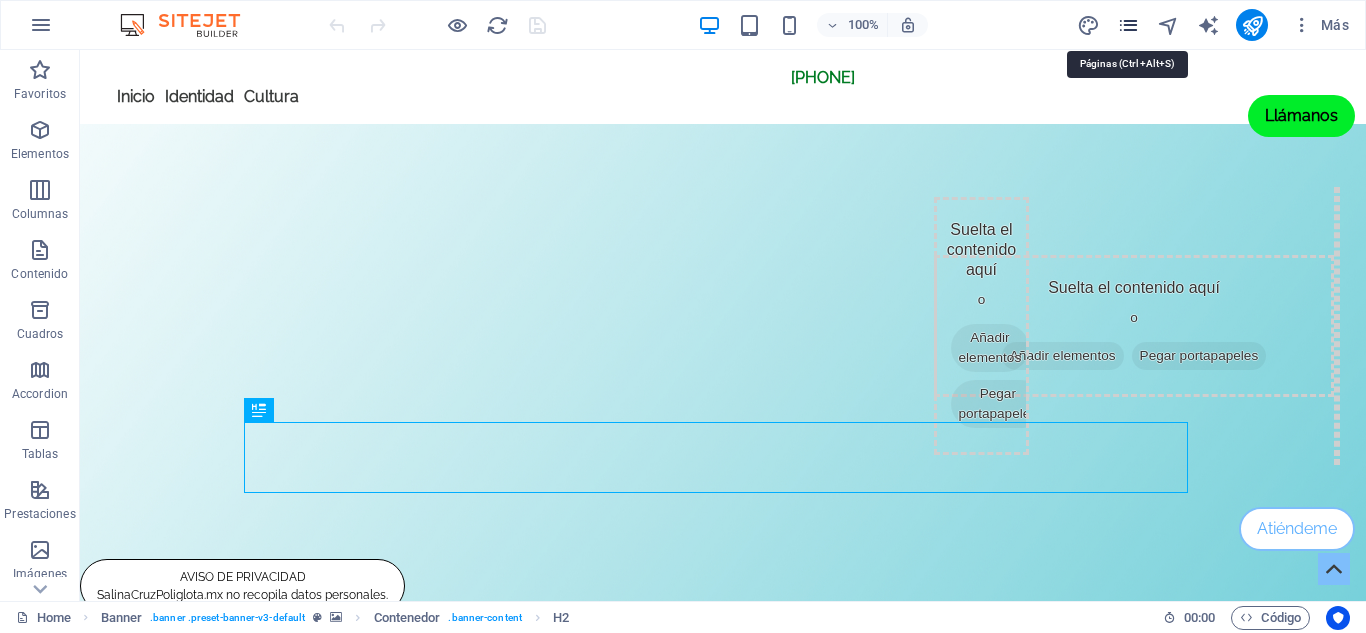 click at bounding box center (1128, 25) 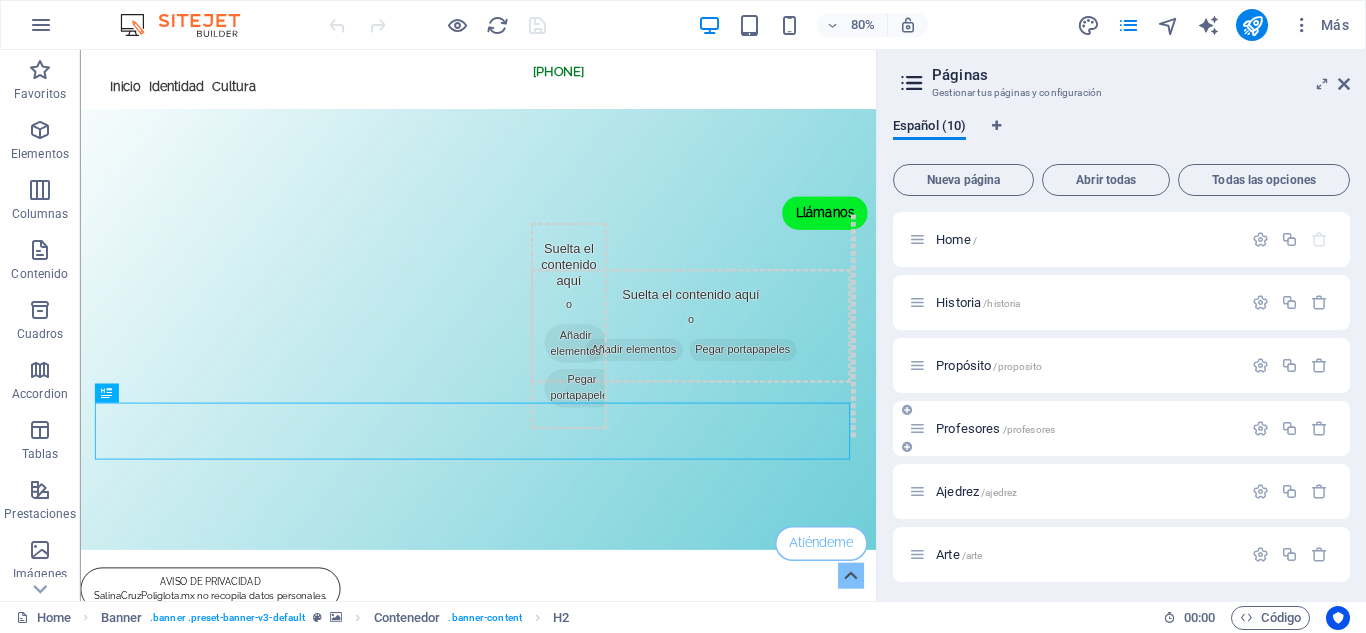 scroll, scrollTop: 257, scrollLeft: 0, axis: vertical 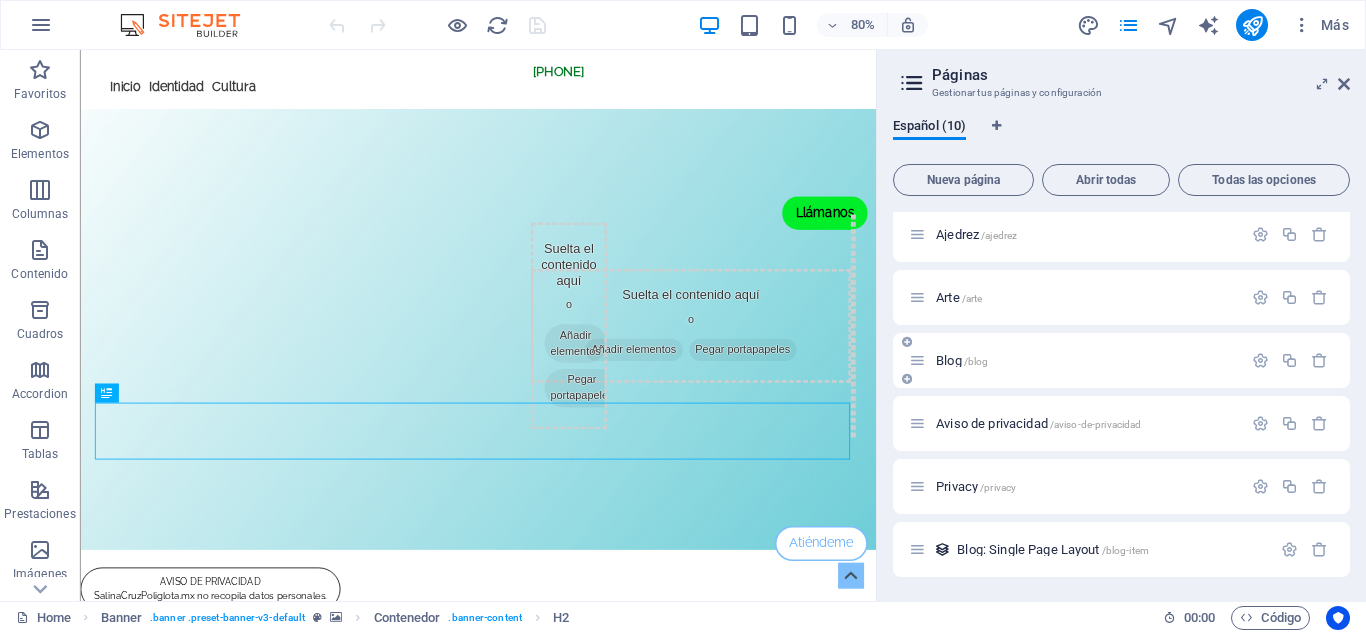 click on "Blog /blog" at bounding box center (962, 360) 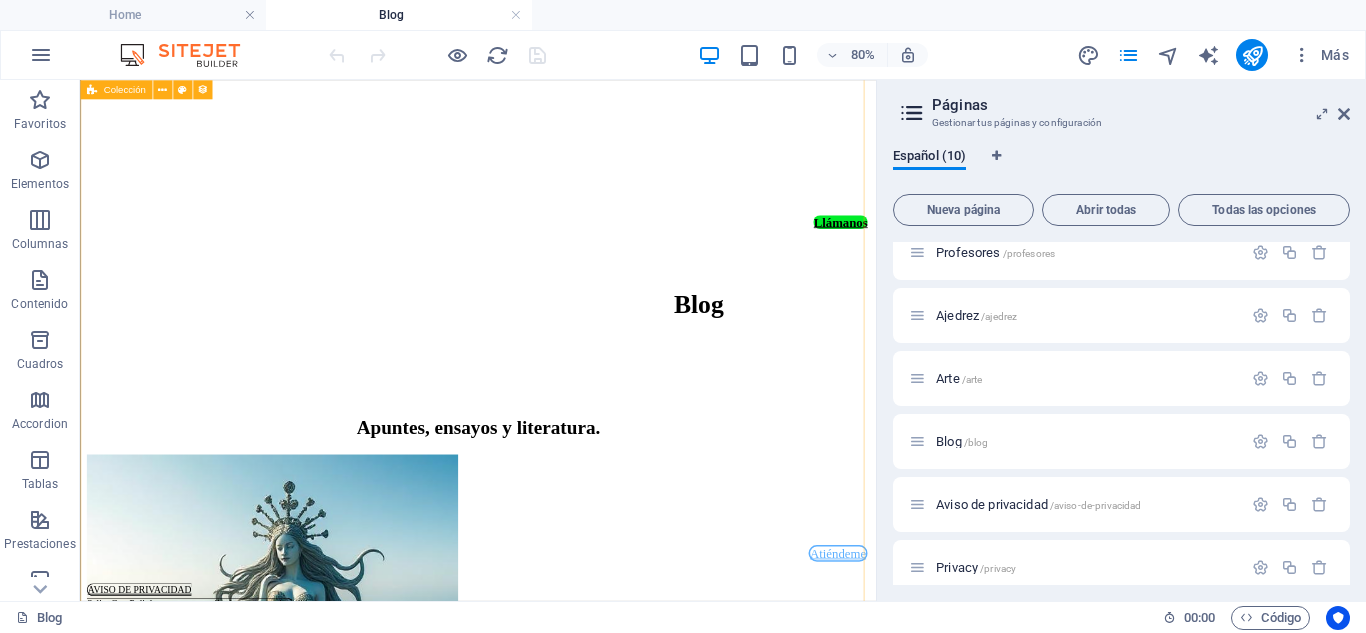 scroll, scrollTop: 1216, scrollLeft: 0, axis: vertical 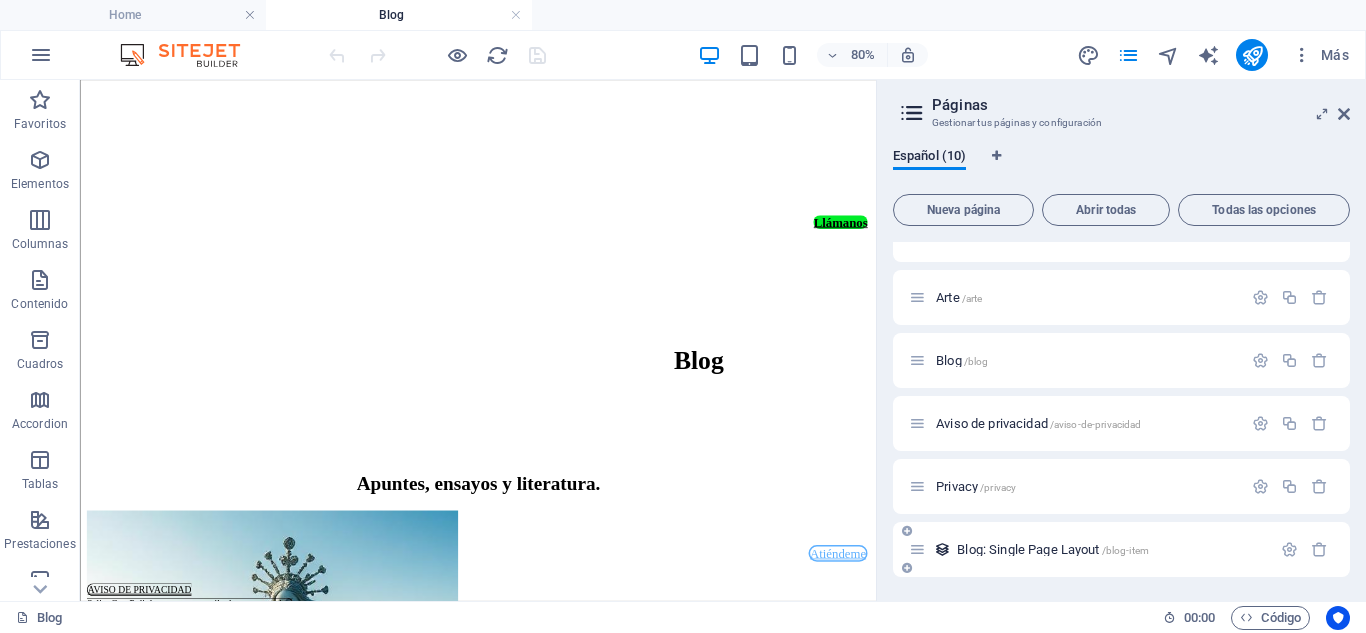 click on "Blog: Single Page Layout /blog-item" at bounding box center (1053, 549) 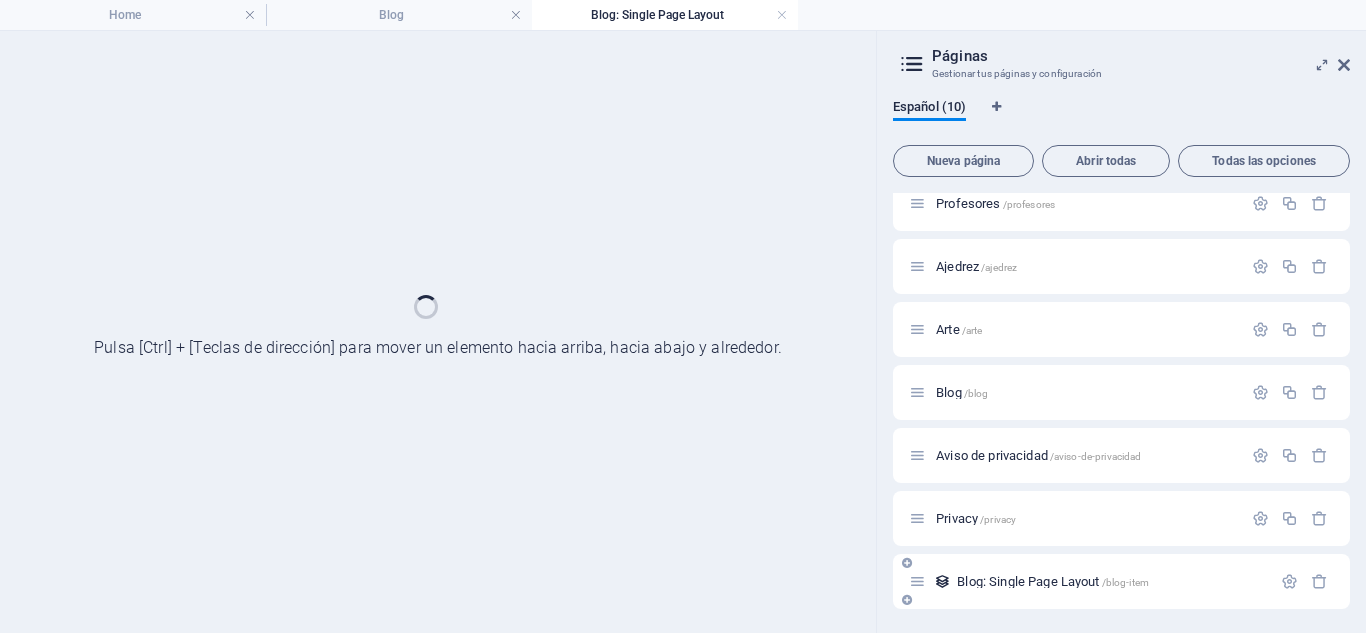 scroll, scrollTop: 0, scrollLeft: 0, axis: both 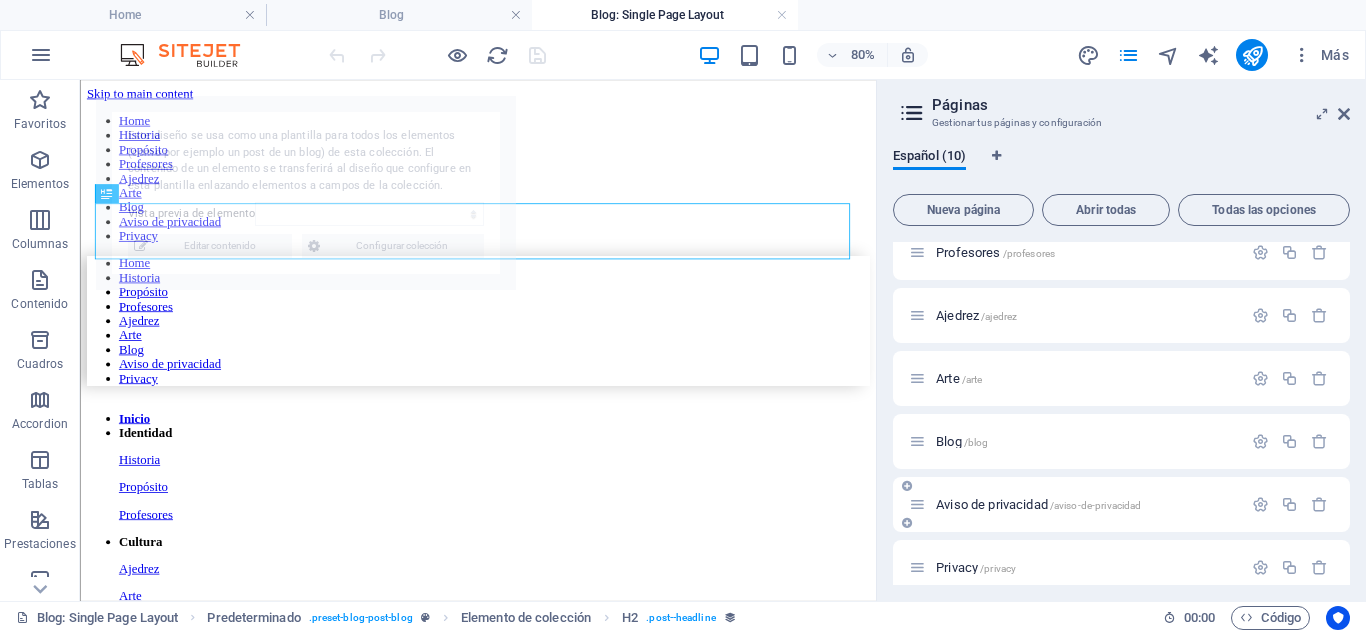 select on "688b03fa756f4ea4ef0d721e" 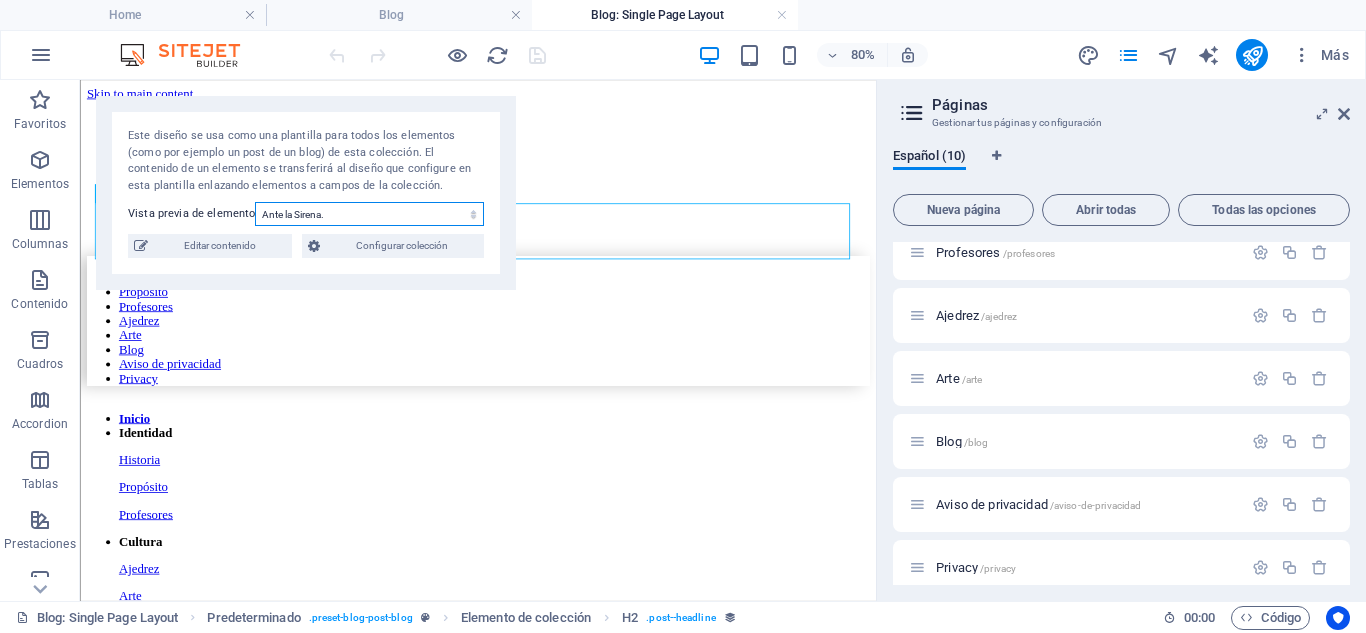 click on "Ante la Sirena." at bounding box center (369, 214) 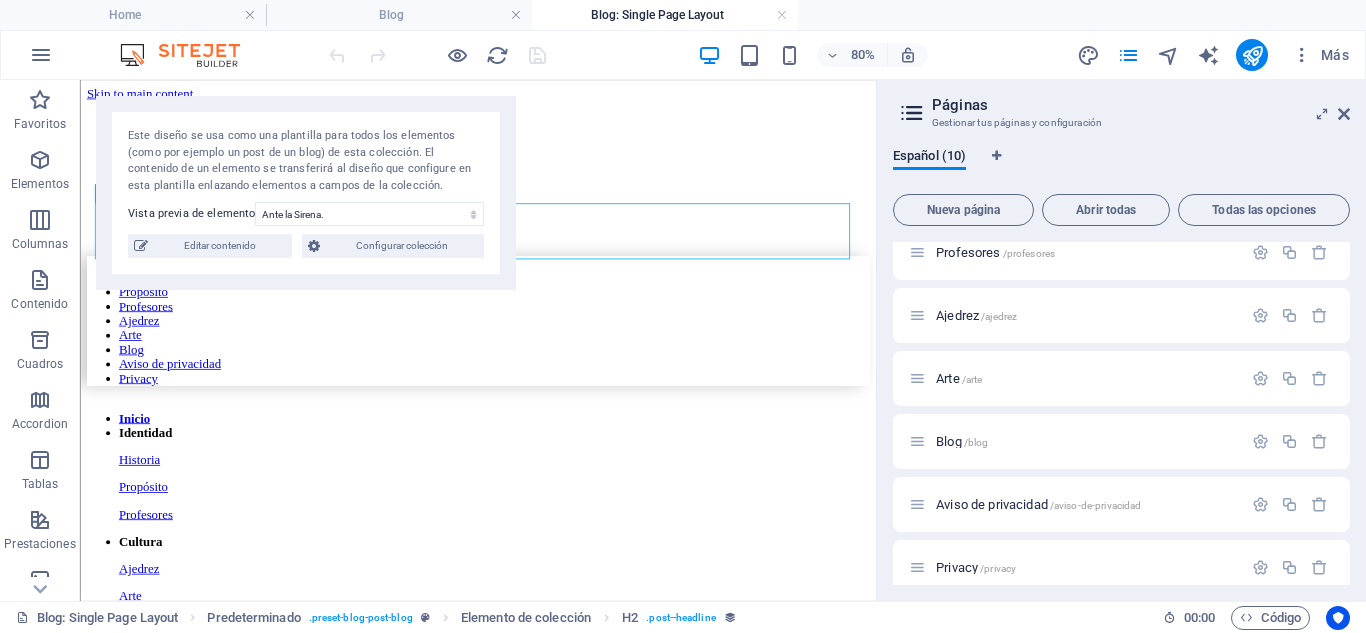 click on "Este diseño se usa como una plantilla para todos los elementos (como por ejemplo un post de un blog) de esta colección. El contenido de un elemento se transferirá al diseño que configure en esta plantilla enlazando elementos a campos de la colección." at bounding box center (306, 161) 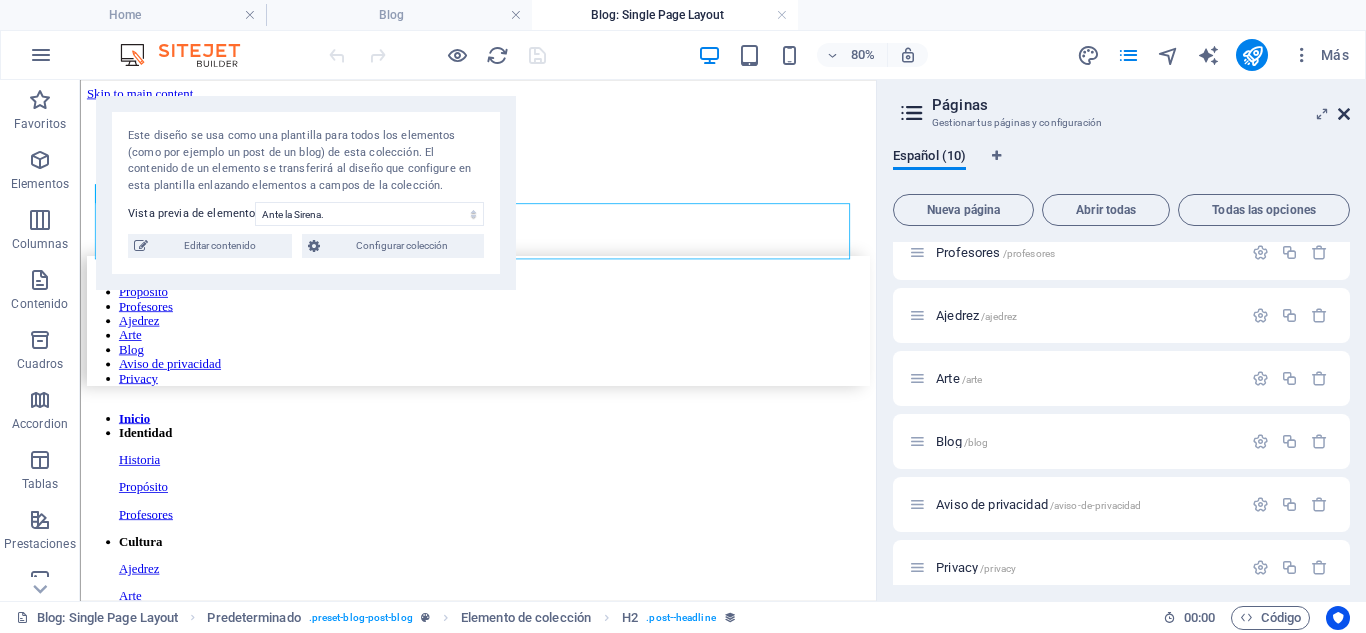 click at bounding box center (1344, 114) 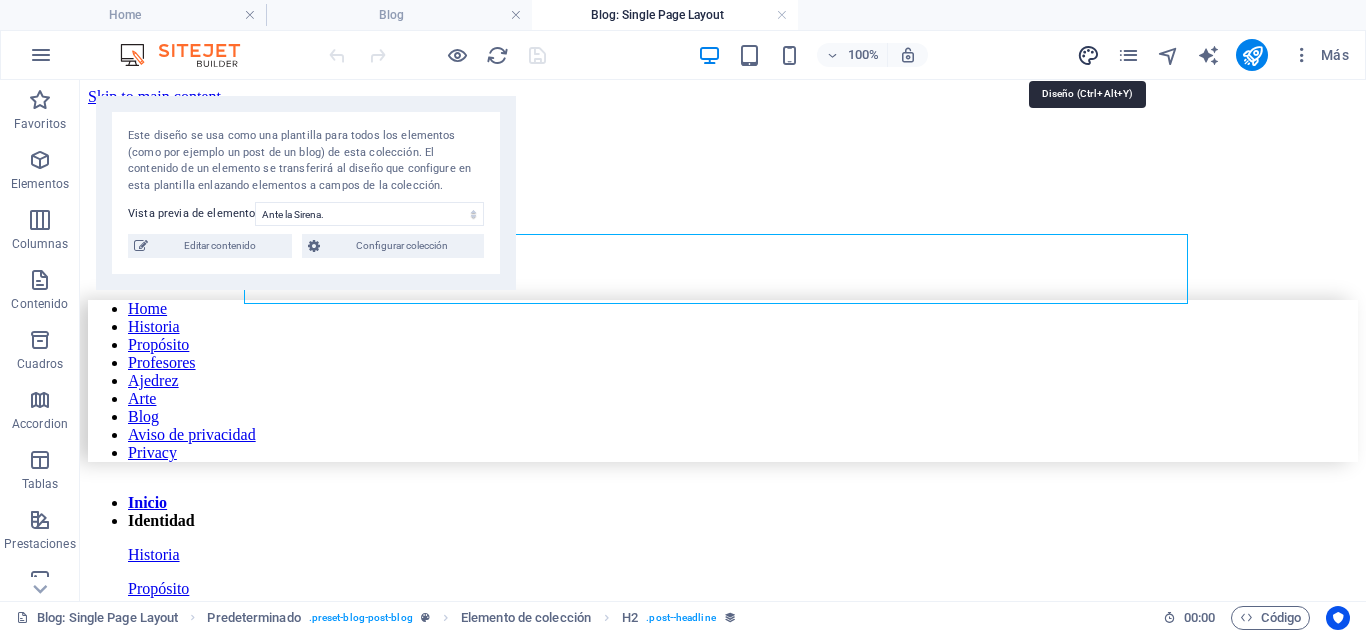 click at bounding box center (1088, 55) 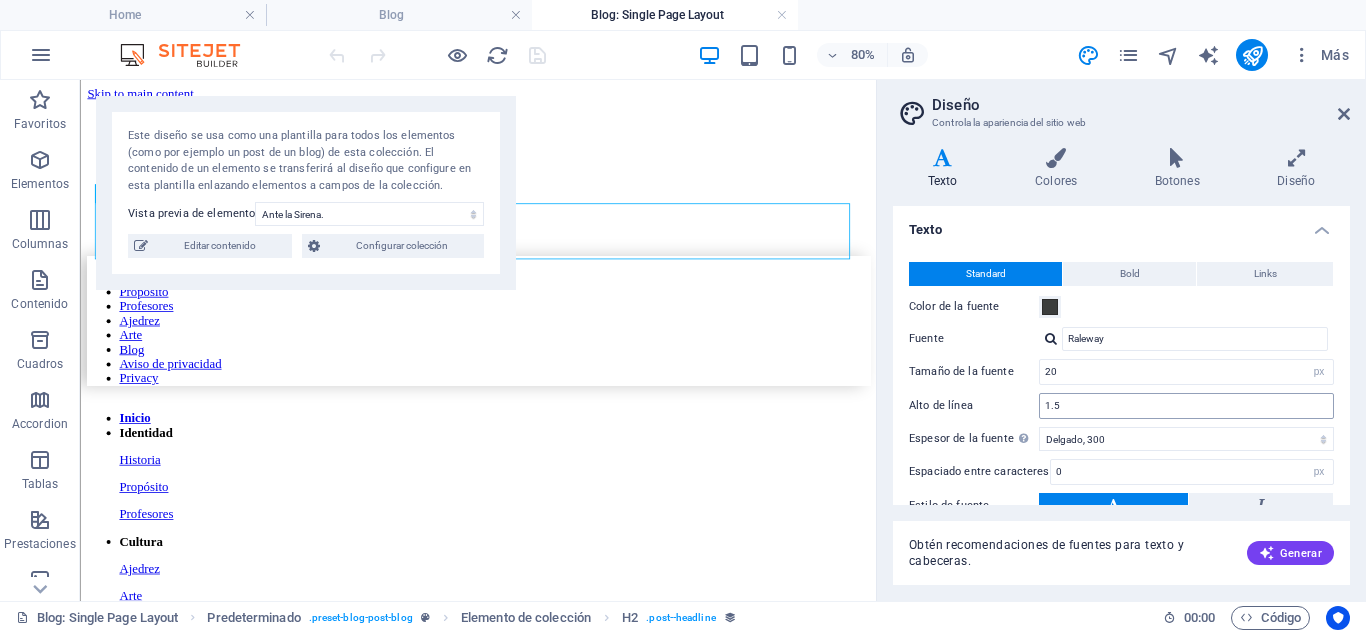 scroll, scrollTop: 157, scrollLeft: 0, axis: vertical 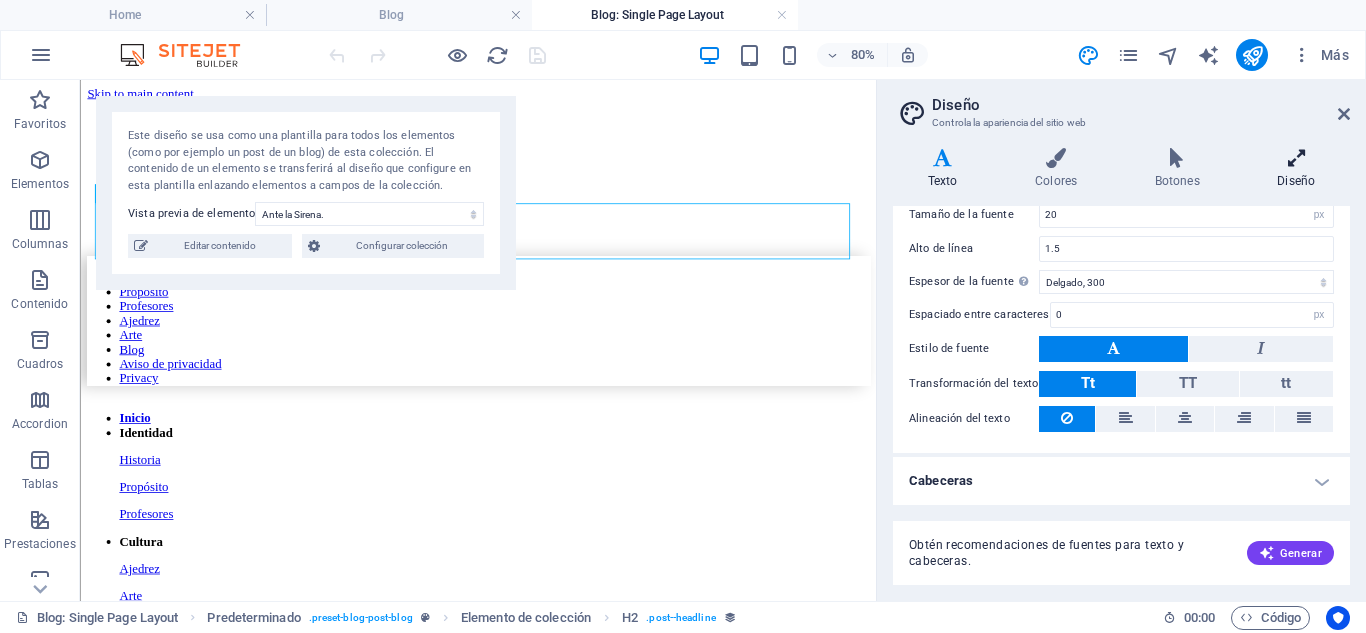 click at bounding box center (1296, 158) 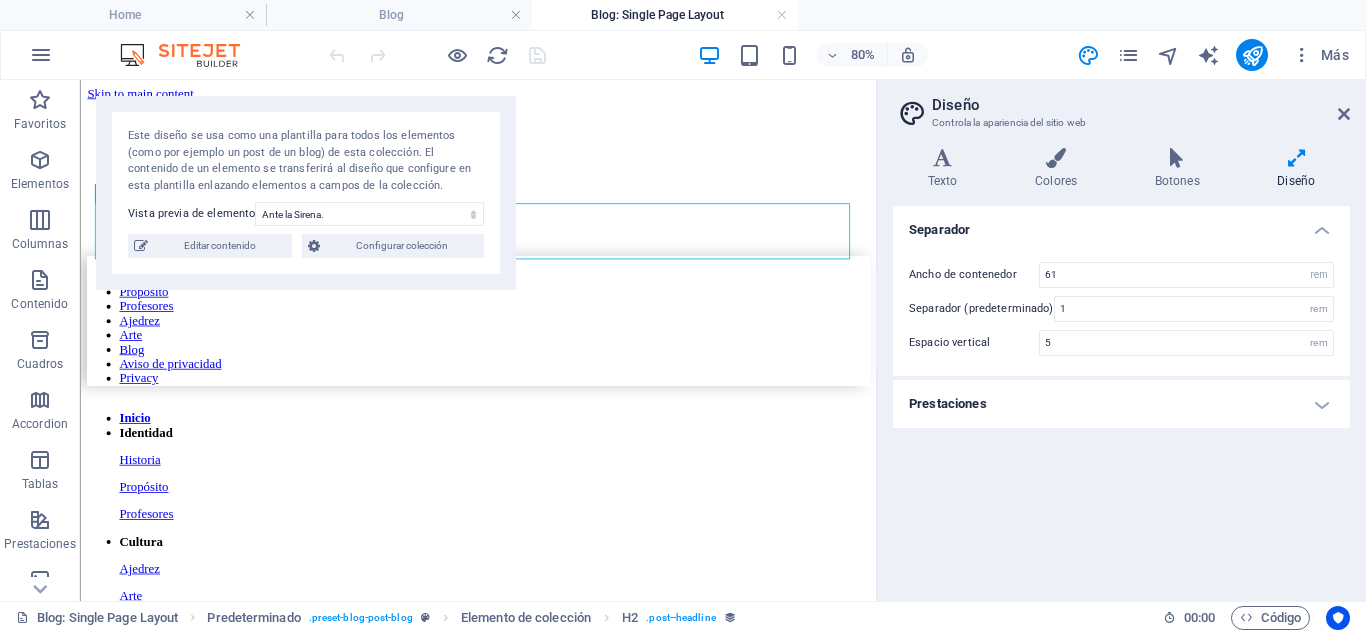 click on "Prestaciones" at bounding box center [1121, 404] 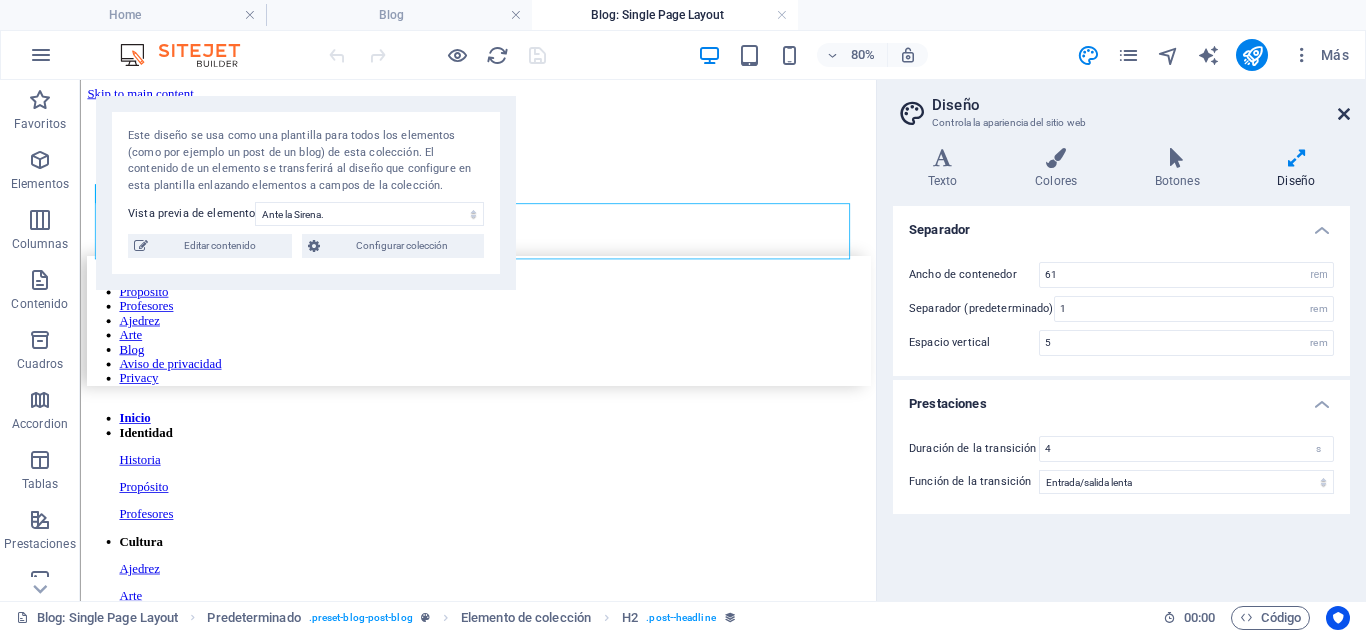 click at bounding box center [1344, 114] 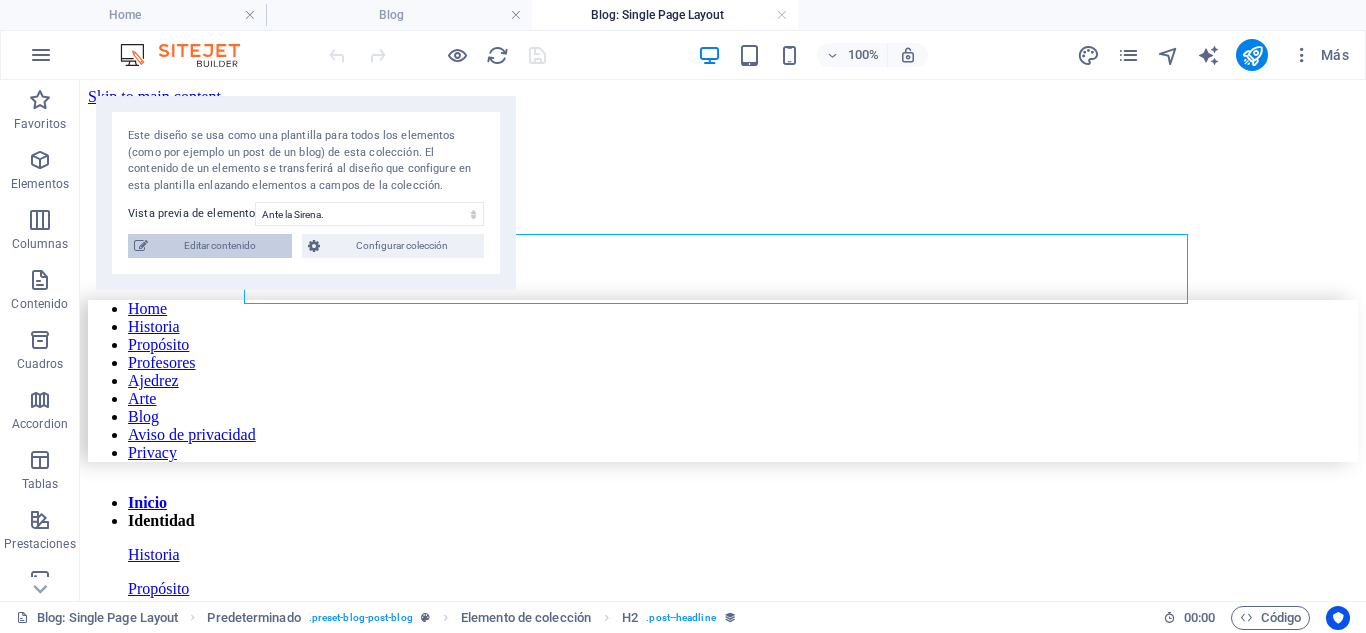 click on "Editar contenido" at bounding box center (220, 246) 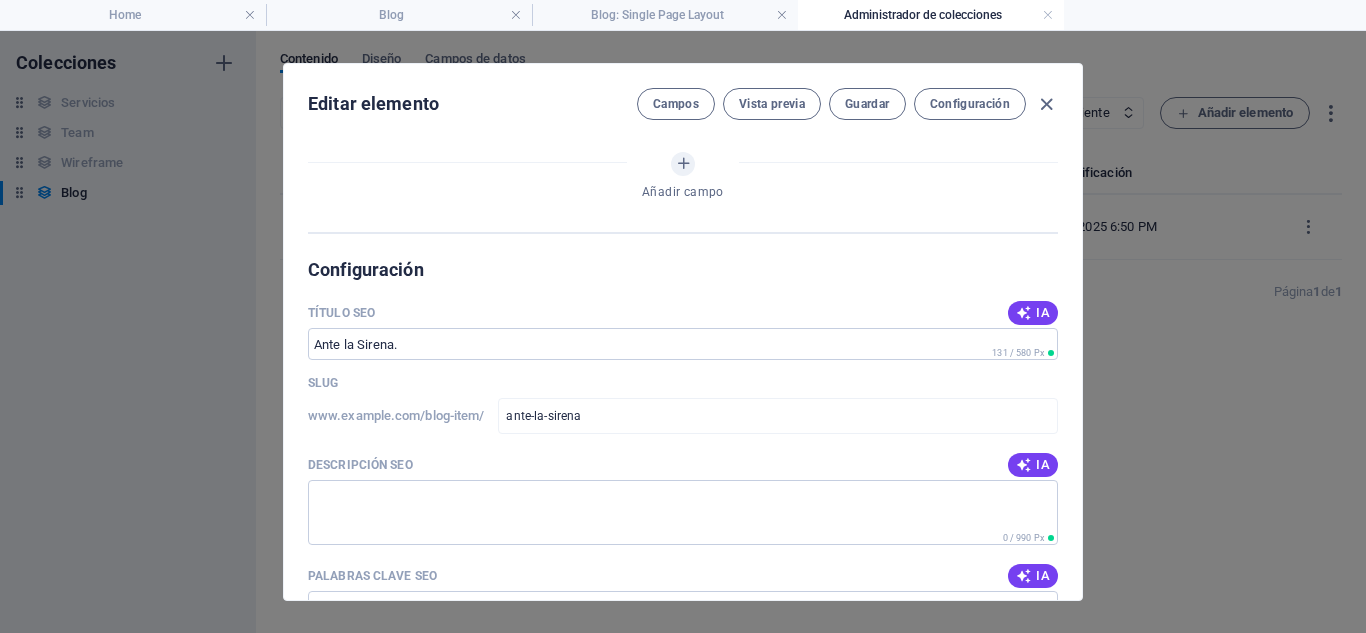 select on "AMOR" 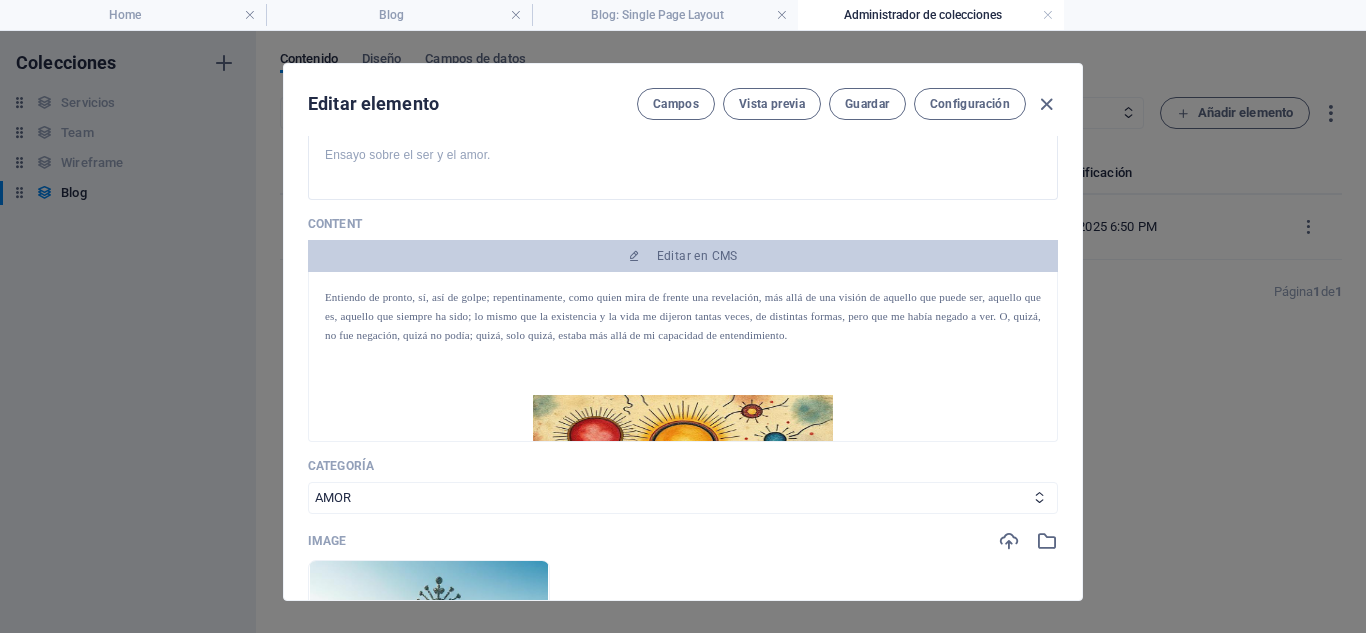 scroll, scrollTop: 300, scrollLeft: 0, axis: vertical 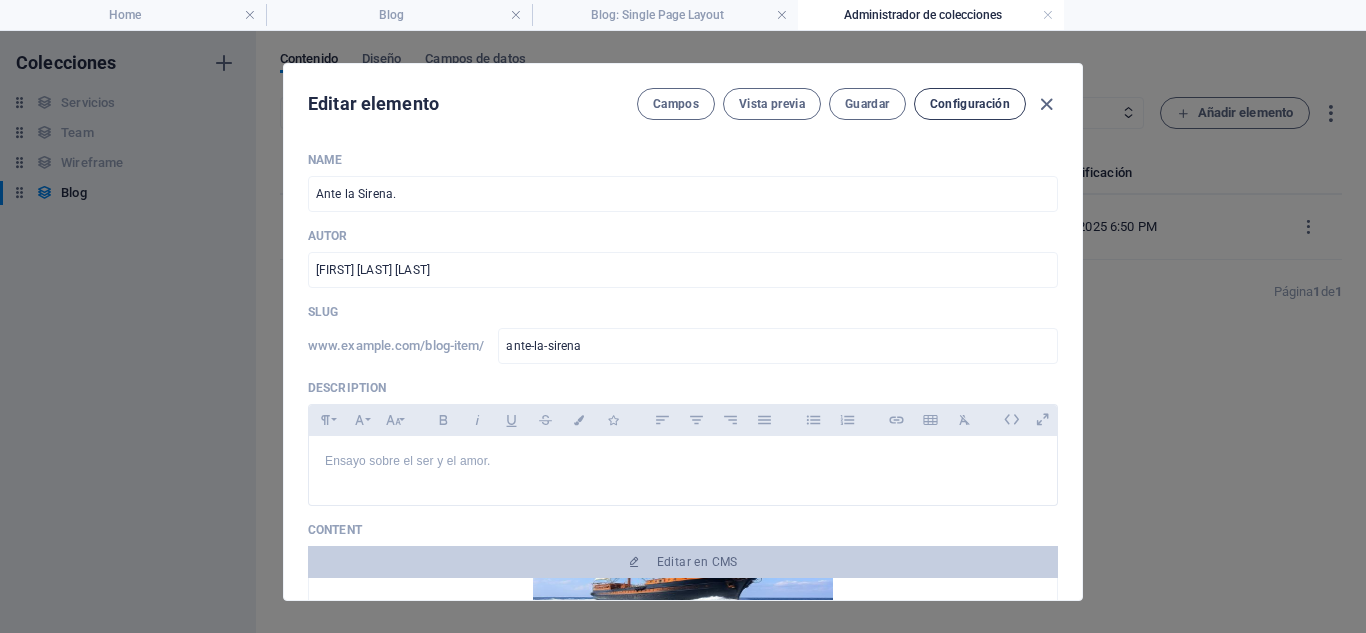 click on "Configuración" at bounding box center (970, 104) 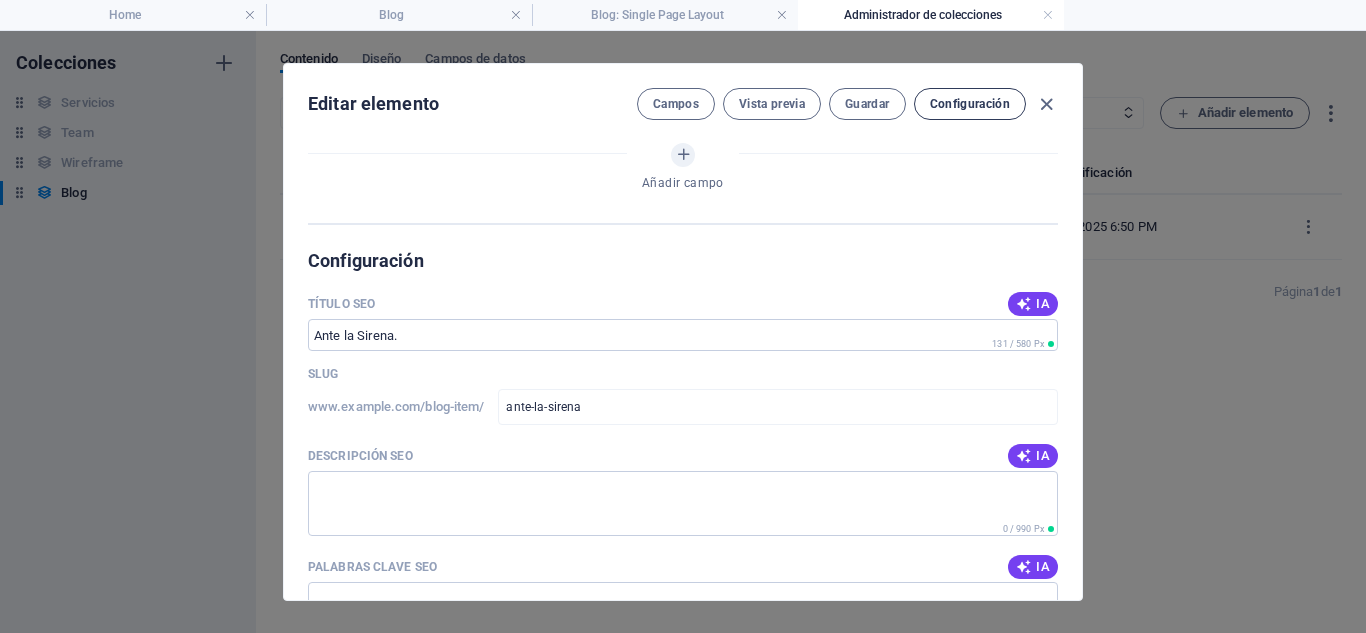scroll, scrollTop: 1257, scrollLeft: 0, axis: vertical 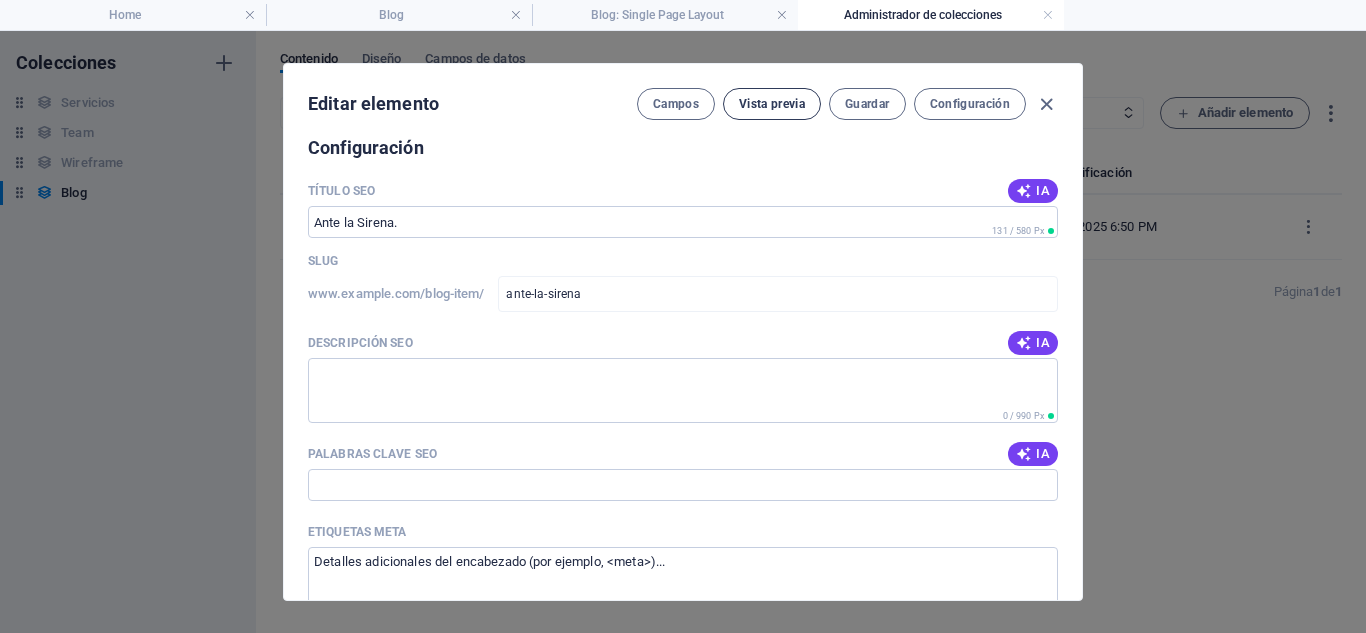 click on "Vista previa" at bounding box center (772, 104) 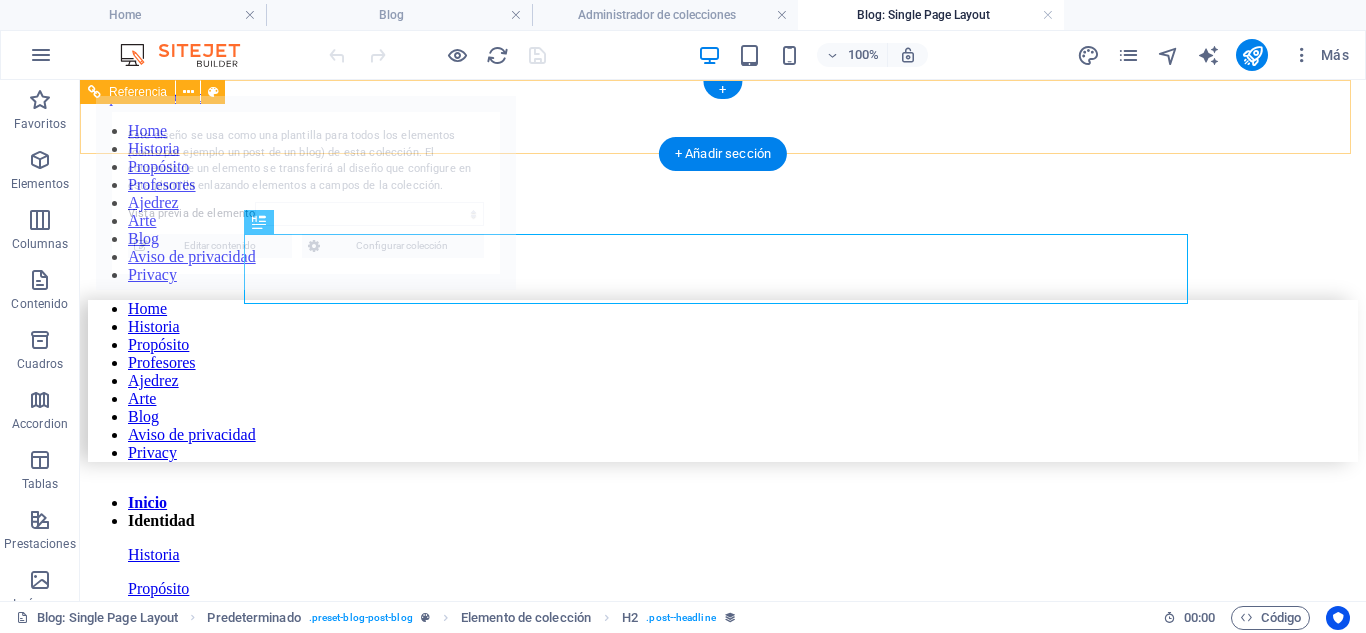 scroll, scrollTop: 0, scrollLeft: 0, axis: both 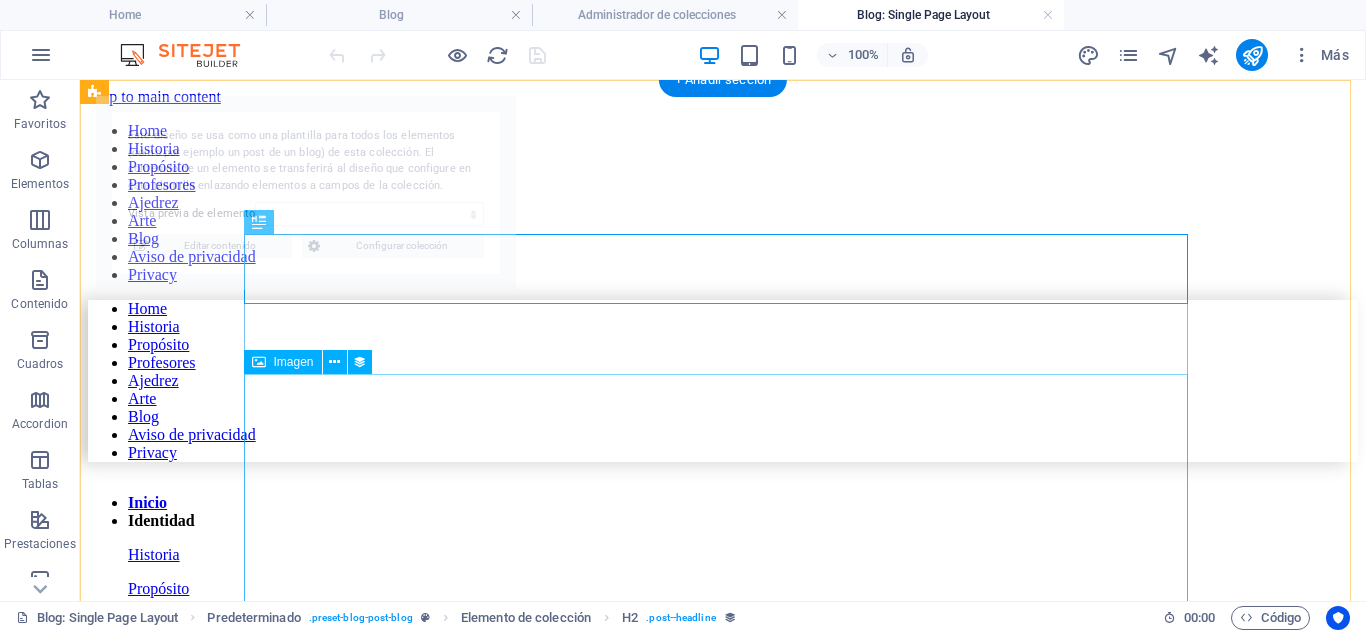 select on "688b03fa756f4ea4ef0d721e" 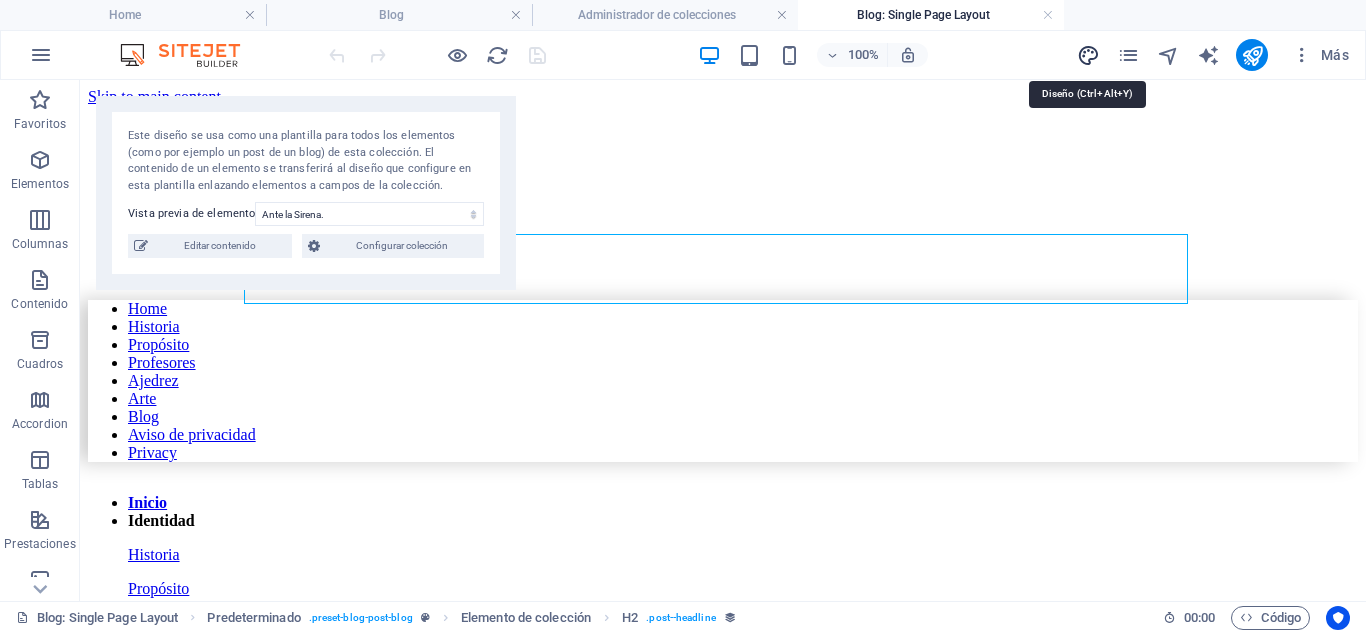 click at bounding box center [1088, 55] 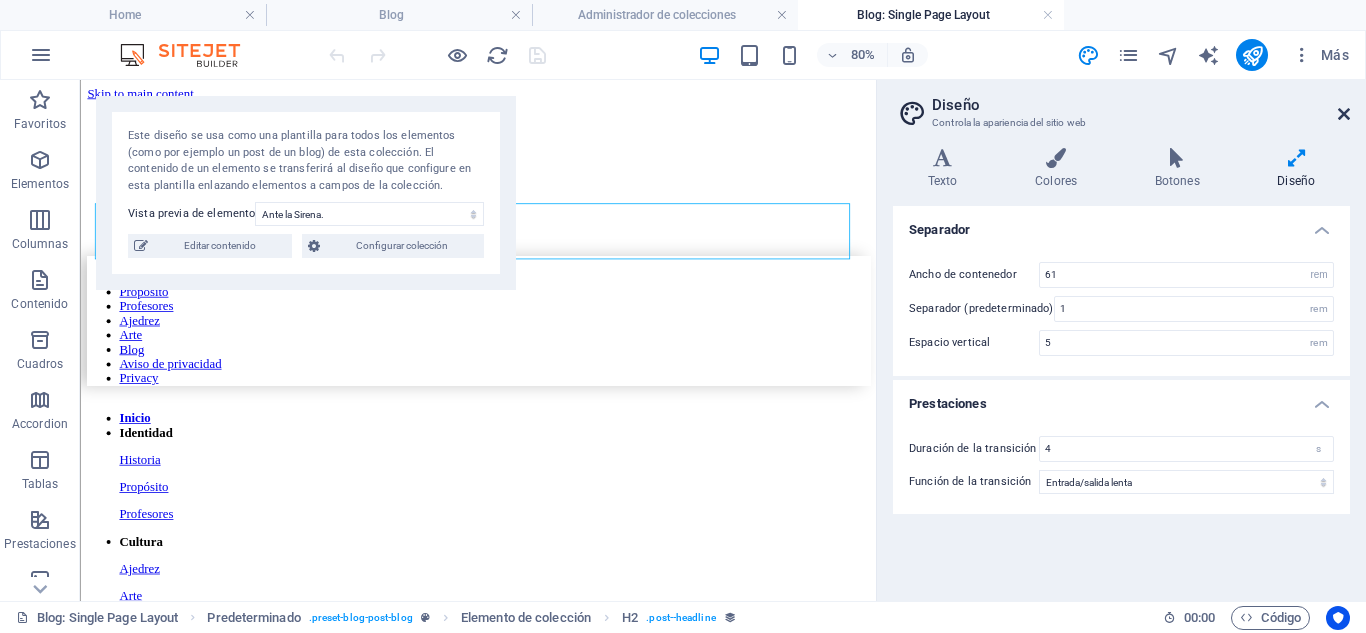 click at bounding box center [1344, 114] 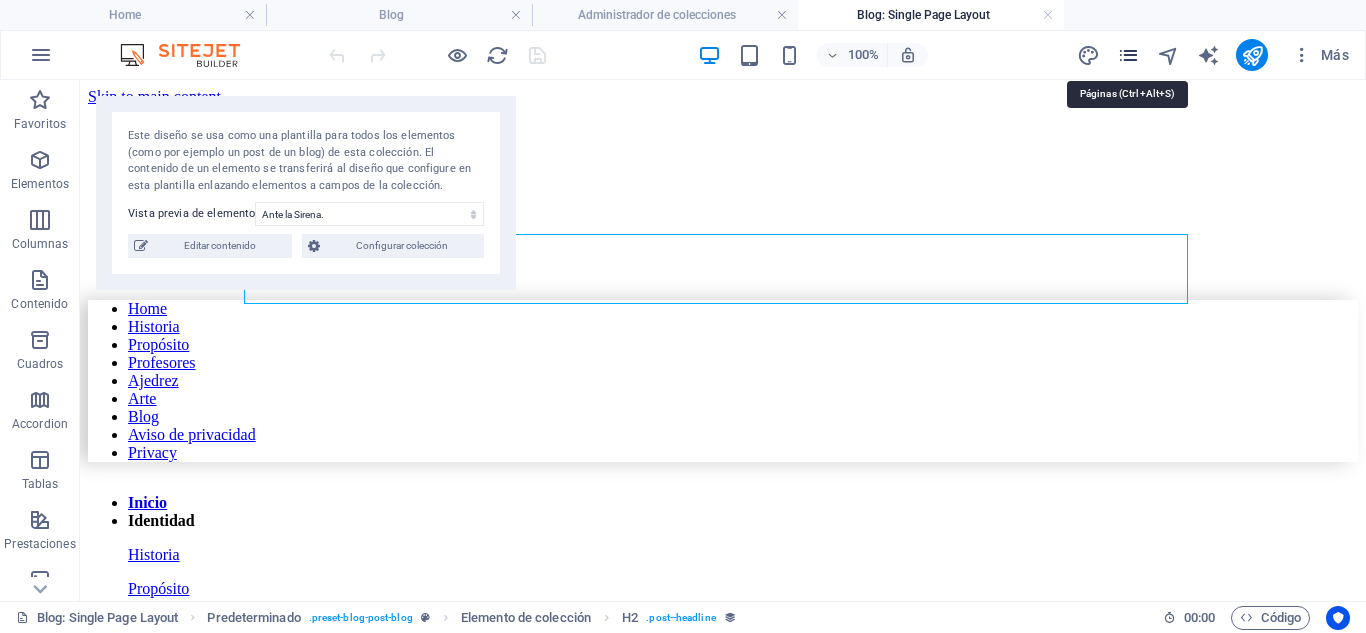 click at bounding box center [1128, 55] 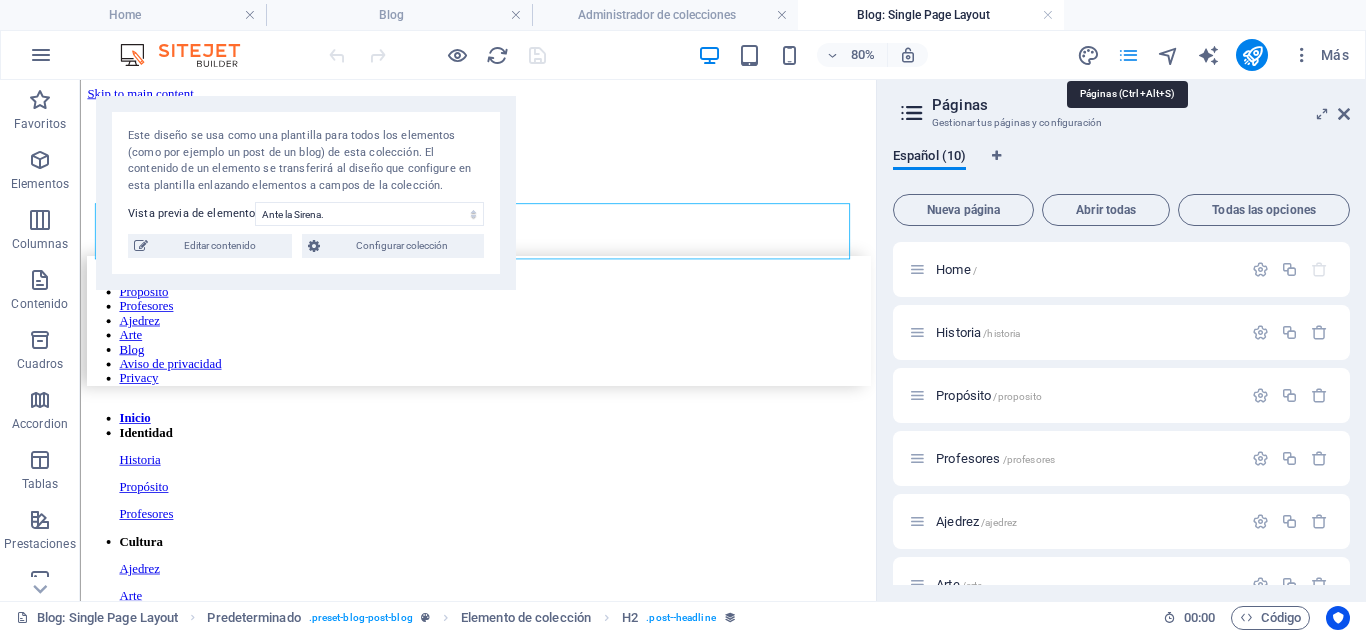 click at bounding box center (1128, 55) 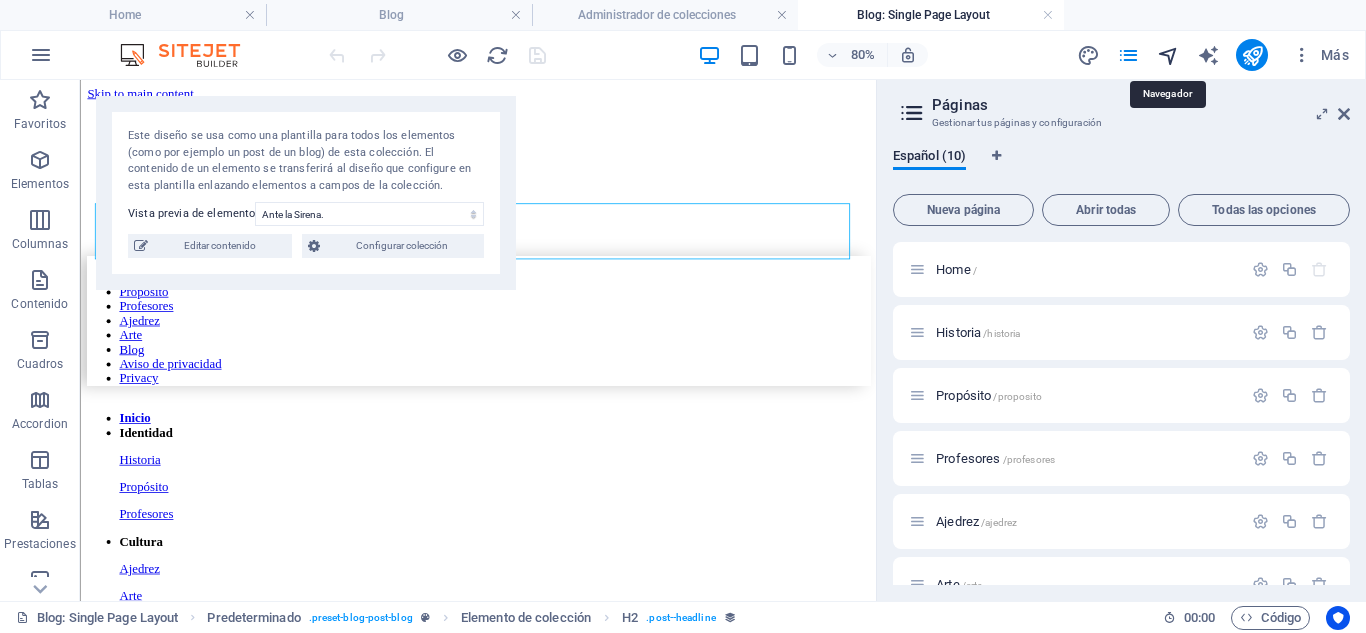 click at bounding box center (1168, 55) 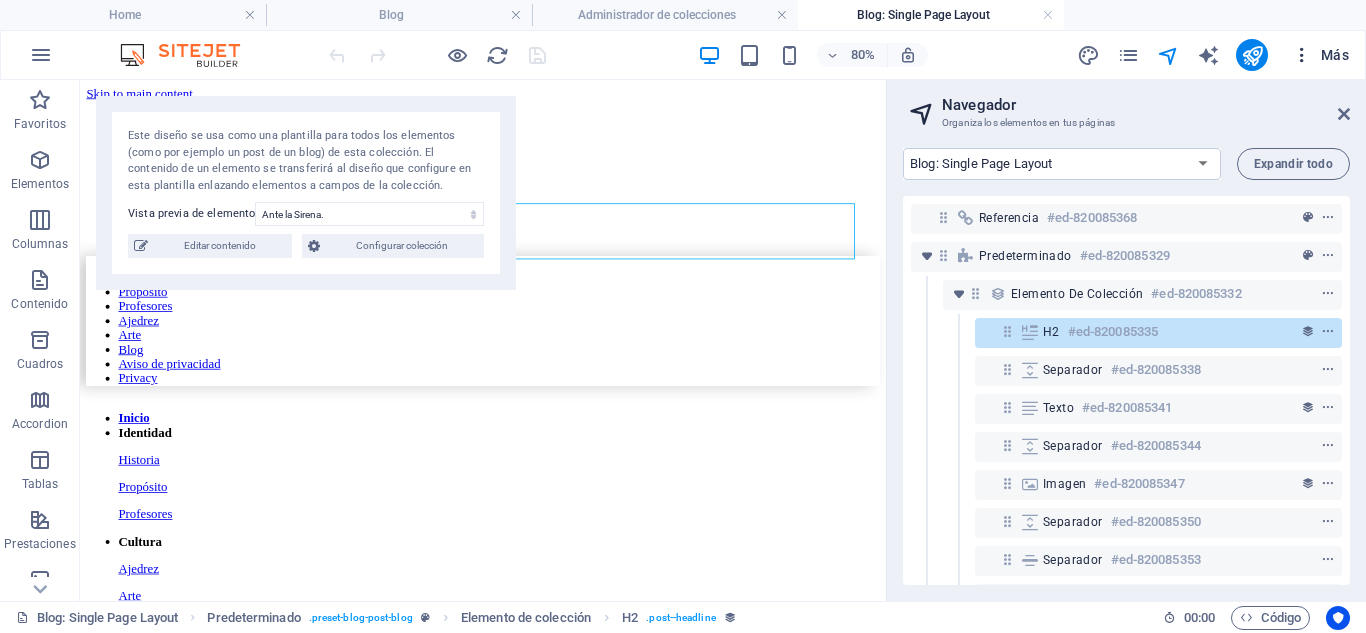 click at bounding box center [1302, 55] 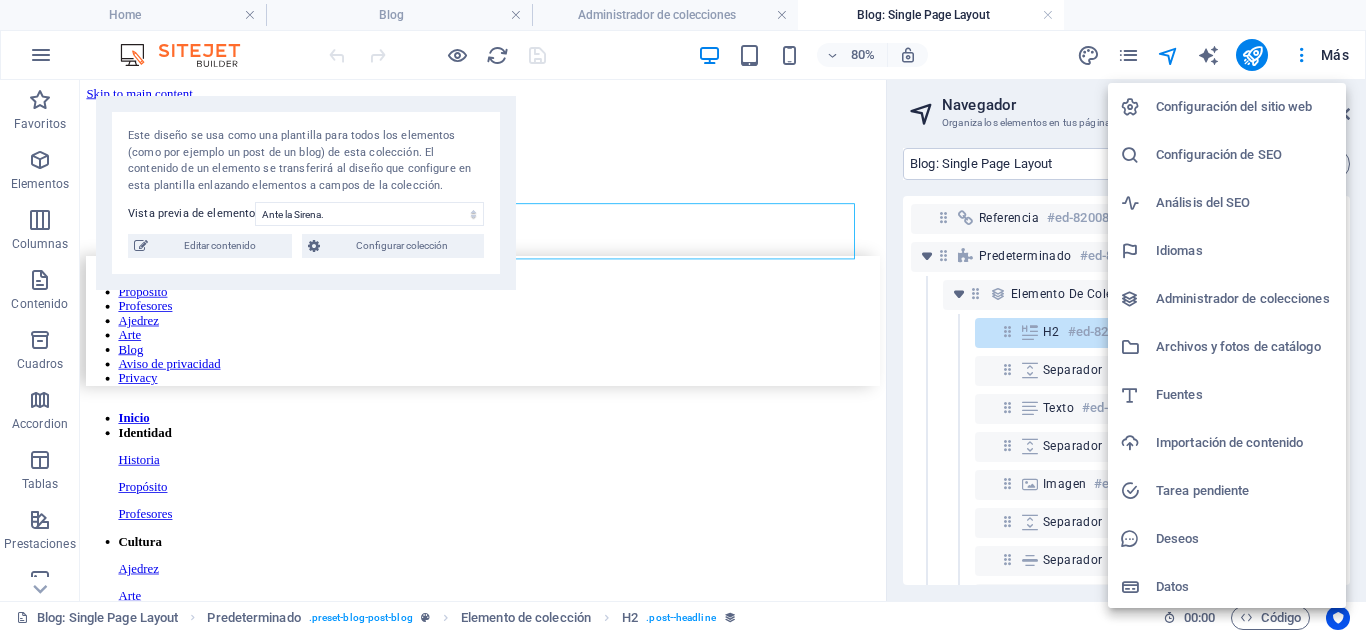 click on "Datos" at bounding box center (1245, 587) 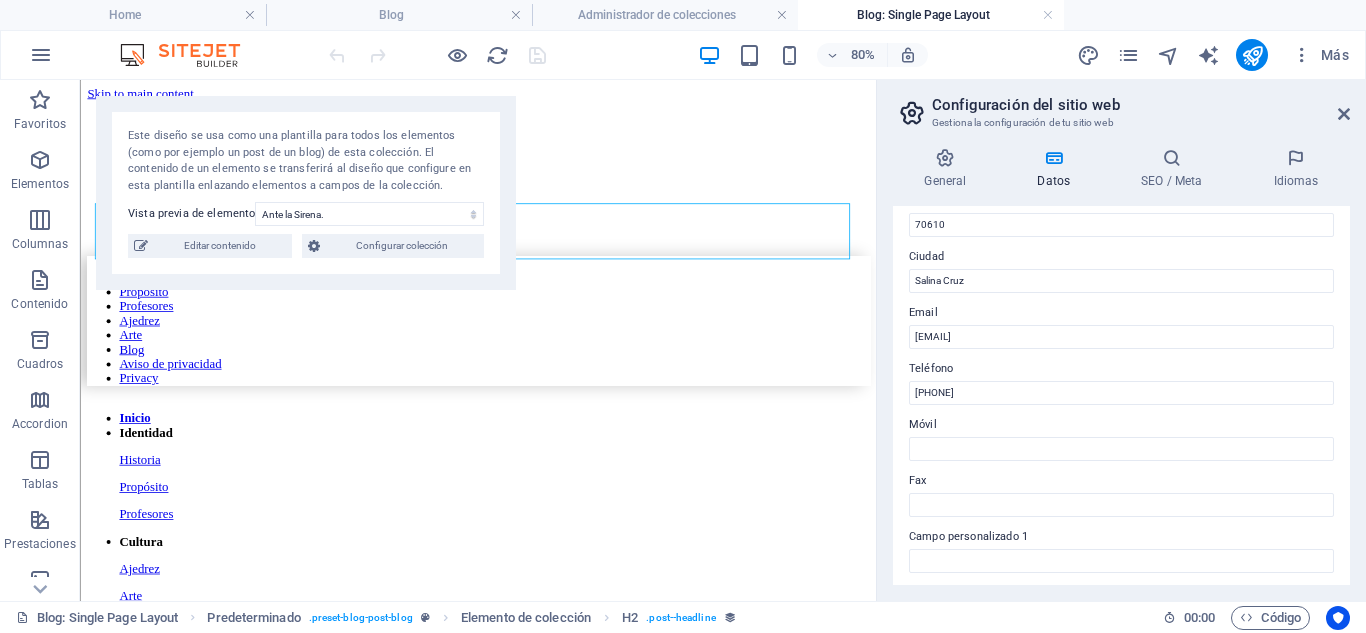 scroll, scrollTop: 300, scrollLeft: 0, axis: vertical 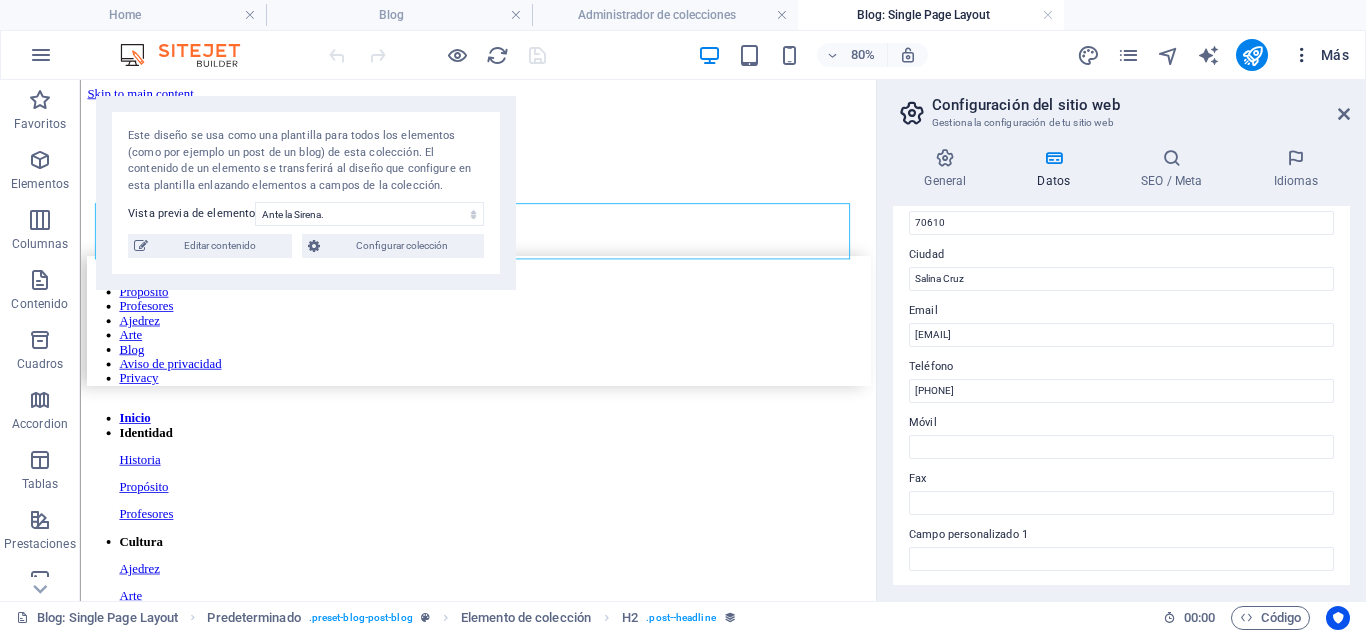 click at bounding box center (1302, 55) 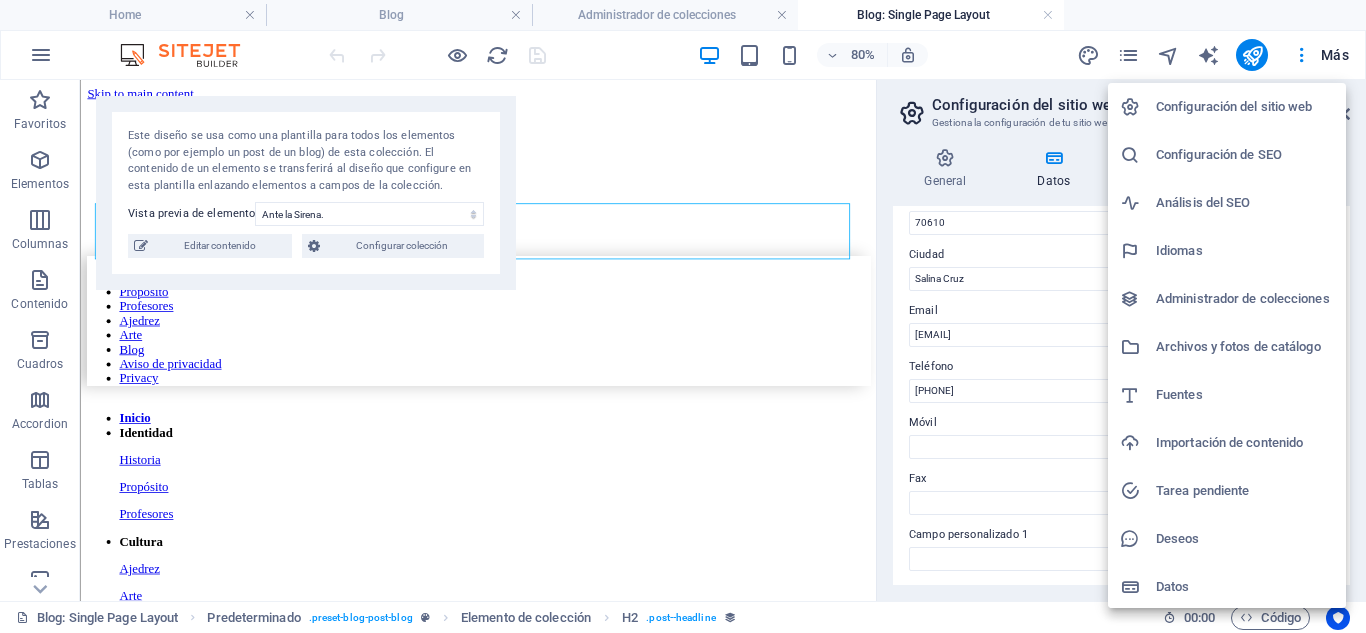 click on "Administrador de colecciones" at bounding box center [1245, 299] 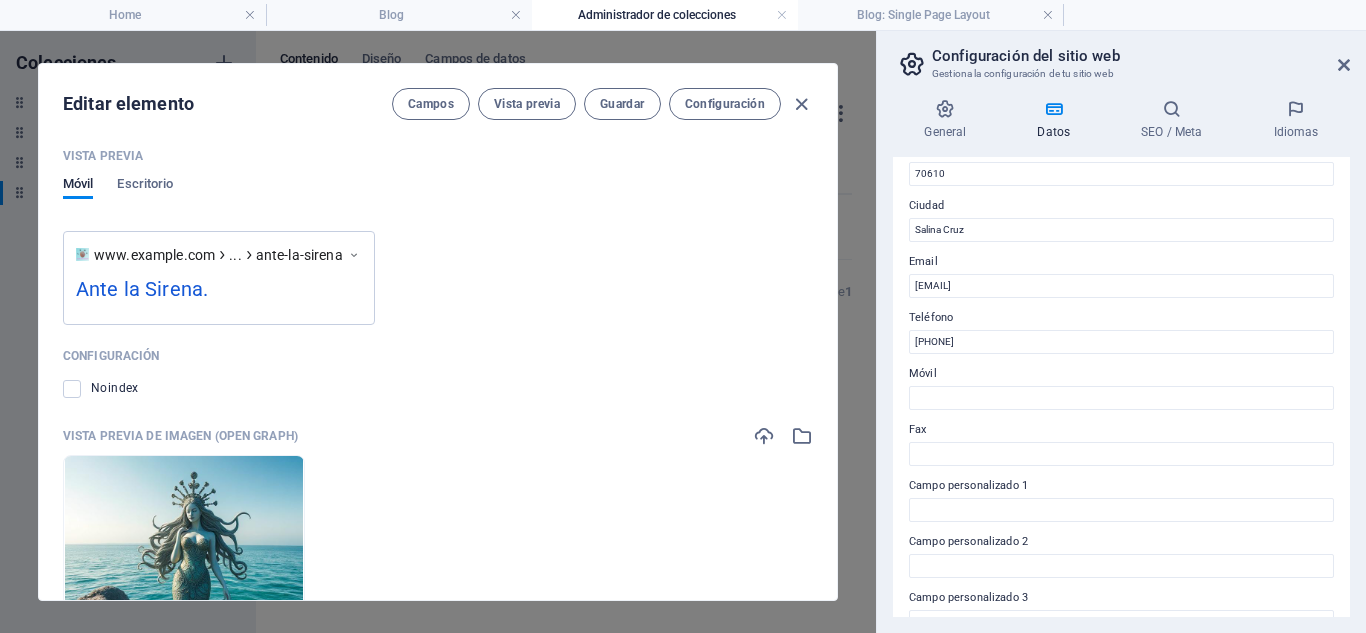scroll, scrollTop: 1801, scrollLeft: 0, axis: vertical 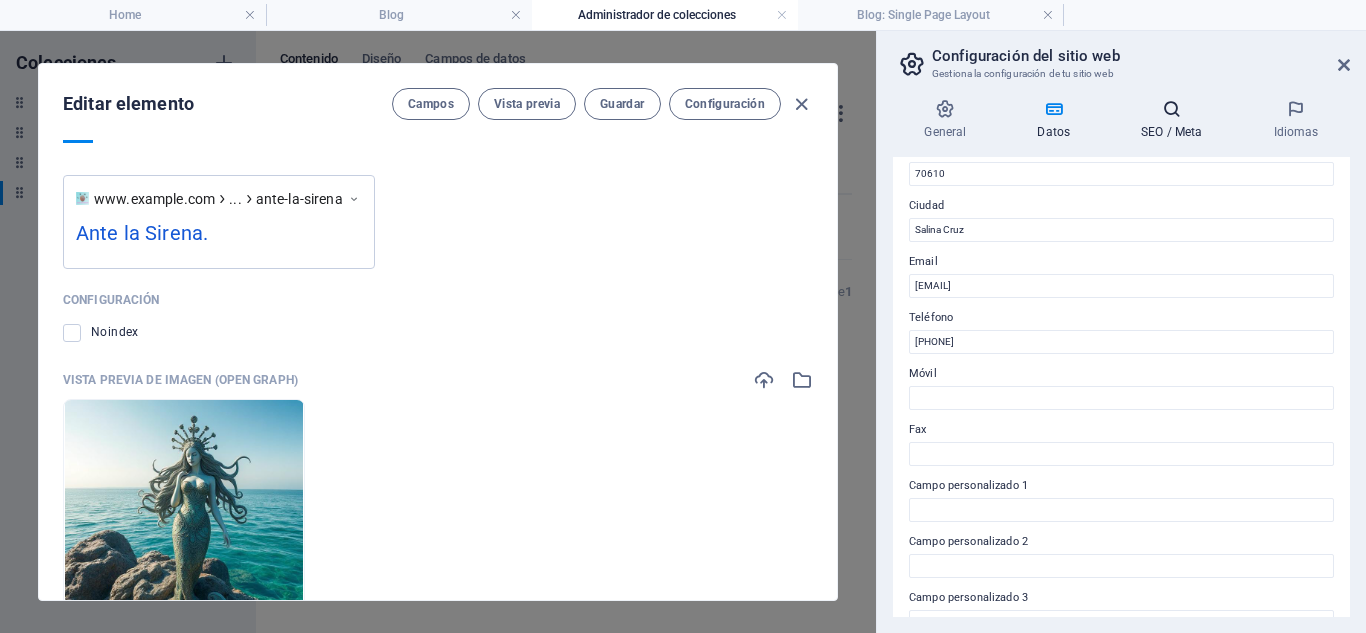 click on "SEO / Meta" at bounding box center (1176, 120) 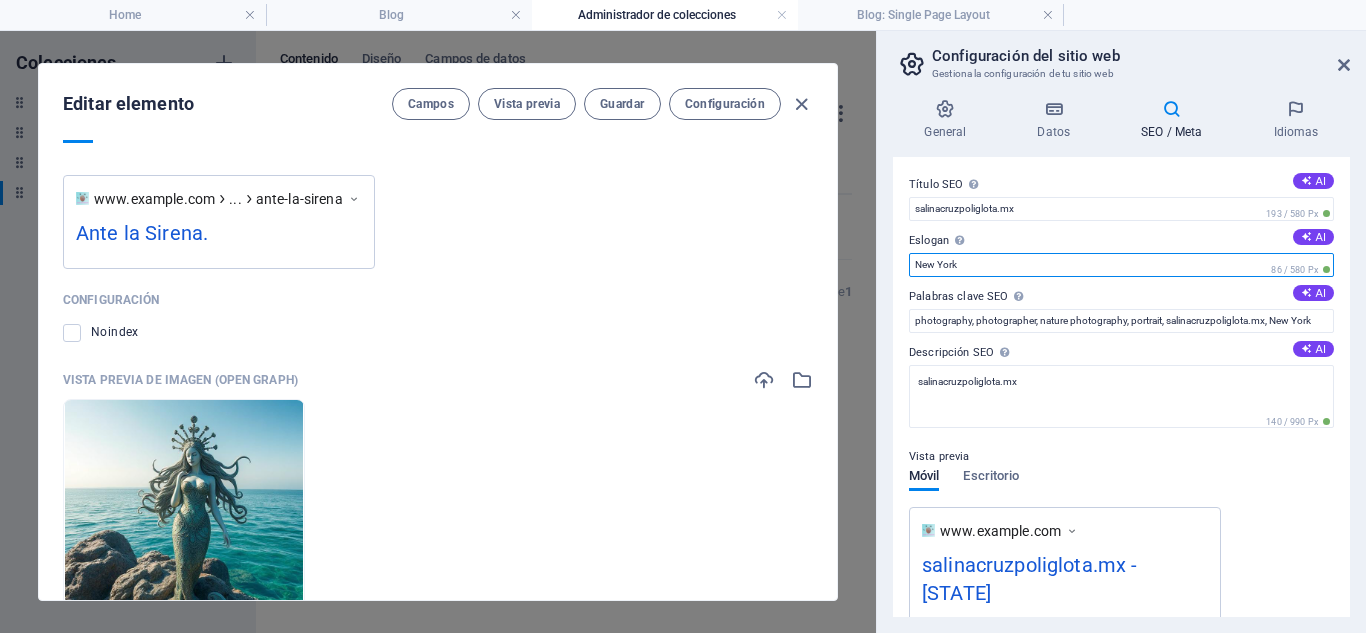 drag, startPoint x: 957, startPoint y: 264, endPoint x: 903, endPoint y: 261, distance: 54.08327 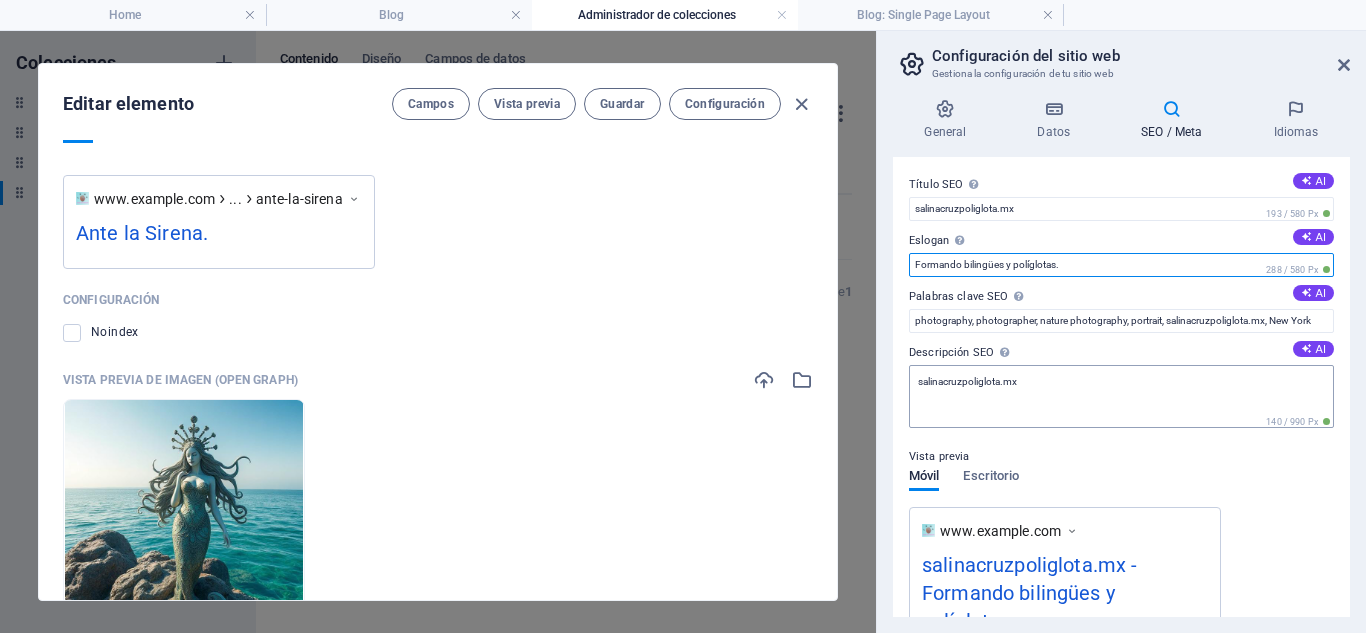 type on "Formando bilingües y políglotas." 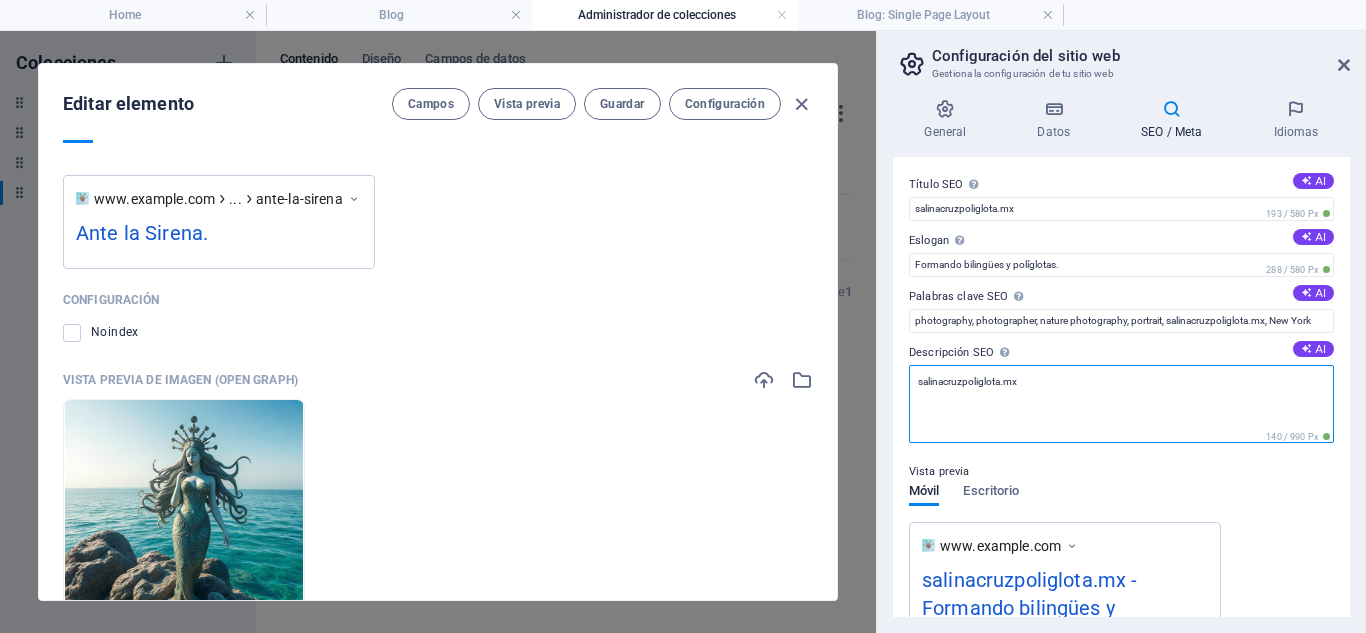 click on "salinacruzpoliglota.mx" at bounding box center (1121, 404) 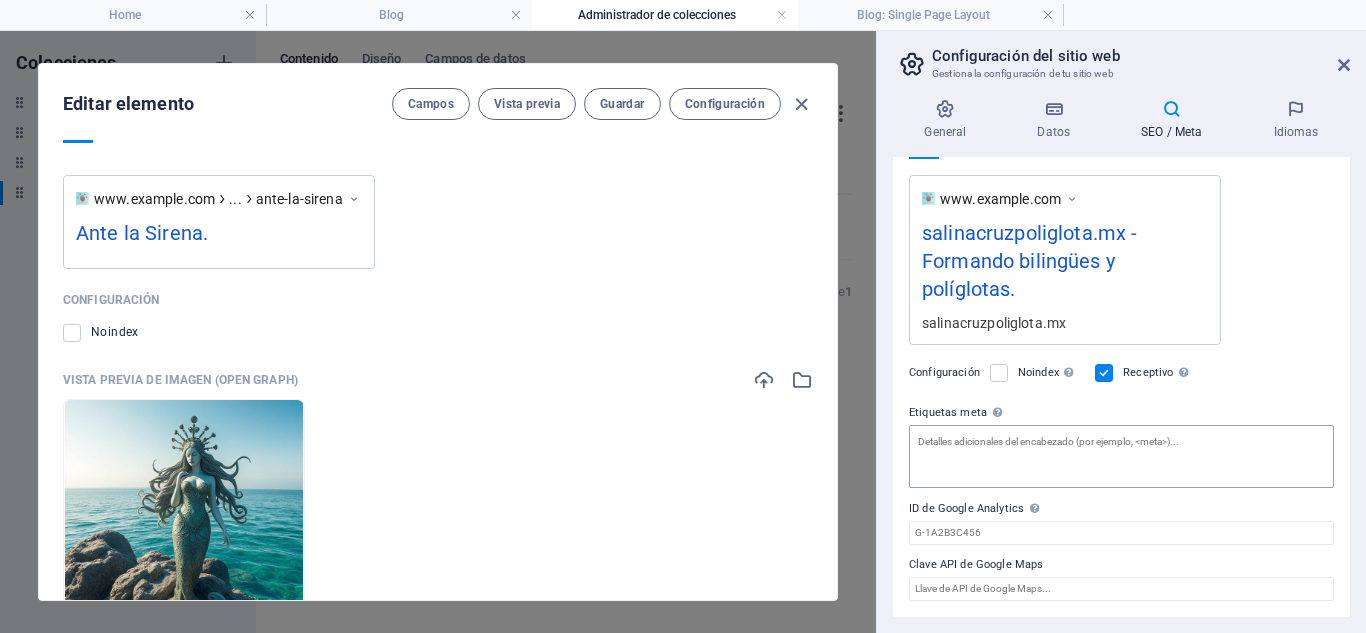 scroll, scrollTop: 0, scrollLeft: 0, axis: both 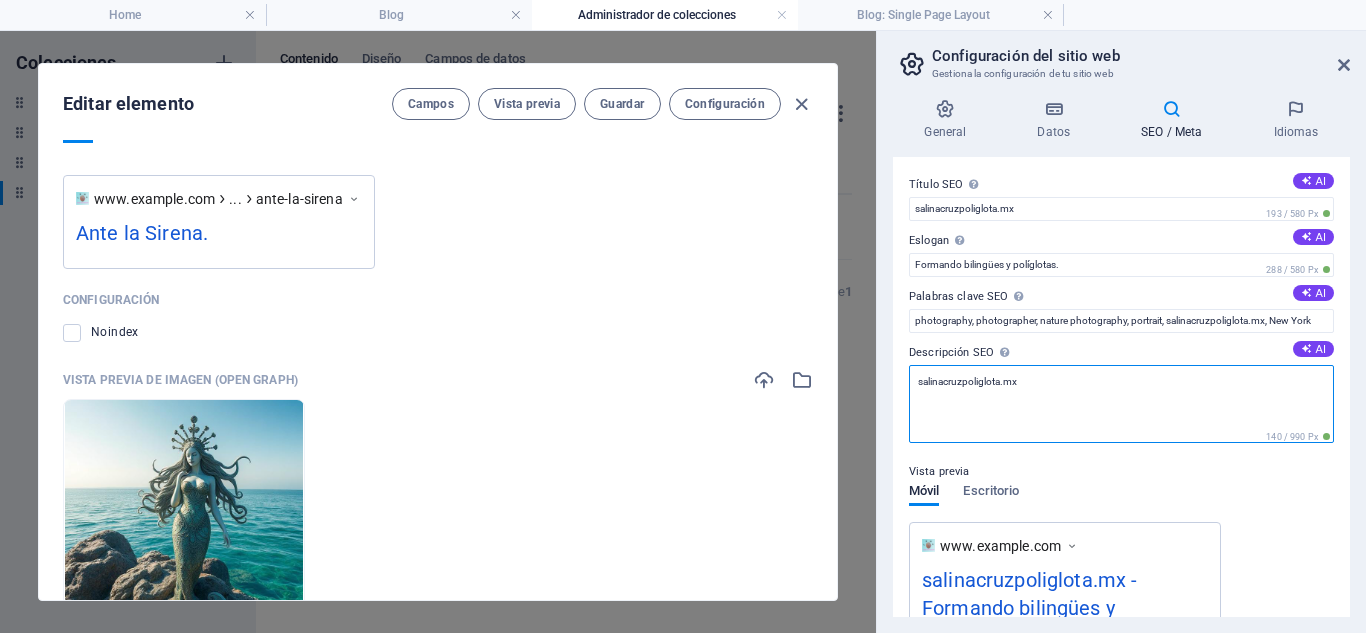 drag, startPoint x: 1056, startPoint y: 386, endPoint x: 894, endPoint y: 399, distance: 162.52077 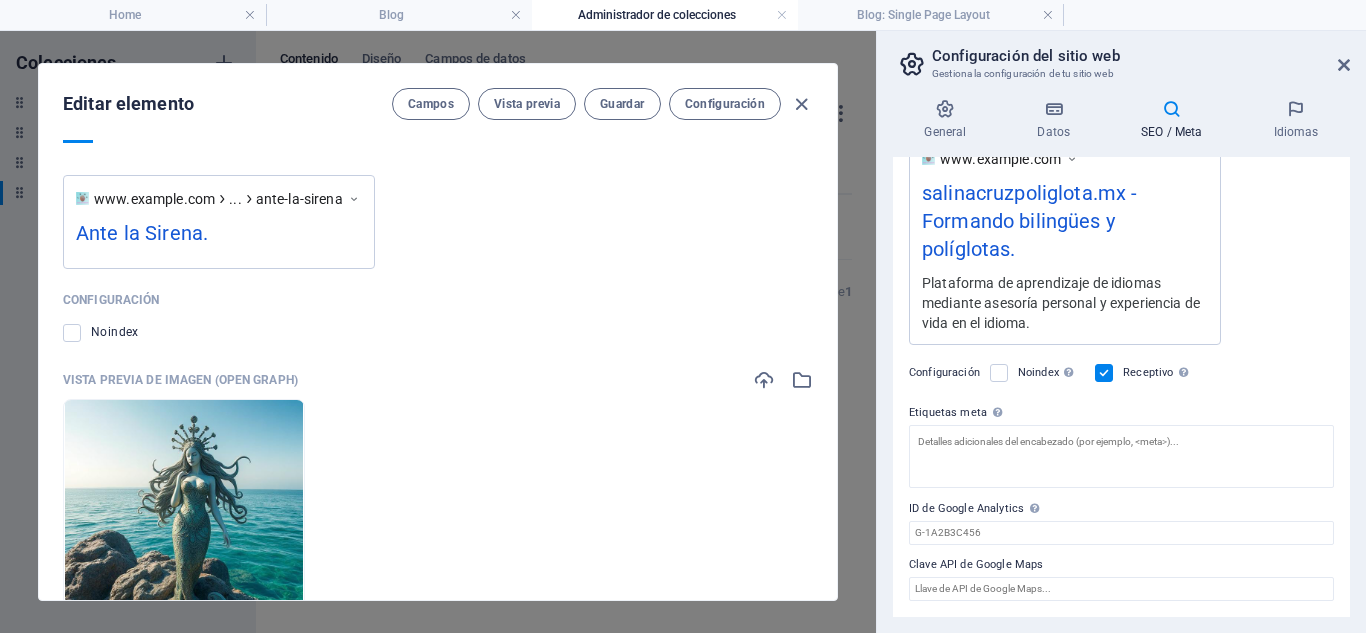scroll, scrollTop: 0, scrollLeft: 0, axis: both 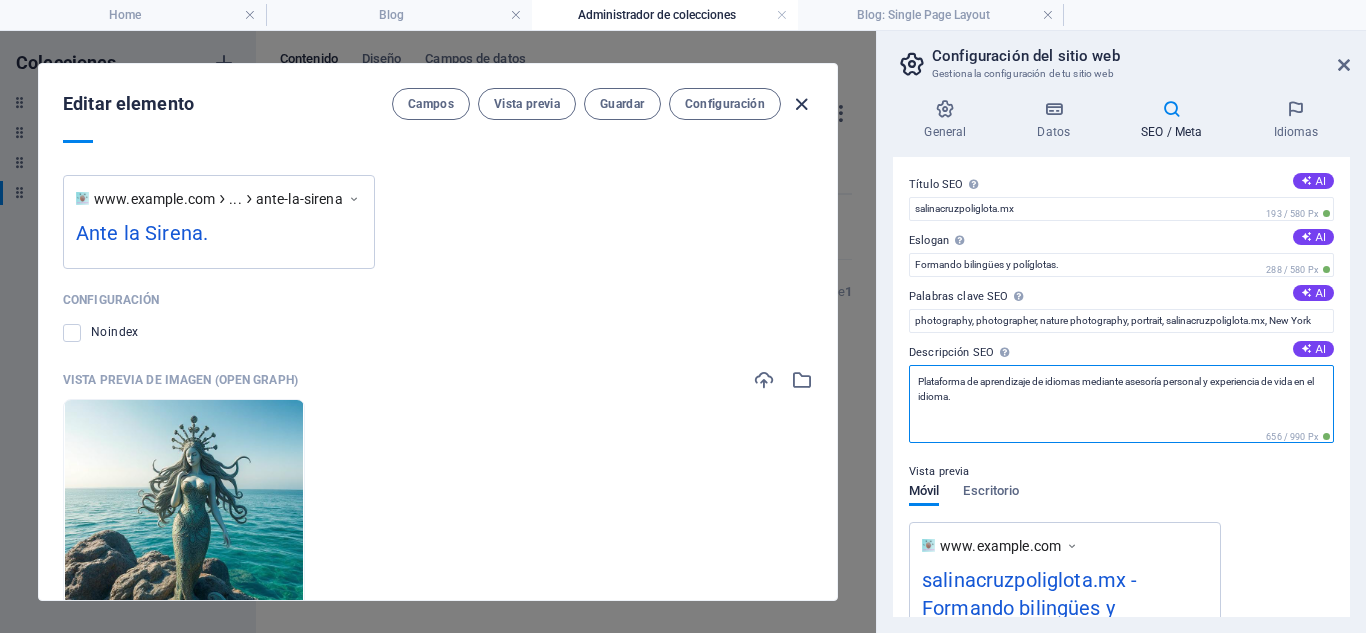 type on "Plataforma de aprendizaje de idiomas mediante asesoría personal y experiencia de vida en el idioma." 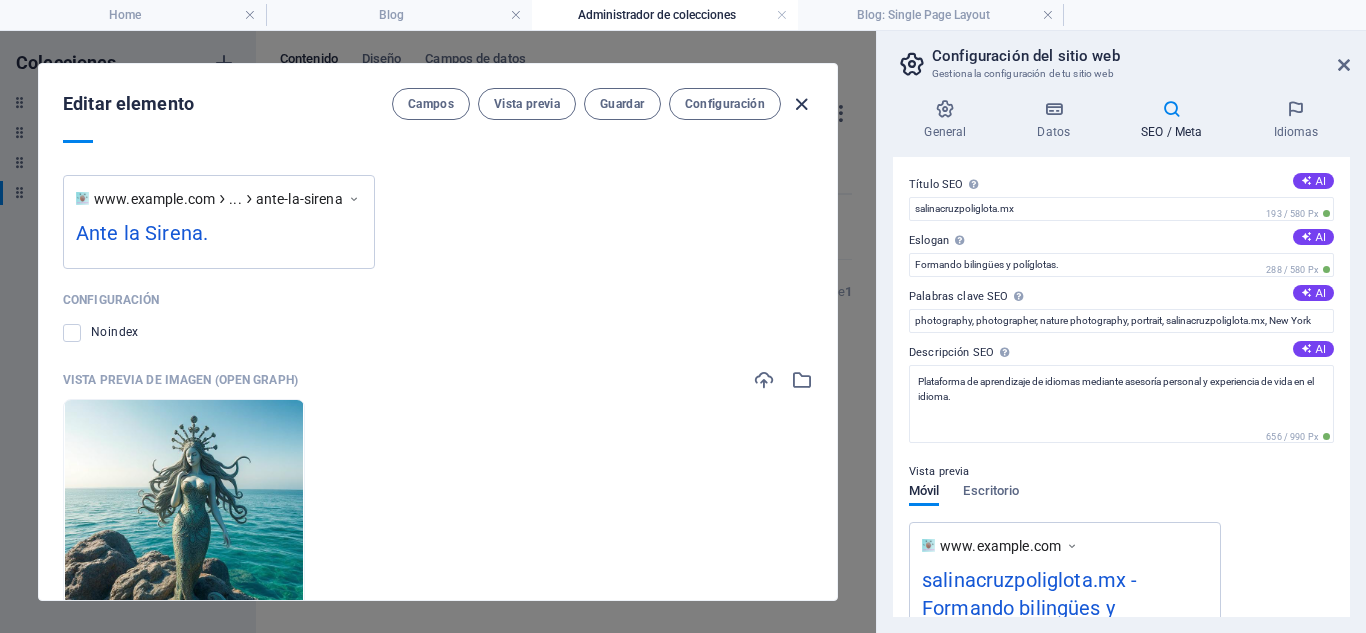 click at bounding box center [801, 104] 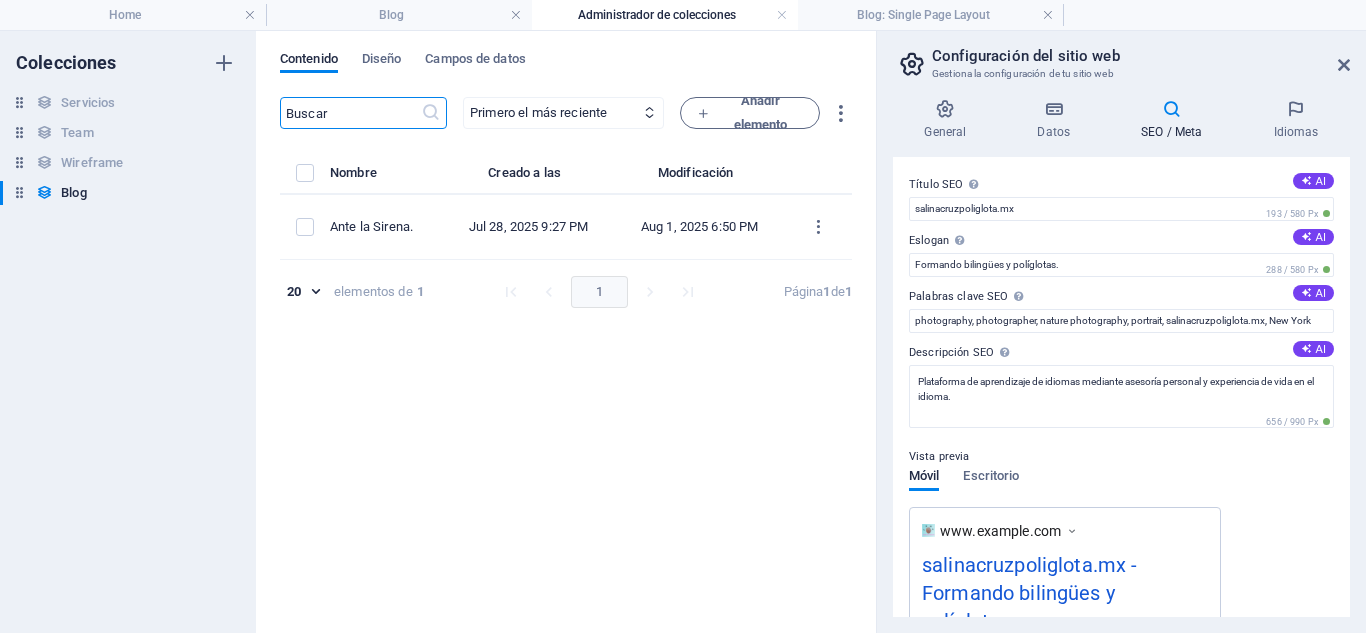 scroll, scrollTop: 0, scrollLeft: 0, axis: both 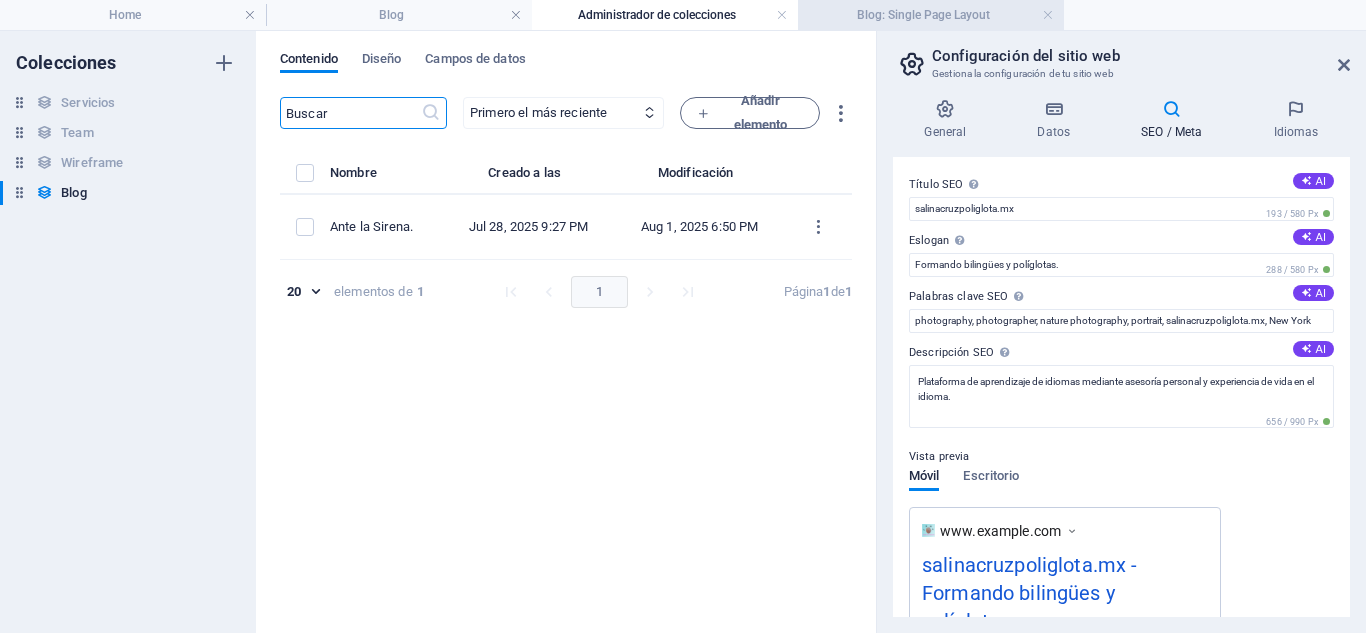 click on "Blog: Single Page Layout" at bounding box center [931, 15] 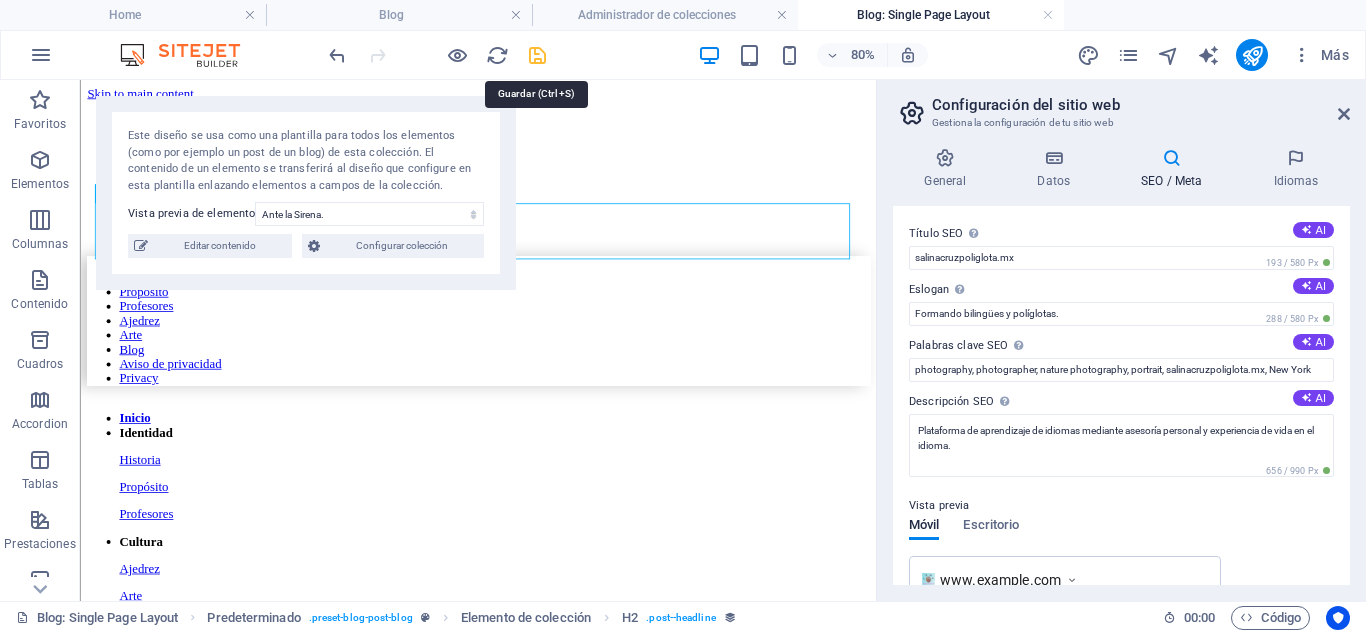 click at bounding box center [537, 55] 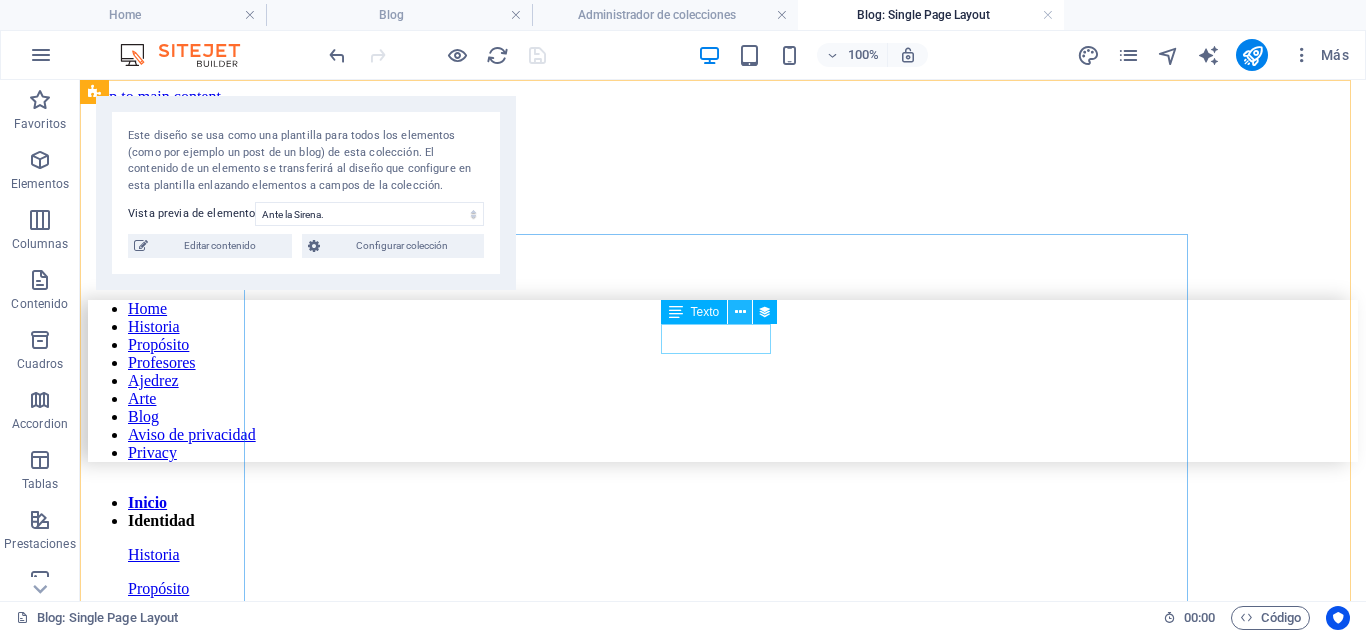 click at bounding box center (740, 312) 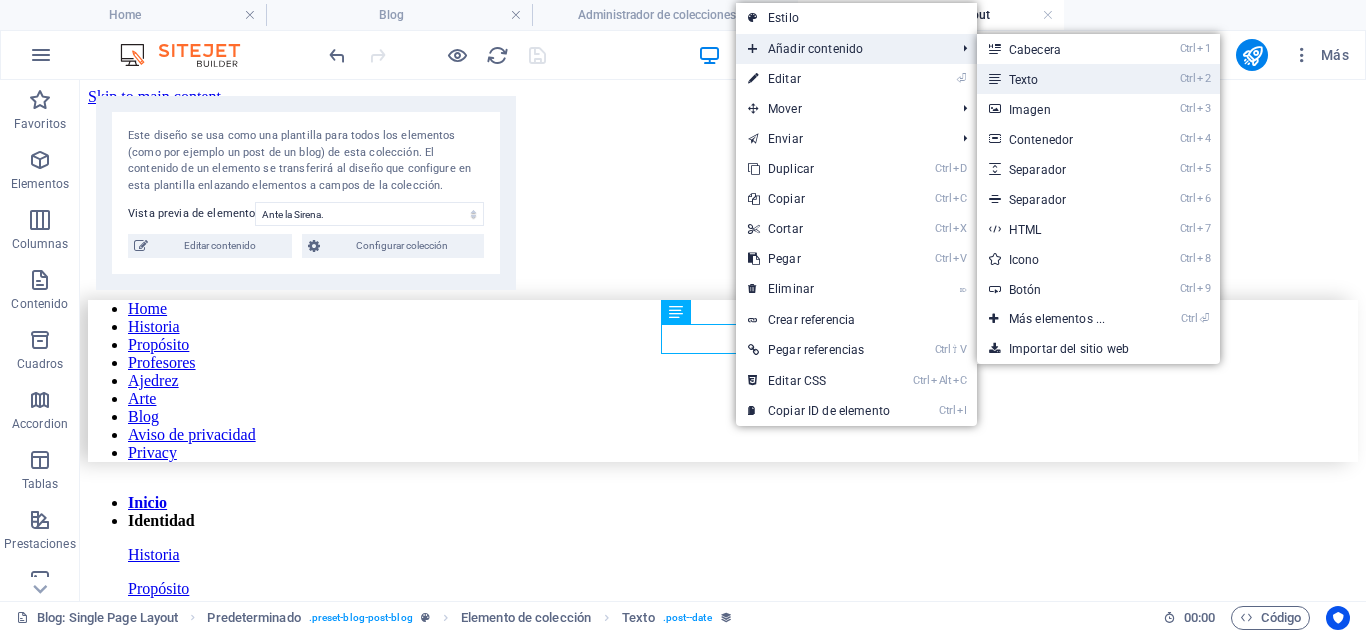 click on "Ctrl 2  Texto" at bounding box center [1061, 79] 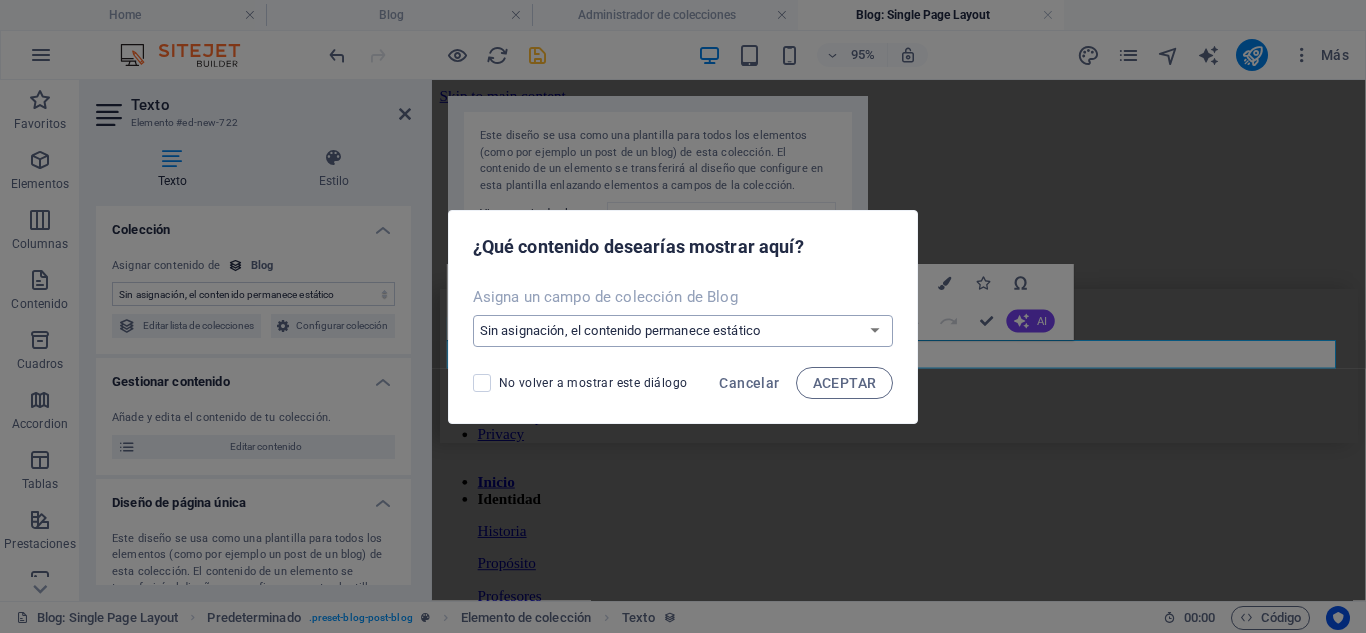 click on "Sin asignación, el contenido permanece estático Crear un campo nuevo Creado a las (Fecha) Actualizado a las (Fecha) Name (Texto sin formato) Autor (Texto sin formato) Slug (Texto sin formato) Description (Texto enriquecido) Content (CMS) Categoría (Opción) Image (Archivo) Publishing Date (Fecha) Status (Opción)" at bounding box center (683, 331) 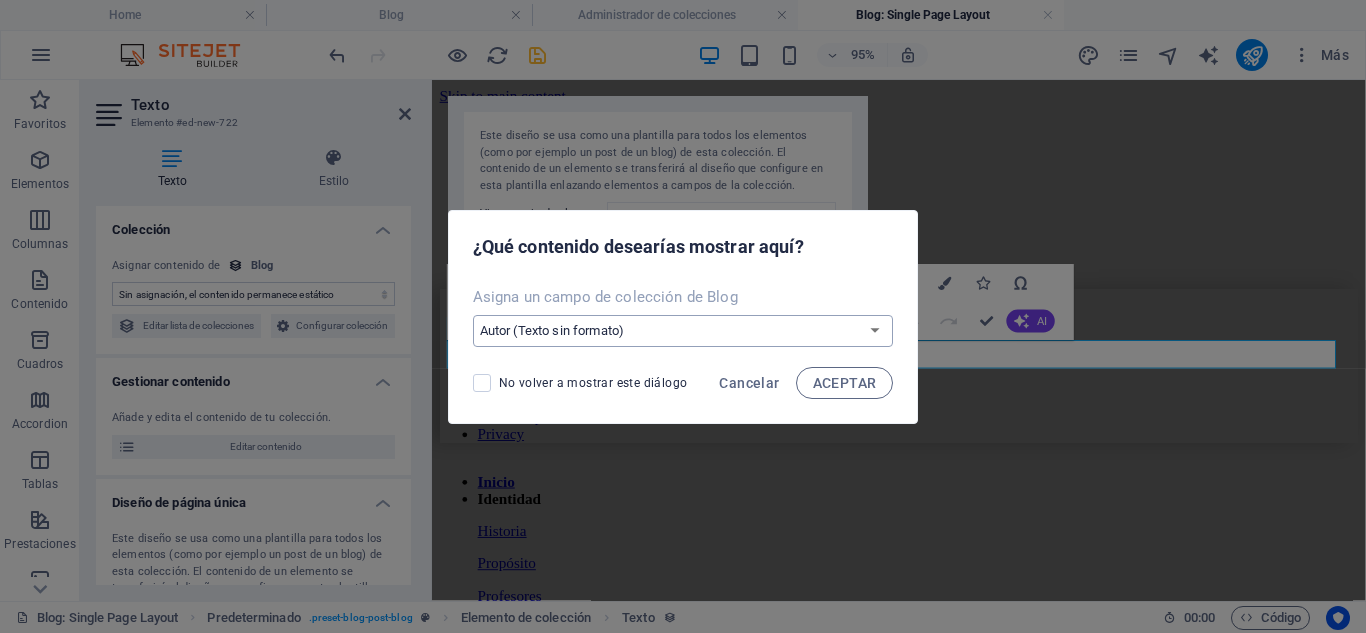 click on "Sin asignación, el contenido permanece estático Crear un campo nuevo Creado a las (Fecha) Actualizado a las (Fecha) Name (Texto sin formato) Autor (Texto sin formato) Slug (Texto sin formato) Description (Texto enriquecido) Content (CMS) Categoría (Opción) Image (Archivo) Publishing Date (Fecha) Status (Opción)" at bounding box center [683, 331] 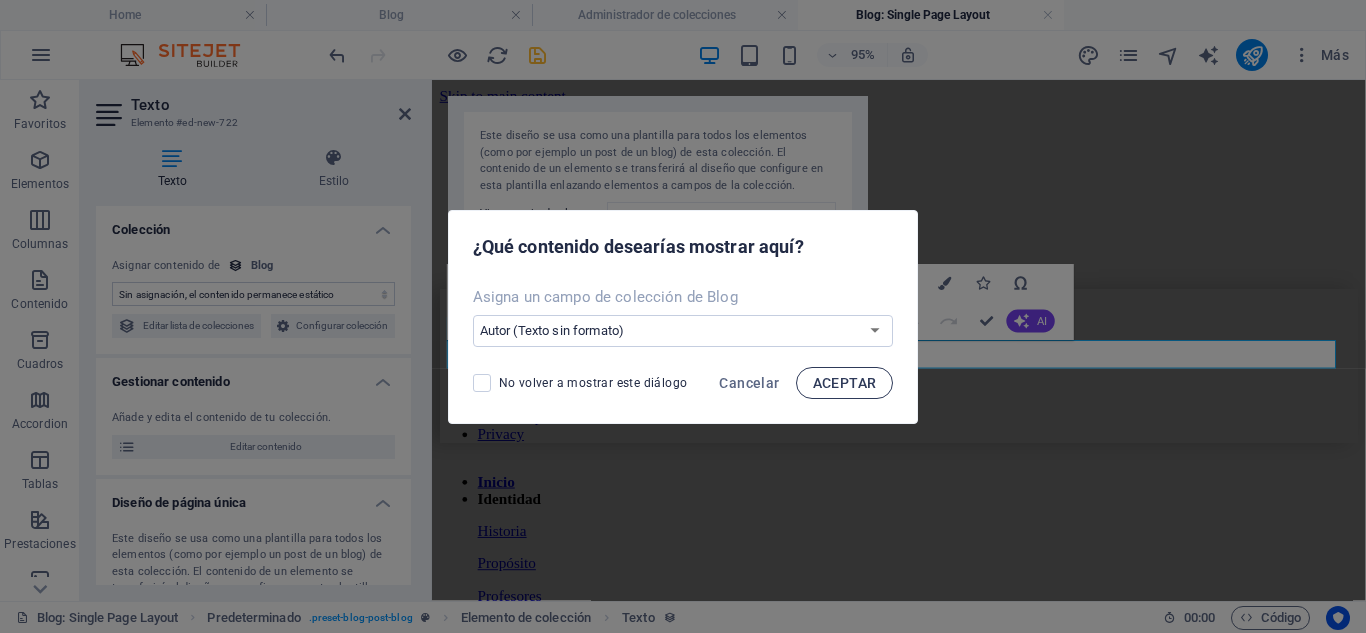 click on "ACEPTAR" at bounding box center (845, 383) 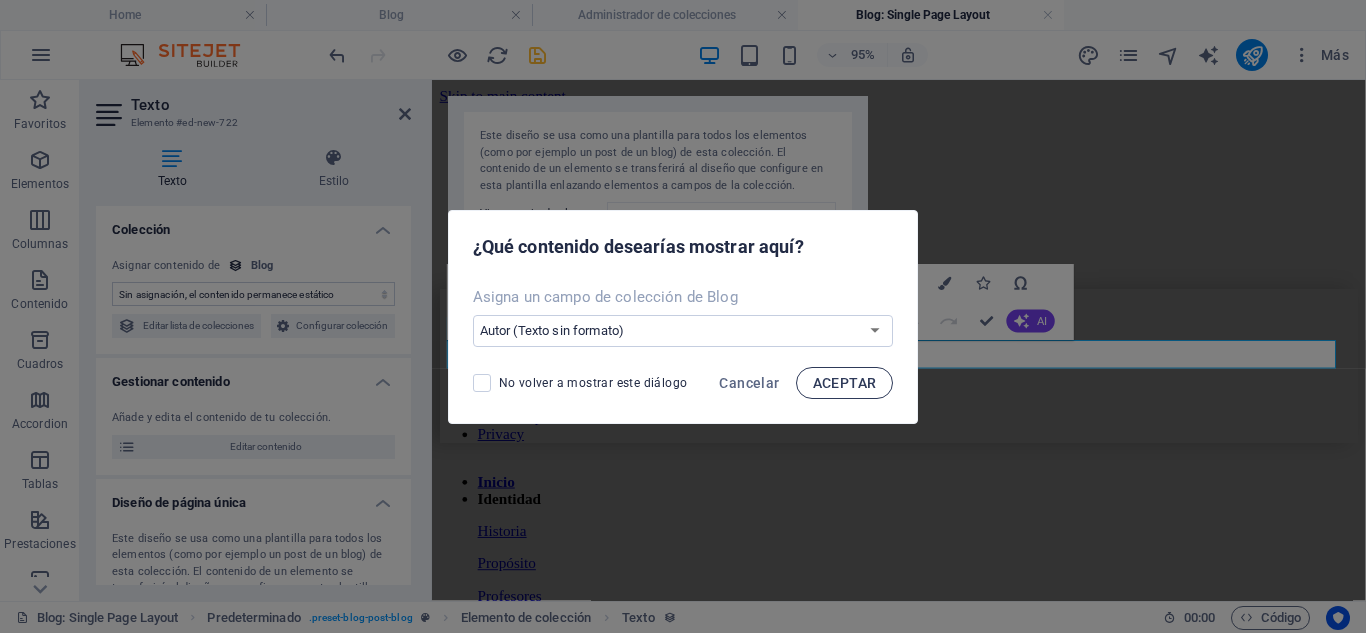 select on "author" 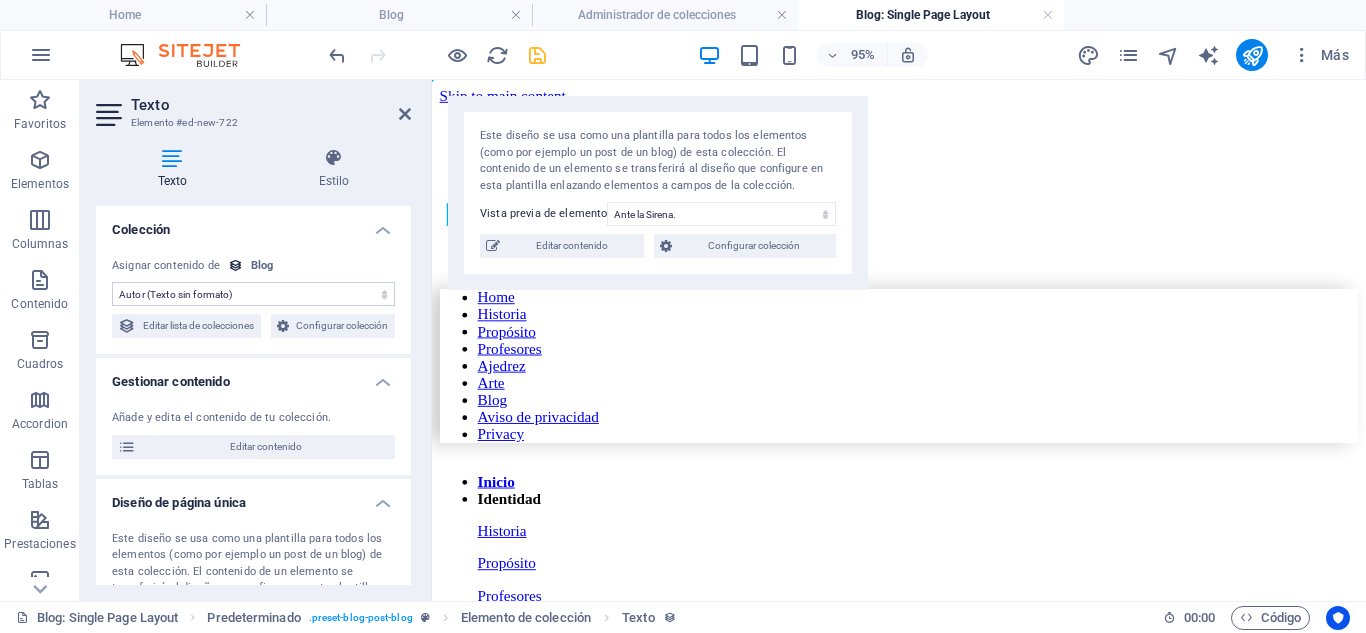 drag, startPoint x: 746, startPoint y: 366, endPoint x: 900, endPoint y: 390, distance: 155.85892 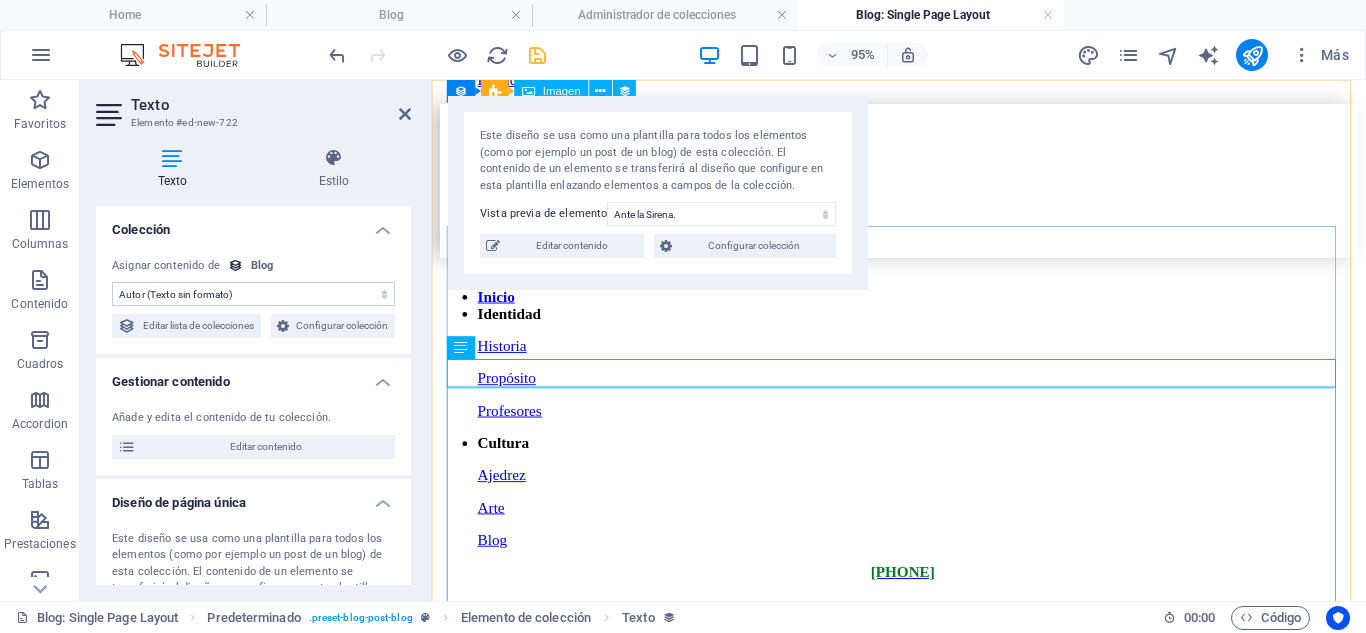 scroll, scrollTop: 0, scrollLeft: 0, axis: both 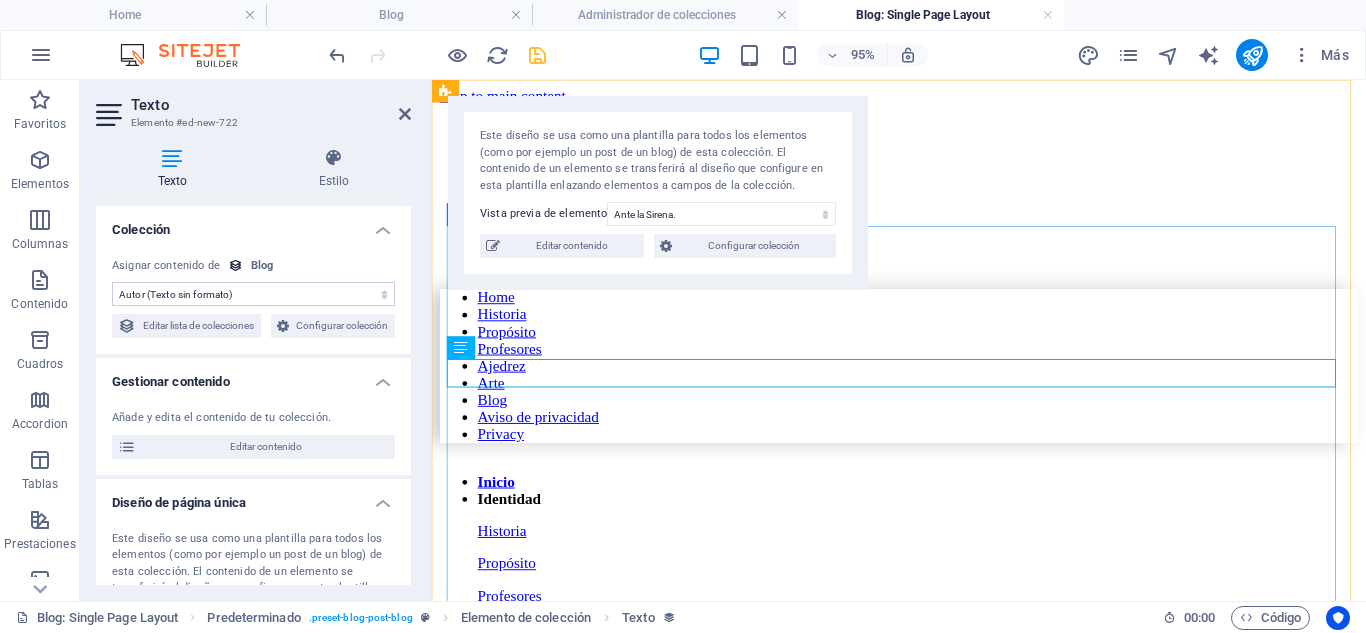 click on "Ante la Sirena. 28/07/2025 Ricardo Castellanos Chávez Entiendo de pronto, sí, así de golpe; repentinamente, como quien mira de frente una revelación, más allá de una visión de aquello que puede ser, aquello que es, aquello que siempre ha sido; lo mismo que la existencia y la vida me dijeron tantas veces, de distintas formas, pero que me había negado a ver. O, quizá, no fue negación, quizá no podía; quizá, solo quizá, estaba más allá de mi capacidad de entendimiento. Ahora entiendo que la incertidumbre, la provocación, el coqueteo y el juego son manifestaciones de amor pues permiten sentir la acción y la reacción, la conexión entre los seres, el poder y el control del ser y el cuerpo que han pasado a ser parte de tu ser y de tu cuerpo; y es recíproco, es el mecanismo físico de la fusión y el comprobar su funcionamiento en operación, la manifestación sólida y palpable, el cuerpo mismo (sí, uno solo) del AMOR. Back to blog" at bounding box center [923, 5926] 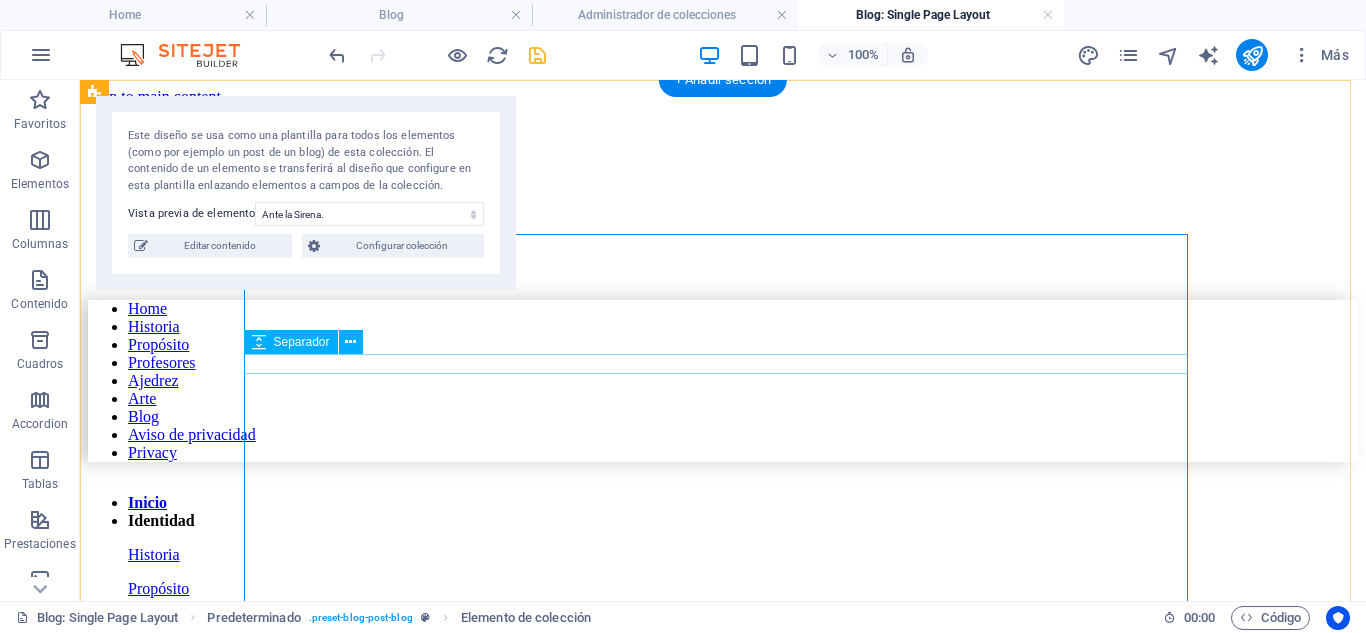 click at bounding box center (723, 933) 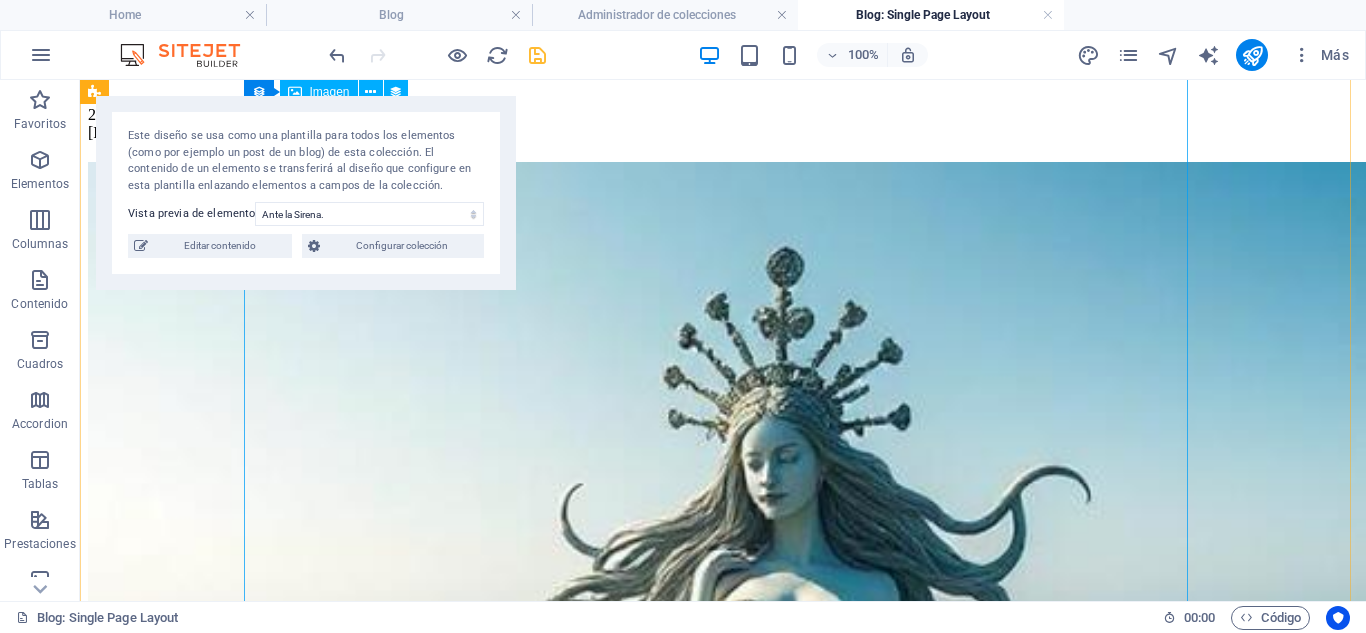 scroll, scrollTop: 900, scrollLeft: 0, axis: vertical 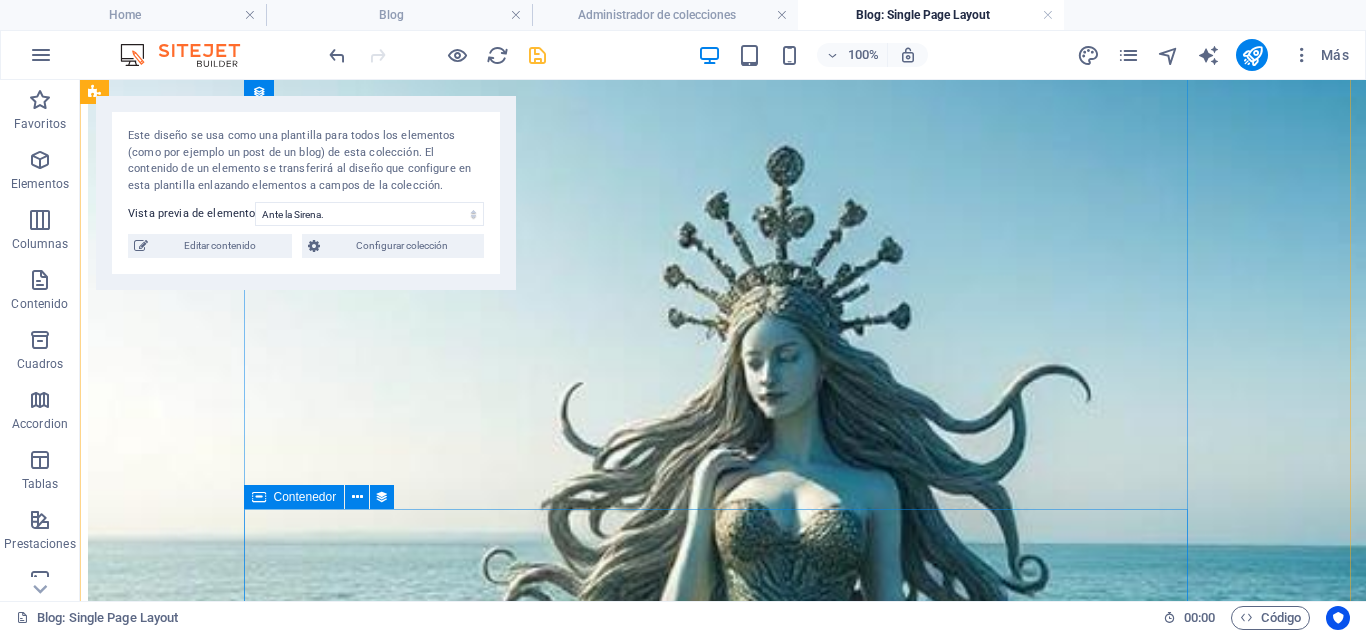 click on "Entiendo de pronto, sí, así de golpe; repentinamente, como quien mira de frente una revelación, más allá de una visión de aquello que puede ser, aquello que es, aquello que siempre ha sido; lo mismo que la existencia y la vida me dijeron tantas veces, de distintas formas, pero que me había negado a ver. O, quizá, no fue negación, quizá no podía; quizá, solo quizá, estaba más allá de mi capacidad de entendimiento." at bounding box center [723, 1453] 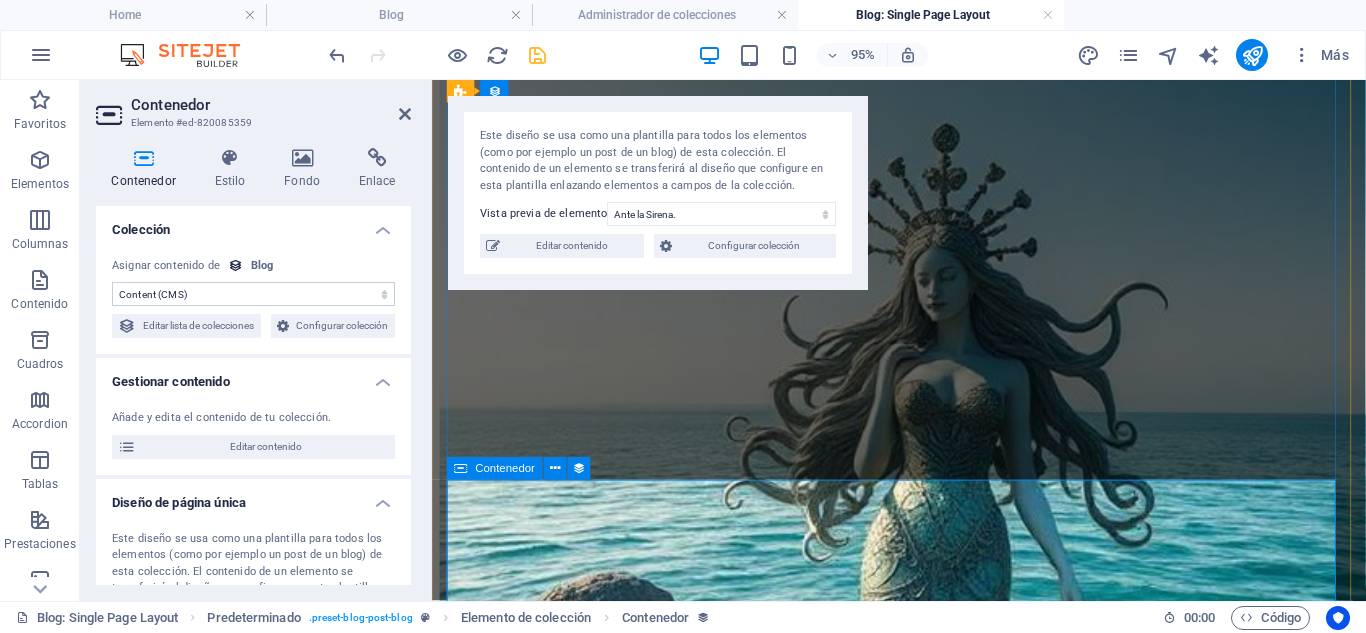 click on "Entiendo de pronto, sí, así de golpe; repentinamente, como quien mira de frente una revelación, más allá de una visión de aquello que puede ser, aquello que es, aquello que siempre ha sido; lo mismo que la existencia y la vida me dijeron tantas veces, de distintas formas, pero que me había negado a ver. O, quizá, no fue negación, quizá no podía; quizá, solo quizá, estaba más allá de mi capacidad de entendimiento." at bounding box center [923, 1150] 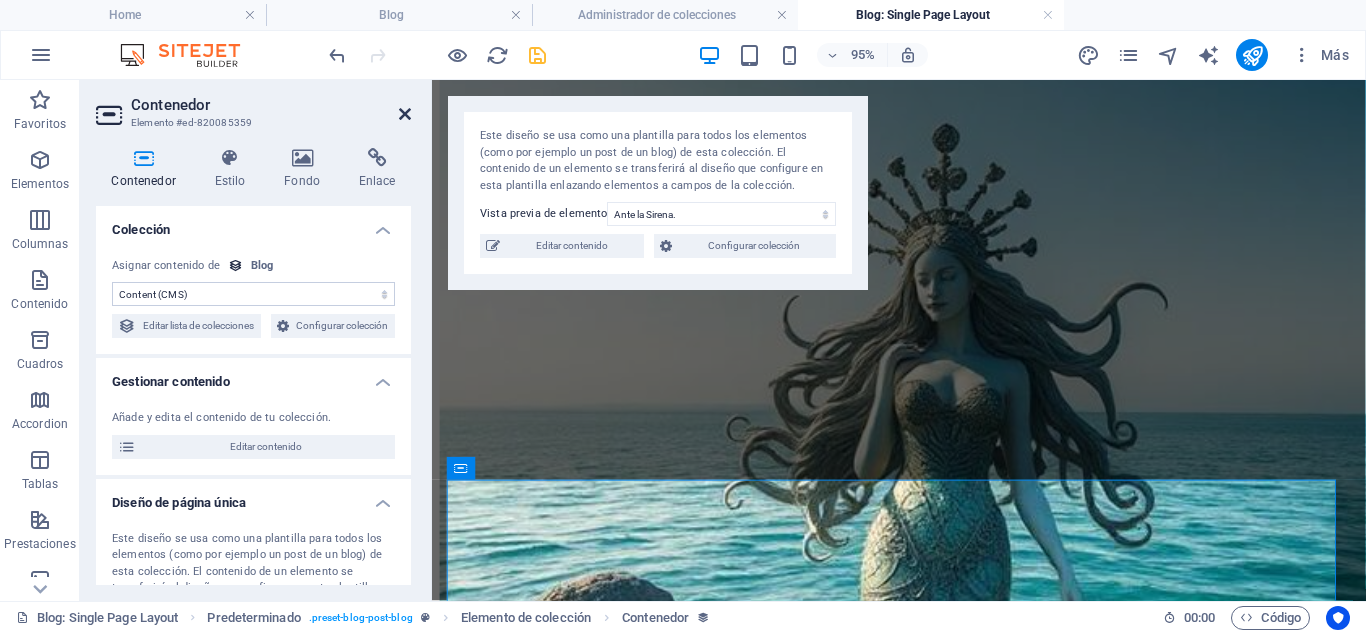 click at bounding box center [405, 114] 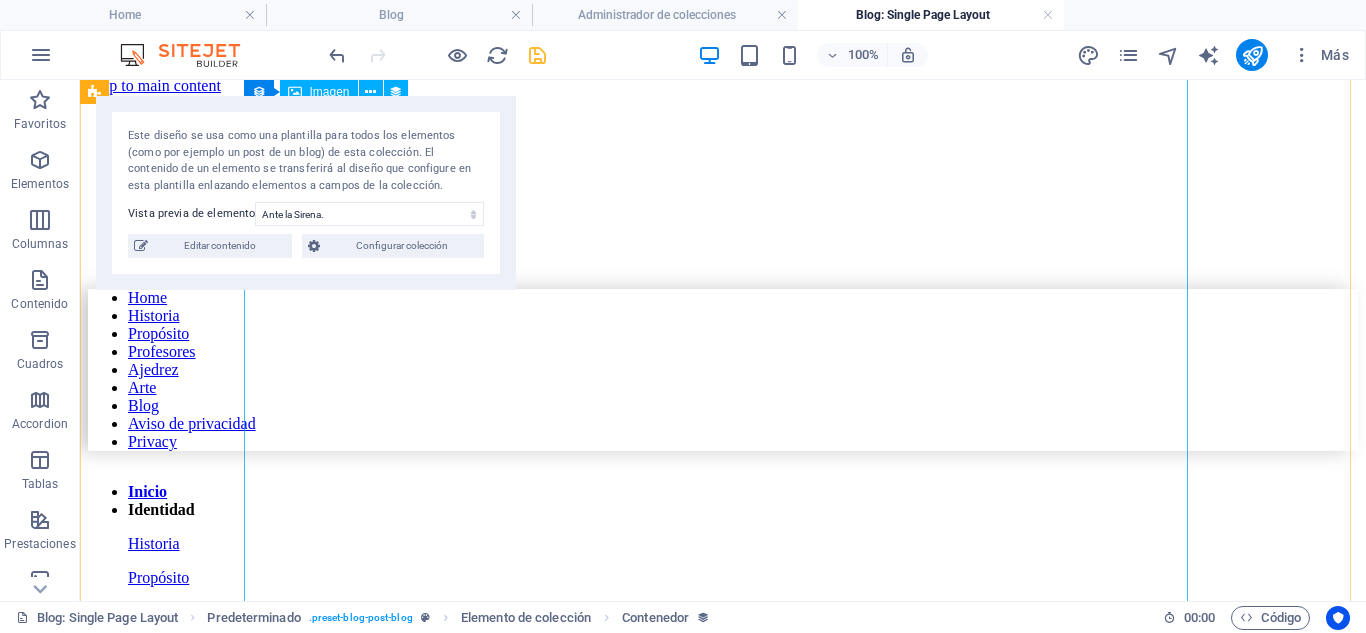scroll, scrollTop: 0, scrollLeft: 0, axis: both 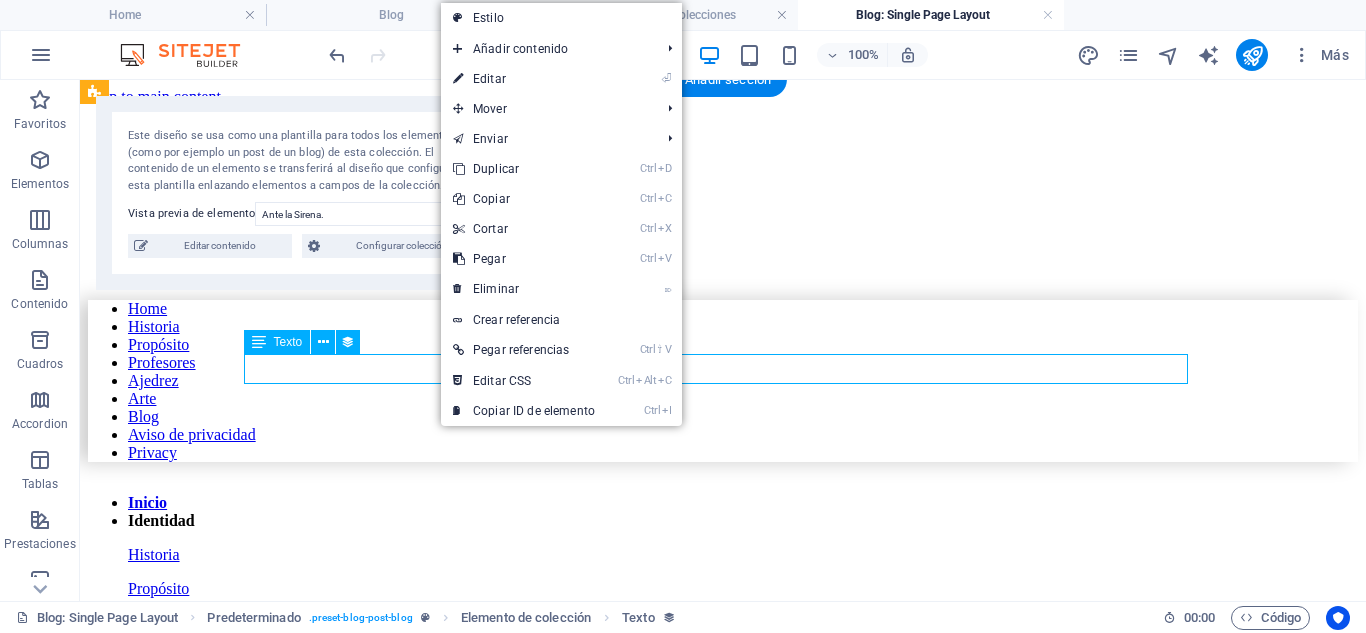 click on "[FIRST] [LAST] [LAST]" at bounding box center (723, 932) 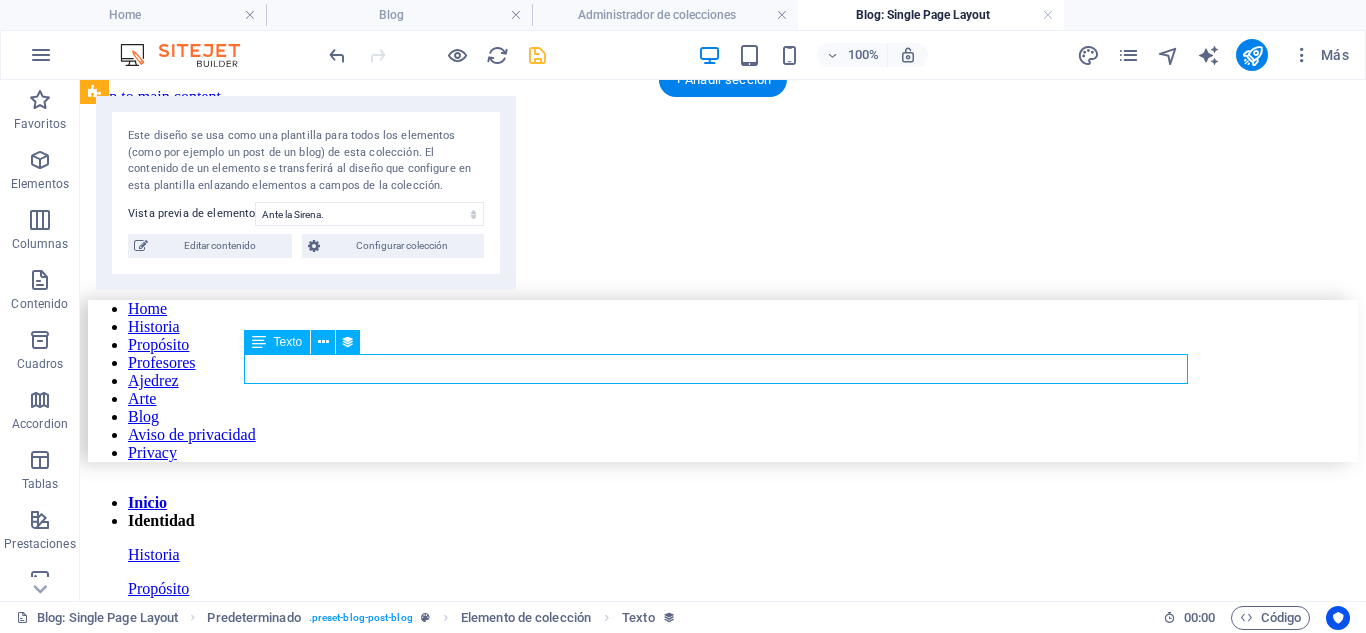 click on "[FIRST] [LAST] [LAST]" at bounding box center (723, 932) 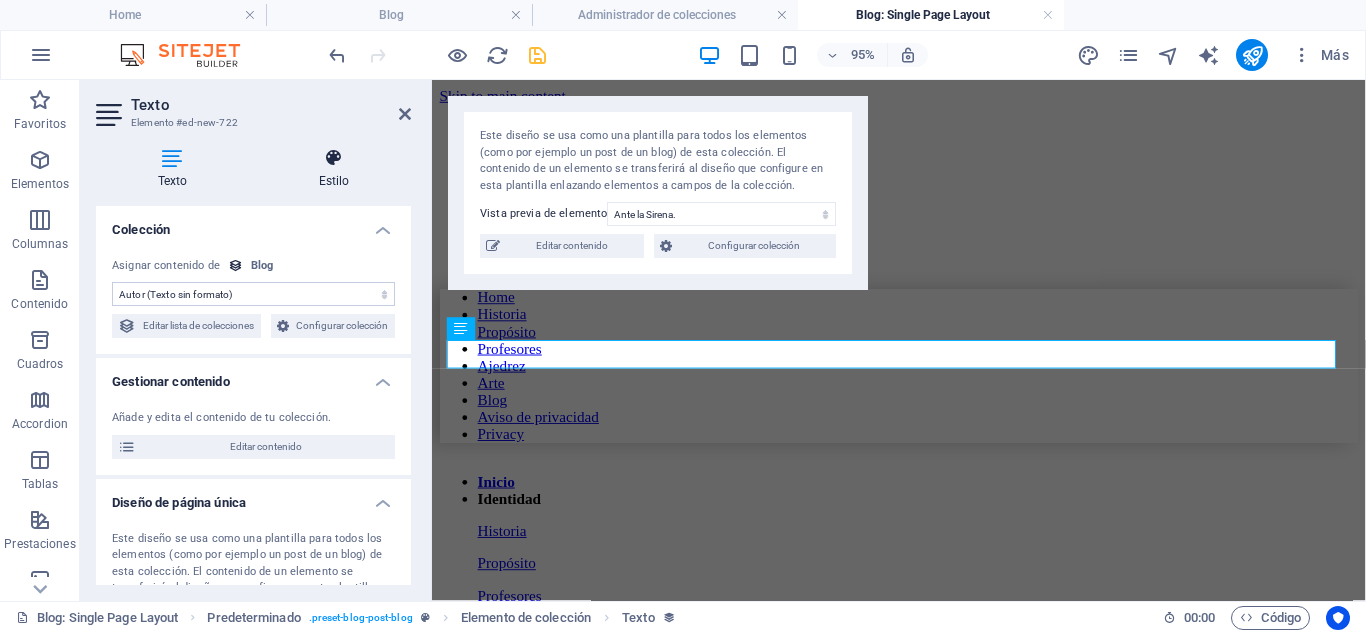 click at bounding box center [334, 158] 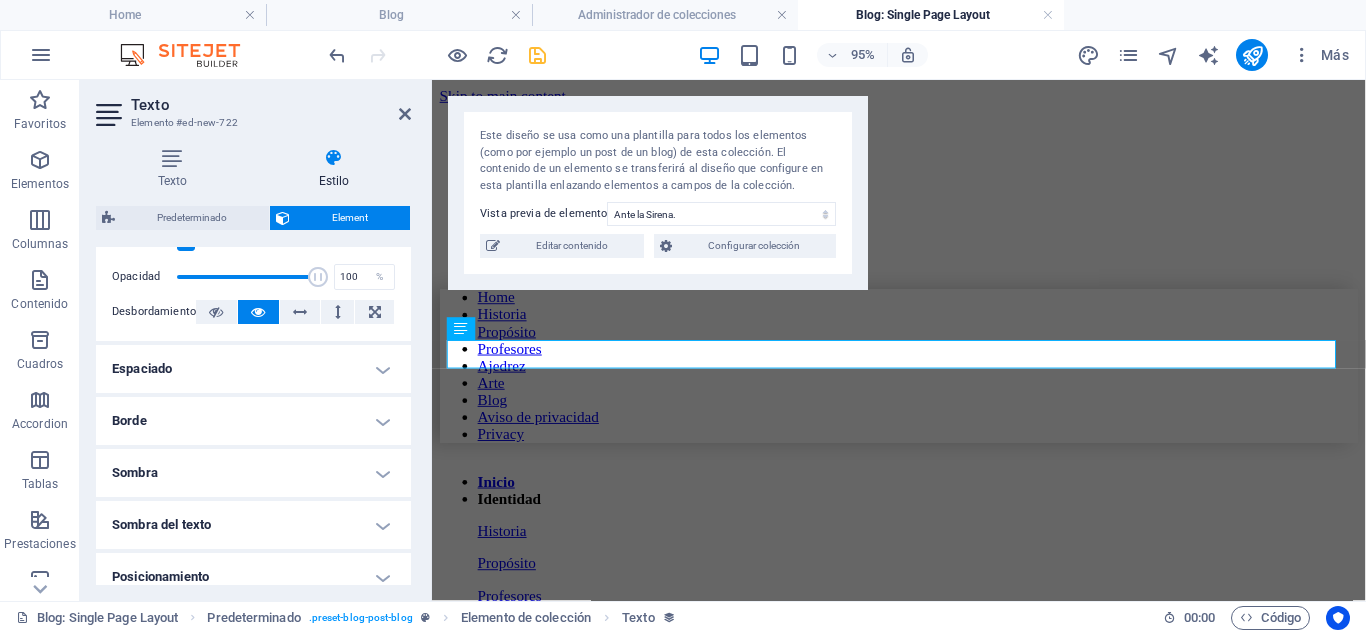 scroll, scrollTop: 0, scrollLeft: 0, axis: both 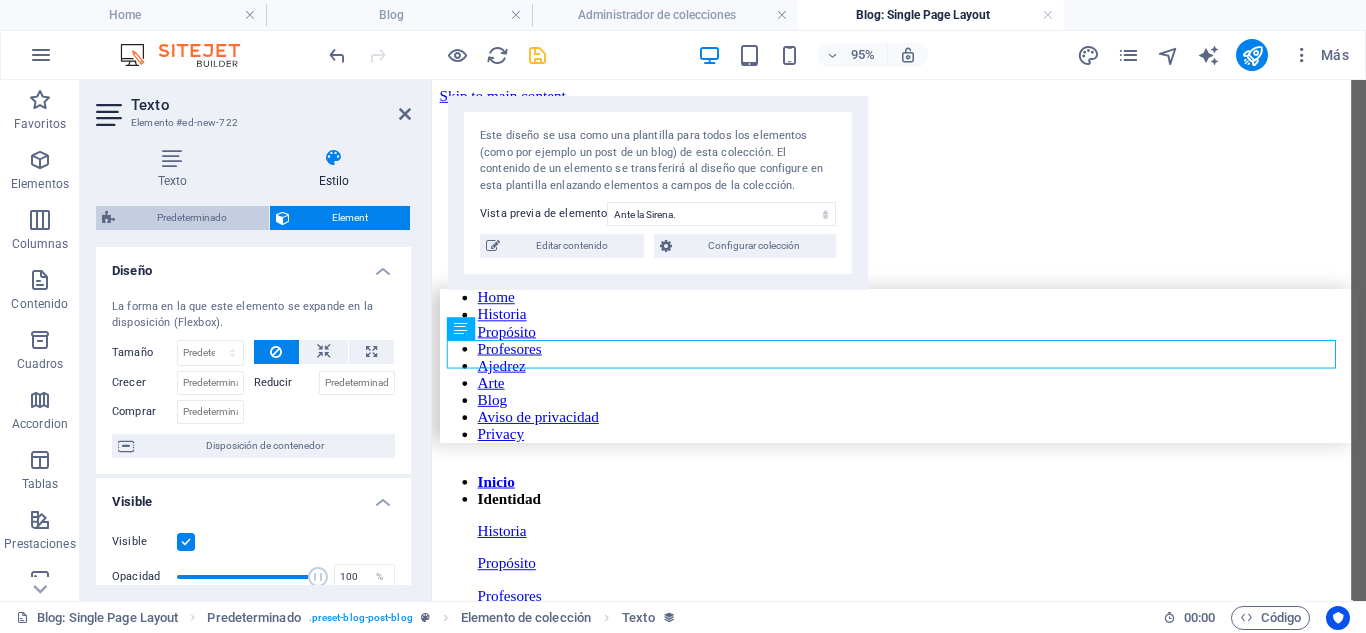 click on "Predeterminado" at bounding box center [192, 218] 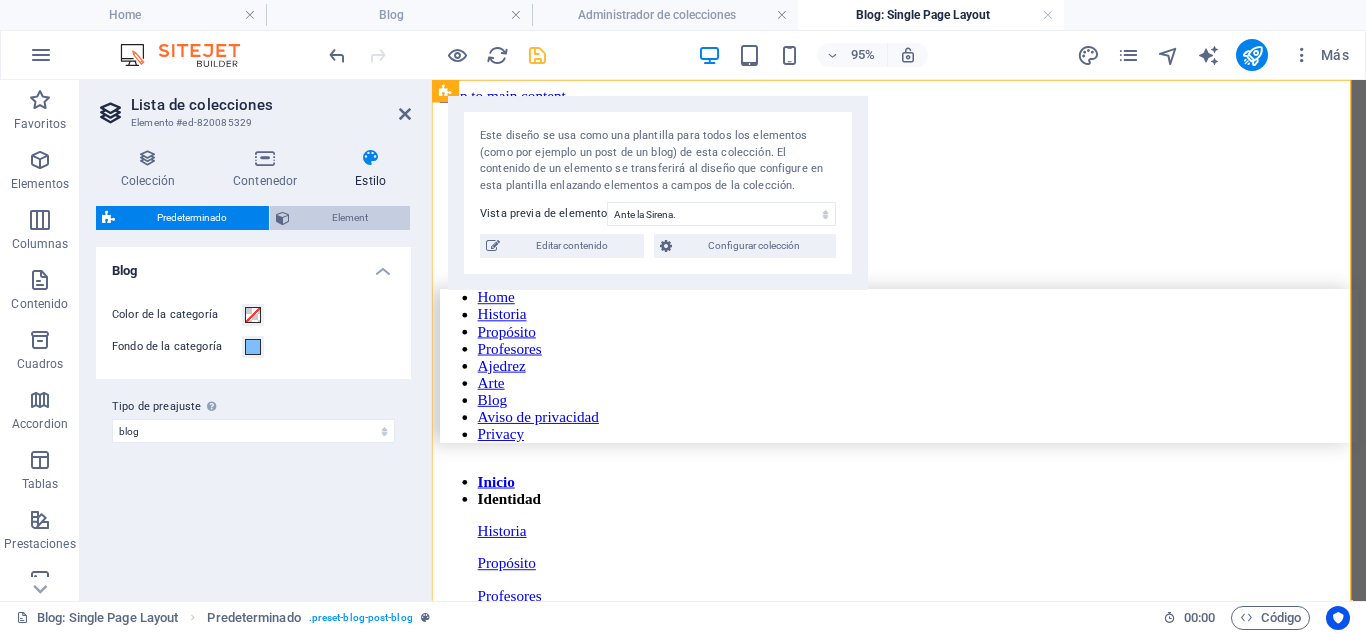 click on "Element" at bounding box center (350, 218) 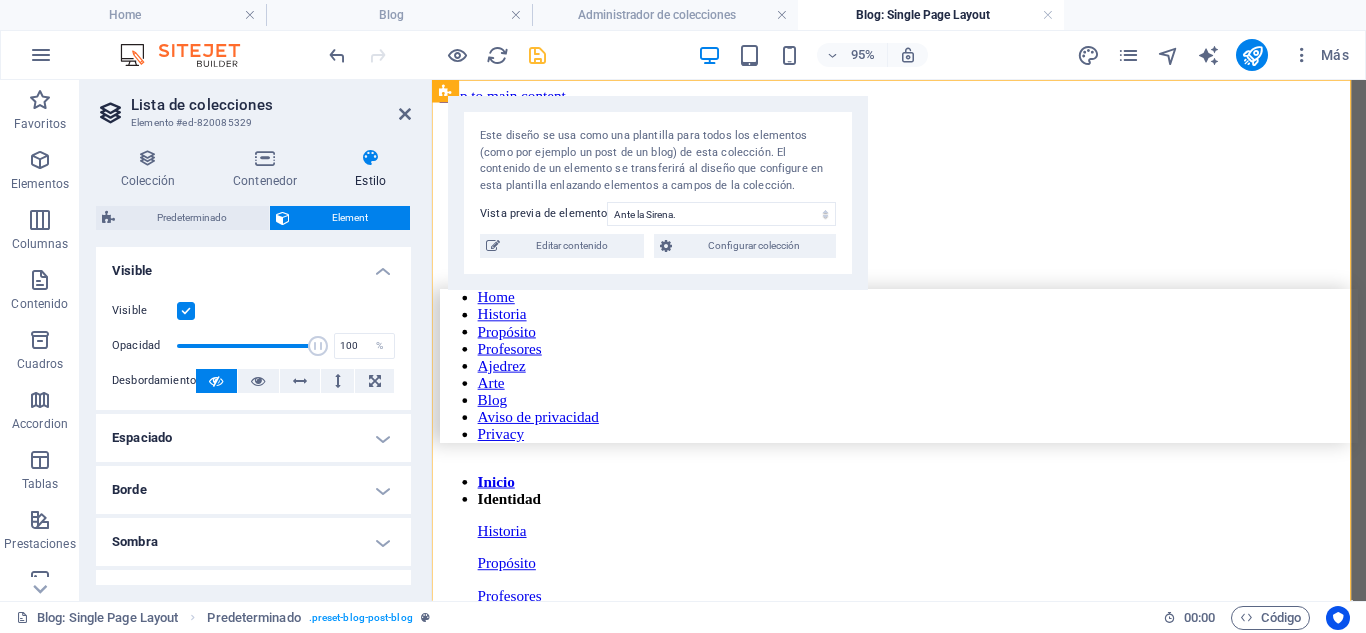 click at bounding box center [370, 158] 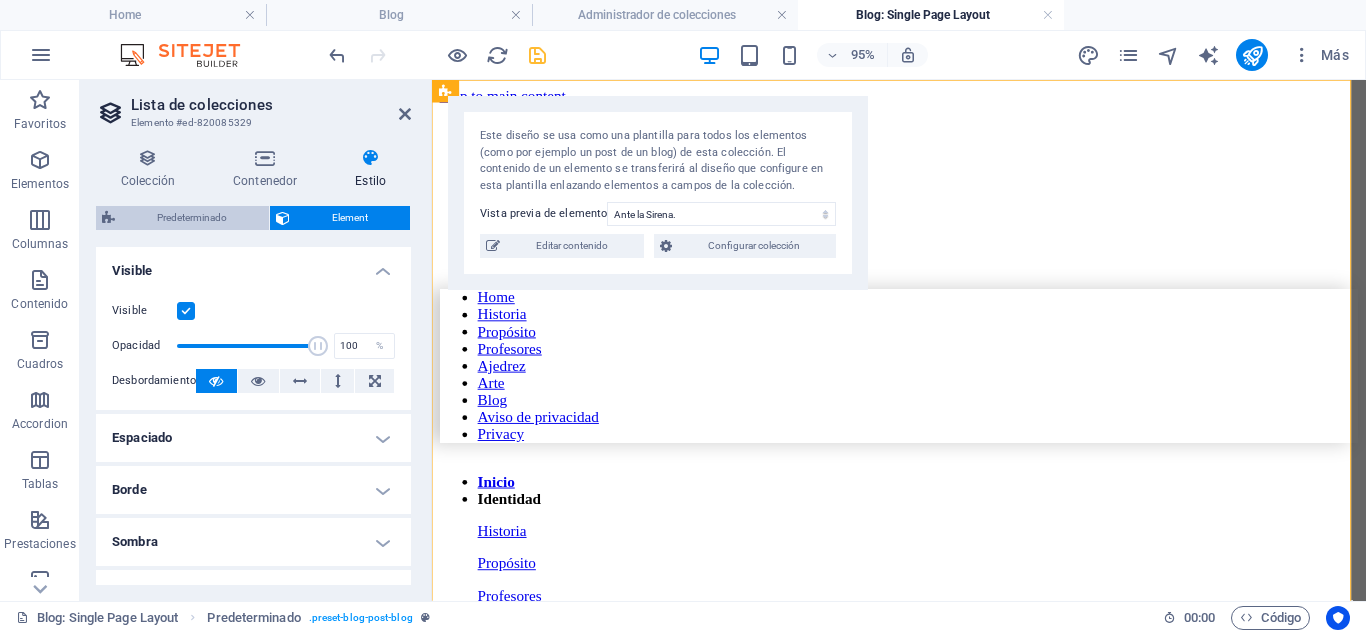 click on "Predeterminado" at bounding box center (192, 218) 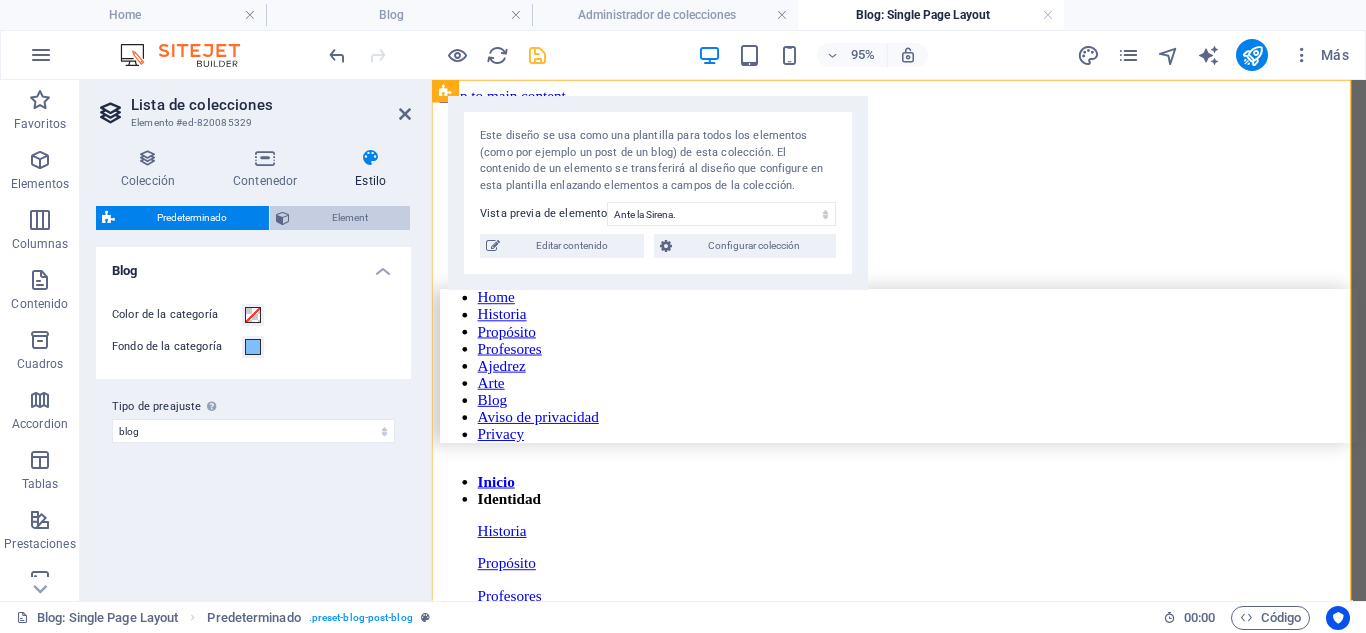click on "Element" at bounding box center [350, 218] 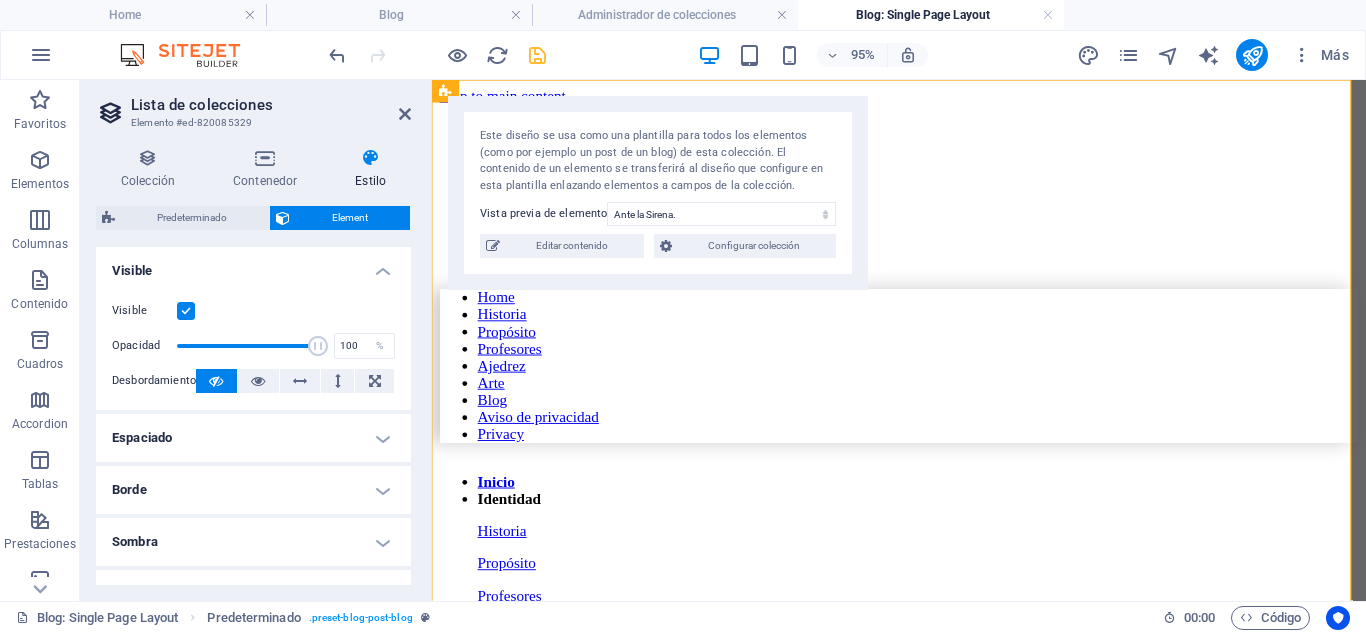 scroll, scrollTop: 100, scrollLeft: 0, axis: vertical 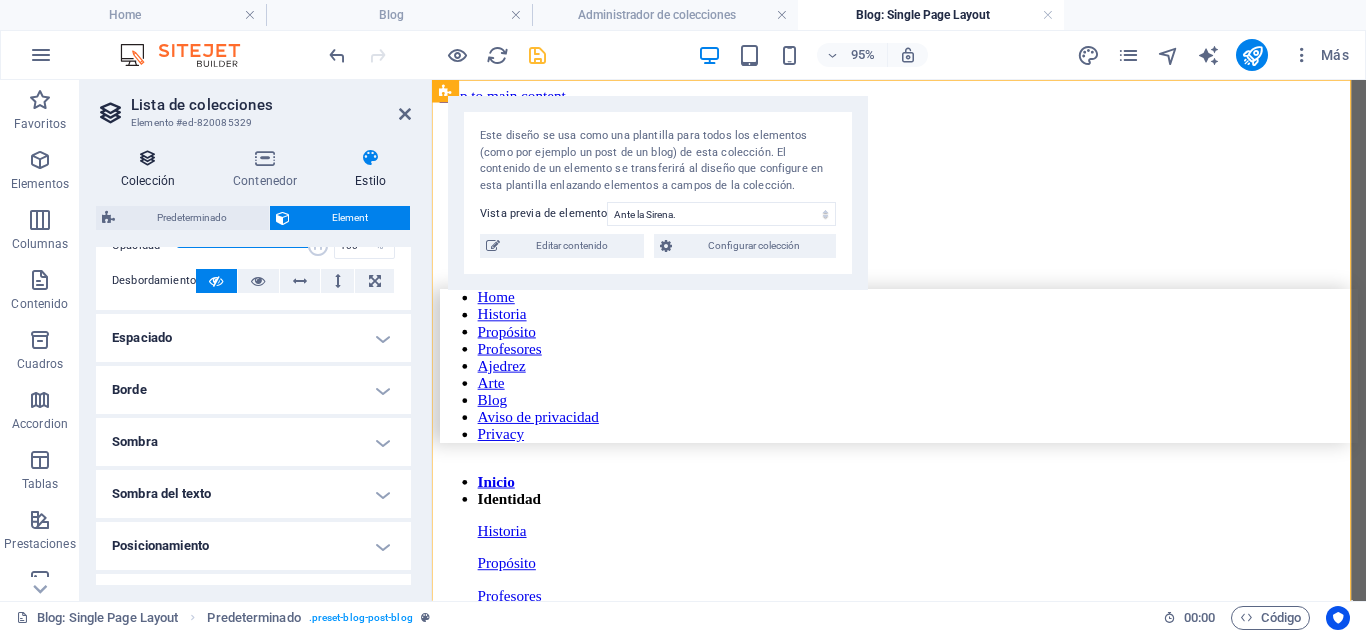 click at bounding box center (148, 158) 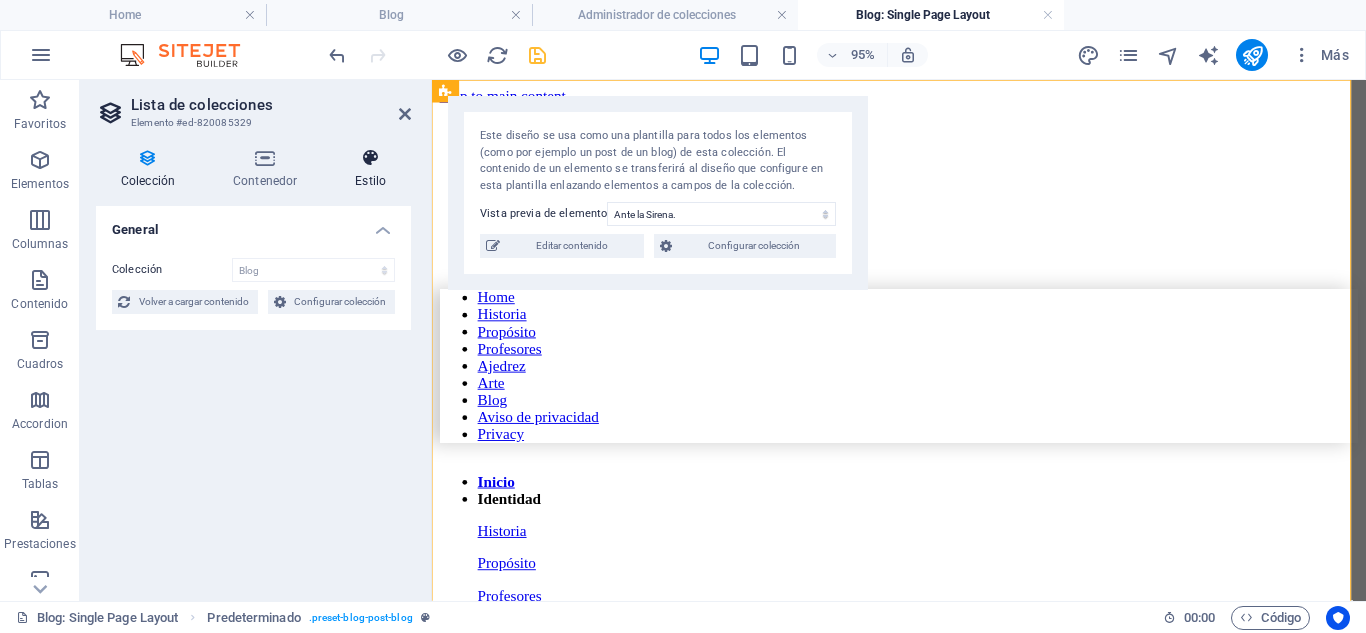 click on "Estilo" at bounding box center (370, 169) 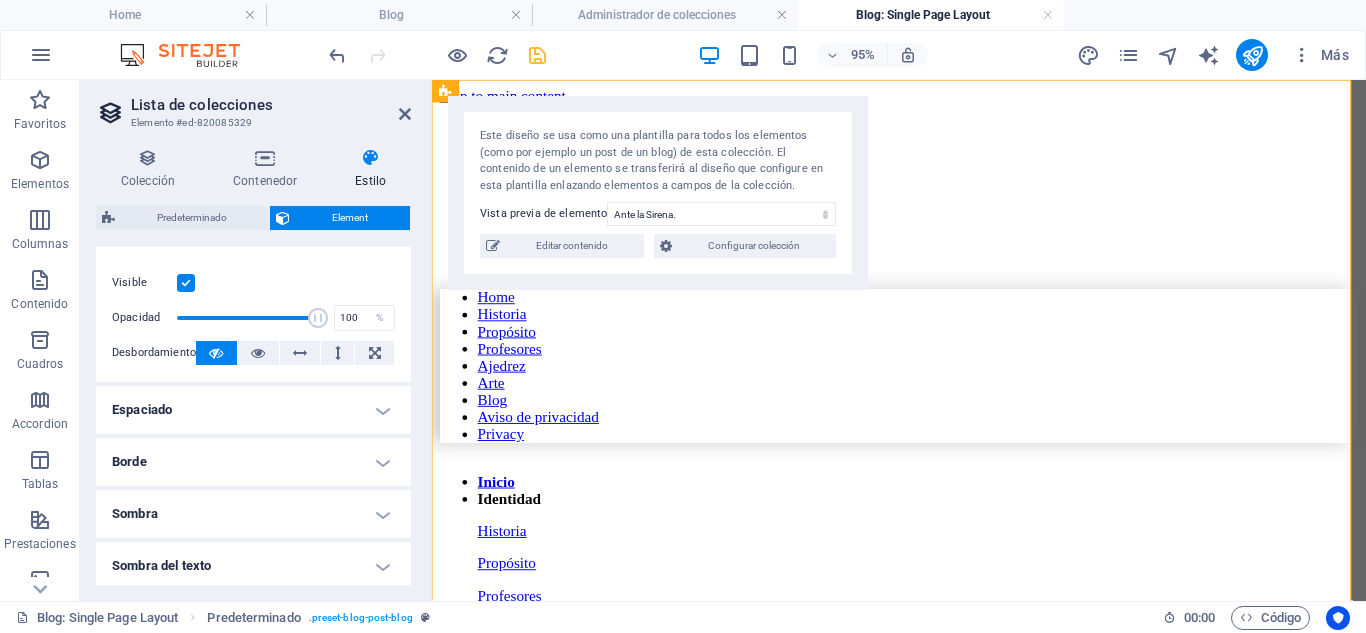 scroll, scrollTop: 0, scrollLeft: 0, axis: both 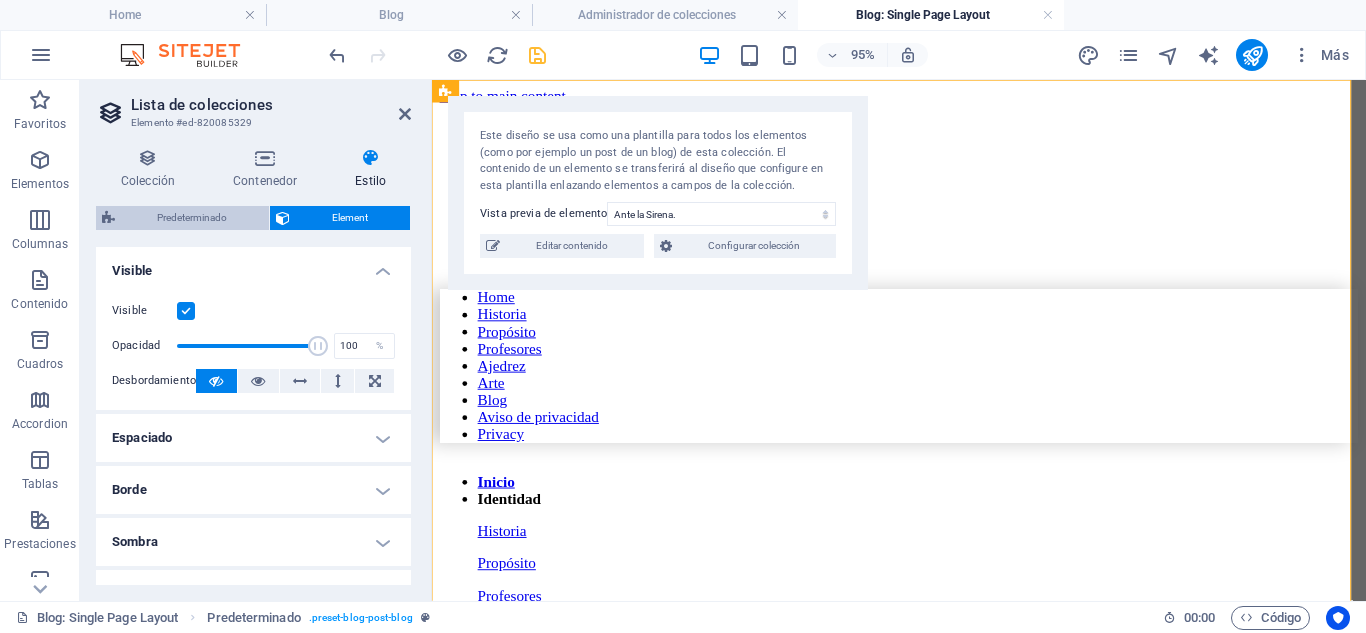 click on "Predeterminado" at bounding box center [192, 218] 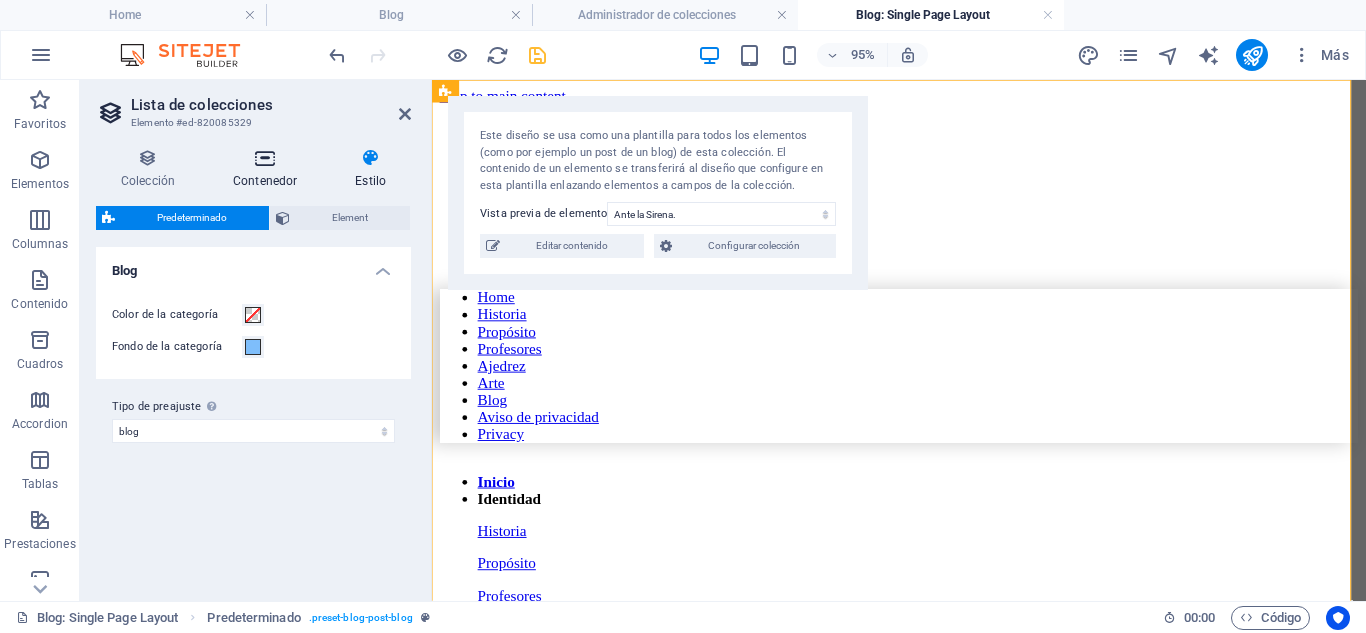 click on "Contenedor" at bounding box center (269, 169) 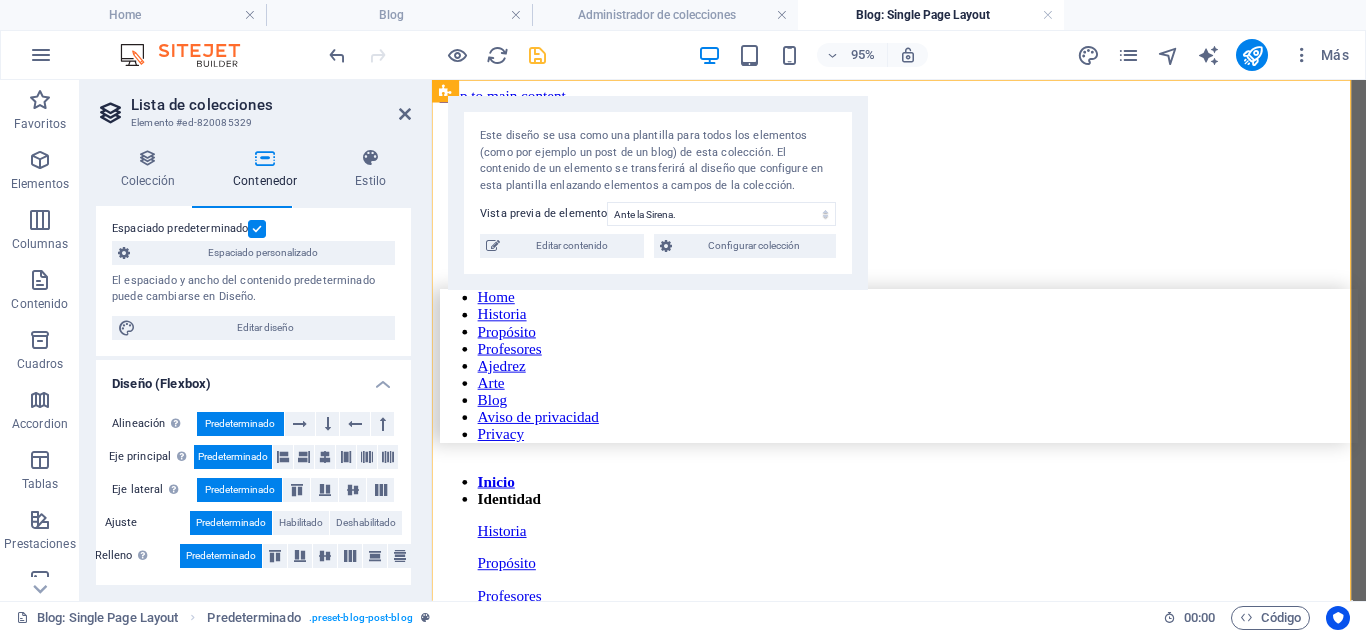 scroll, scrollTop: 0, scrollLeft: 0, axis: both 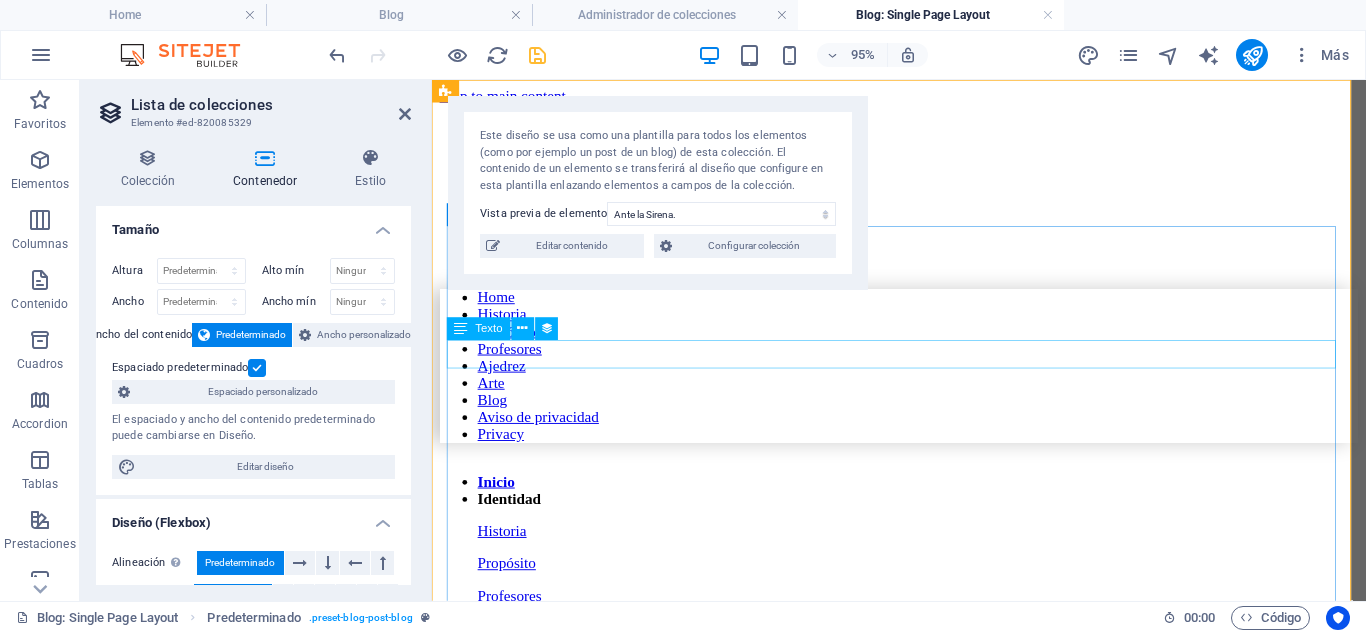 click on "[FIRST] [LAST] [LAST]" at bounding box center [923, 932] 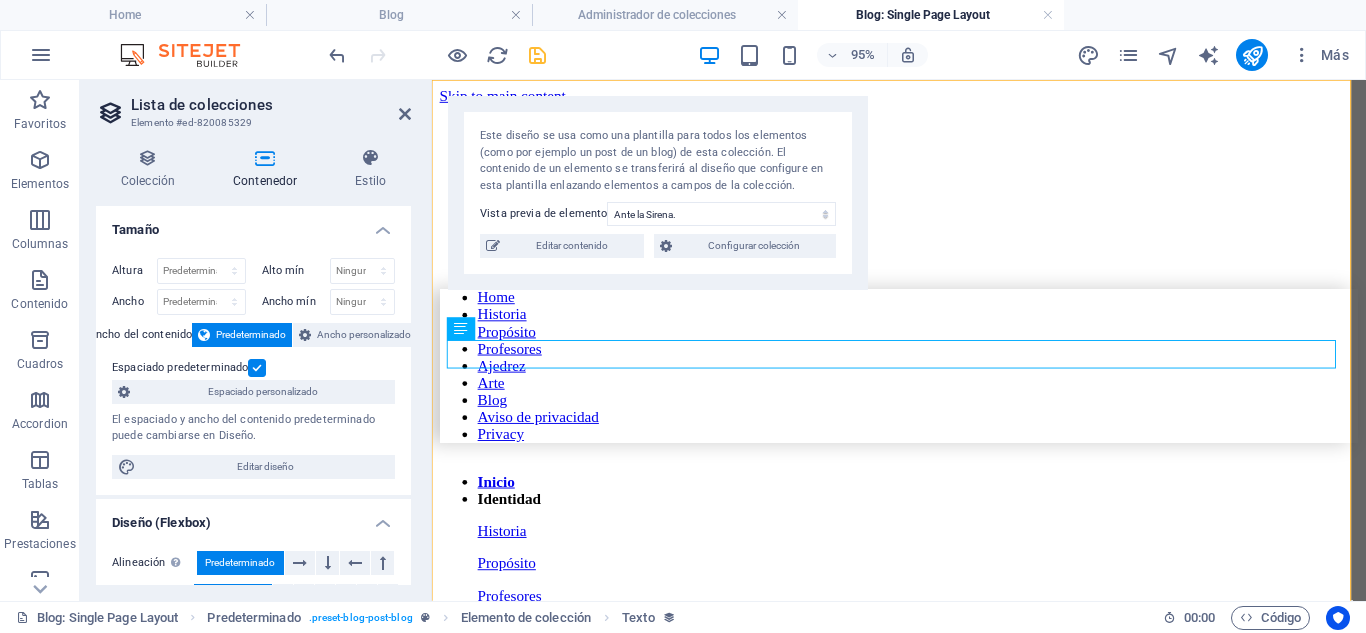 click on "95% Más" at bounding box center [841, 55] 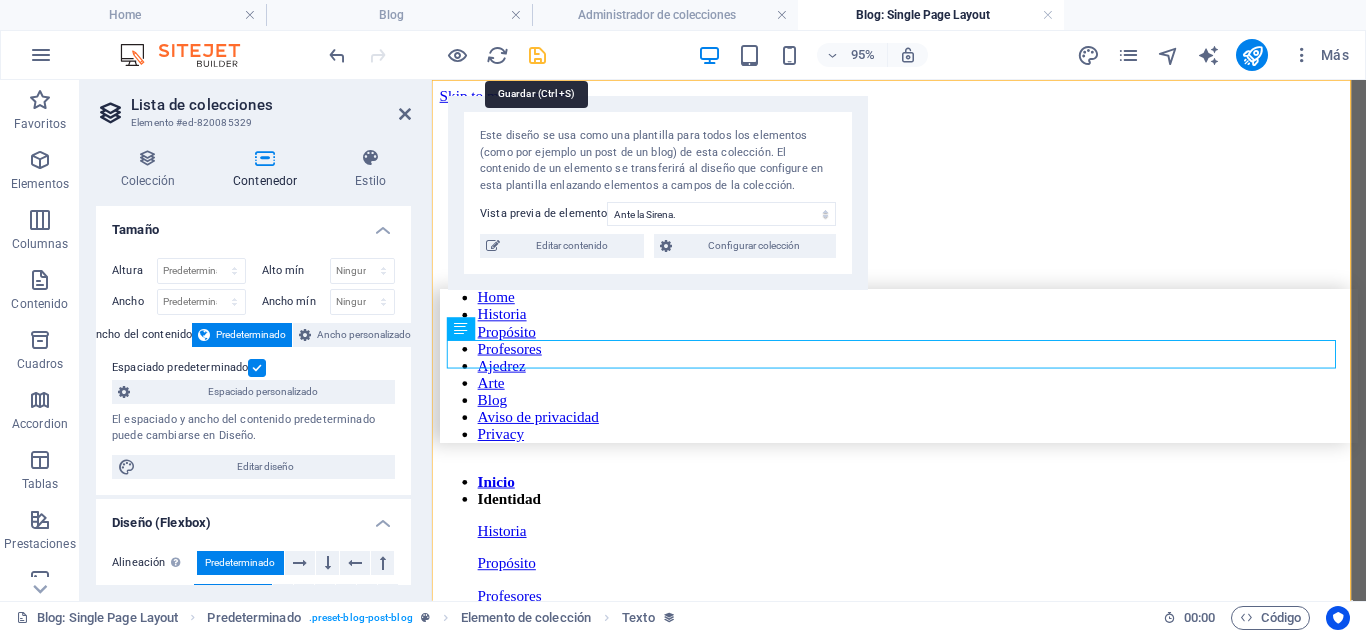 click at bounding box center (537, 55) 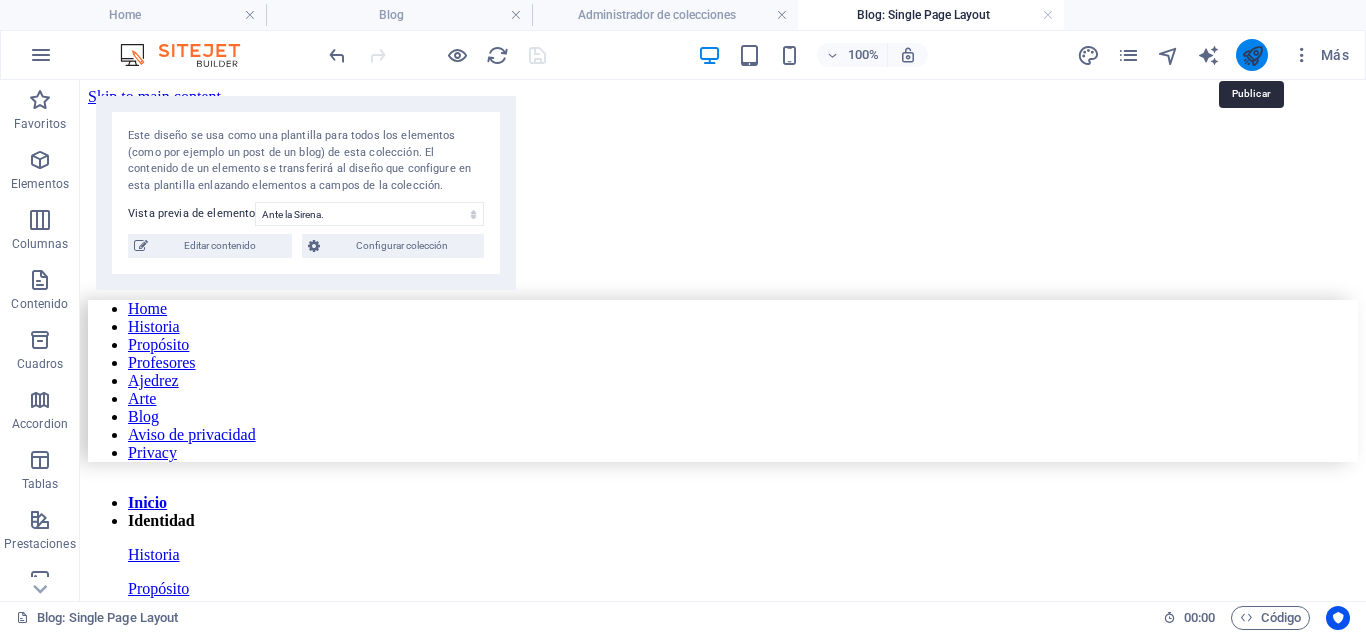 click at bounding box center [1252, 55] 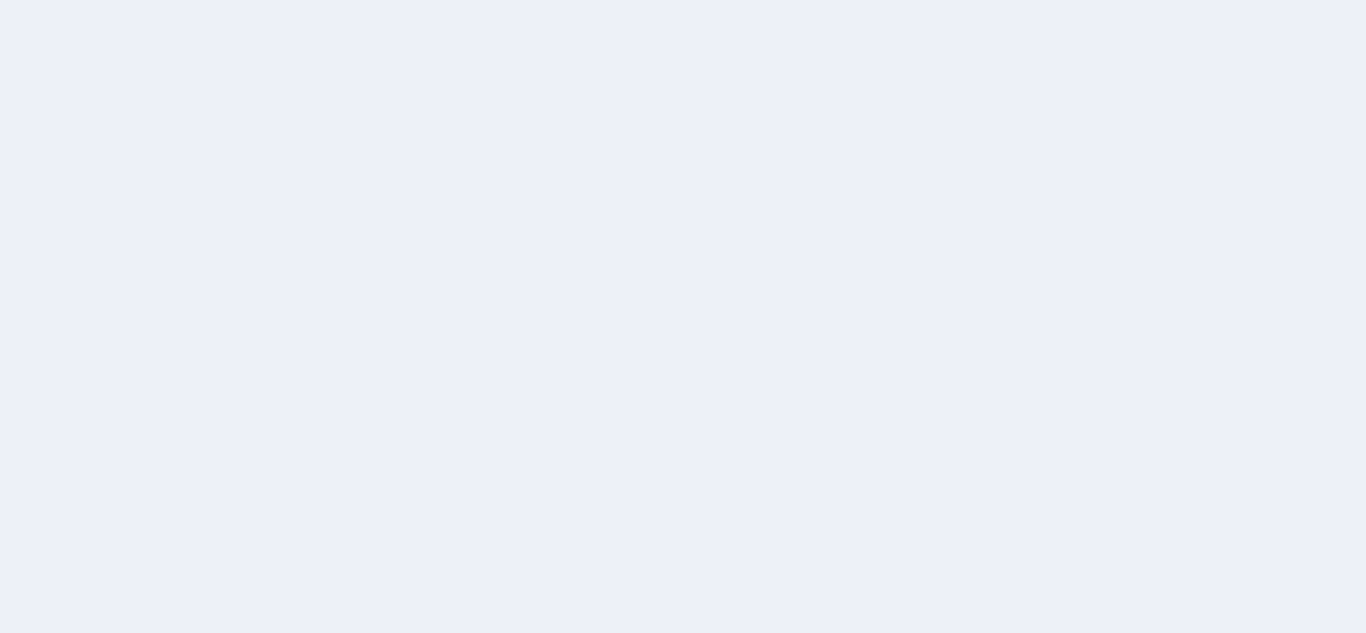 scroll, scrollTop: 0, scrollLeft: 0, axis: both 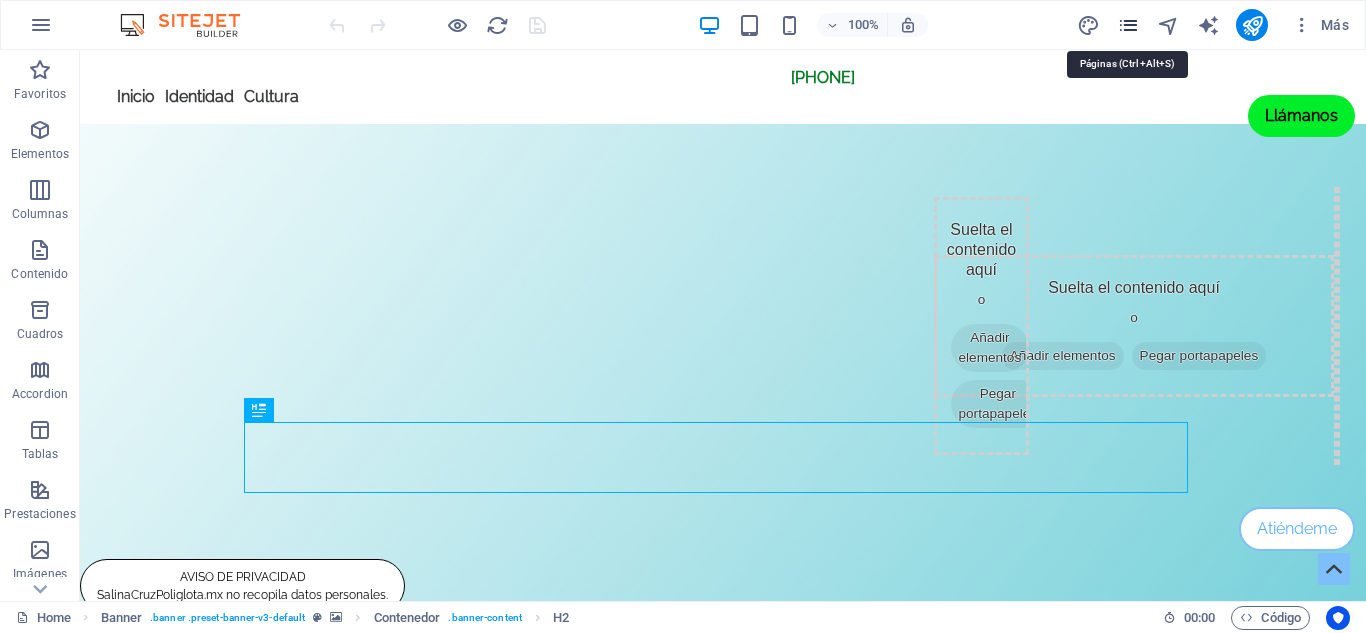 click at bounding box center (1128, 25) 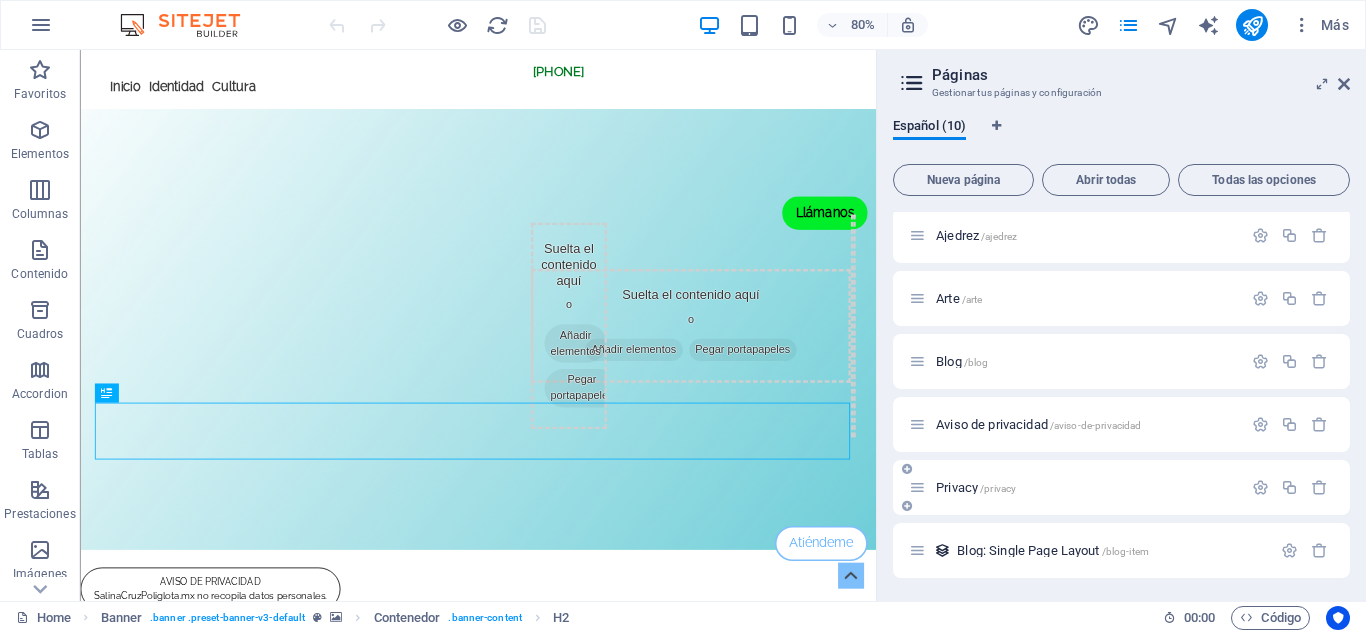 scroll, scrollTop: 257, scrollLeft: 0, axis: vertical 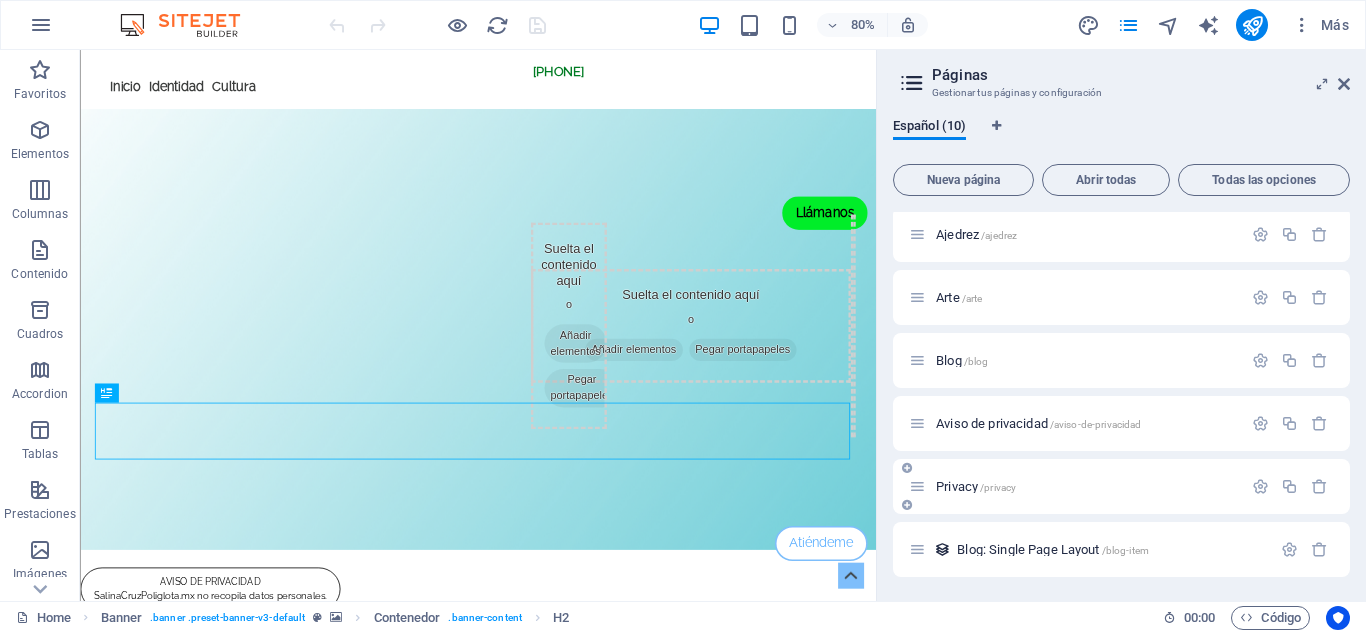 drag, startPoint x: 982, startPoint y: 552, endPoint x: 1042, endPoint y: 467, distance: 104.04326 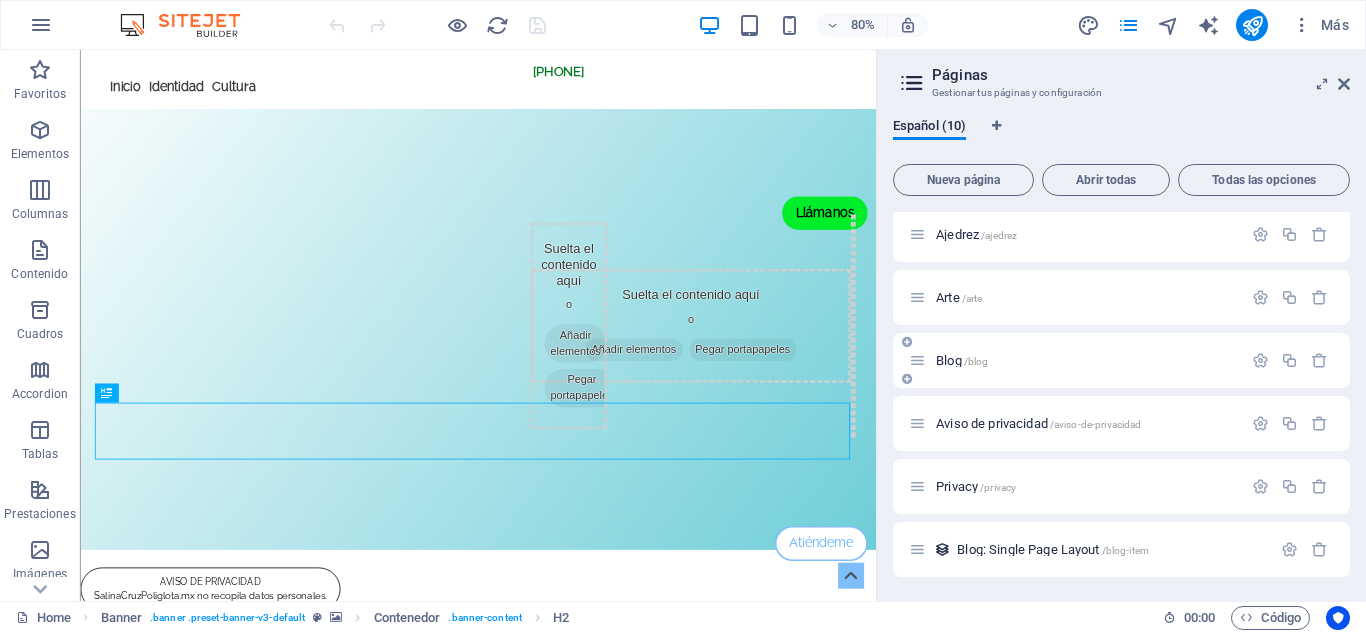 click on "Blog /blog" at bounding box center (962, 360) 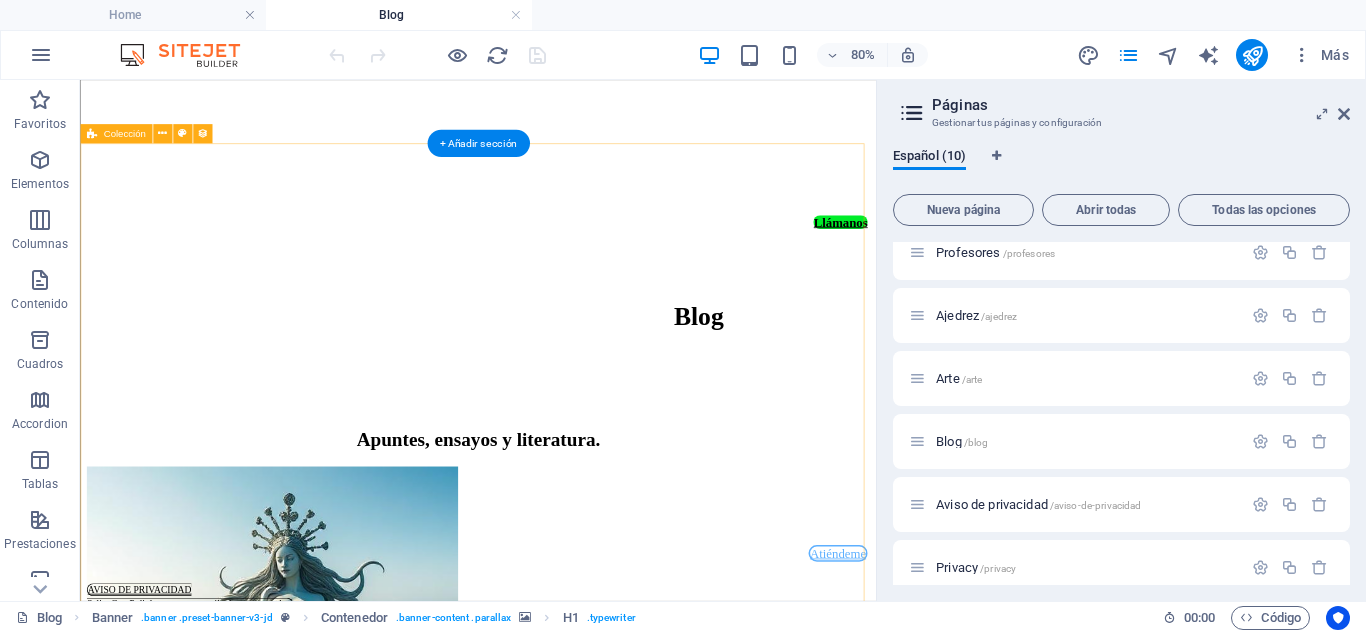 scroll, scrollTop: 1316, scrollLeft: 0, axis: vertical 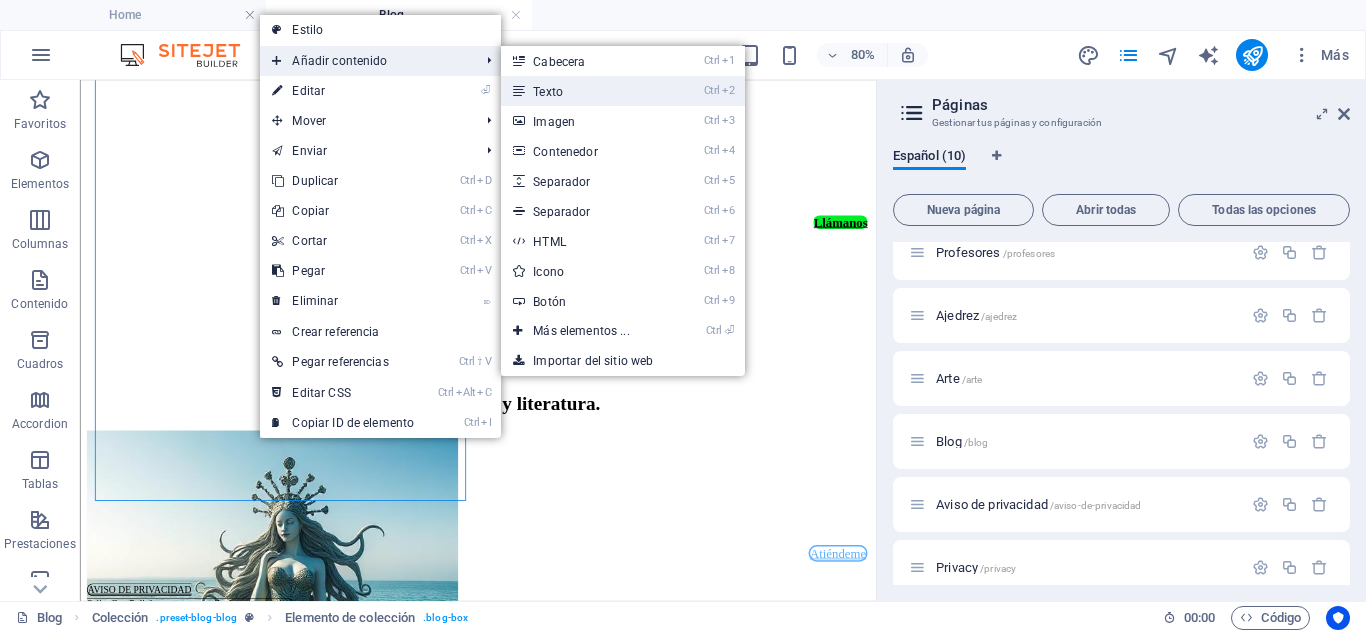 click on "Ctrl 2  Texto" at bounding box center [585, 91] 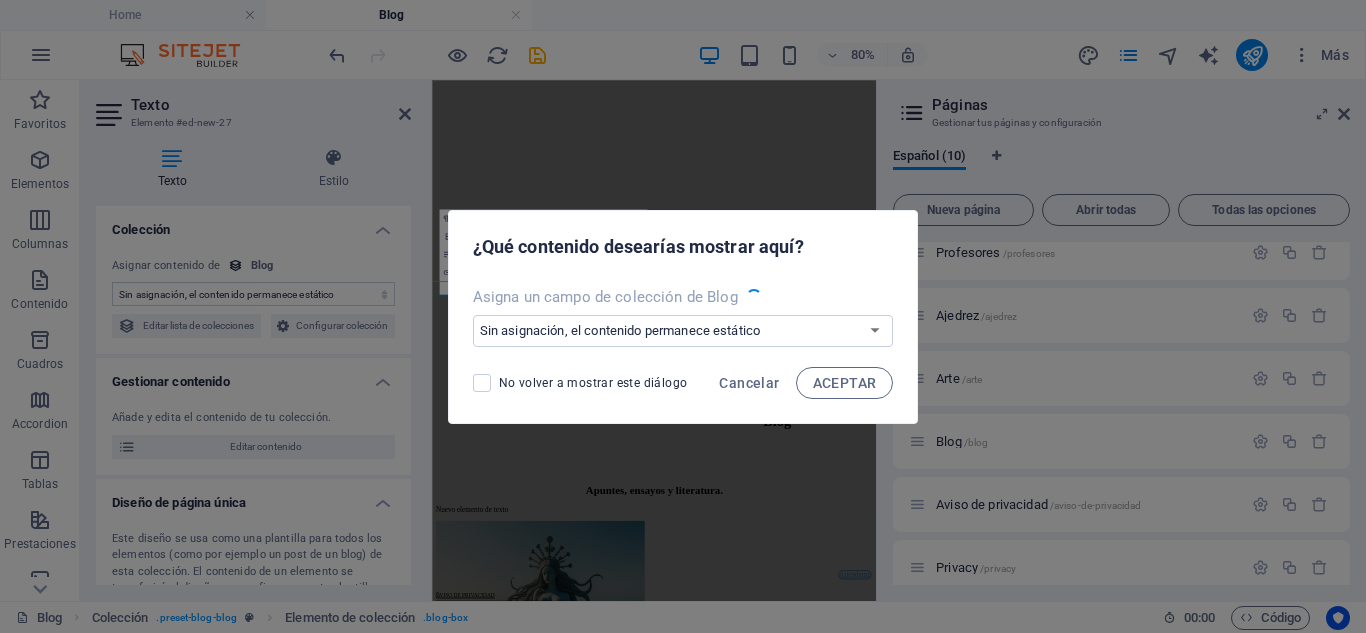 scroll, scrollTop: 1337, scrollLeft: 0, axis: vertical 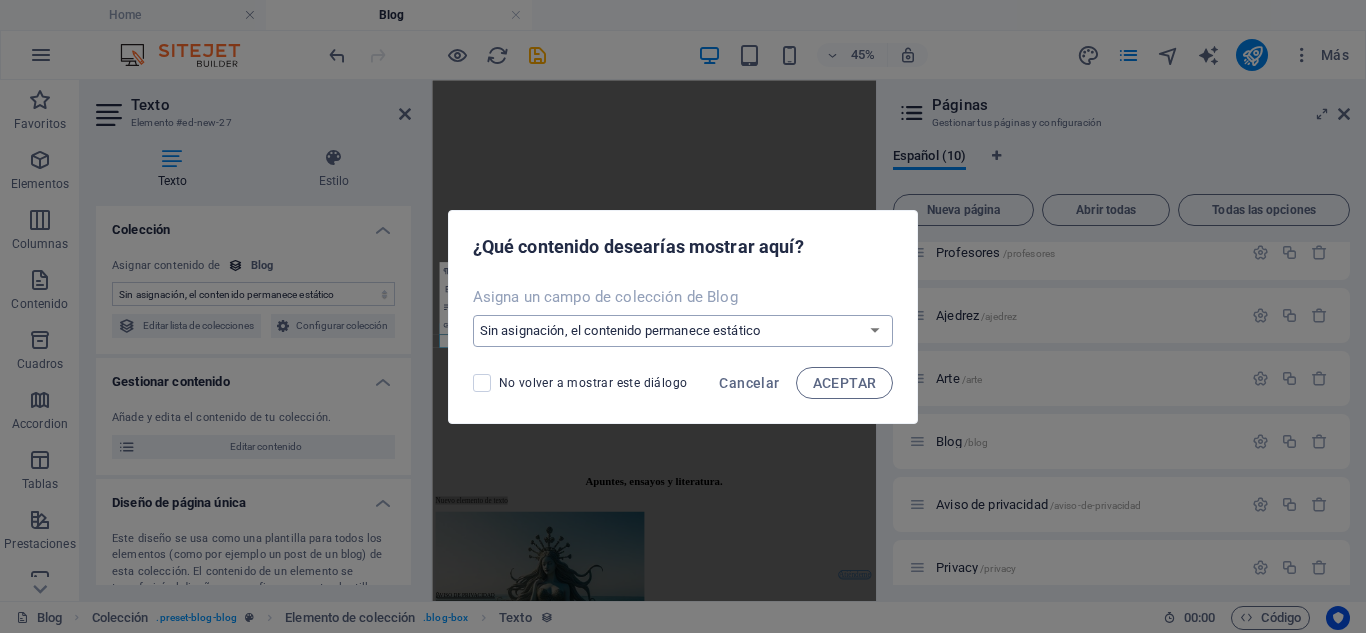 click on "Sin asignación, el contenido permanece estático Crear un campo nuevo Creado a las (Fecha) Actualizado a las (Fecha) Name (Texto sin formato) Autor (Texto sin formato) Slug (Texto sin formato) Description (Texto enriquecido) Content (CMS) Categoría (Opción) Image (Archivo) Publishing Date (Fecha) Status (Opción)" at bounding box center (683, 331) 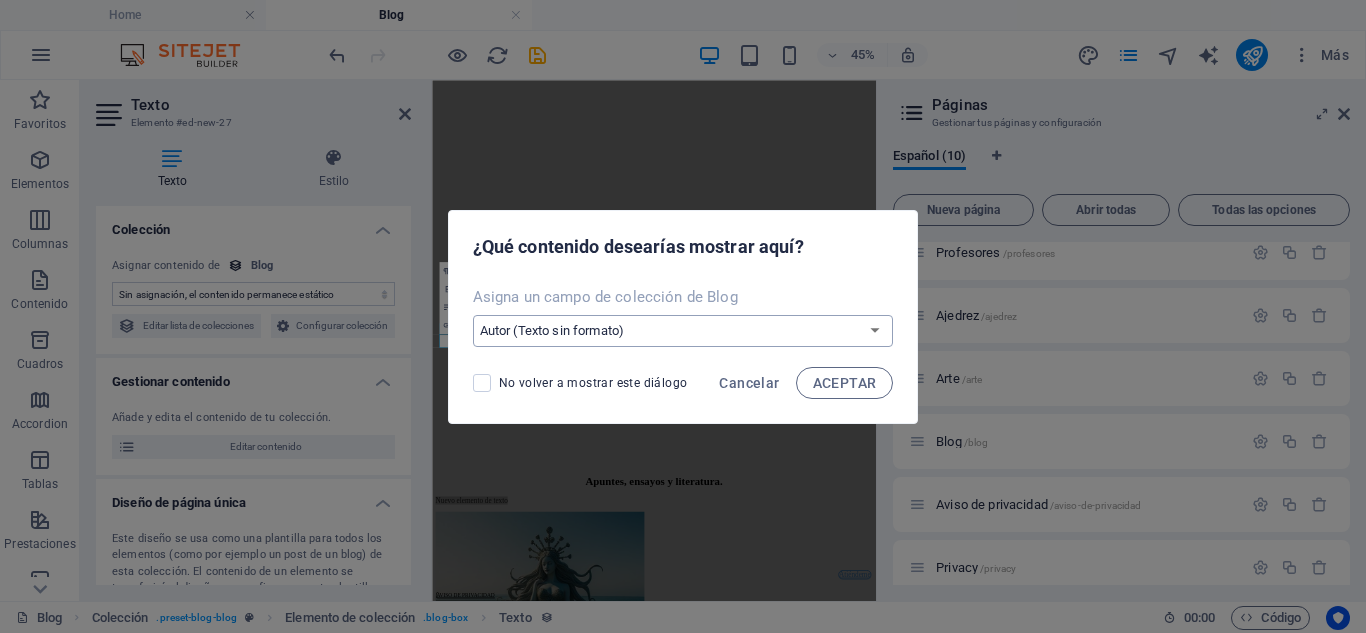 click on "Sin asignación, el contenido permanece estático Crear un campo nuevo Creado a las (Fecha) Actualizado a las (Fecha) Name (Texto sin formato) Autor (Texto sin formato) Slug (Texto sin formato) Description (Texto enriquecido) Content (CMS) Categoría (Opción) Image (Archivo) Publishing Date (Fecha) Status (Opción)" at bounding box center (683, 331) 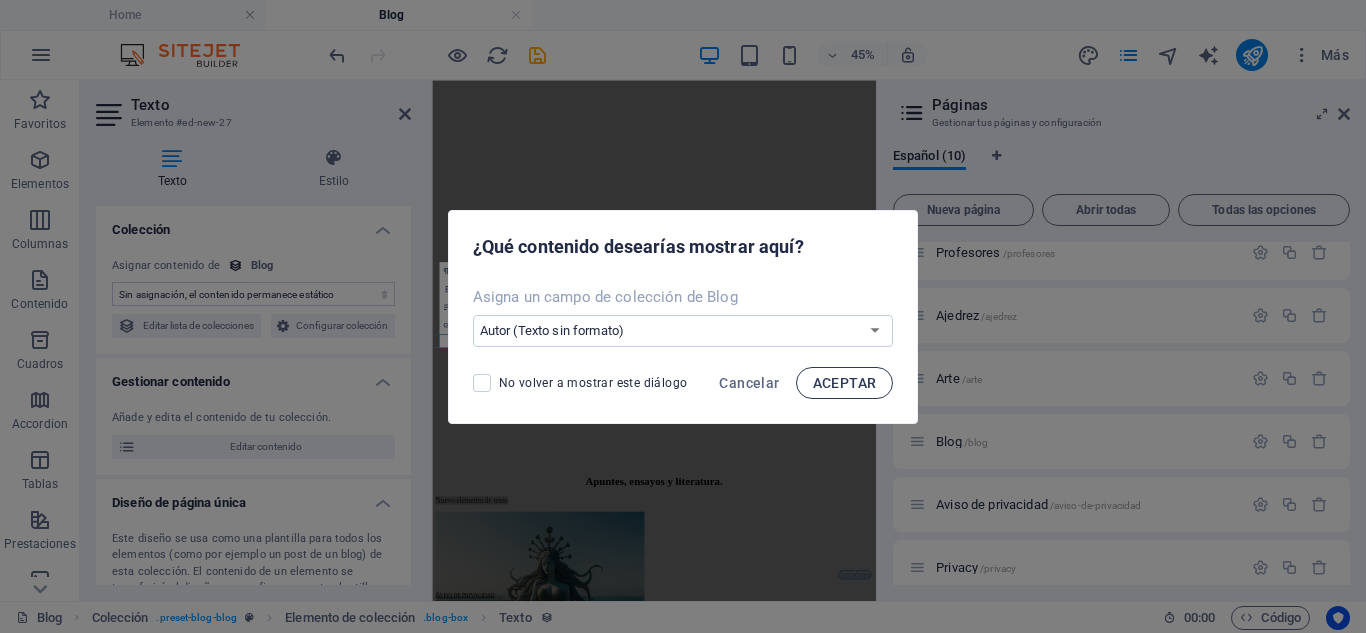 click on "ACEPTAR" at bounding box center (845, 383) 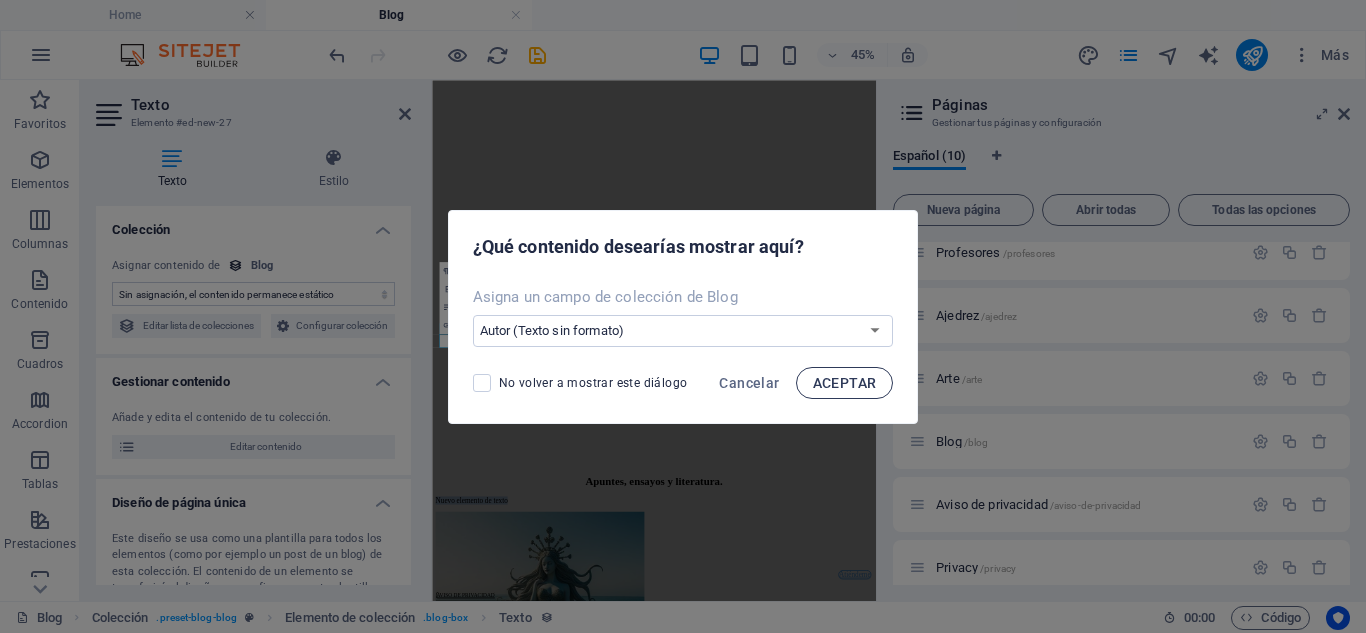 select on "author" 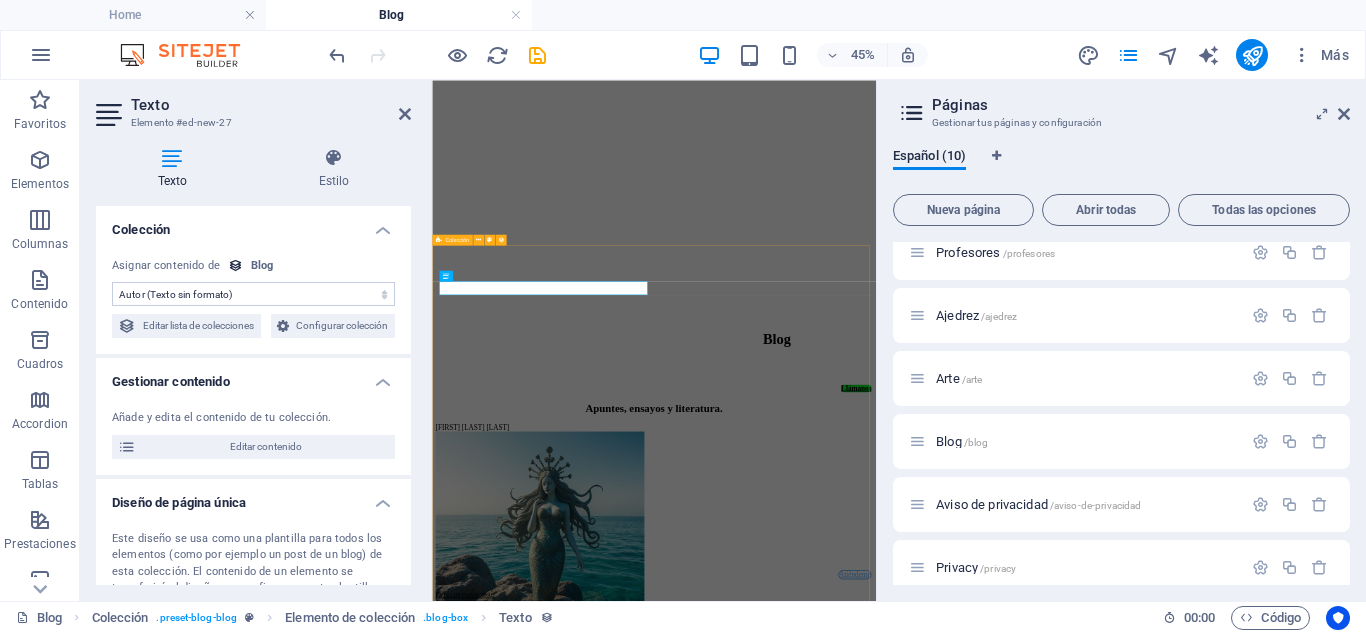 scroll, scrollTop: 1537, scrollLeft: 0, axis: vertical 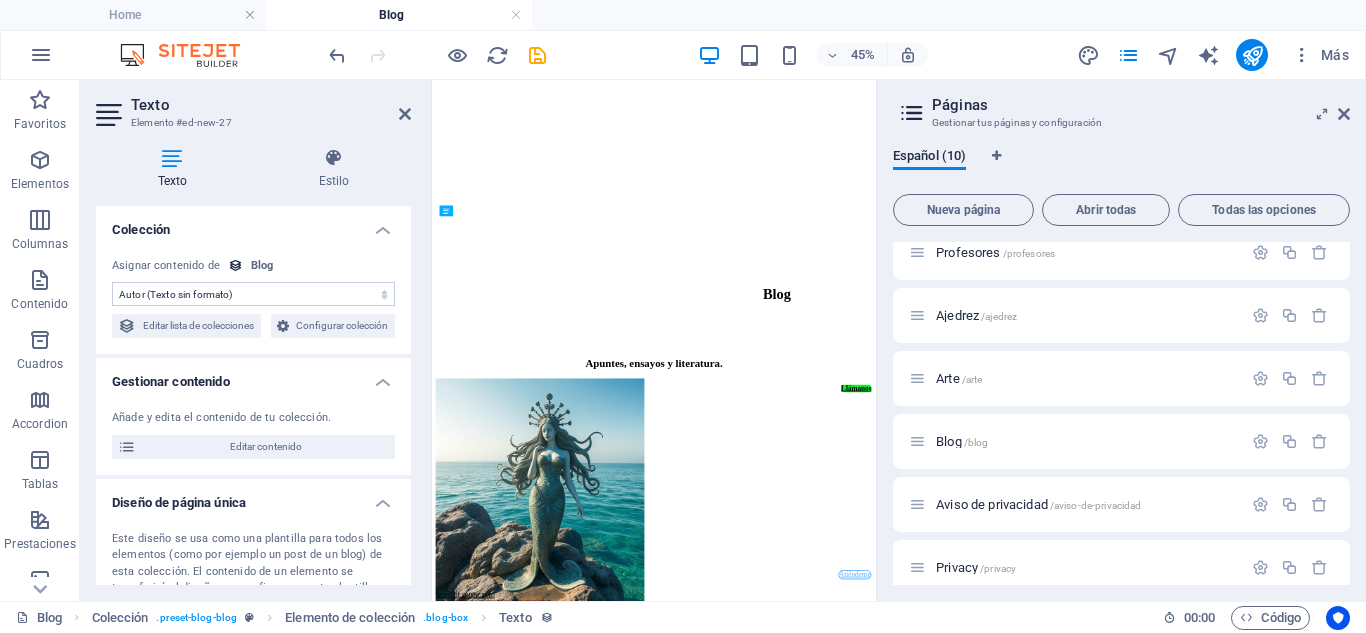 drag, startPoint x: 778, startPoint y: 462, endPoint x: 756, endPoint y: 973, distance: 511.47336 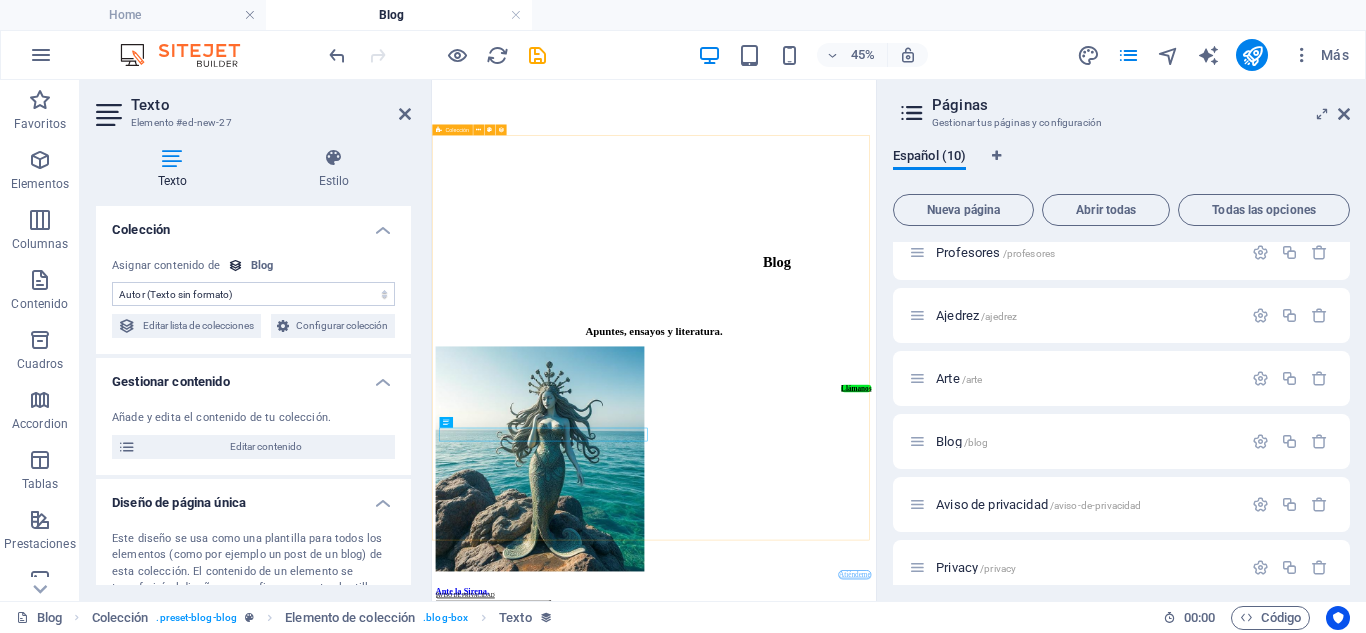 scroll, scrollTop: 1699, scrollLeft: 0, axis: vertical 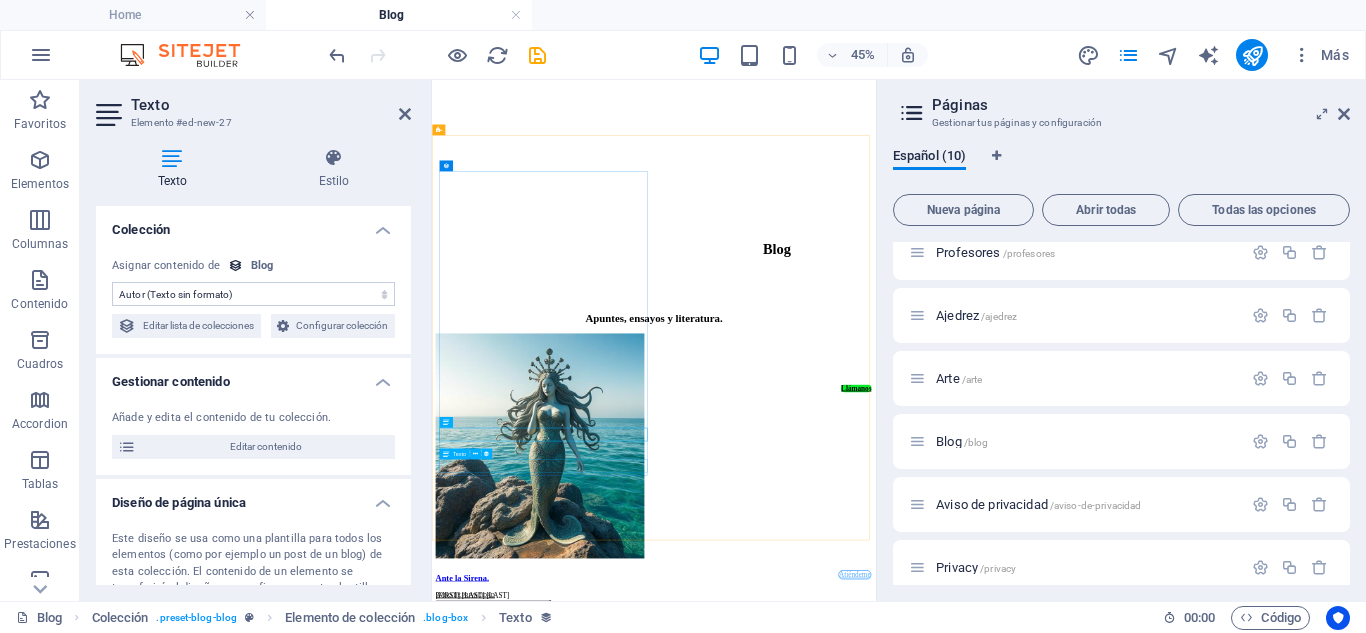 click on "Ensayo sobre el ser y el amor." at bounding box center [925, 1347] 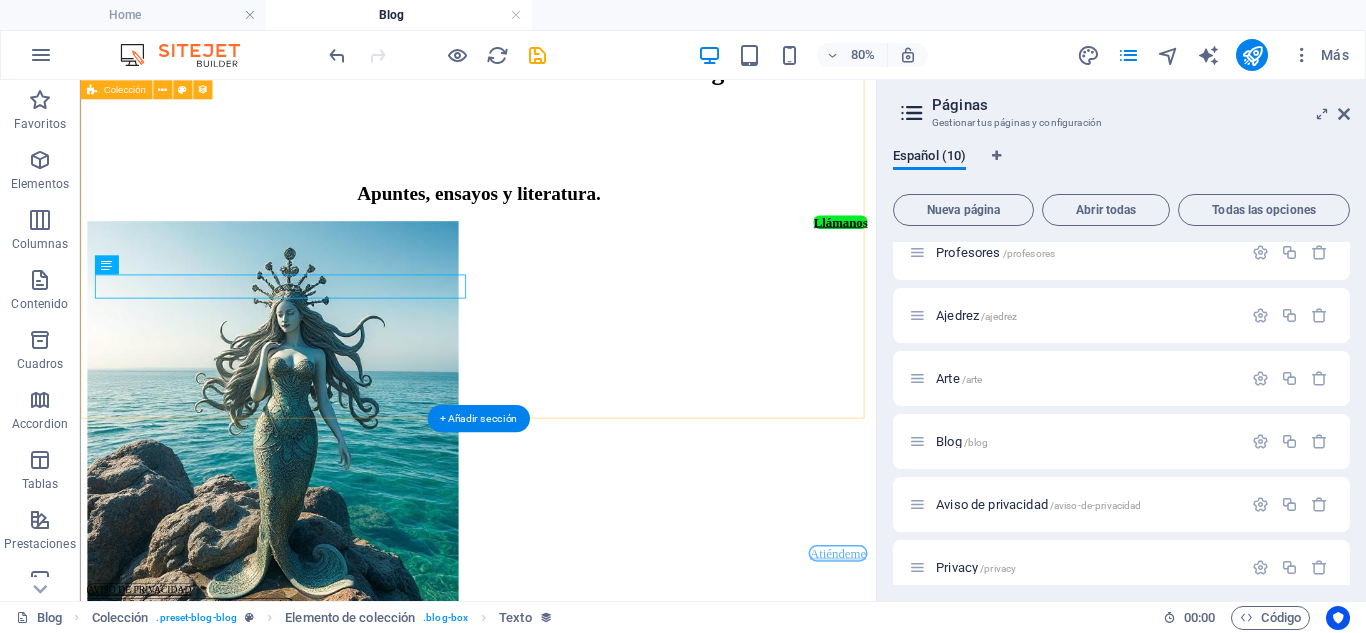 scroll, scrollTop: 1599, scrollLeft: 0, axis: vertical 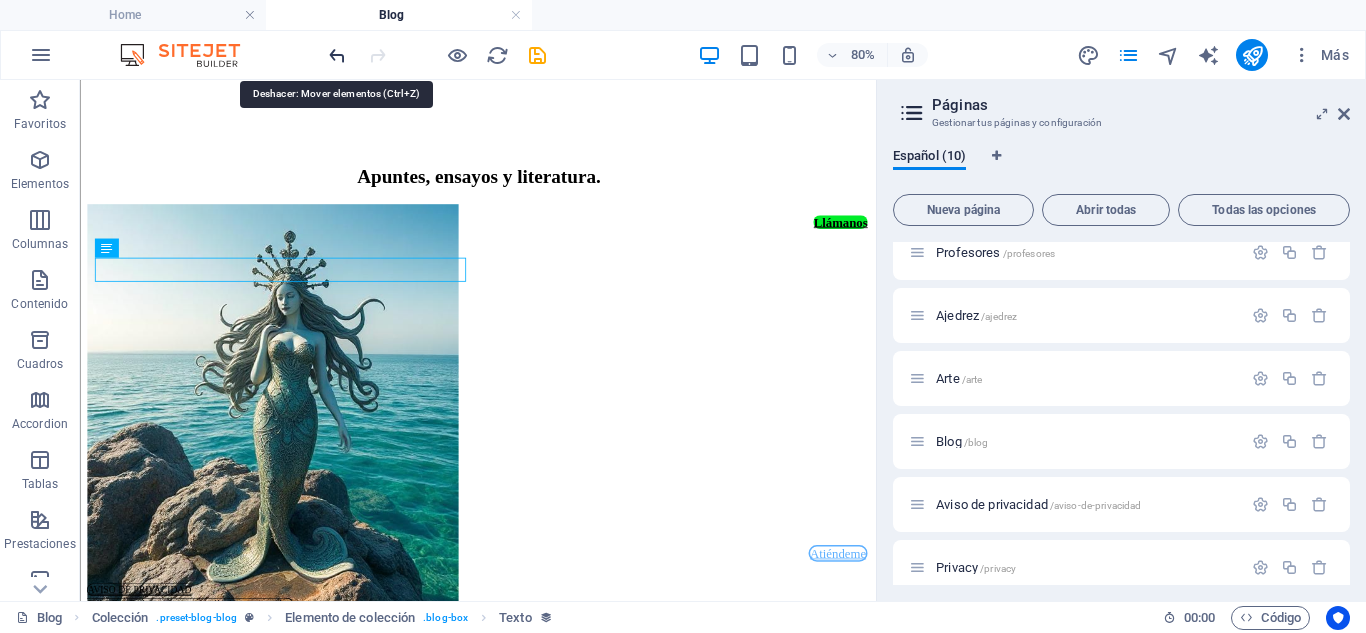 click at bounding box center (337, 55) 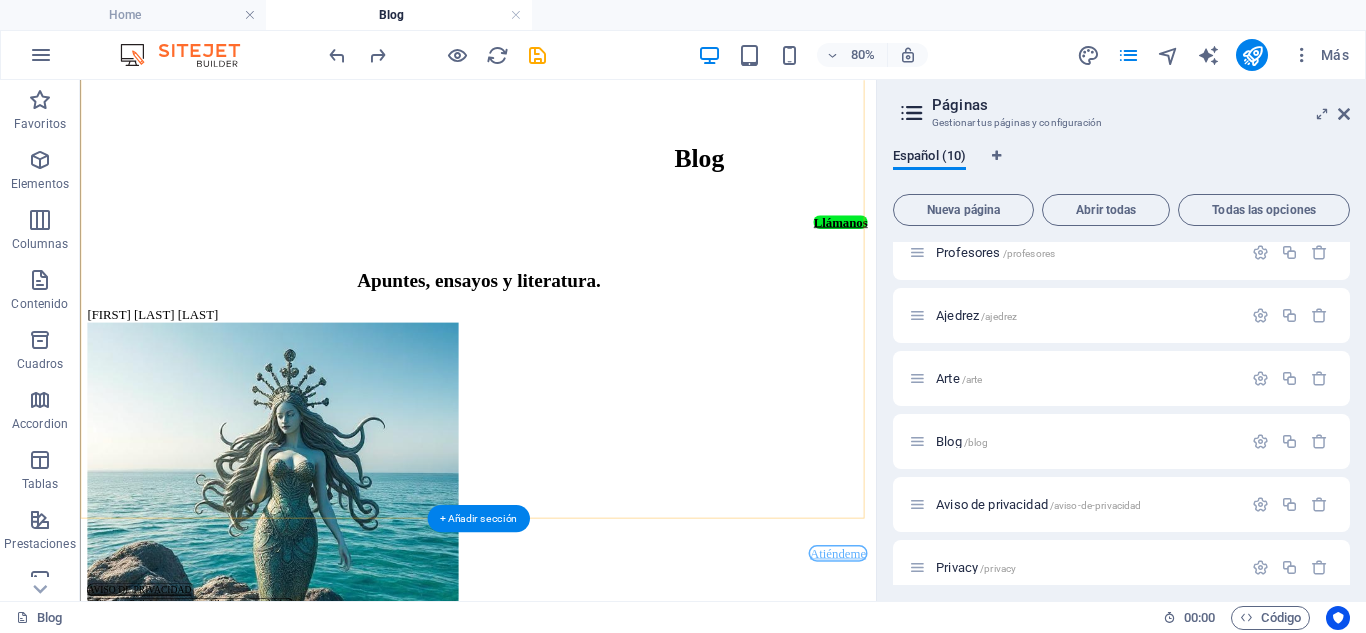 scroll, scrollTop: 1470, scrollLeft: 0, axis: vertical 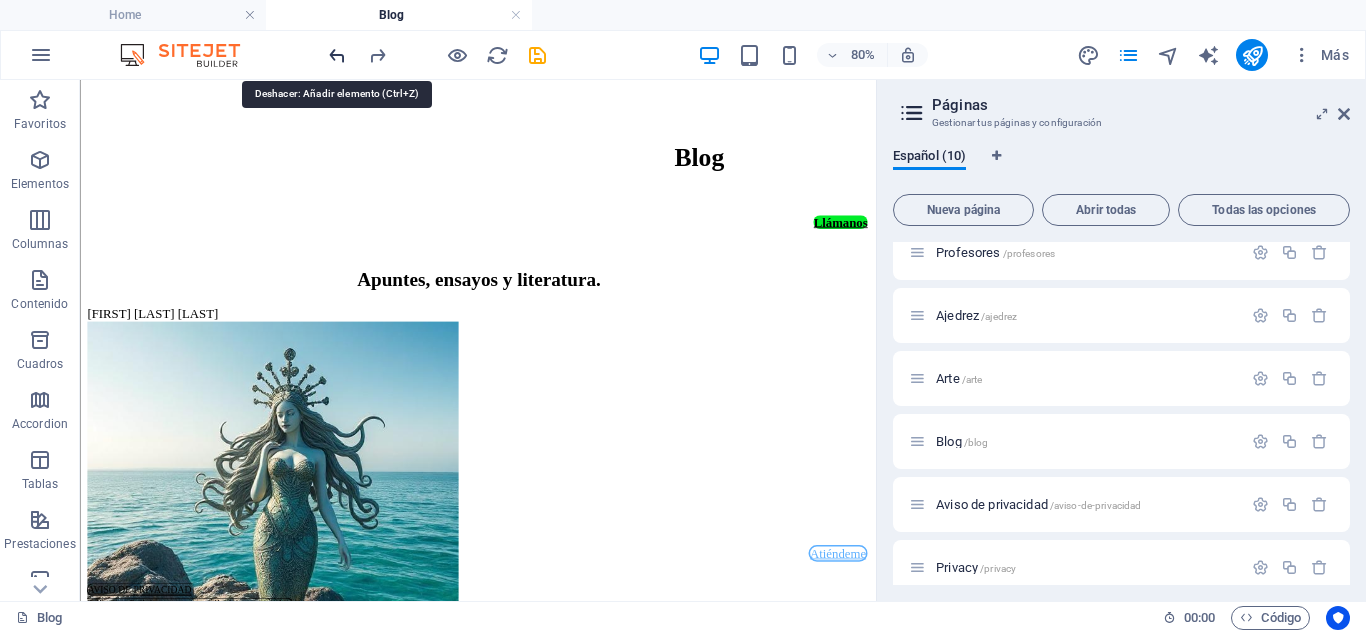 click at bounding box center [337, 55] 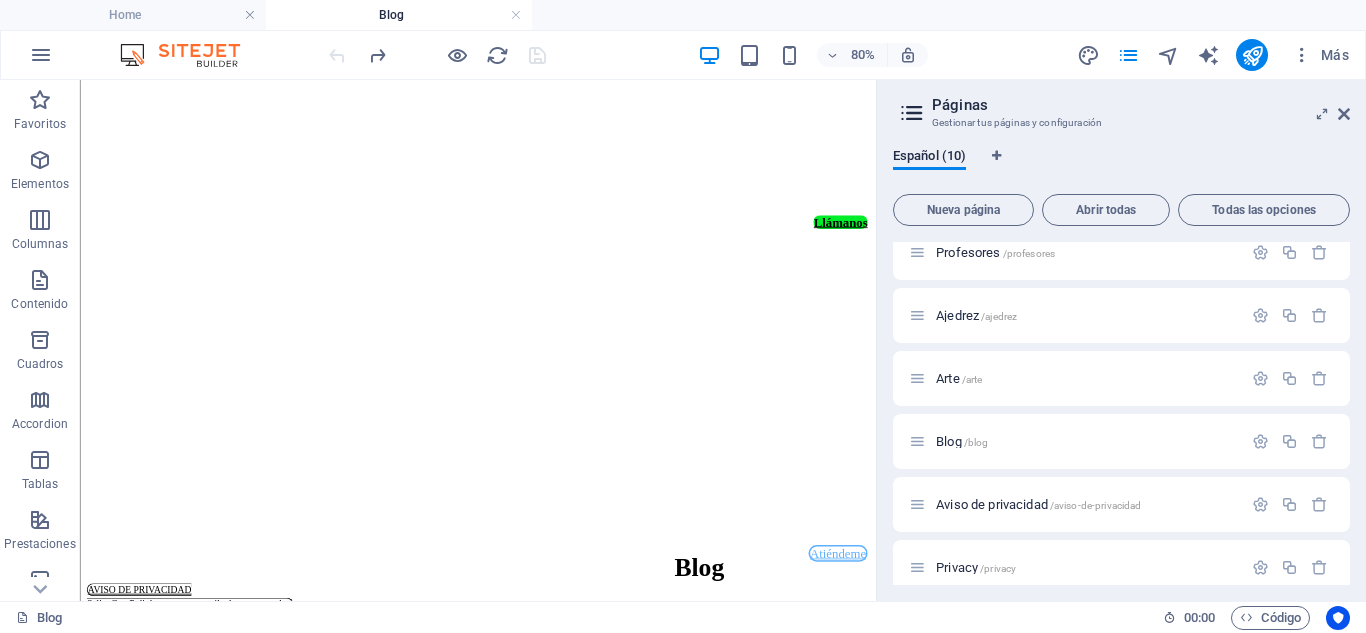 scroll, scrollTop: 870, scrollLeft: 0, axis: vertical 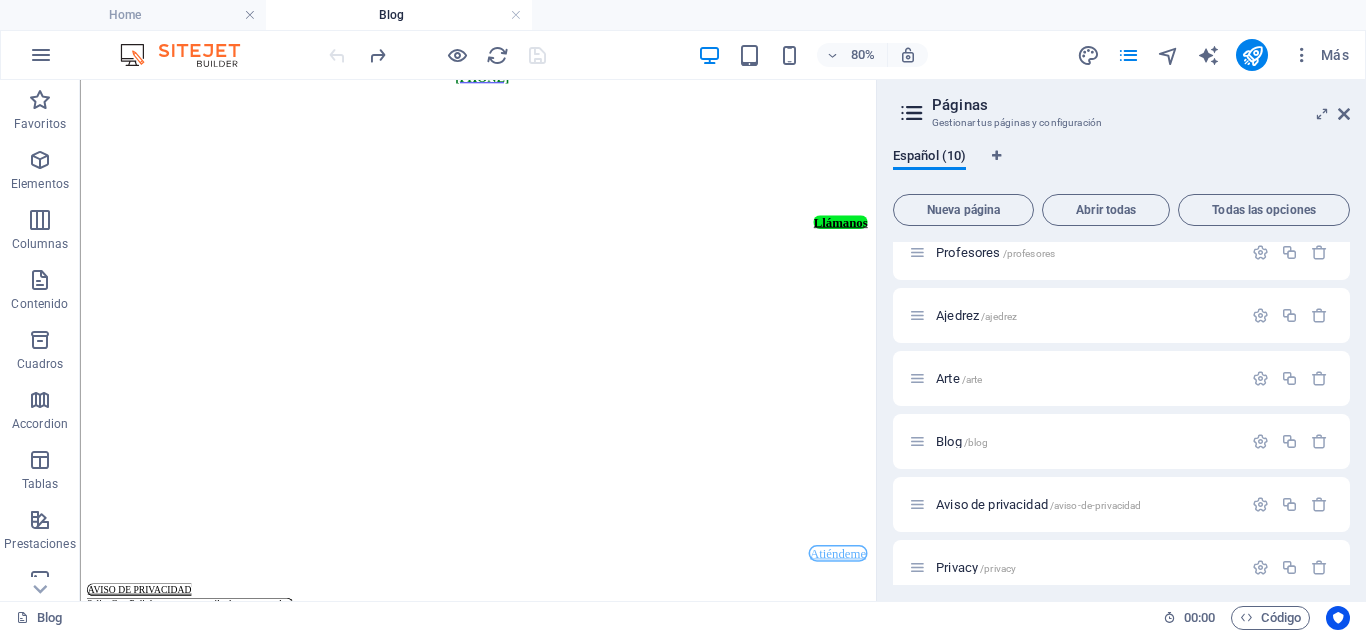 click at bounding box center [437, 55] 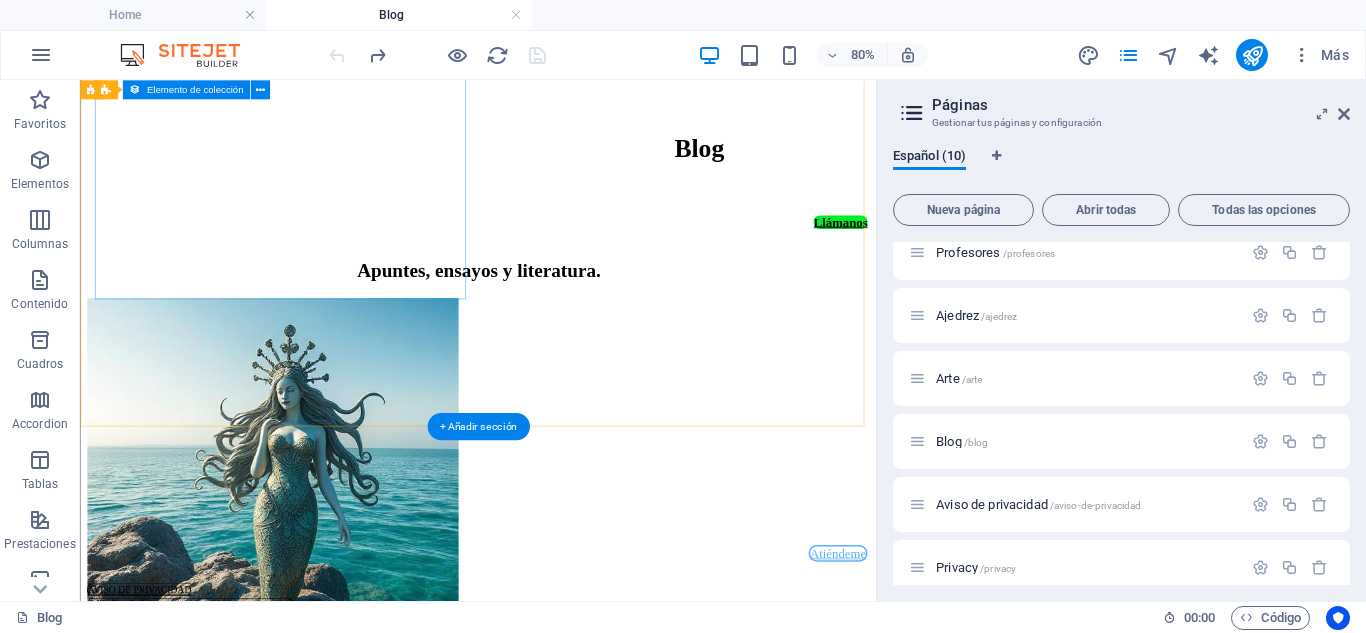 scroll, scrollTop: 1470, scrollLeft: 0, axis: vertical 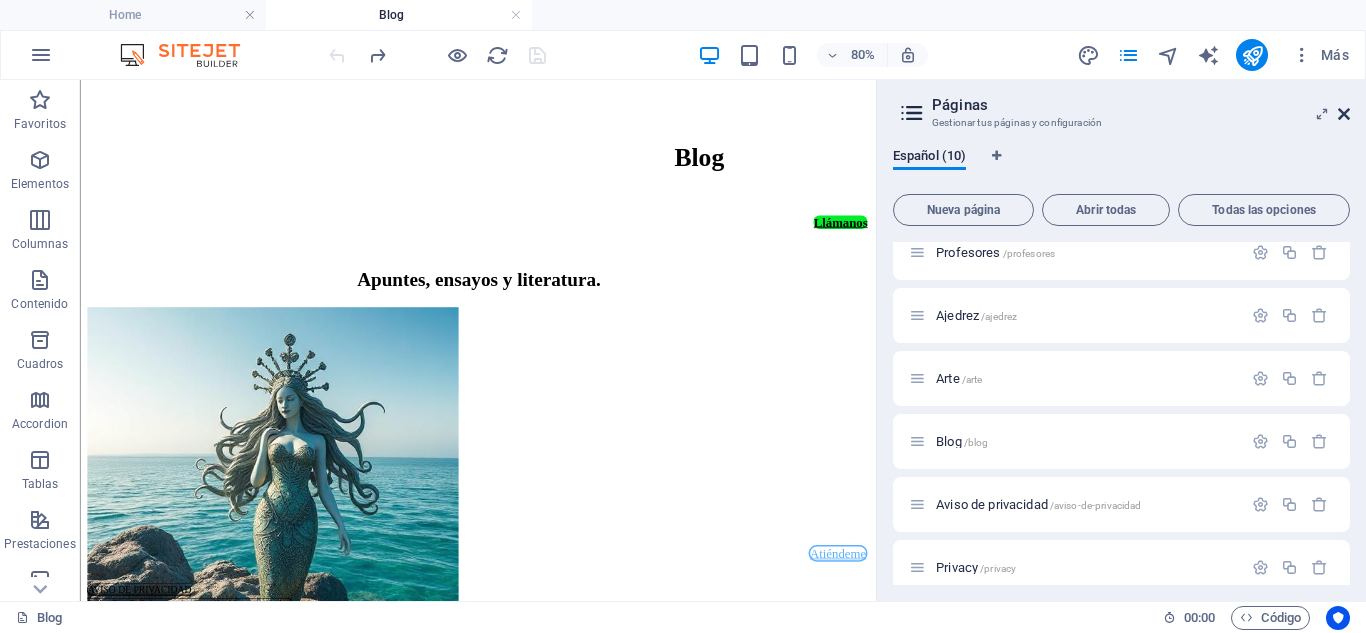 click at bounding box center [1344, 114] 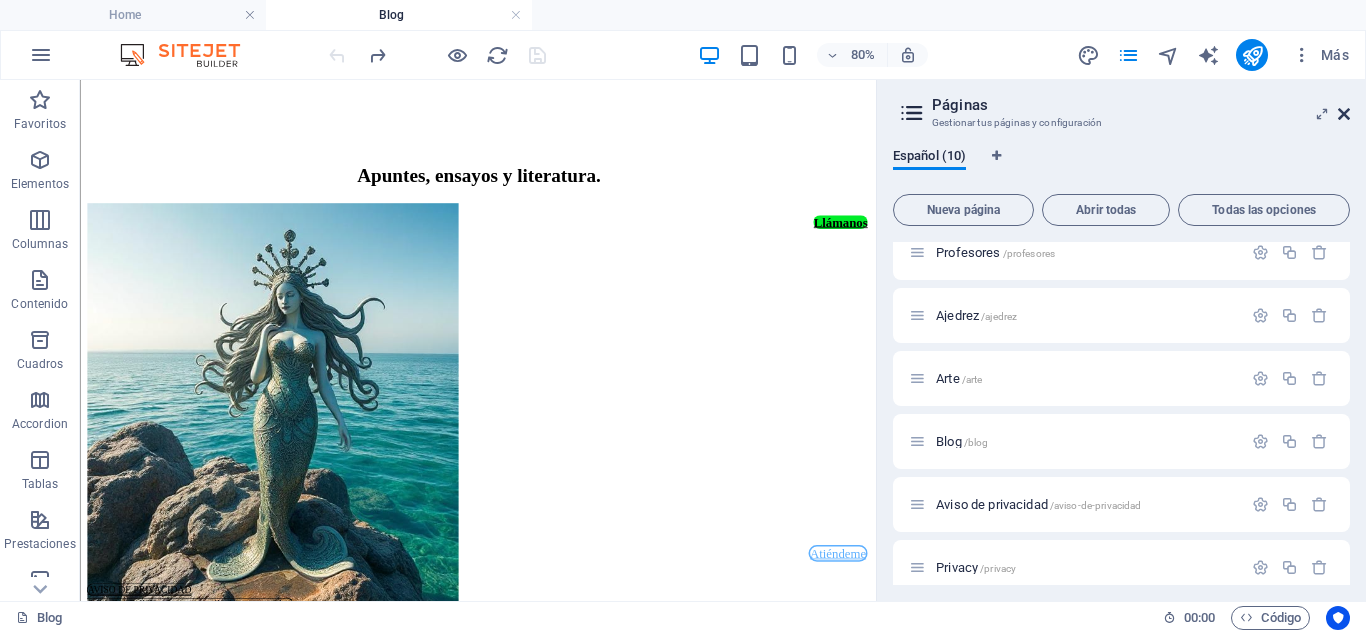 scroll, scrollTop: 1285, scrollLeft: 0, axis: vertical 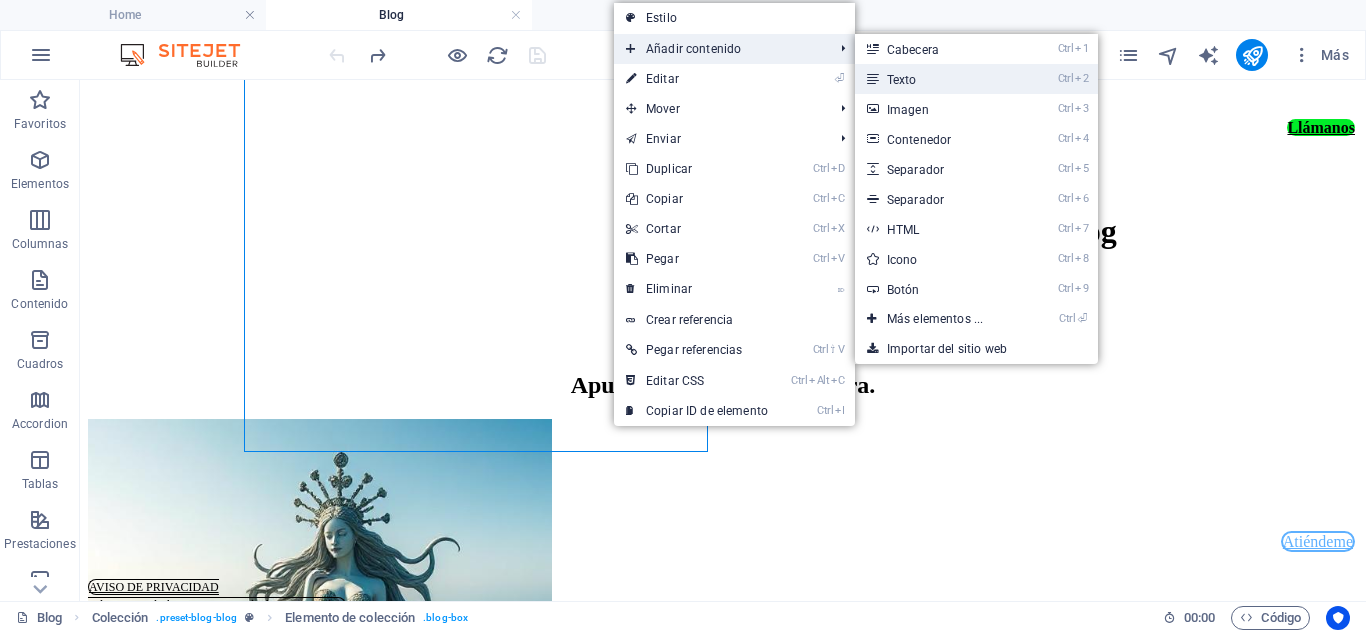 click on "Ctrl 2  Texto" at bounding box center (939, 79) 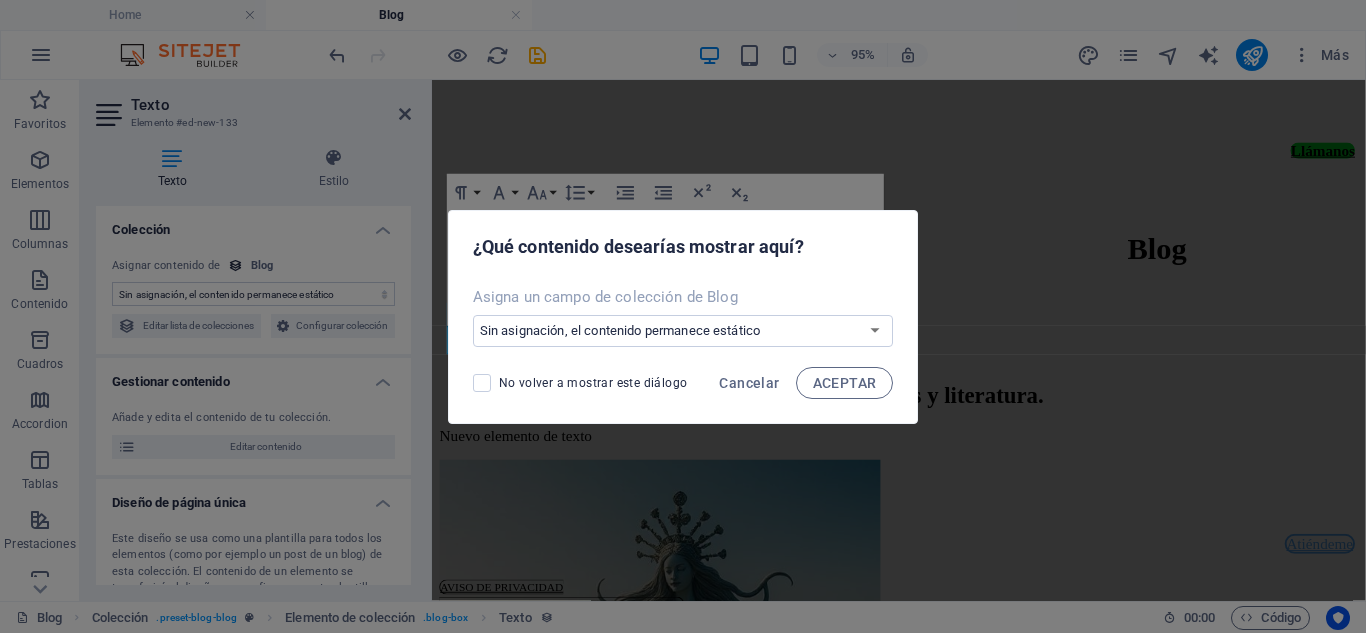 scroll, scrollTop: 776, scrollLeft: 0, axis: vertical 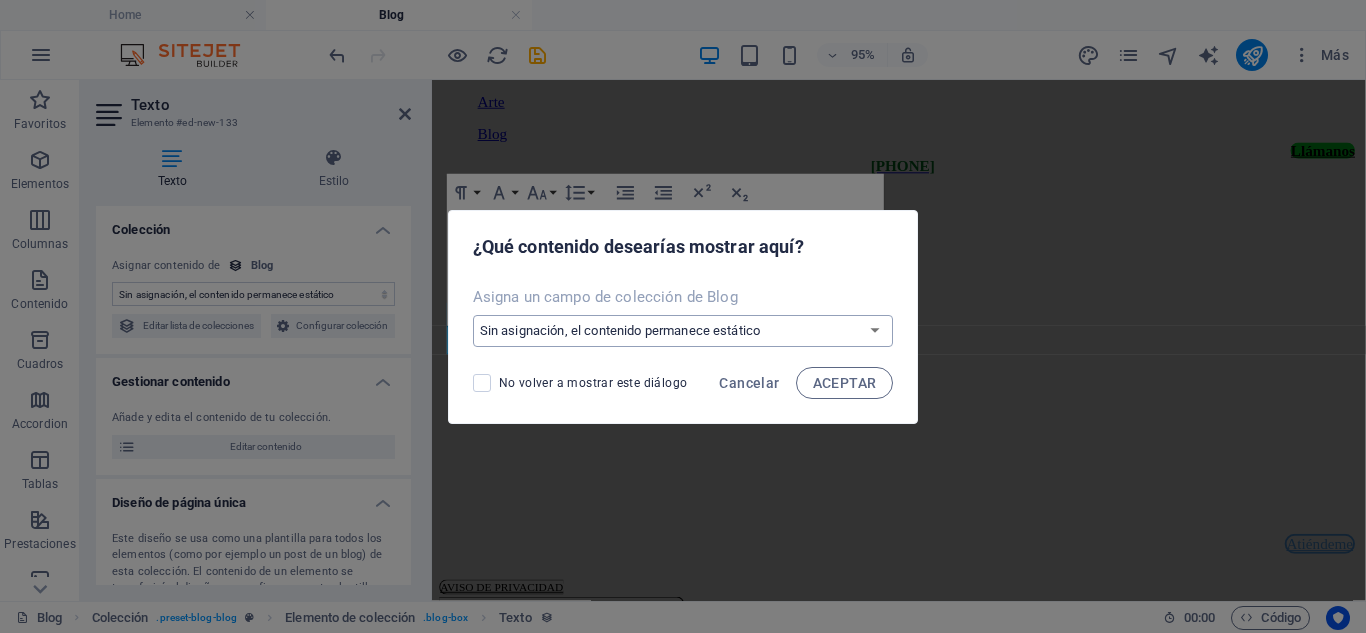 click on "Sin asignación, el contenido permanece estático Crear un campo nuevo Creado a las (Fecha) Actualizado a las (Fecha) Name (Texto sin formato) Autor (Texto sin formato) Slug (Texto sin formato) Description (Texto enriquecido) Content (CMS) Categoría (Opción) Image (Archivo) Publishing Date (Fecha) Status (Opción)" at bounding box center [683, 331] 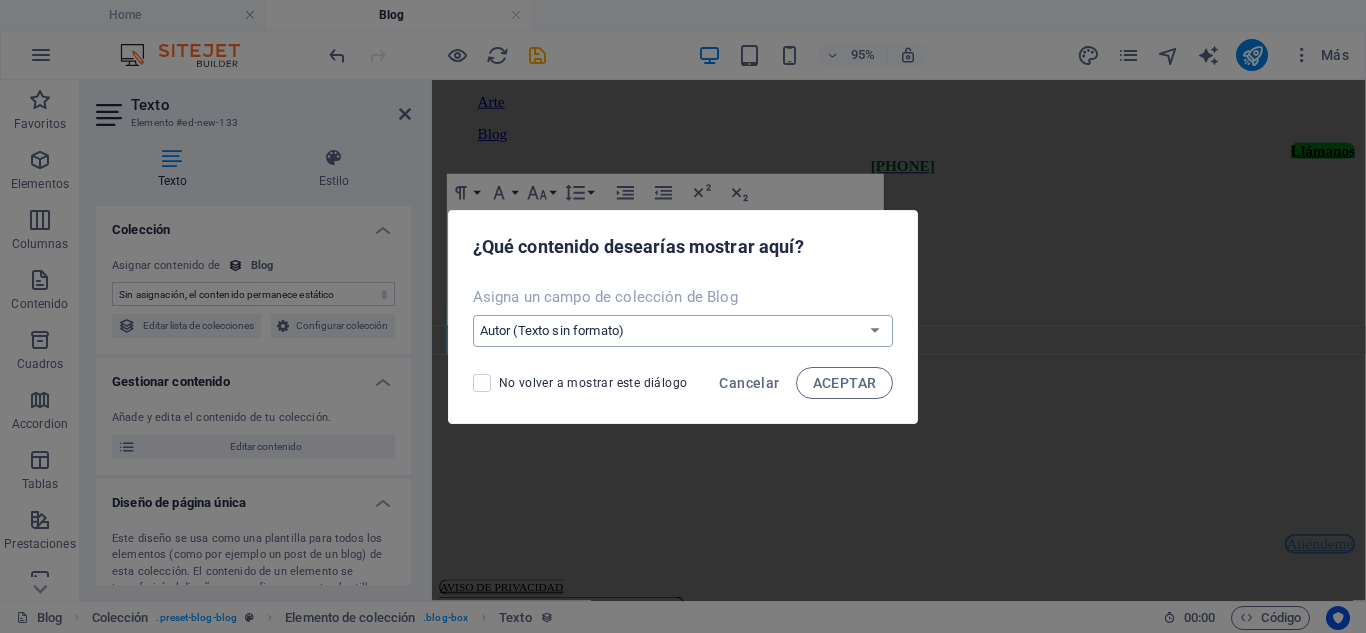 click on "Sin asignación, el contenido permanece estático Crear un campo nuevo Creado a las (Fecha) Actualizado a las (Fecha) Name (Texto sin formato) Autor (Texto sin formato) Slug (Texto sin formato) Description (Texto enriquecido) Content (CMS) Categoría (Opción) Image (Archivo) Publishing Date (Fecha) Status (Opción)" at bounding box center [683, 331] 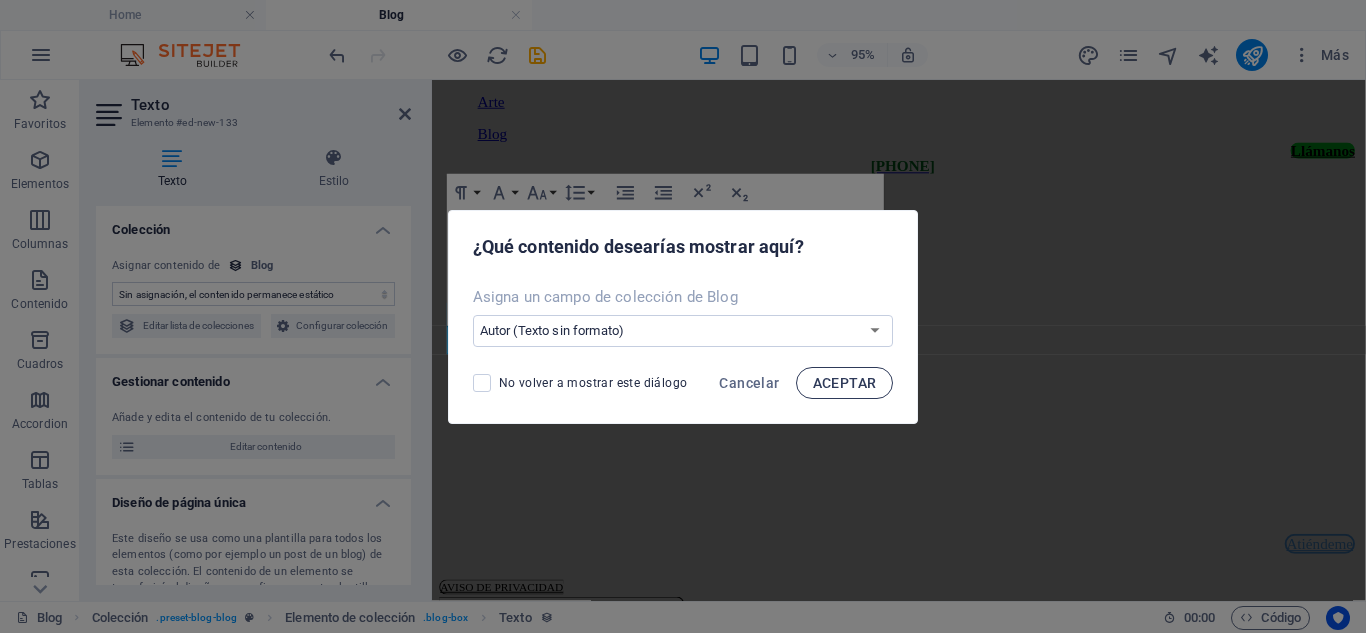 click on "ACEPTAR" at bounding box center [845, 383] 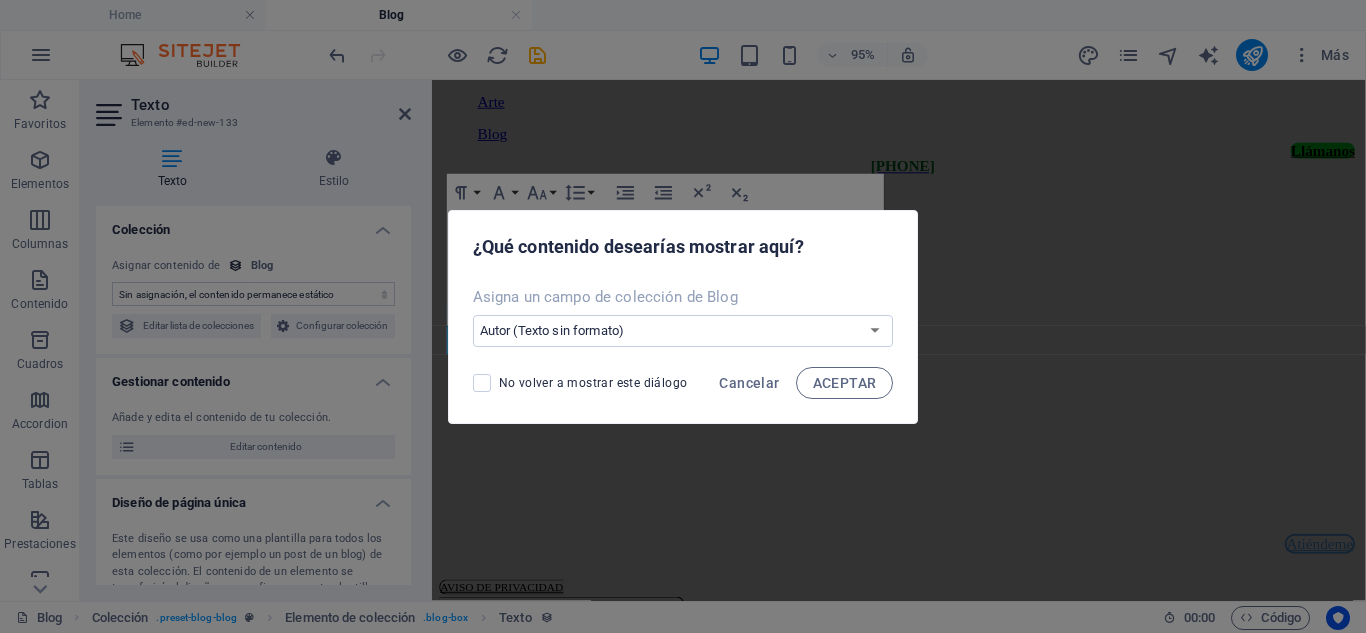 select on "author" 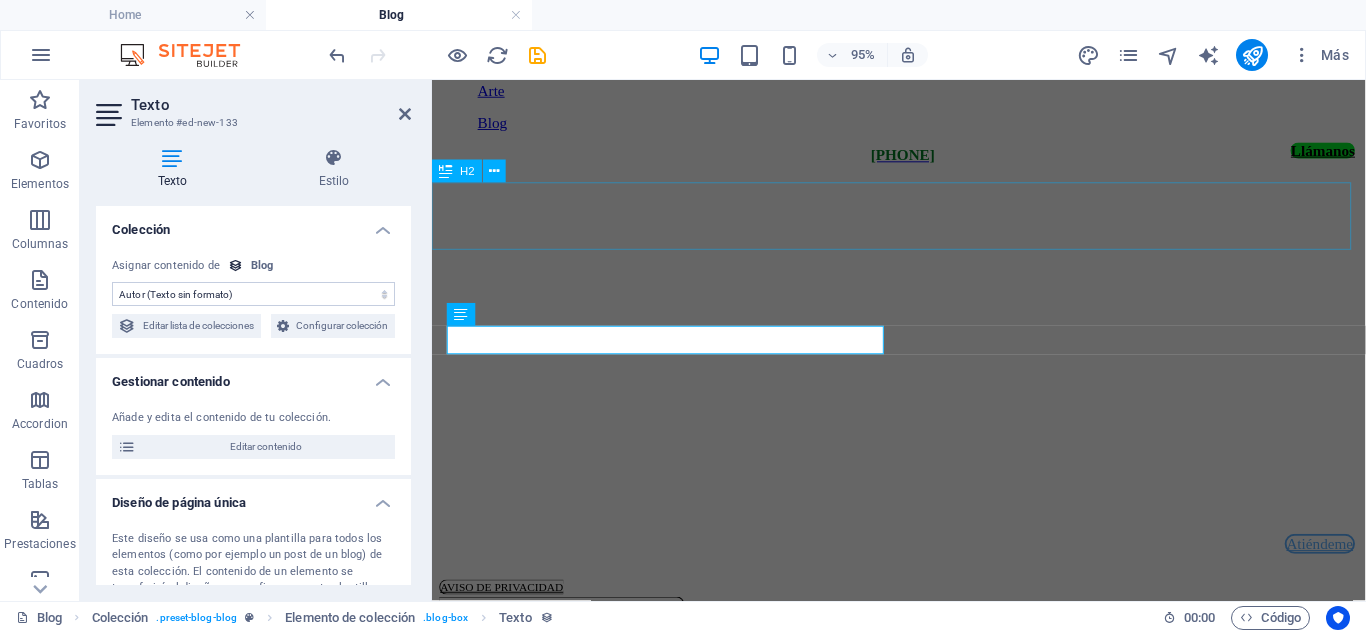 scroll, scrollTop: 776, scrollLeft: 0, axis: vertical 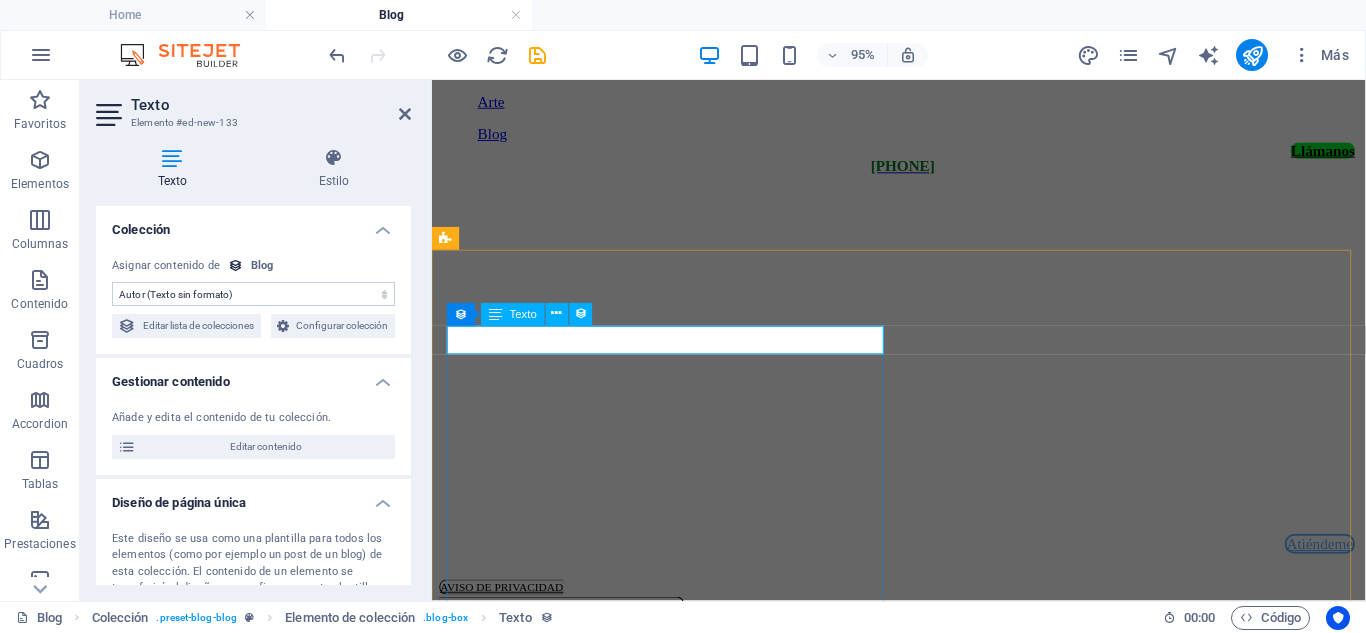click on "[FIRST] [LAST] [LAST]" at bounding box center (923, 964) 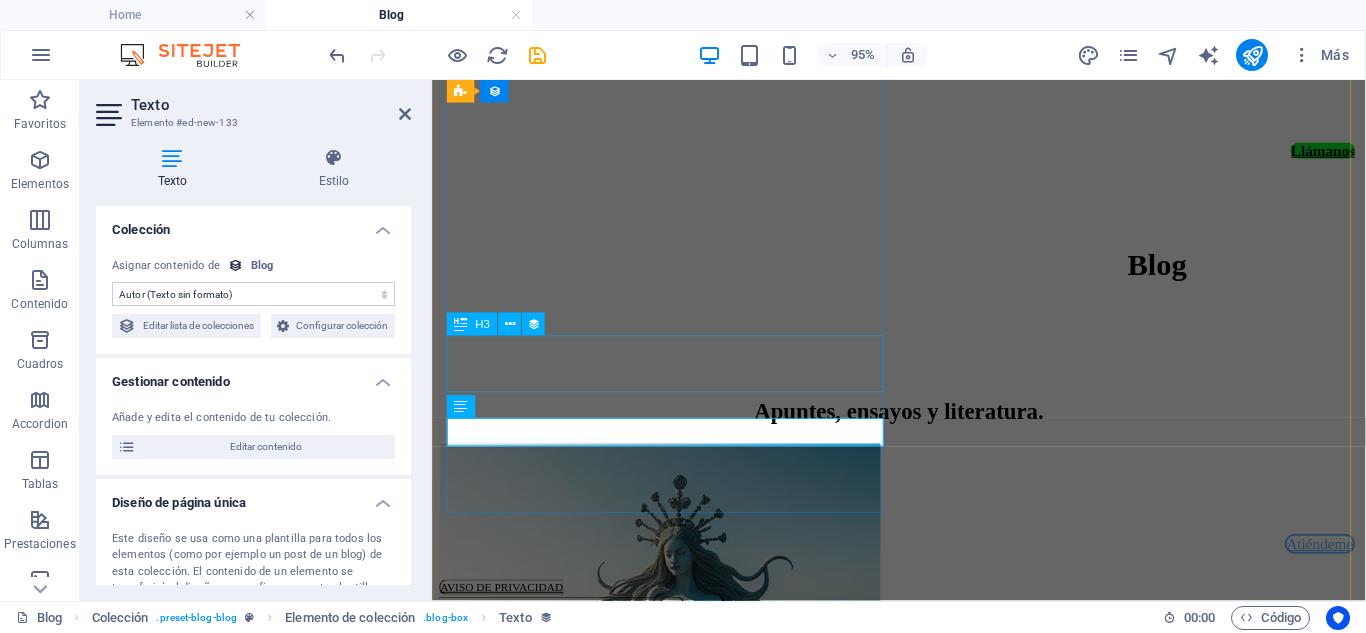 scroll, scrollTop: 1276, scrollLeft: 0, axis: vertical 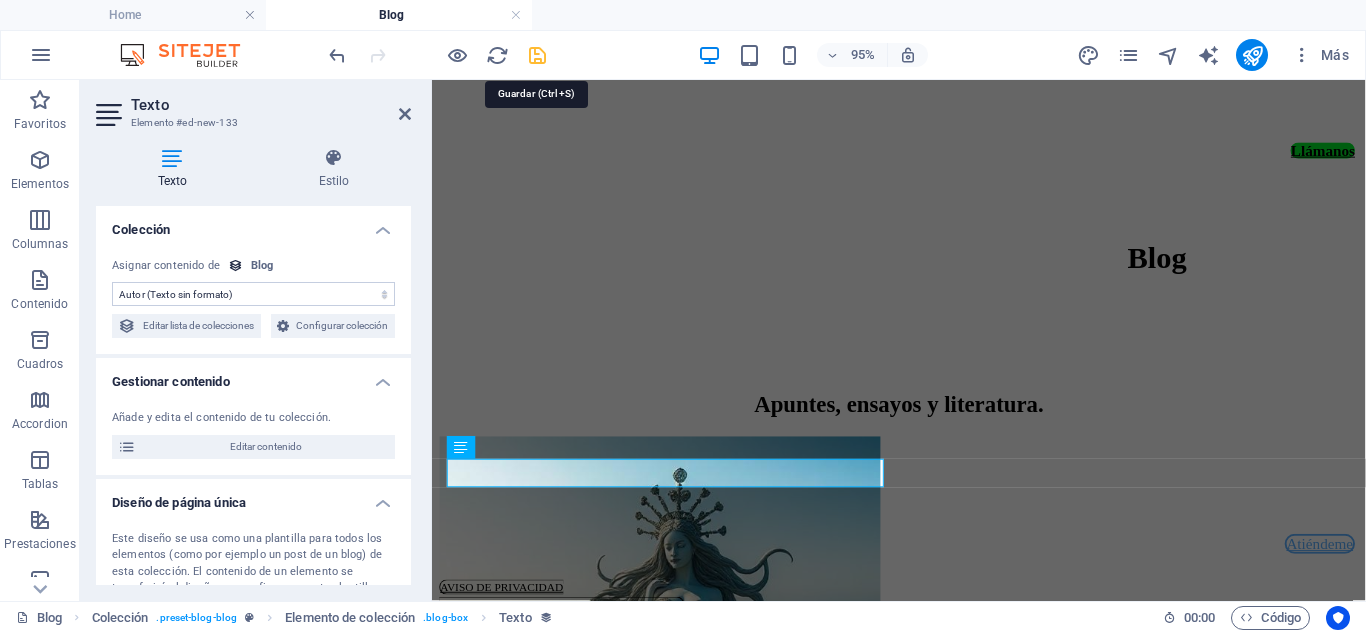 click at bounding box center (537, 55) 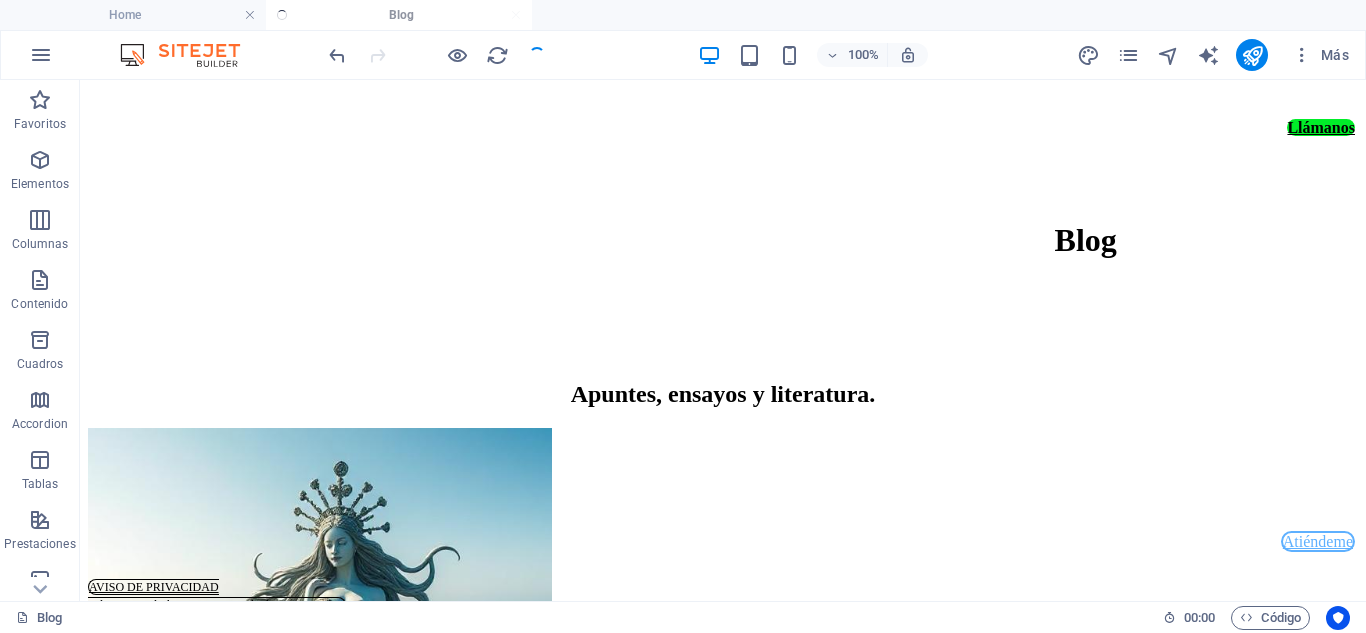 scroll, scrollTop: 1237, scrollLeft: 0, axis: vertical 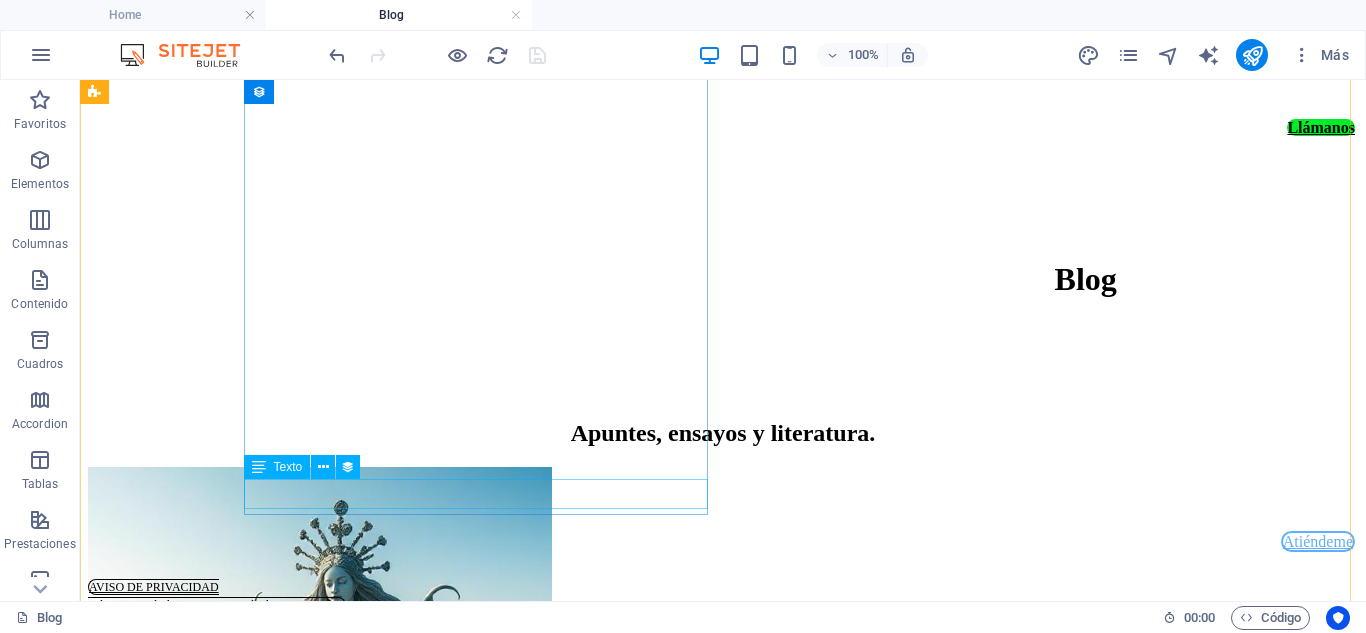 click on "[FIRST] [LAST] [LAST]" at bounding box center [723, 1169] 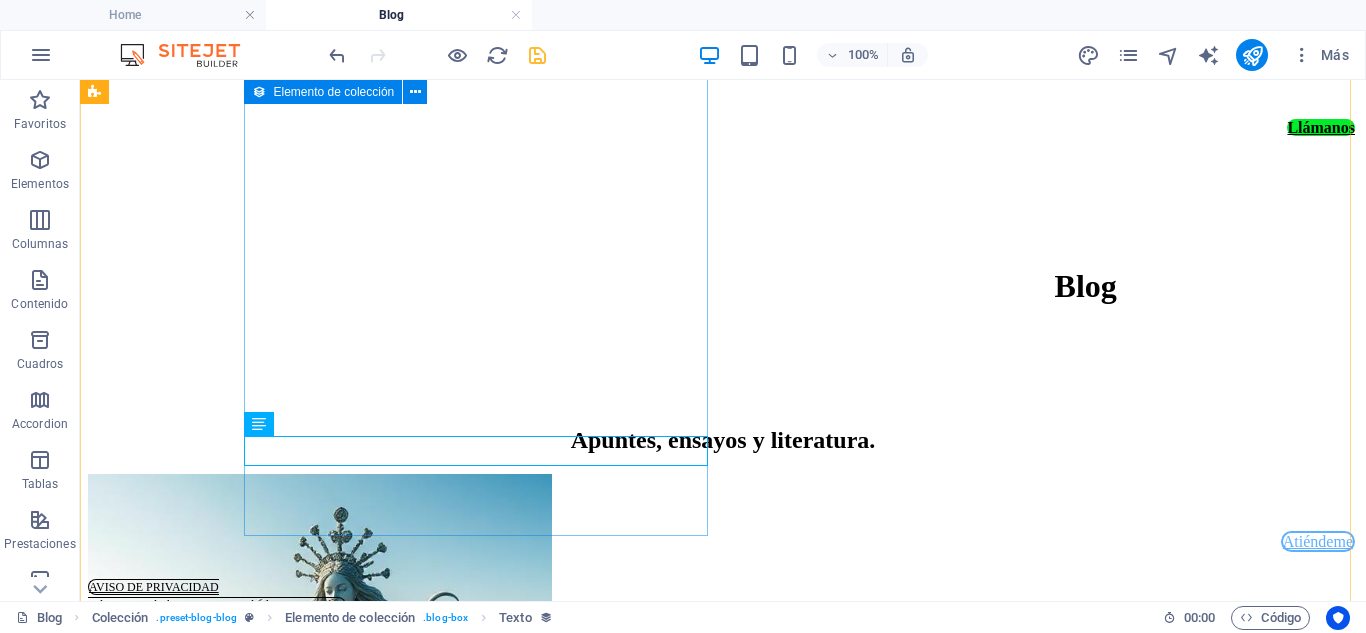 scroll, scrollTop: 1237, scrollLeft: 0, axis: vertical 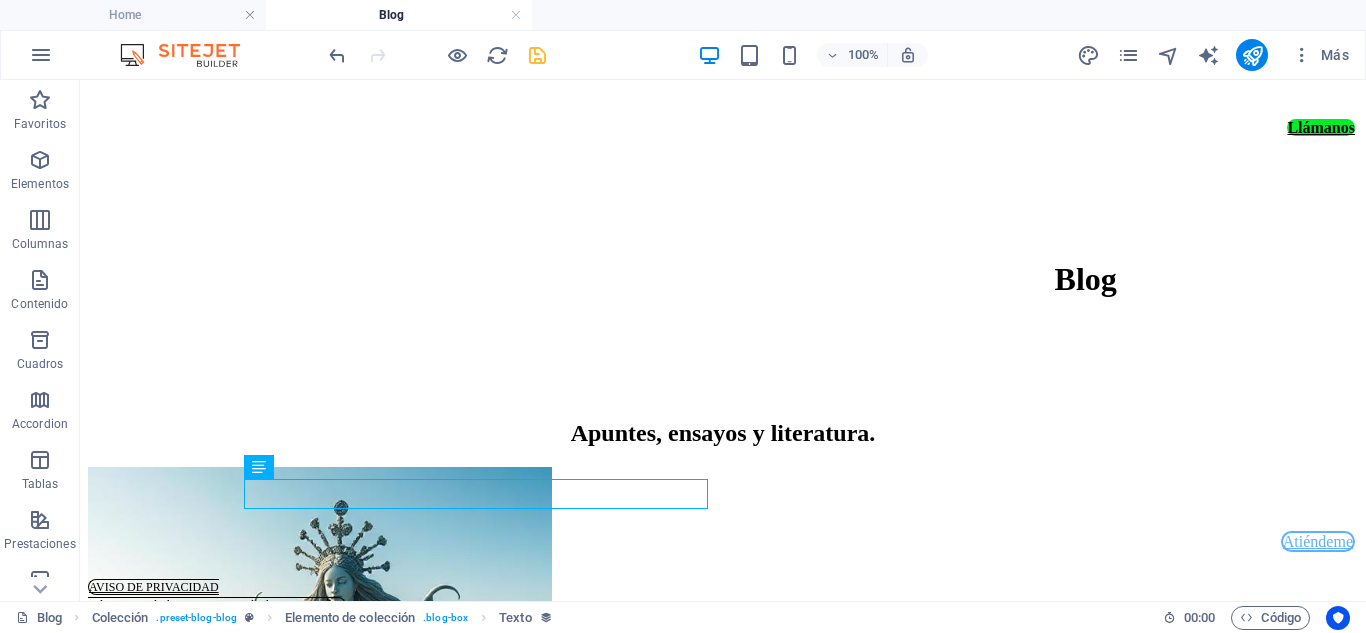 drag, startPoint x: 402, startPoint y: 492, endPoint x: 435, endPoint y: 456, distance: 48.83646 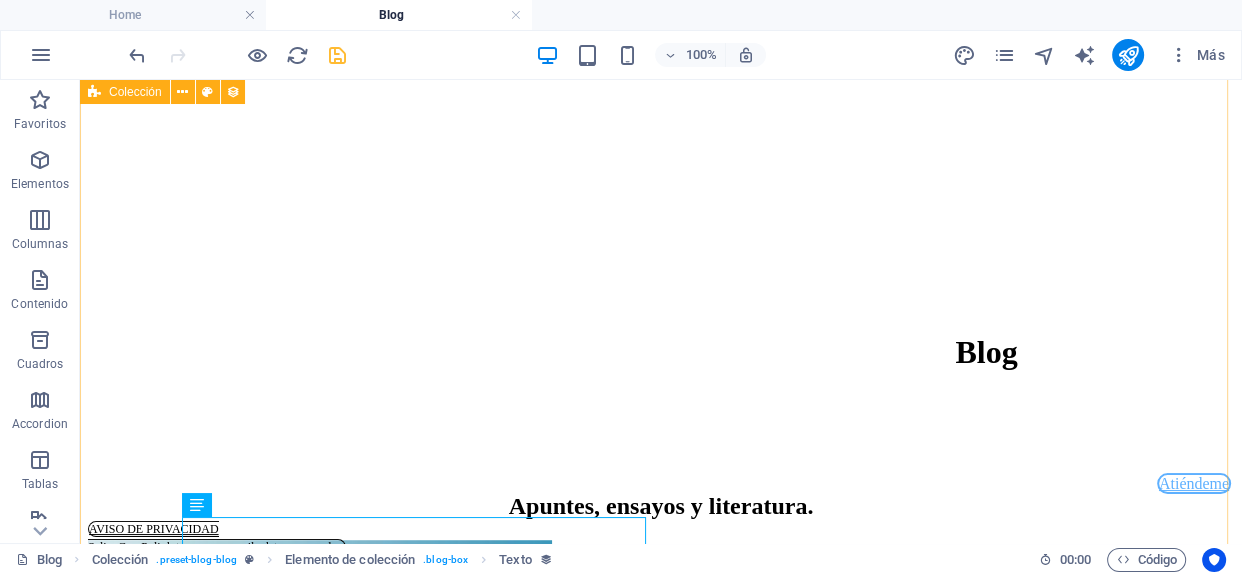 scroll, scrollTop: 1198, scrollLeft: 0, axis: vertical 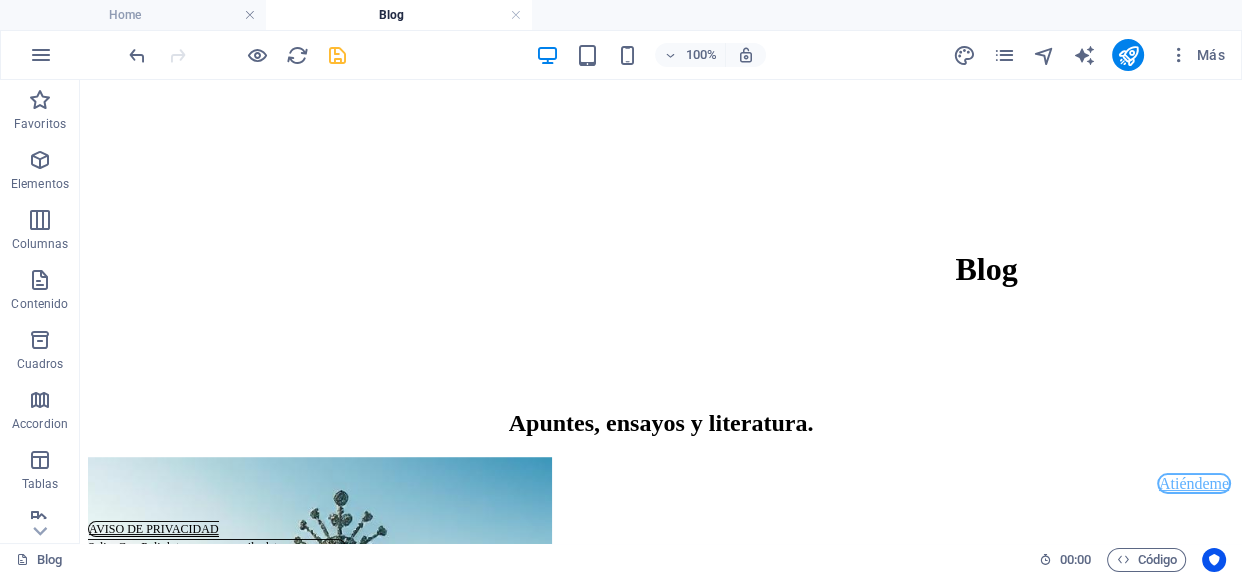 drag, startPoint x: 340, startPoint y: 413, endPoint x: 440, endPoint y: 440, distance: 103.58089 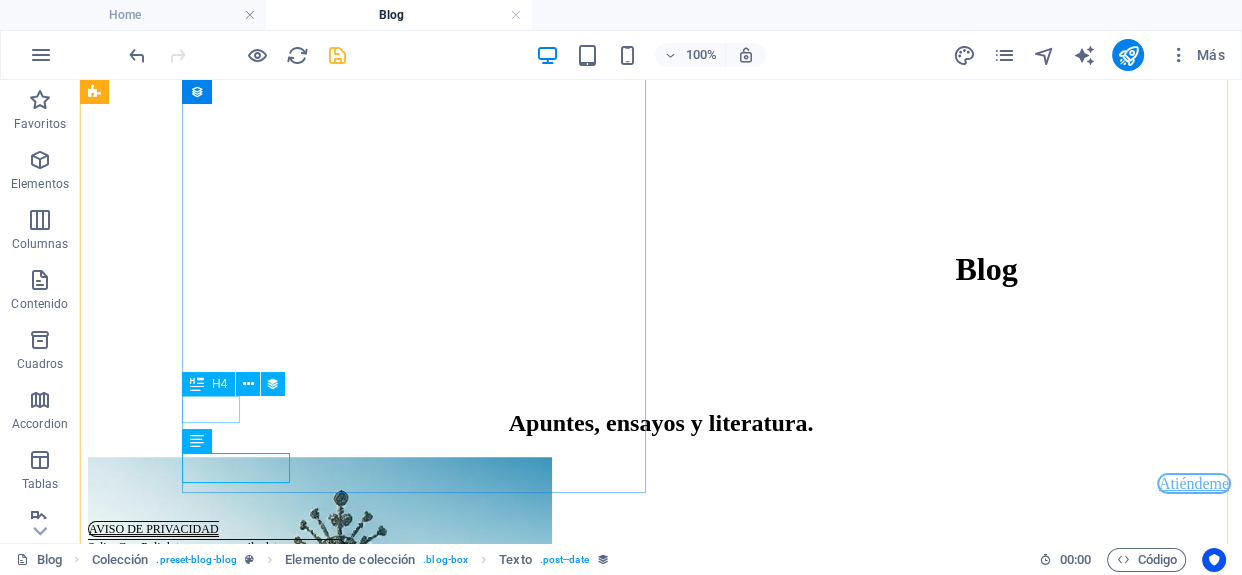 click on "AMOR" at bounding box center (661, 1078) 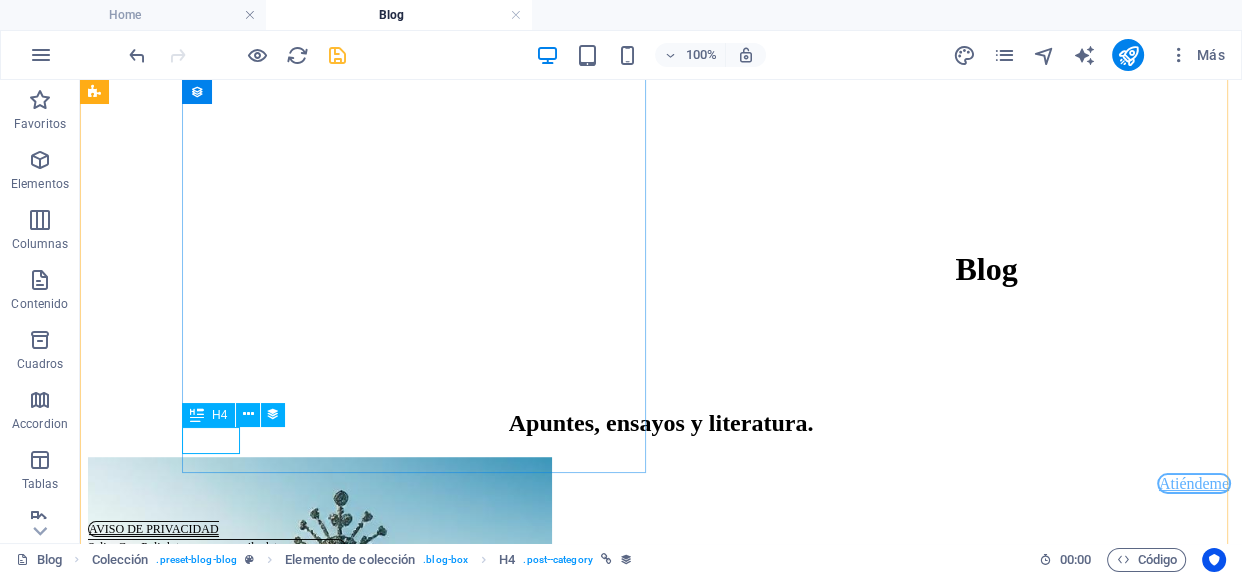 scroll, scrollTop: 1198, scrollLeft: 0, axis: vertical 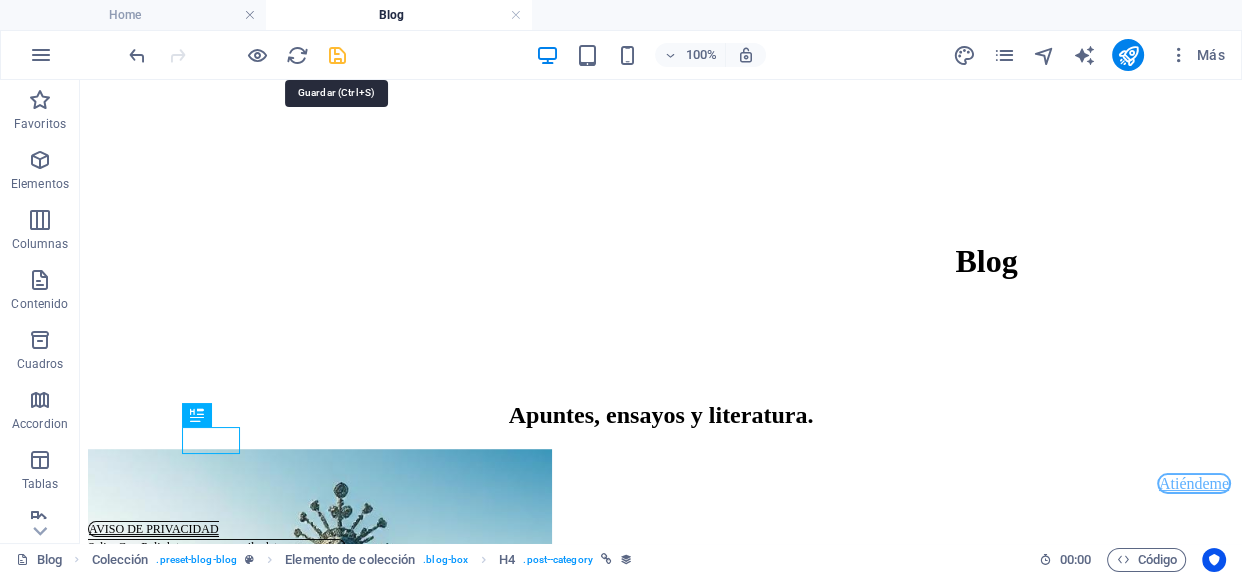 click at bounding box center (337, 55) 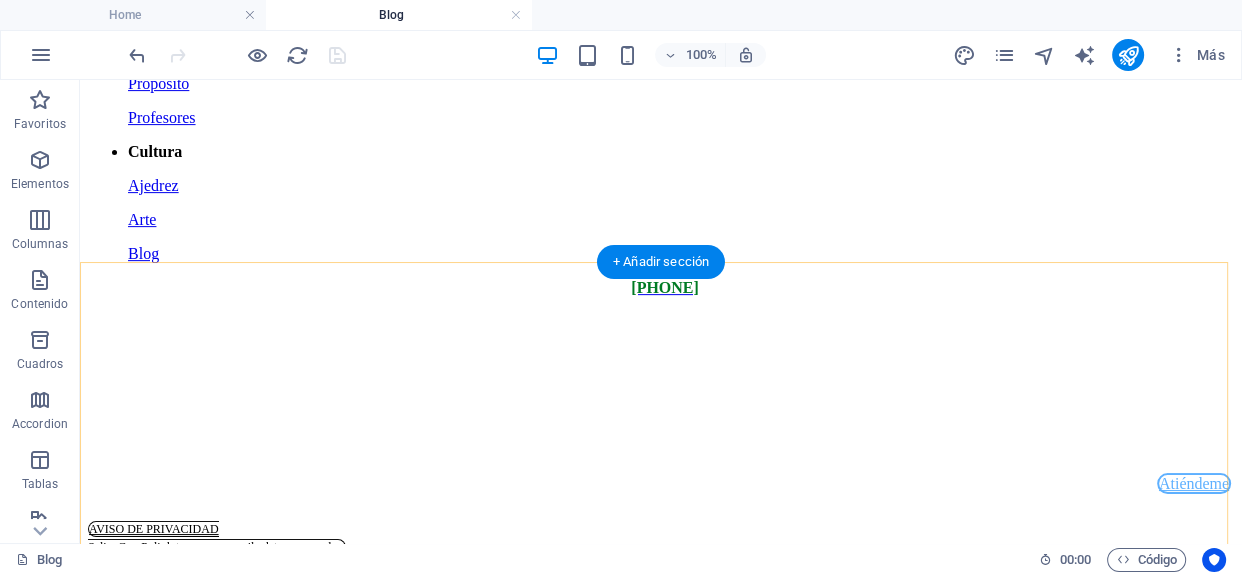 scroll, scrollTop: 652, scrollLeft: 0, axis: vertical 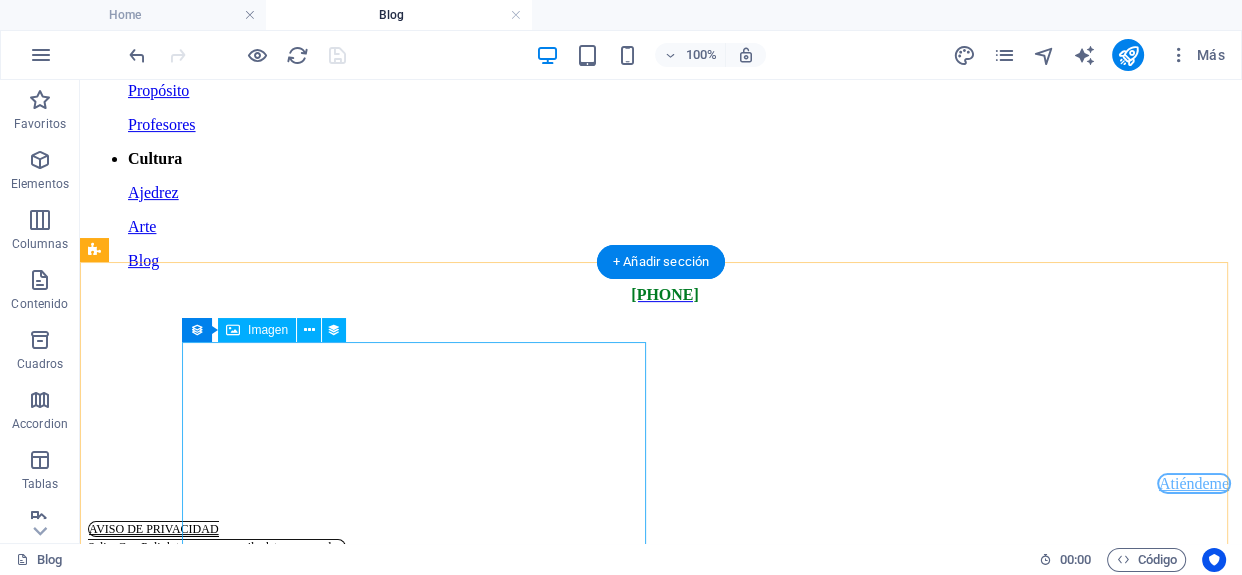 click at bounding box center (661, 1247) 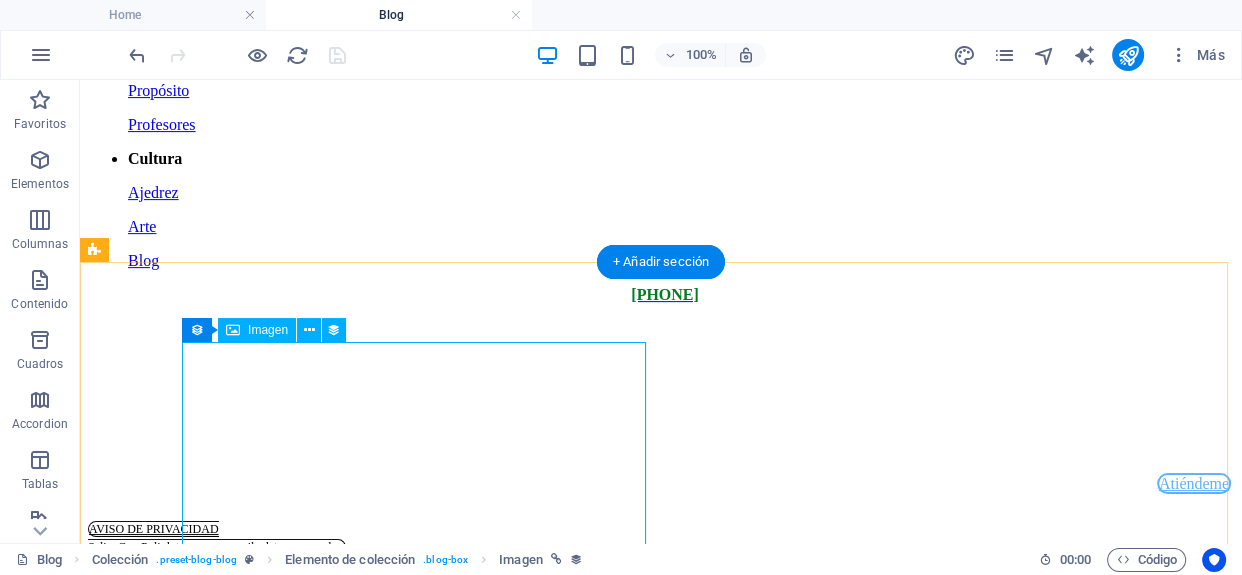 click at bounding box center [661, 1247] 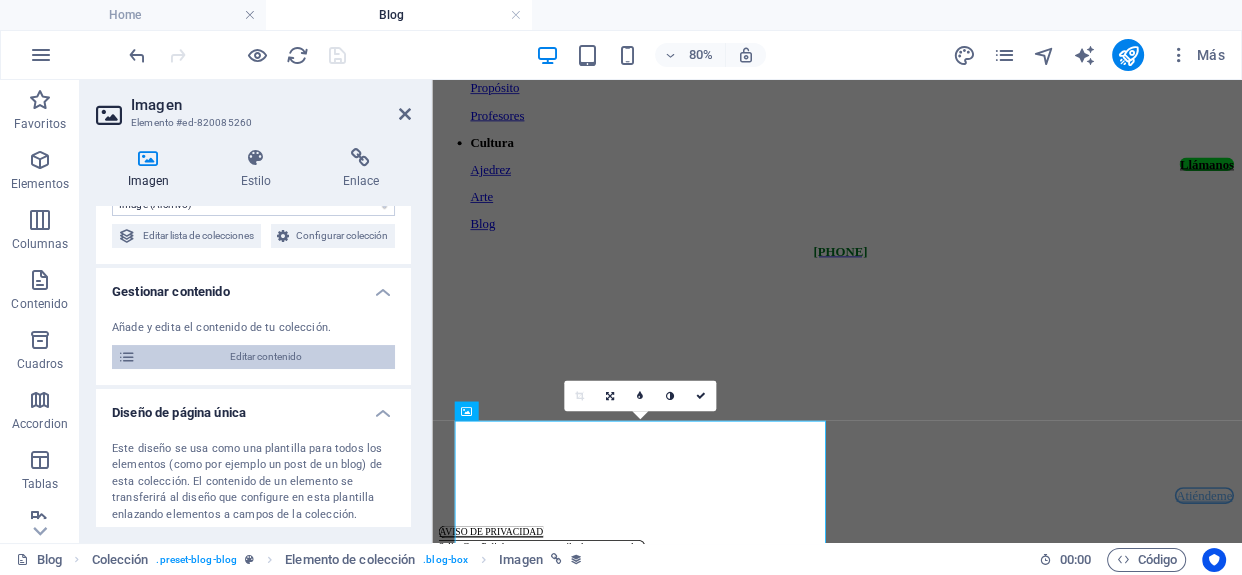 scroll, scrollTop: 0, scrollLeft: 0, axis: both 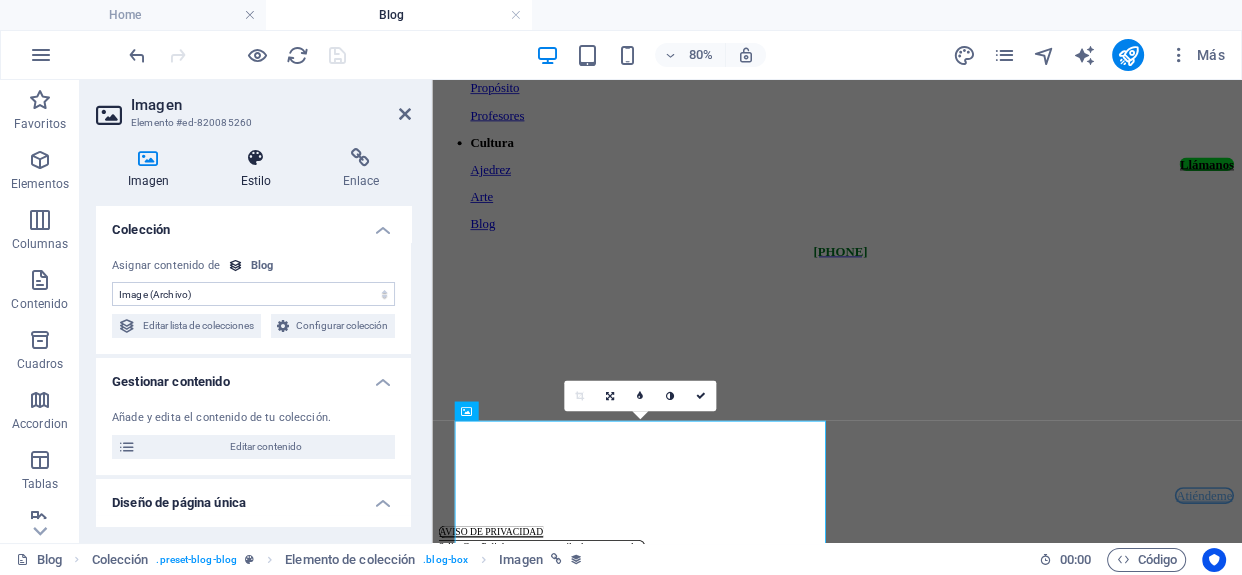 click at bounding box center [256, 158] 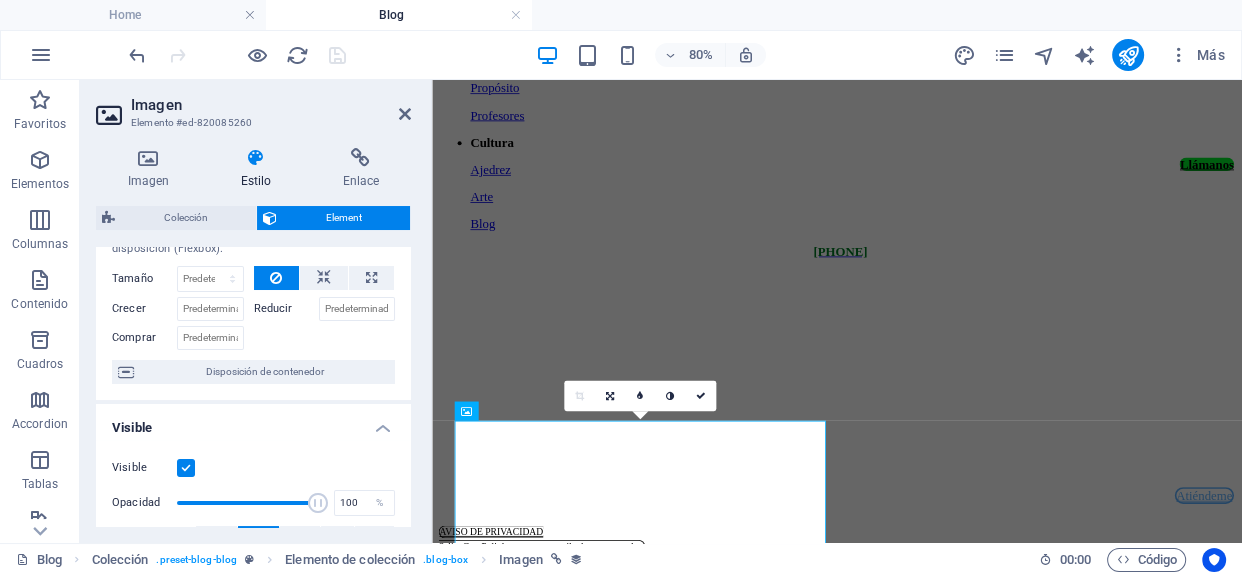 scroll, scrollTop: 35, scrollLeft: 0, axis: vertical 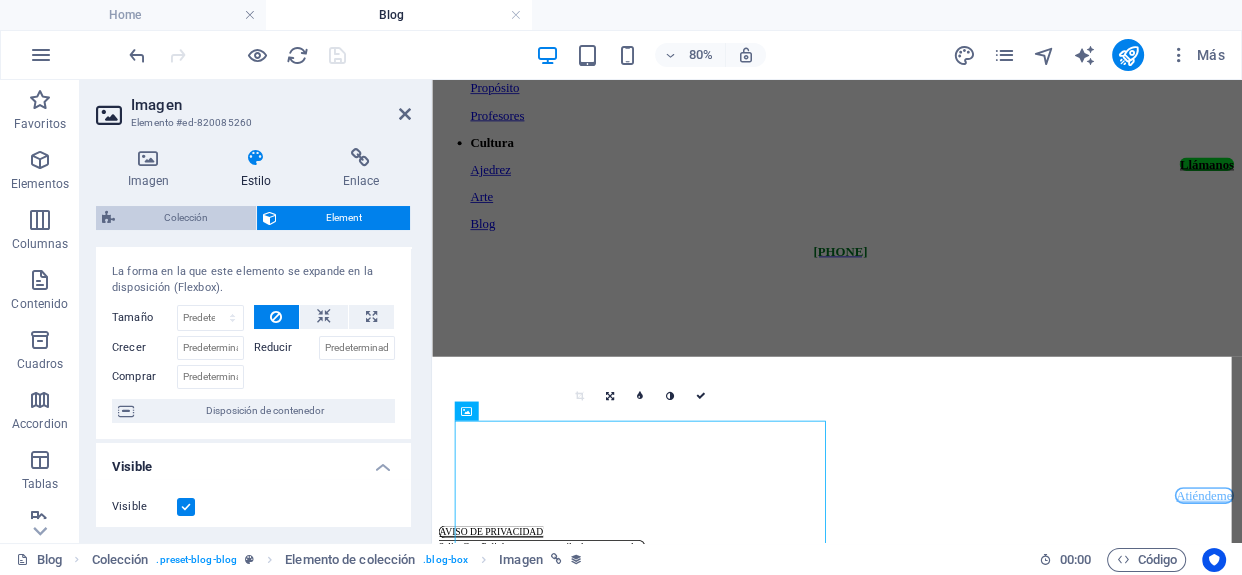 click on "Colección" at bounding box center [185, 218] 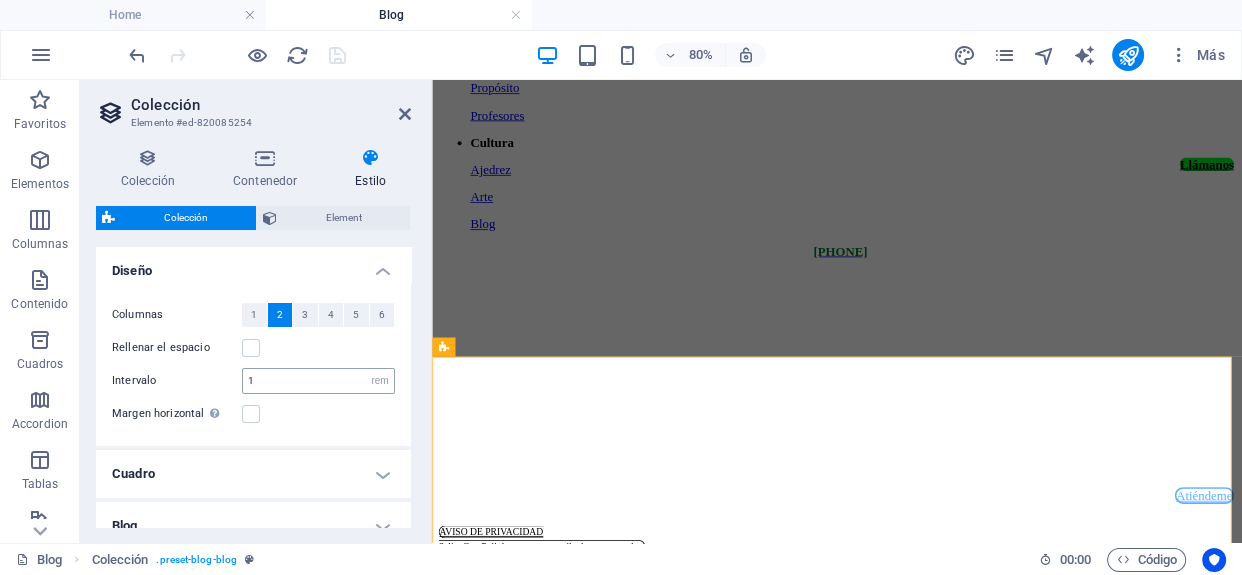 scroll, scrollTop: 90, scrollLeft: 0, axis: vertical 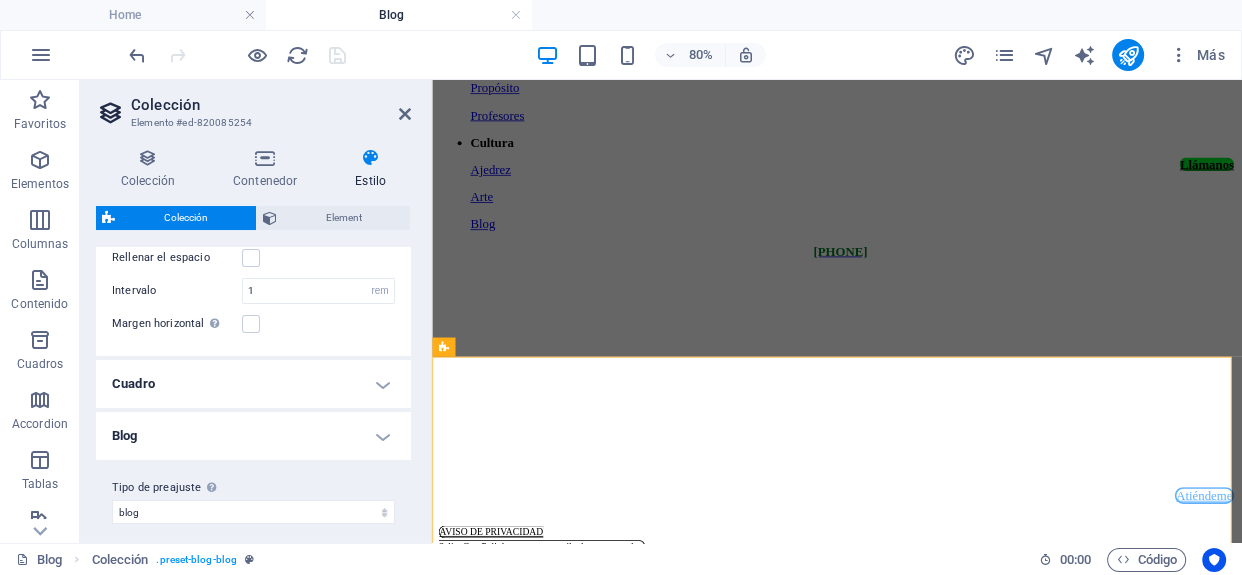 click on "Cuadro" at bounding box center (253, 384) 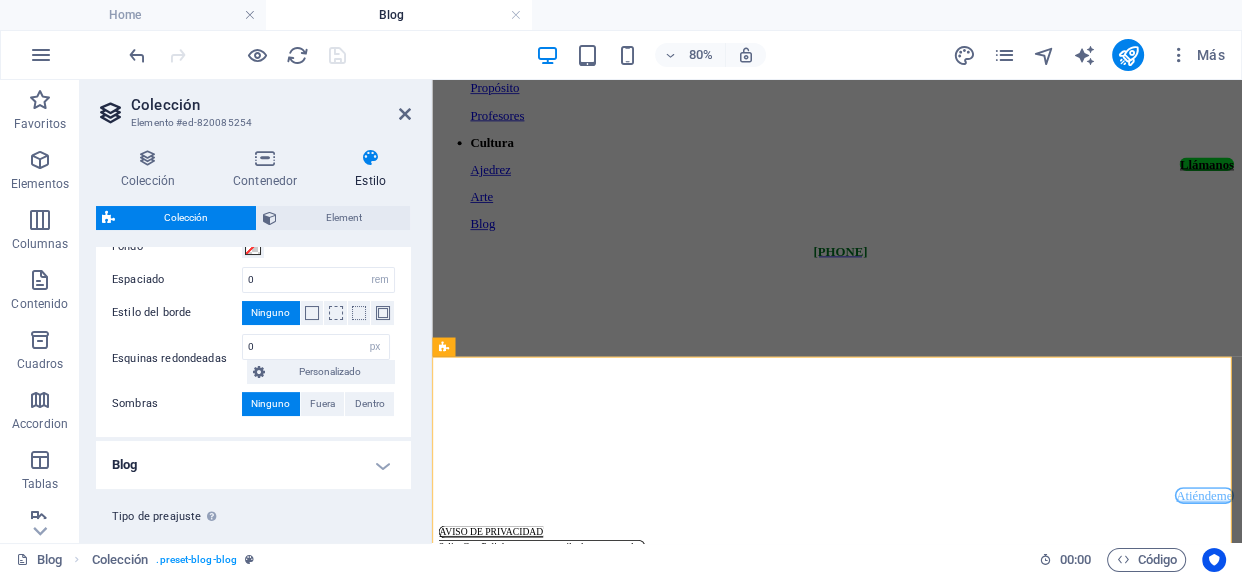 scroll, scrollTop: 310, scrollLeft: 0, axis: vertical 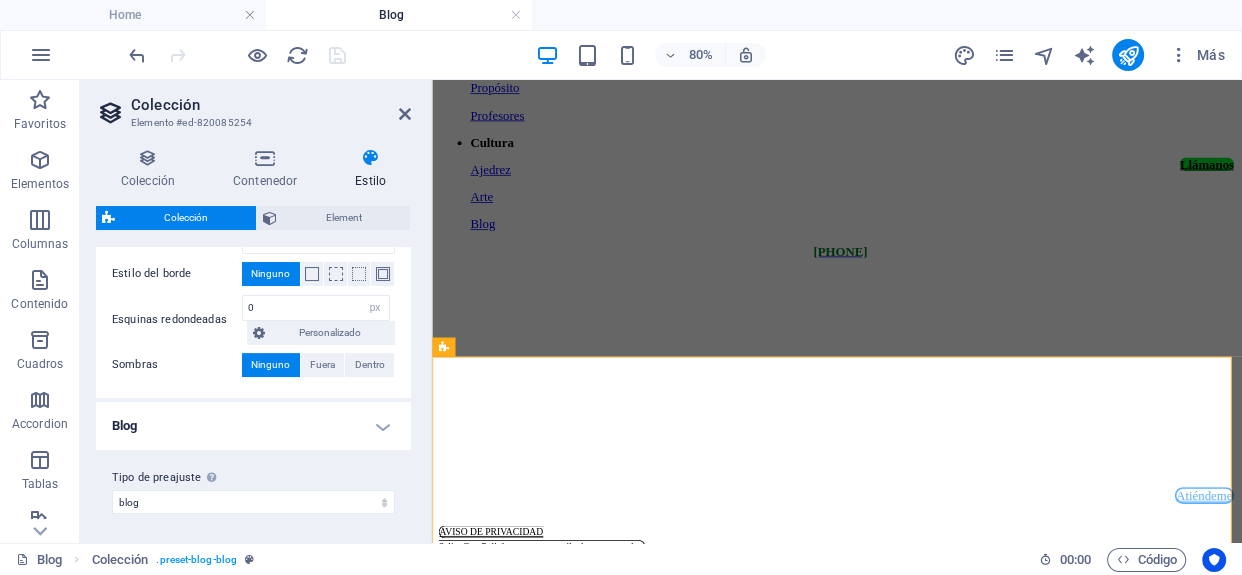 click on "Blog" at bounding box center [253, 426] 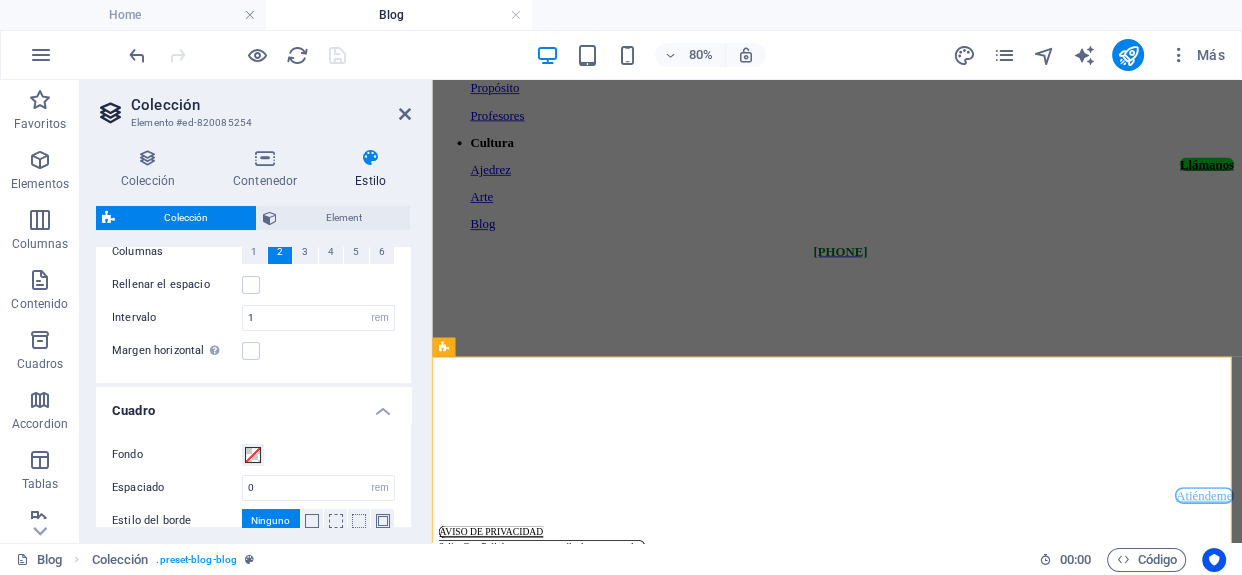 scroll, scrollTop: 0, scrollLeft: 0, axis: both 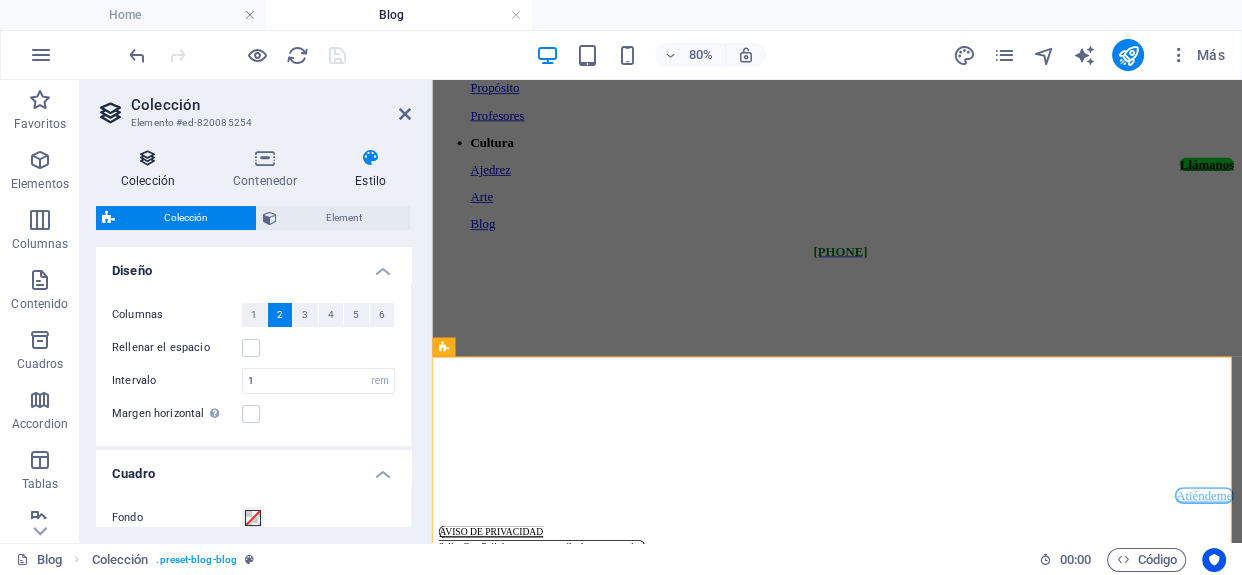 click at bounding box center (148, 158) 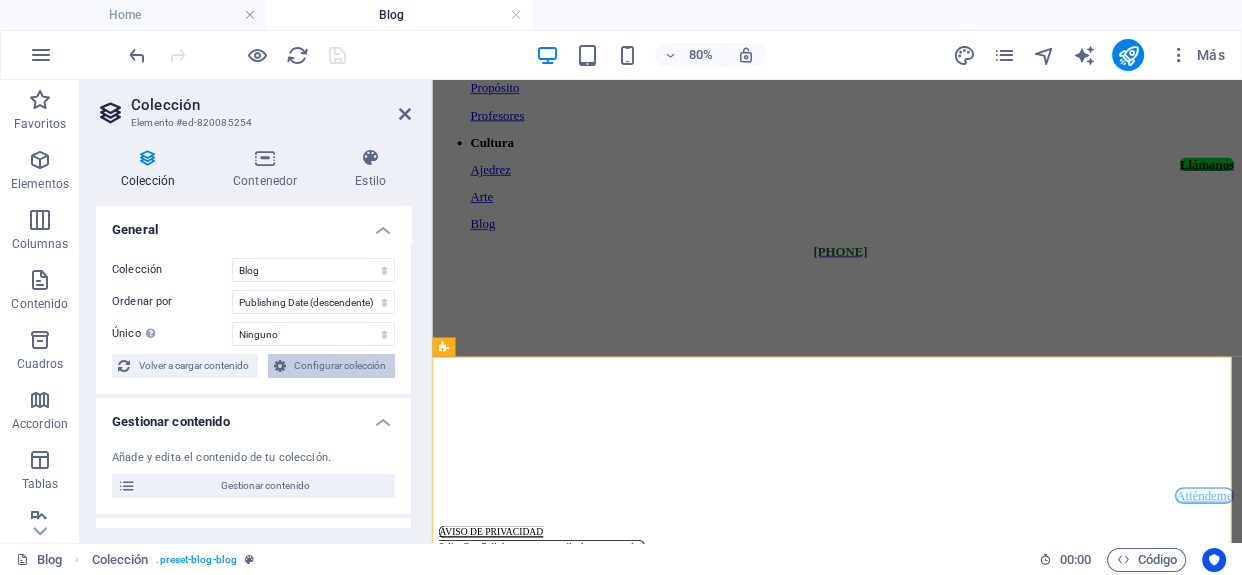 click on "Configurar colección" at bounding box center (341, 366) 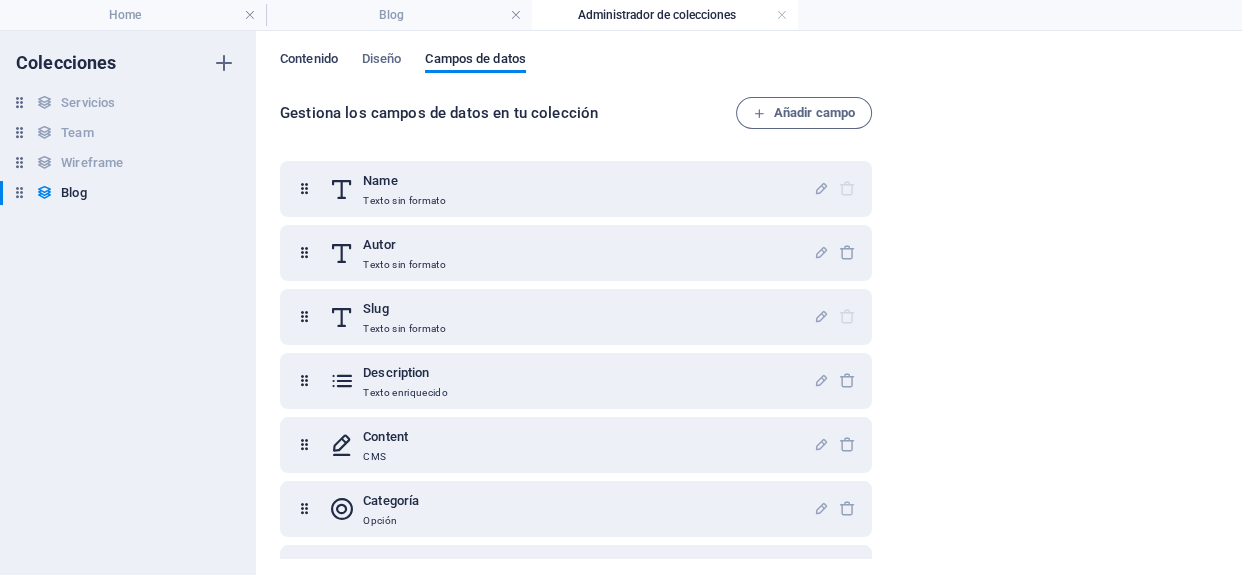 click on "Contenido" at bounding box center [309, 61] 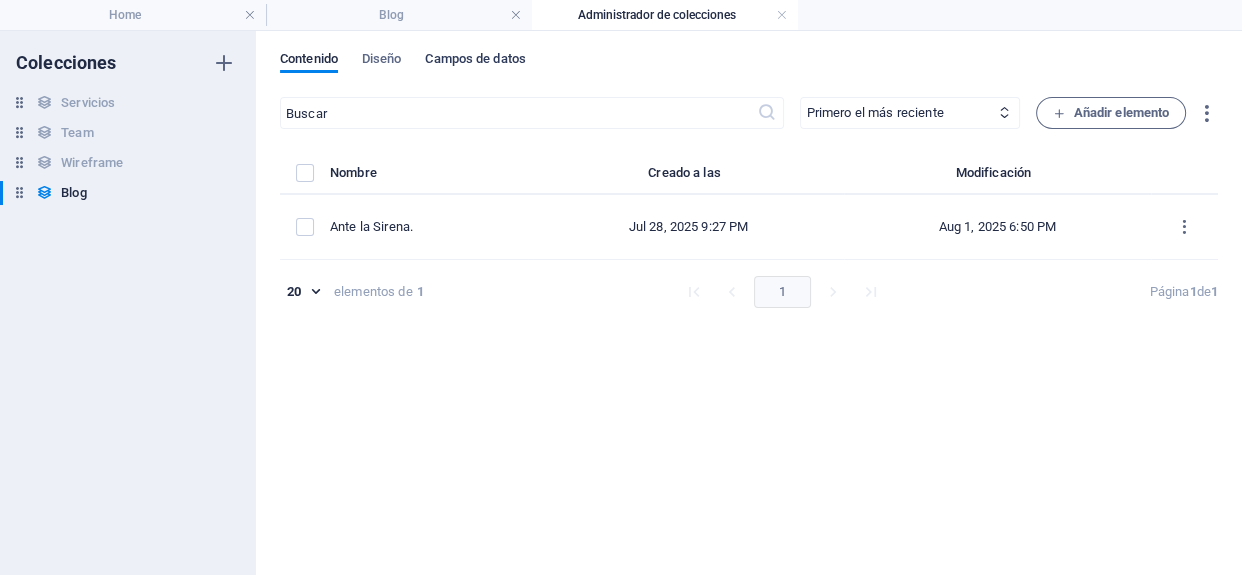 click on "Campos de datos" at bounding box center [475, 61] 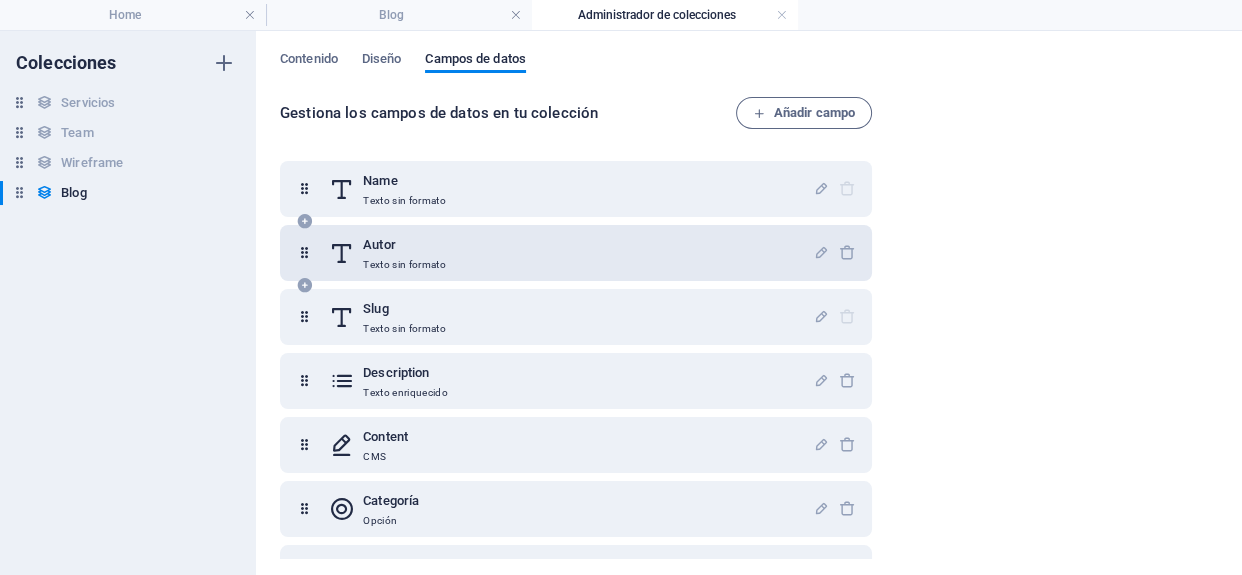 click on "Autor" at bounding box center [404, 245] 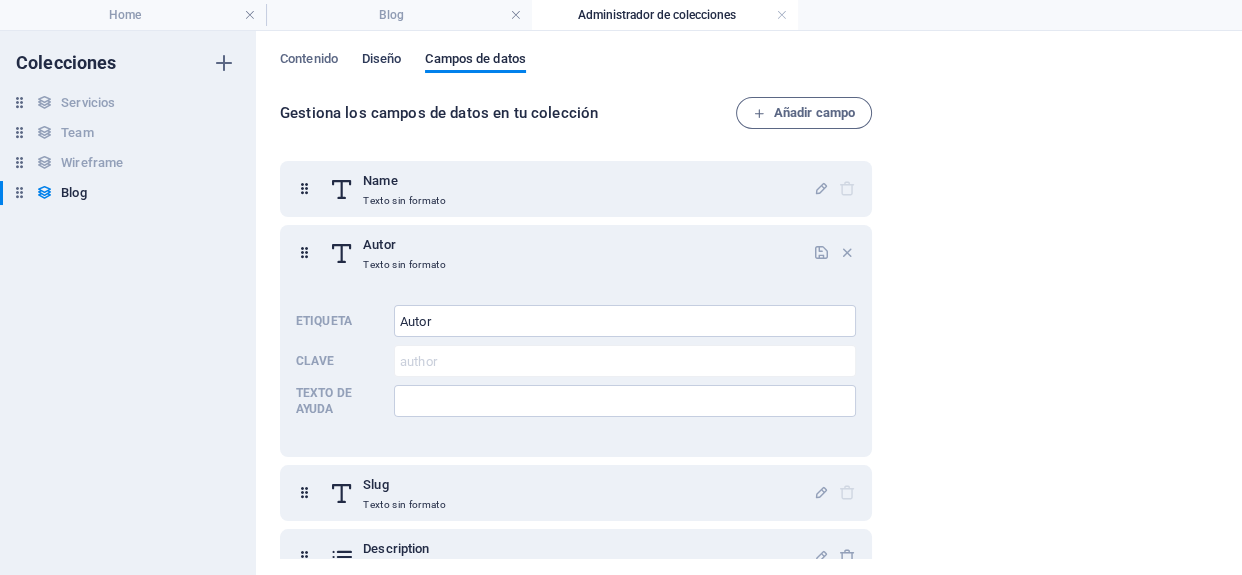 click on "Diseño" at bounding box center [382, 61] 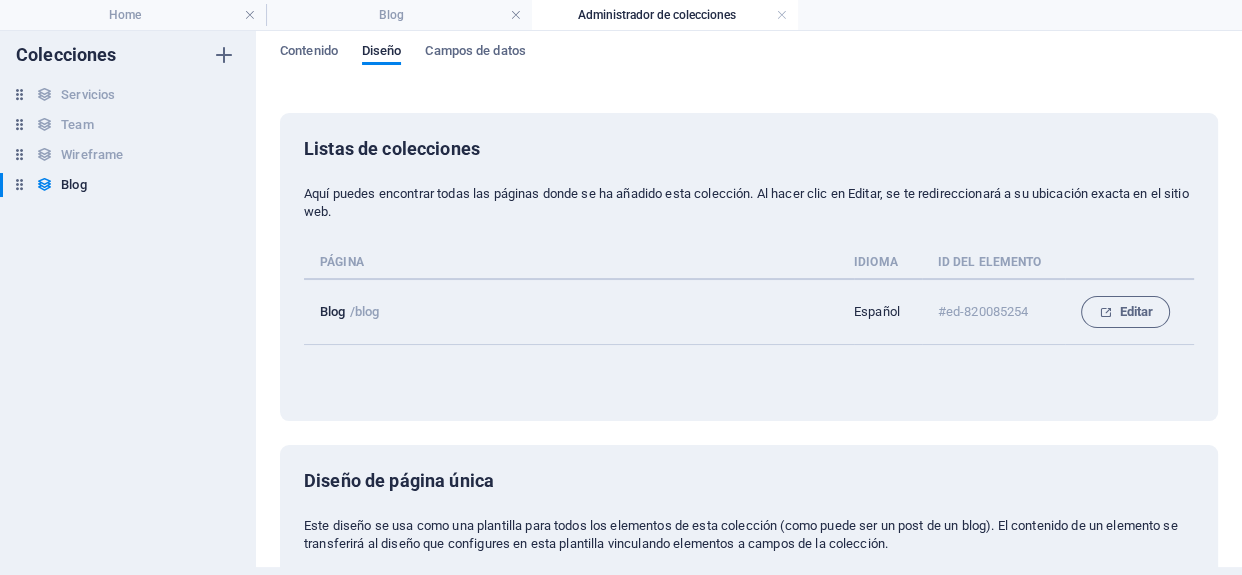 scroll, scrollTop: 0, scrollLeft: 0, axis: both 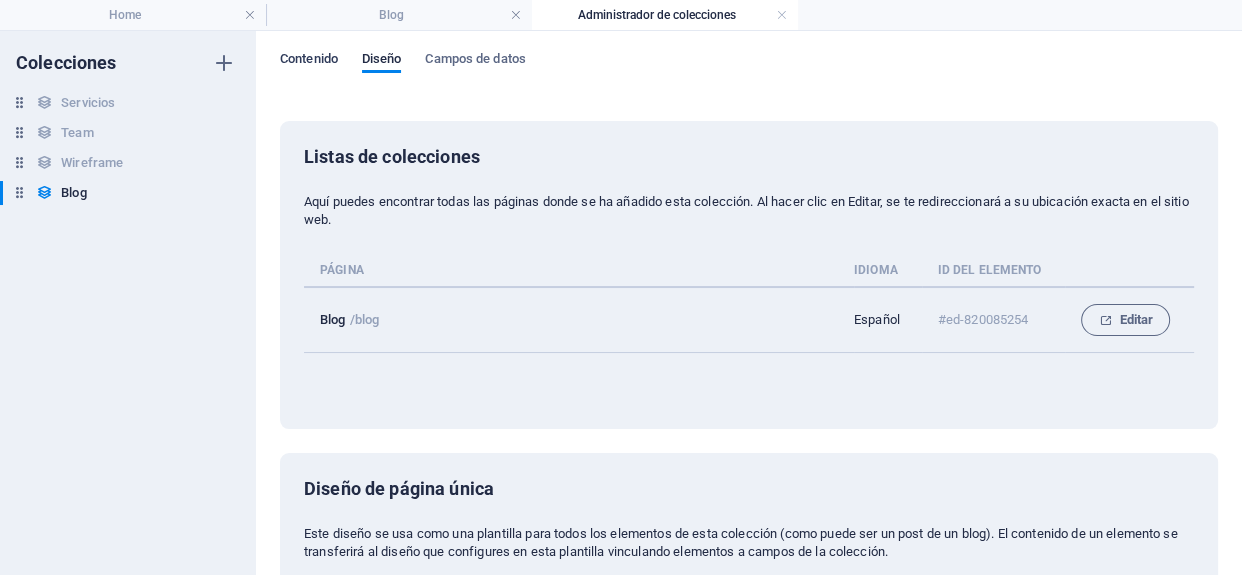 click on "Contenido" at bounding box center [309, 61] 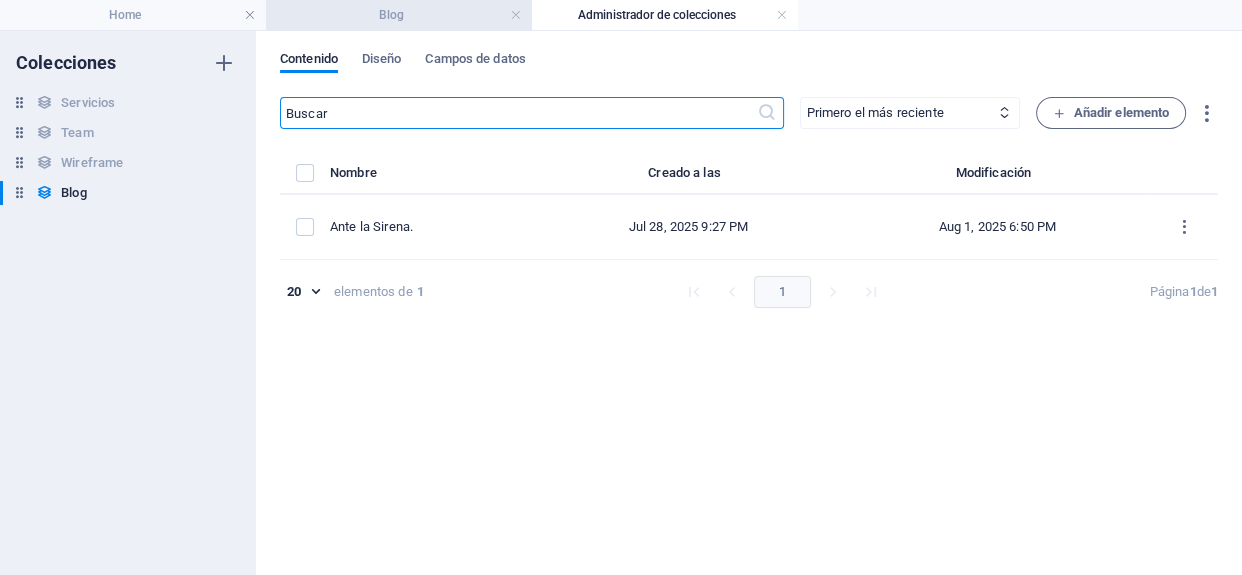 click on "Blog" at bounding box center [399, 15] 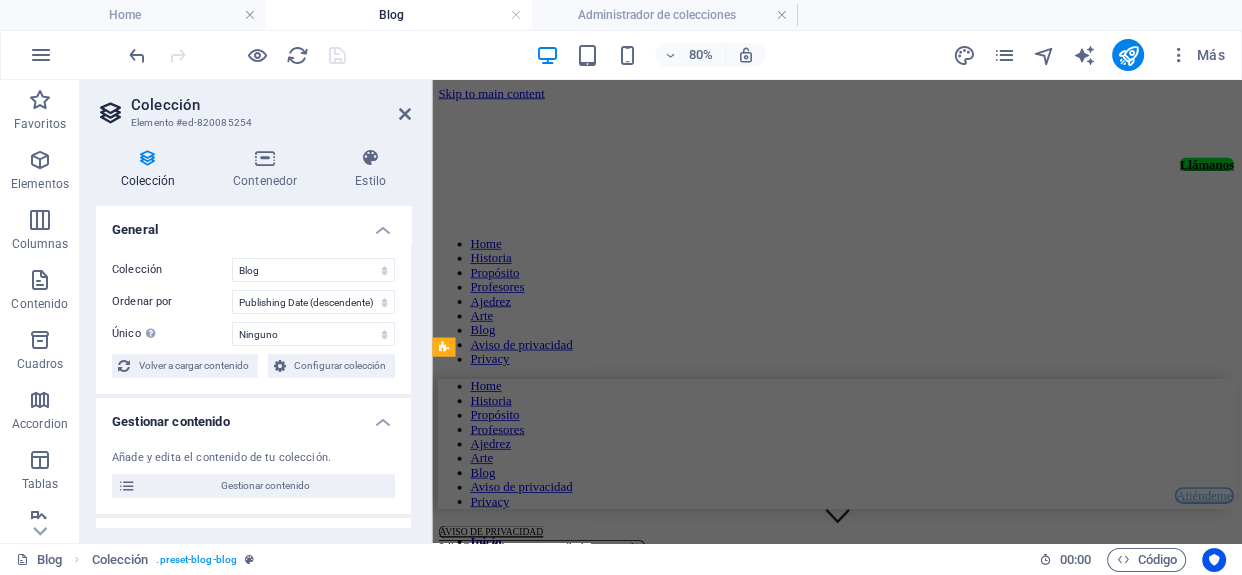 scroll, scrollTop: 652, scrollLeft: 0, axis: vertical 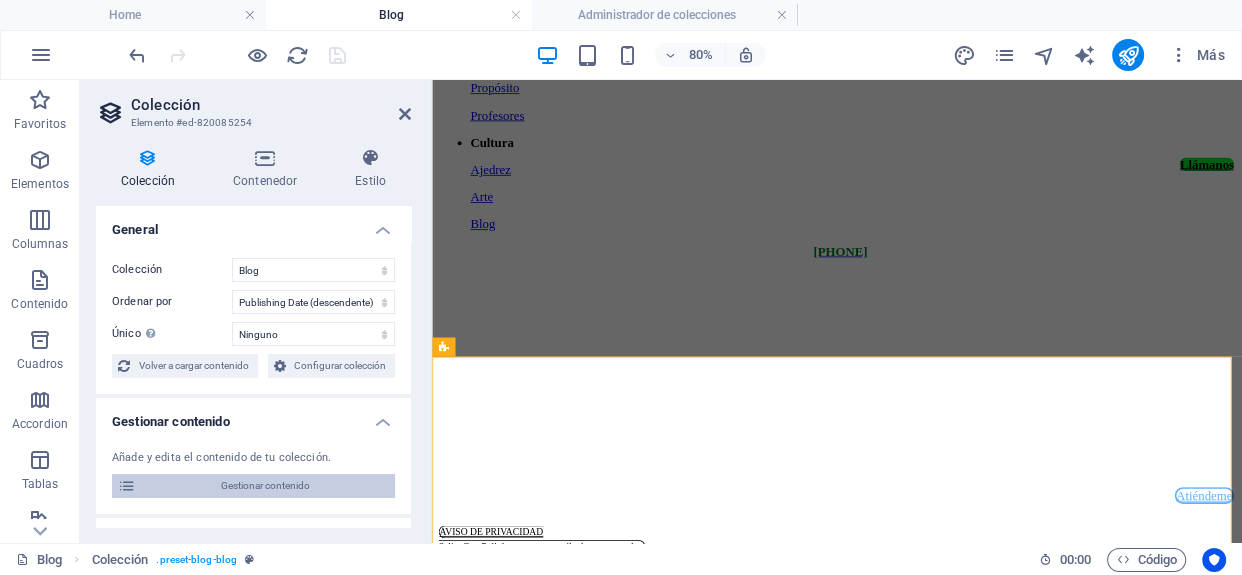 click on "Gestionar contenido" at bounding box center [265, 486] 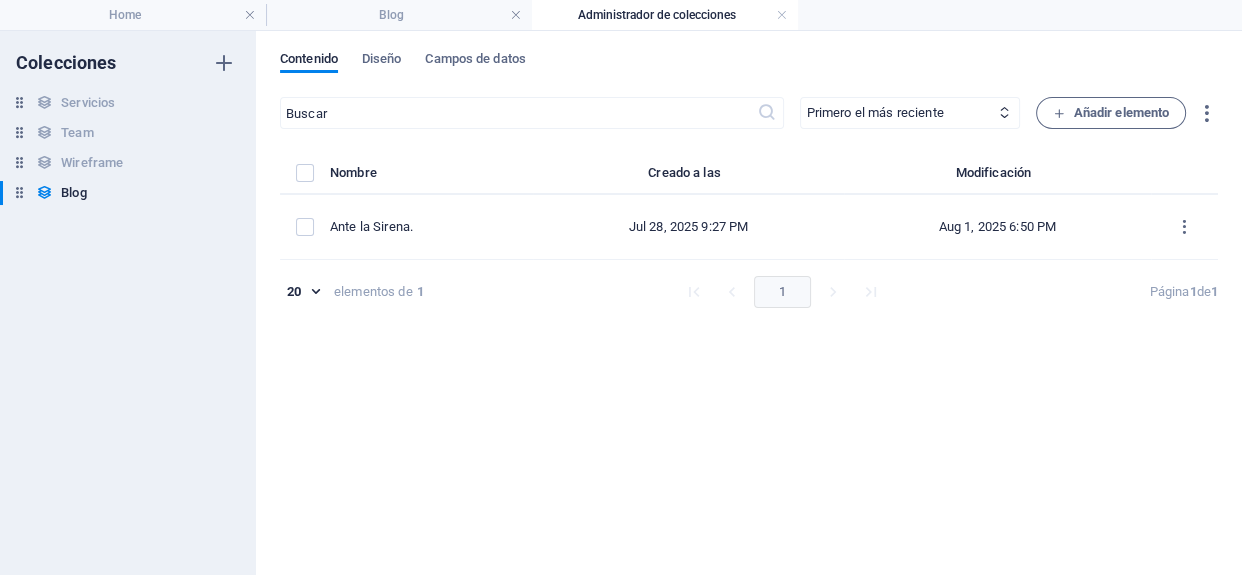 scroll, scrollTop: 0, scrollLeft: 0, axis: both 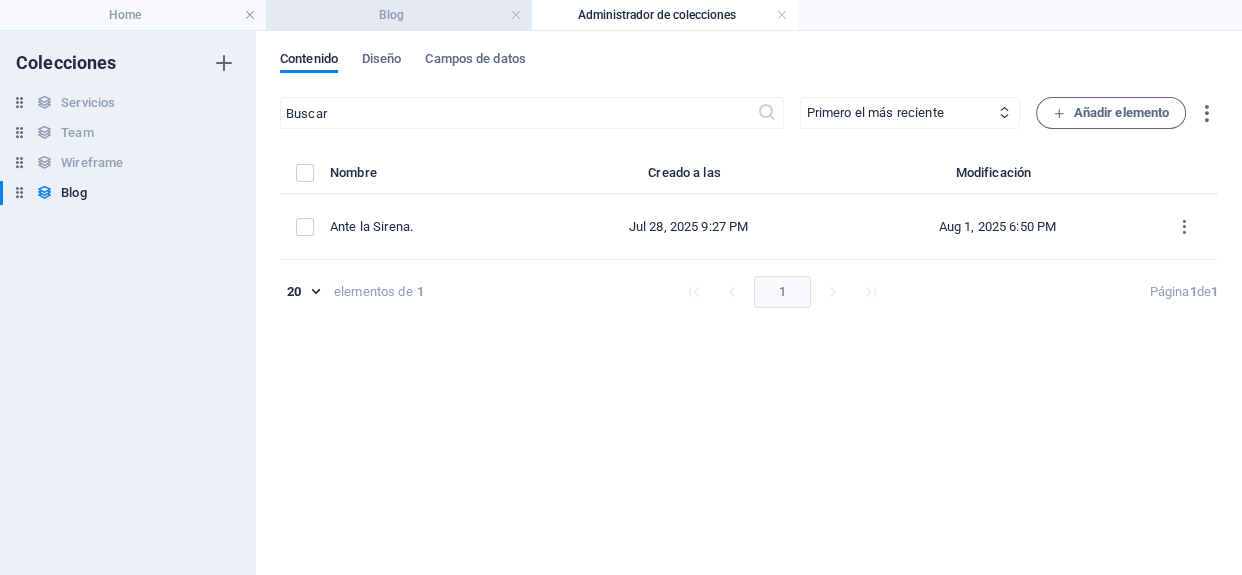 click on "Blog" at bounding box center (399, 15) 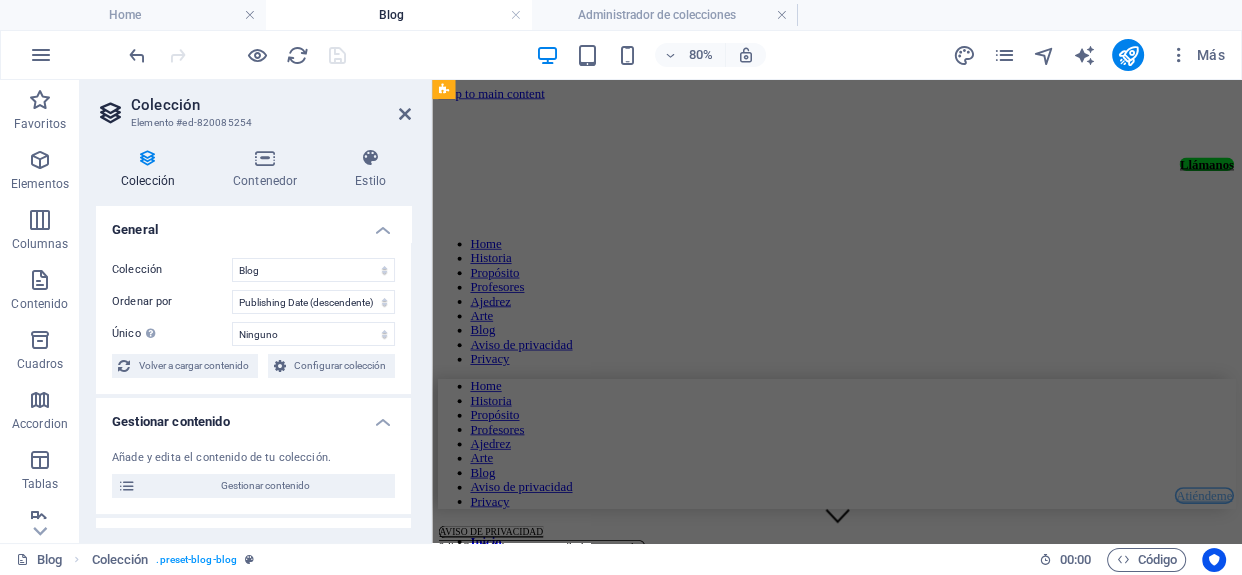 scroll, scrollTop: 652, scrollLeft: 0, axis: vertical 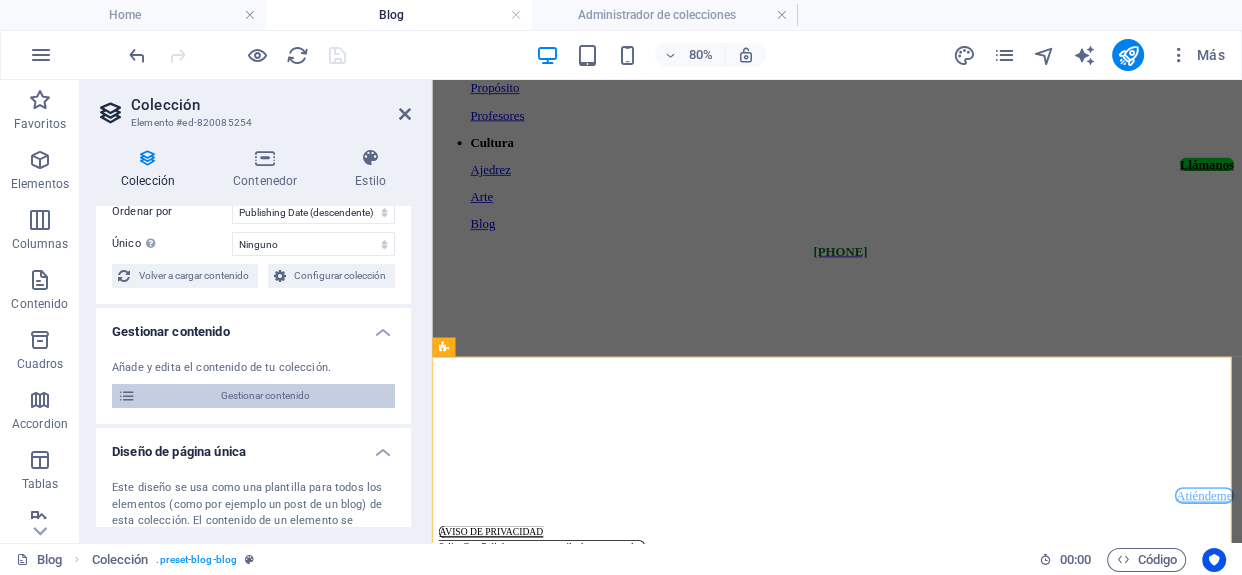 click on "Gestionar contenido" at bounding box center (265, 396) 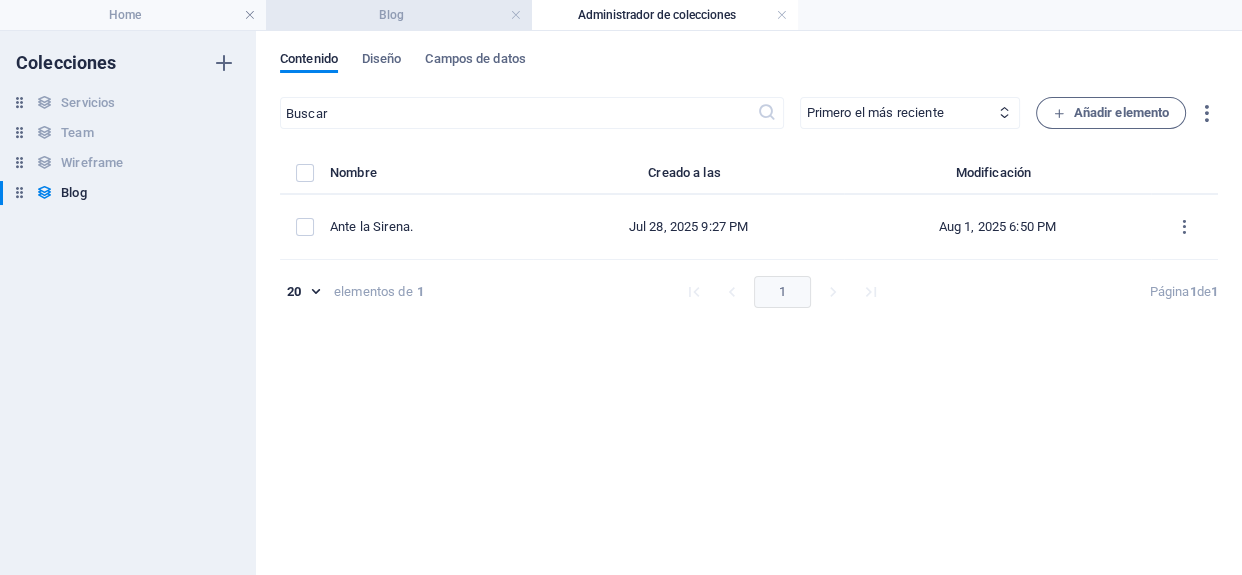click on "Blog" at bounding box center (399, 15) 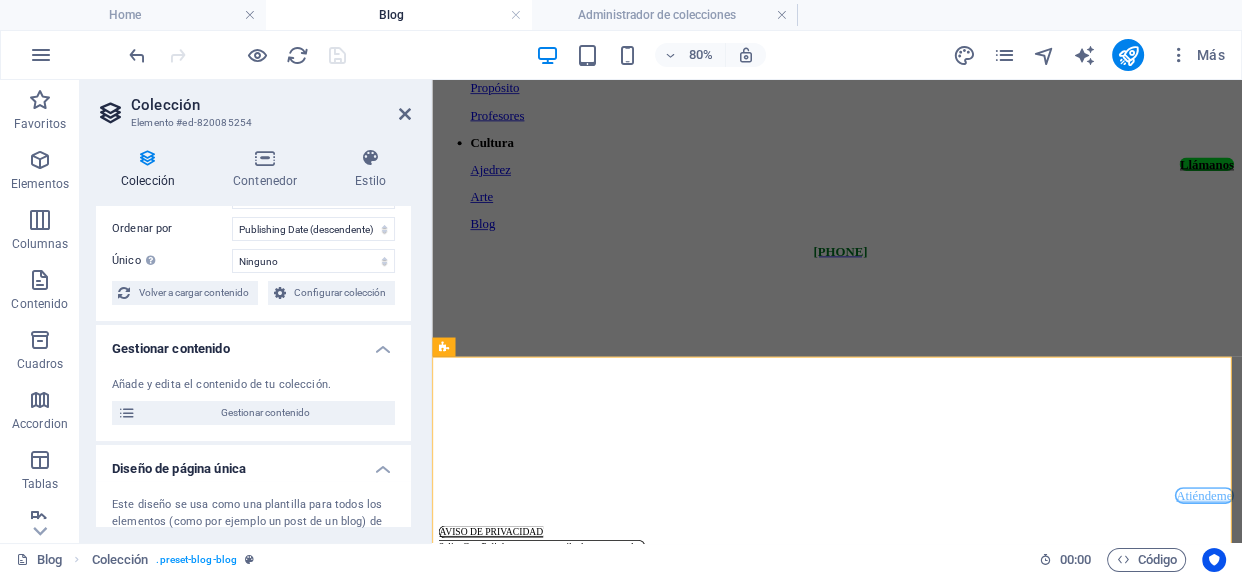 scroll, scrollTop: 18, scrollLeft: 0, axis: vertical 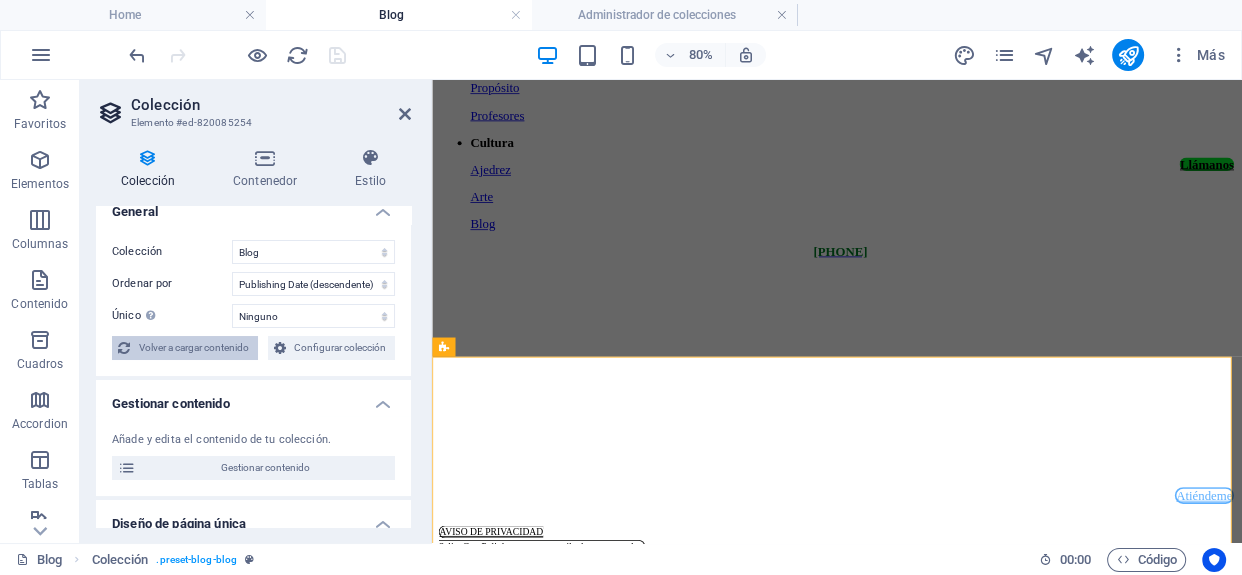 click on "Volver a cargar contenido" at bounding box center (194, 348) 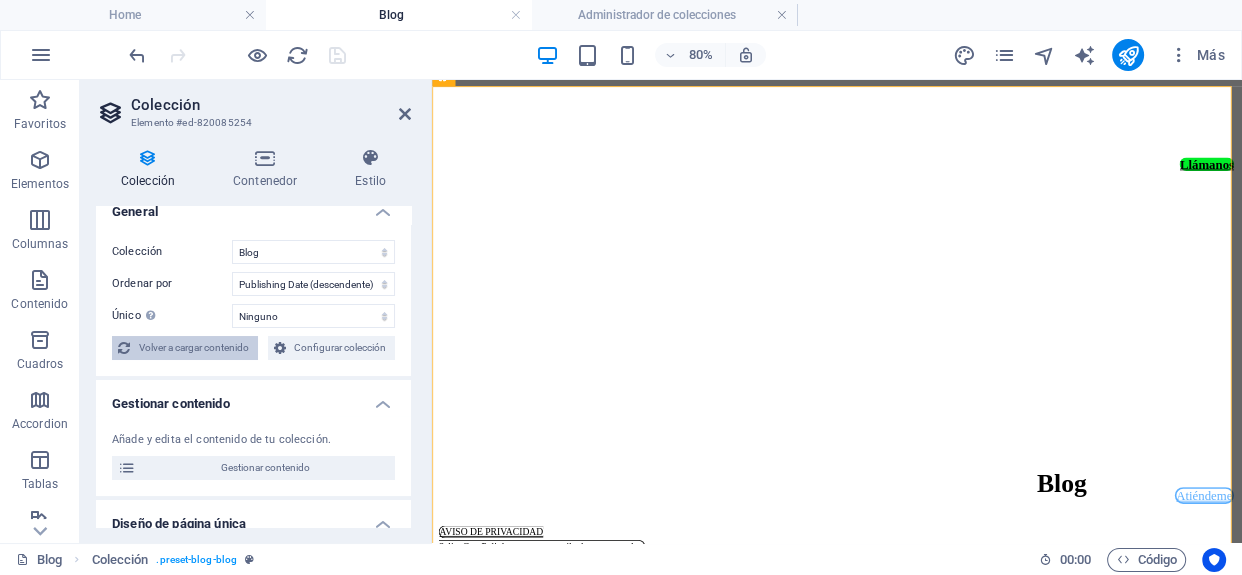 select on "columns.publishing_date_DESC" 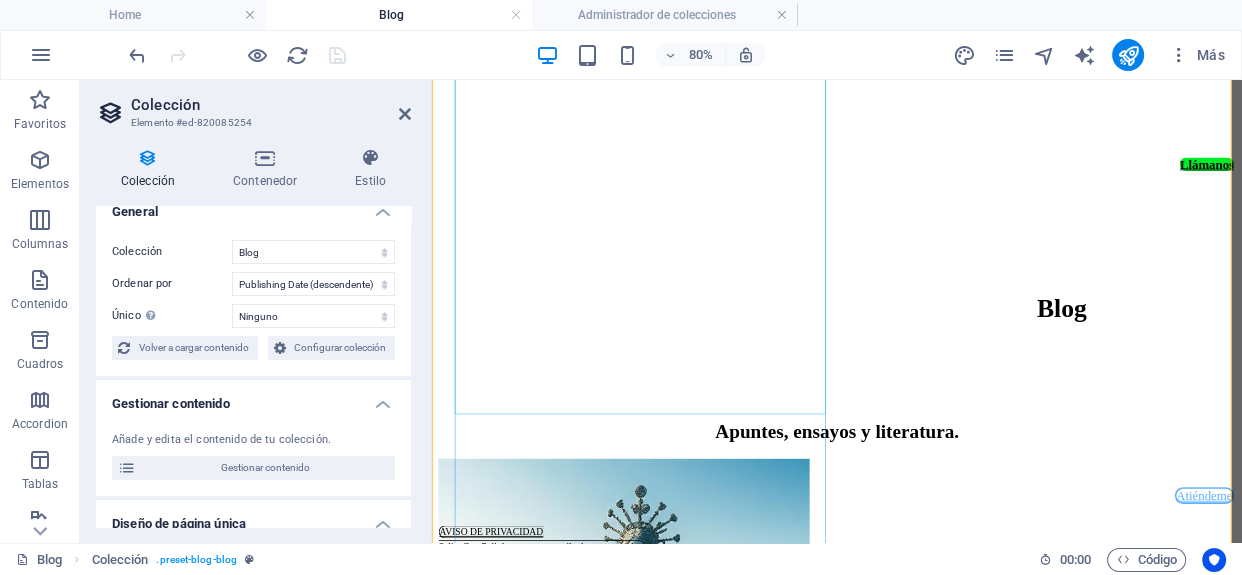 scroll, scrollTop: 1263, scrollLeft: 0, axis: vertical 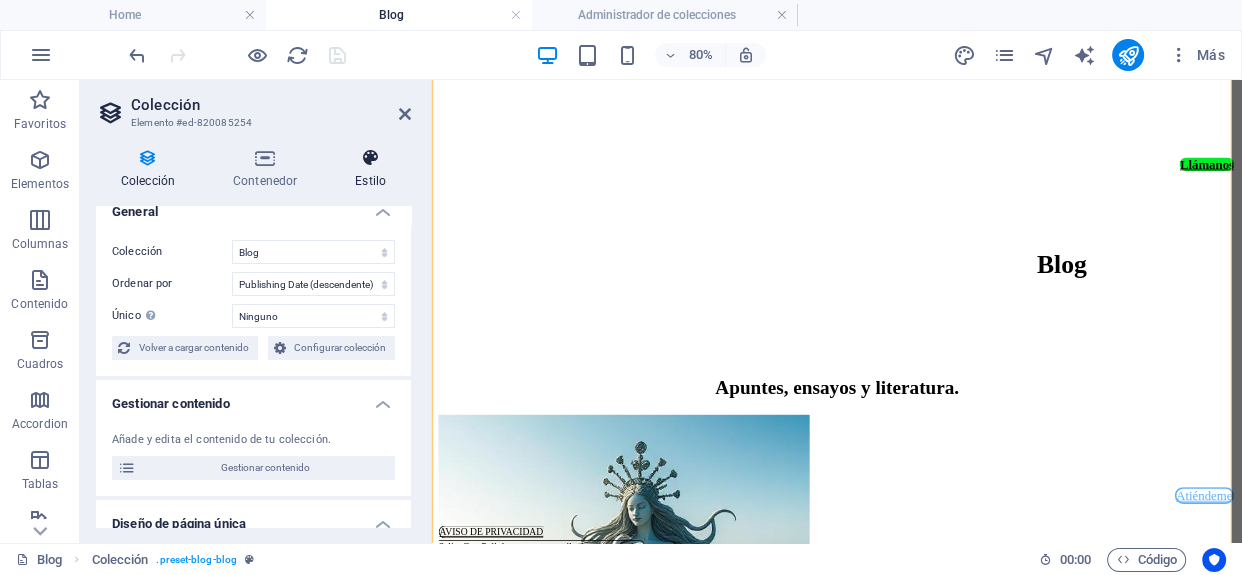 click at bounding box center (370, 158) 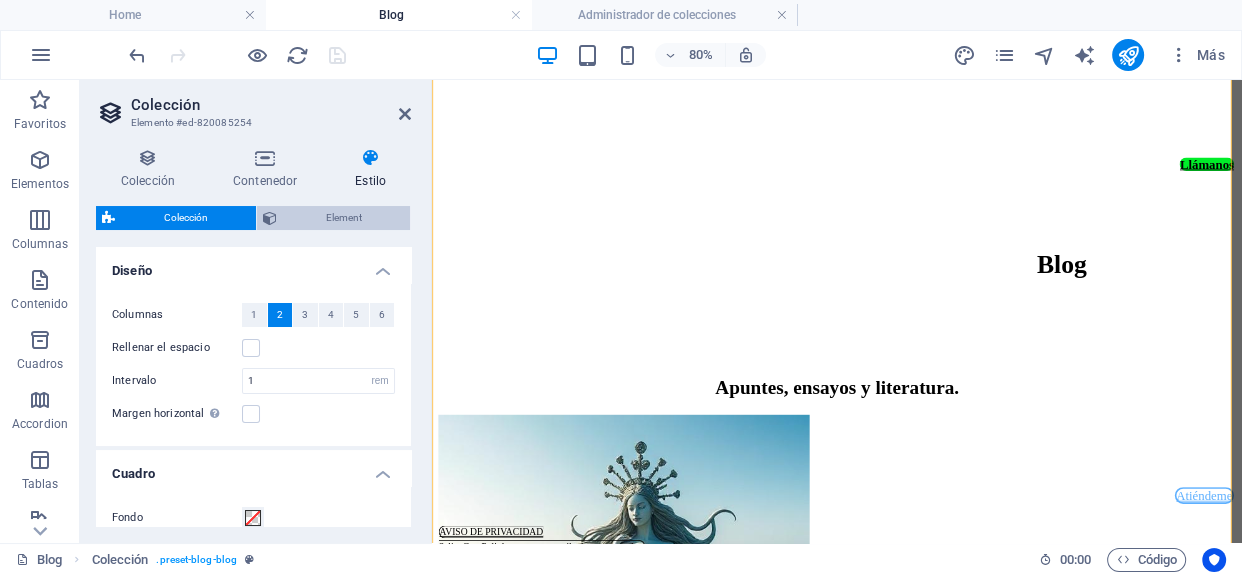 click on "Element" at bounding box center (343, 218) 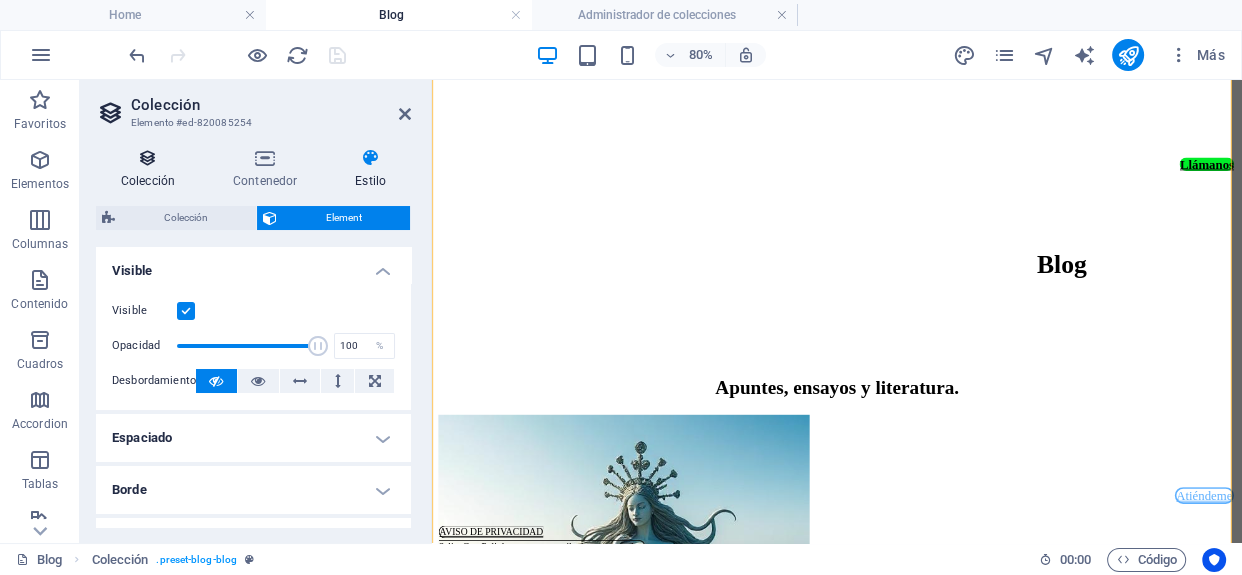 click at bounding box center (148, 158) 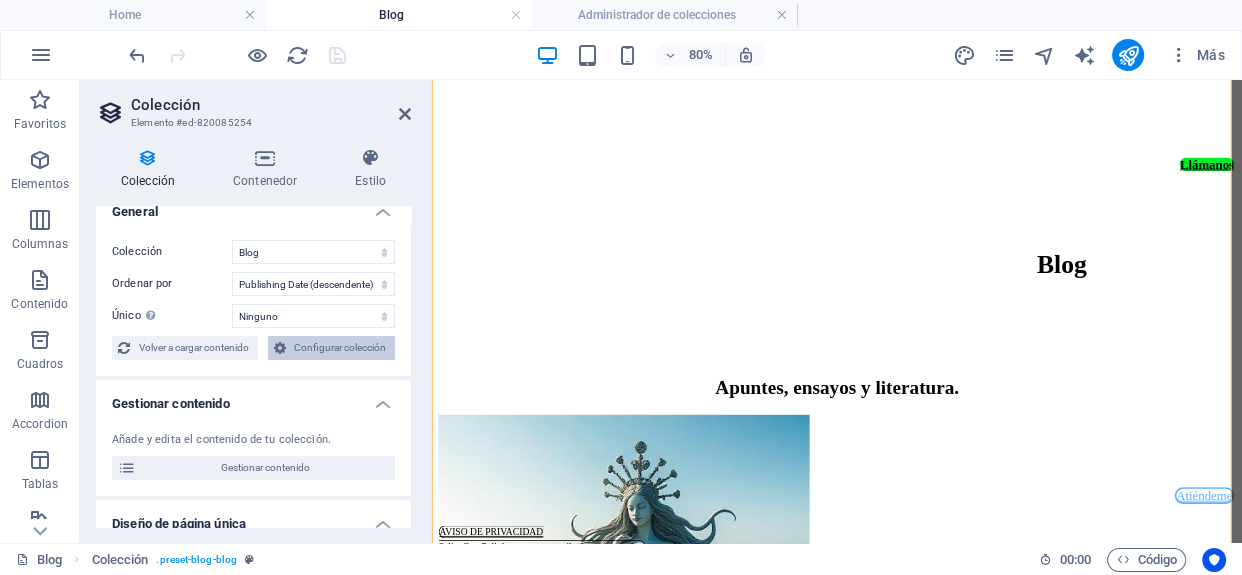click at bounding box center (280, 348) 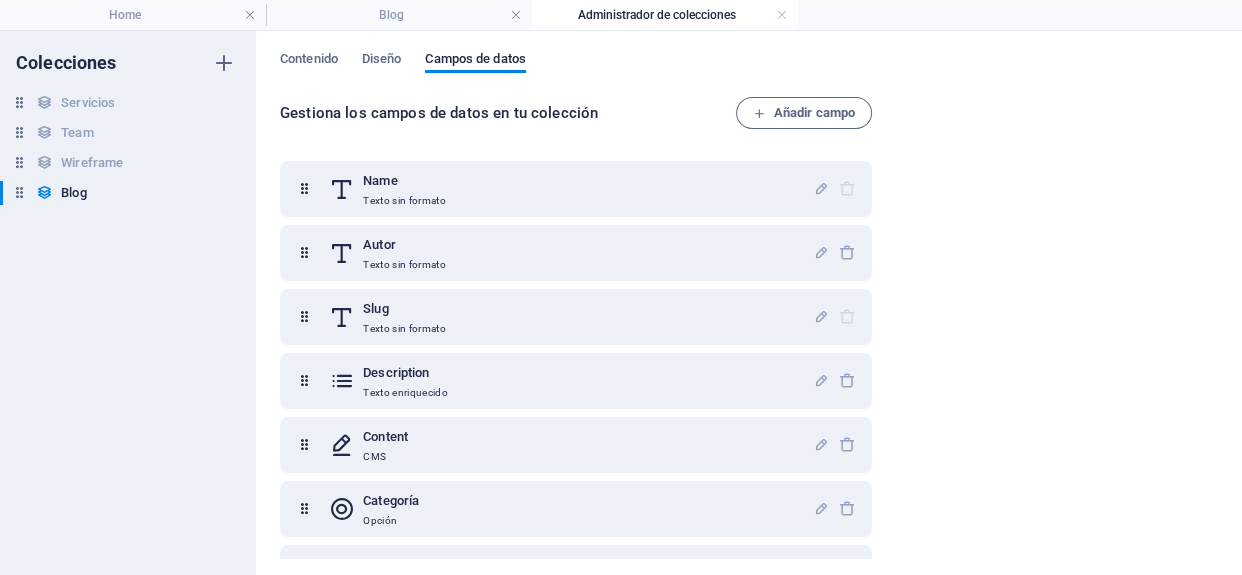 scroll, scrollTop: 0, scrollLeft: 0, axis: both 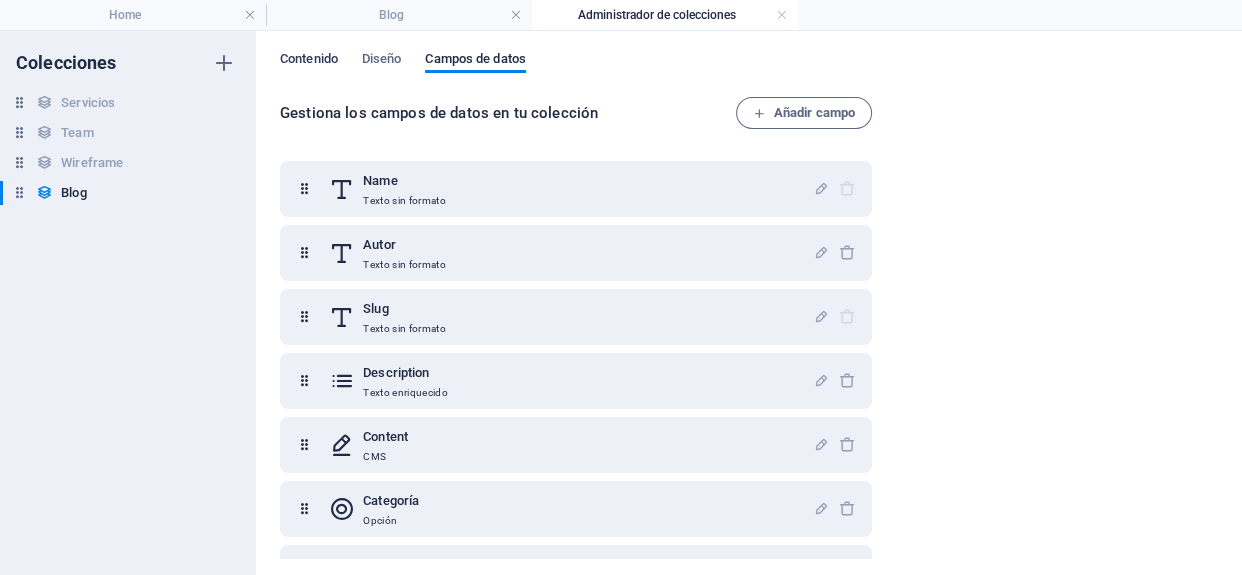 click on "Contenido" at bounding box center (309, 61) 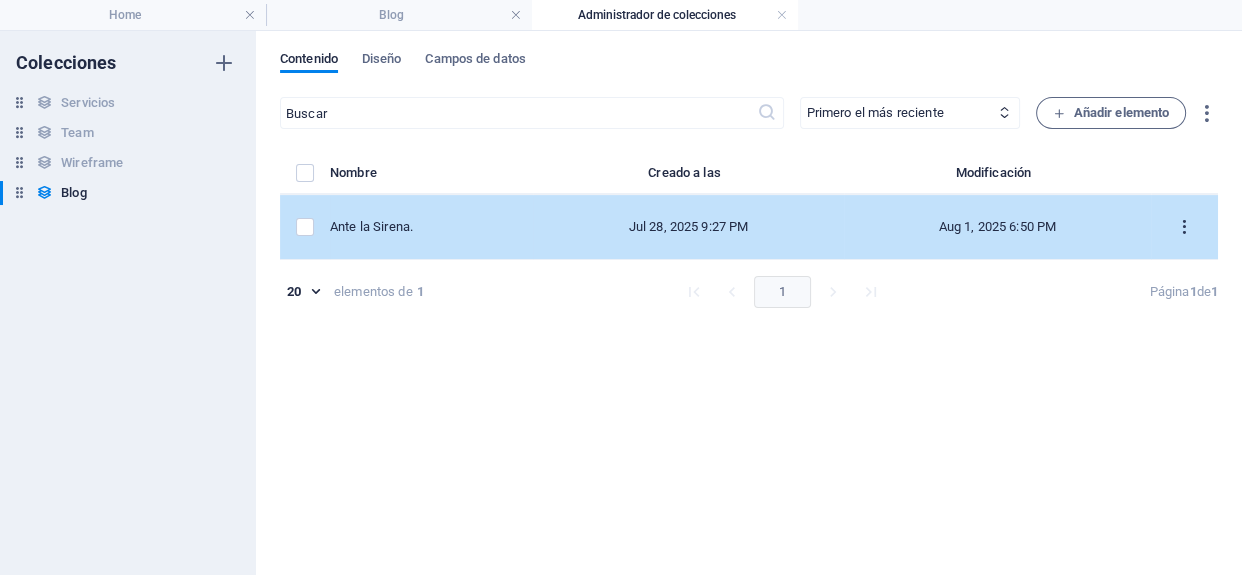 click at bounding box center [1184, 227] 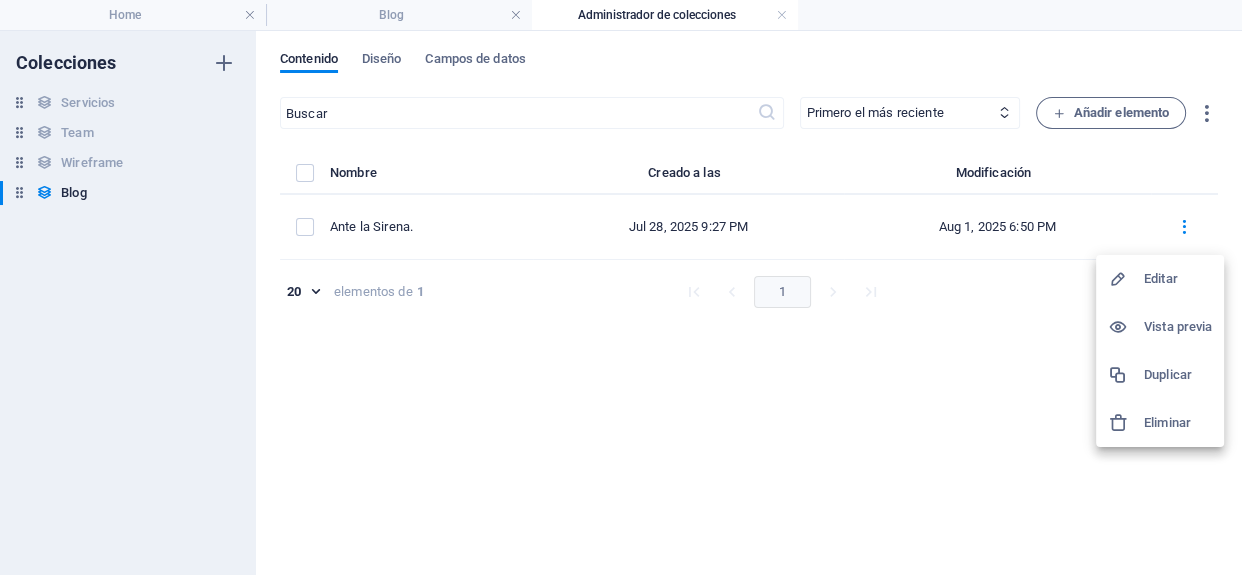 click on "Editar" at bounding box center (1178, 279) 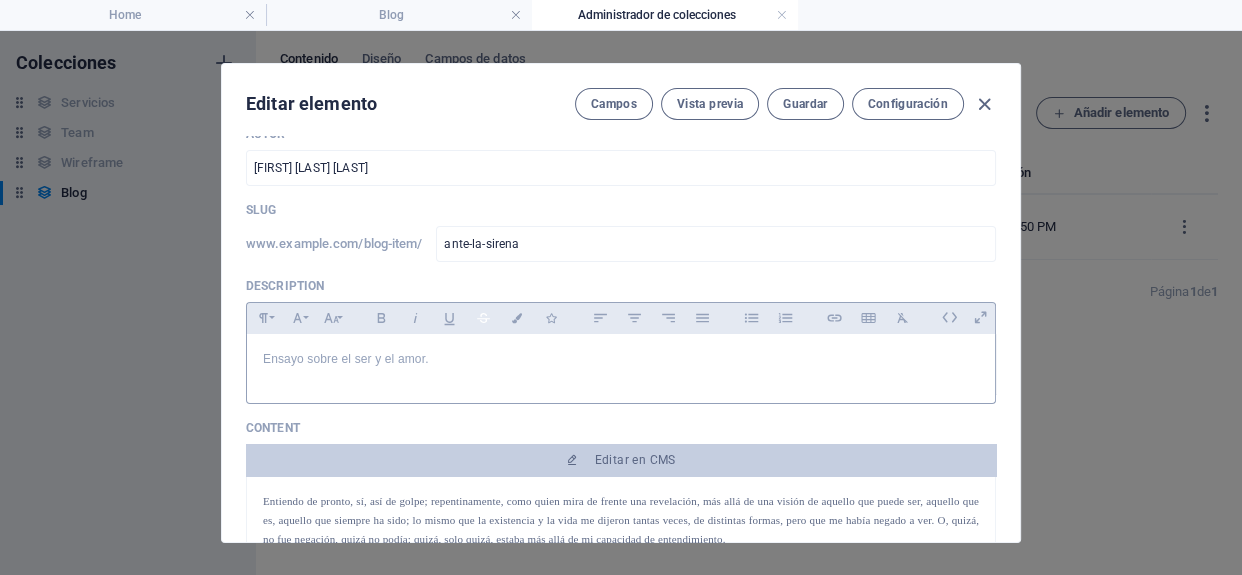 scroll, scrollTop: 181, scrollLeft: 0, axis: vertical 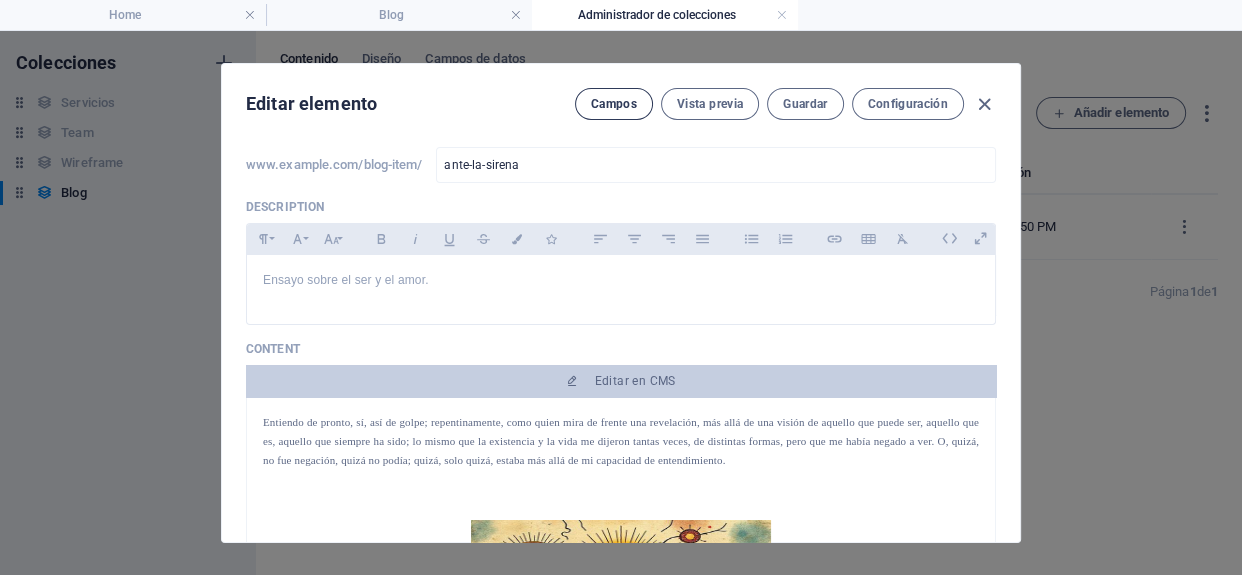 click on "Campos" at bounding box center (614, 104) 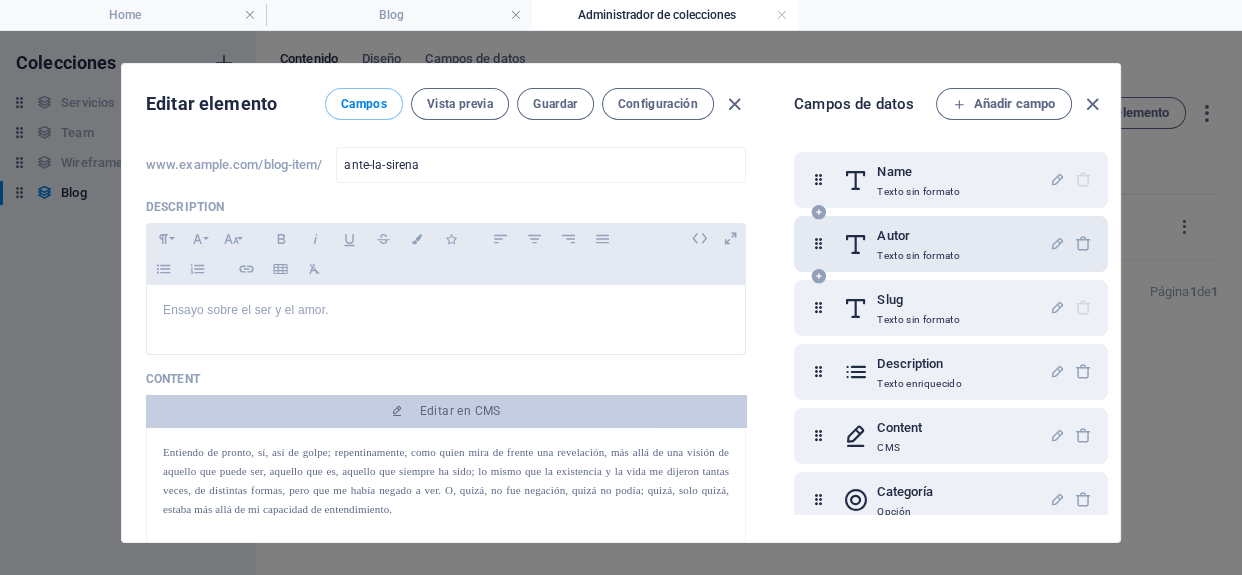click on "Autor" at bounding box center (918, 236) 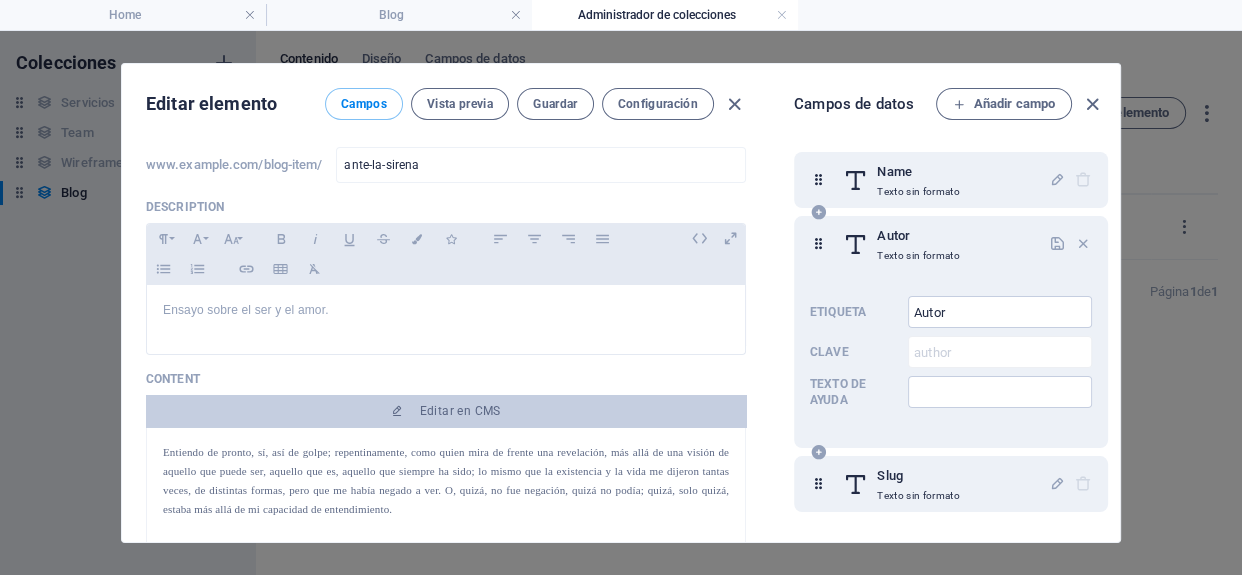 click on "Autor" at bounding box center [918, 236] 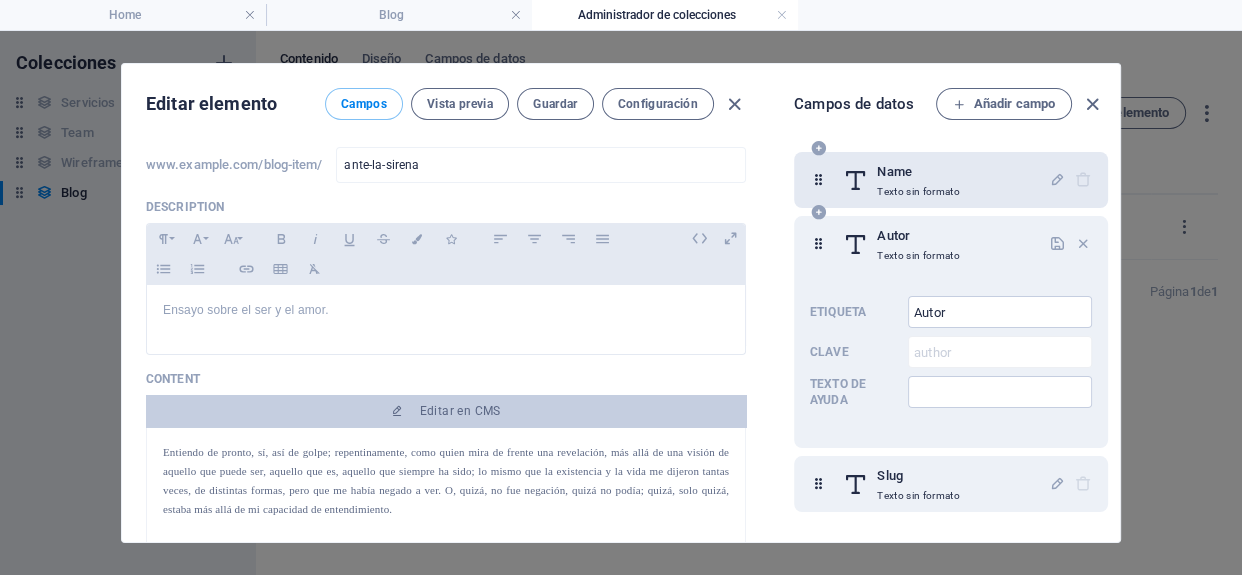 click on "Name" at bounding box center [918, 172] 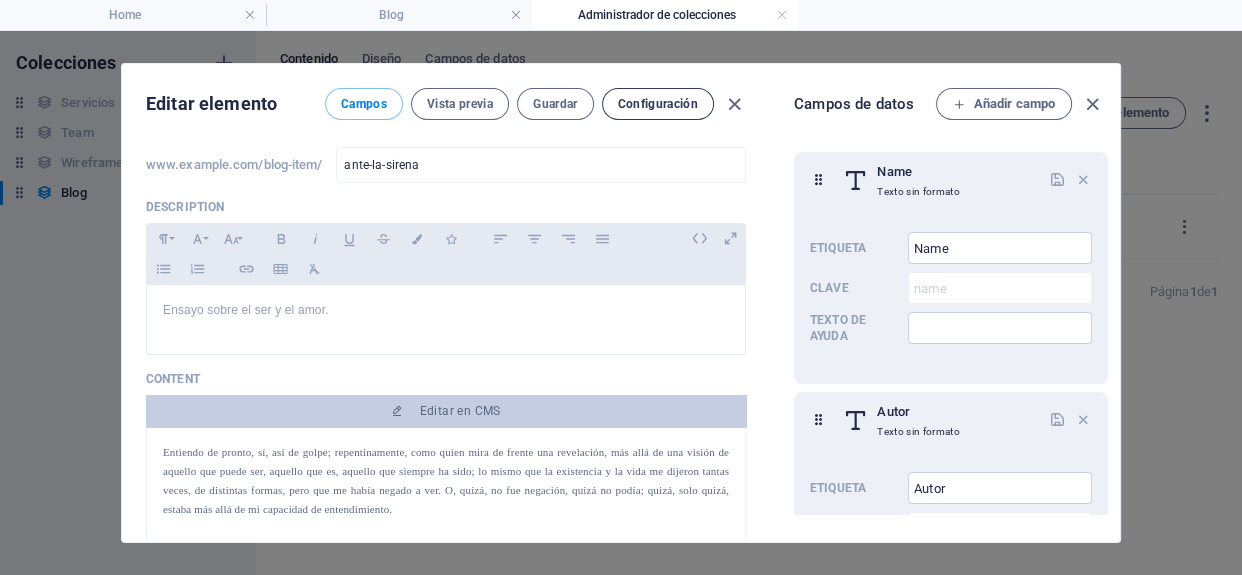 click on "Configuración" at bounding box center (658, 104) 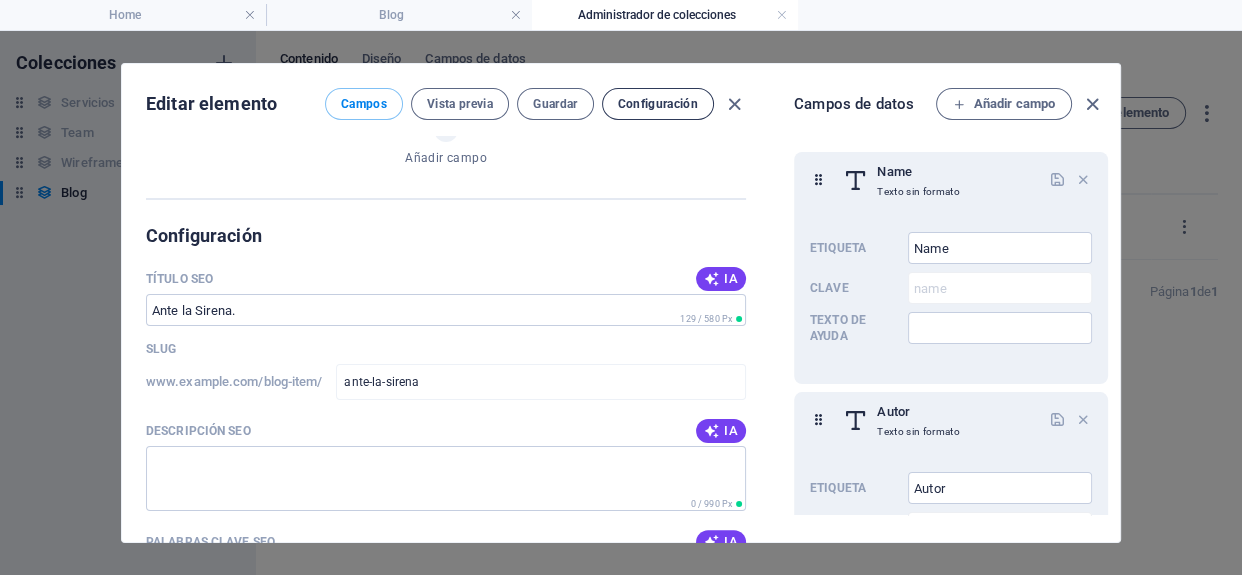 scroll, scrollTop: 1286, scrollLeft: 0, axis: vertical 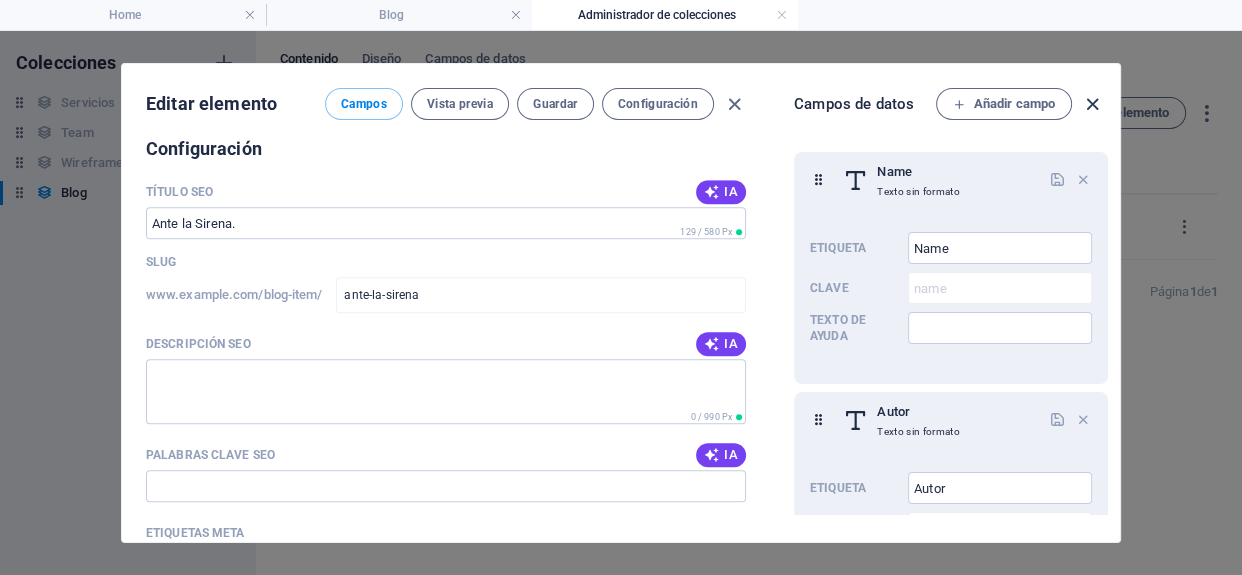 click at bounding box center (1092, 104) 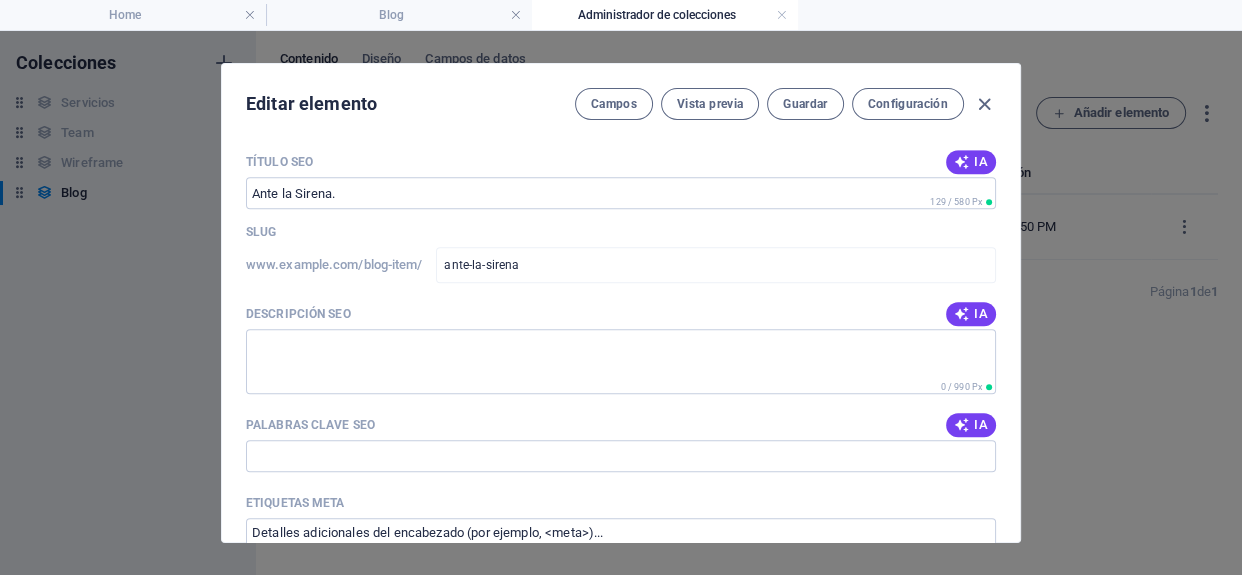 scroll, scrollTop: 1256, scrollLeft: 0, axis: vertical 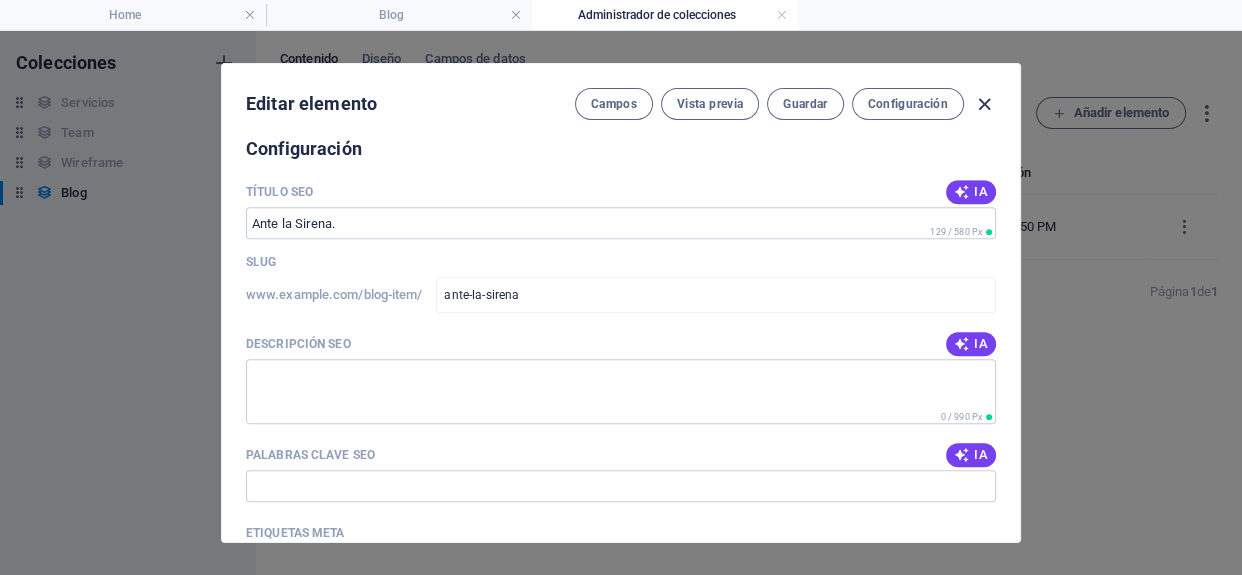 click at bounding box center (984, 104) 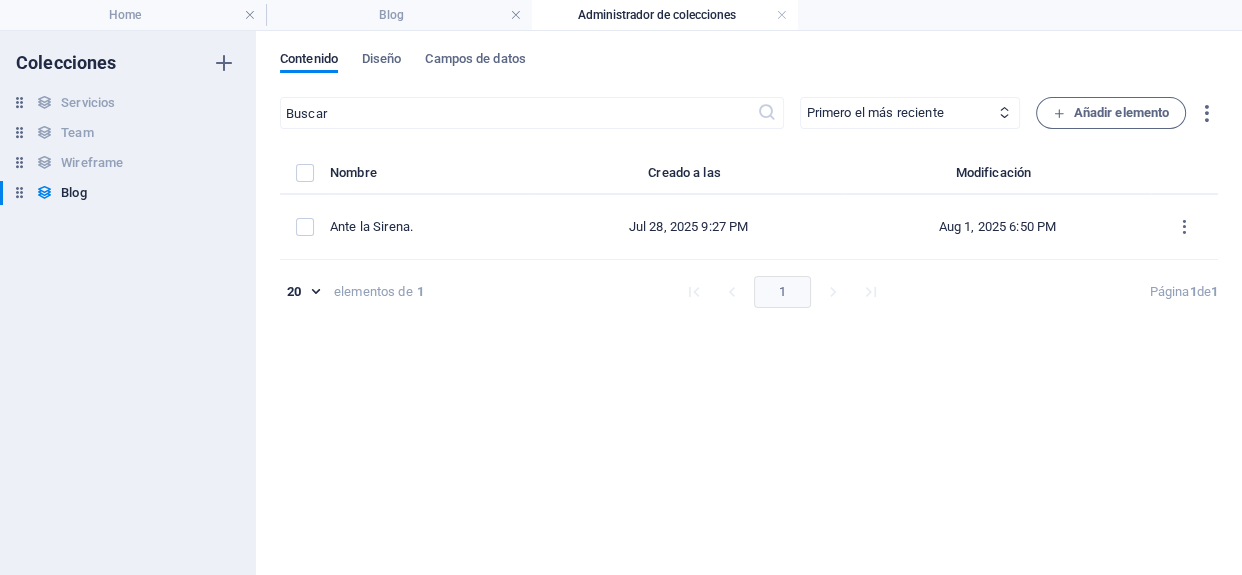 type on "2025-08-01" 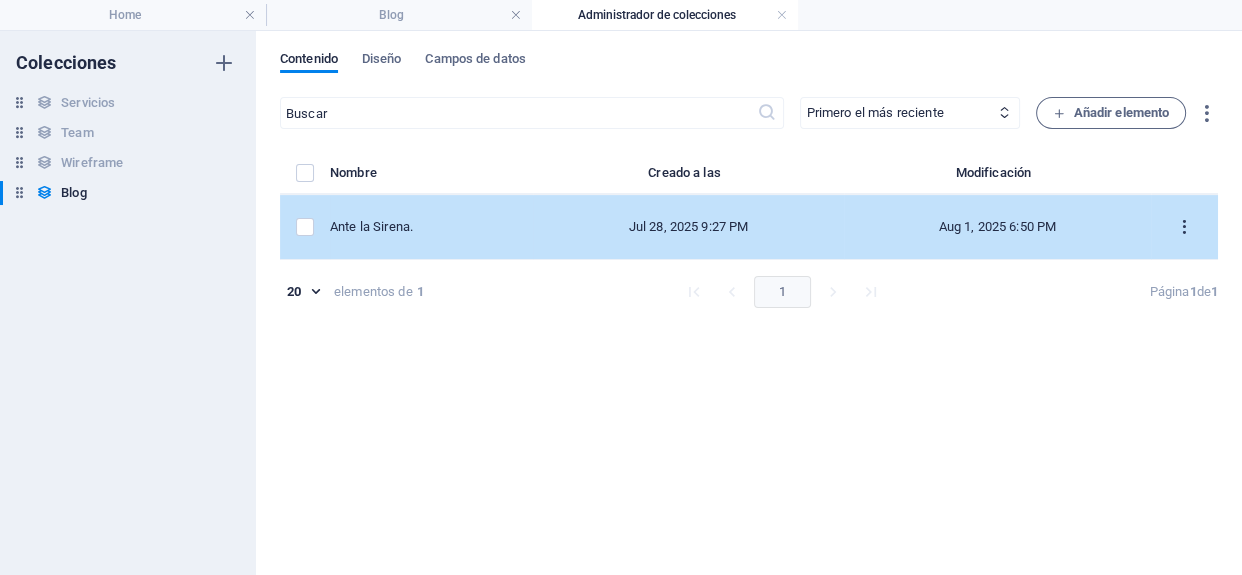 click at bounding box center (1184, 227) 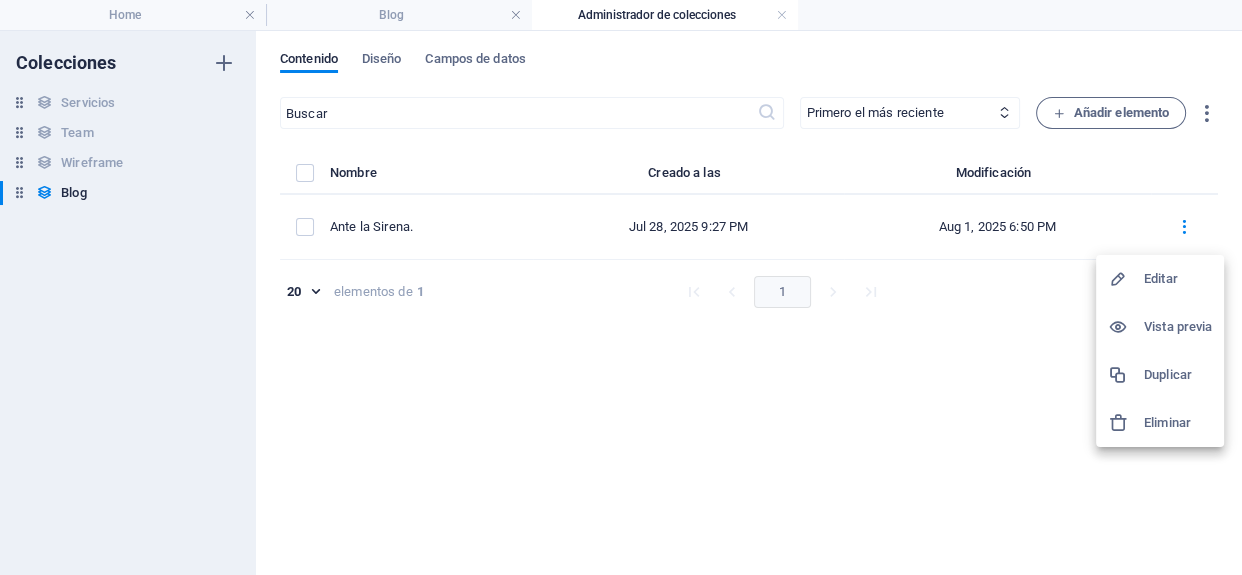click on "Editar" at bounding box center [1160, 279] 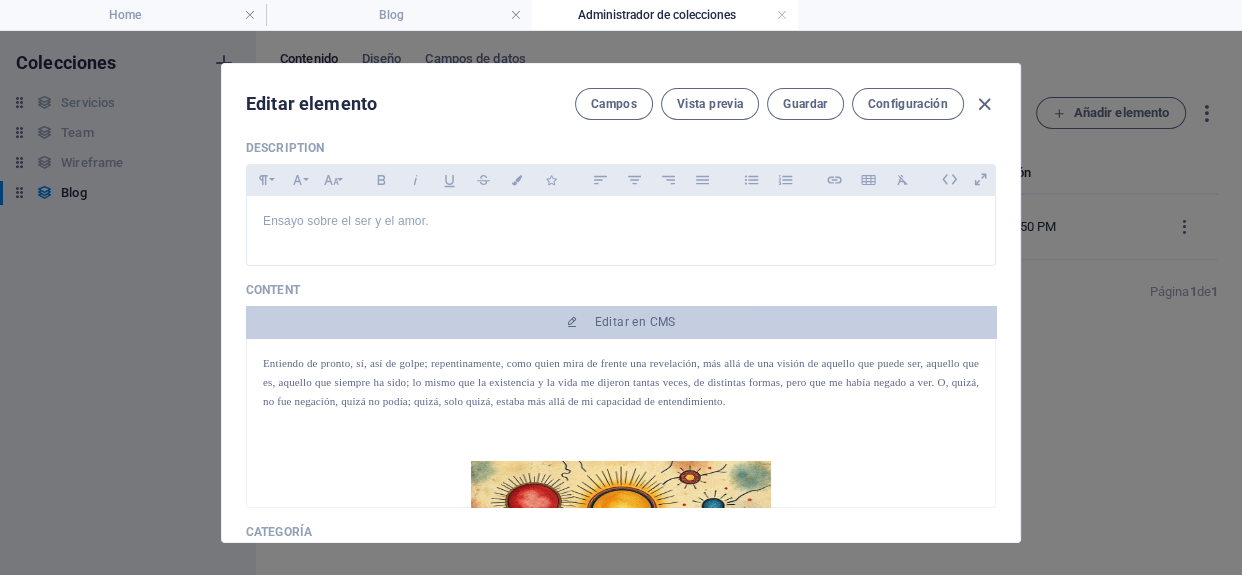scroll, scrollTop: 272, scrollLeft: 0, axis: vertical 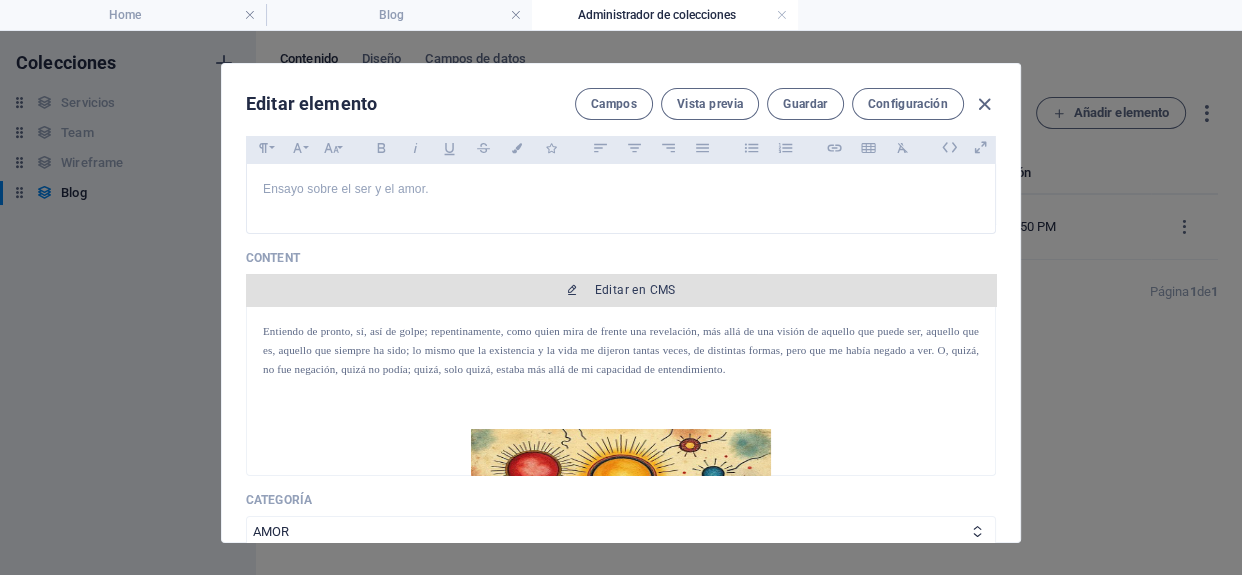 click on "Editar en CMS" at bounding box center (621, 290) 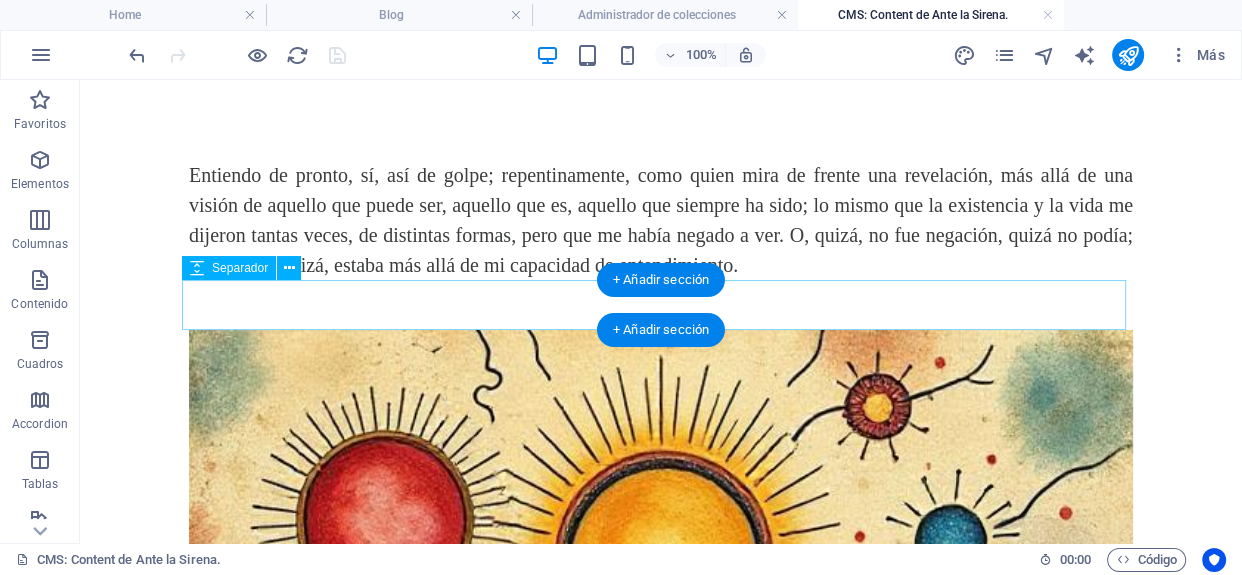 scroll, scrollTop: 0, scrollLeft: 0, axis: both 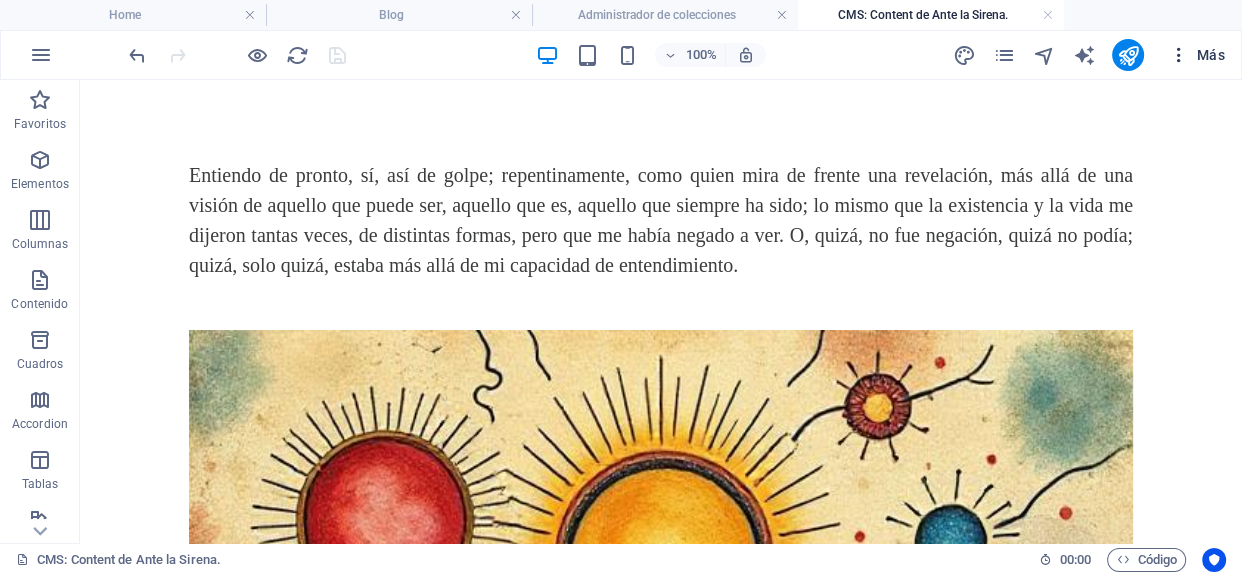 click at bounding box center [1178, 55] 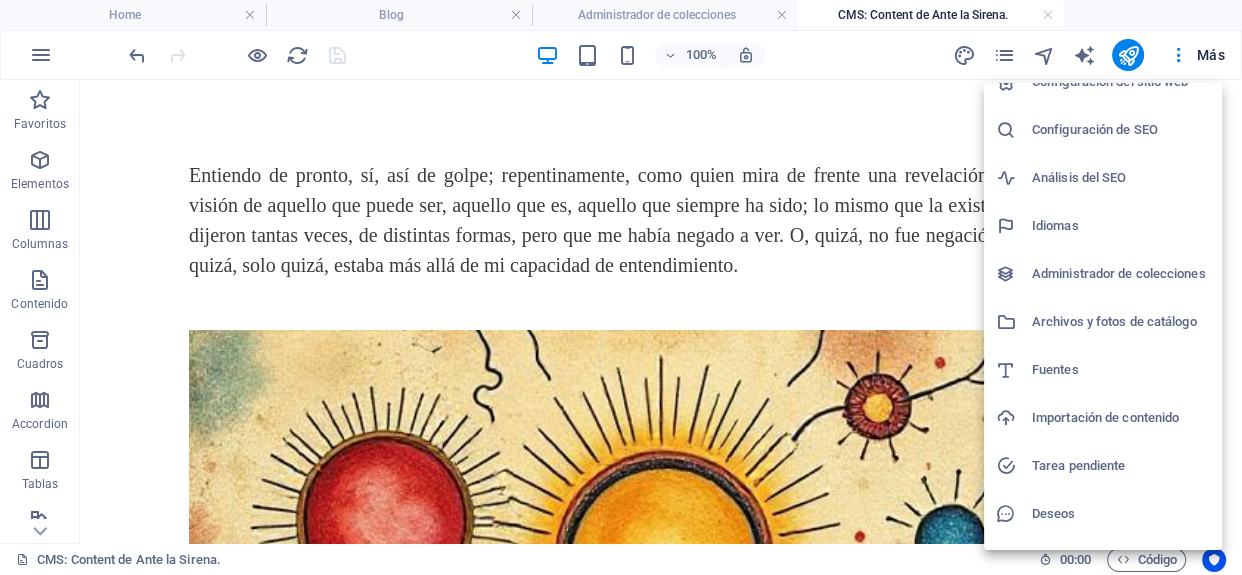 scroll, scrollTop: 60, scrollLeft: 0, axis: vertical 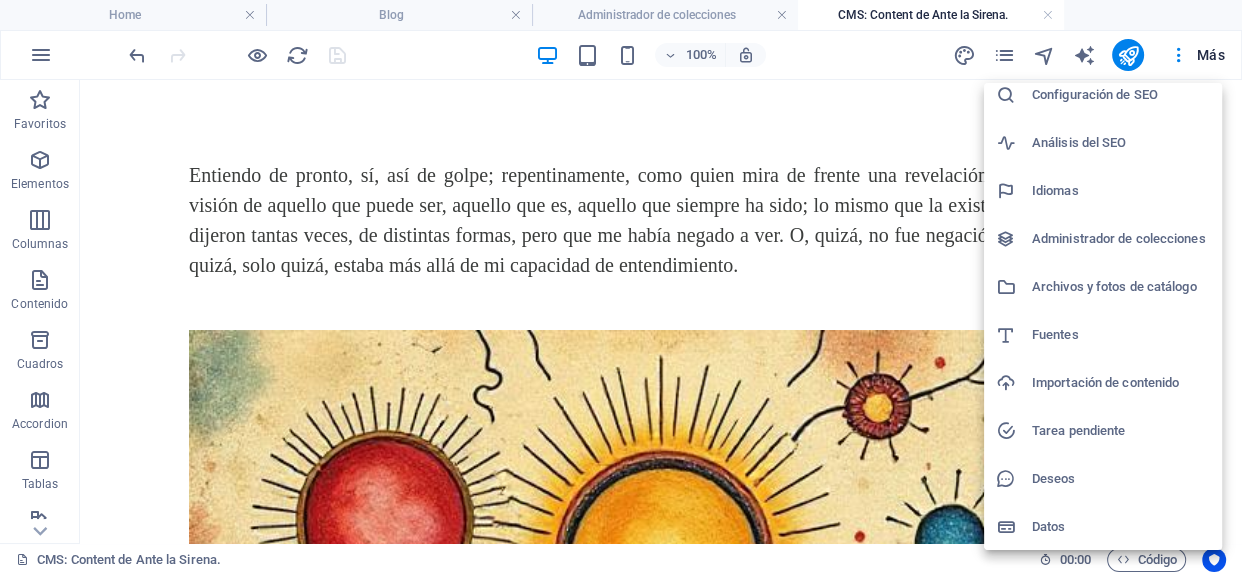 click on "Datos" at bounding box center (1121, 527) 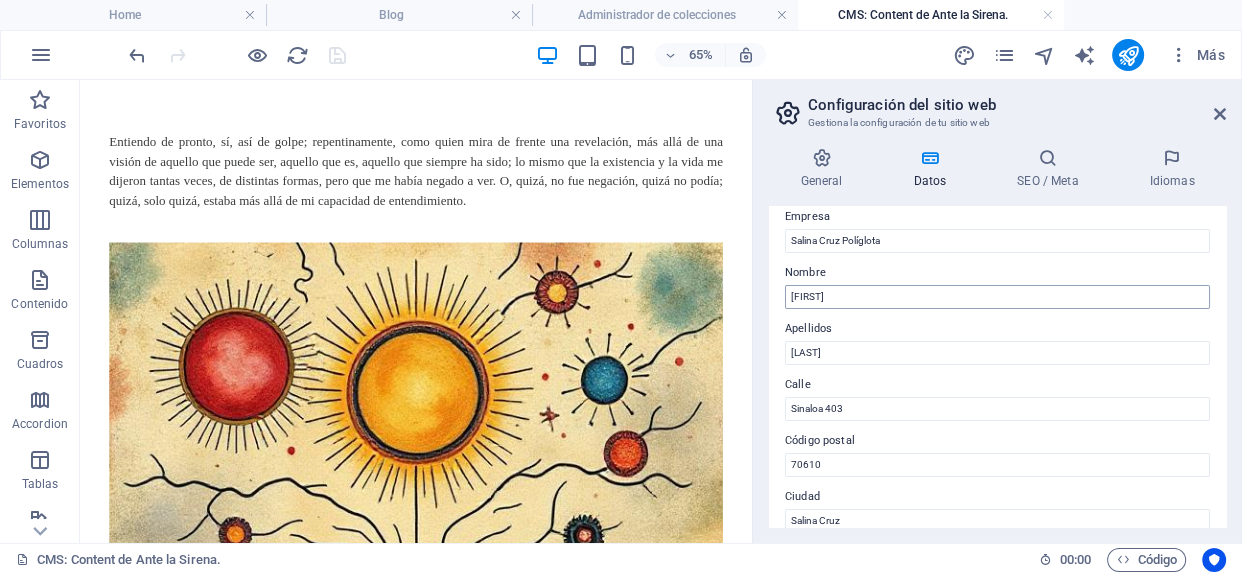 scroll, scrollTop: 0, scrollLeft: 0, axis: both 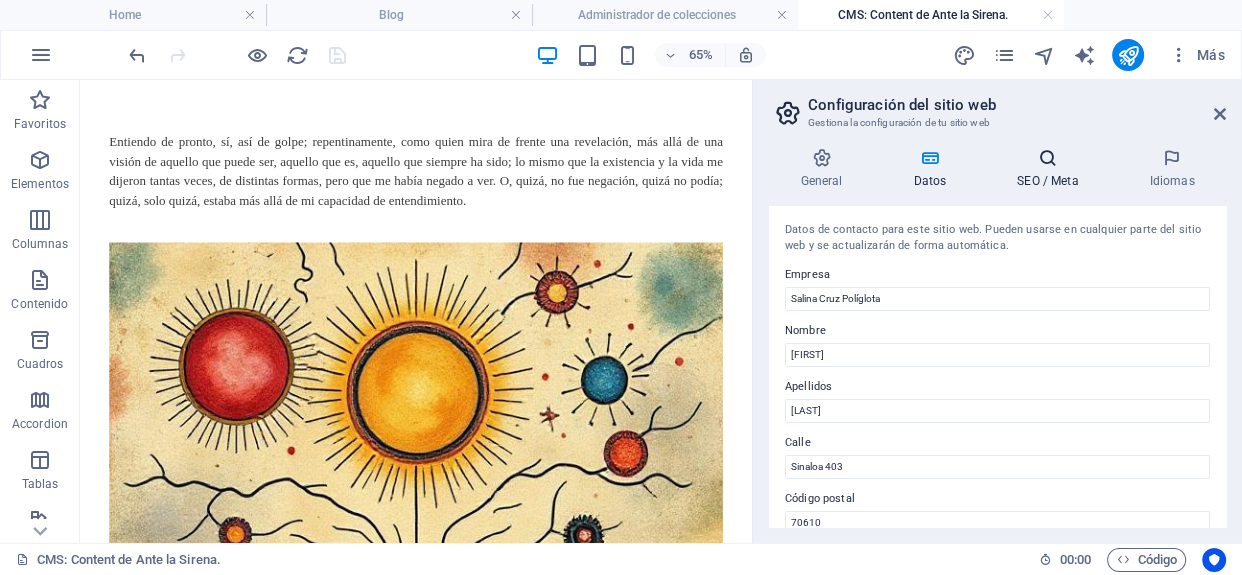 click at bounding box center [1048, 158] 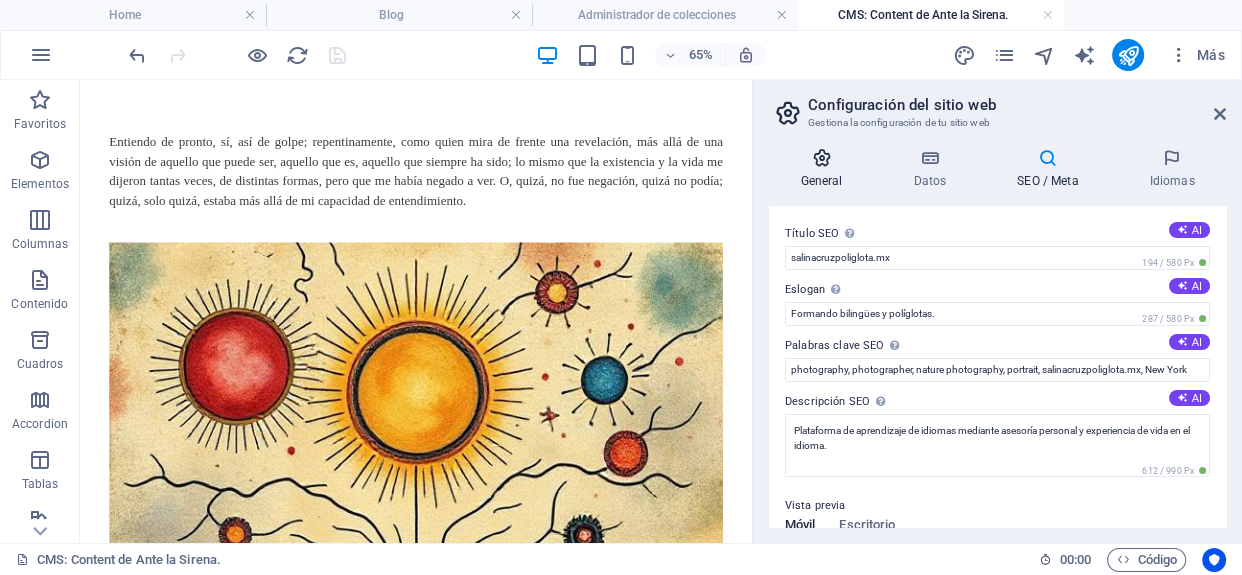 click at bounding box center (821, 158) 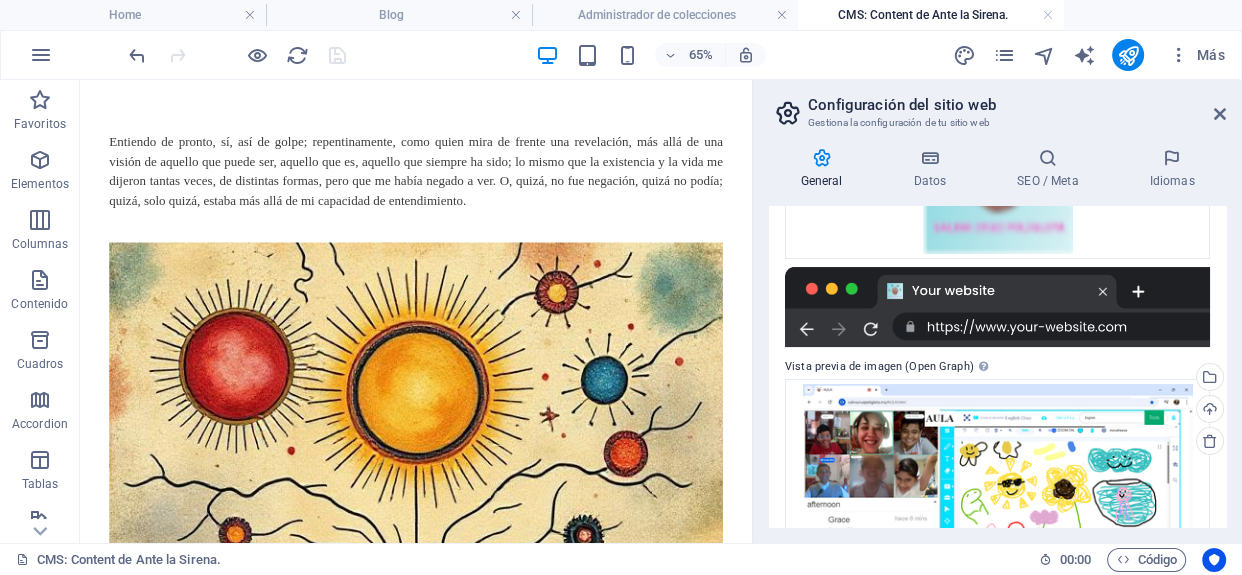 scroll, scrollTop: 460, scrollLeft: 0, axis: vertical 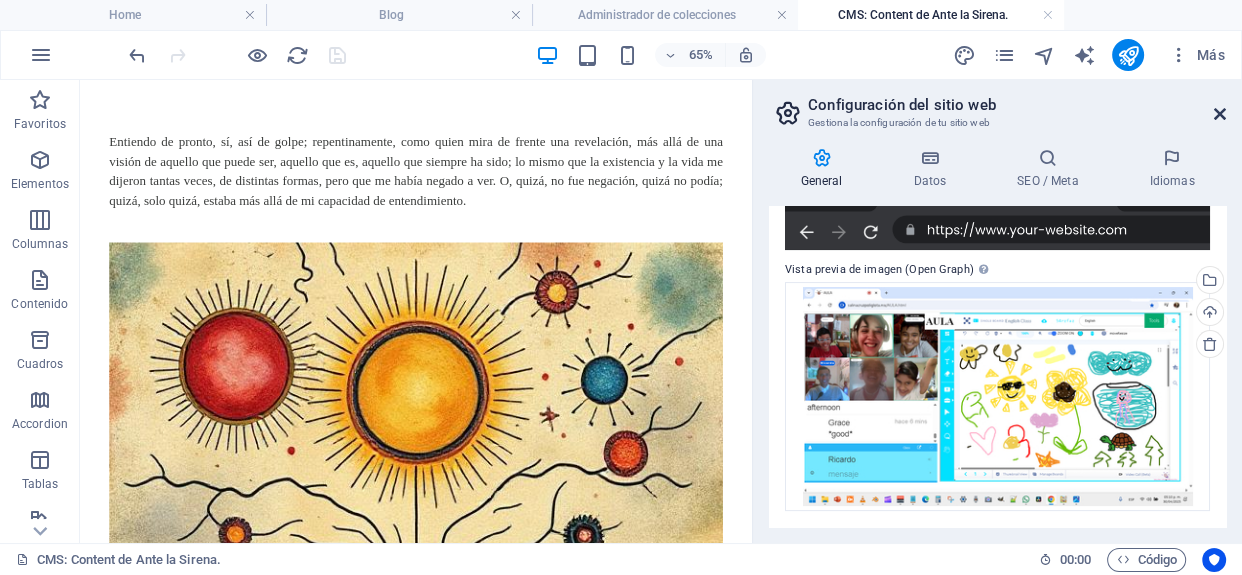 click at bounding box center (1220, 114) 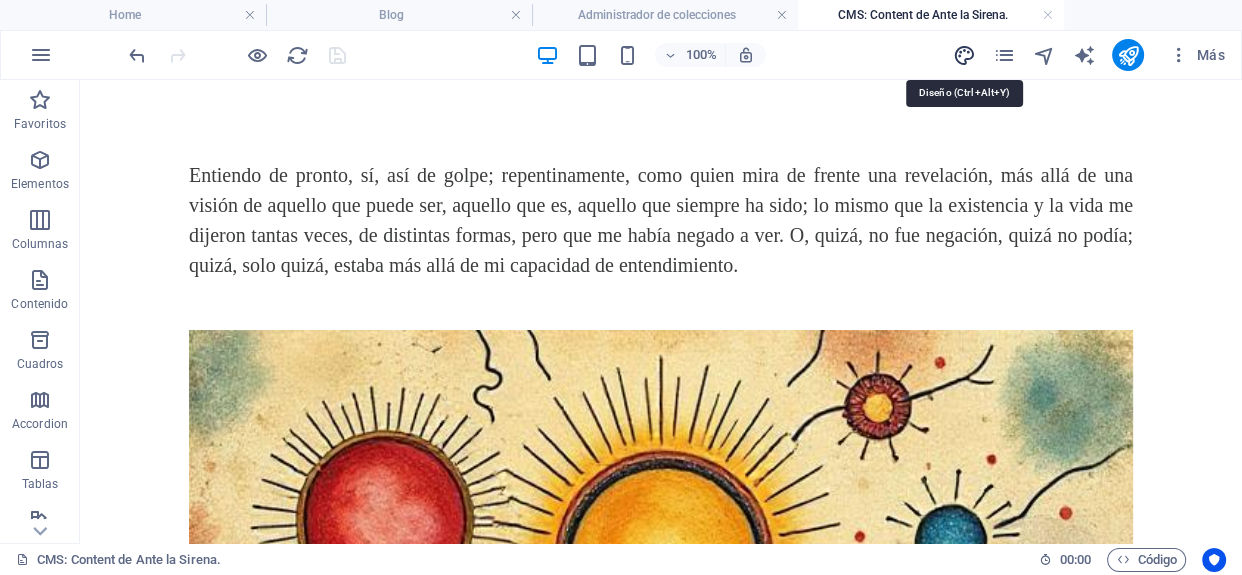 click at bounding box center (964, 55) 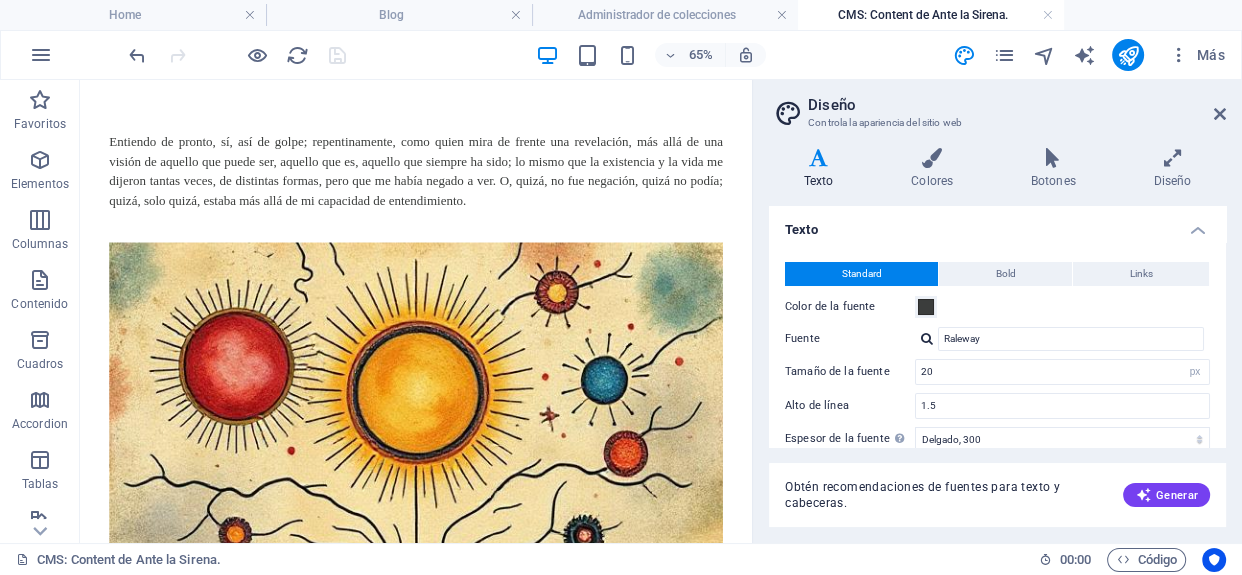 scroll, scrollTop: 213, scrollLeft: 0, axis: vertical 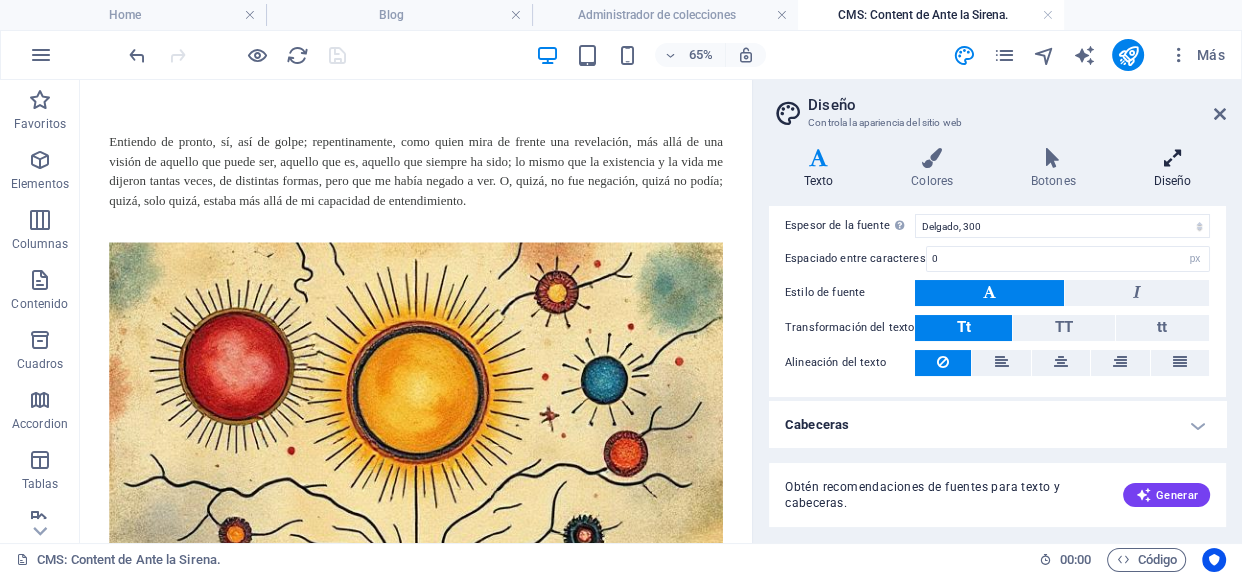 click at bounding box center (1172, 158) 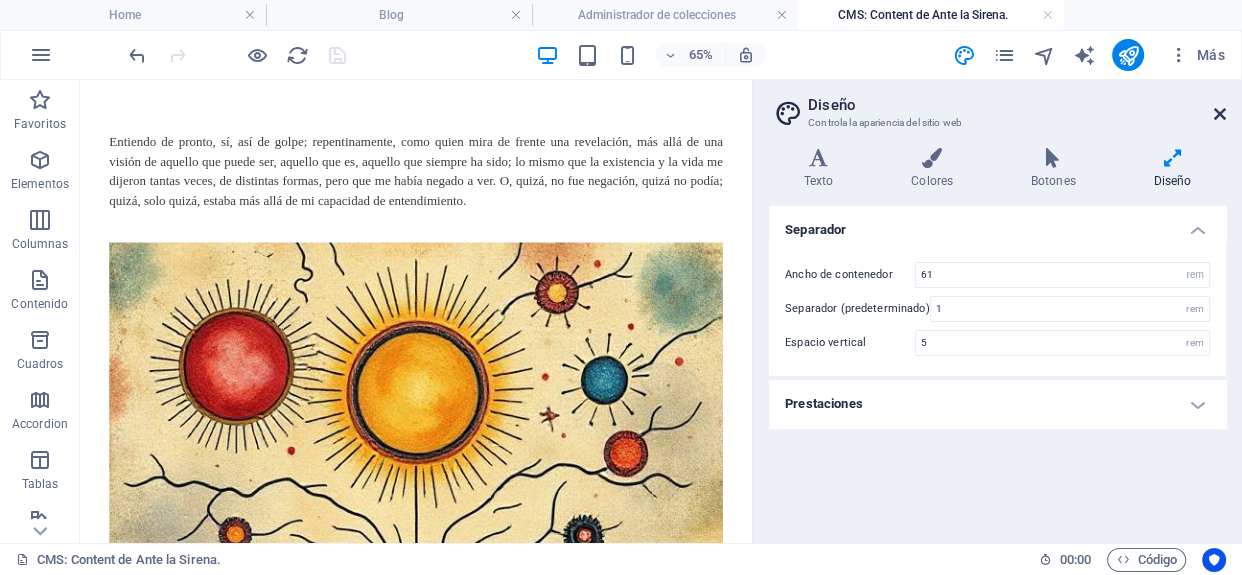 click at bounding box center [1220, 114] 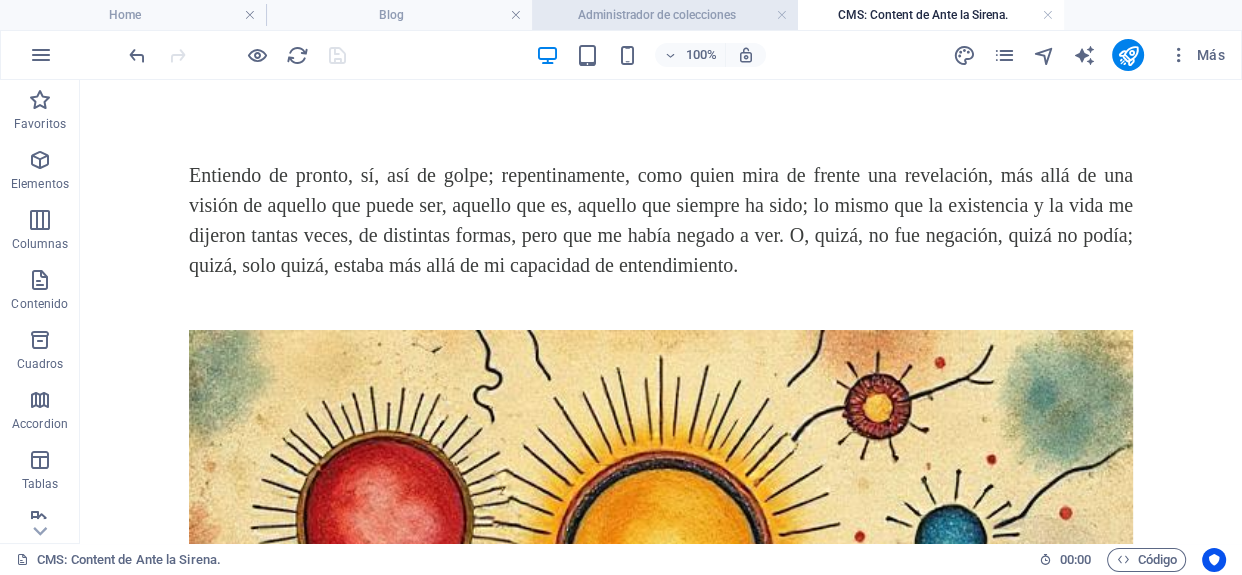click on "Administrador de colecciones" at bounding box center (665, 15) 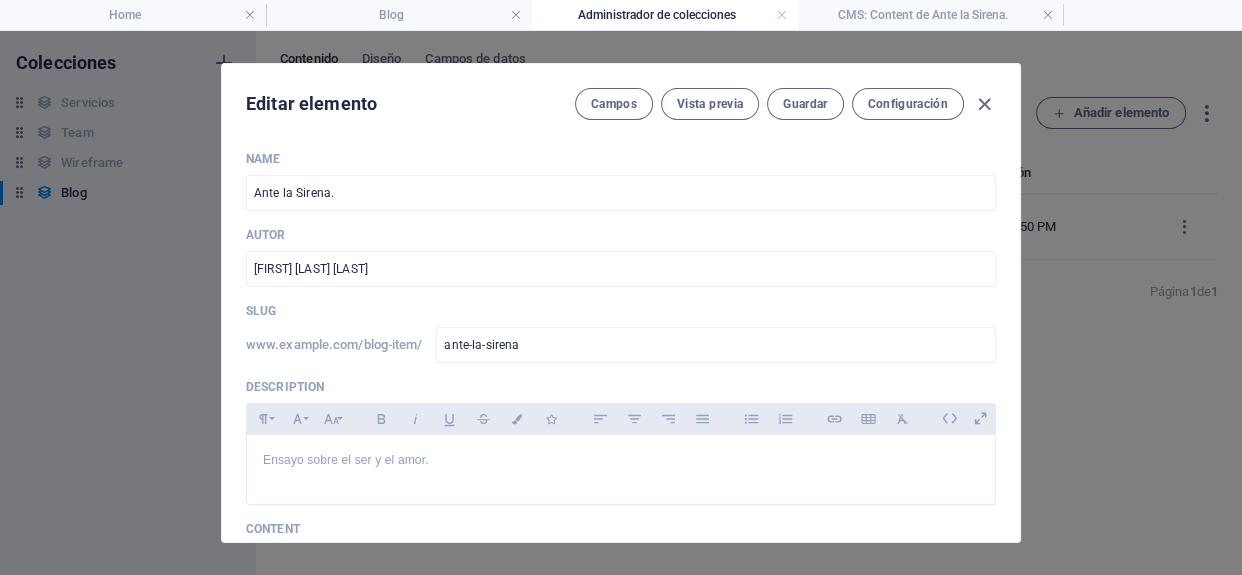 scroll, scrollTop: 0, scrollLeft: 0, axis: both 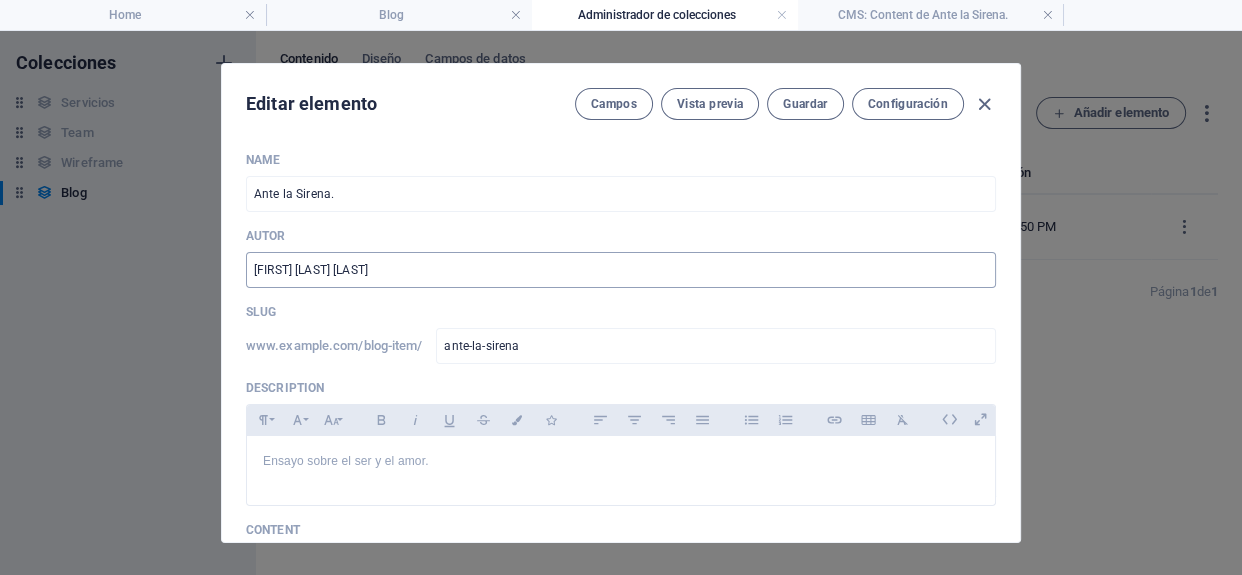 click on "[FIRST] [LAST] [LAST]" at bounding box center [621, 270] 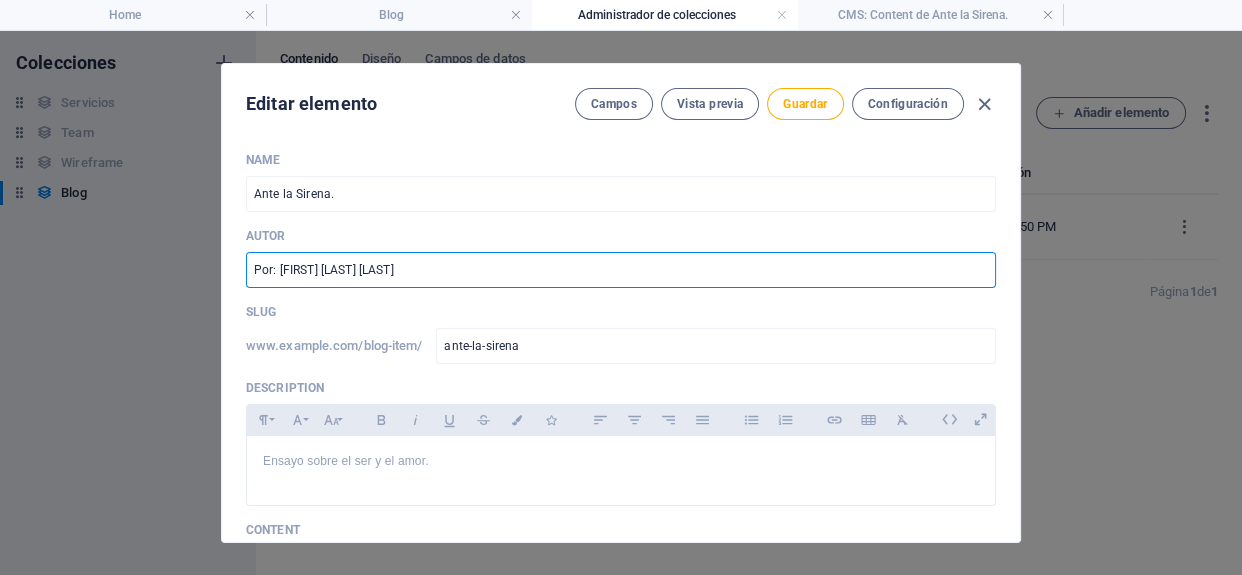 click on "Por: [FIRST] [LAST] [LAST]" at bounding box center (621, 270) 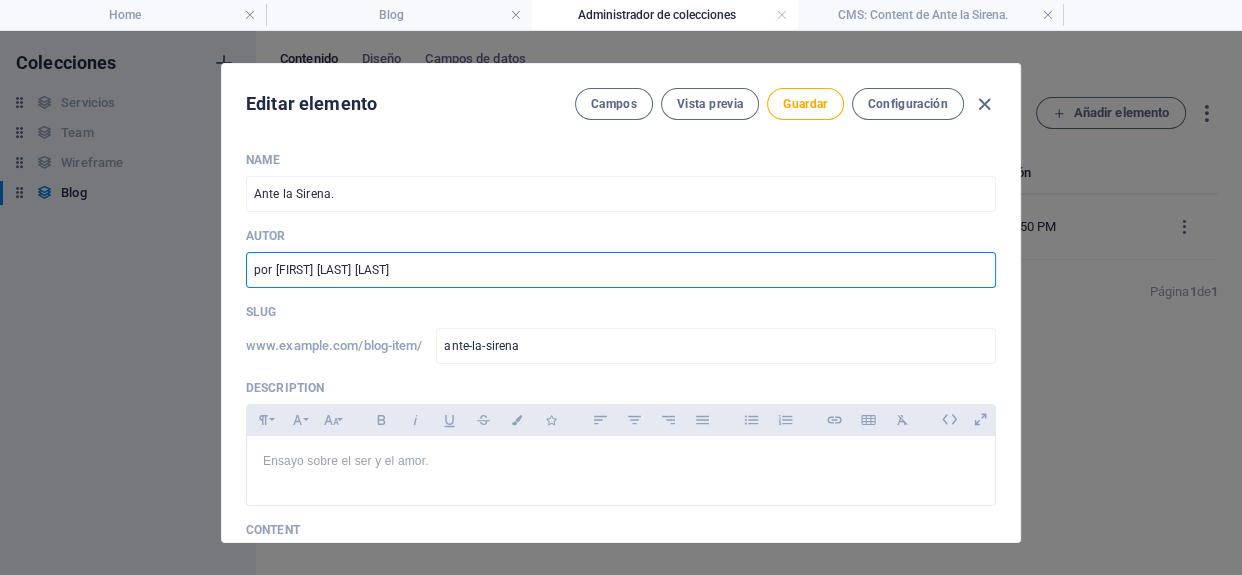 type on "por [FIRST] [LAST] [LAST]" 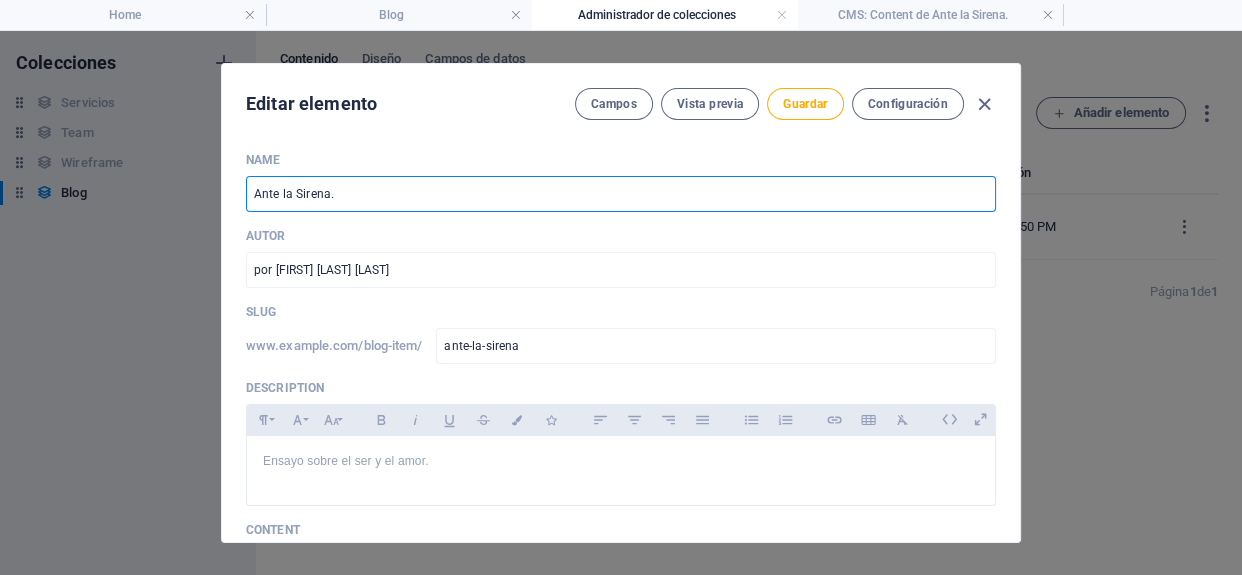 click on "Ante la Sirena." at bounding box center (621, 194) 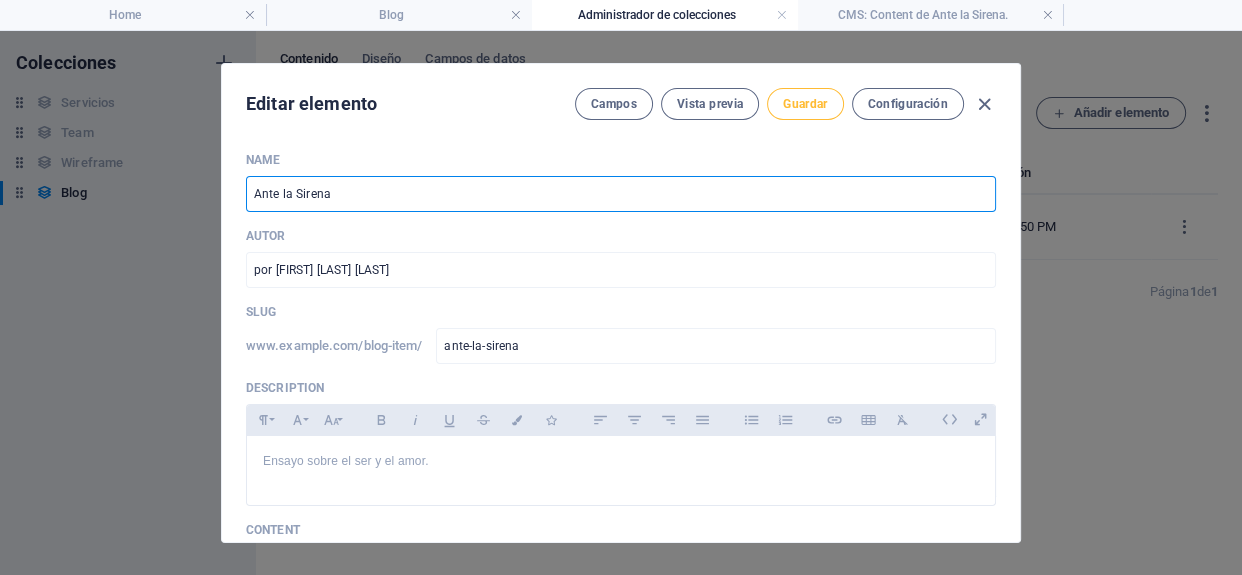 type on "Ante la Sirena" 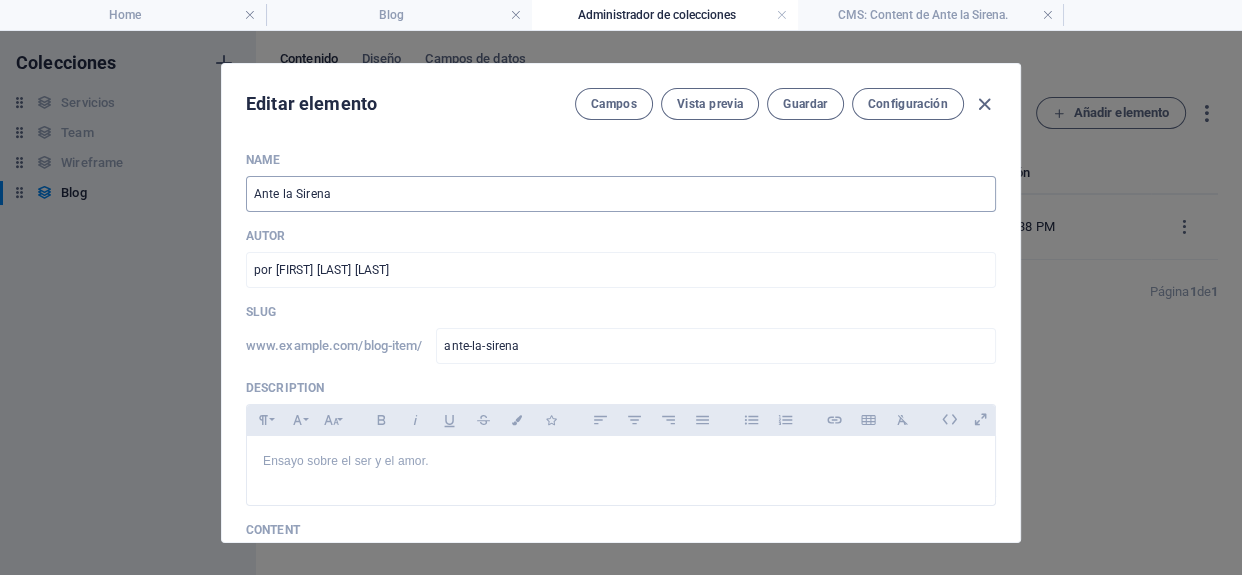 drag, startPoint x: 982, startPoint y: 95, endPoint x: 820, endPoint y: 176, distance: 181.1215 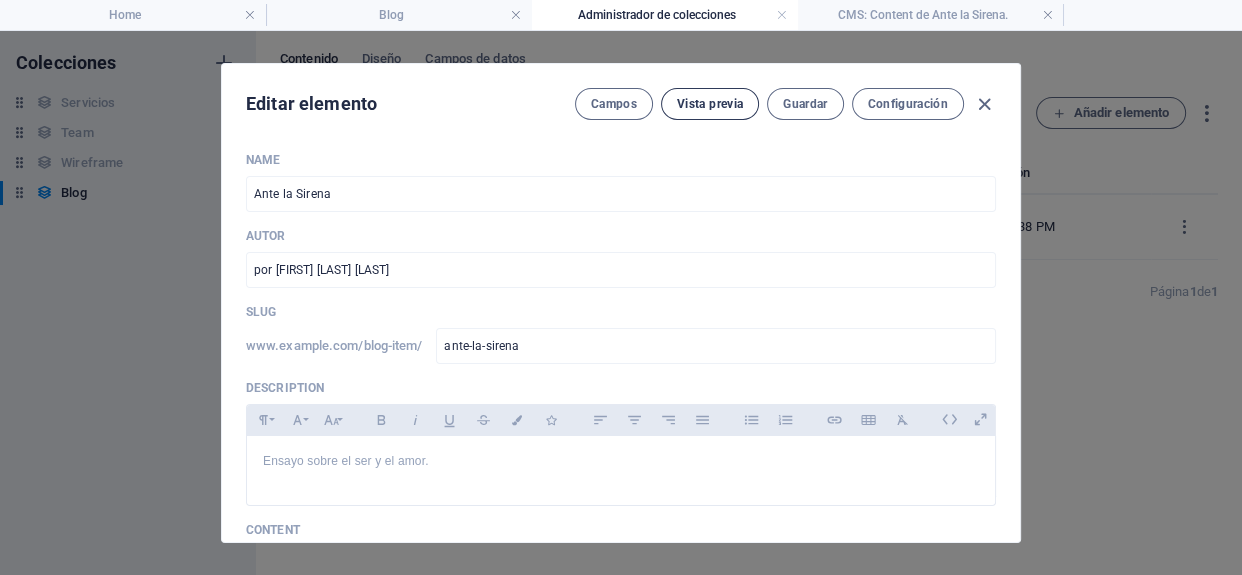click on "Vista previa" at bounding box center [710, 104] 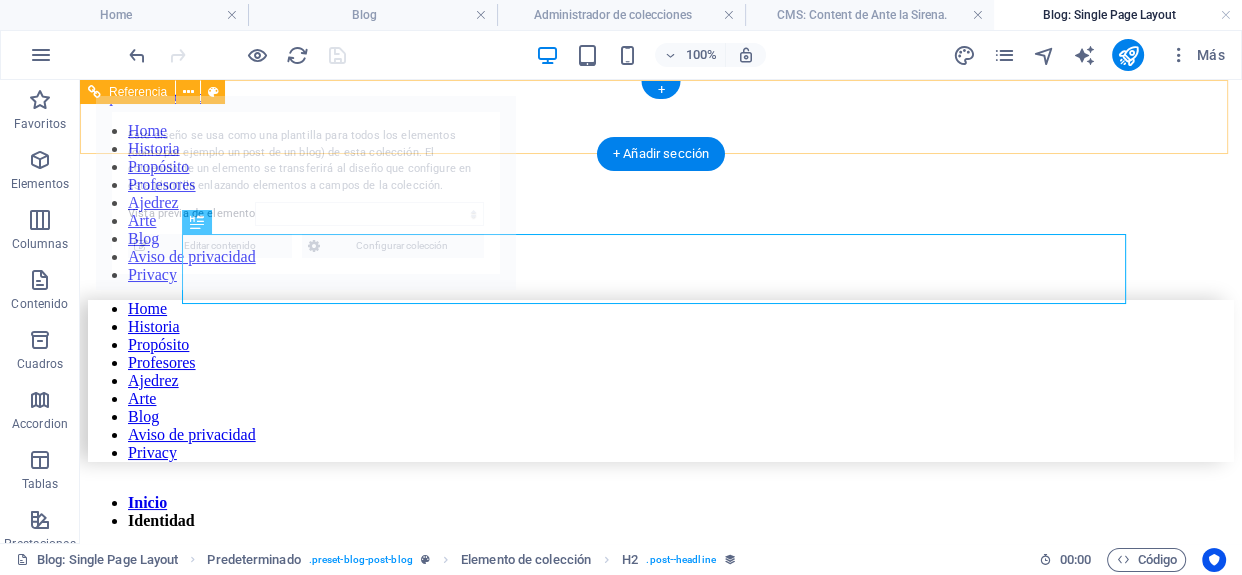 scroll, scrollTop: 0, scrollLeft: 0, axis: both 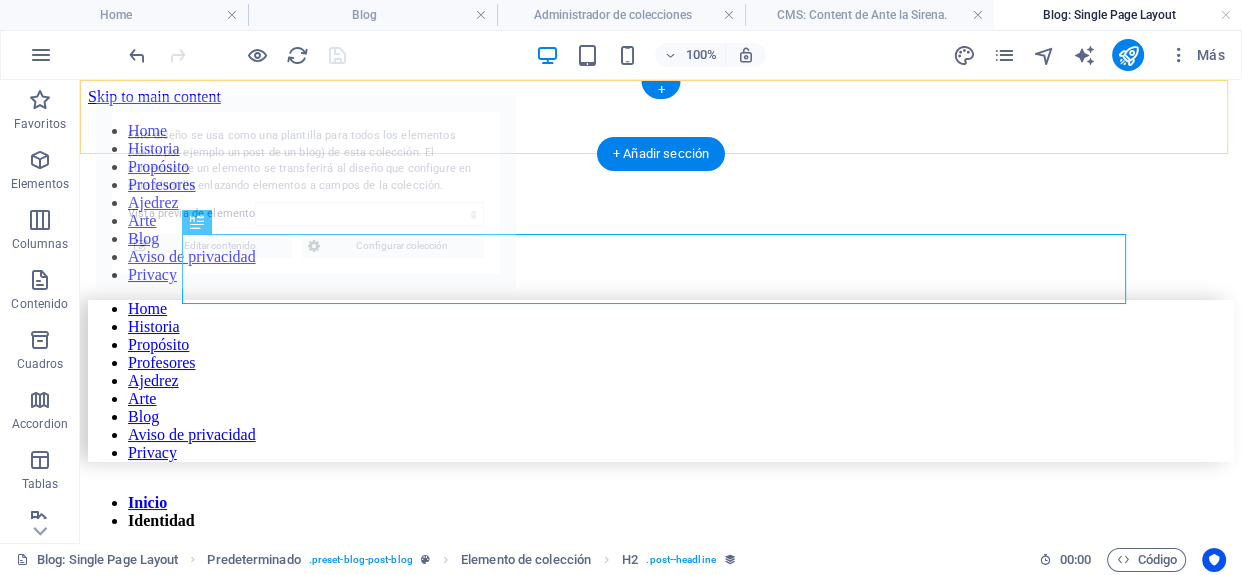 select on "688b03fa756f4ea4ef0d721e" 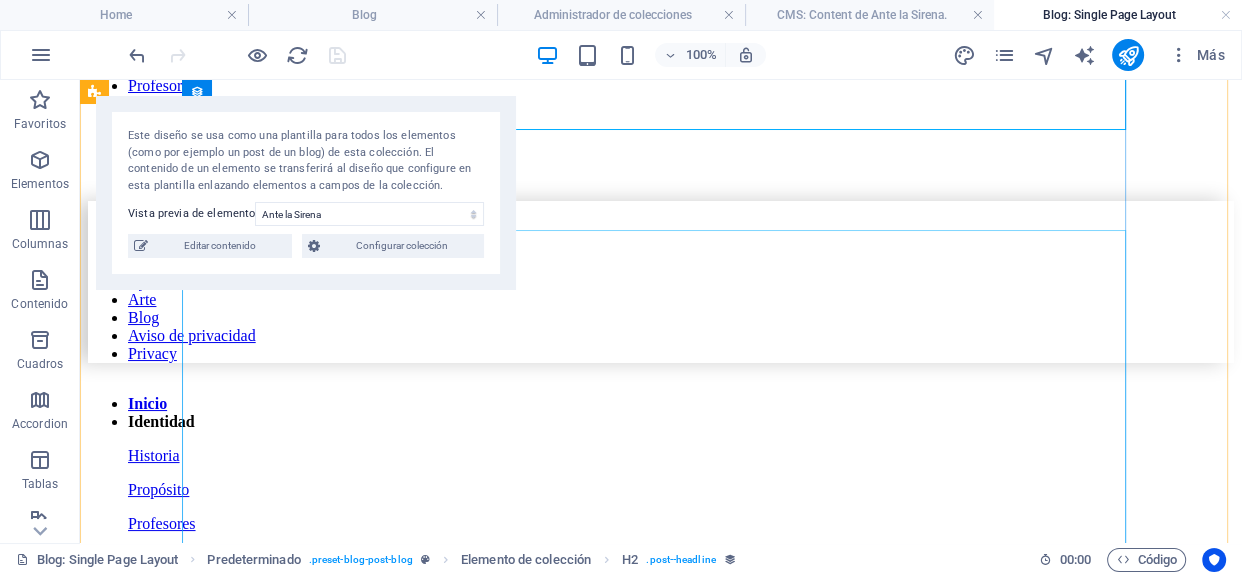 scroll, scrollTop: 0, scrollLeft: 0, axis: both 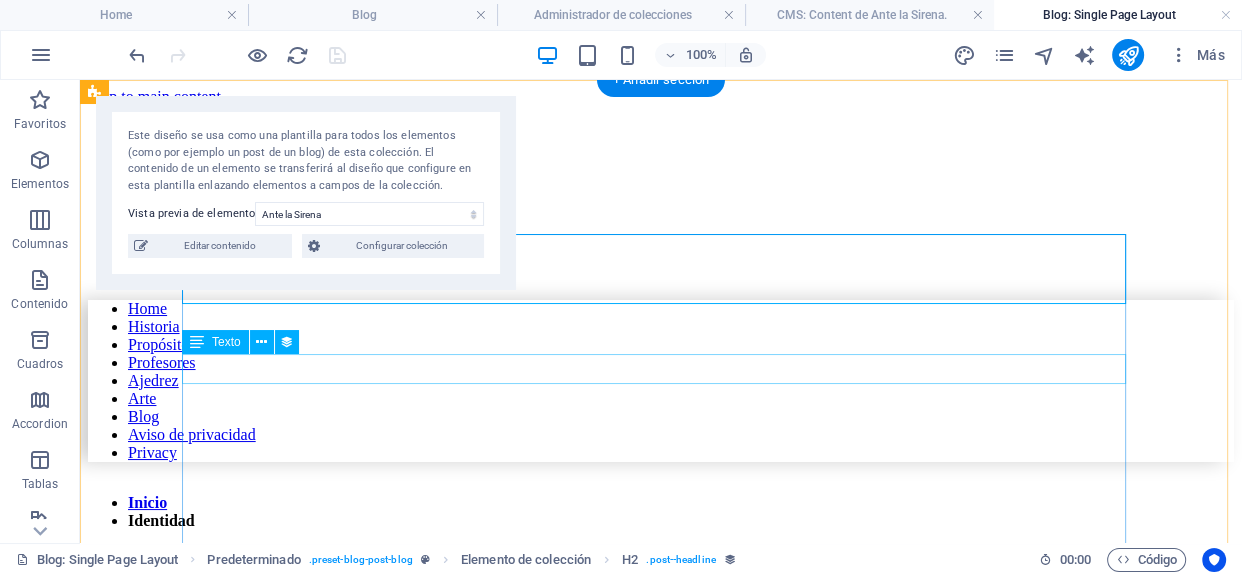 click on "por [FIRST] [LAST] [LAST]" at bounding box center [661, 932] 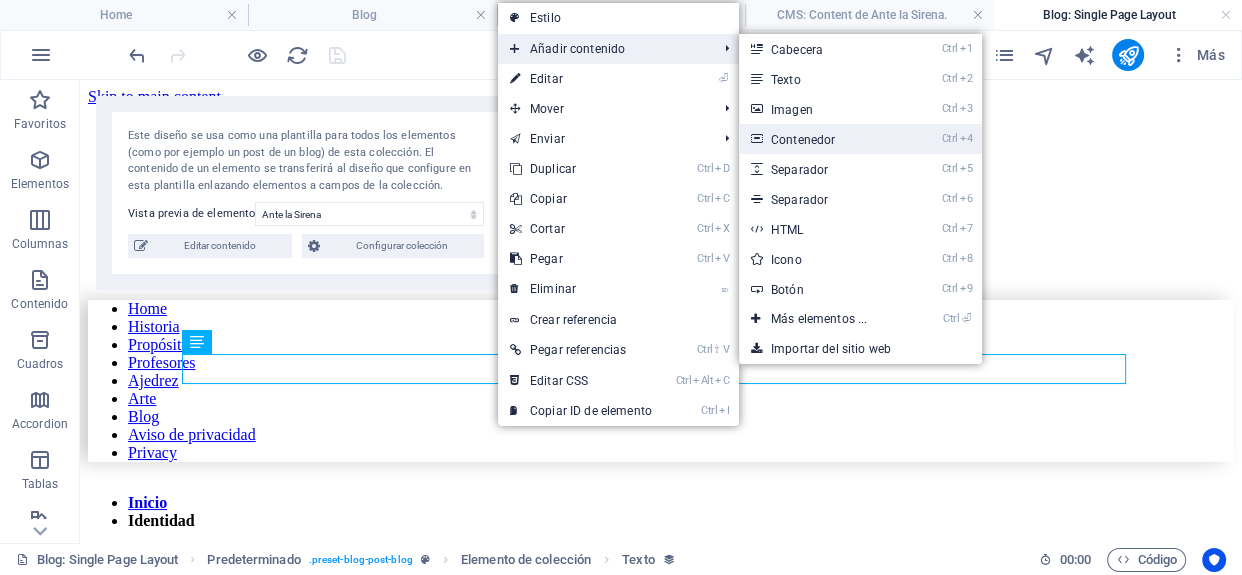click on "Ctrl 4  Contenedor" at bounding box center (823, 139) 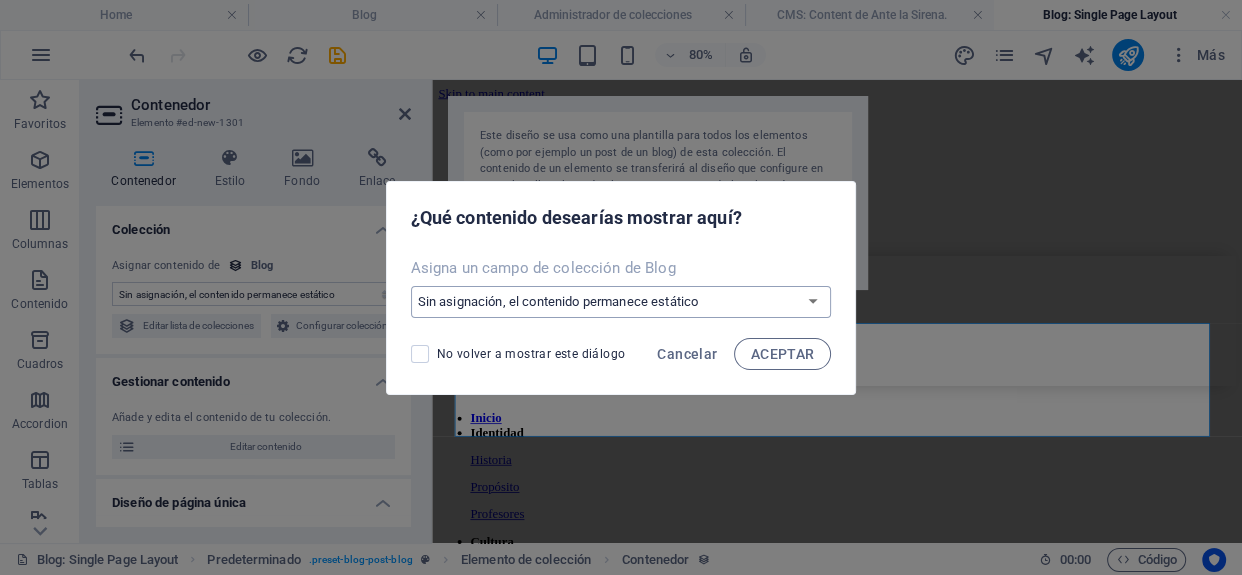 click on "Sin asignación, el contenido permanece estático Crear un campo nuevo Creado a las (Fecha) Actualizado a las (Fecha) Name (Texto sin formato) Autor (Texto sin formato) Slug (Texto sin formato) Description (Texto enriquecido) Content (CMS) Categoría (Opción) Image (Archivo) Publishing Date (Fecha) Status (Opción)" at bounding box center (621, 302) 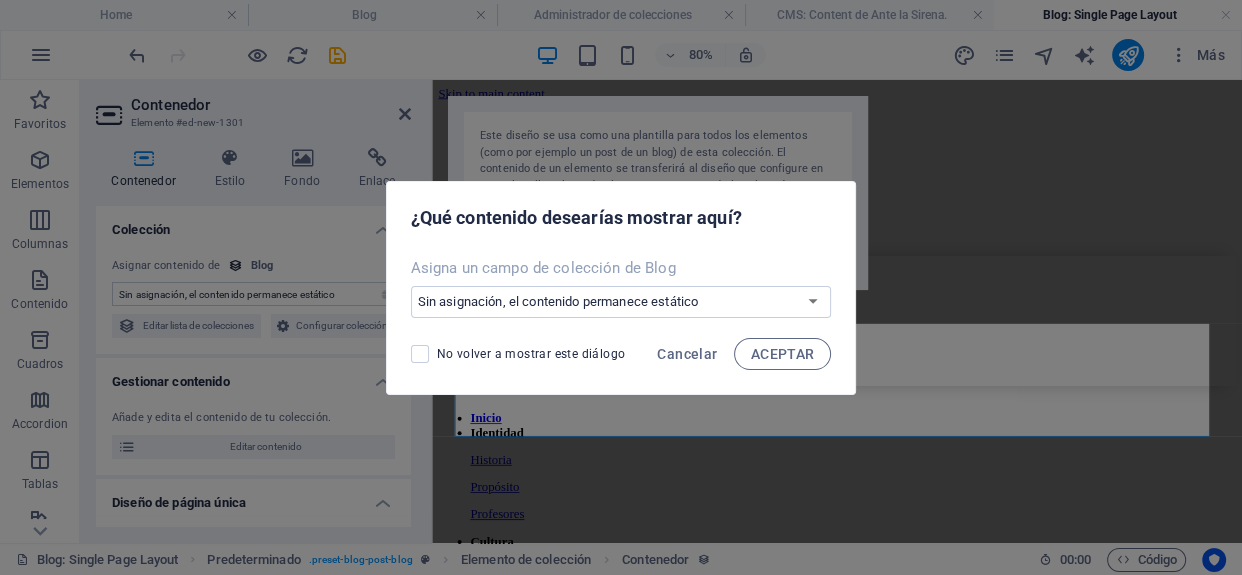 select on "content" 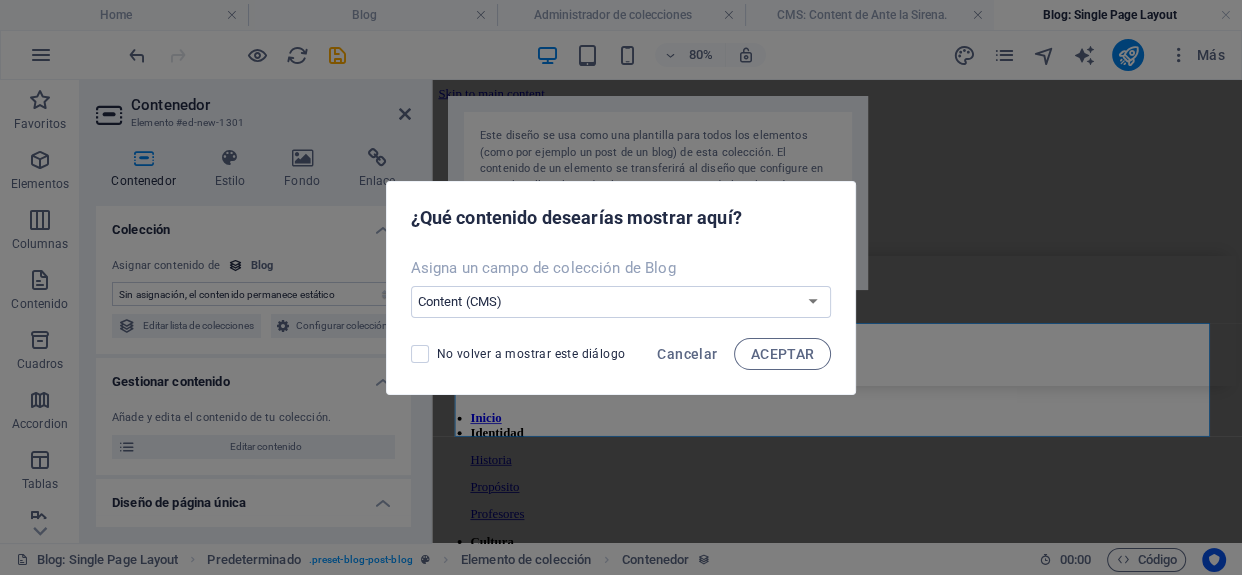 click on "Sin asignación, el contenido permanece estático Crear un campo nuevo Creado a las (Fecha) Actualizado a las (Fecha) Name (Texto sin formato) Autor (Texto sin formato) Slug (Texto sin formato) Description (Texto enriquecido) Content (CMS) Categoría (Opción) Image (Archivo) Publishing Date (Fecha) Status (Opción)" at bounding box center (621, 302) 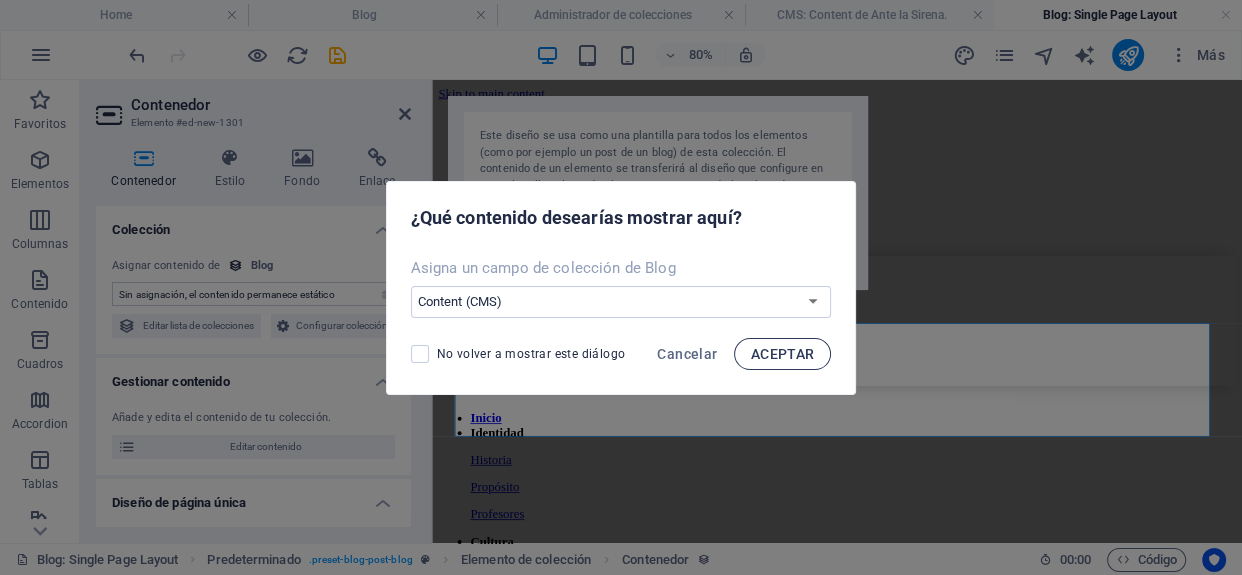 click on "ACEPTAR" at bounding box center [783, 354] 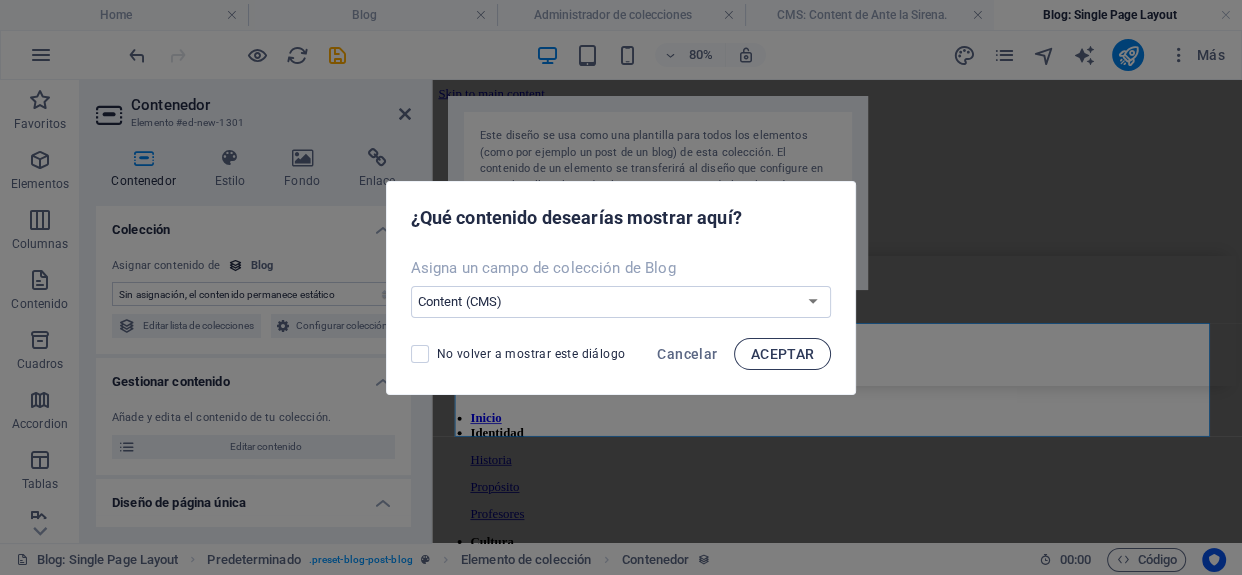 select on "content" 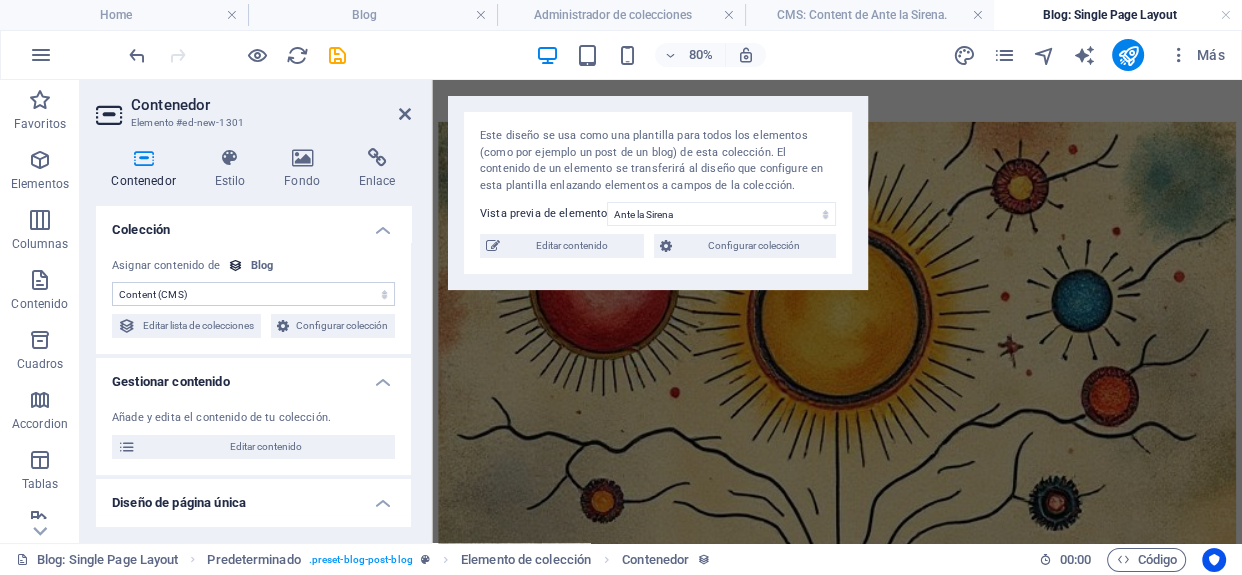 scroll, scrollTop: 11908, scrollLeft: 0, axis: vertical 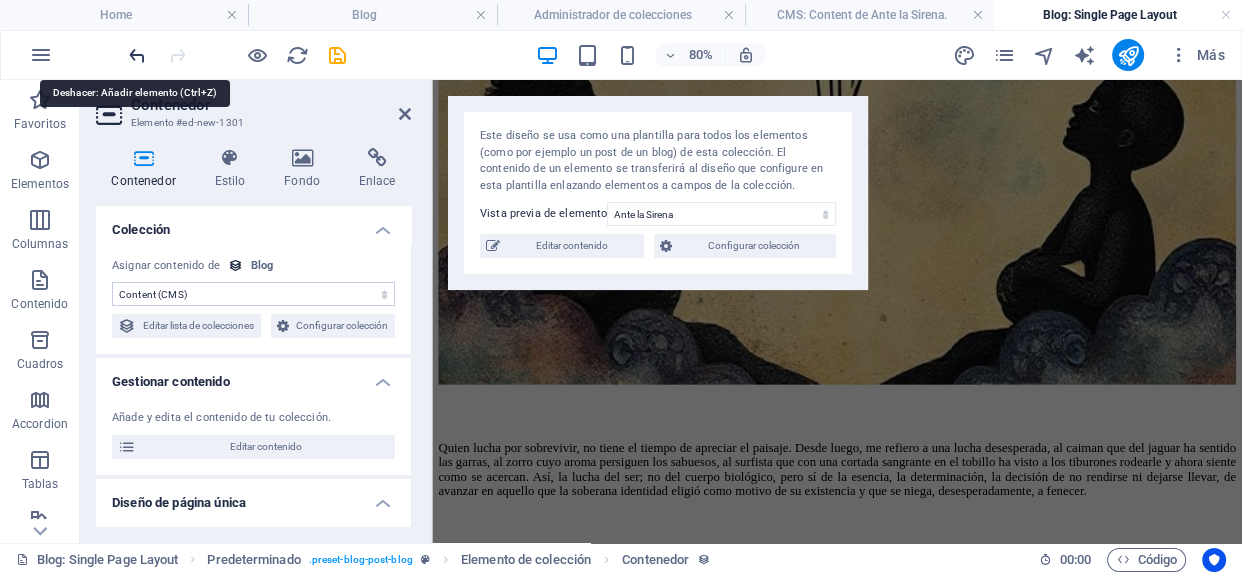 click at bounding box center [137, 55] 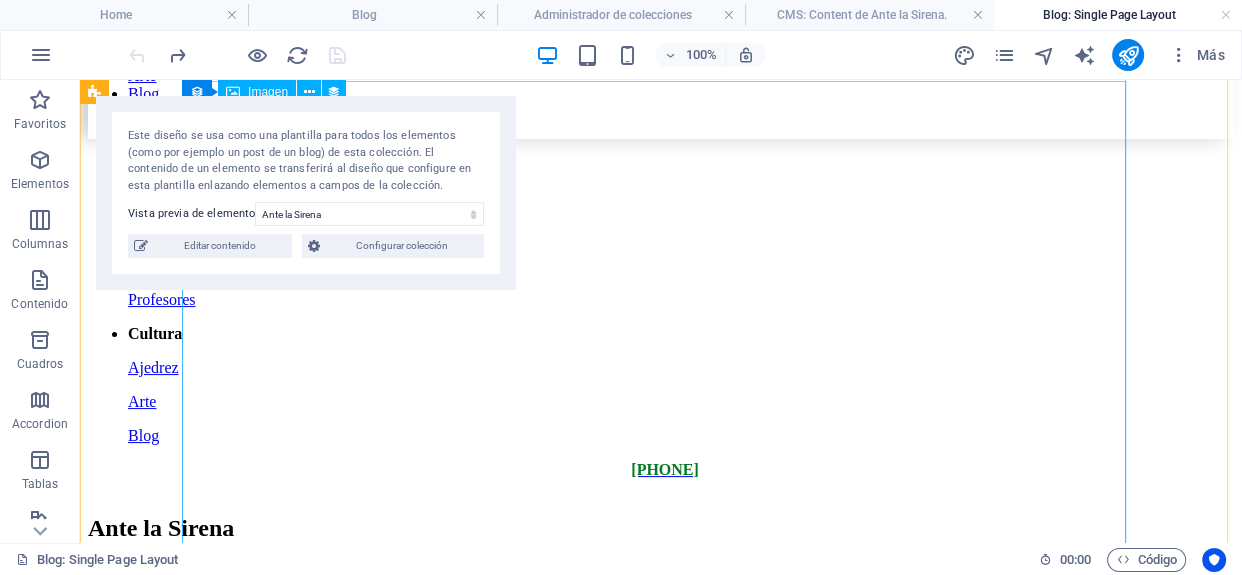 scroll, scrollTop: 0, scrollLeft: 0, axis: both 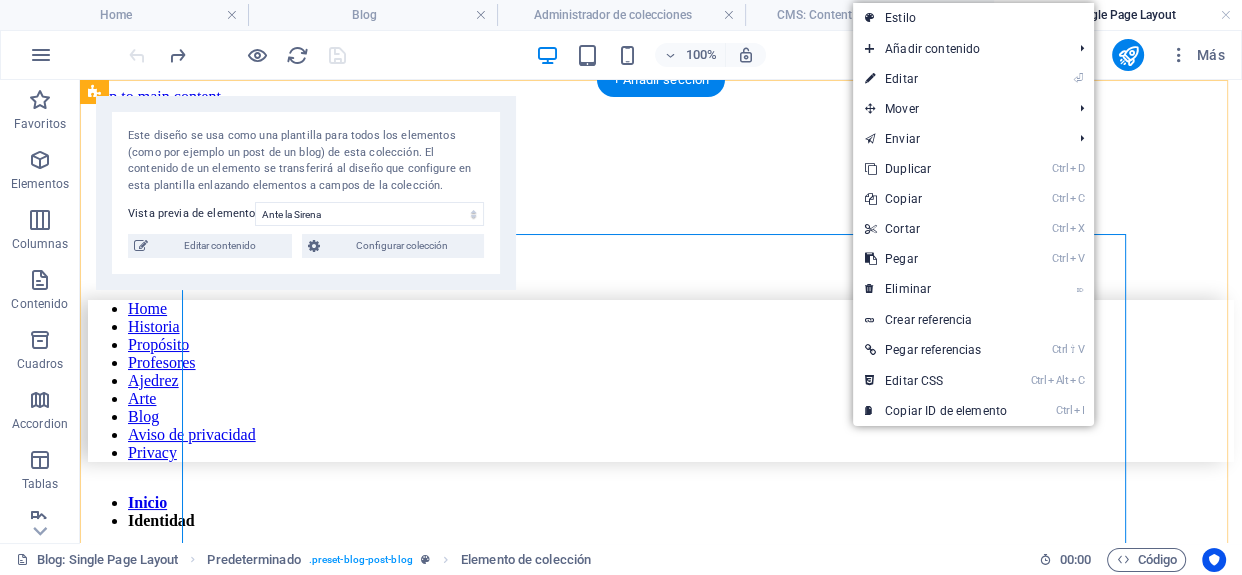 click on "Ante la Sirena 28/07/2025 por [FIRST] [LAST] [LAST] Entiendo de pronto, sí, así de golpe; repentinamente, como quien mira de frente una revelación, más allá de una visión de aquello que puede ser, aquello que es, aquello que siempre ha sido; lo mismo que la existencia y la vida me dijeron tantas veces, de distintas formas, pero que me había negado a ver. O, quizá, no fue negación, quizá no podía; quizá, solo quizá, estaba más allá de mi capacidad de entendimiento. Ahora entiendo que la incertidumbre, la provocación, el coqueteo y el juego son manifestaciones de amor pues permiten sentir la acción y la reacción, la conexión entre los seres, el poder y el control del ser y el cuerpo que han pasado a ser parte de tu ser y de tu cuerpo; y es recíproco, es el mecanismo físico de la fusión y el comprobar su funcionamiento en operación, la manifestación sólida y palpable, el cuerpo mismo (sí, uno solo) del AMOR. Back to blog" at bounding box center [661, 6675] 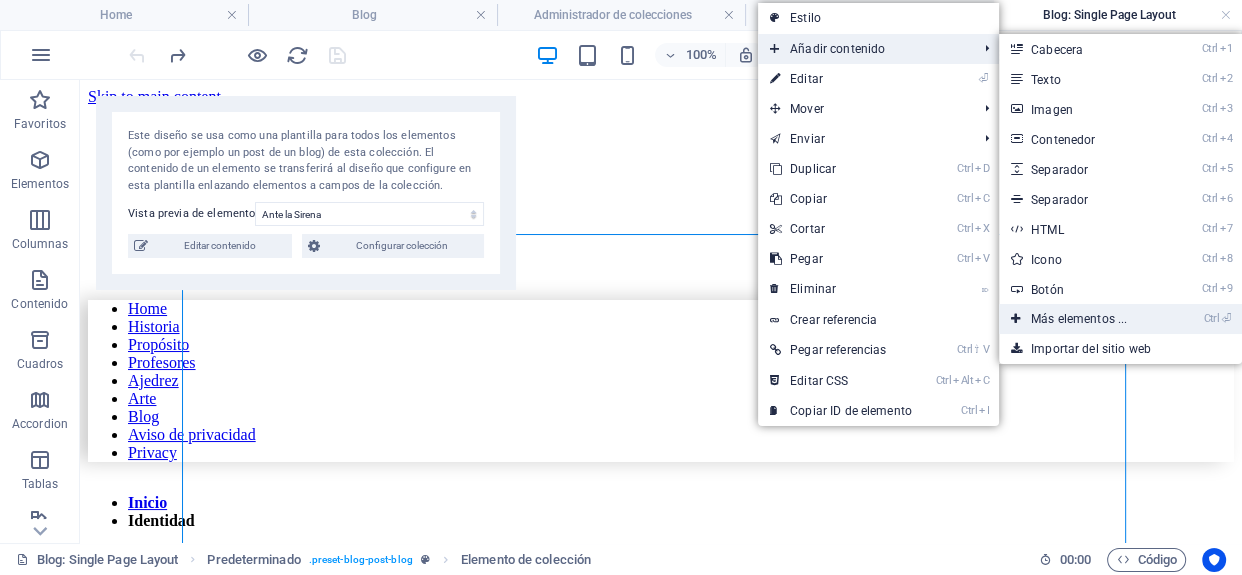 drag, startPoint x: 1075, startPoint y: 316, endPoint x: 645, endPoint y: 229, distance: 438.7129 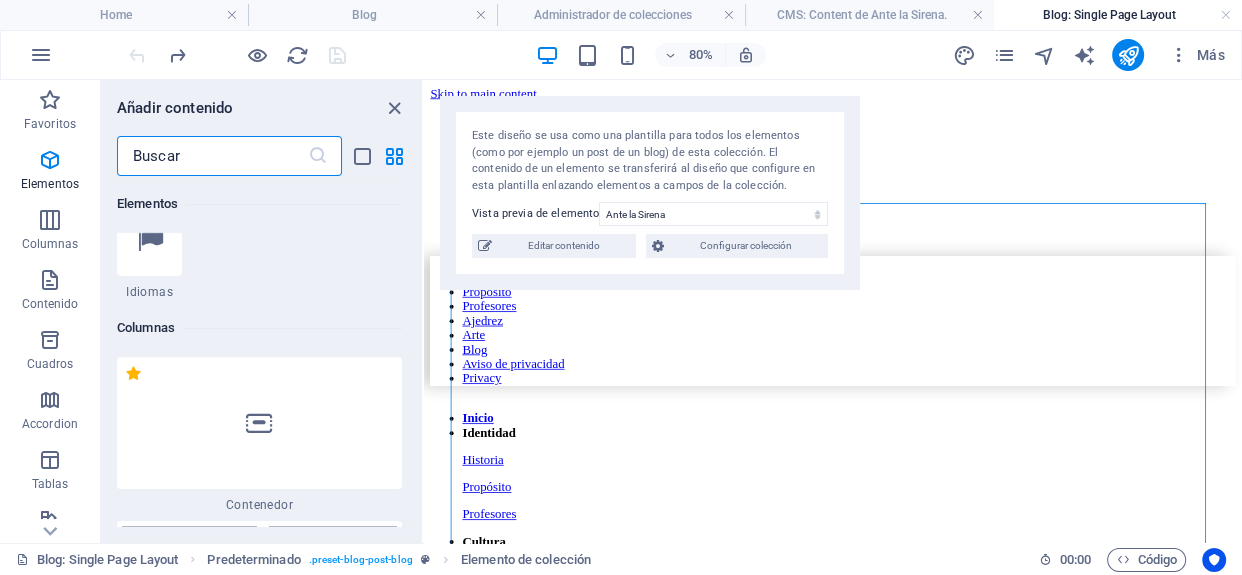 scroll, scrollTop: 940, scrollLeft: 0, axis: vertical 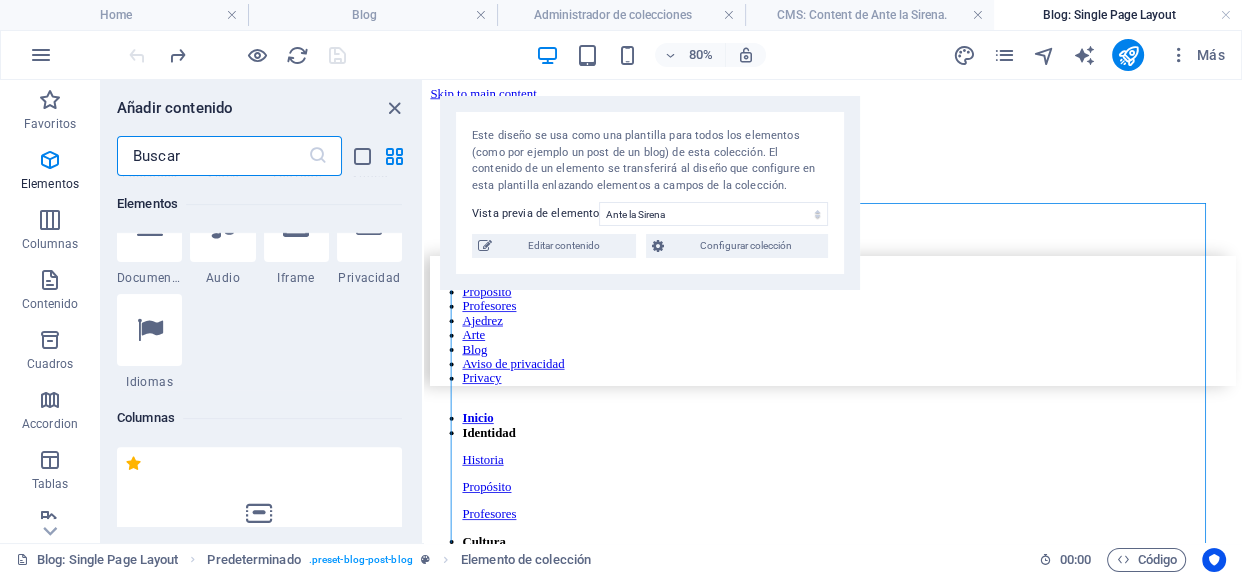 click at bounding box center [259, 683] 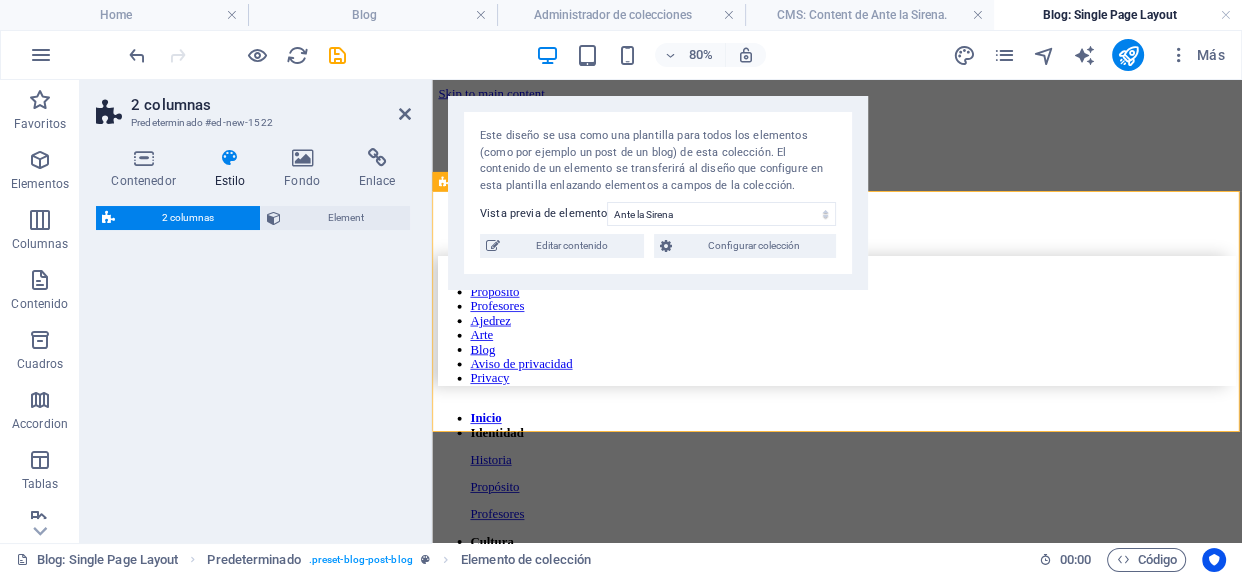 select on "rem" 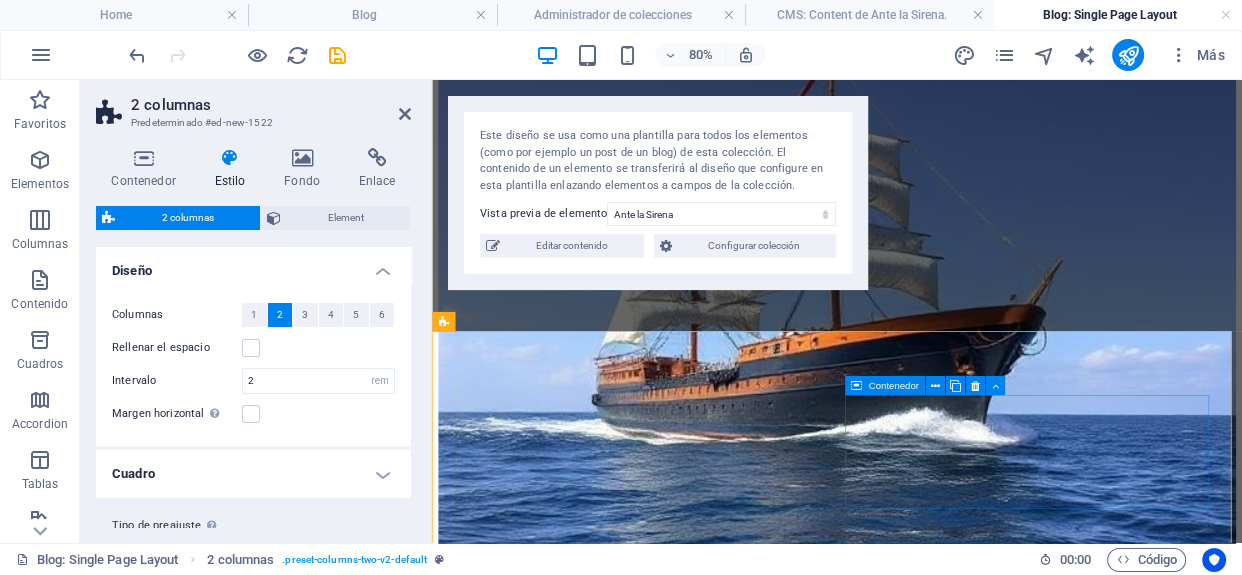 scroll, scrollTop: 10299, scrollLeft: 0, axis: vertical 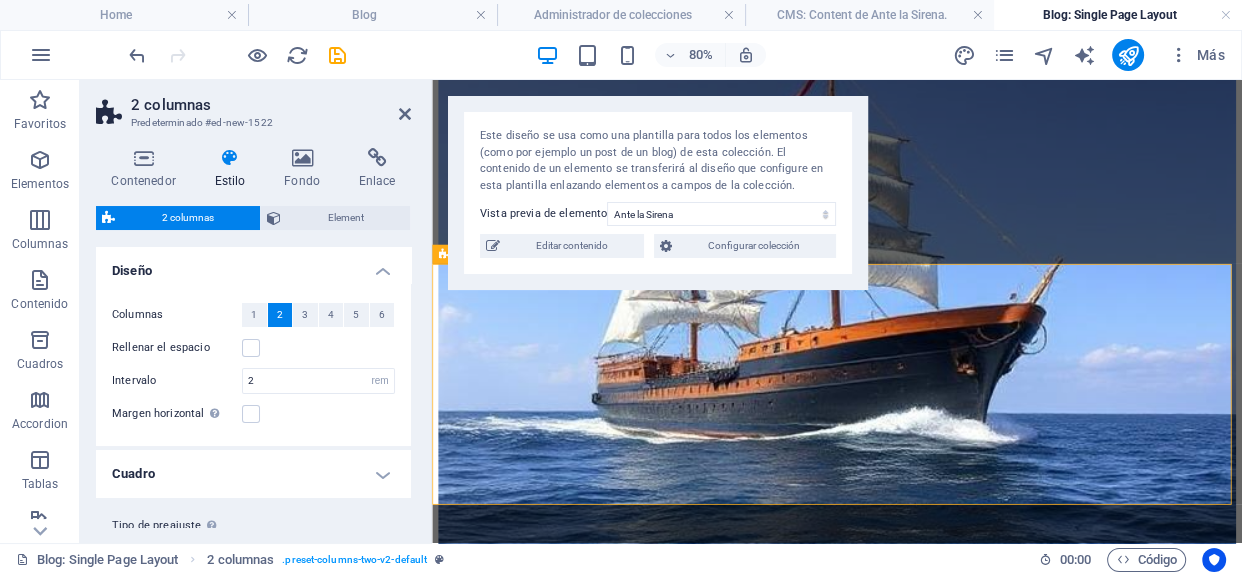 click on "Suelta el contenido aquí o  Añadir elementos  Pegar portapapeles Suelta el contenido aquí o  Añadir elementos  Pegar portapapeles" at bounding box center [938, 1117] 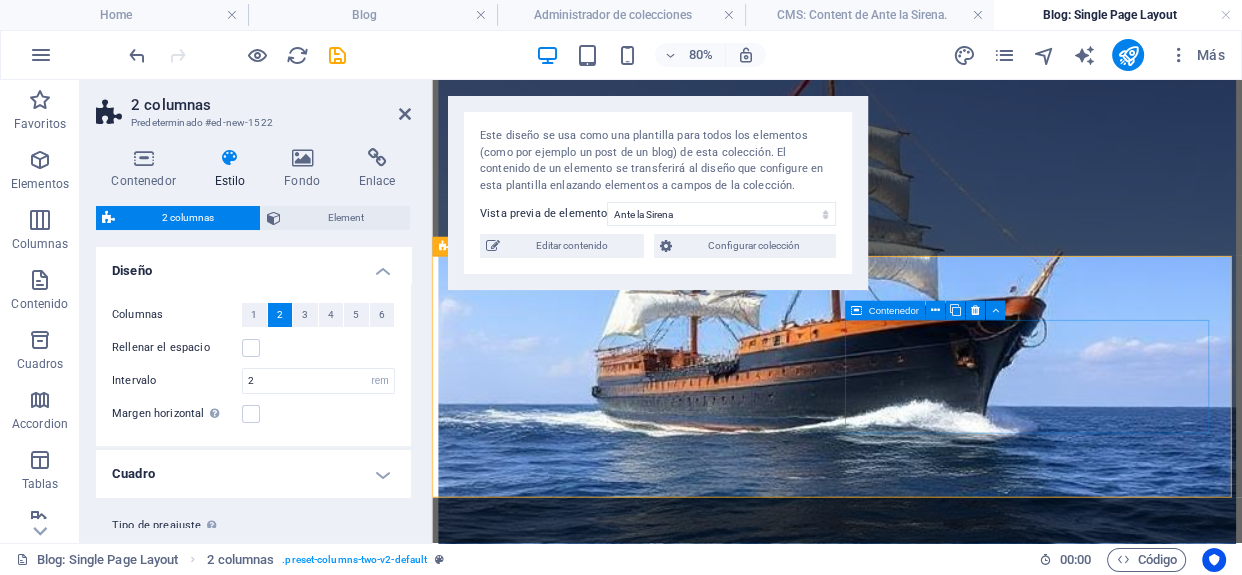 scroll, scrollTop: 10208, scrollLeft: 0, axis: vertical 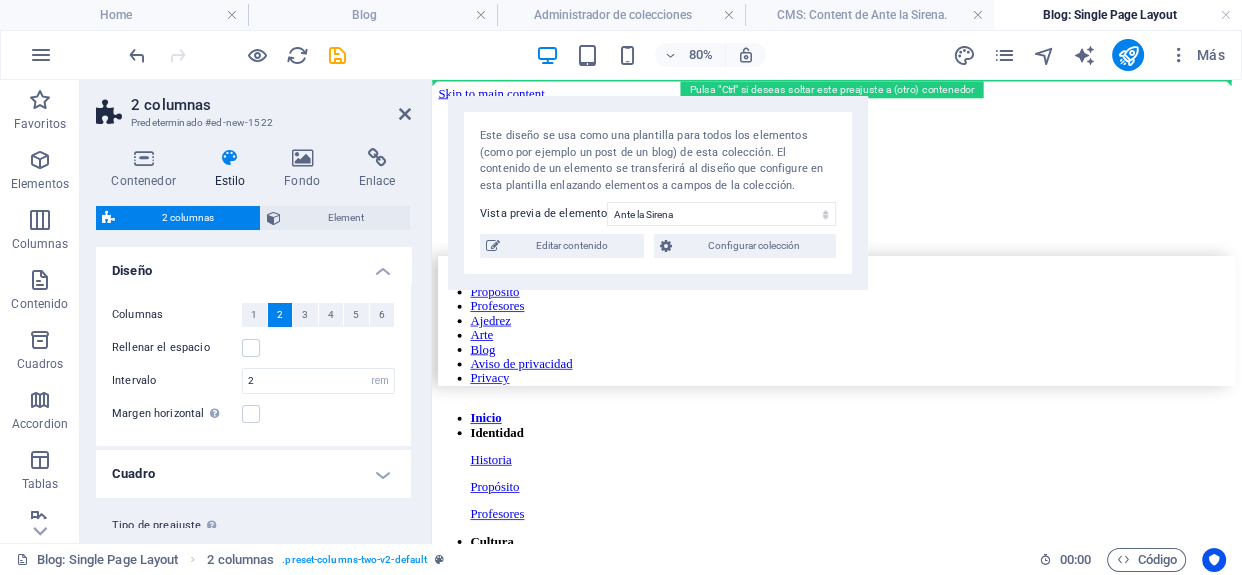 drag, startPoint x: 1373, startPoint y: 432, endPoint x: 1020, endPoint y: 370, distance: 358.4034 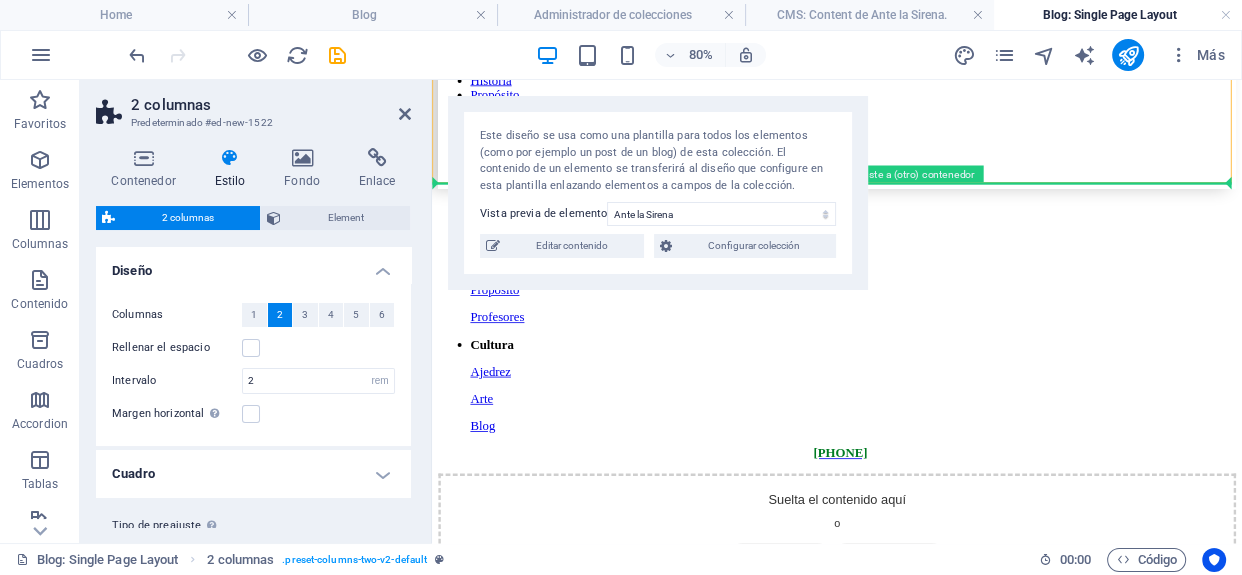 scroll, scrollTop: 399, scrollLeft: 0, axis: vertical 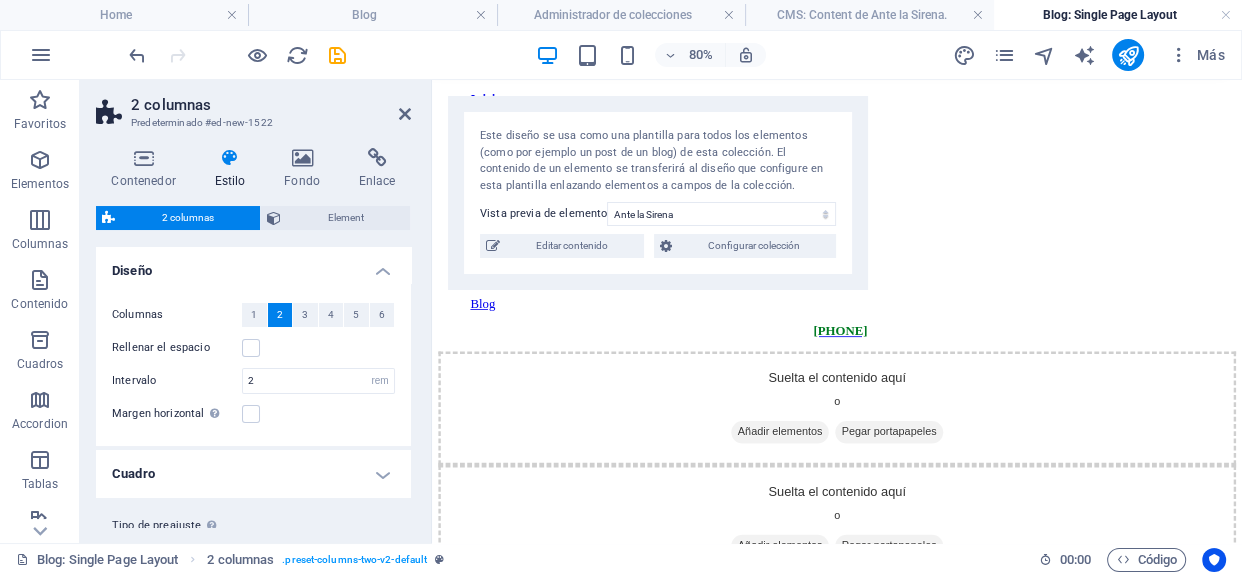 drag, startPoint x: 582, startPoint y: 414, endPoint x: 1021, endPoint y: 215, distance: 481.99792 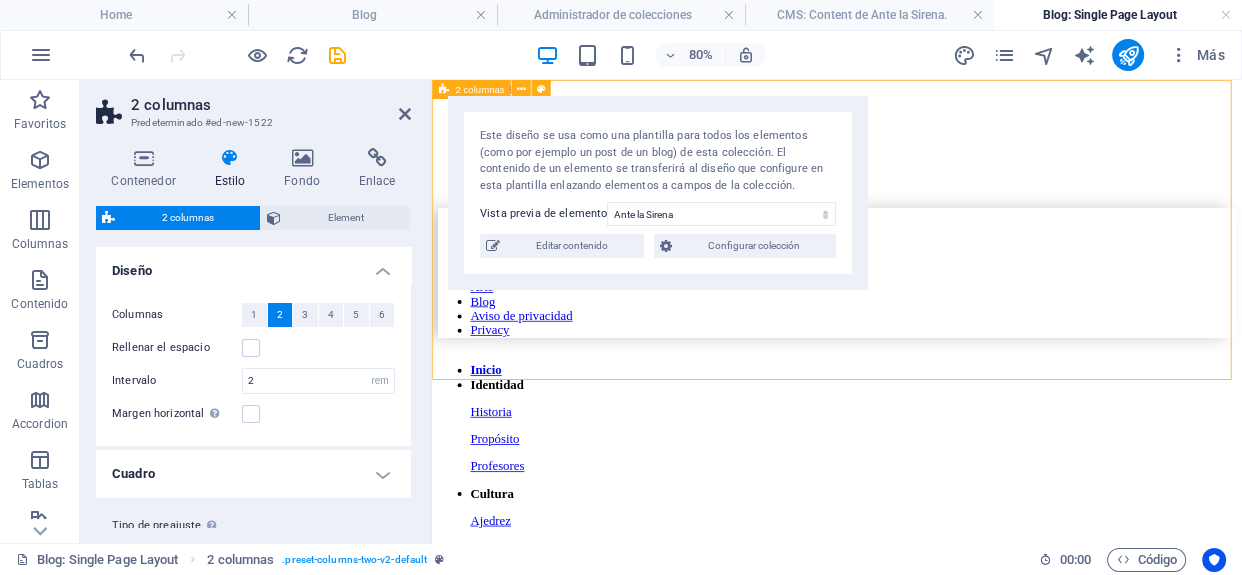 scroll, scrollTop: 0, scrollLeft: 0, axis: both 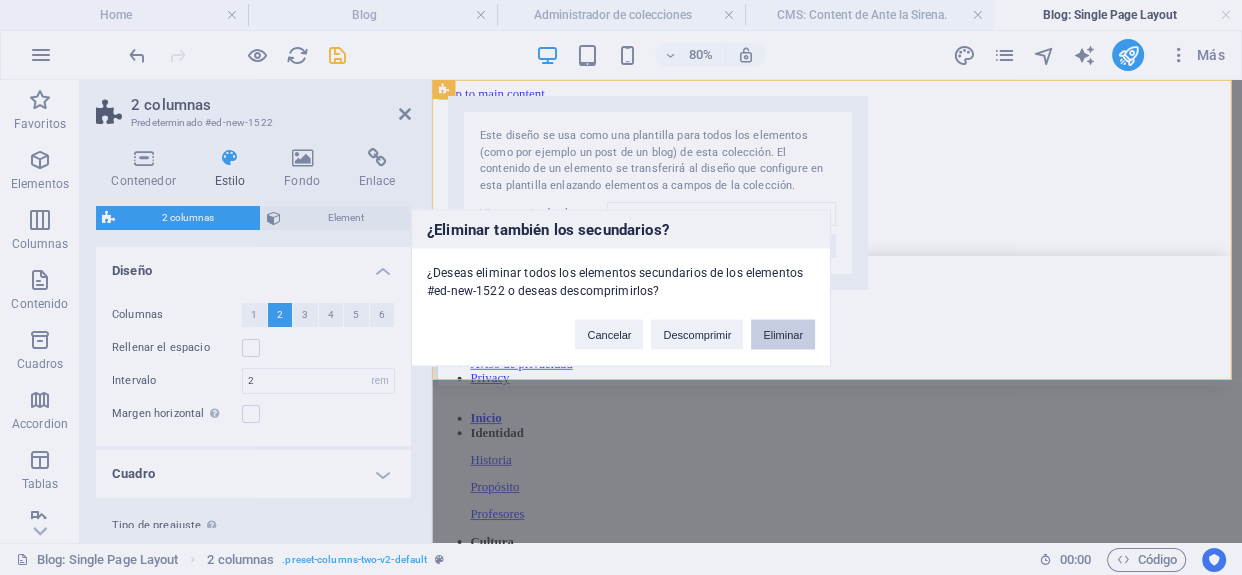 click on "Eliminar" at bounding box center [783, 334] 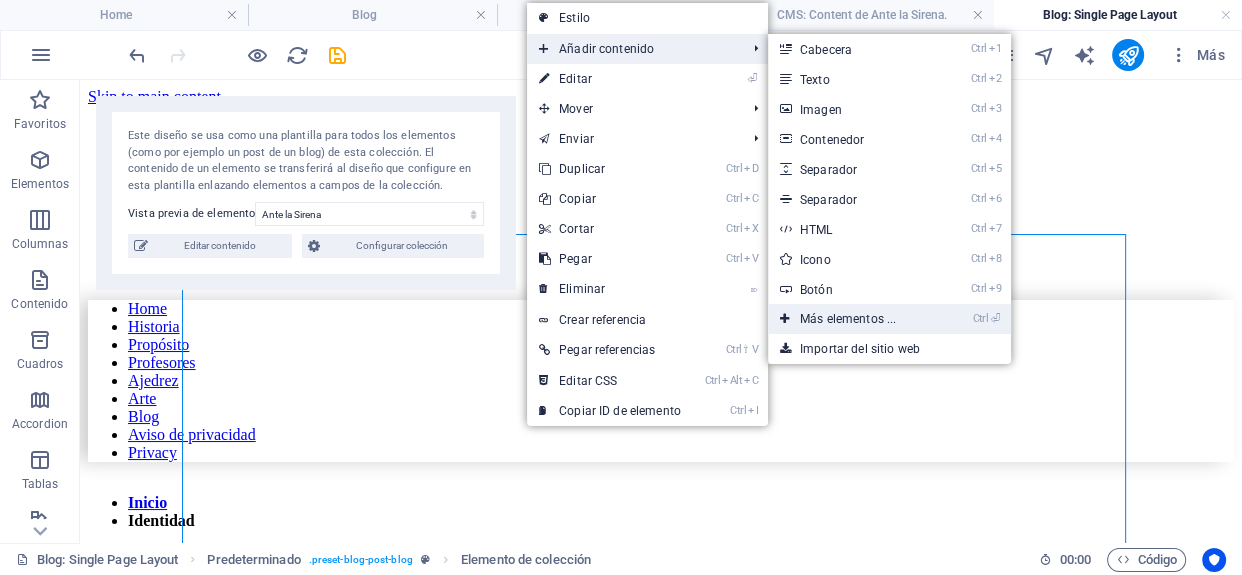drag, startPoint x: 811, startPoint y: 311, endPoint x: 512, endPoint y: 270, distance: 301.79794 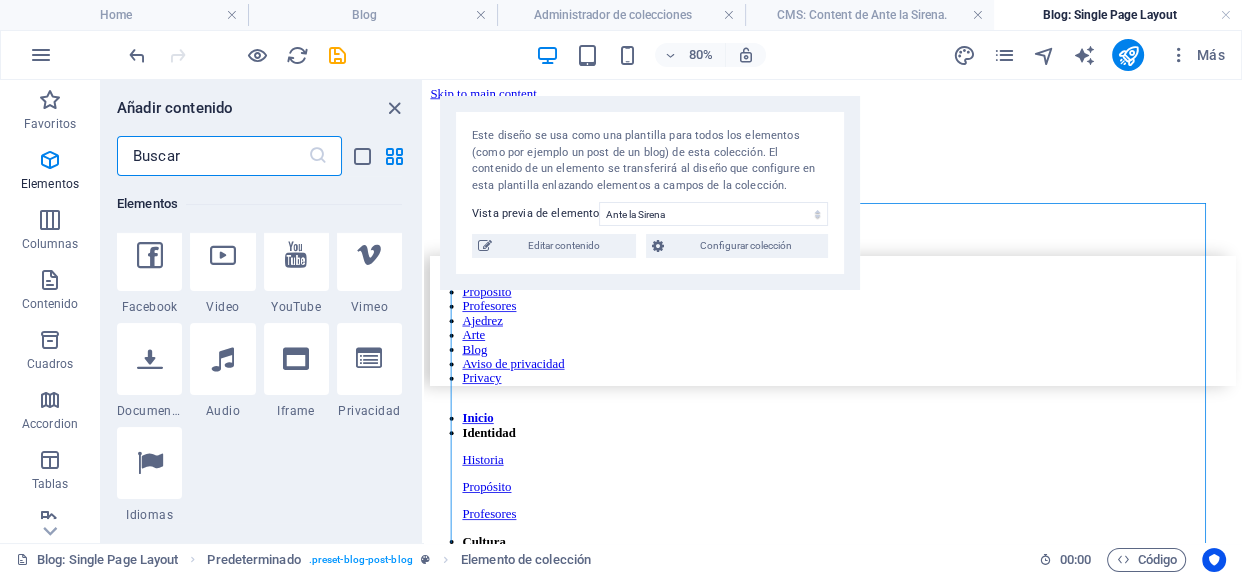 scroll, scrollTop: 1000, scrollLeft: 0, axis: vertical 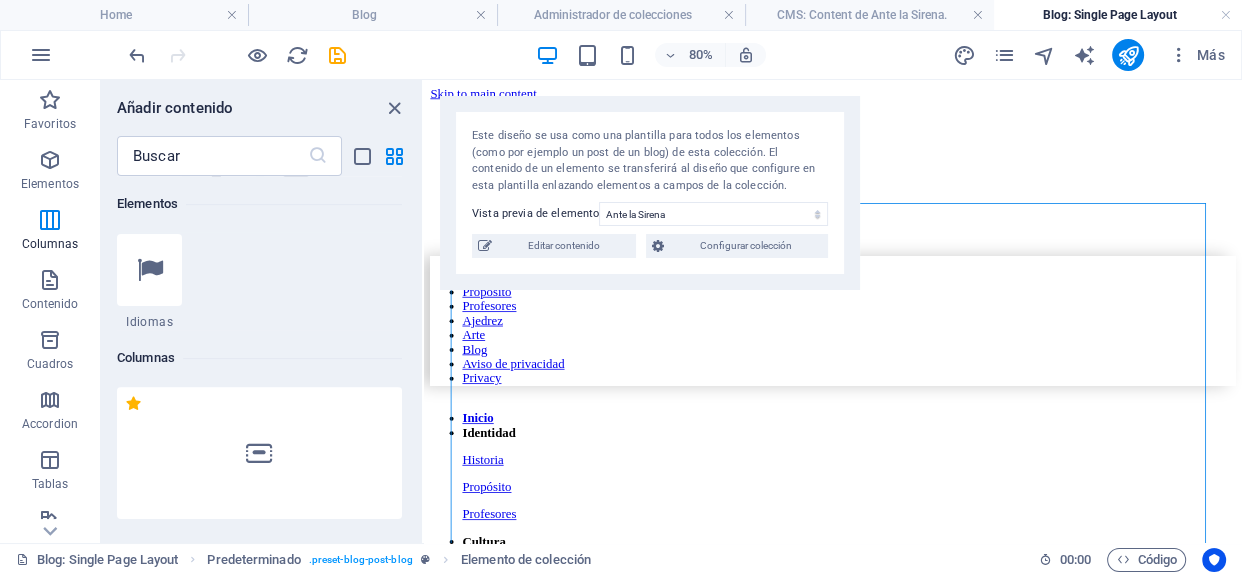 click at bounding box center [259, 623] 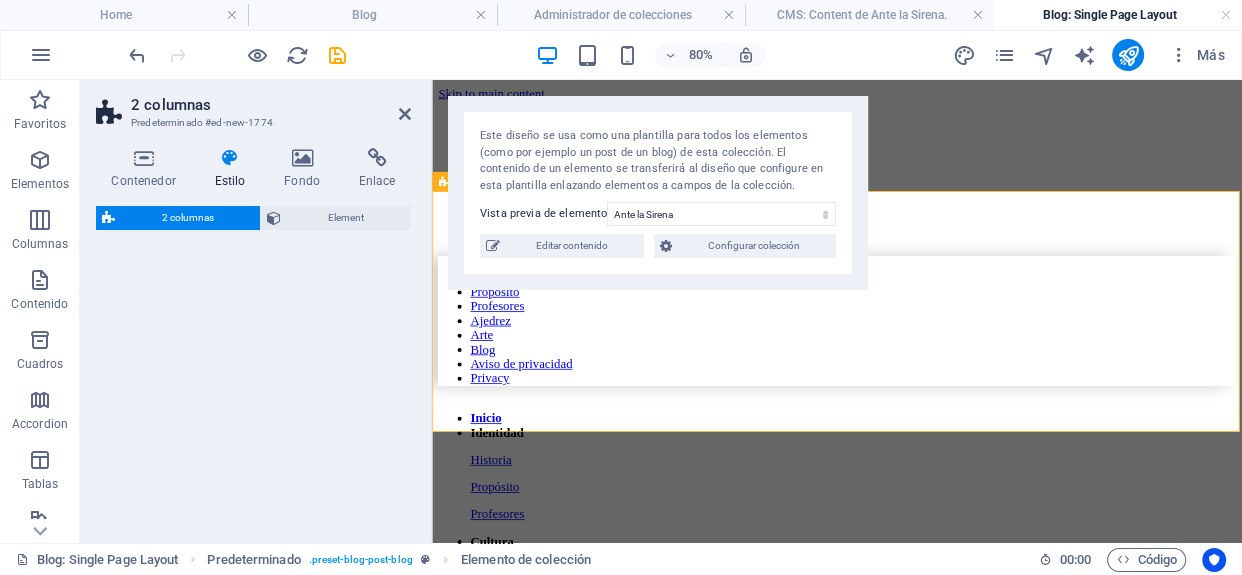 select on "rem" 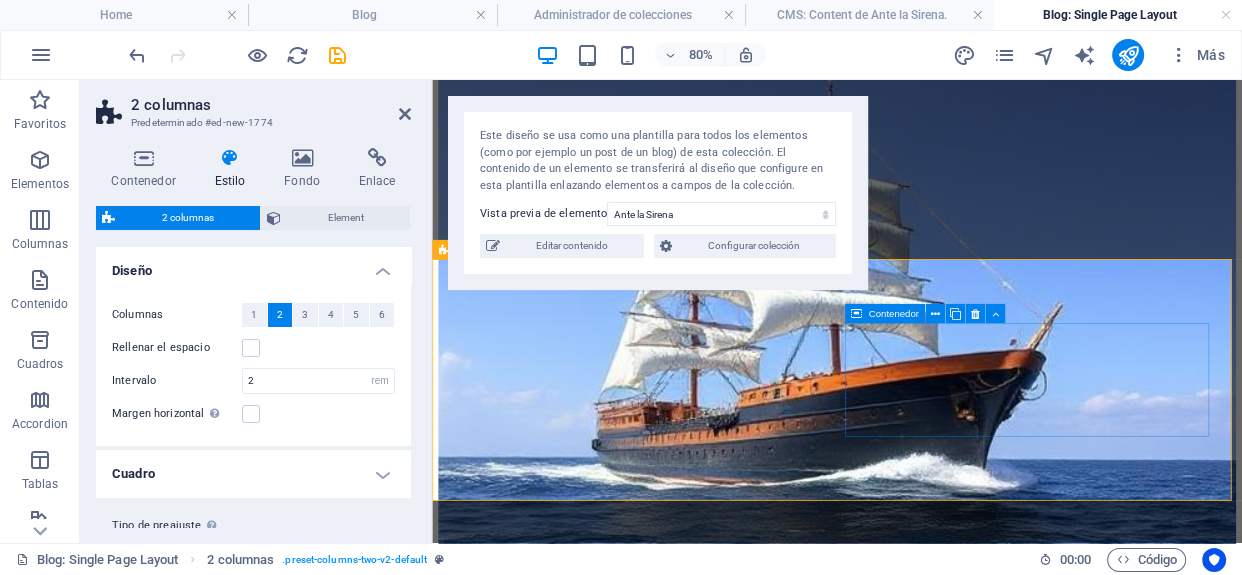scroll, scrollTop: 10117, scrollLeft: 0, axis: vertical 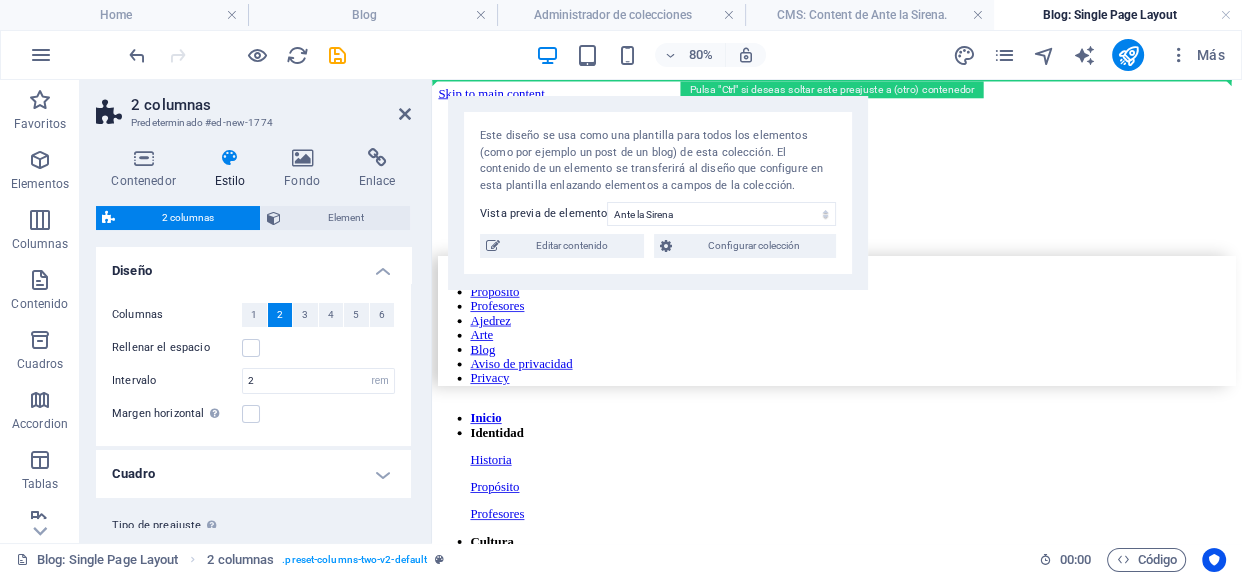drag, startPoint x: 1020, startPoint y: 532, endPoint x: 1055, endPoint y: 370, distance: 165.73775 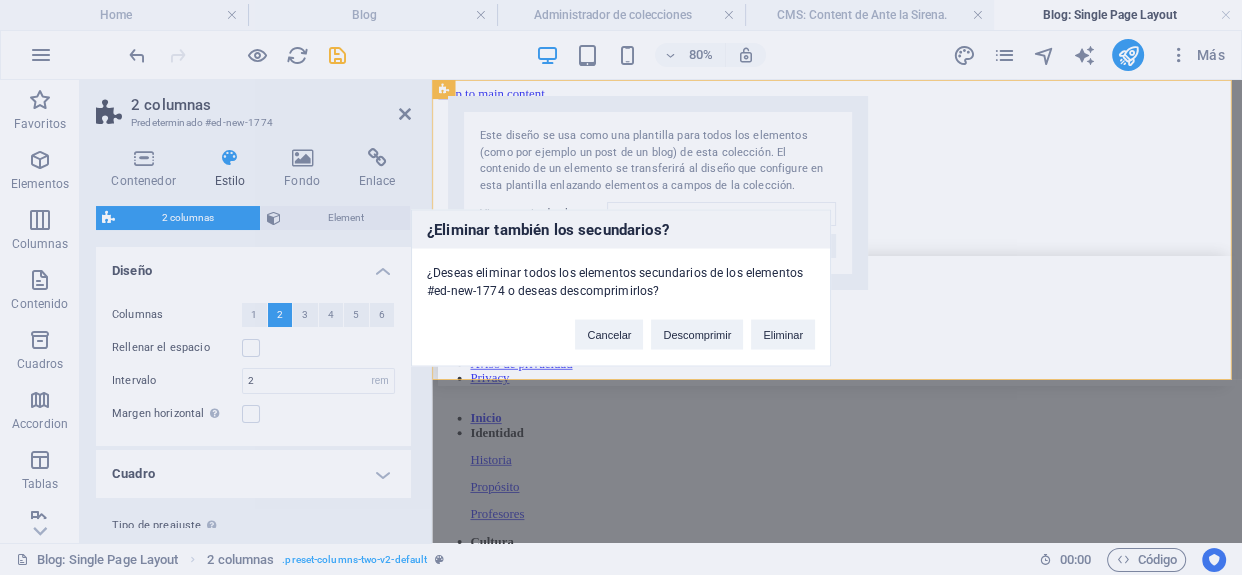 type 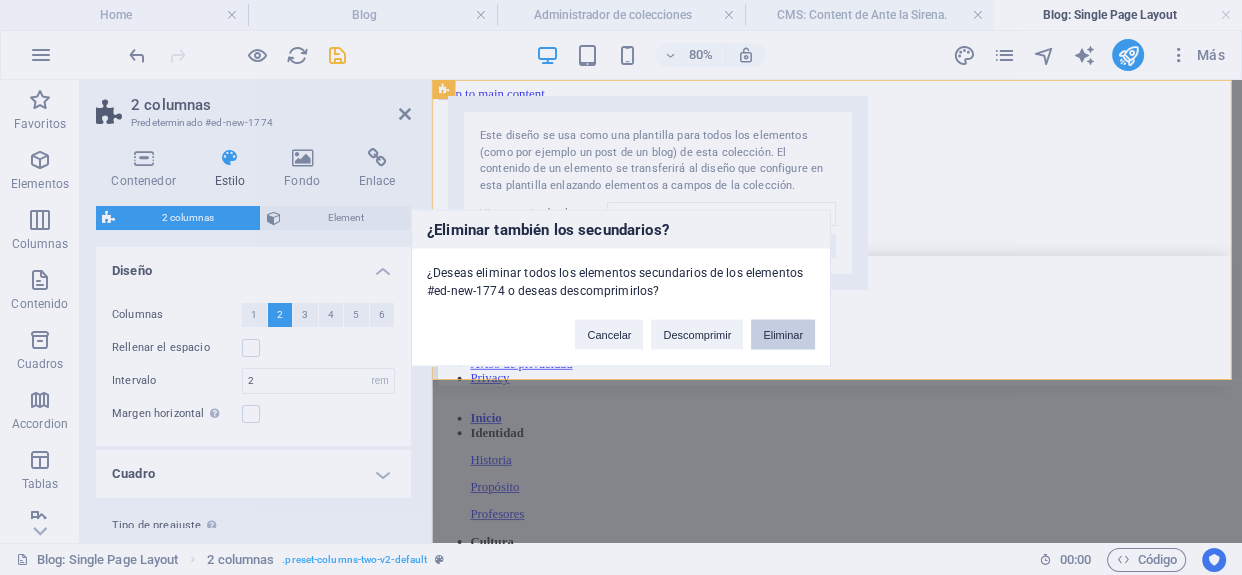 click on "Eliminar" at bounding box center [783, 334] 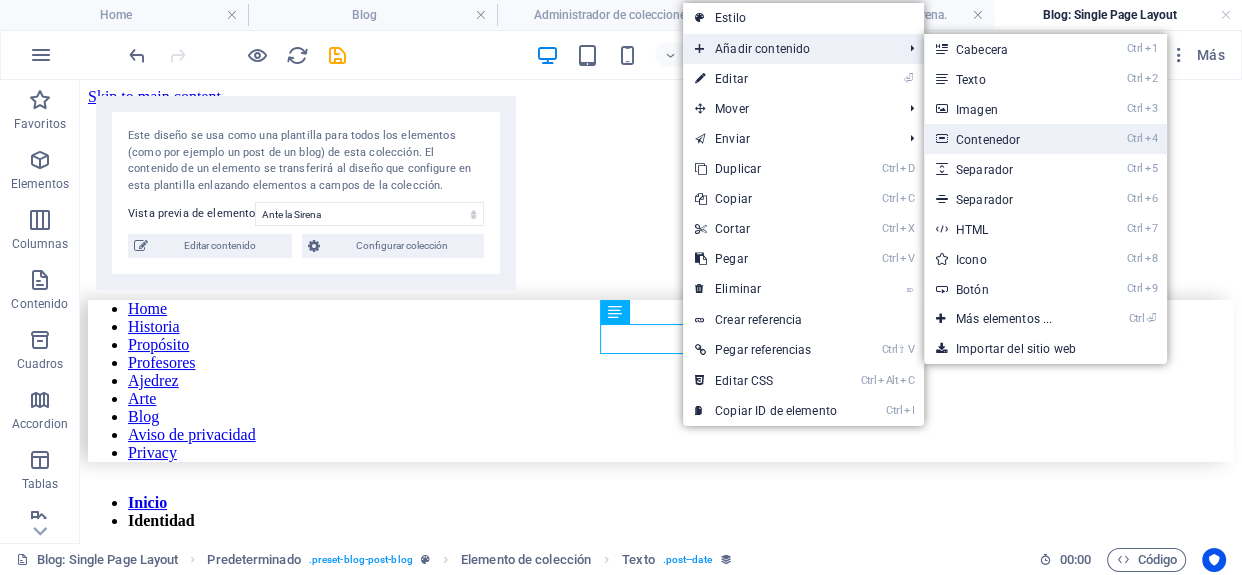 click on "Ctrl 4  Contenedor" at bounding box center (1008, 139) 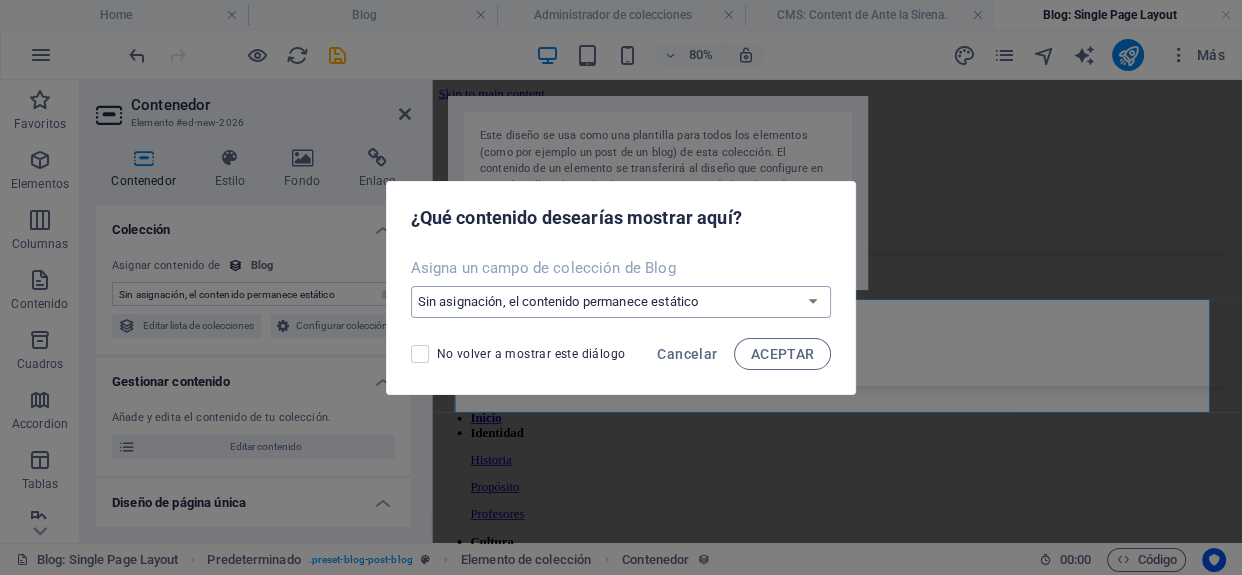 click on "Sin asignación, el contenido permanece estático Crear un campo nuevo Creado a las (Fecha) Actualizado a las (Fecha) Name (Texto sin formato) Autor (Texto sin formato) Slug (Texto sin formato) Description (Texto enriquecido) Content (CMS) Categoría (Opción) Image (Archivo) Publishing Date (Fecha) Status (Opción)" at bounding box center (621, 302) 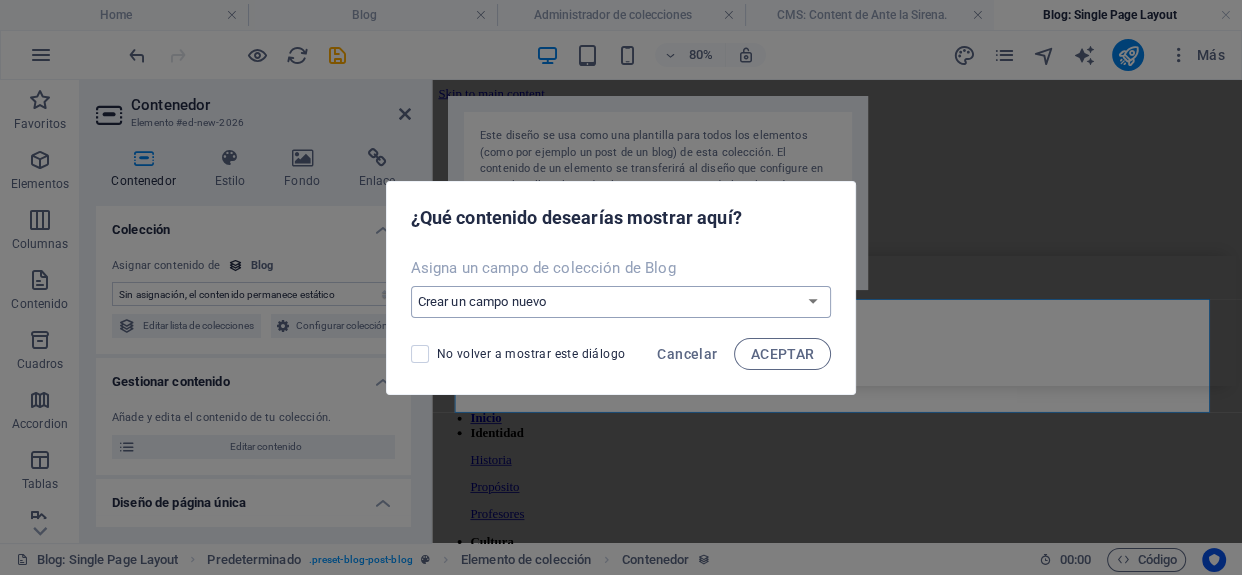 click on "Sin asignación, el contenido permanece estático Crear un campo nuevo Creado a las (Fecha) Actualizado a las (Fecha) Name (Texto sin formato) Autor (Texto sin formato) Slug (Texto sin formato) Description (Texto enriquecido) Content (CMS) Categoría (Opción) Image (Archivo) Publishing Date (Fecha) Status (Opción)" at bounding box center (621, 302) 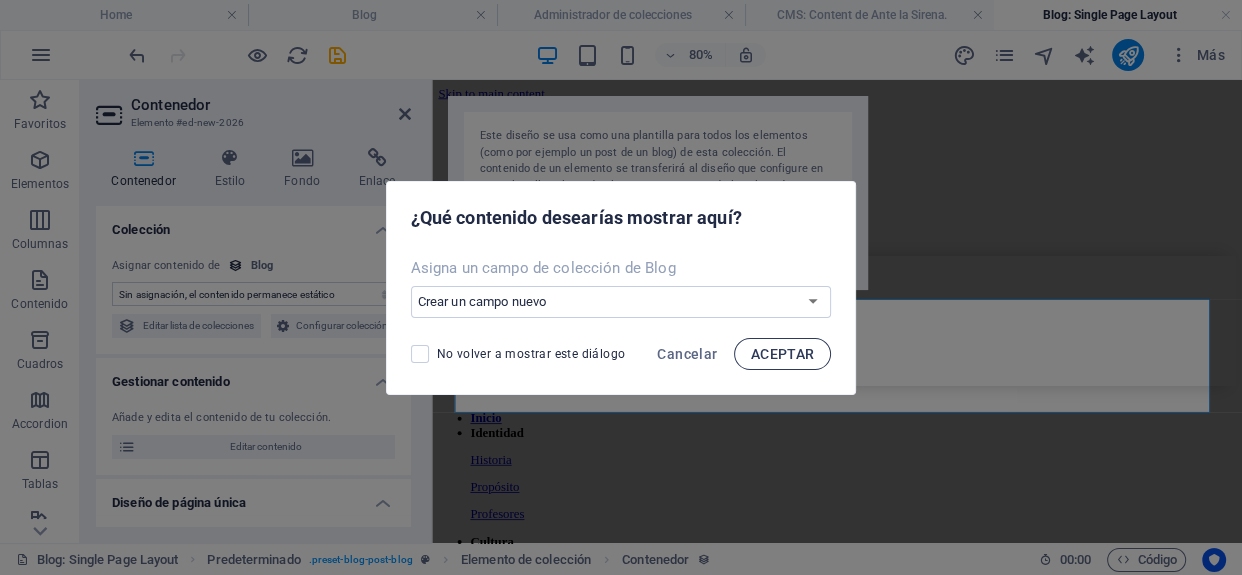 click on "ACEPTAR" at bounding box center (783, 354) 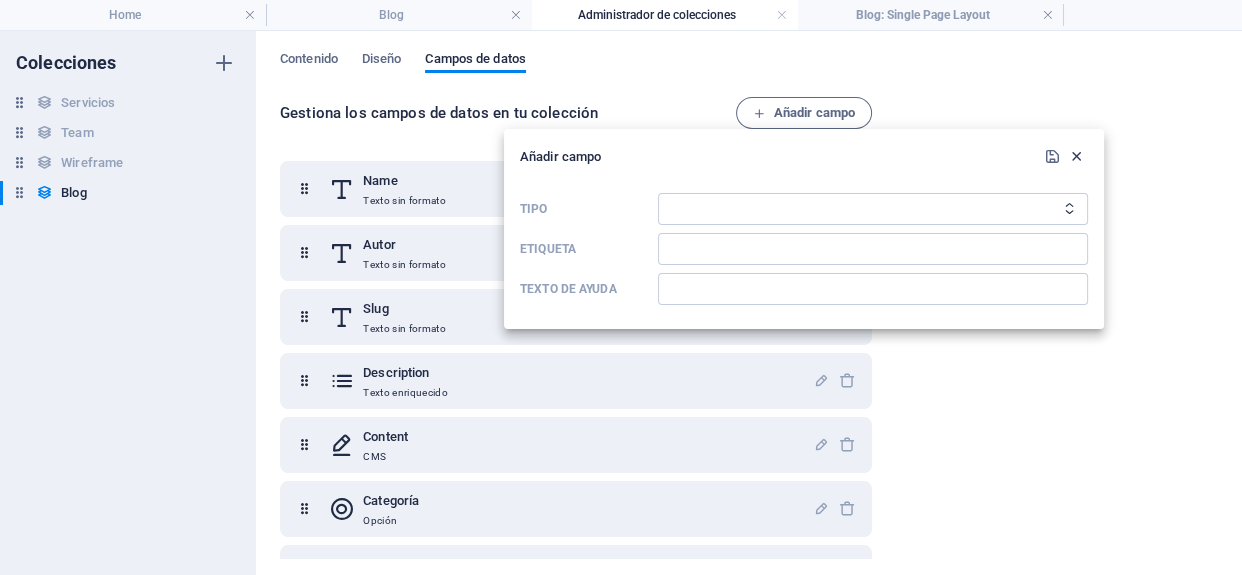 click at bounding box center [1076, 156] 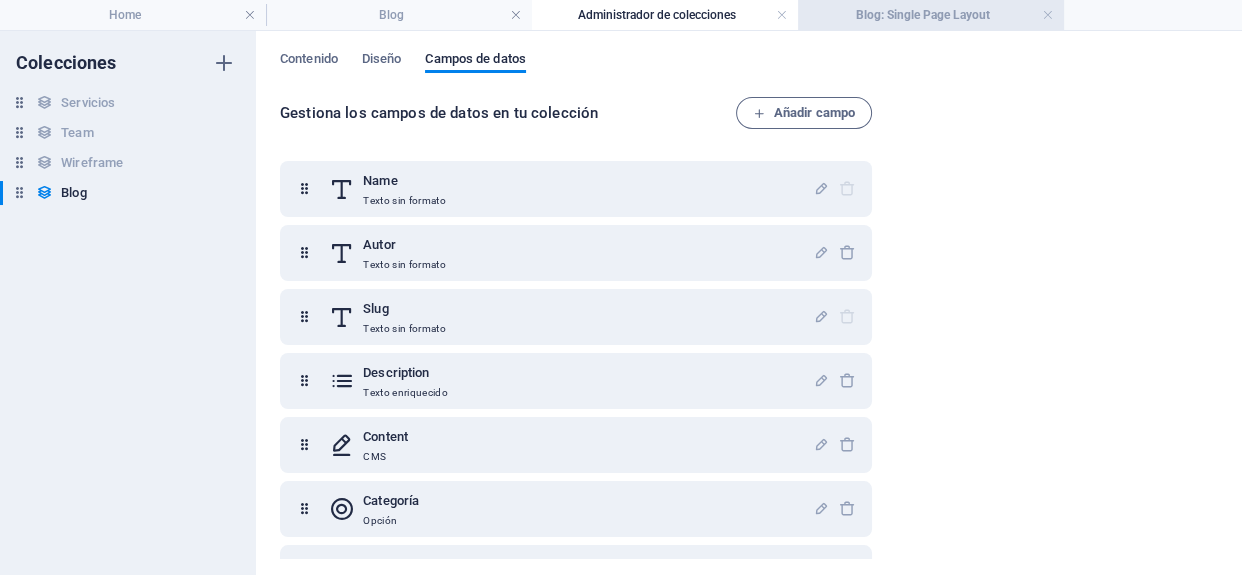 click on "Blog: Single Page Layout" at bounding box center (931, 15) 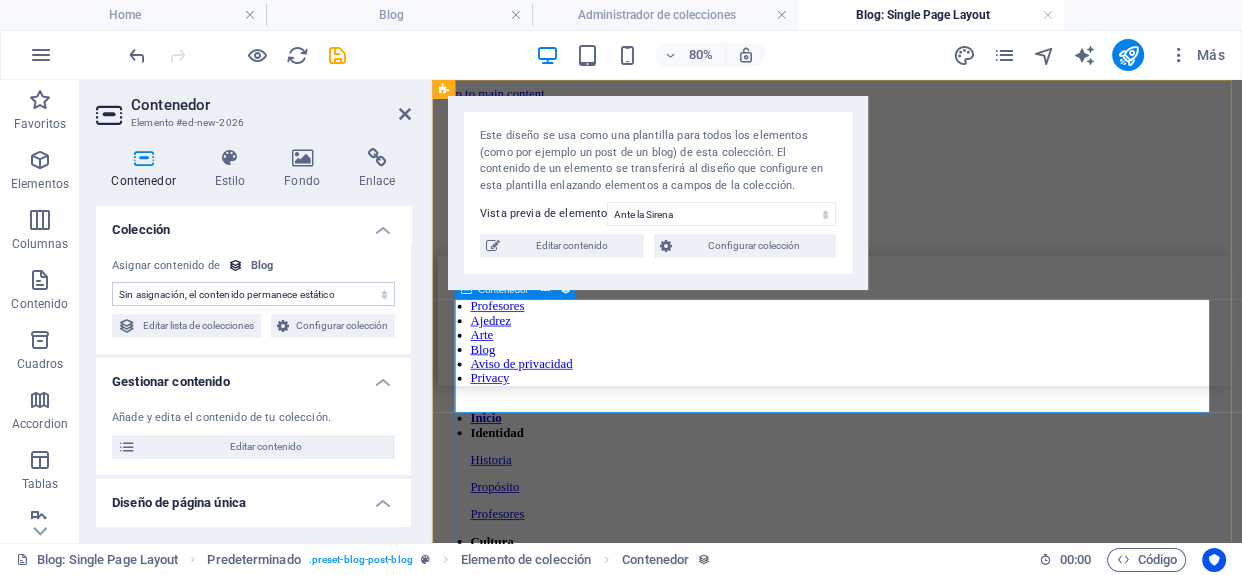 click on "Añadir elementos" at bounding box center [867, 1024] 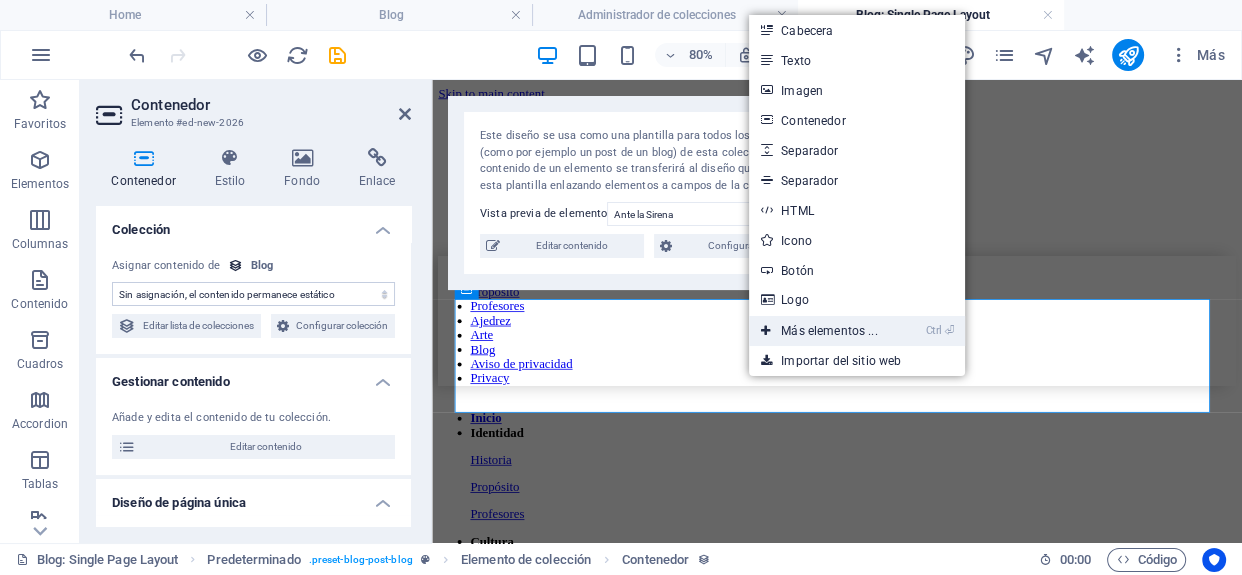 click on "Ctrl ⏎  Más elementos ..." at bounding box center [819, 331] 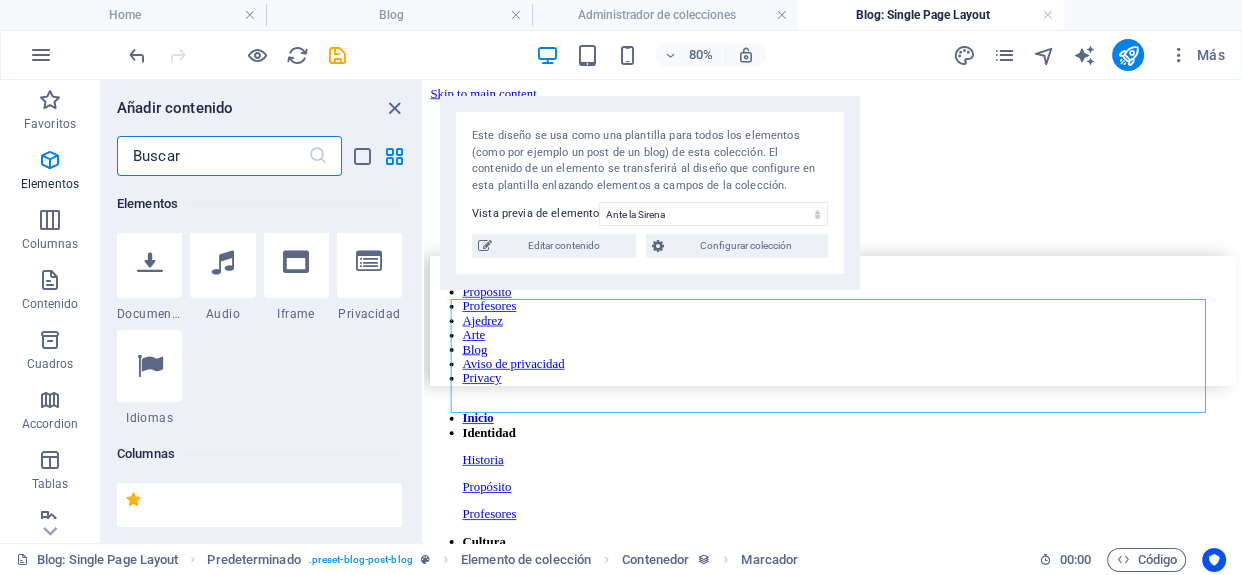 scroll, scrollTop: 849, scrollLeft: 0, axis: vertical 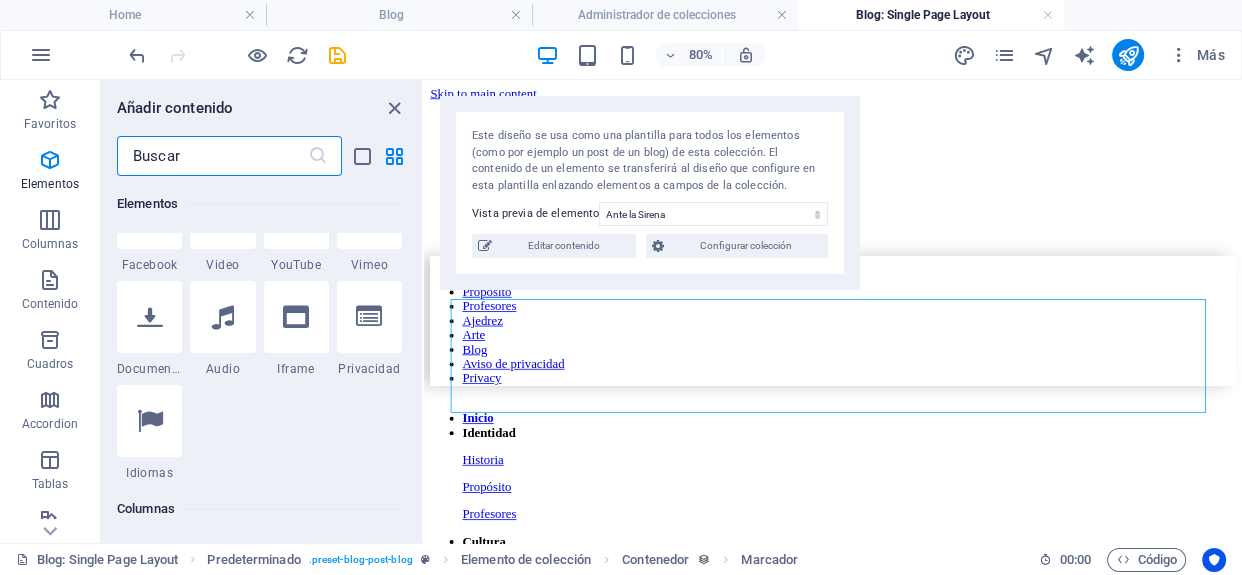 click at bounding box center [259, 774] 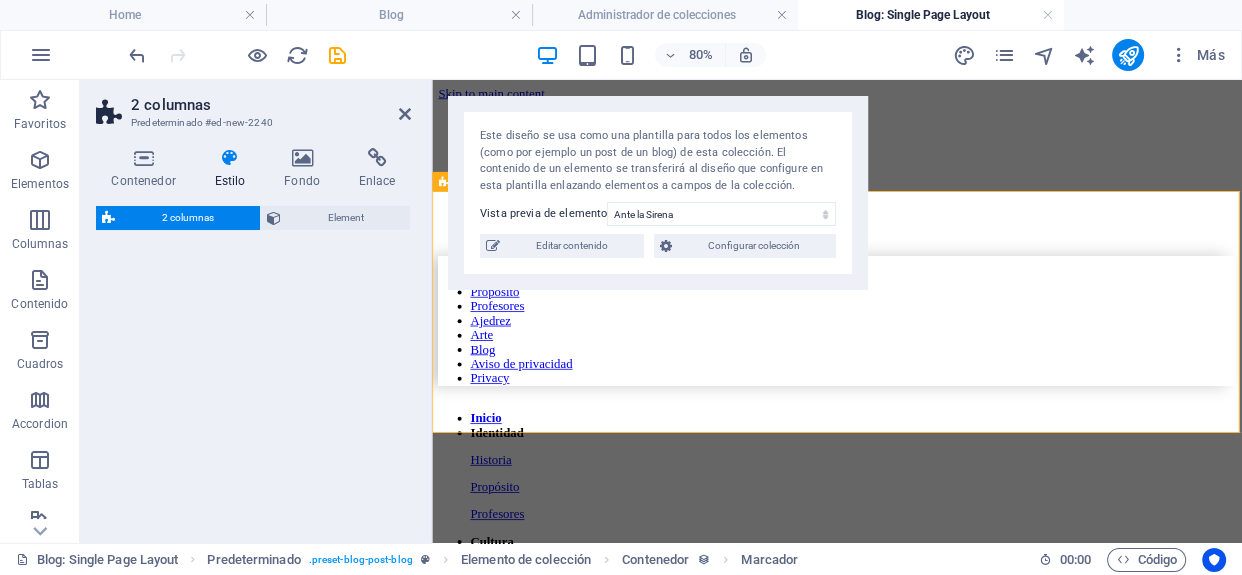 select on "rem" 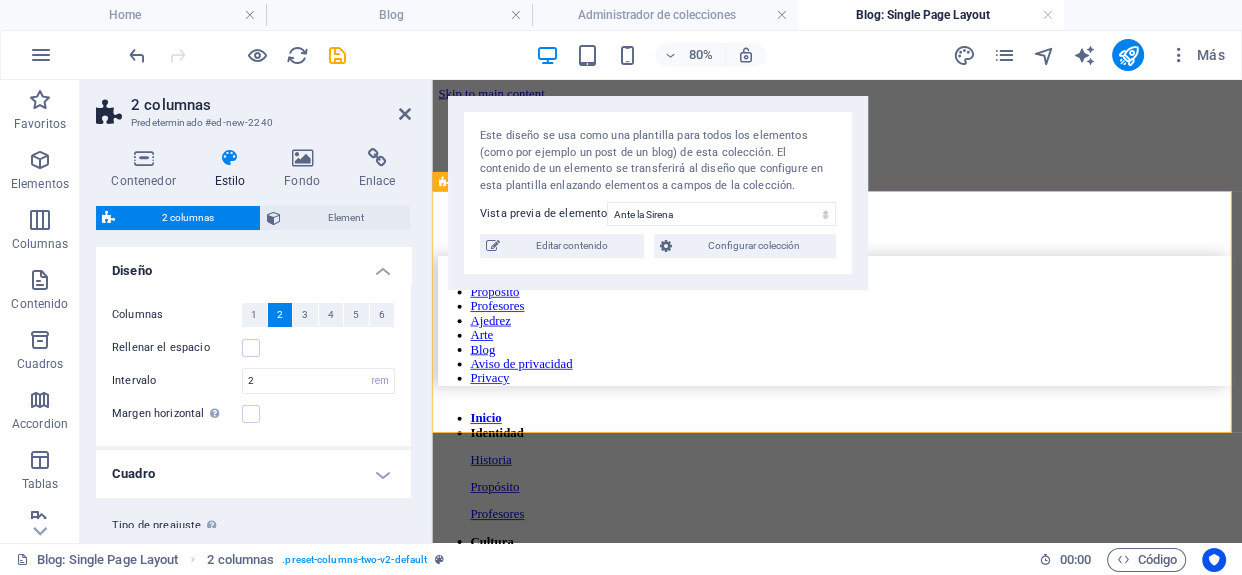 scroll, scrollTop: 10530, scrollLeft: 0, axis: vertical 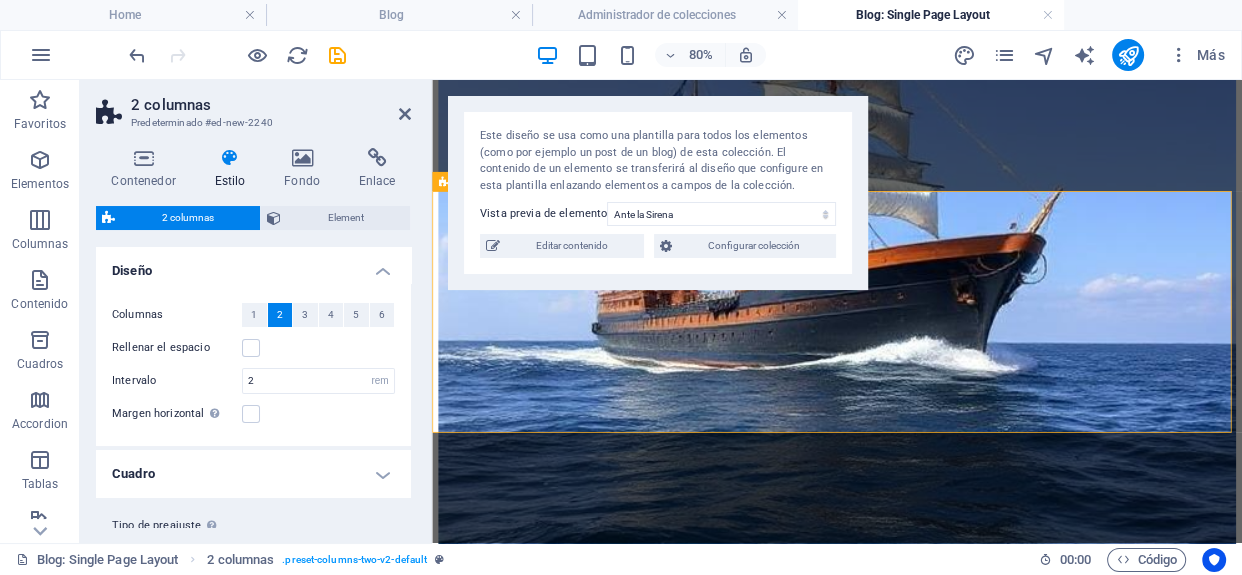 click on "Suelta el contenido aquí o  Añadir elementos  Pegar portapapeles Suelta el contenido aquí o  Añadir elementos  Pegar portapapeles" at bounding box center [938, 1028] 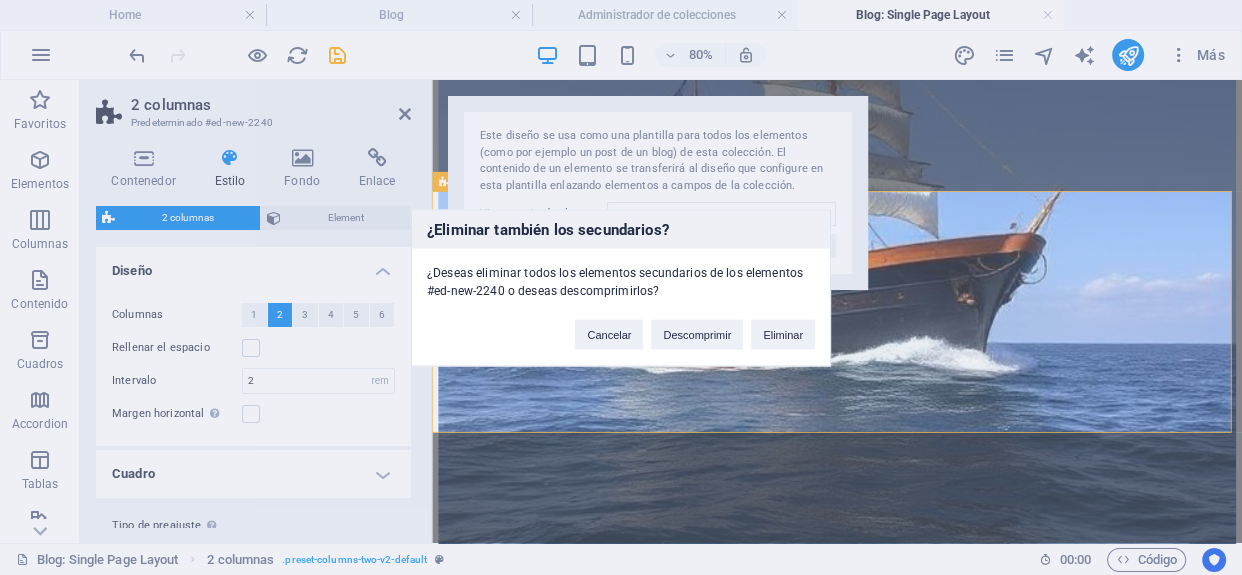 type 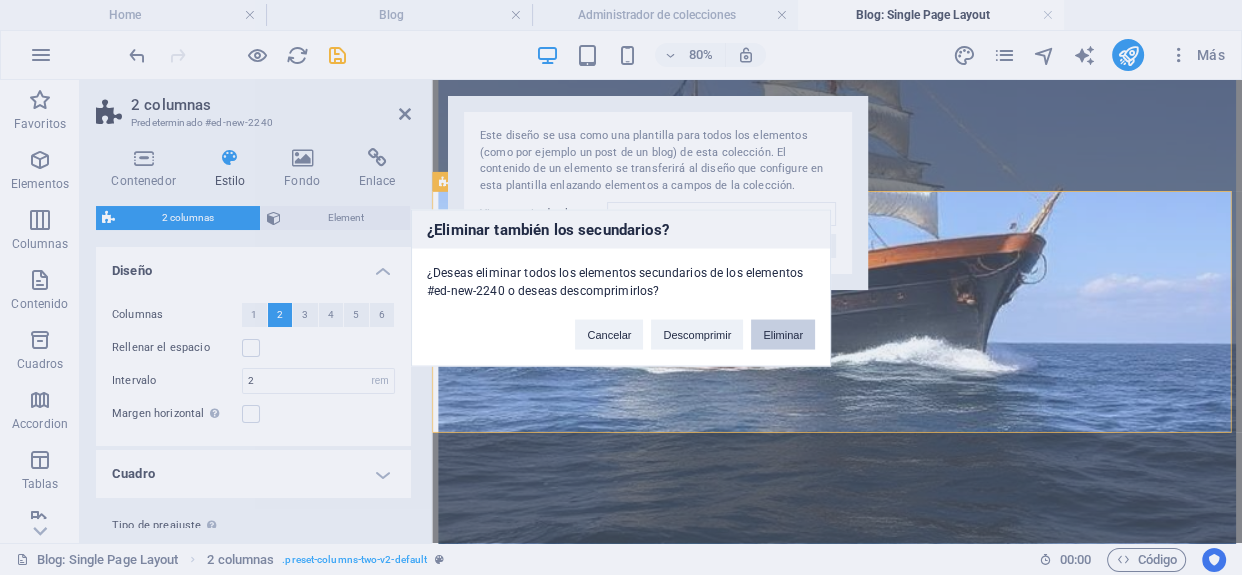 click on "Eliminar" at bounding box center (783, 334) 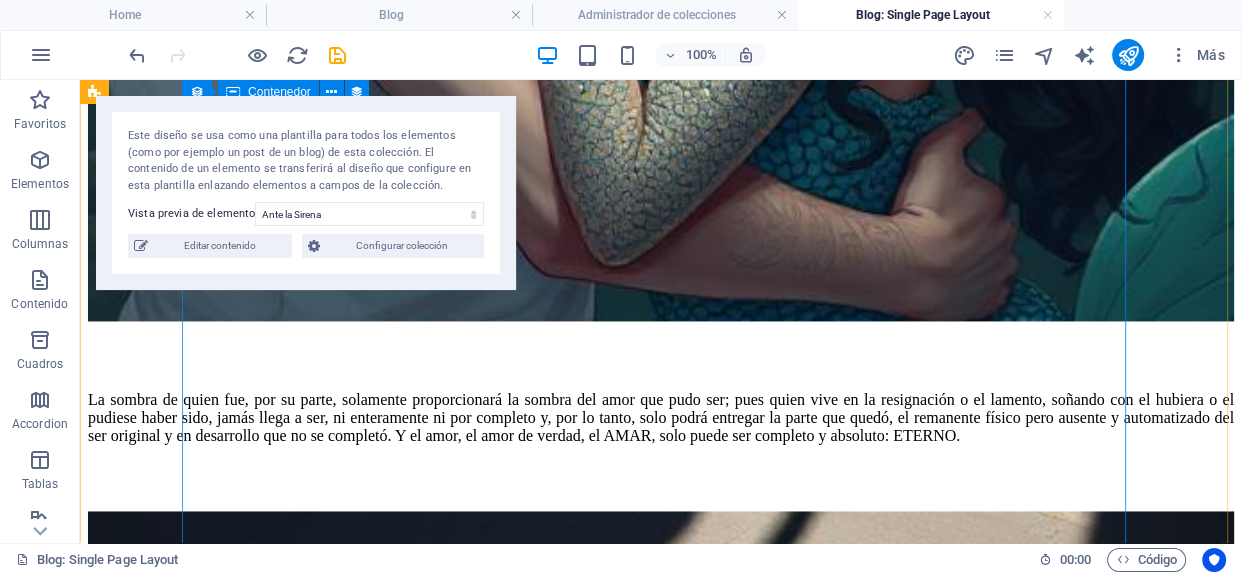 scroll, scrollTop: 9258, scrollLeft: 0, axis: vertical 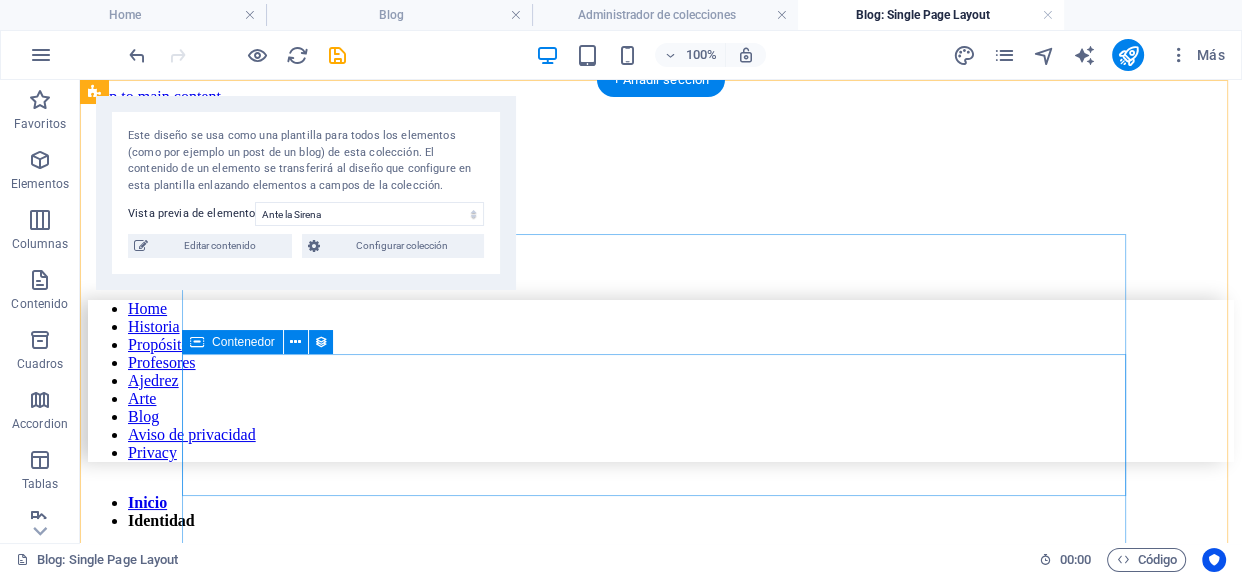 click on "Suelta el contenido aquí o  Añadir elementos  Pegar portapapeles" at bounding box center [661, 994] 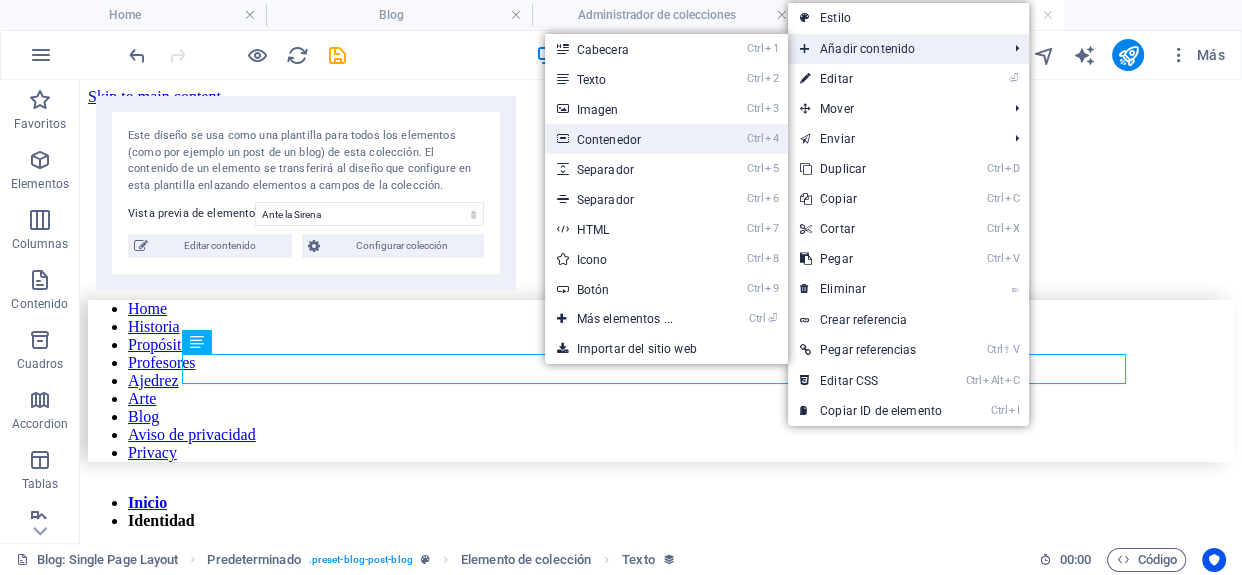 click on "Ctrl 4  Contenedor" at bounding box center (629, 139) 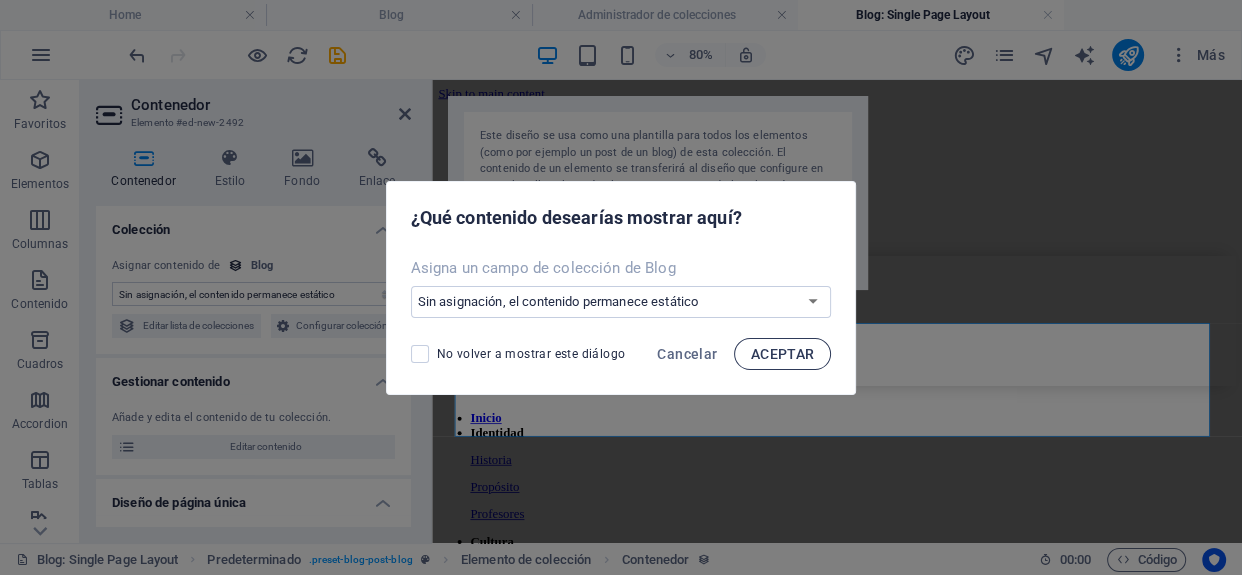 click on "ACEPTAR" at bounding box center (783, 354) 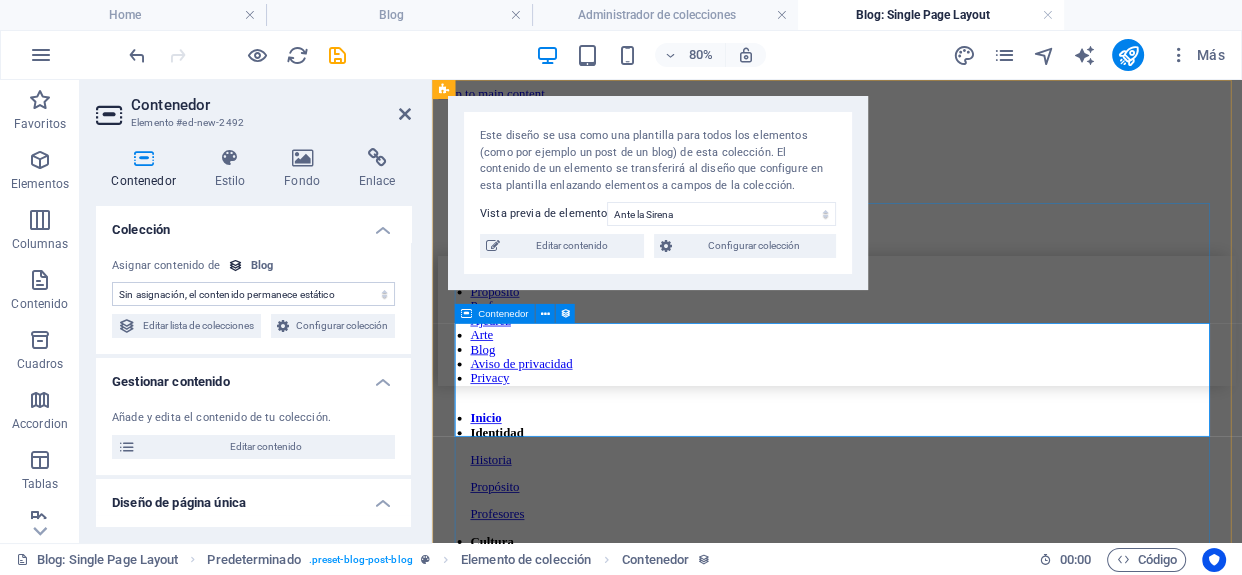 click on "Añadir elementos" at bounding box center [867, 1042] 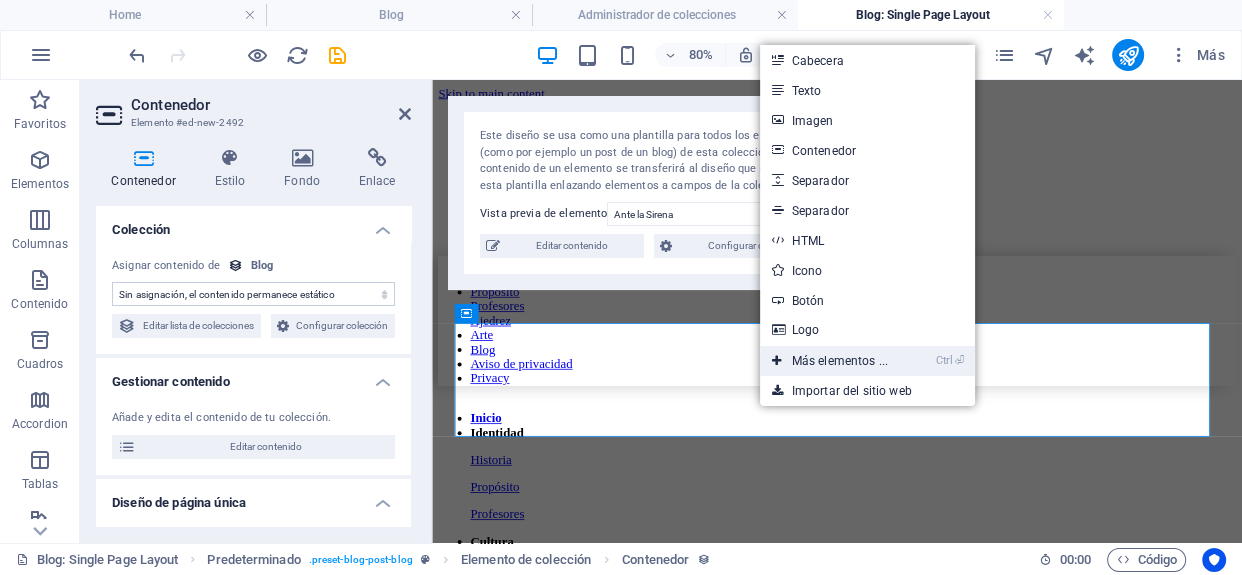 click on "Ctrl ⏎  Más elementos ..." at bounding box center (830, 361) 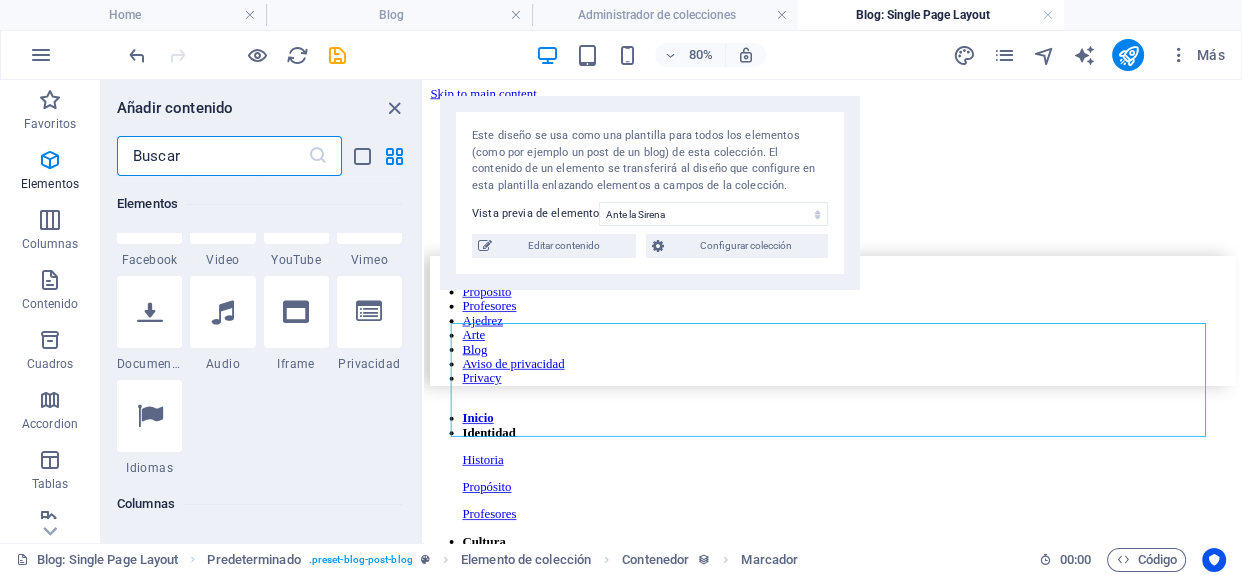 scroll, scrollTop: 940, scrollLeft: 0, axis: vertical 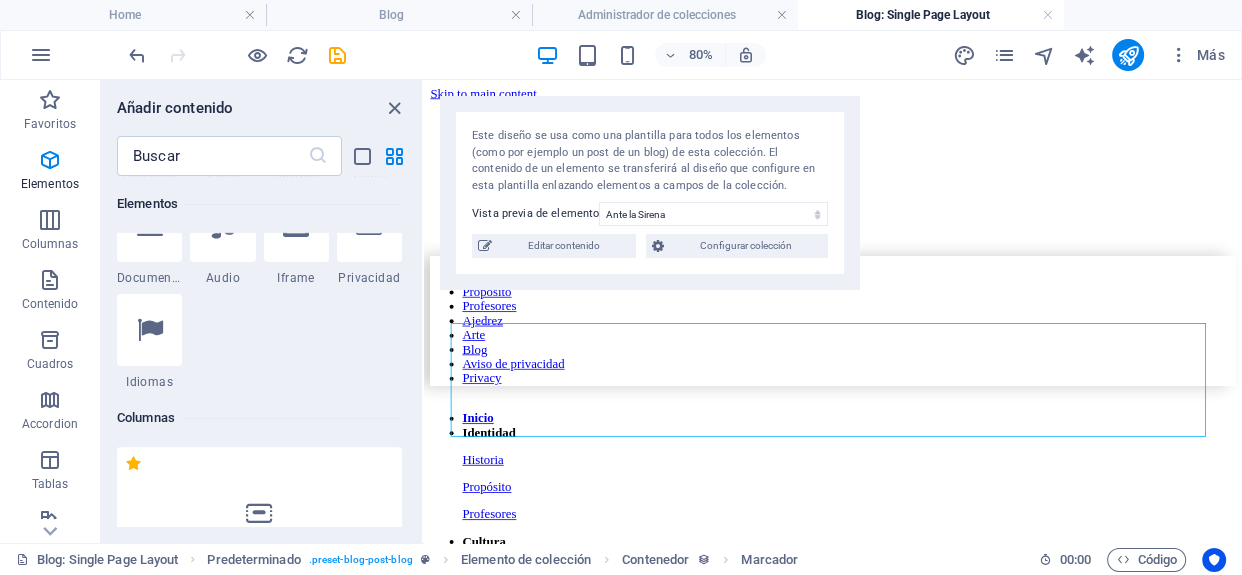click at bounding box center (259, 683) 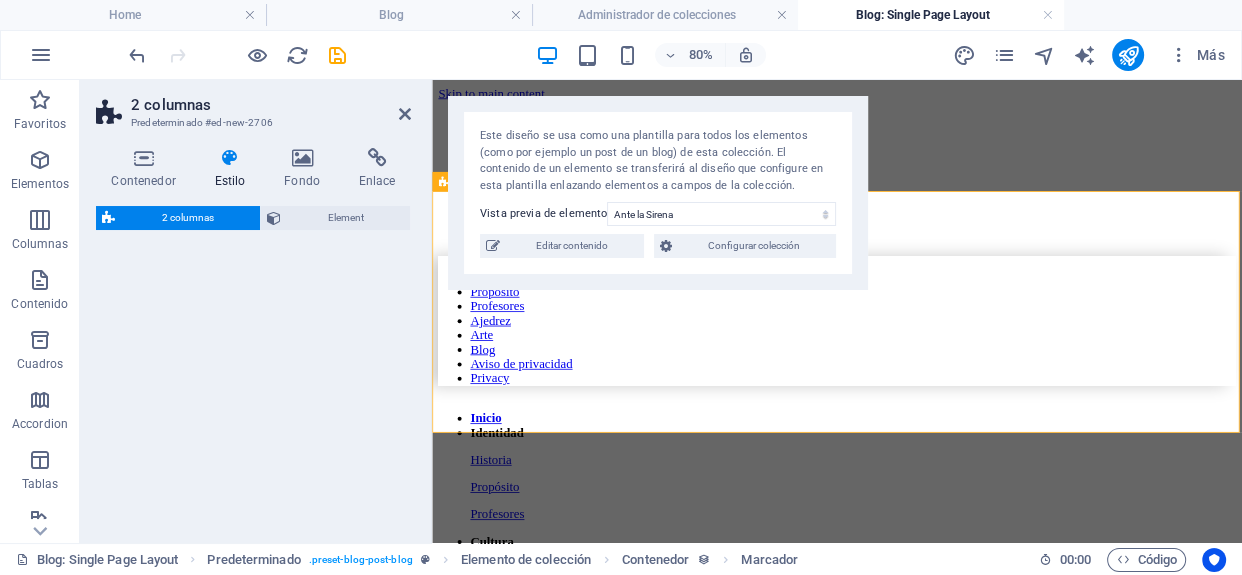 select on "rem" 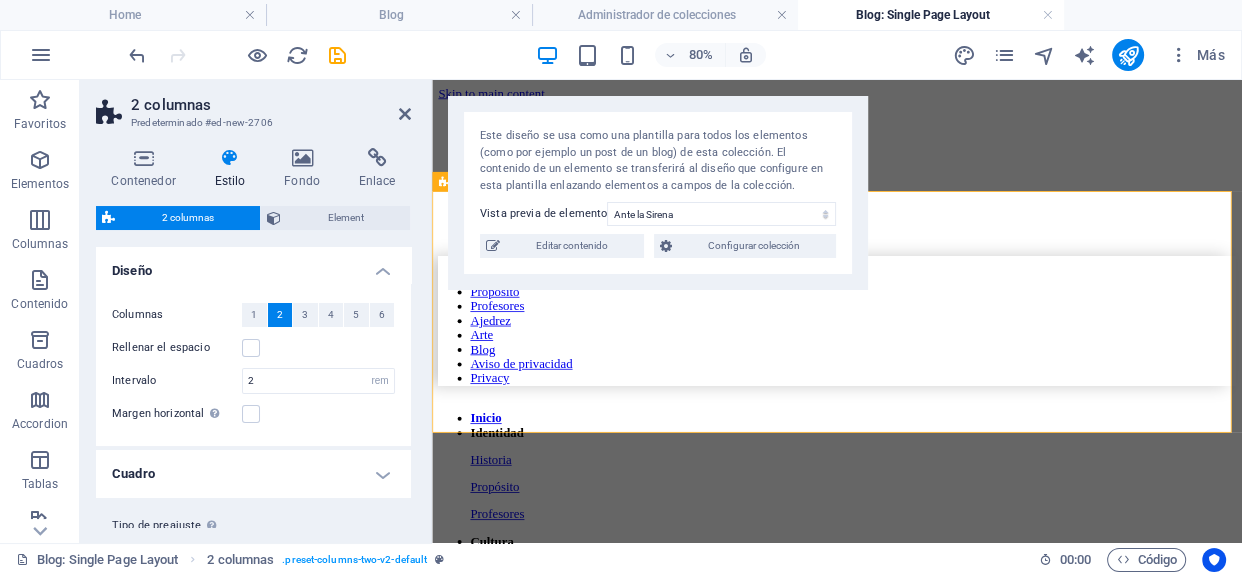 scroll, scrollTop: 10530, scrollLeft: 0, axis: vertical 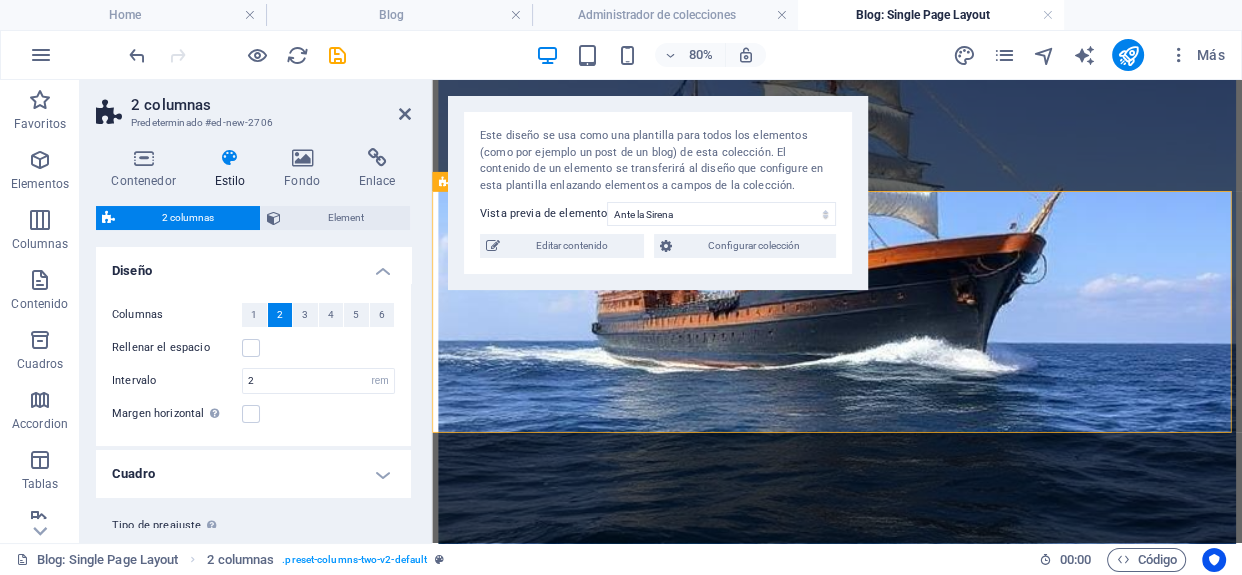 click on "Suelta el contenido aquí o  Añadir elementos  Pegar portapapeles Suelta el contenido aquí o  Añadir elementos  Pegar portapapeles" at bounding box center (938, 1028) 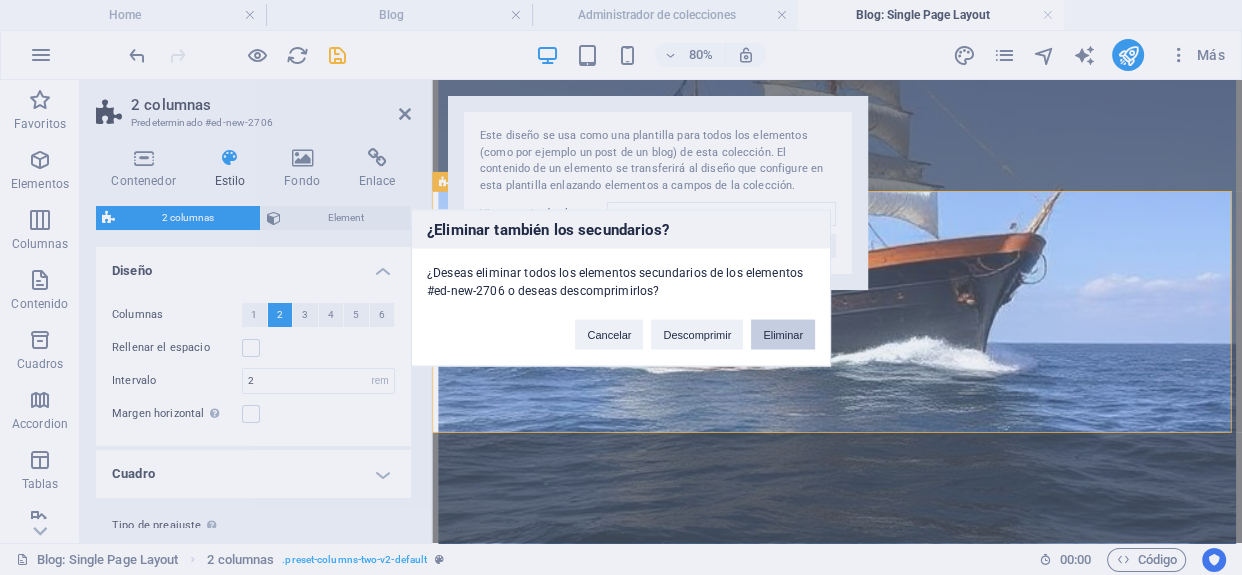 click on "Eliminar" at bounding box center [783, 334] 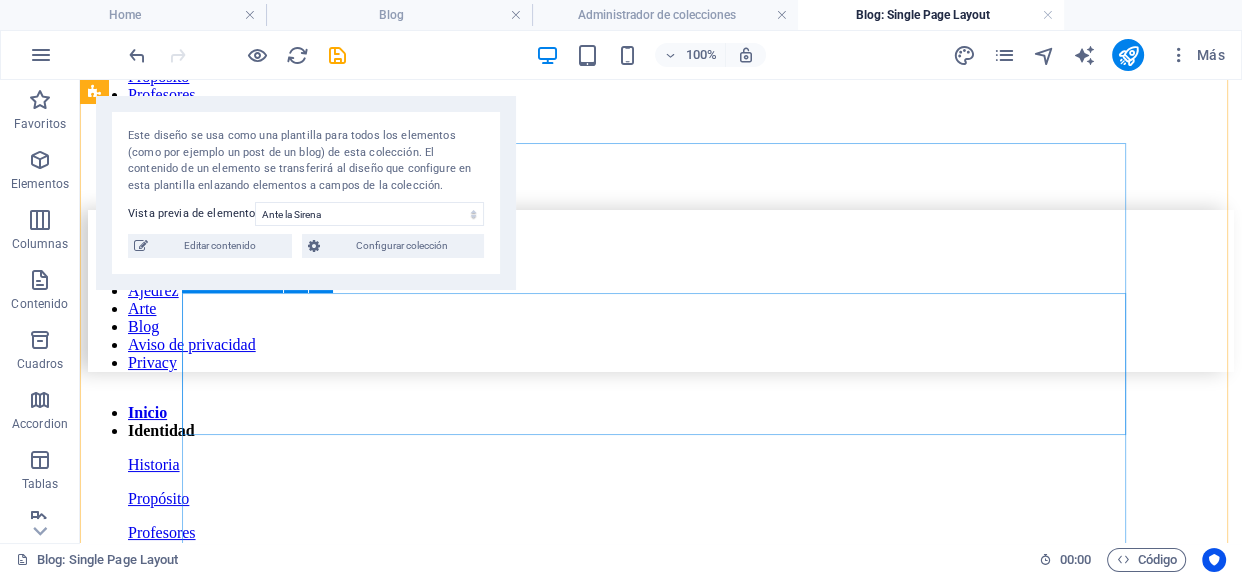 scroll, scrollTop: 0, scrollLeft: 0, axis: both 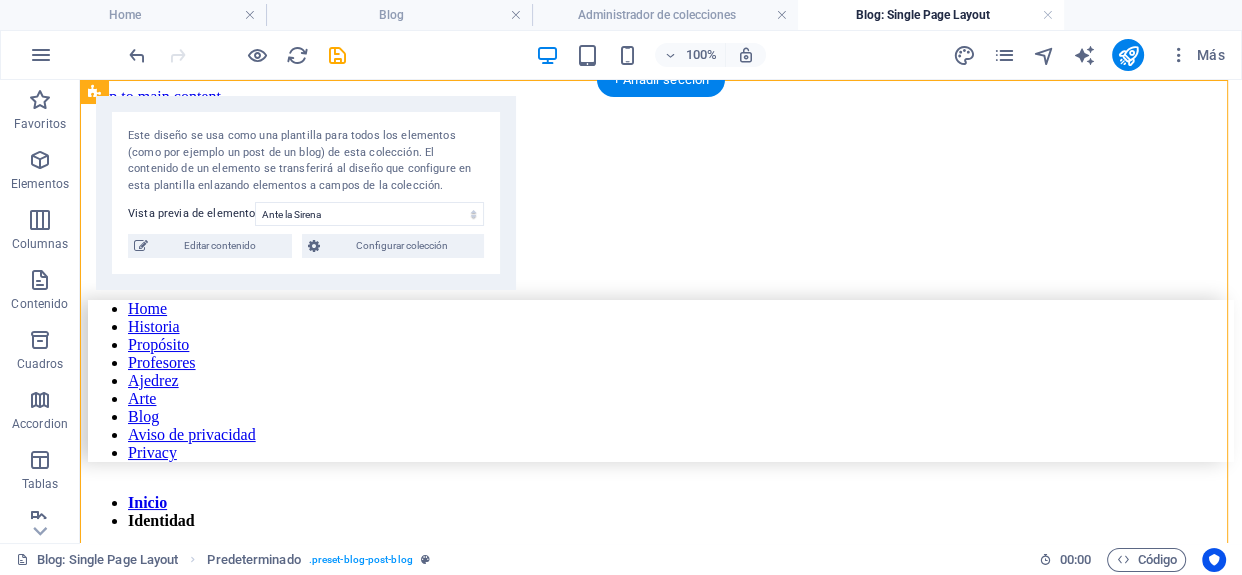 drag, startPoint x: 431, startPoint y: 373, endPoint x: 450, endPoint y: 440, distance: 69.641945 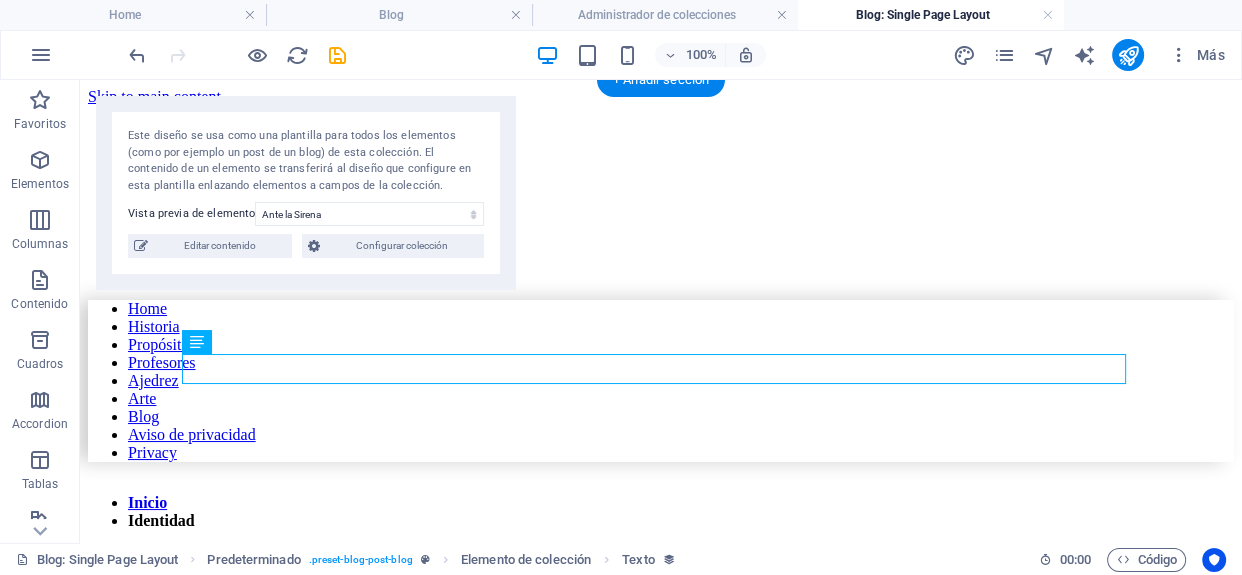 drag, startPoint x: 437, startPoint y: 364, endPoint x: 460, endPoint y: 457, distance: 95.80188 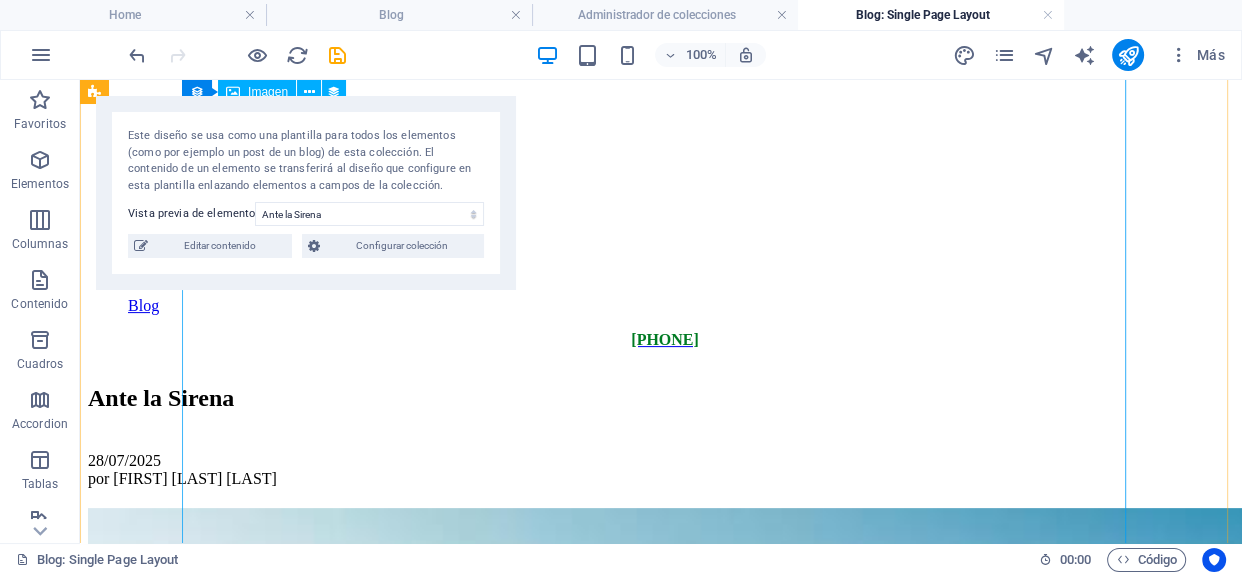 scroll, scrollTop: 0, scrollLeft: 0, axis: both 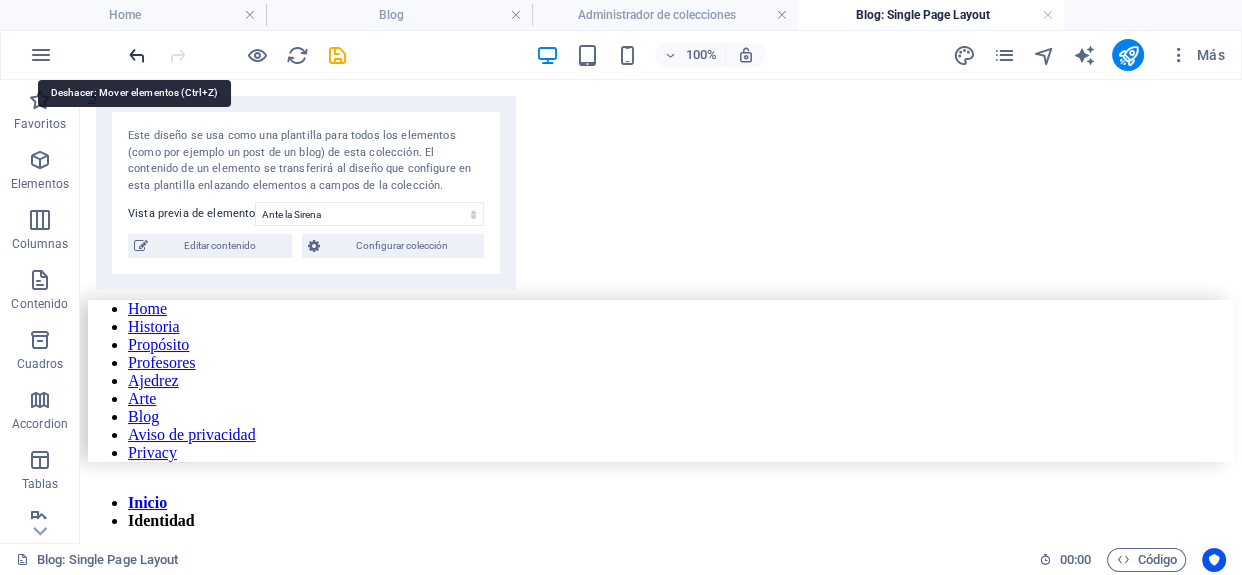 click at bounding box center (137, 55) 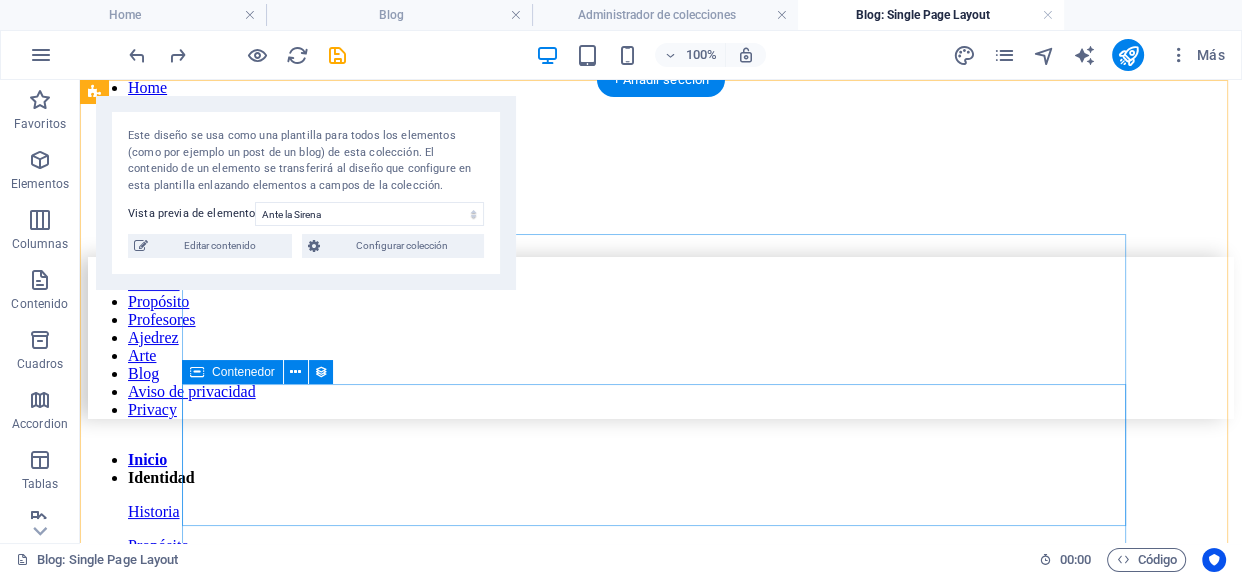 scroll, scrollTop: 0, scrollLeft: 0, axis: both 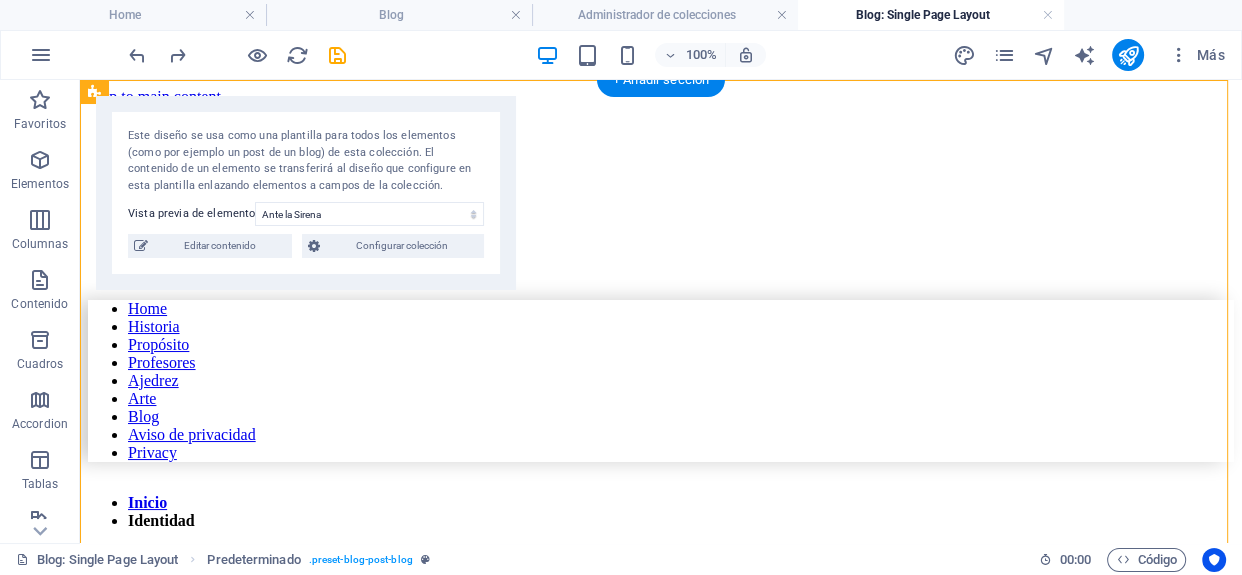 drag, startPoint x: 641, startPoint y: 343, endPoint x: 519, endPoint y: 440, distance: 155.86212 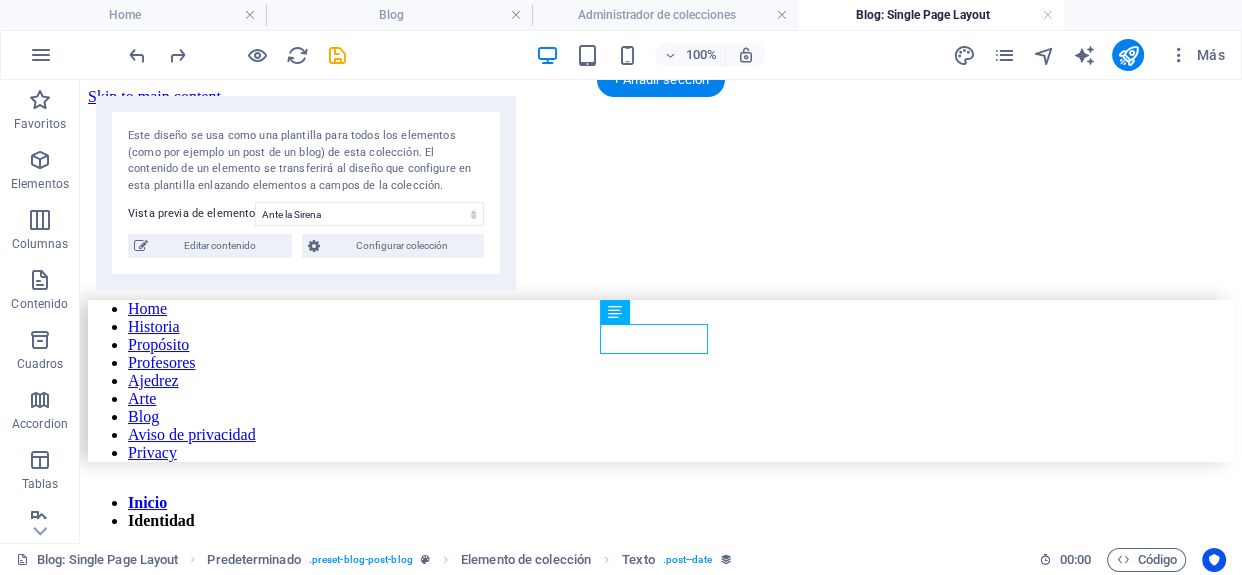 drag, startPoint x: 626, startPoint y: 338, endPoint x: 473, endPoint y: 446, distance: 187.27786 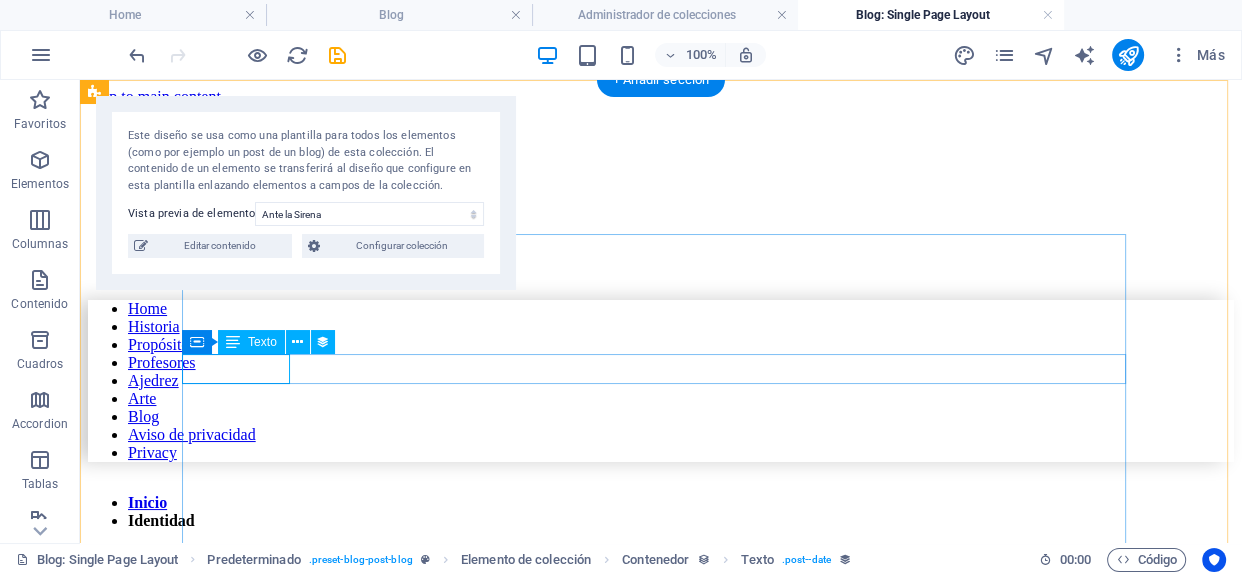 click on "28/07/2025" at bounding box center (661, 932) 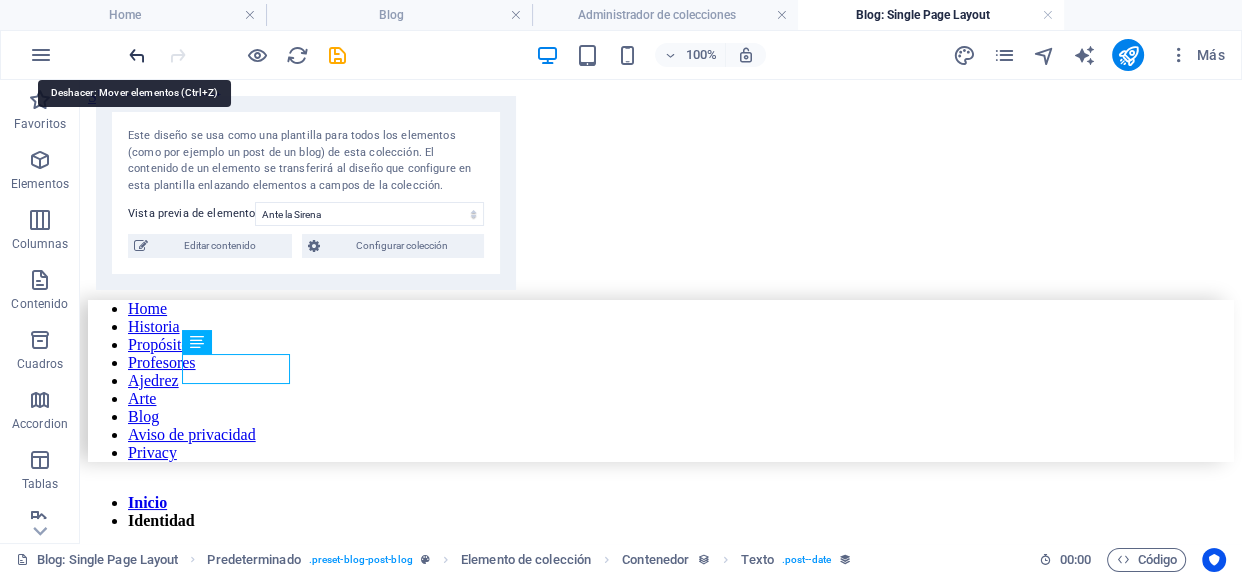 click at bounding box center [137, 55] 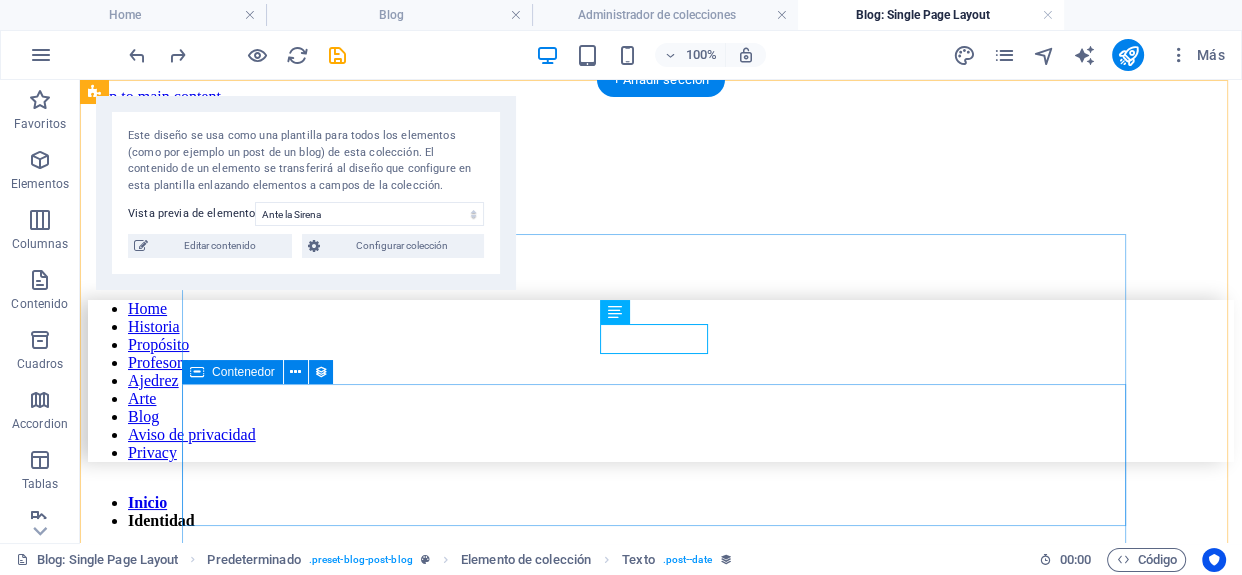 click on "Suelta el contenido aquí o  Añadir elementos  Pegar portapapeles" at bounding box center (661, 1012) 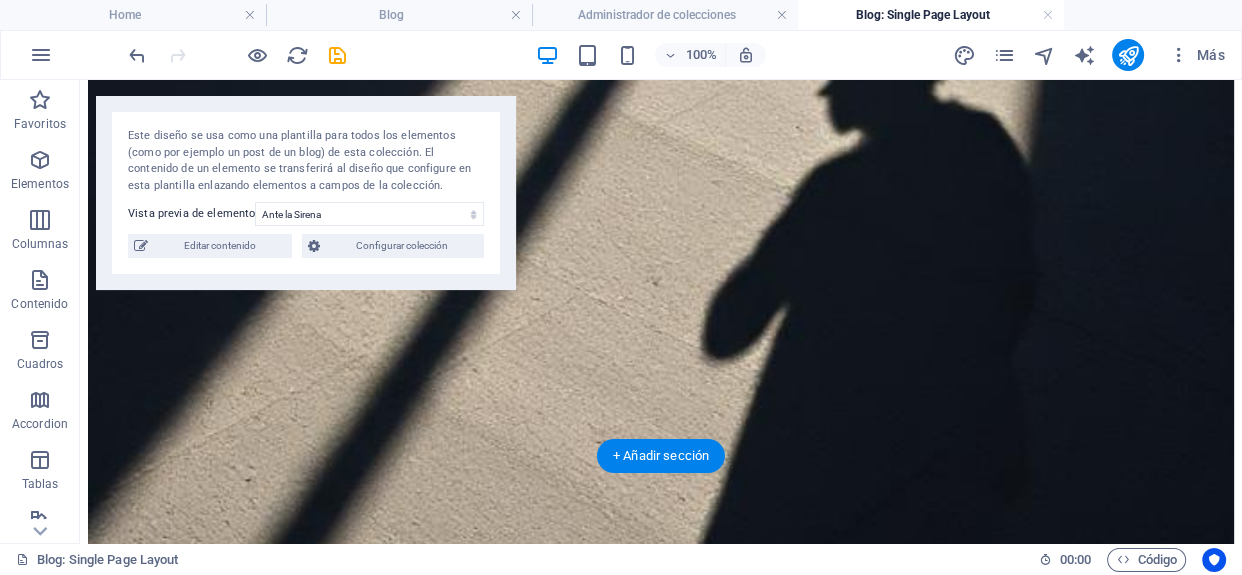 scroll, scrollTop: 10258, scrollLeft: 0, axis: vertical 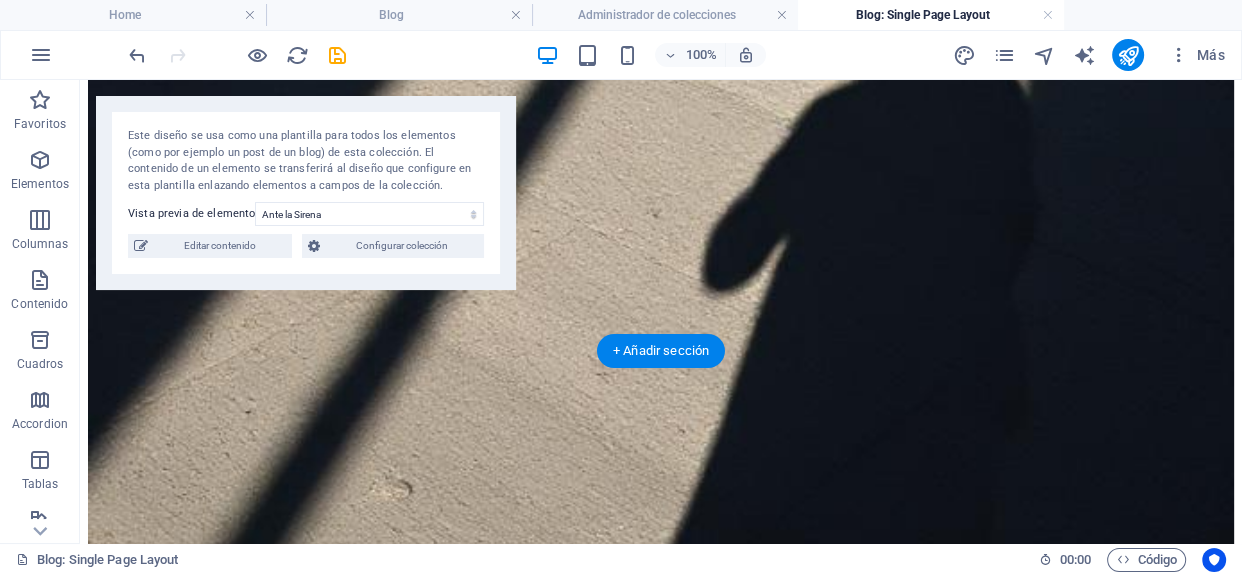 drag, startPoint x: 439, startPoint y: 370, endPoint x: 589, endPoint y: 184, distance: 238.9477 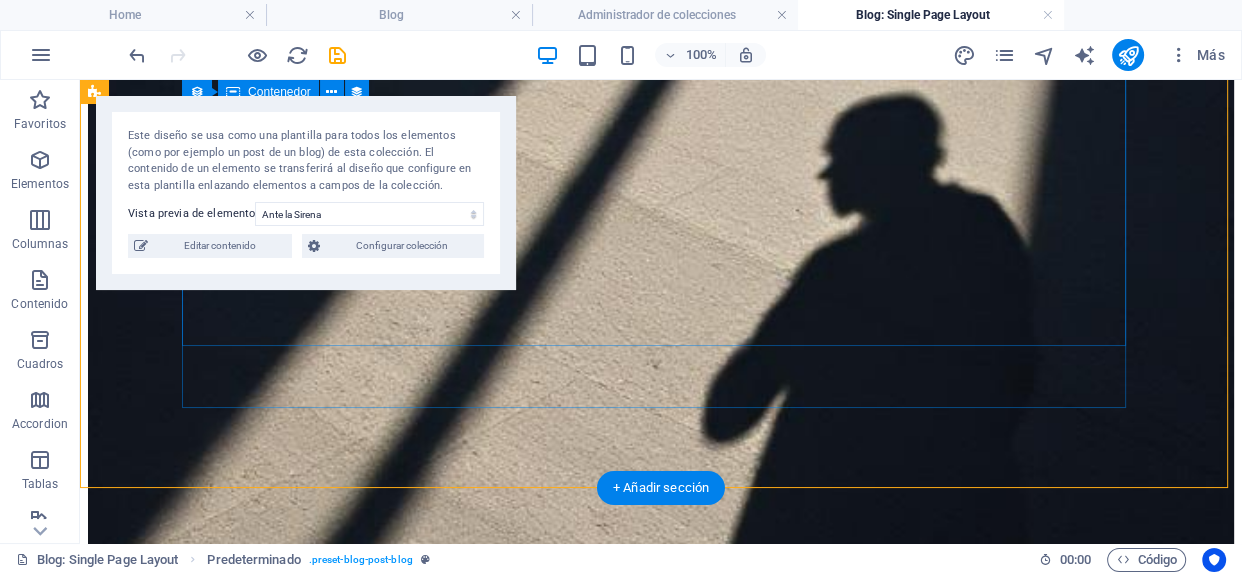 scroll, scrollTop: 10076, scrollLeft: 0, axis: vertical 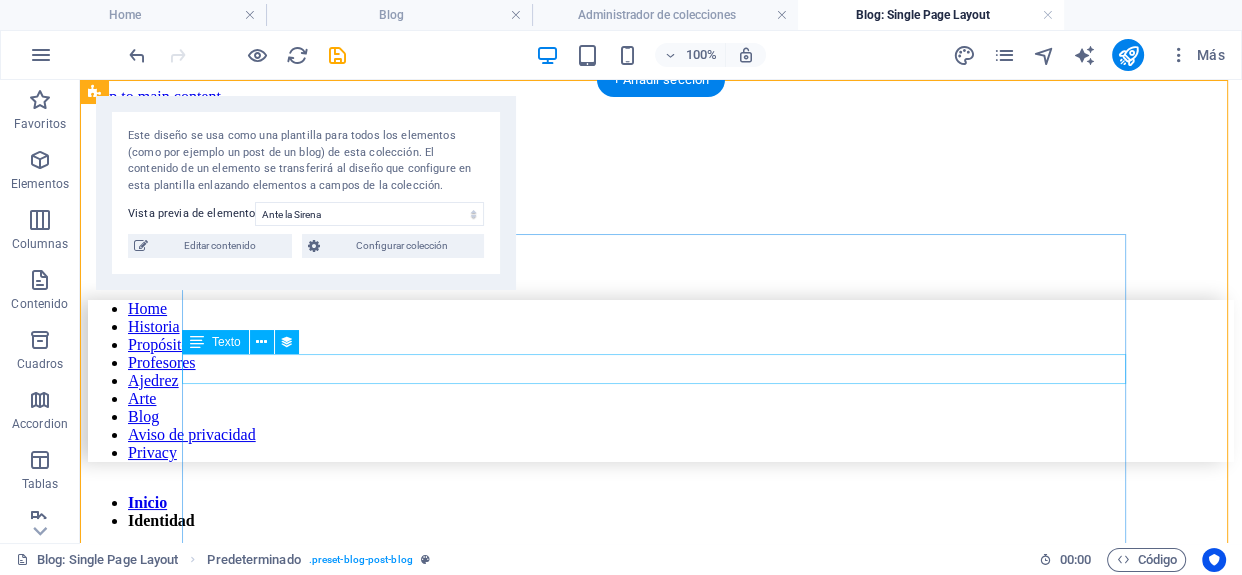 click on "por [FIRST] [LAST] [LAST]" at bounding box center [661, 932] 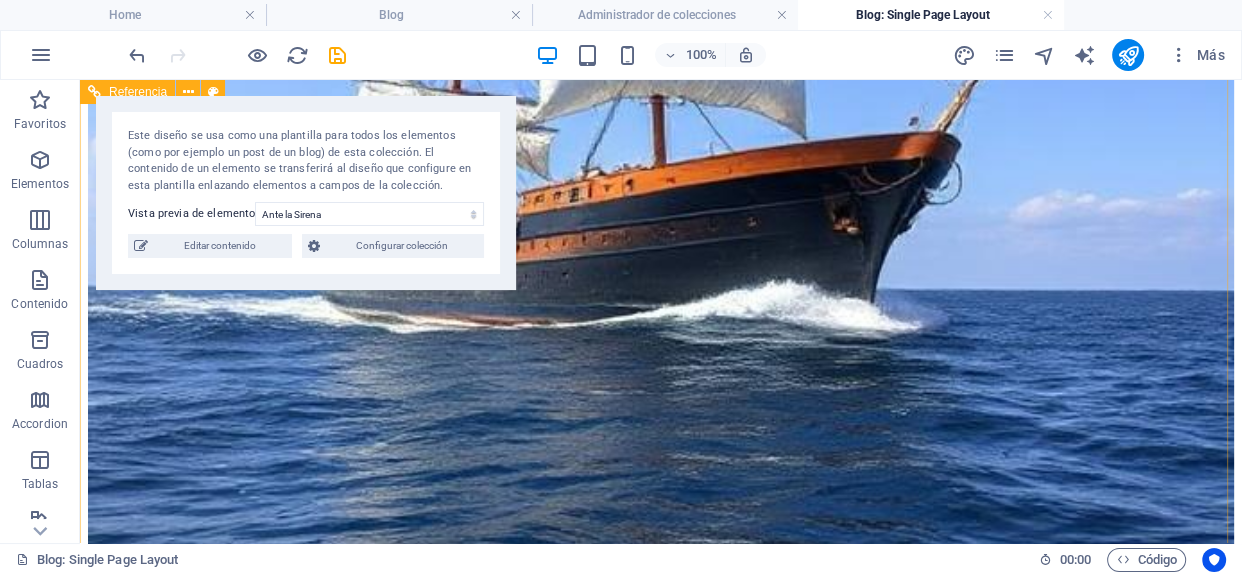 scroll, scrollTop: 11836, scrollLeft: 0, axis: vertical 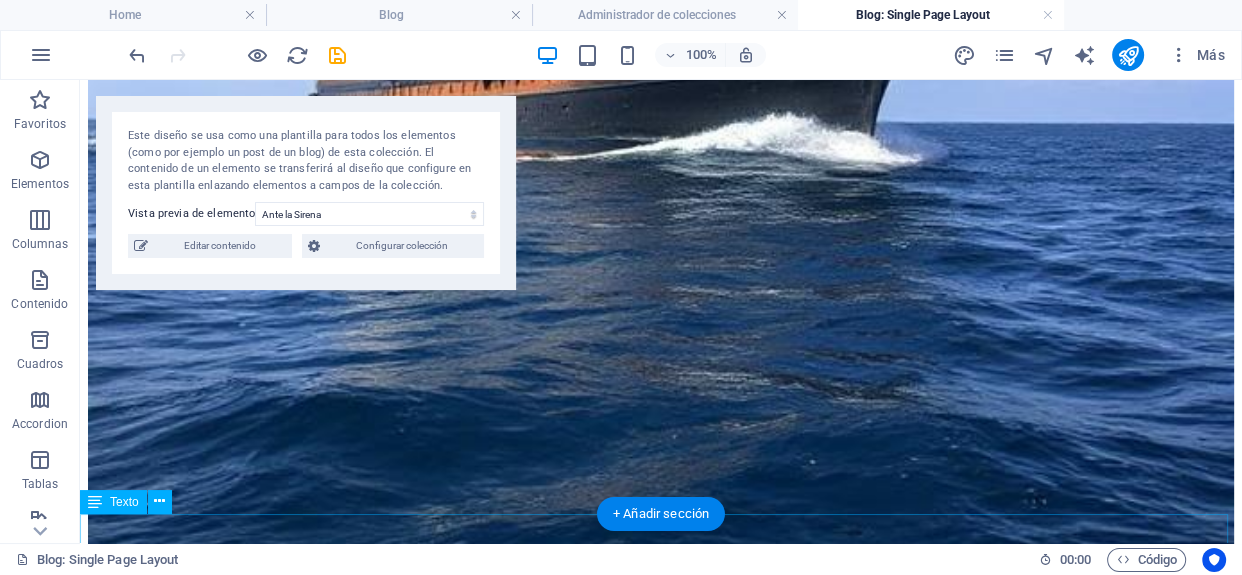 click on "por [FIRST] [LAST] [LAST]" at bounding box center (661, 11050) 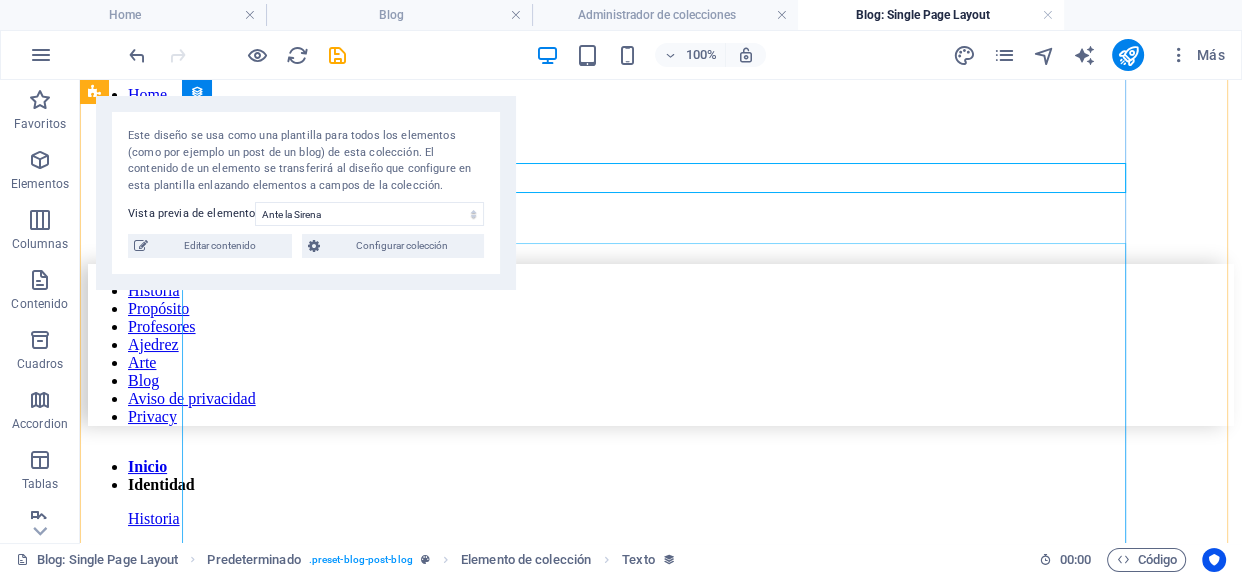 scroll, scrollTop: 0, scrollLeft: 0, axis: both 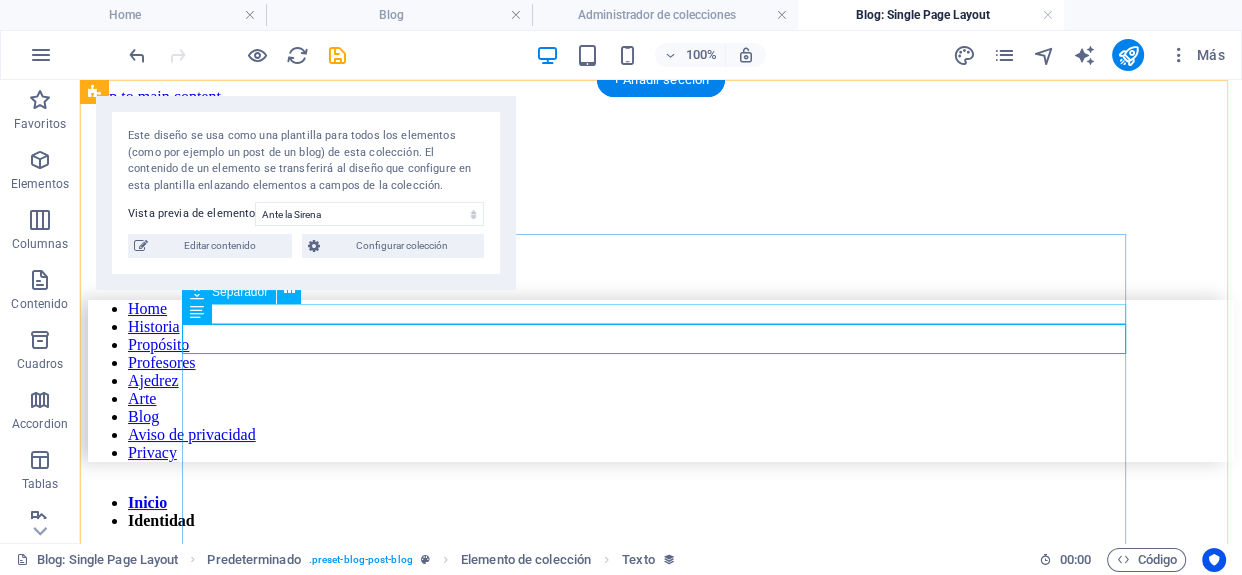 click at bounding box center (661, 895) 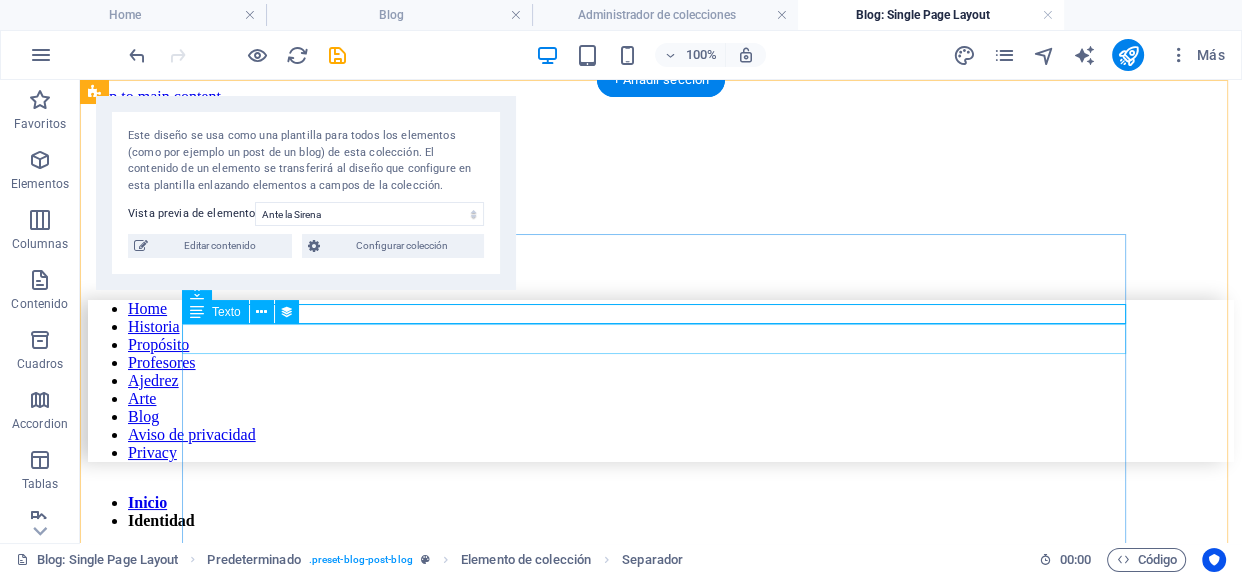 click on "por [FIRST] [LAST] [LAST]" at bounding box center [661, 914] 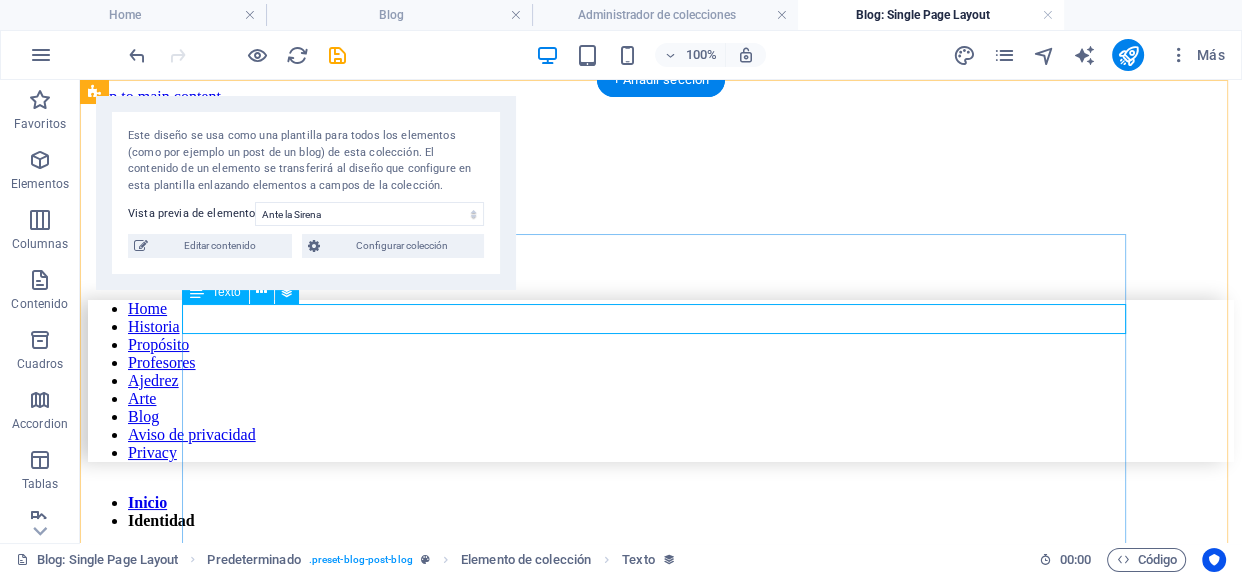 click on "por [FIRST] [LAST] [LAST]" at bounding box center [661, 894] 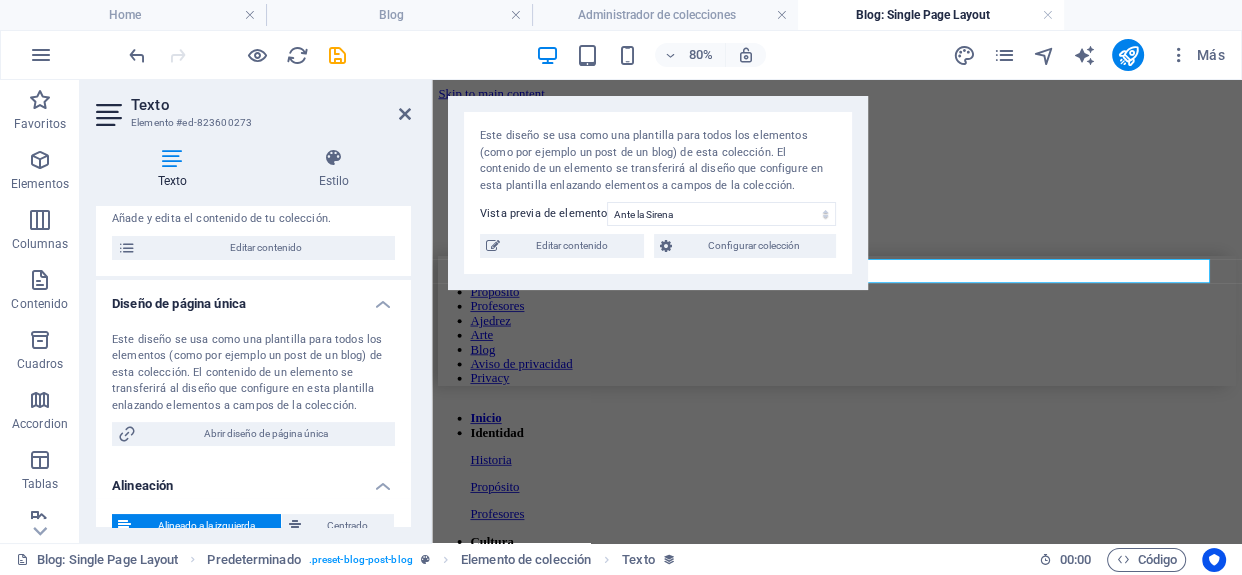 scroll, scrollTop: 184, scrollLeft: 0, axis: vertical 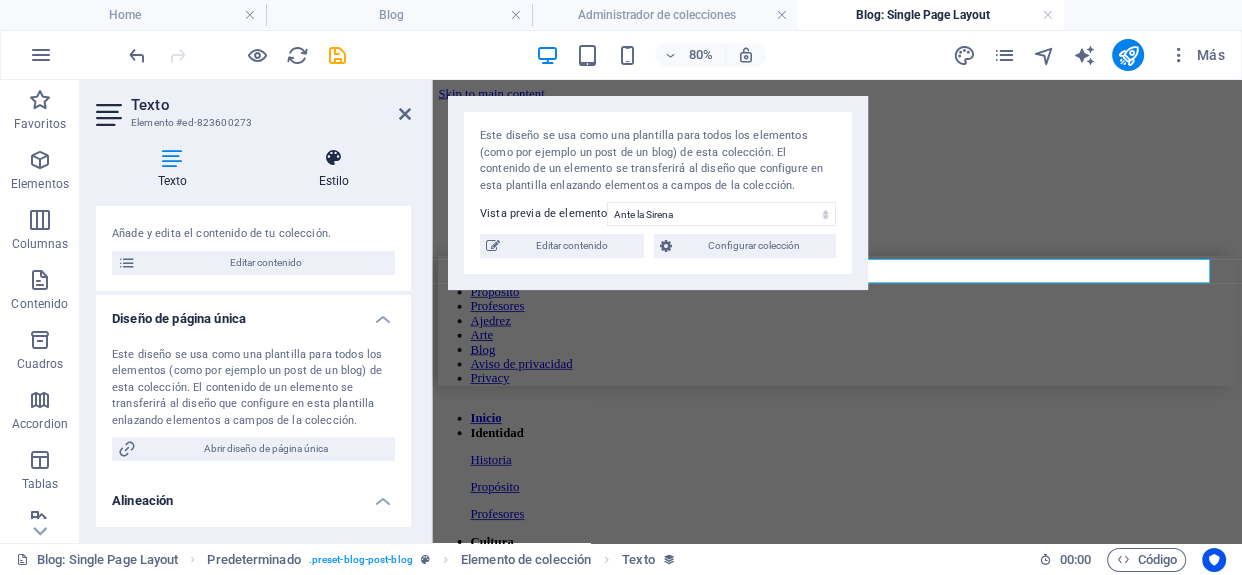 click on "Estilo" at bounding box center (334, 169) 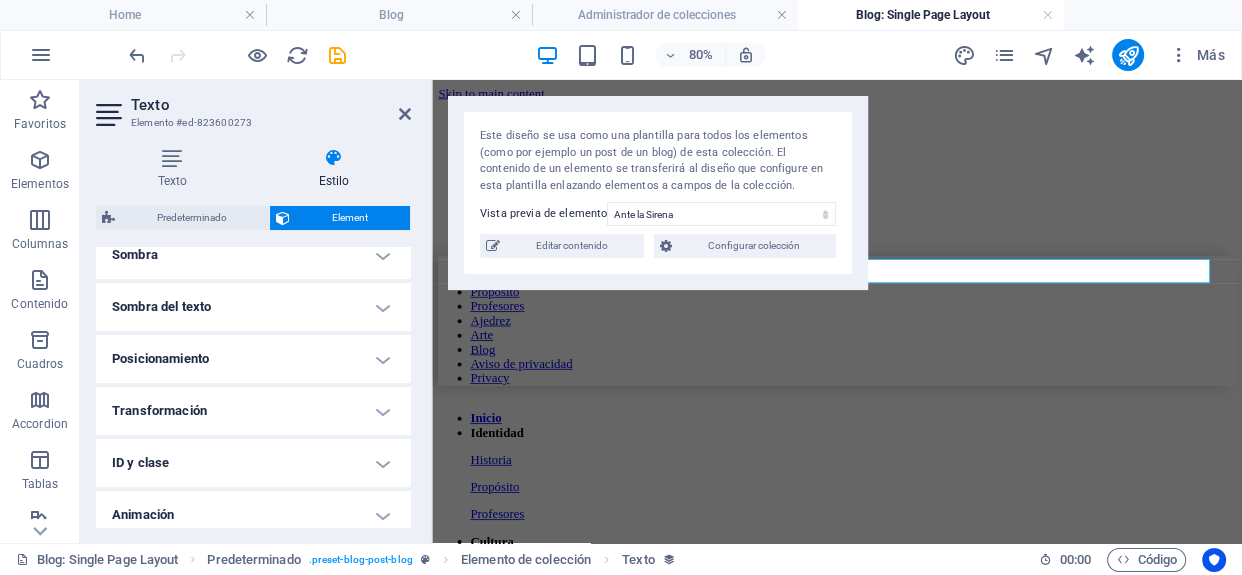 scroll, scrollTop: 545, scrollLeft: 0, axis: vertical 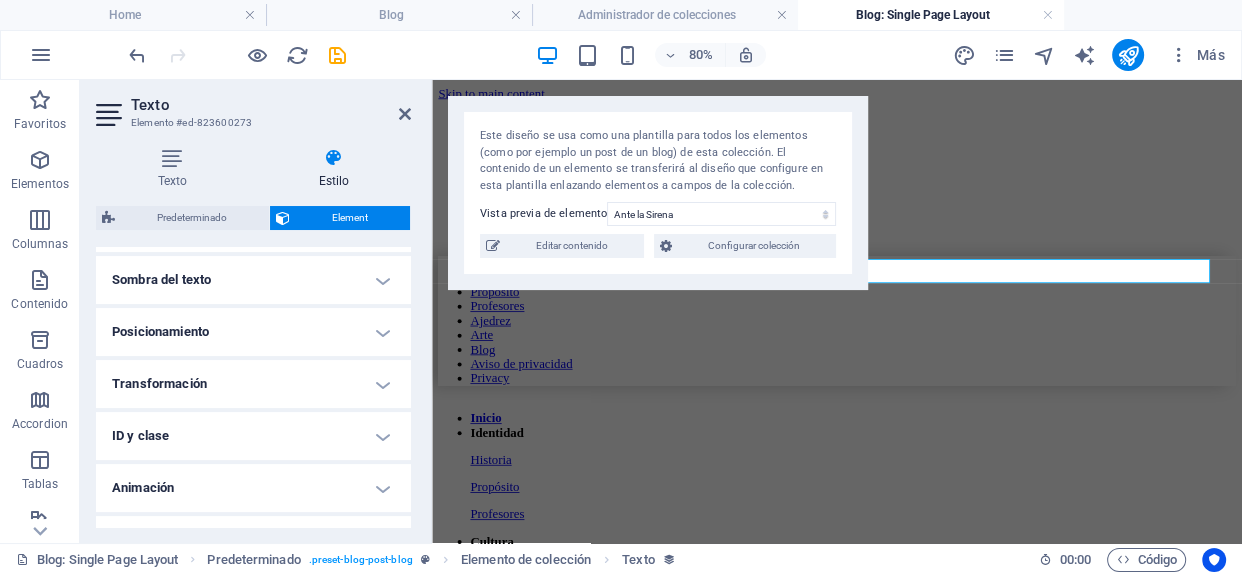 click on "Posicionamiento" at bounding box center (253, 332) 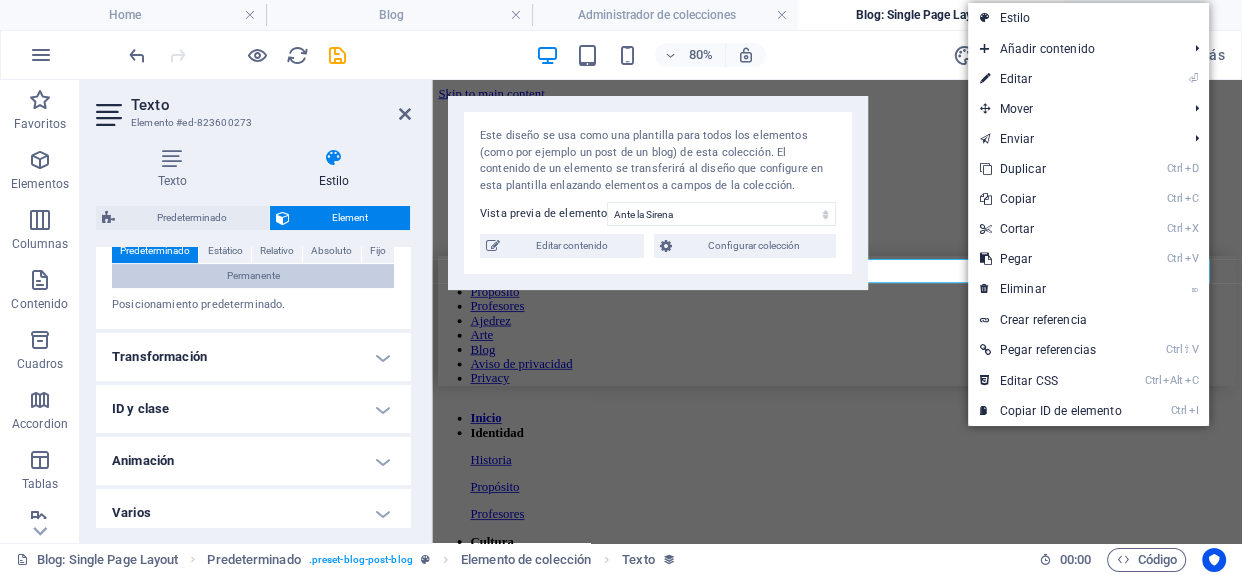 scroll, scrollTop: 675, scrollLeft: 0, axis: vertical 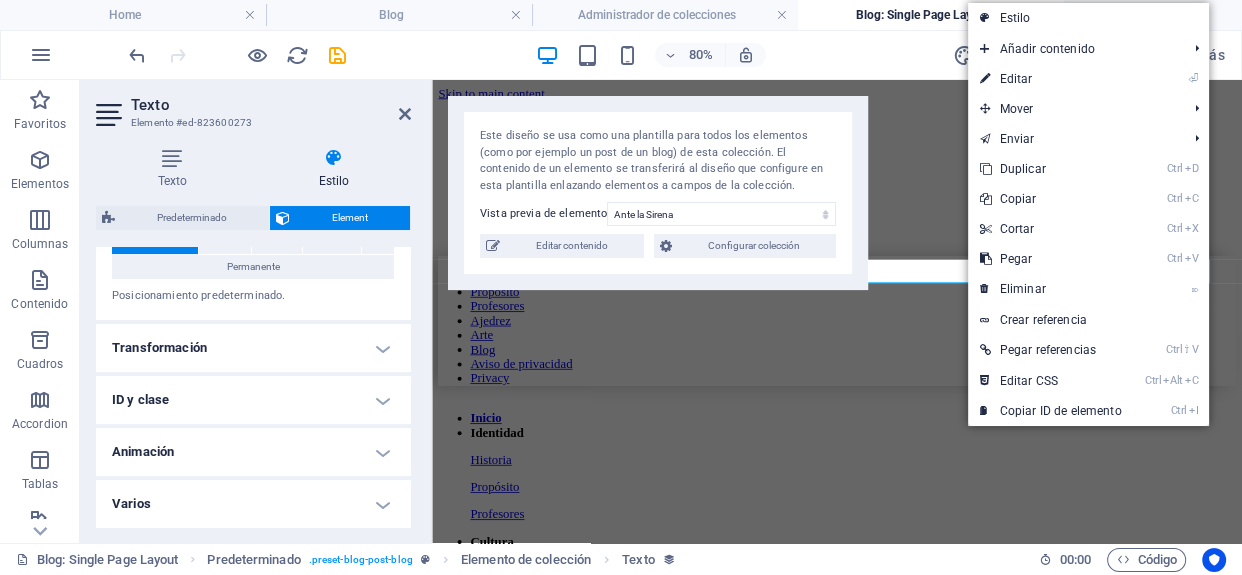 click on "Varios" at bounding box center [253, 504] 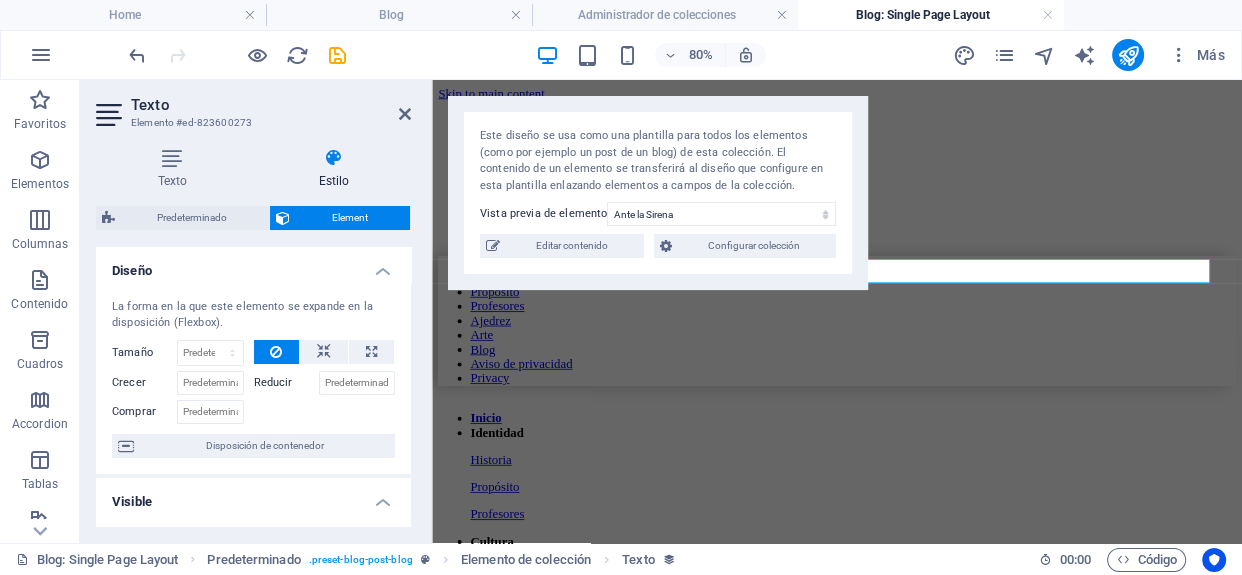 scroll, scrollTop: 0, scrollLeft: 0, axis: both 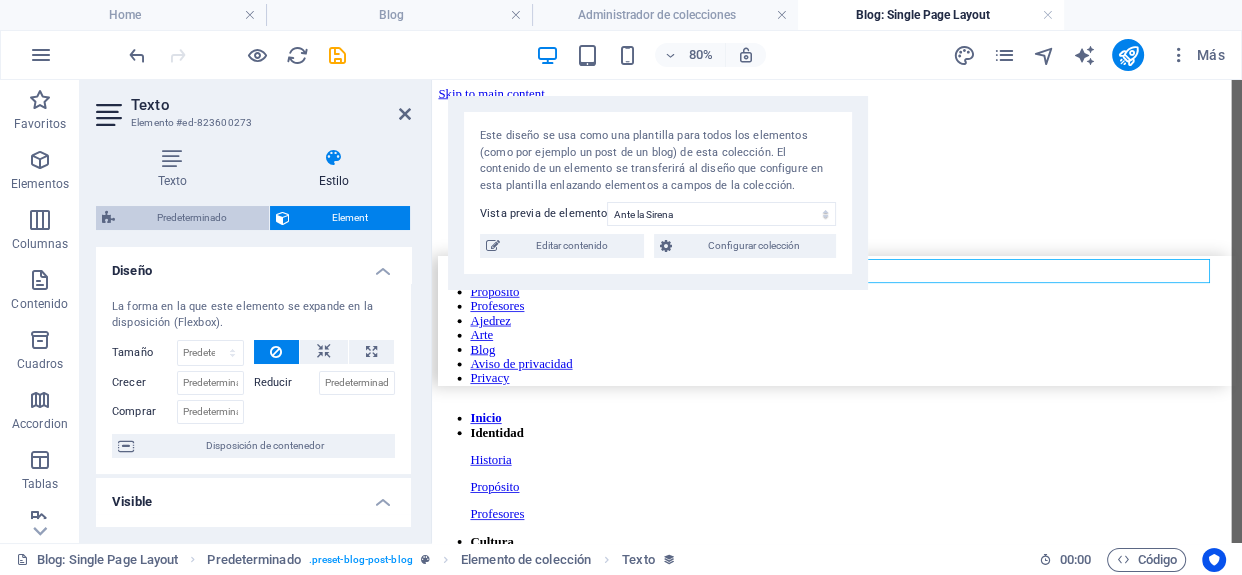click on "Predeterminado" at bounding box center (192, 218) 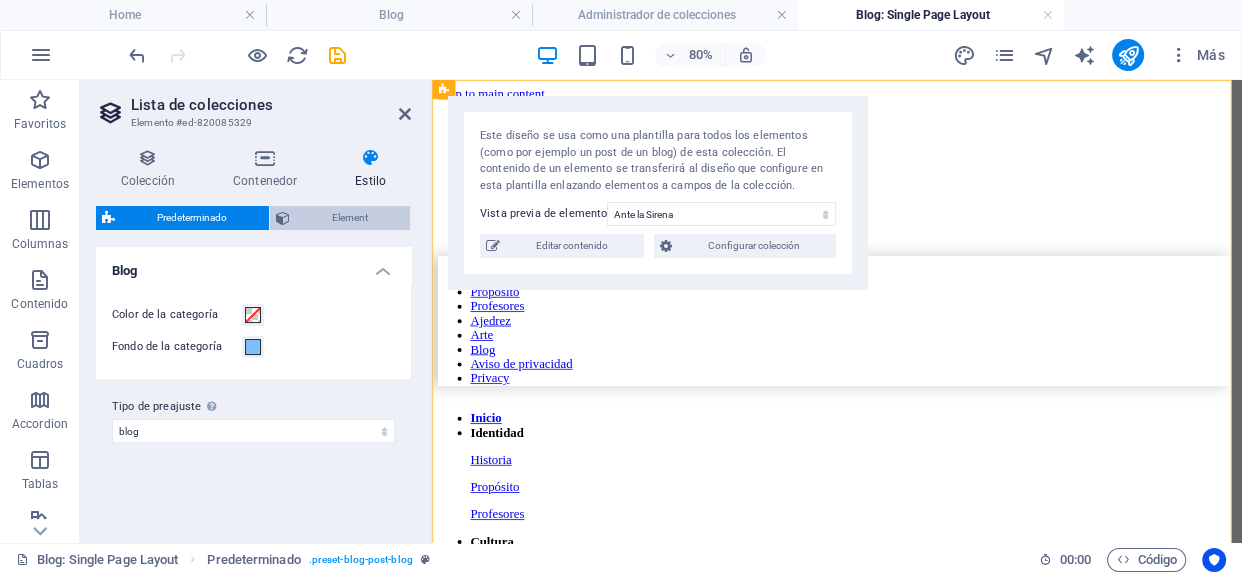 click on "Element" at bounding box center (350, 218) 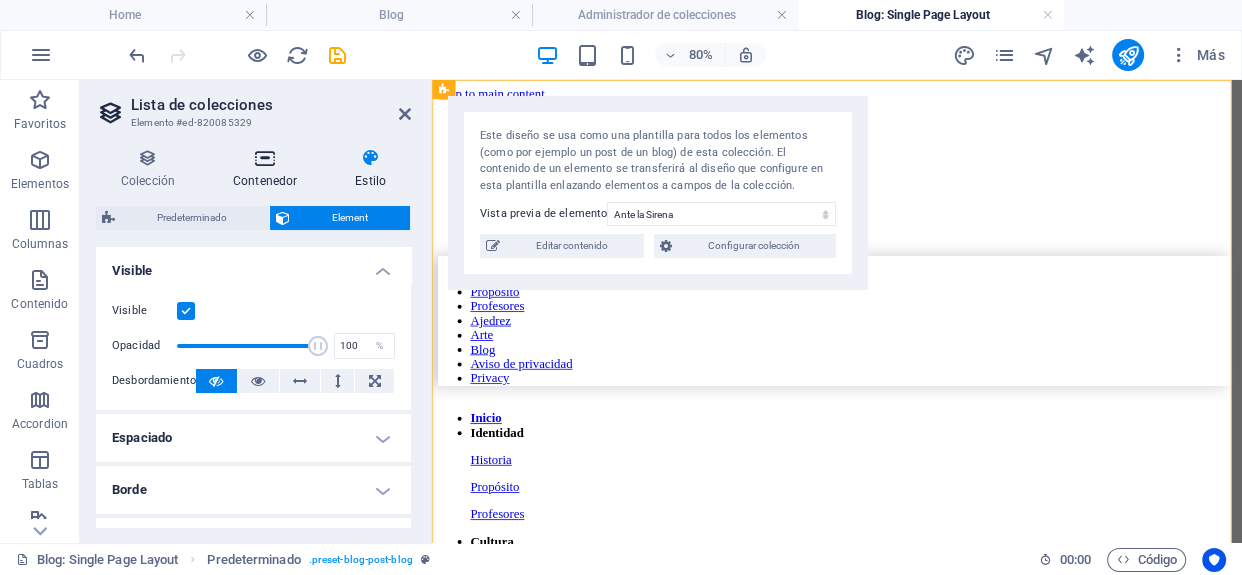 click at bounding box center [265, 158] 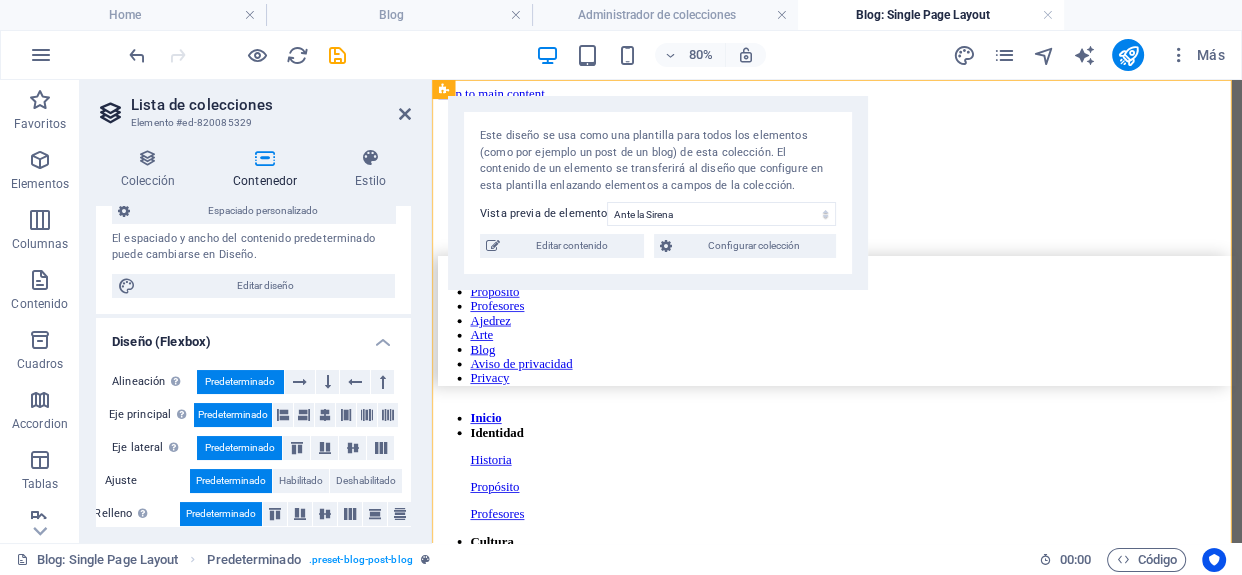 scroll, scrollTop: 90, scrollLeft: 0, axis: vertical 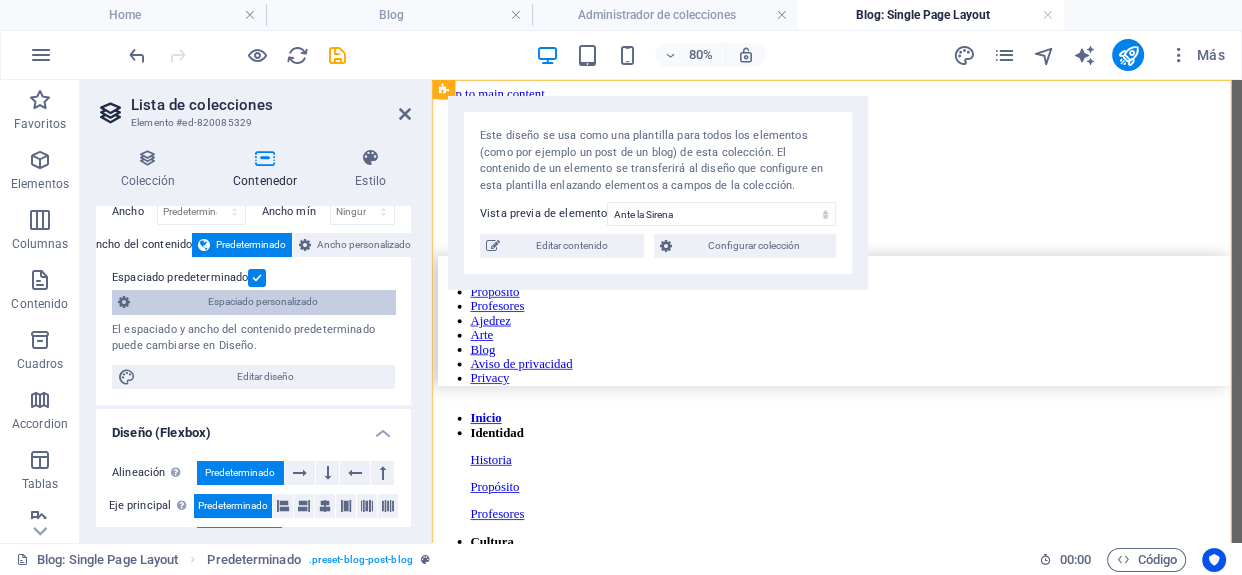 click on "Espaciado personalizado" at bounding box center [262, 302] 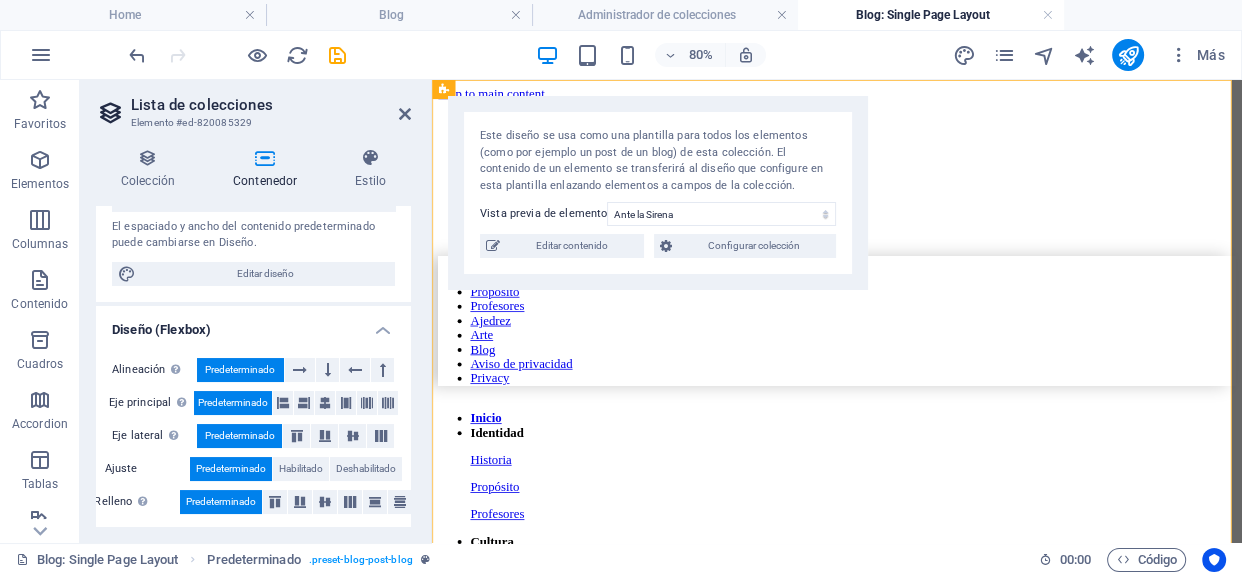 scroll, scrollTop: 195, scrollLeft: 0, axis: vertical 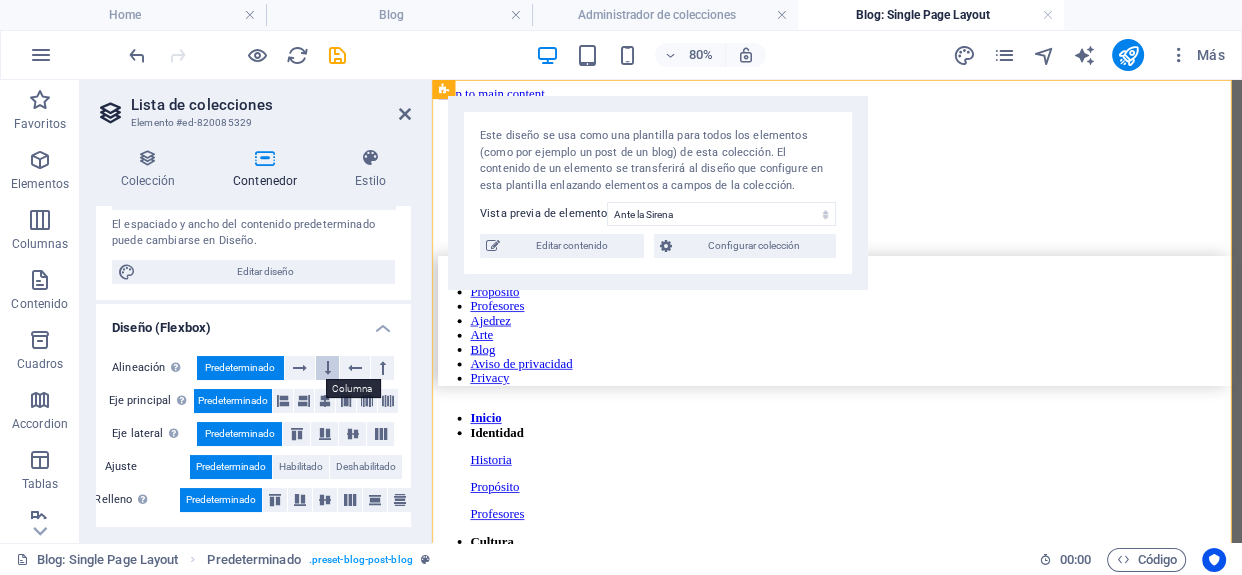 click at bounding box center (327, 368) 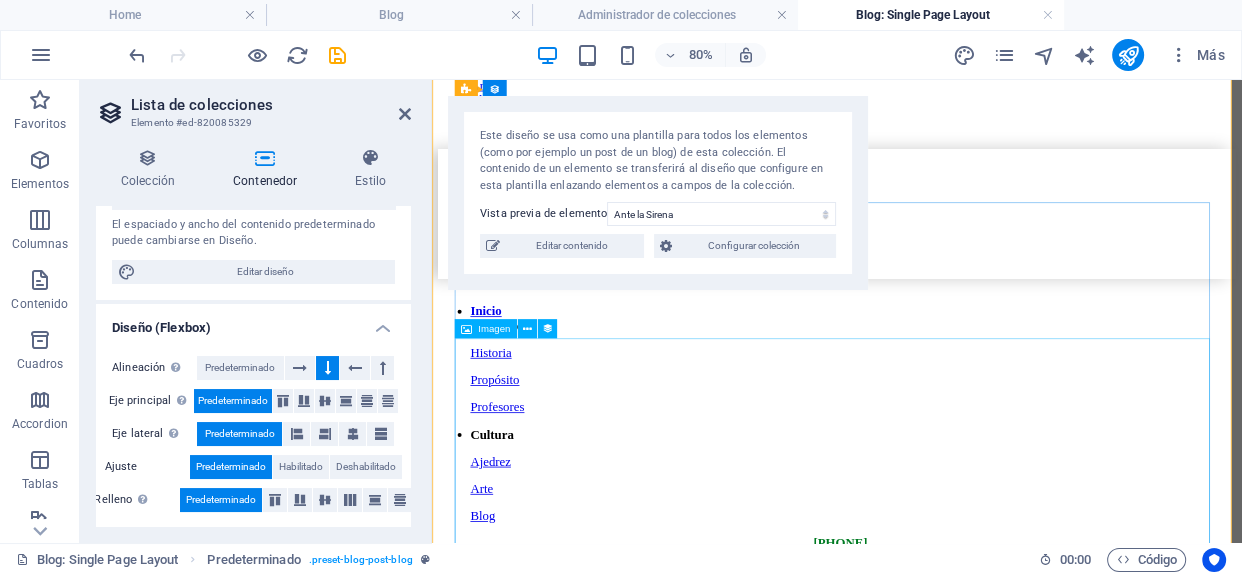 scroll, scrollTop: 0, scrollLeft: 0, axis: both 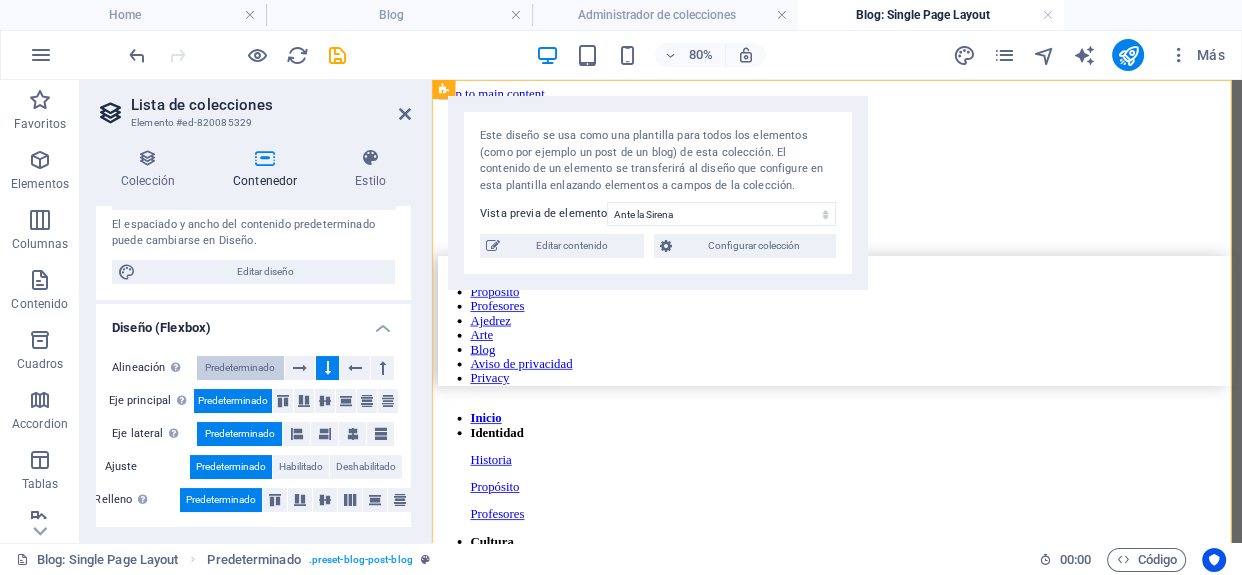click on "Predeterminado" at bounding box center [240, 368] 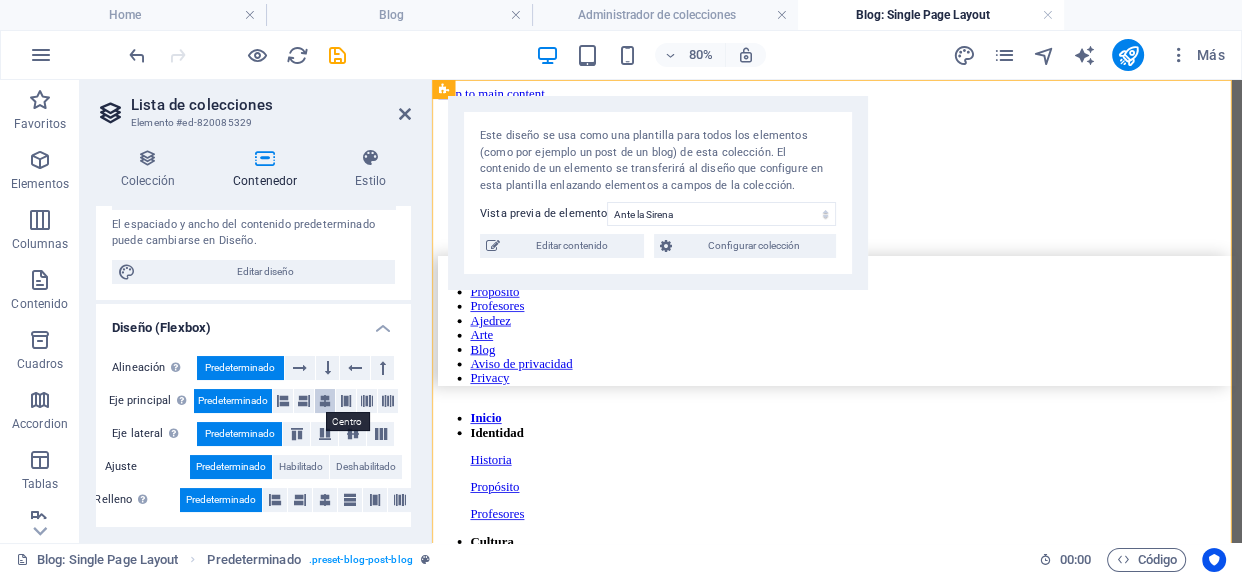 click at bounding box center (325, 401) 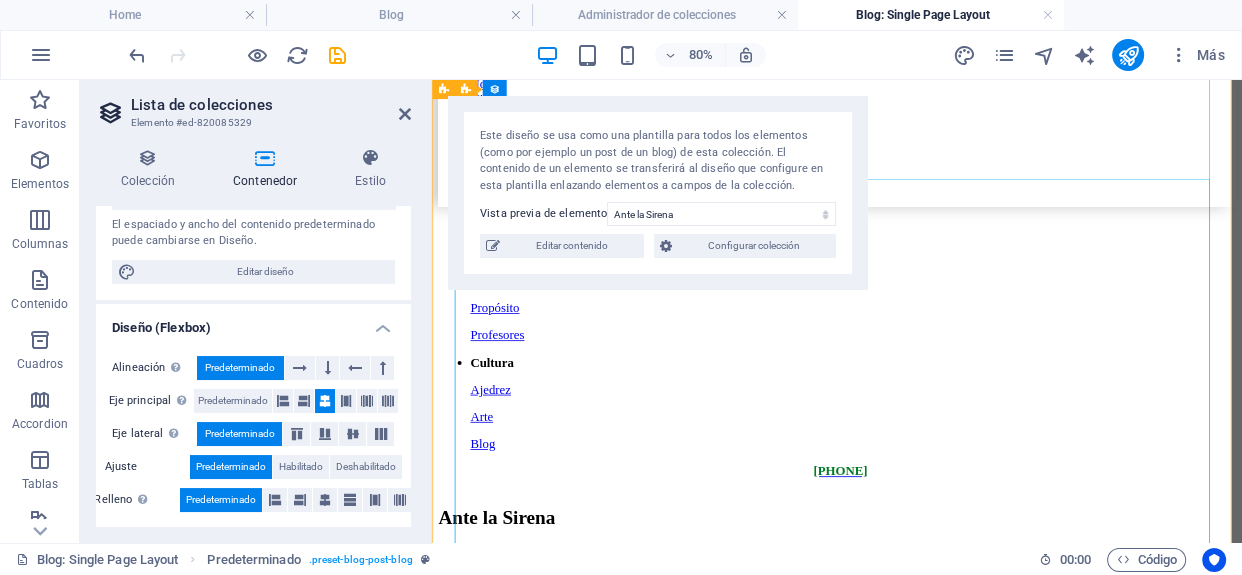 scroll, scrollTop: 181, scrollLeft: 0, axis: vertical 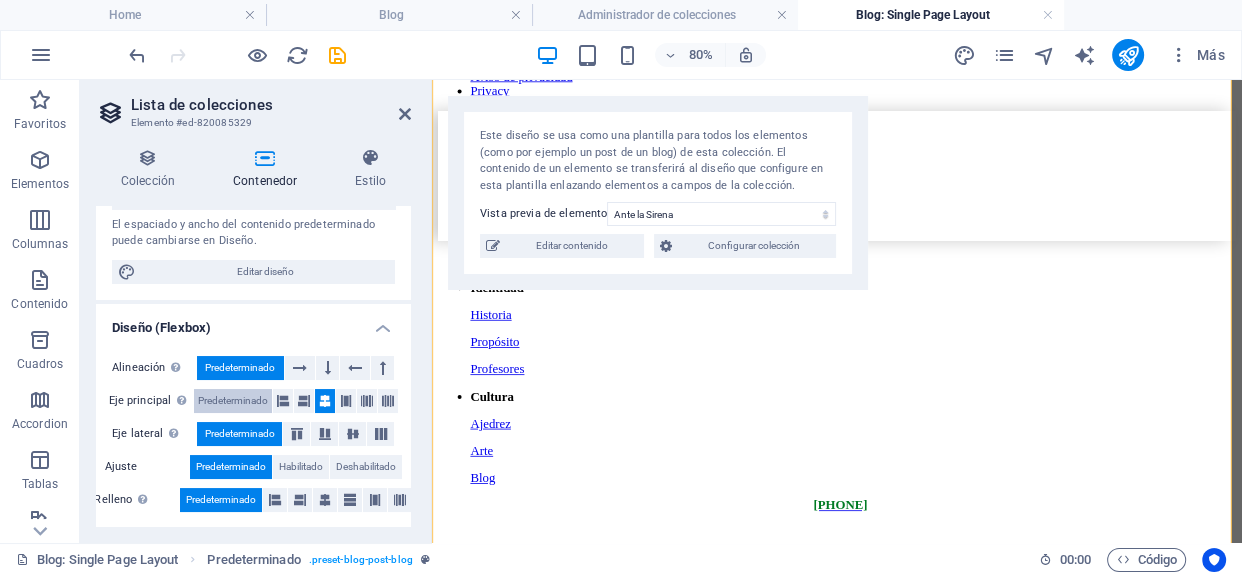 click on "Predeterminado" at bounding box center [233, 401] 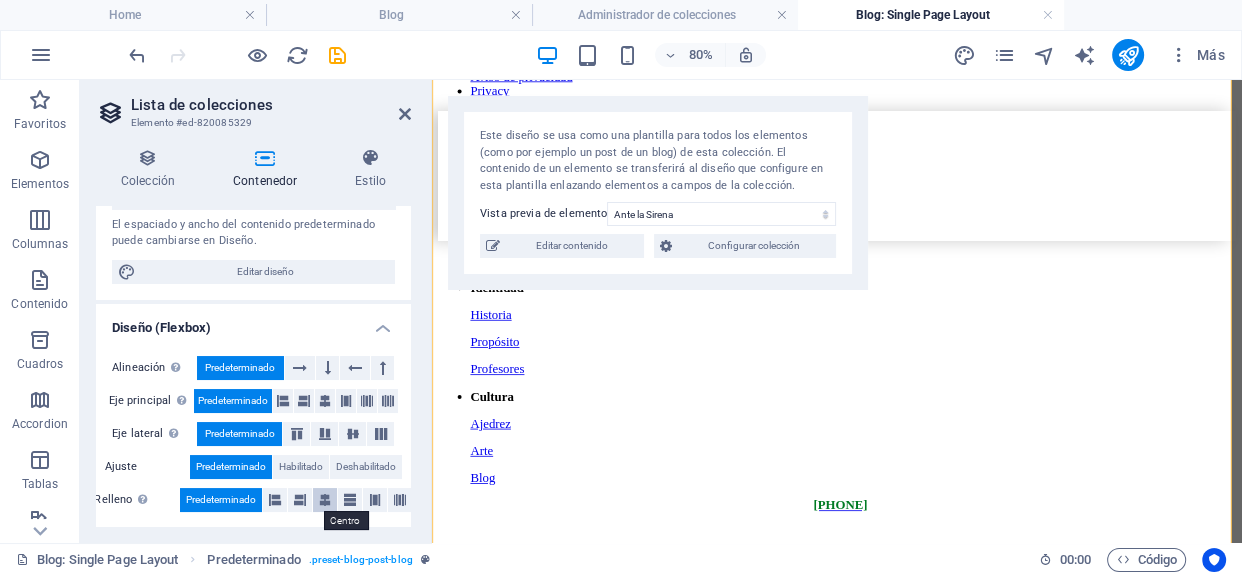 click at bounding box center (325, 500) 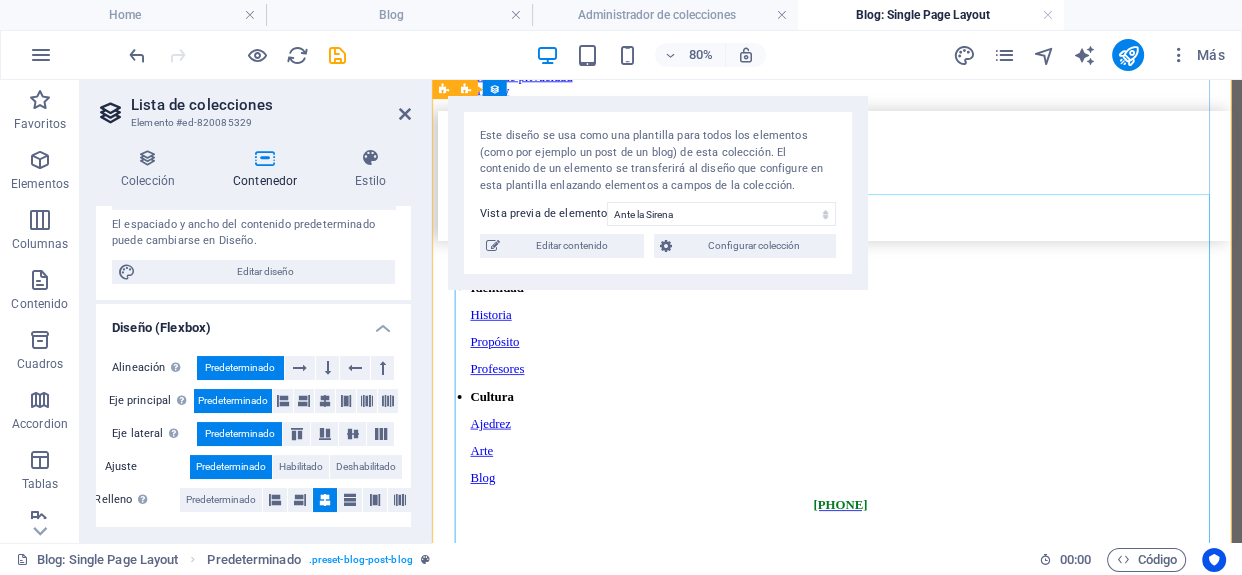 scroll, scrollTop: 272, scrollLeft: 0, axis: vertical 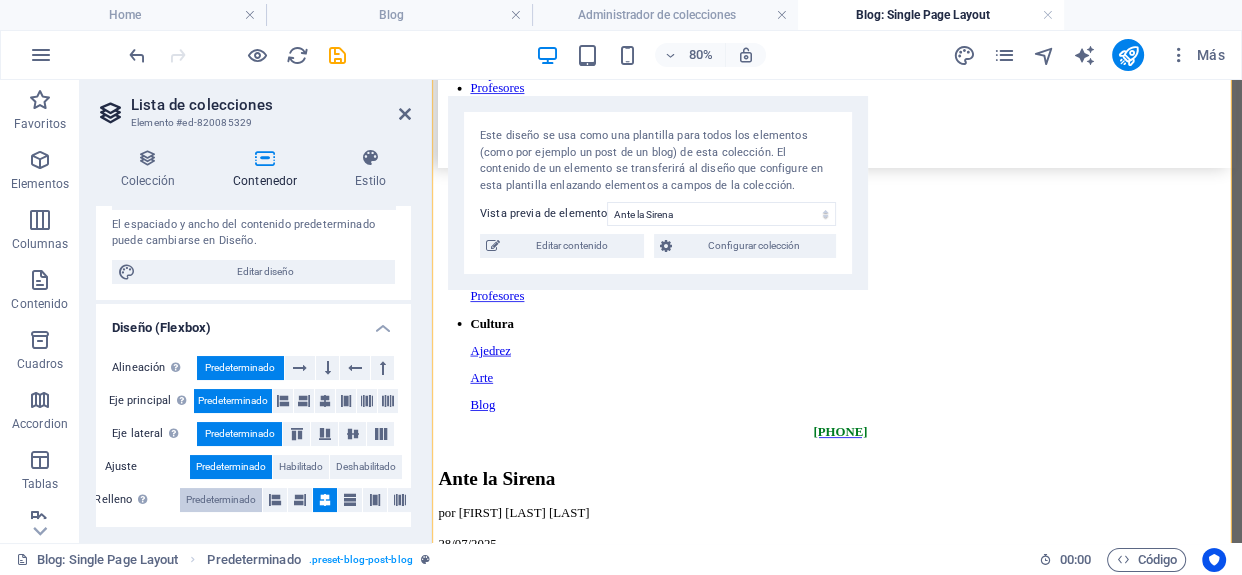 click on "Predeterminado" at bounding box center (221, 500) 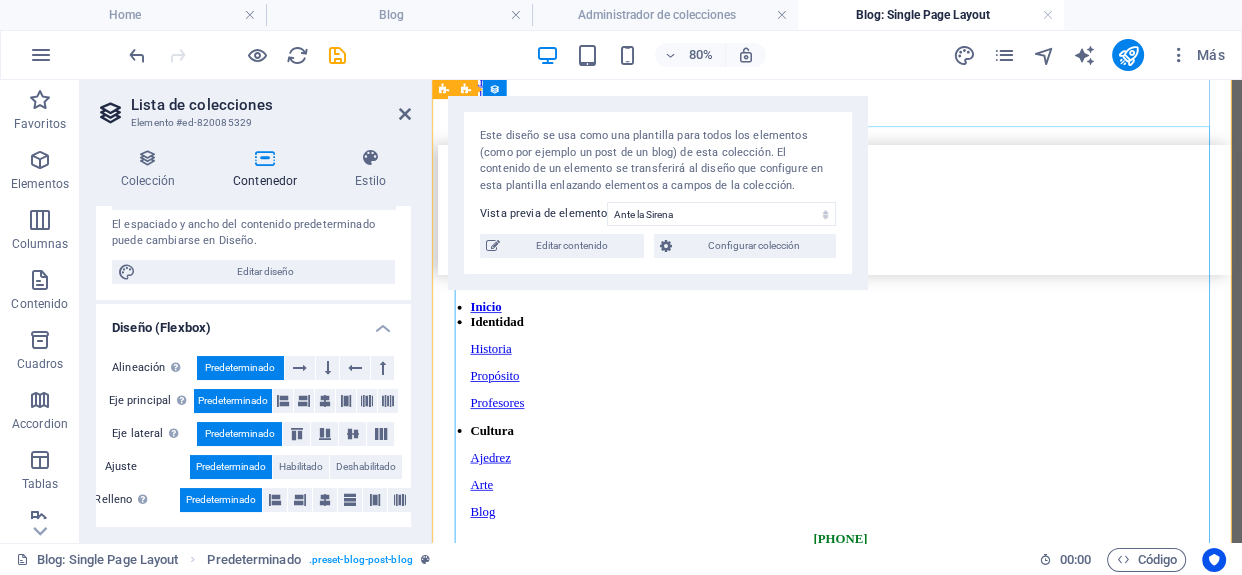 scroll, scrollTop: 0, scrollLeft: 0, axis: both 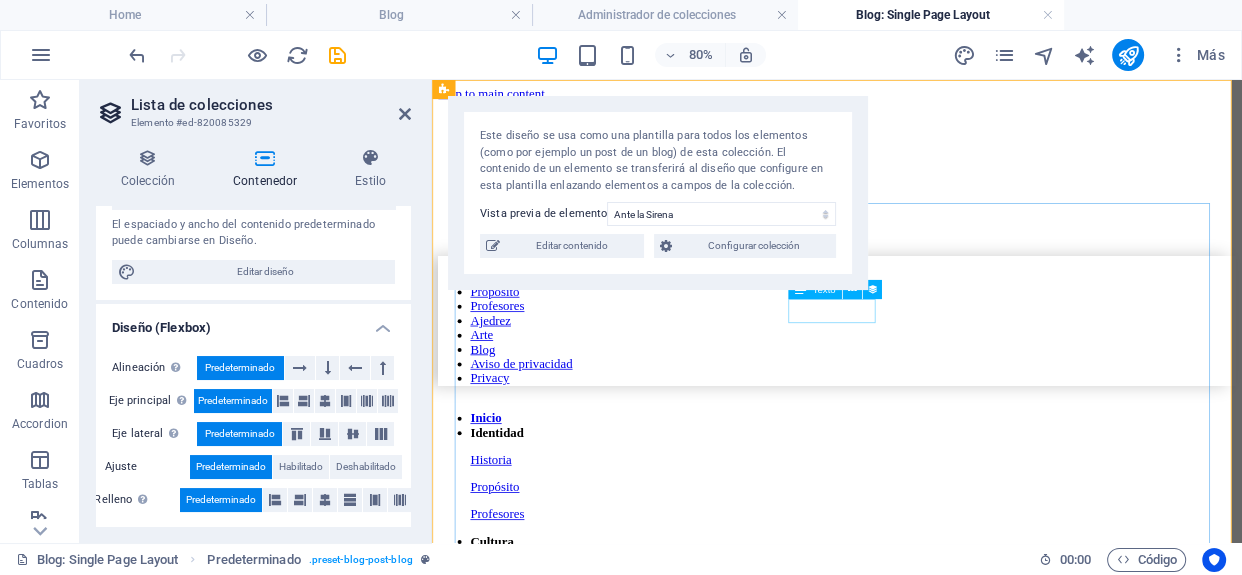 click on "28/07/2025" at bounding box center (938, 932) 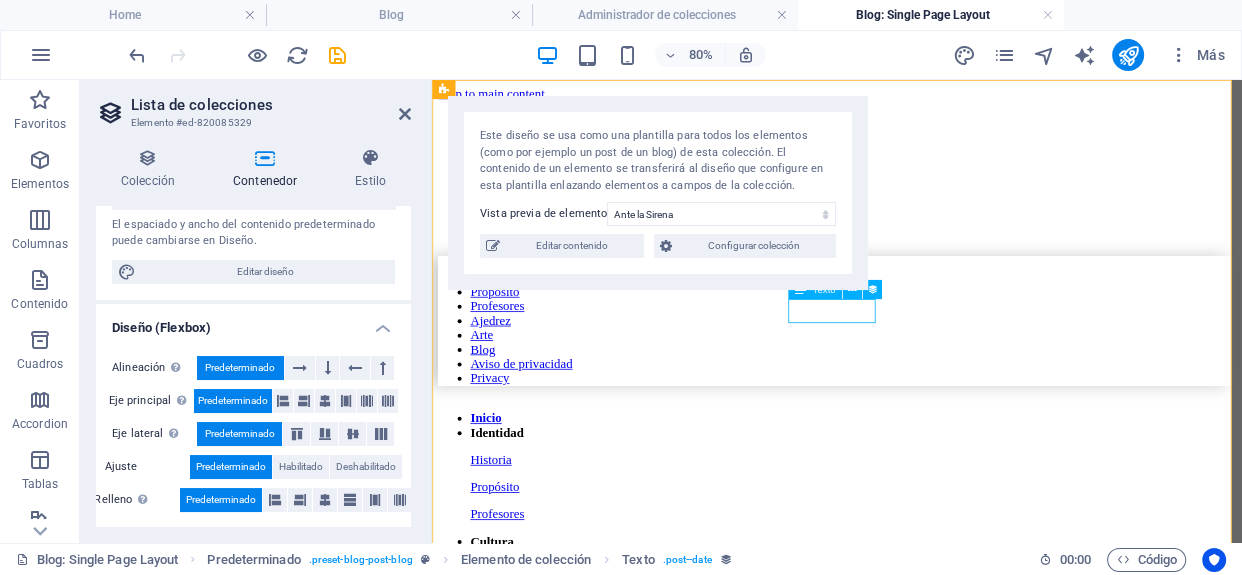click on "28/07/2025" at bounding box center [938, 932] 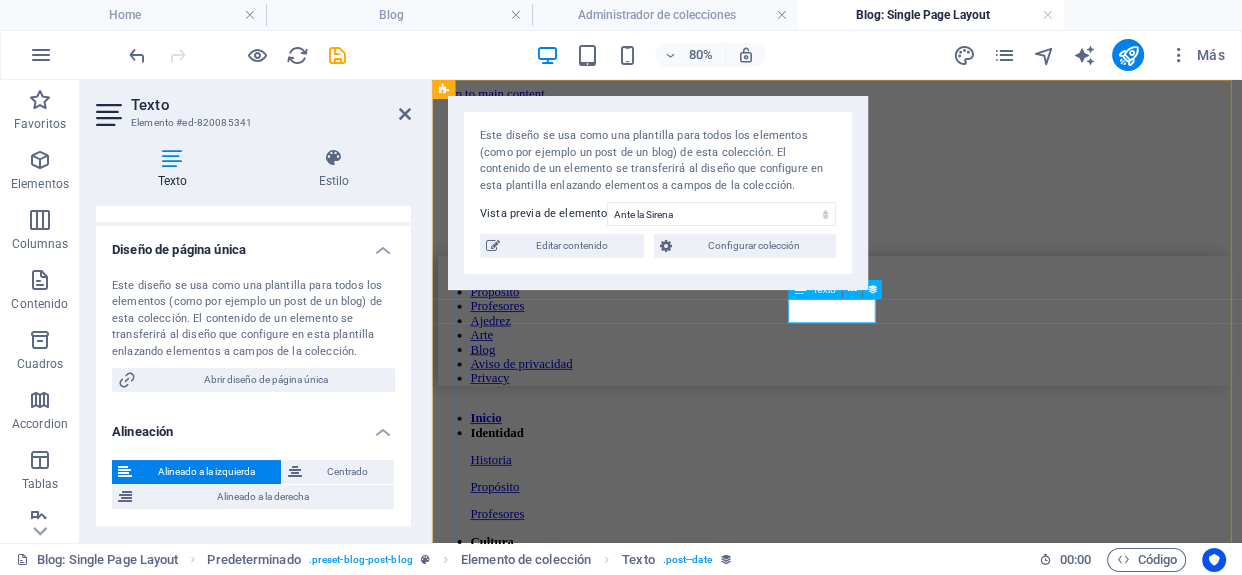 scroll, scrollTop: 0, scrollLeft: 0, axis: both 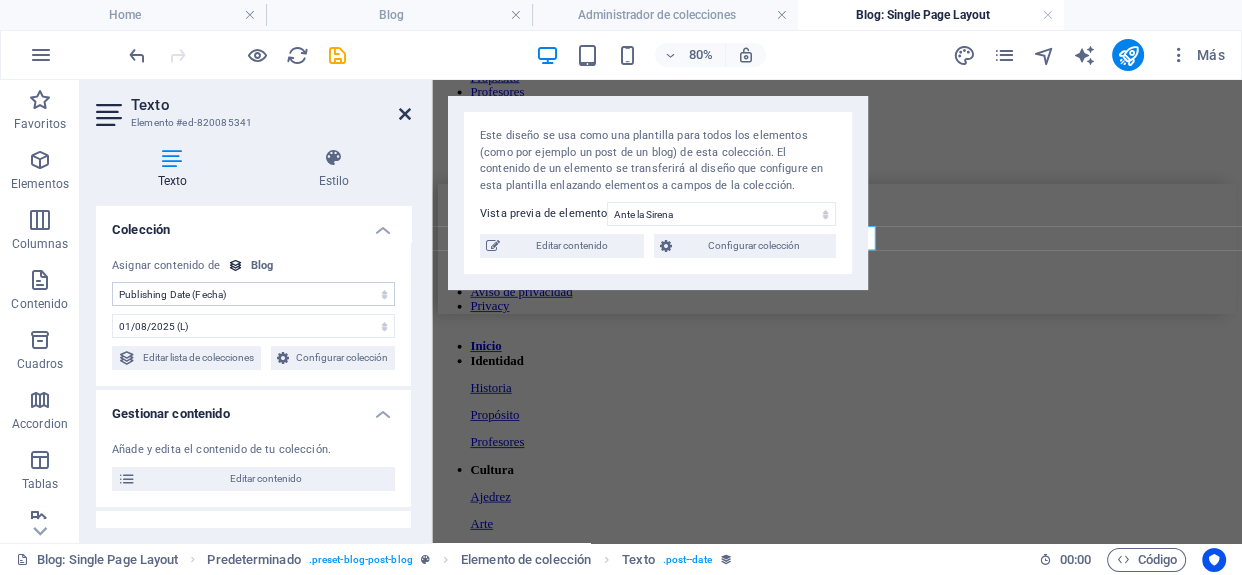click at bounding box center (405, 114) 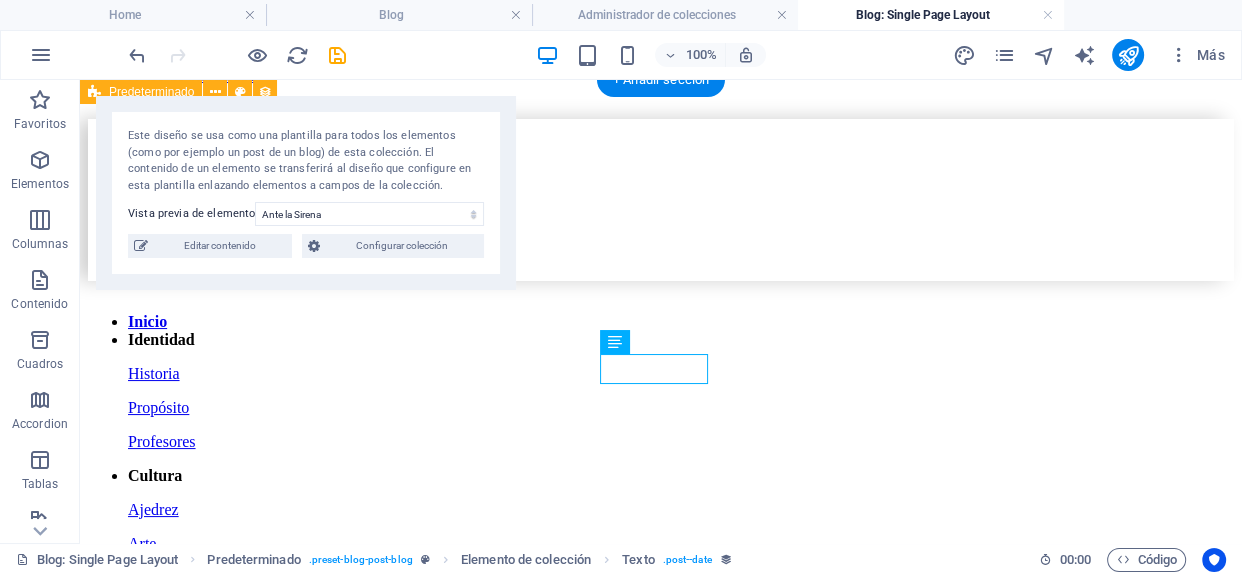 scroll, scrollTop: 0, scrollLeft: 0, axis: both 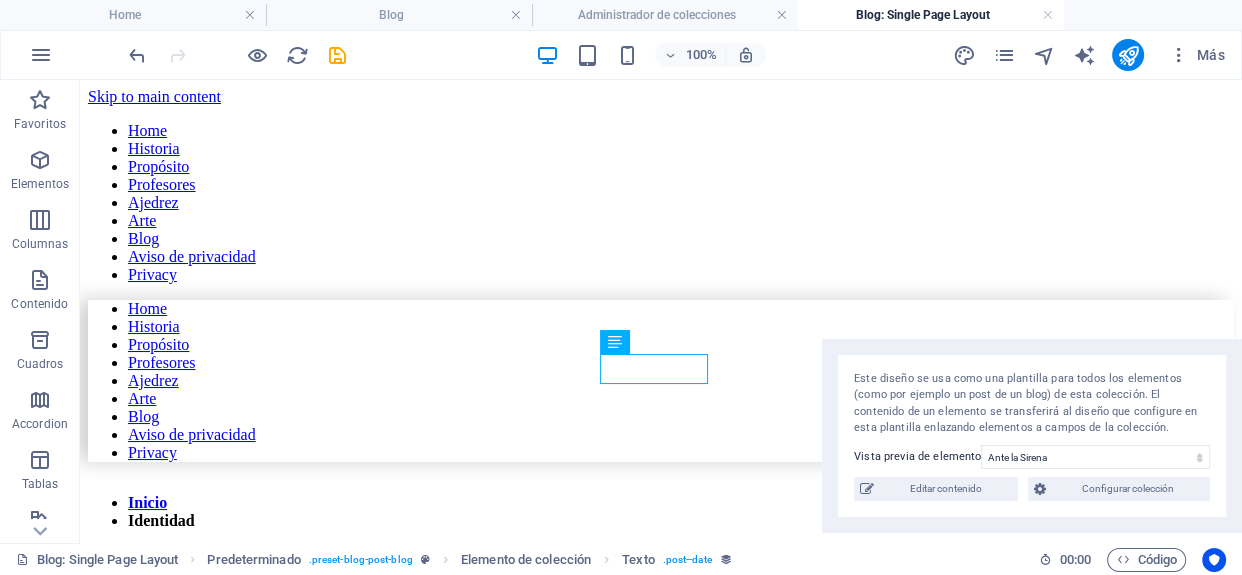 drag, startPoint x: 347, startPoint y: 105, endPoint x: 1112, endPoint y: 348, distance: 802.6668 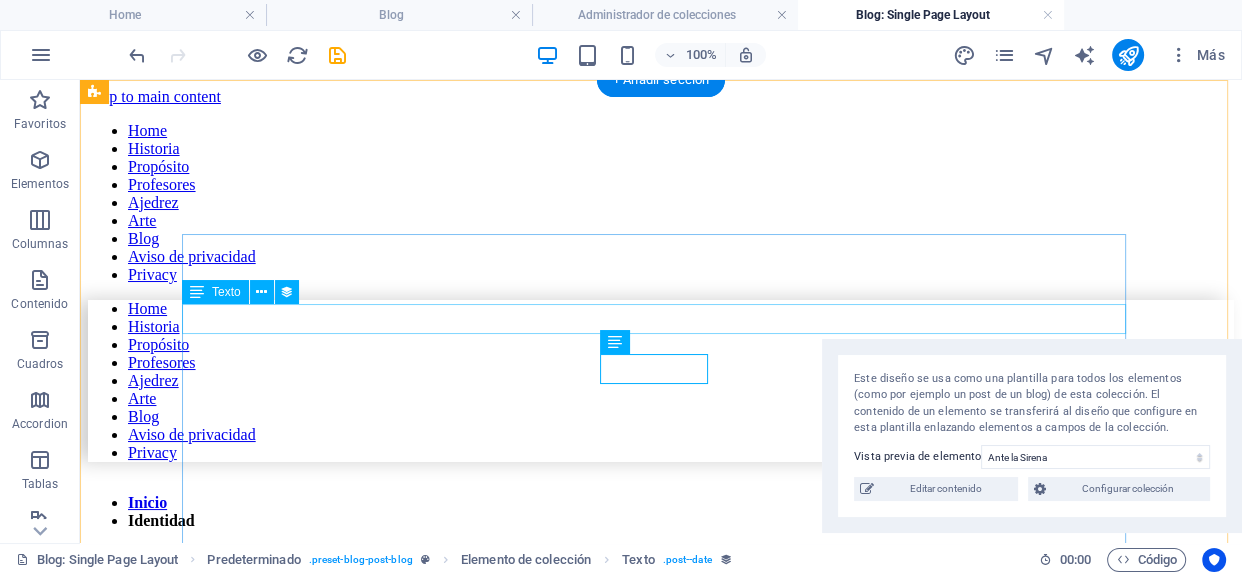 click on "por [FIRST] [LAST] [LAST]" at bounding box center (661, 894) 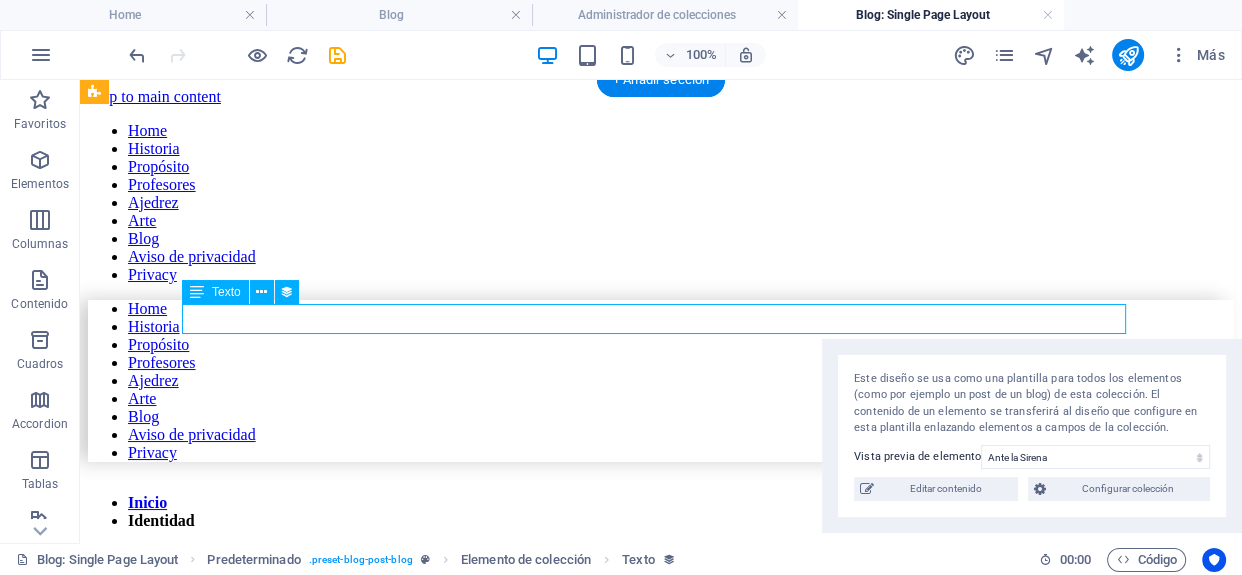 click on "por [FIRST] [LAST] [LAST]" at bounding box center [661, 894] 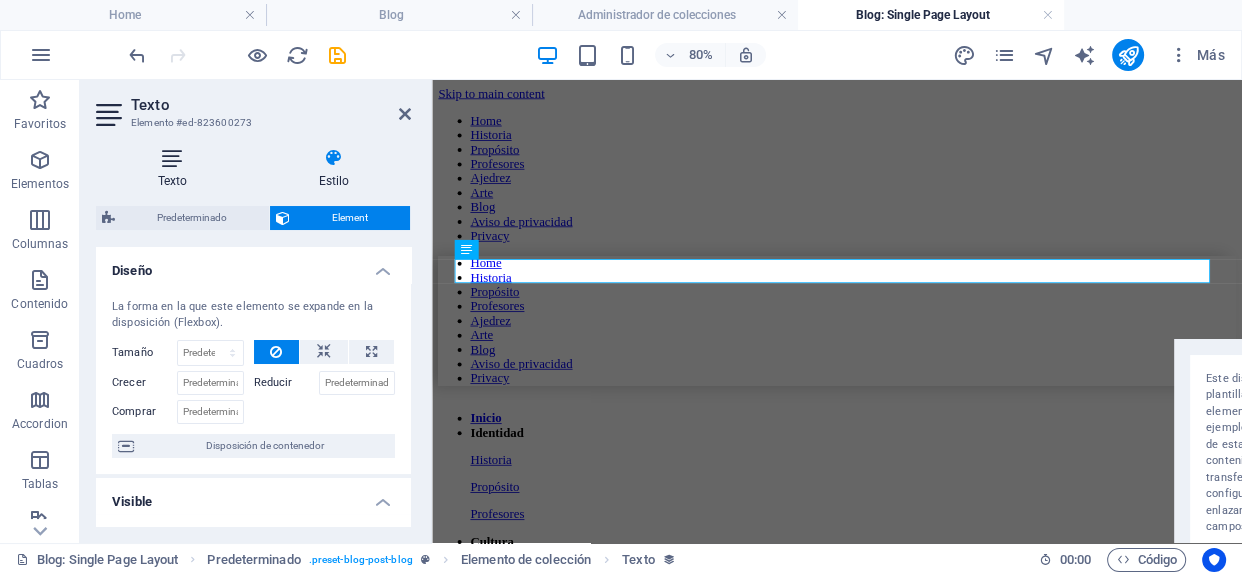 click at bounding box center (172, 158) 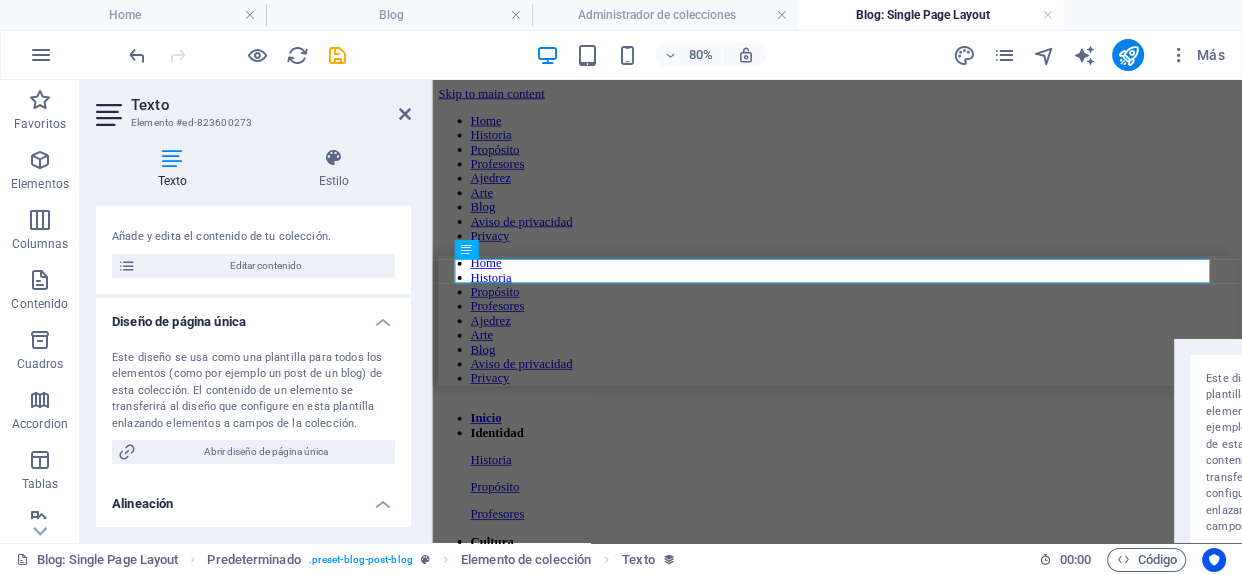 scroll, scrollTop: 275, scrollLeft: 0, axis: vertical 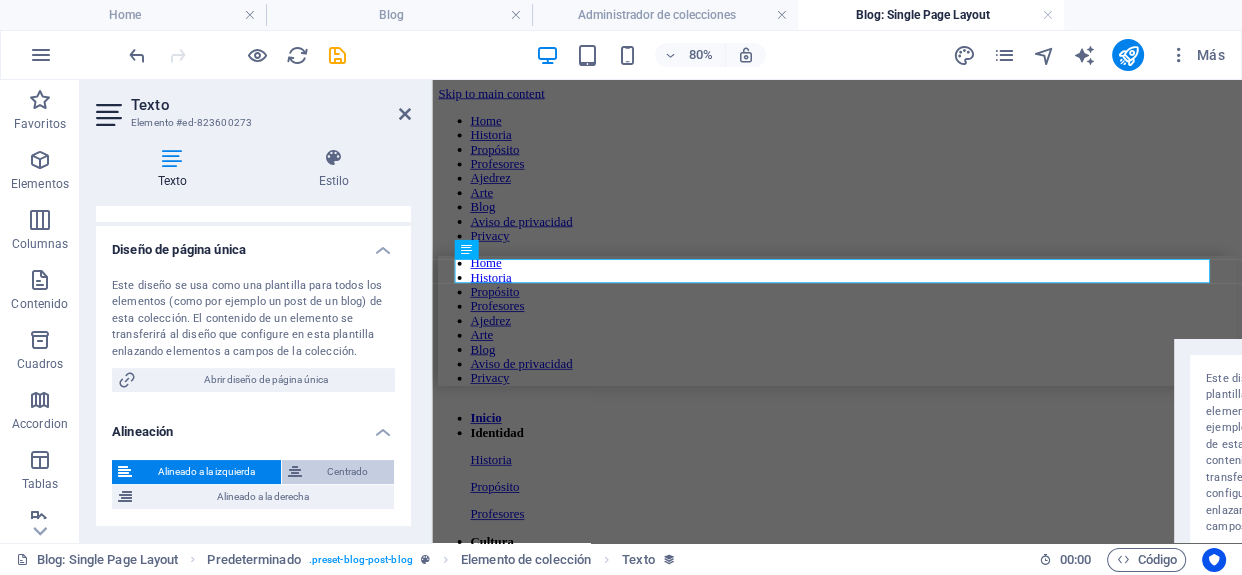 click on "Centrado" at bounding box center (348, 472) 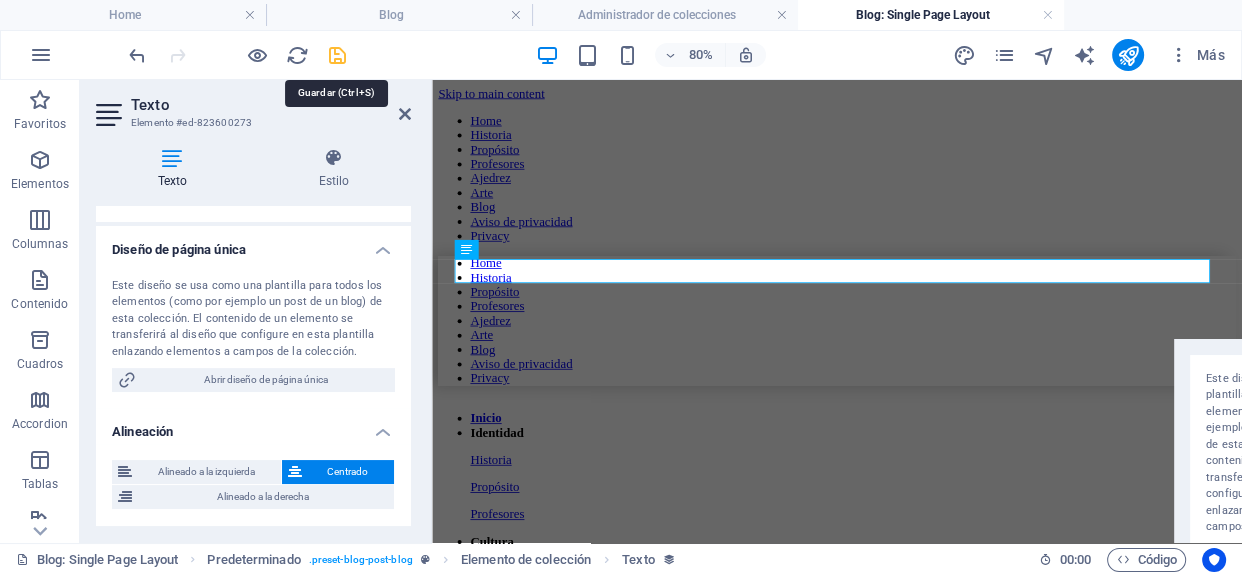 click at bounding box center (337, 55) 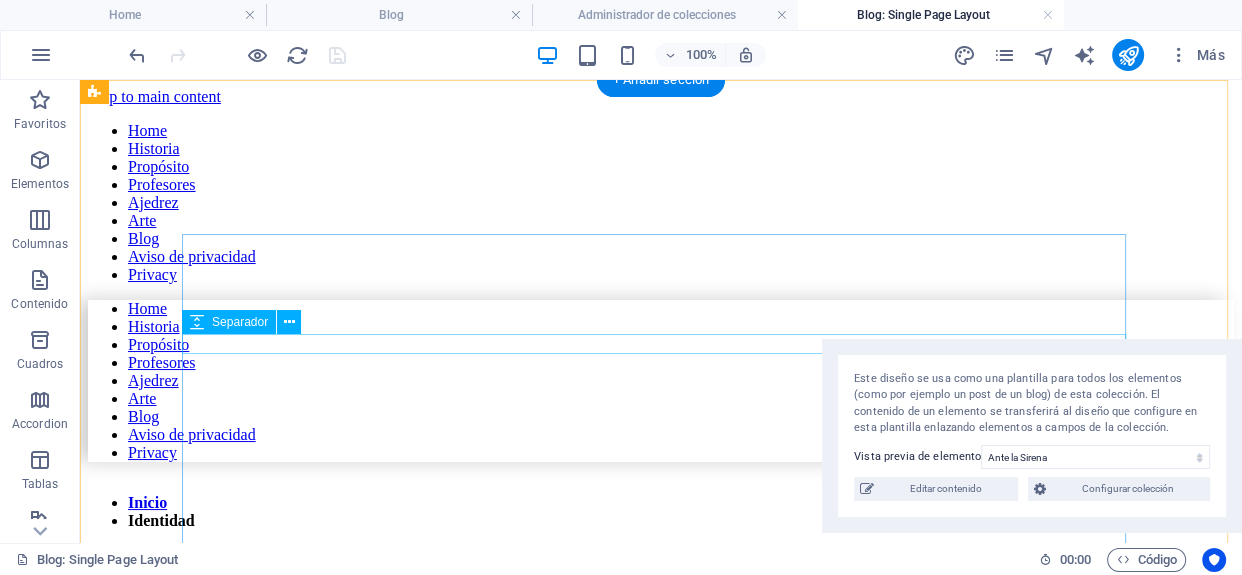 click at bounding box center (661, 913) 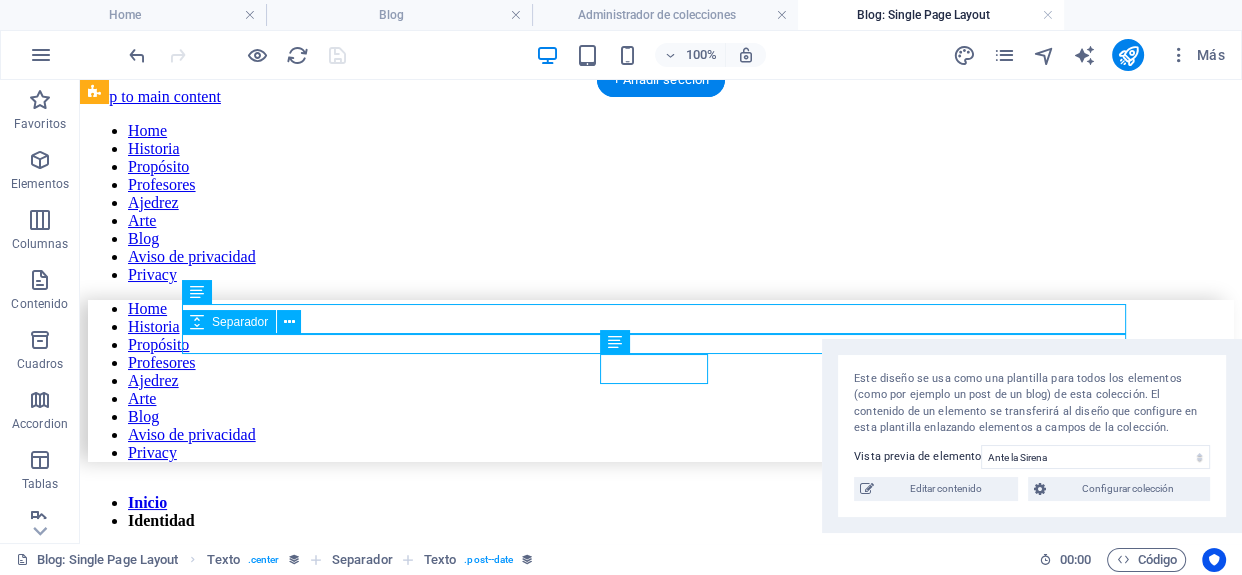 click at bounding box center (661, 913) 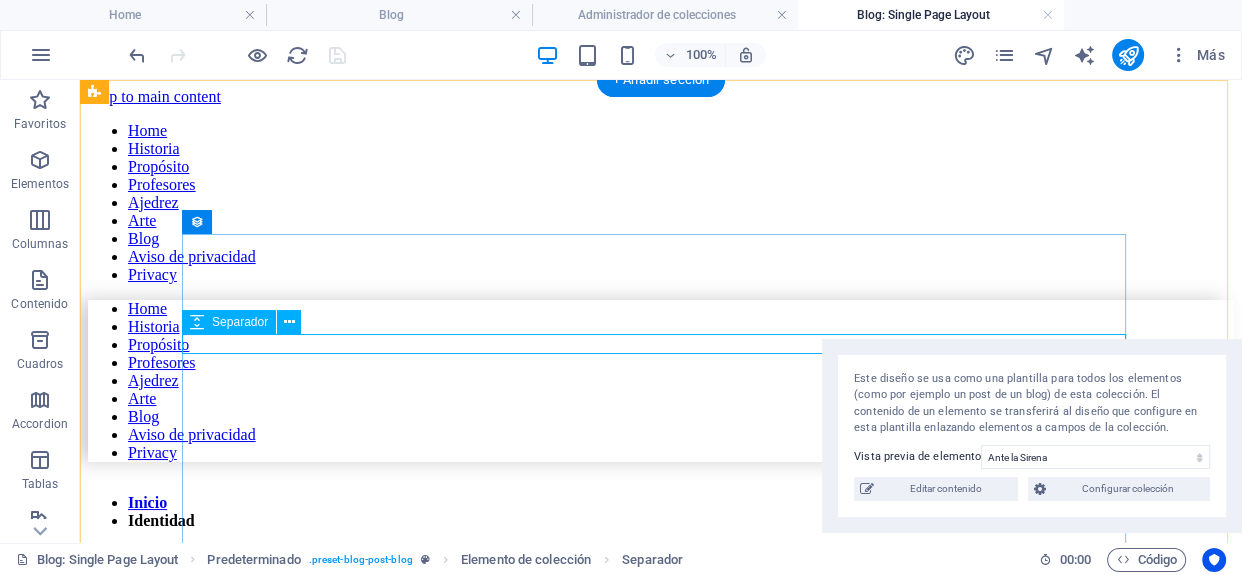 click at bounding box center (661, 913) 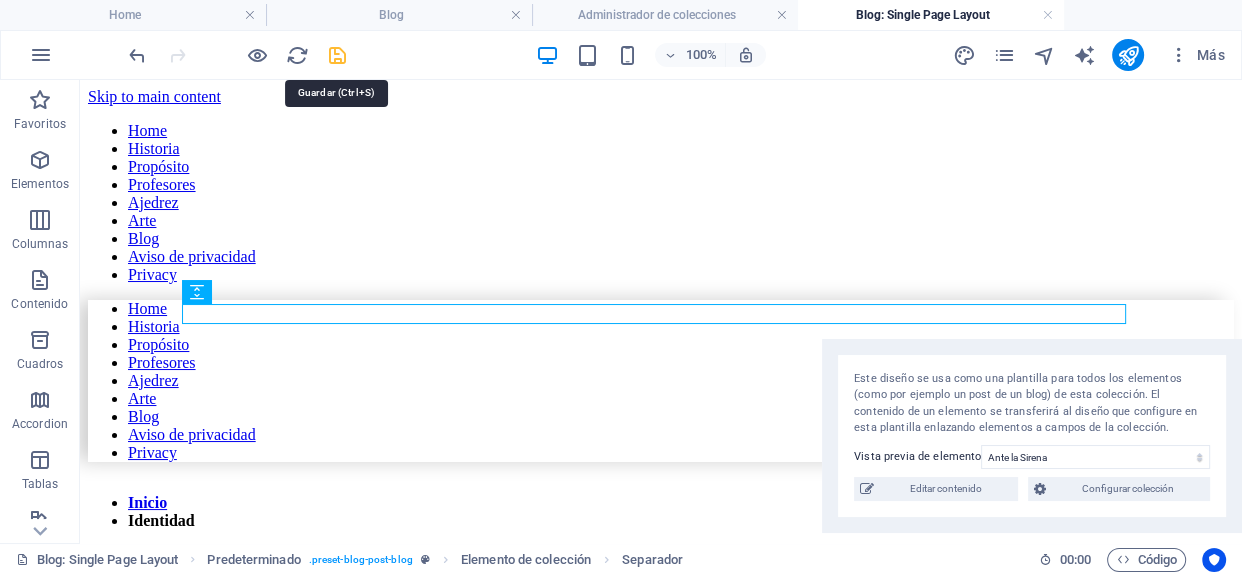 click at bounding box center (337, 55) 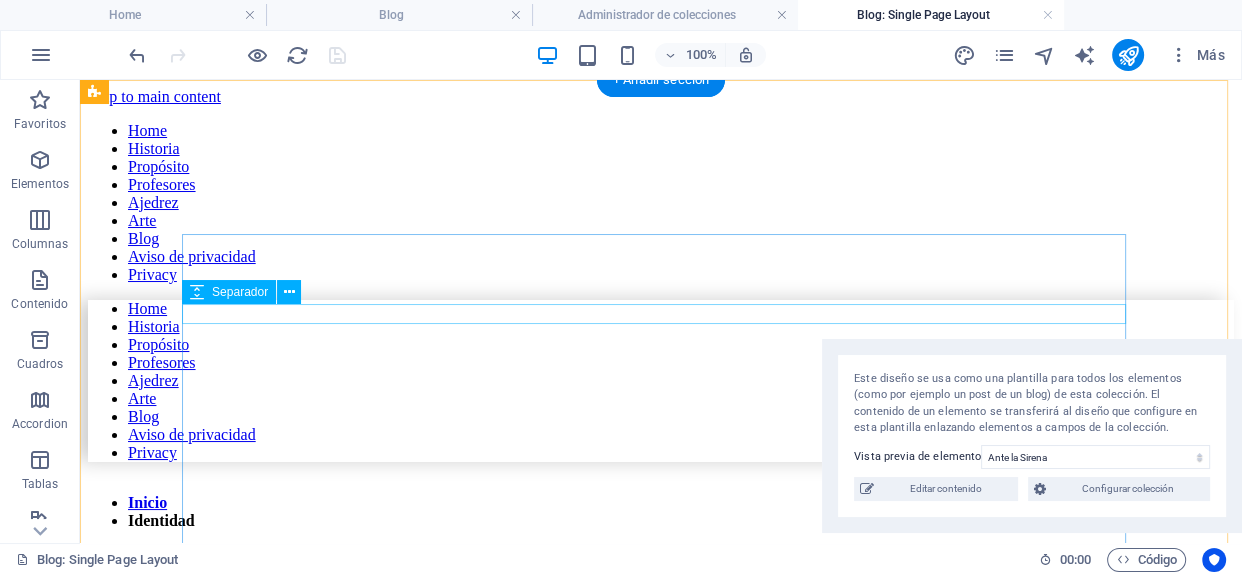 click at bounding box center [661, 895] 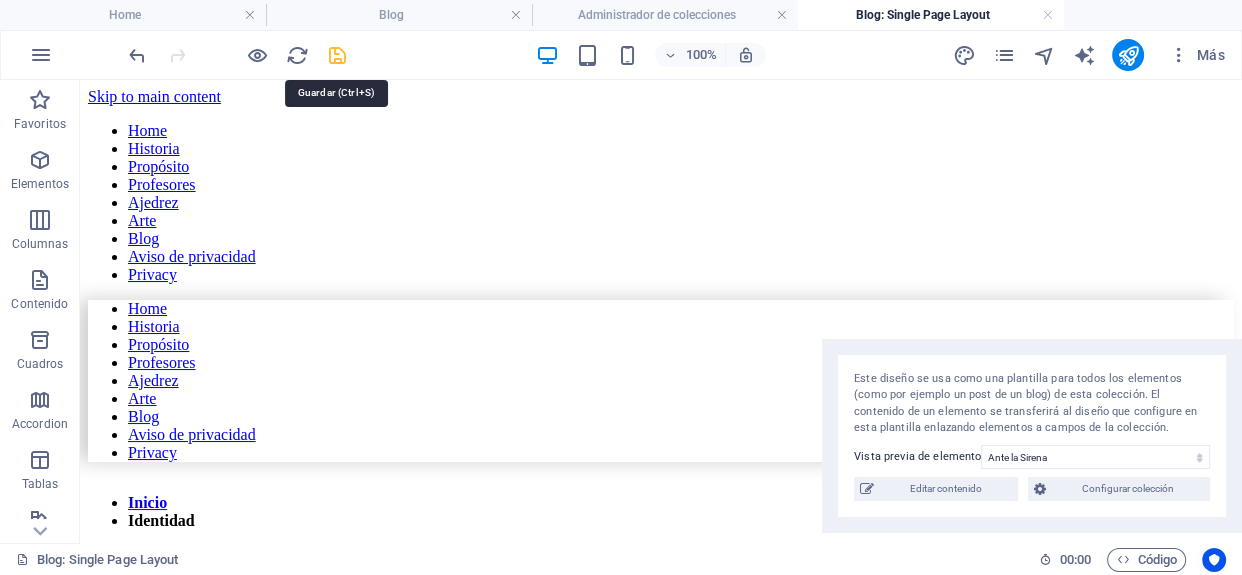 click at bounding box center (337, 55) 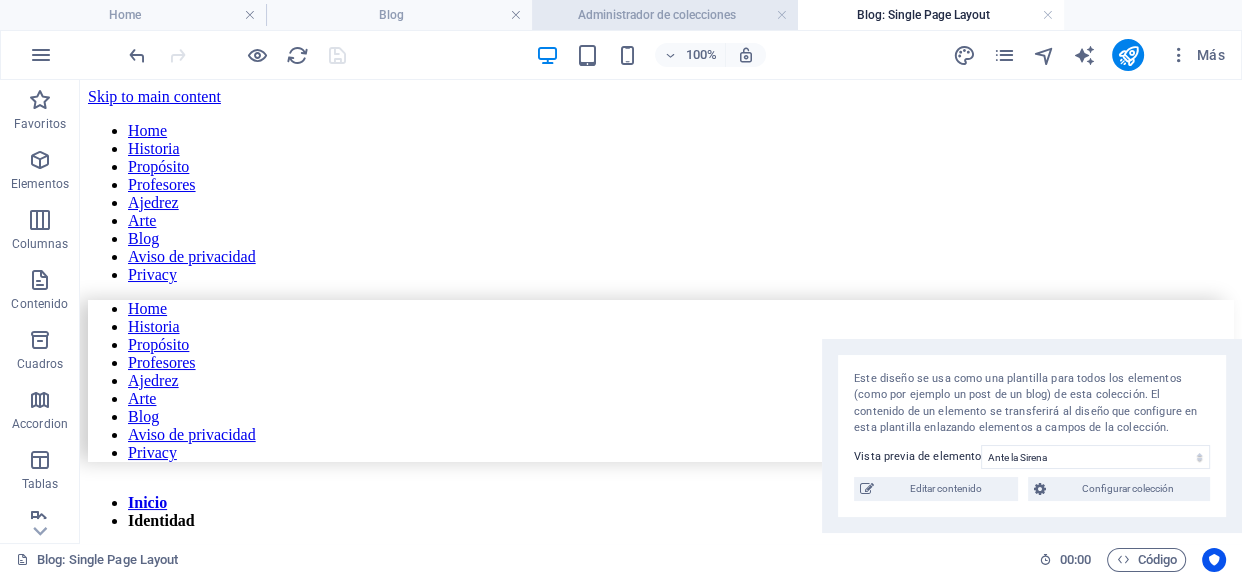 click on "Administrador de colecciones" at bounding box center [665, 15] 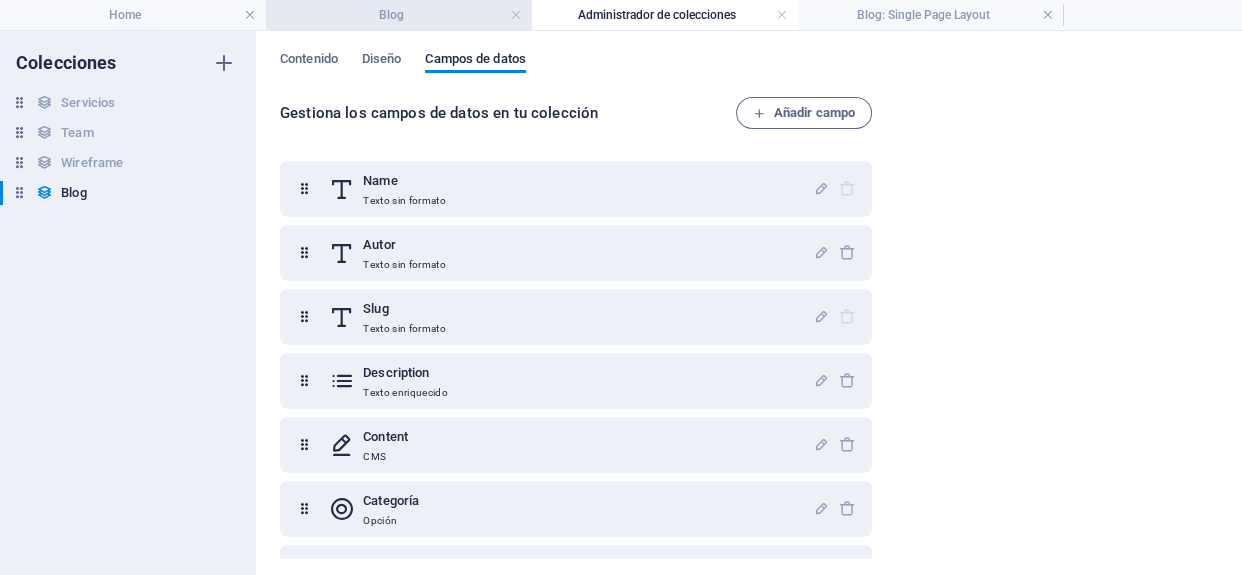 click on "Blog" at bounding box center [399, 15] 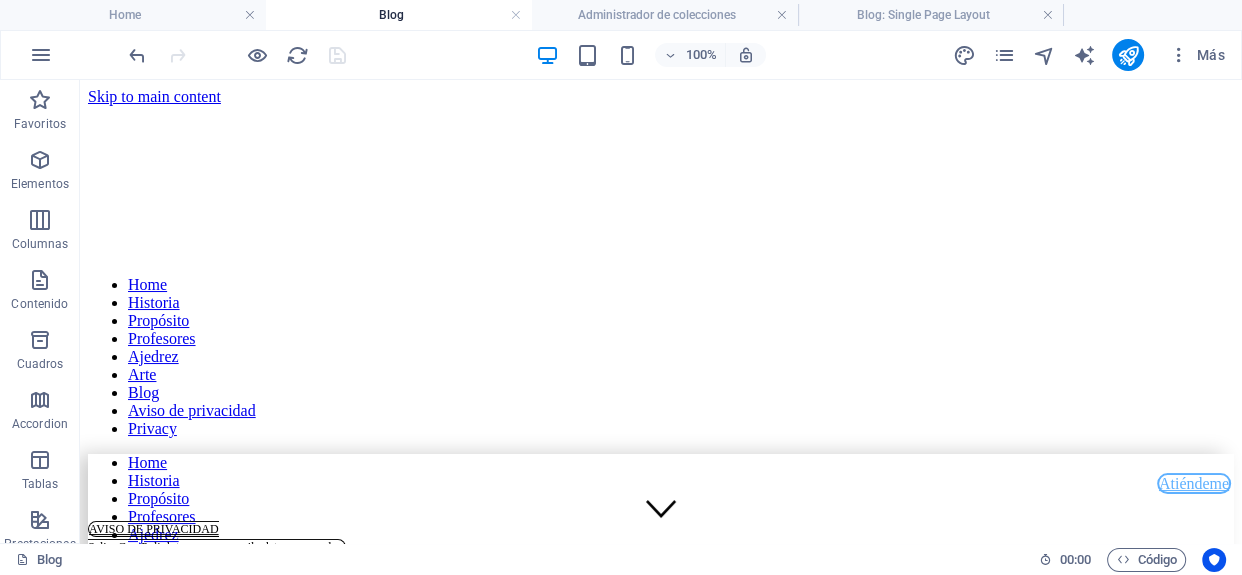 scroll, scrollTop: 1263, scrollLeft: 0, axis: vertical 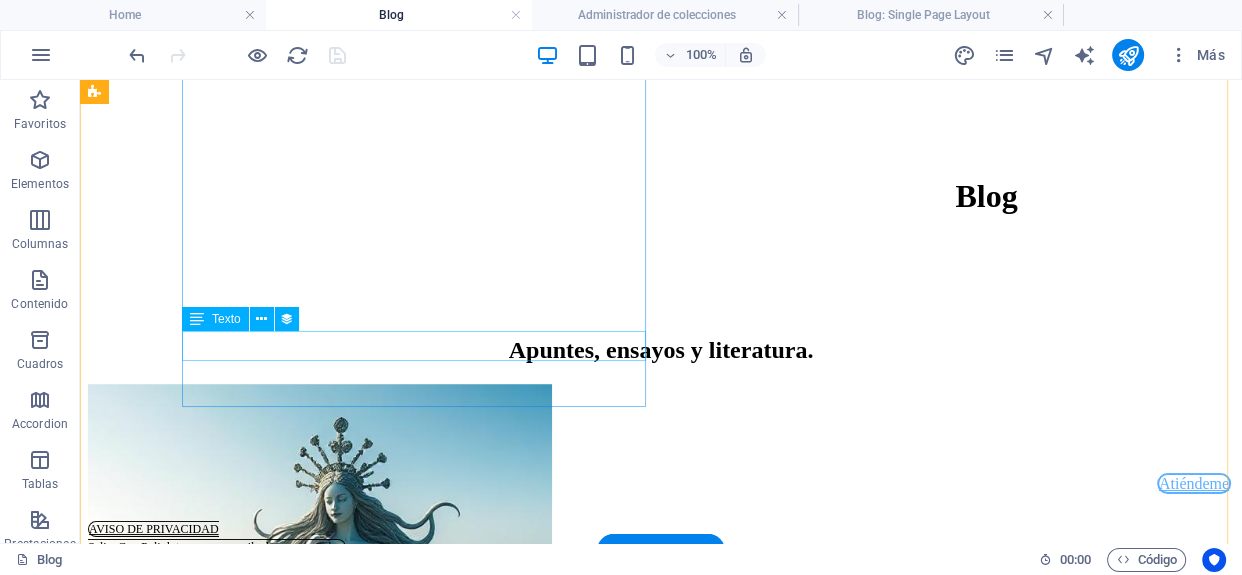 click on "[FIRST] [LAST] [LAST]" at bounding box center (661, 1000) 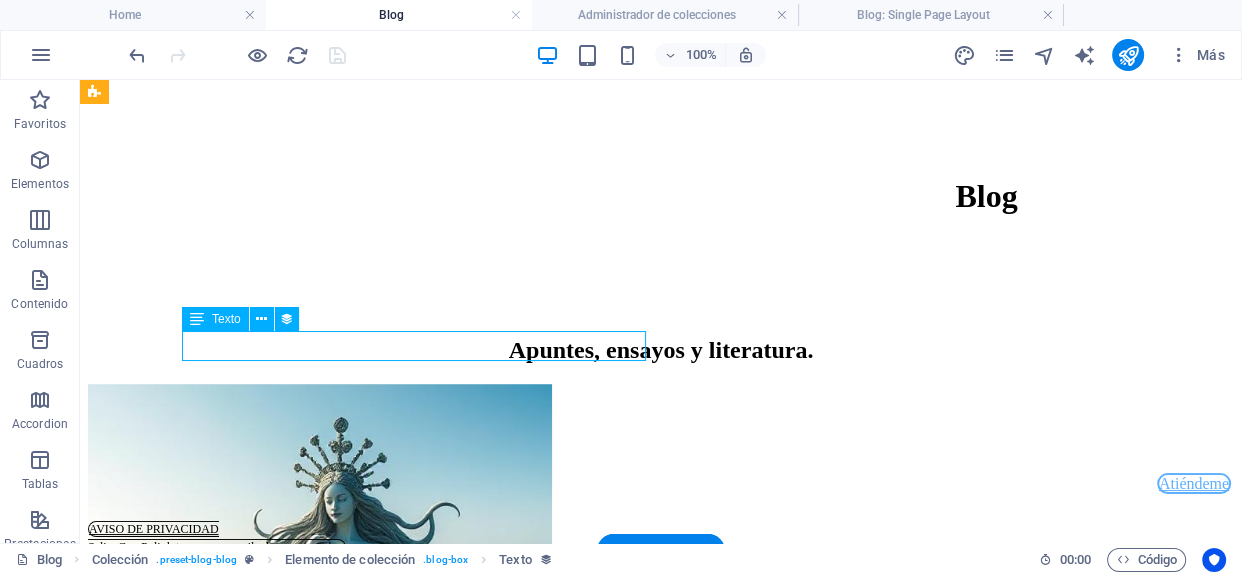 click on "[FIRST] [LAST] [LAST]" at bounding box center [661, 1000] 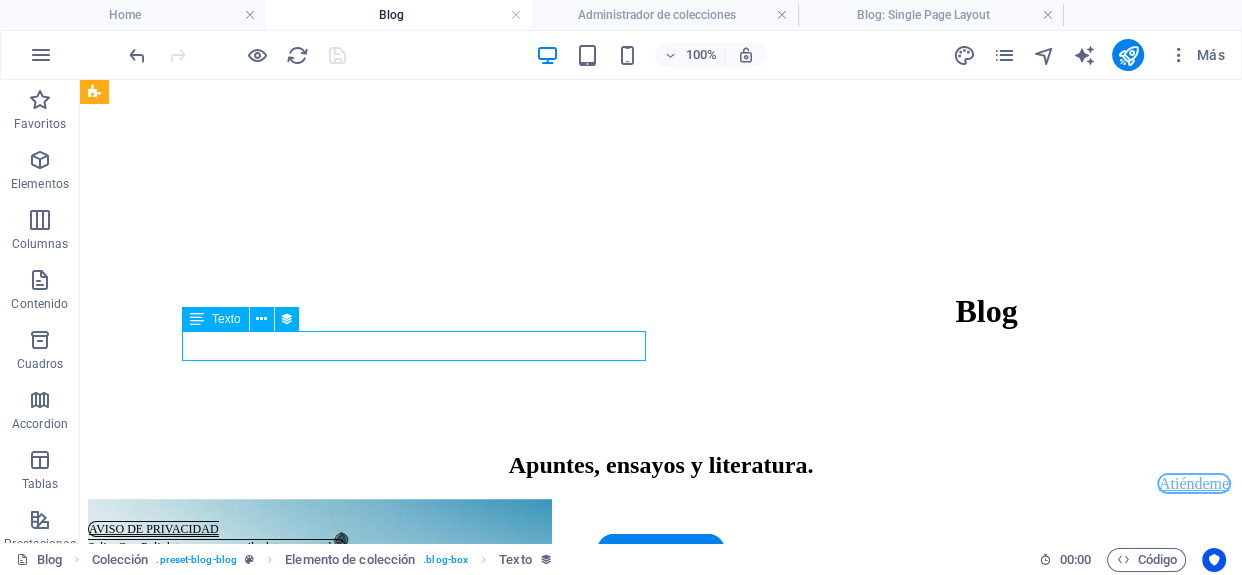 select on "author" 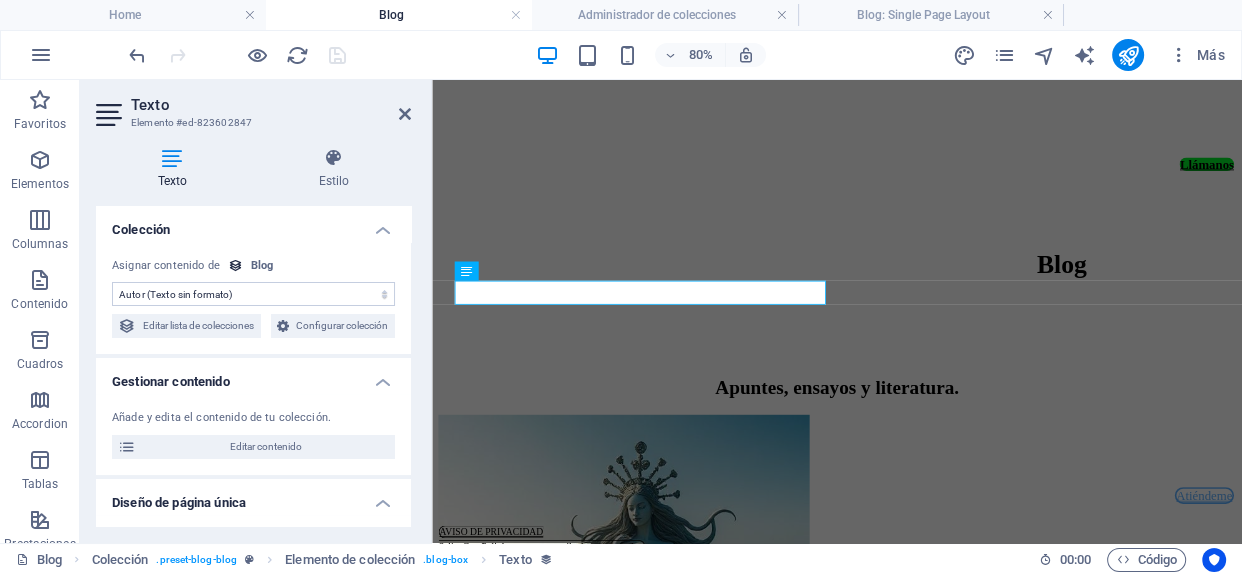 scroll, scrollTop: 1428, scrollLeft: 0, axis: vertical 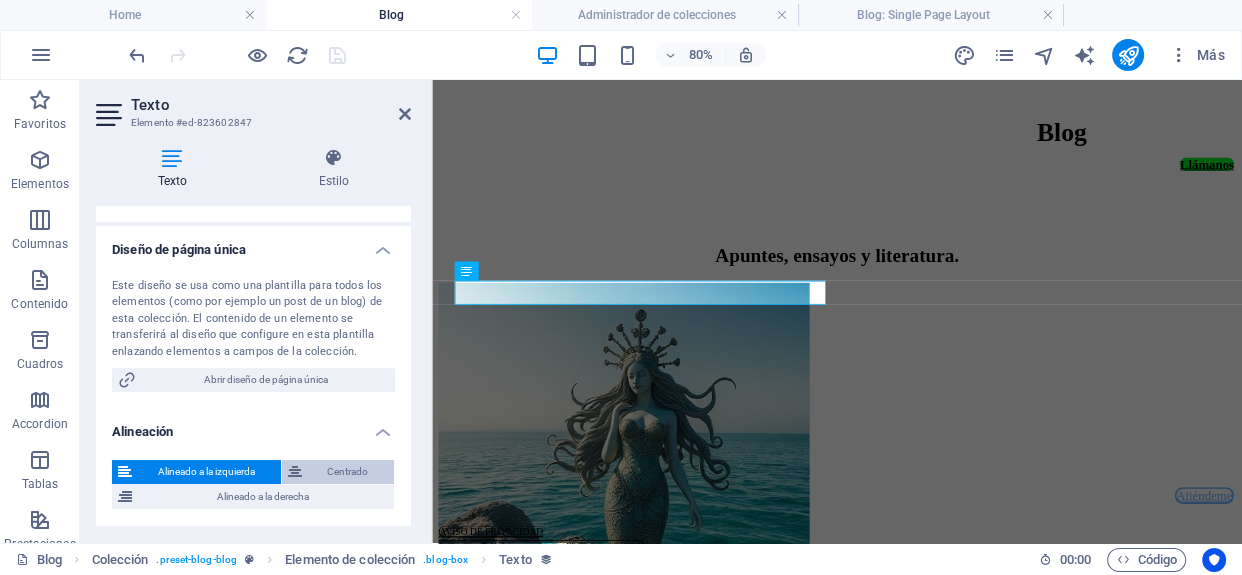 click at bounding box center (295, 472) 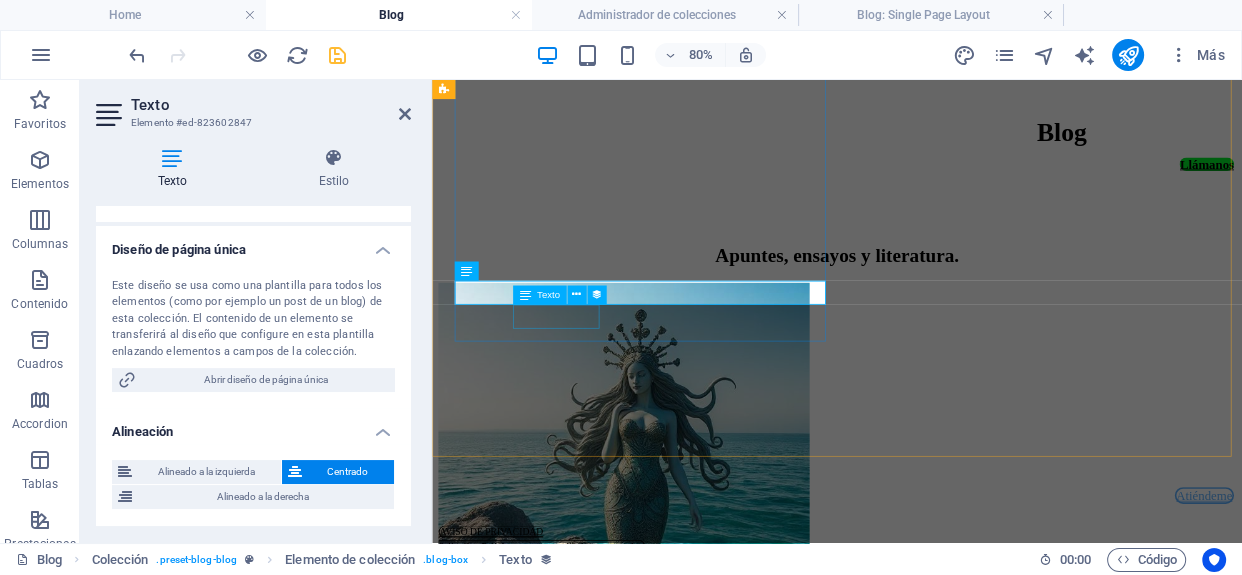 click on "28/07/2025" at bounding box center [938, 1029] 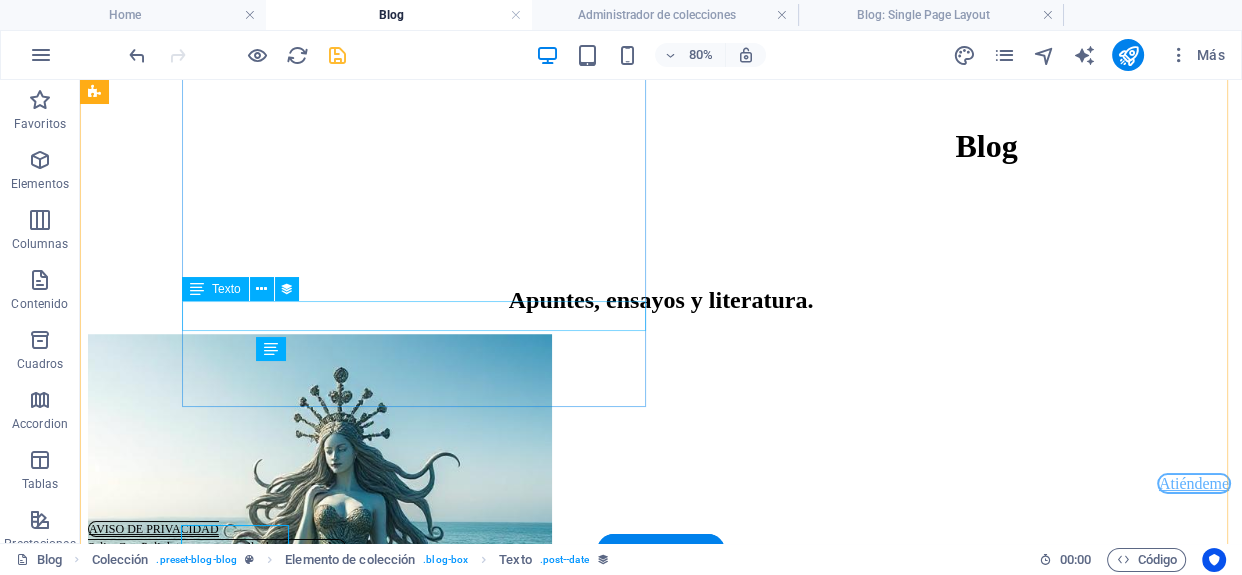 scroll, scrollTop: 1263, scrollLeft: 0, axis: vertical 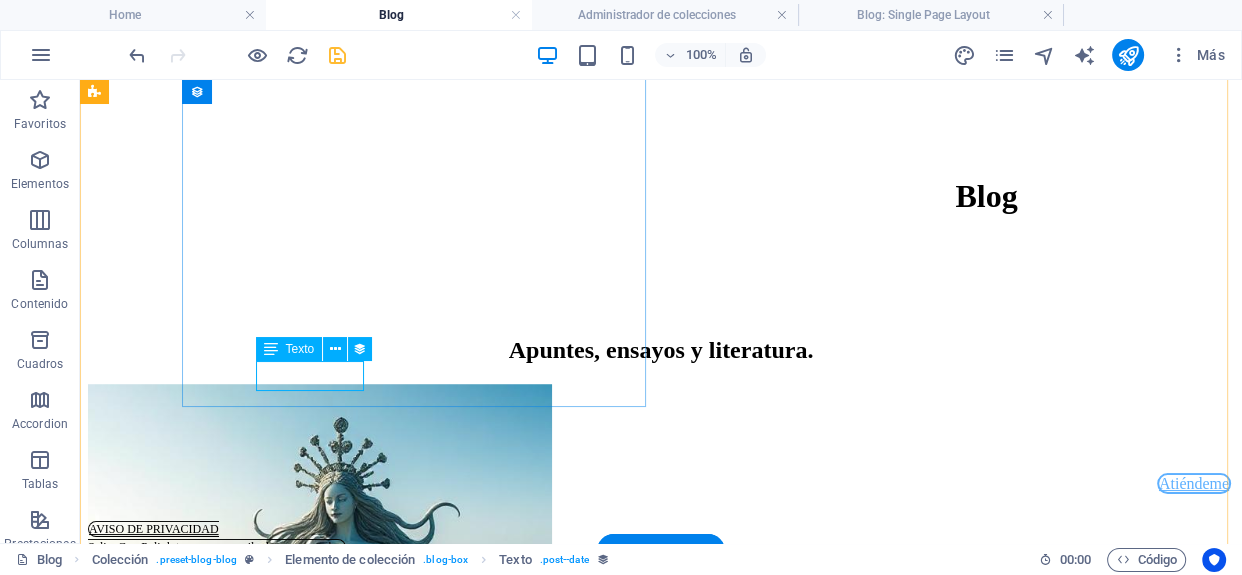 click on "28/07/2025" at bounding box center (661, 1079) 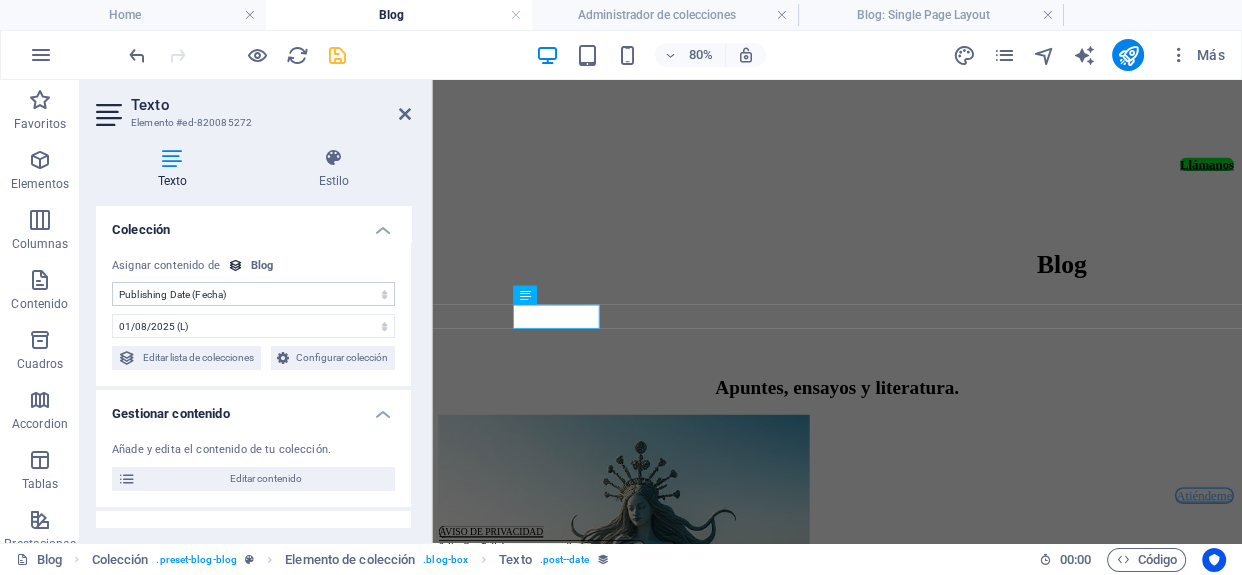 scroll, scrollTop: 1428, scrollLeft: 0, axis: vertical 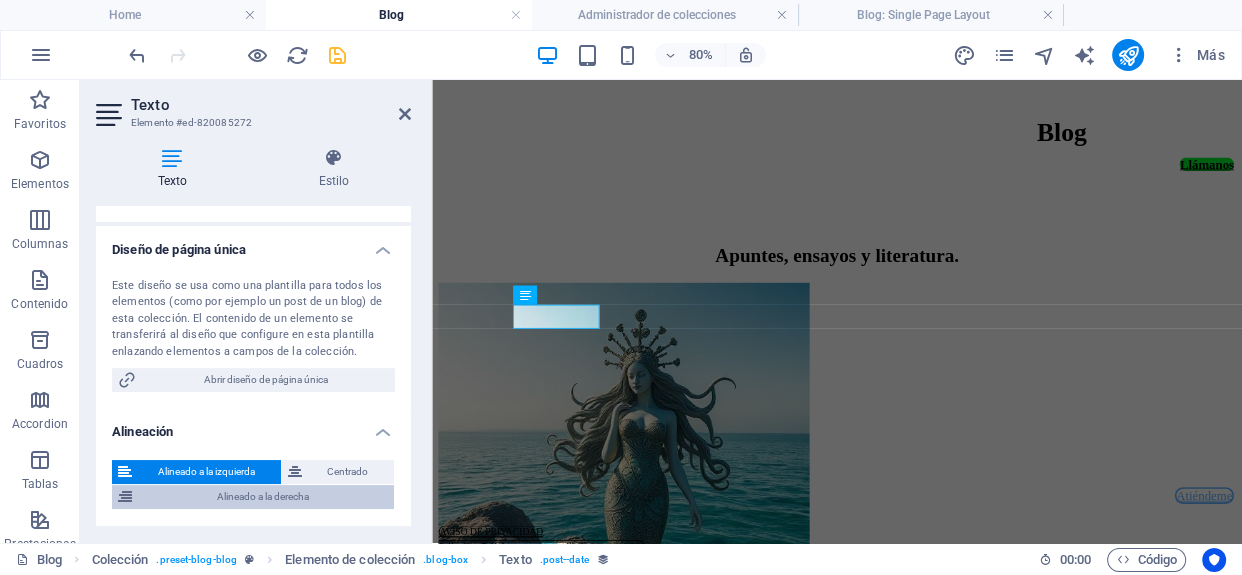 click on "Alineado a la derecha" at bounding box center [263, 497] 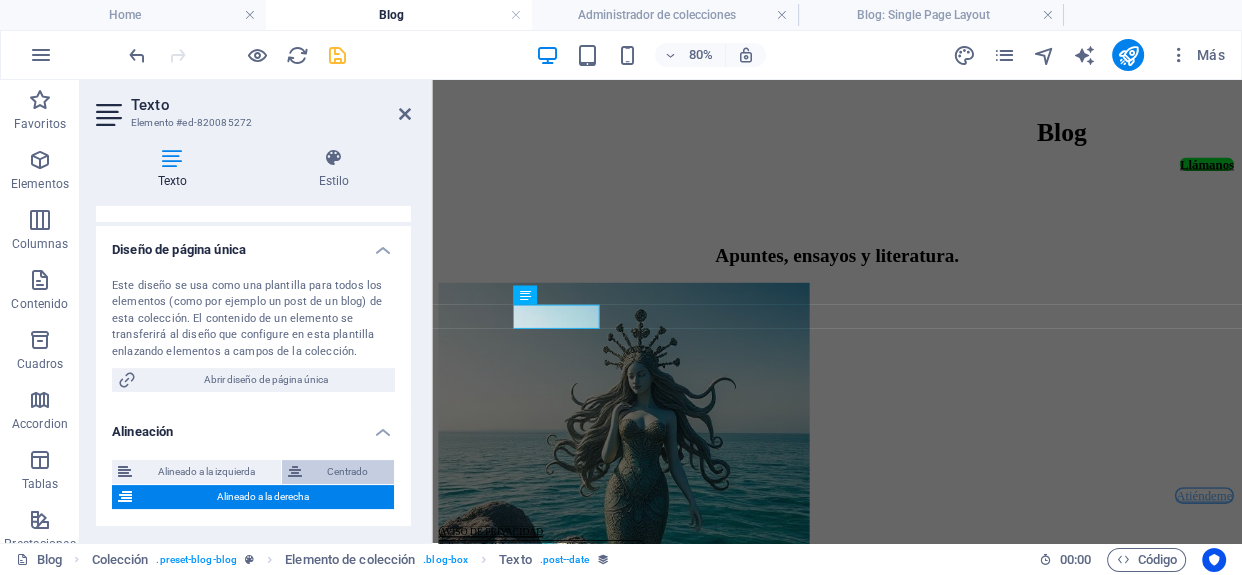 click on "Centrado" at bounding box center [348, 472] 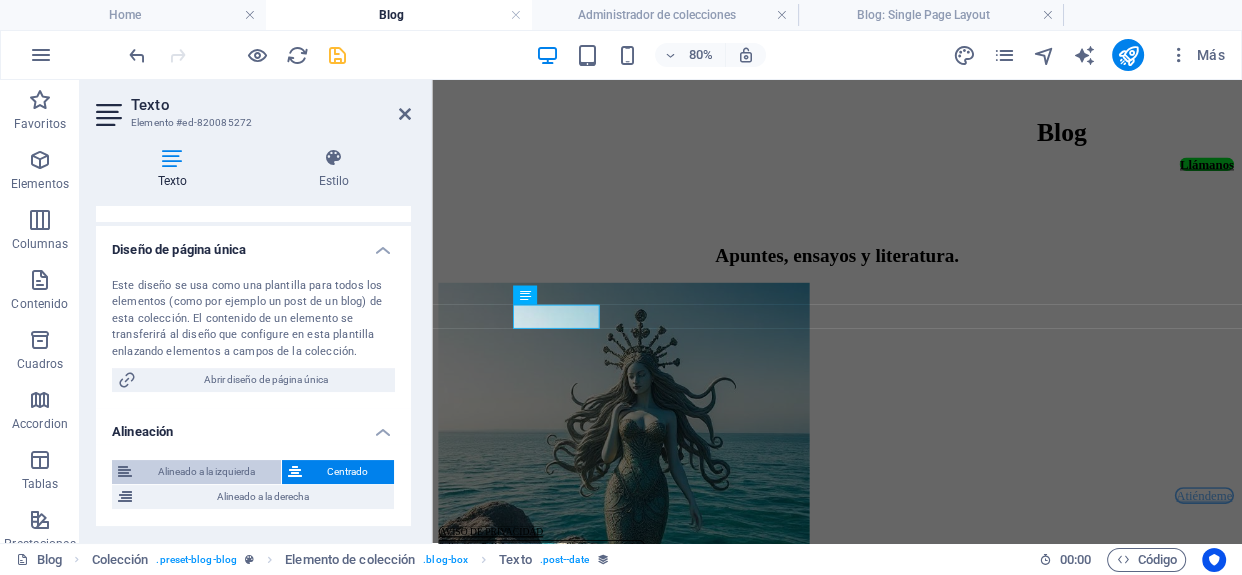click on "Alineado a la izquierda" at bounding box center (206, 472) 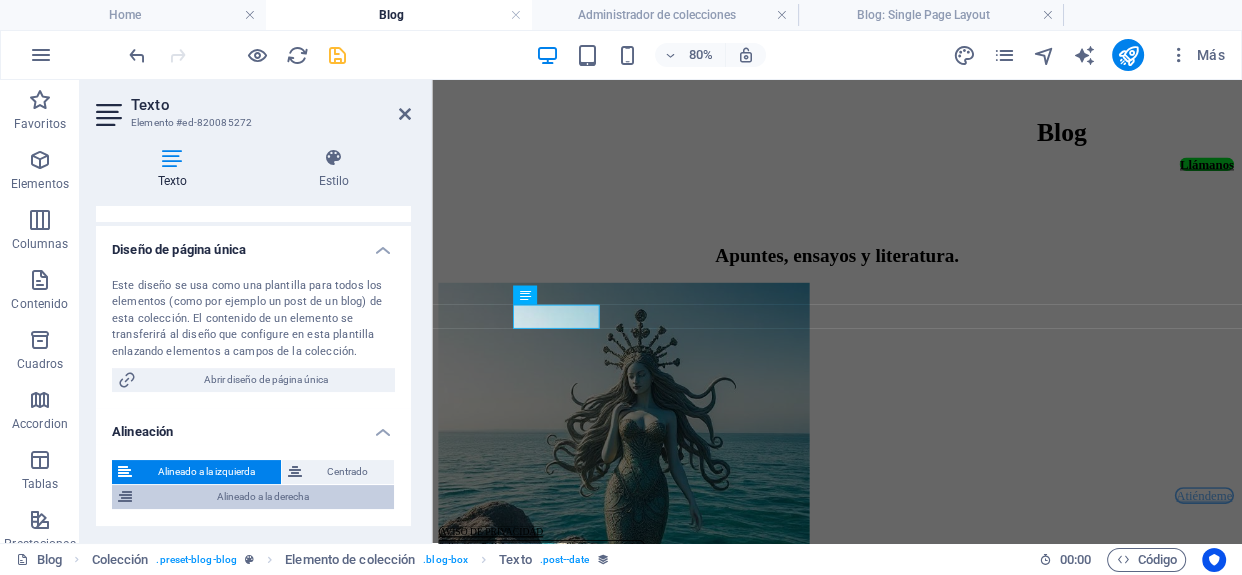 click on "Alineado a la derecha" at bounding box center (263, 497) 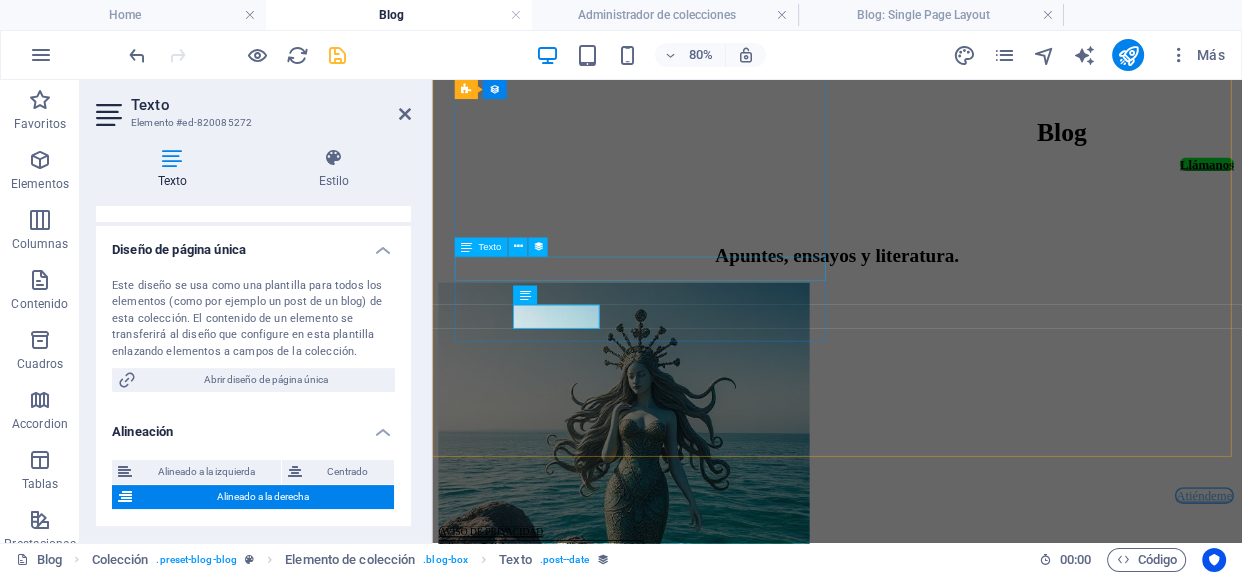 scroll, scrollTop: 1337, scrollLeft: 0, axis: vertical 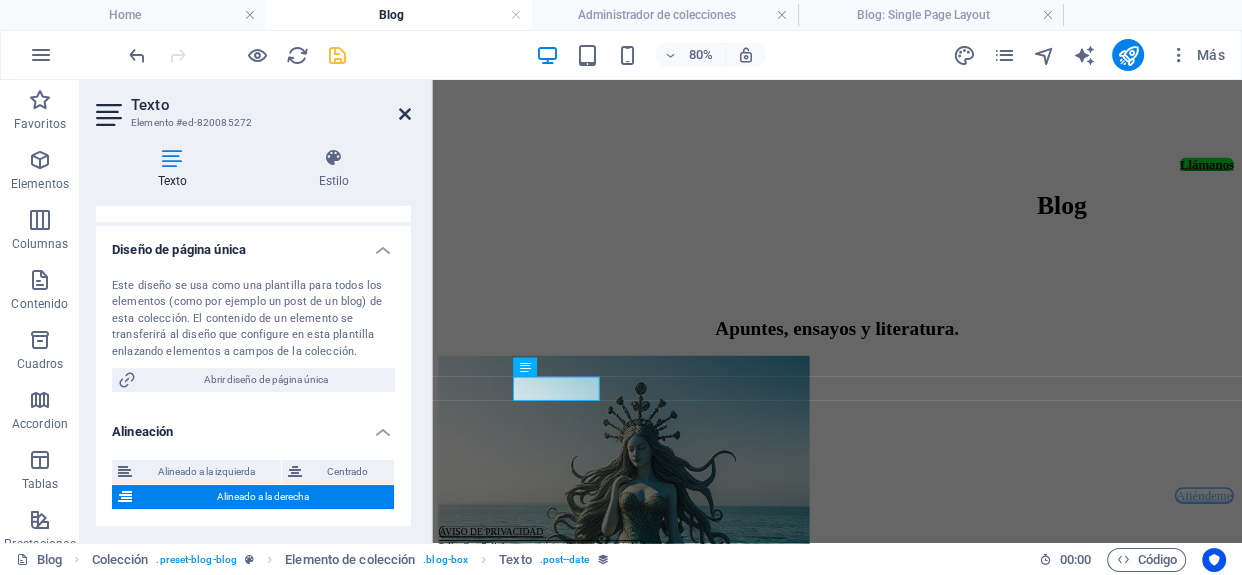 click at bounding box center [405, 114] 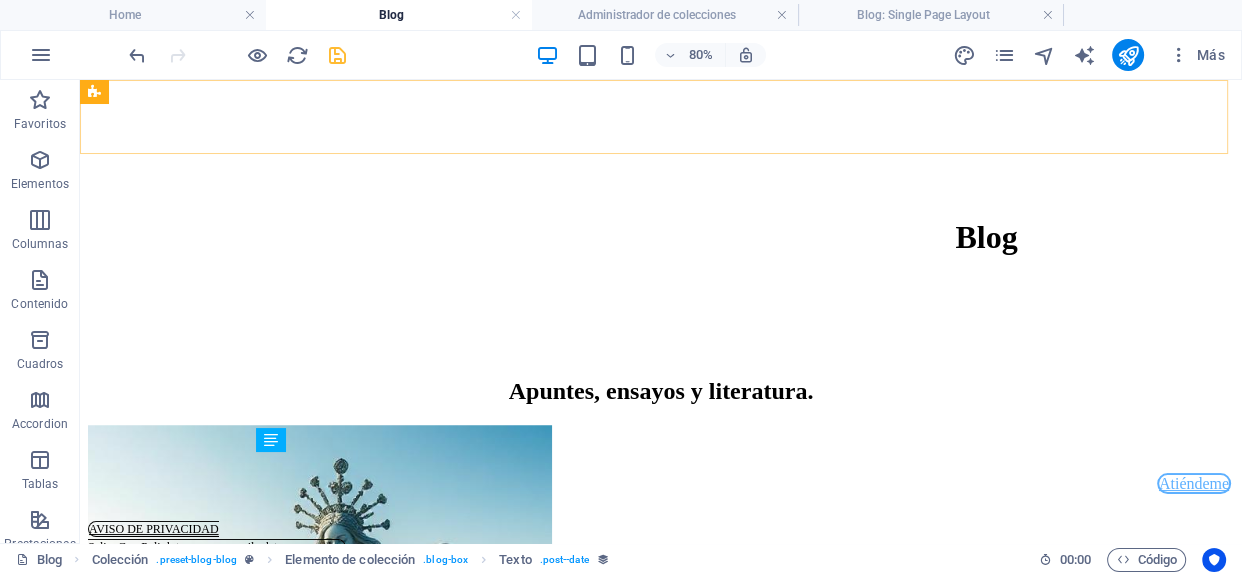 scroll, scrollTop: 1172, scrollLeft: 0, axis: vertical 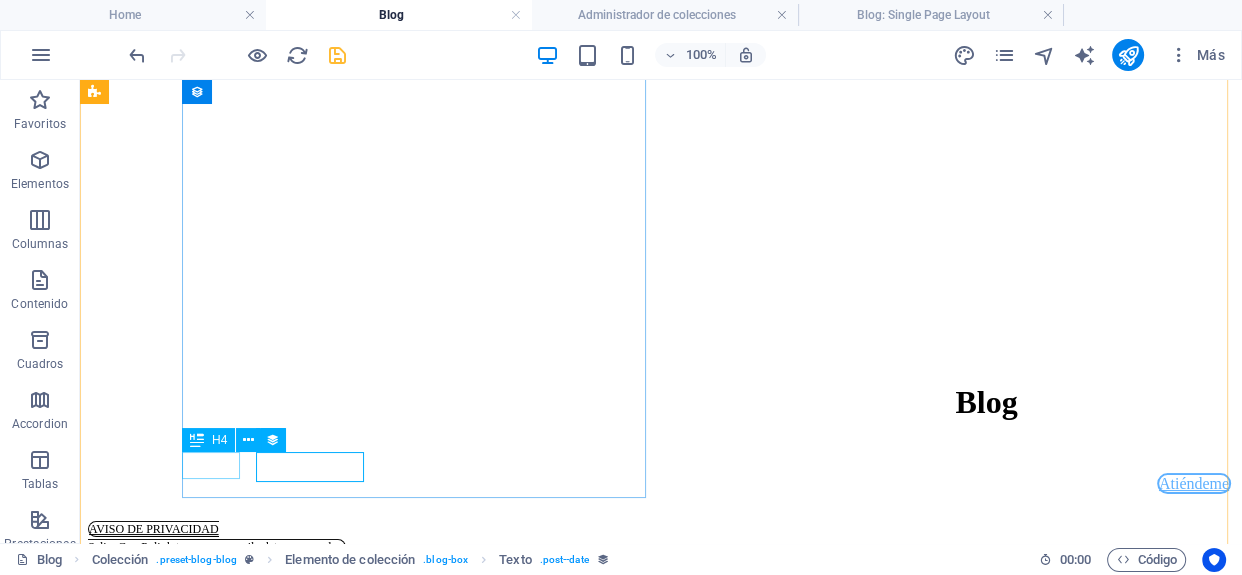 click on "AMOR" at bounding box center [661, 1245] 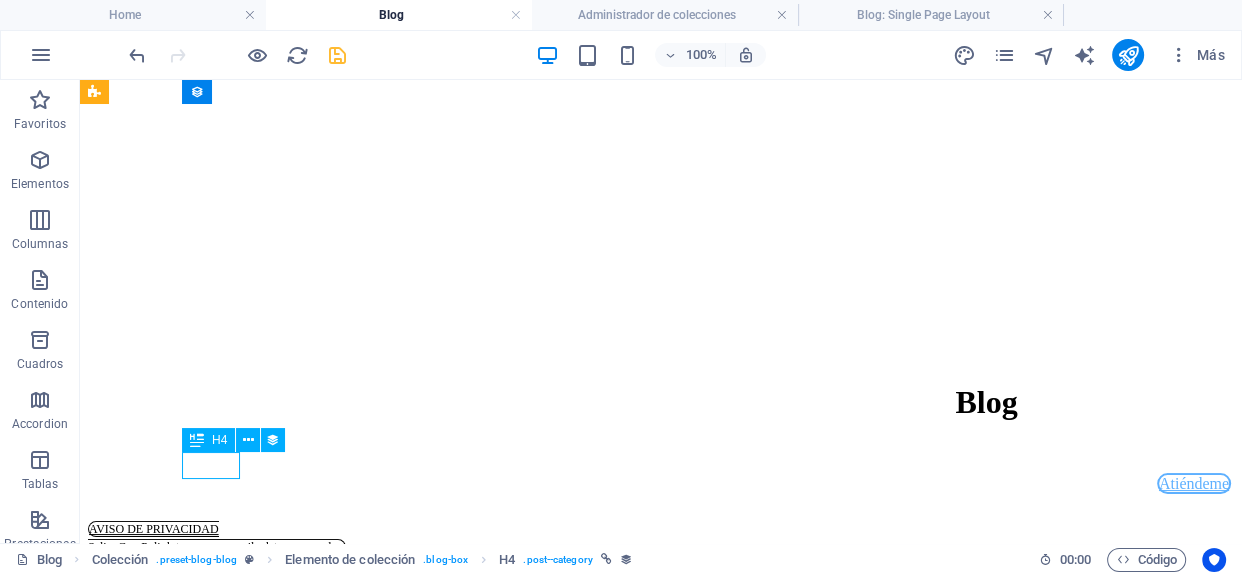 click on "AMOR" at bounding box center (661, 1245) 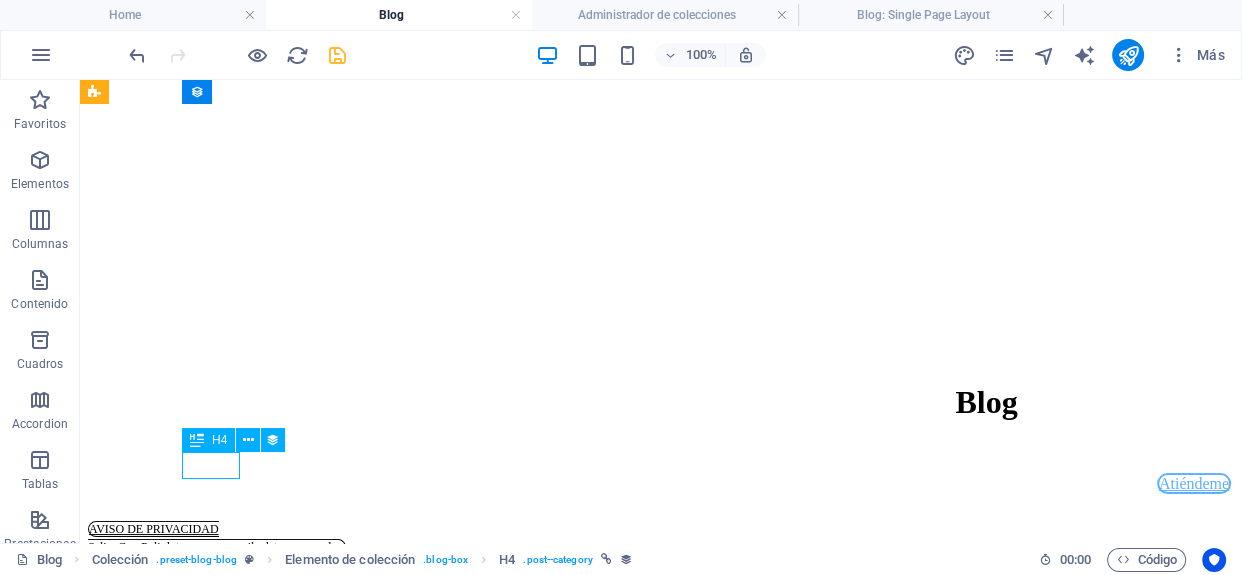 click on "AMOR" at bounding box center (661, 1245) 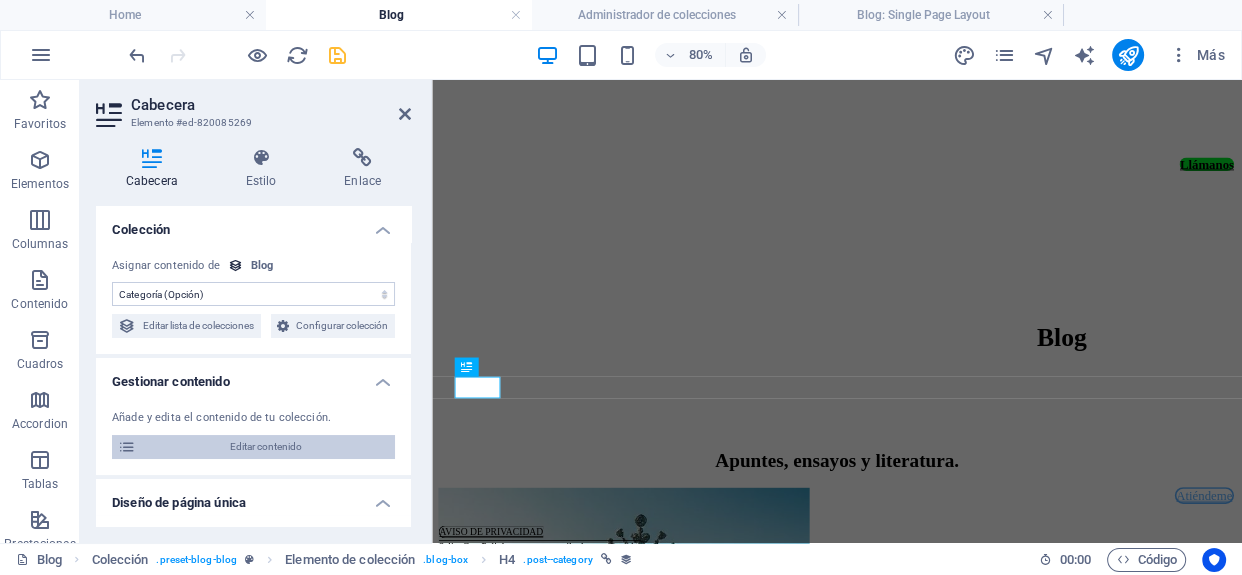 scroll, scrollTop: 1337, scrollLeft: 0, axis: vertical 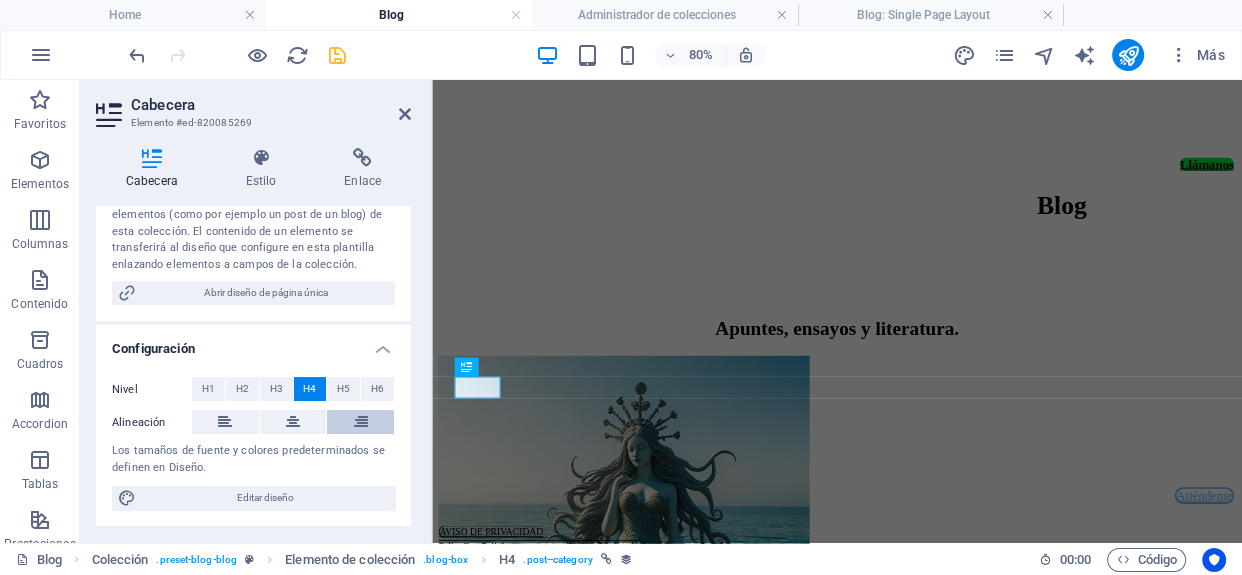 click at bounding box center [361, 422] 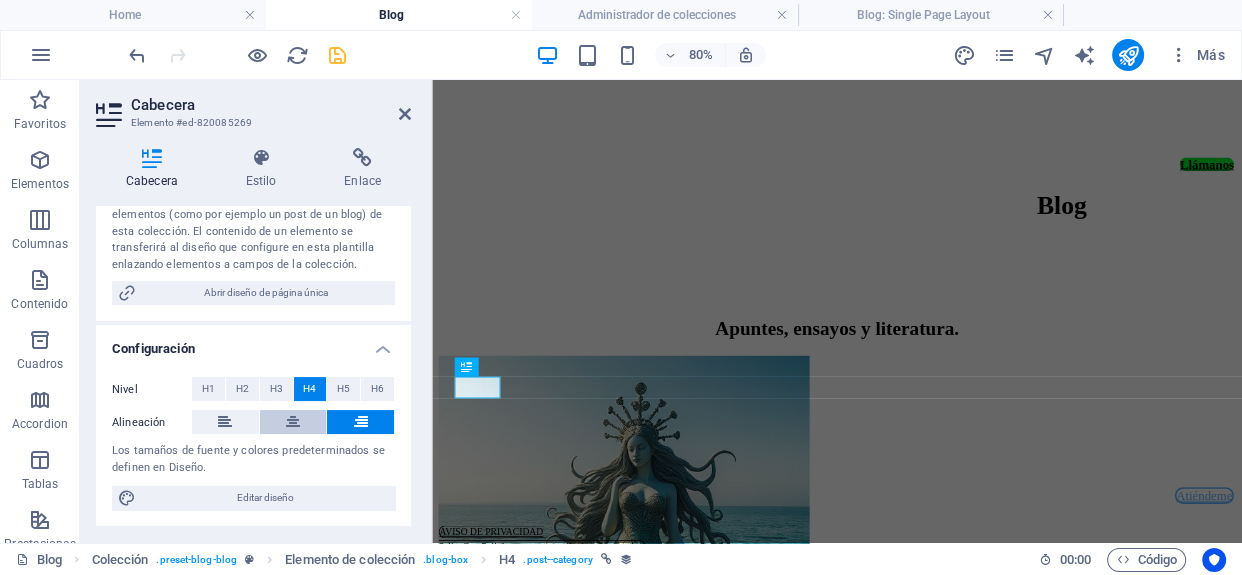 click at bounding box center [293, 422] 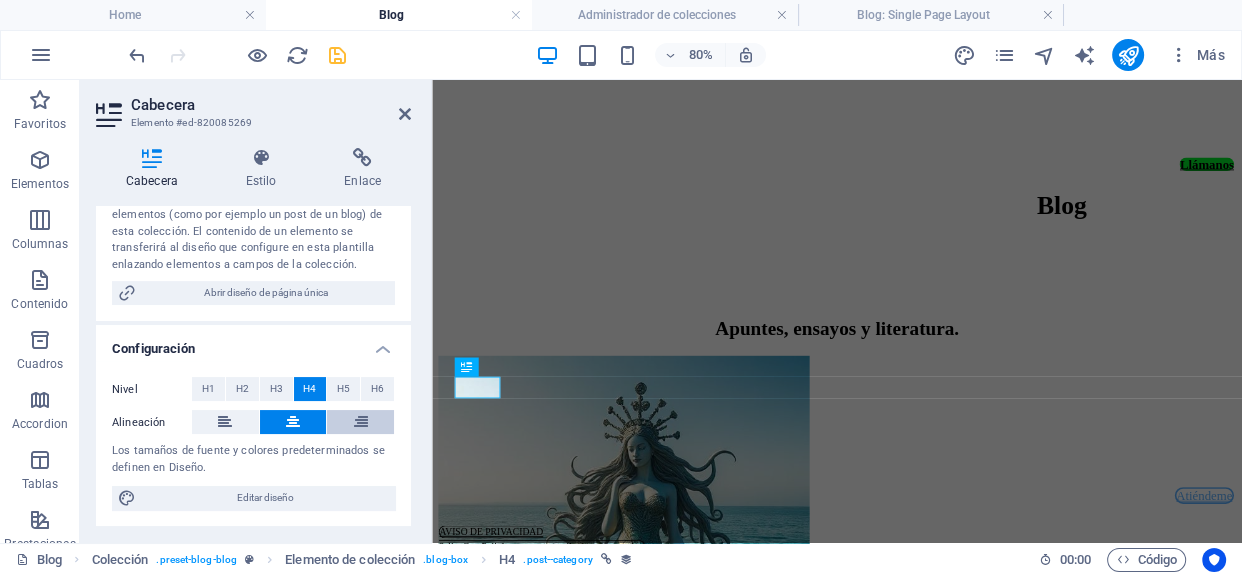 click at bounding box center (361, 422) 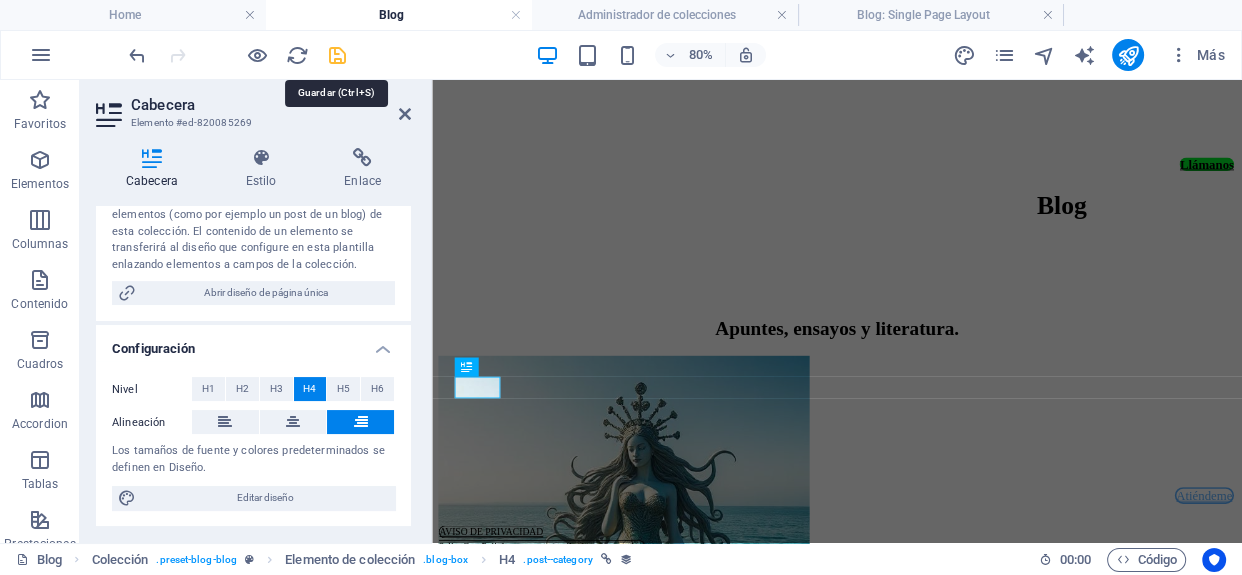 click at bounding box center [337, 55] 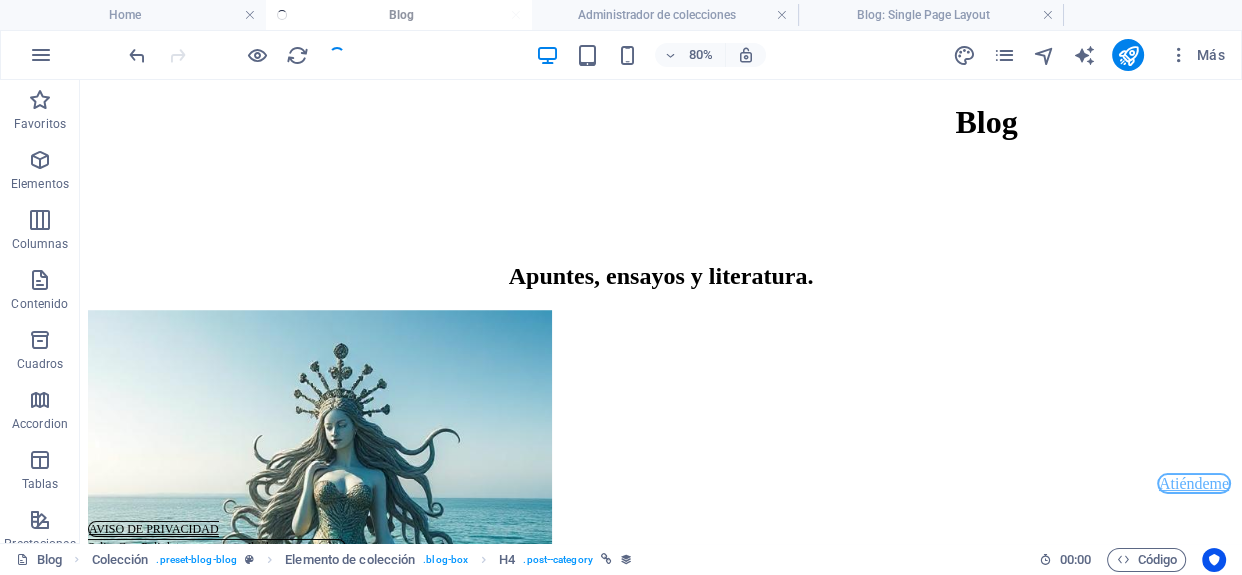 scroll, scrollTop: 1172, scrollLeft: 0, axis: vertical 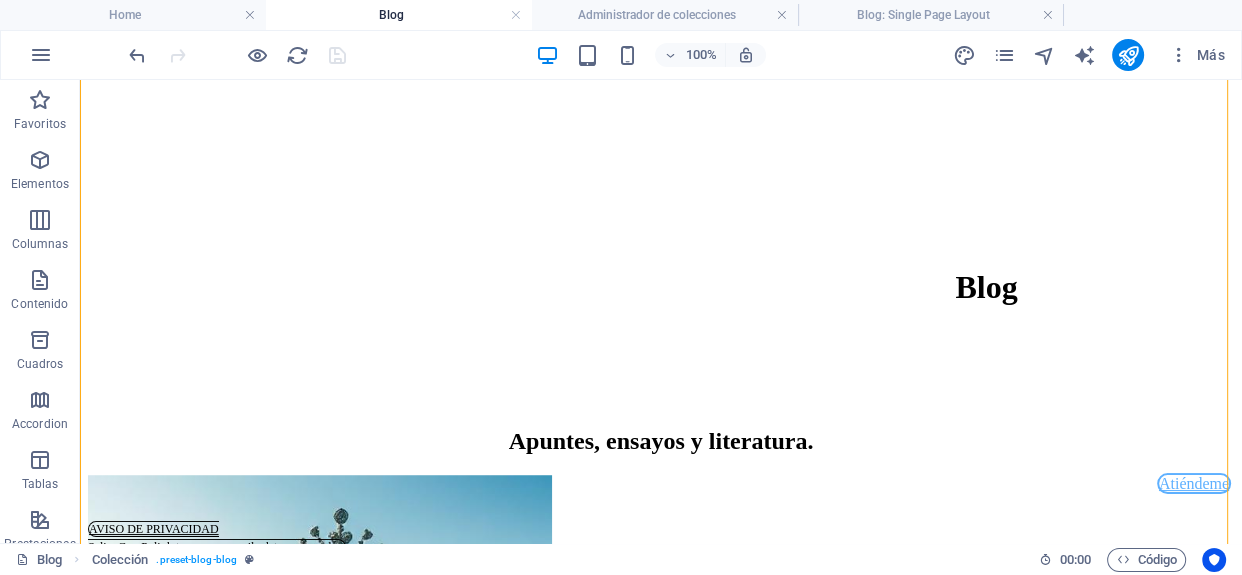 drag, startPoint x: 207, startPoint y: 460, endPoint x: 470, endPoint y: 403, distance: 269.10593 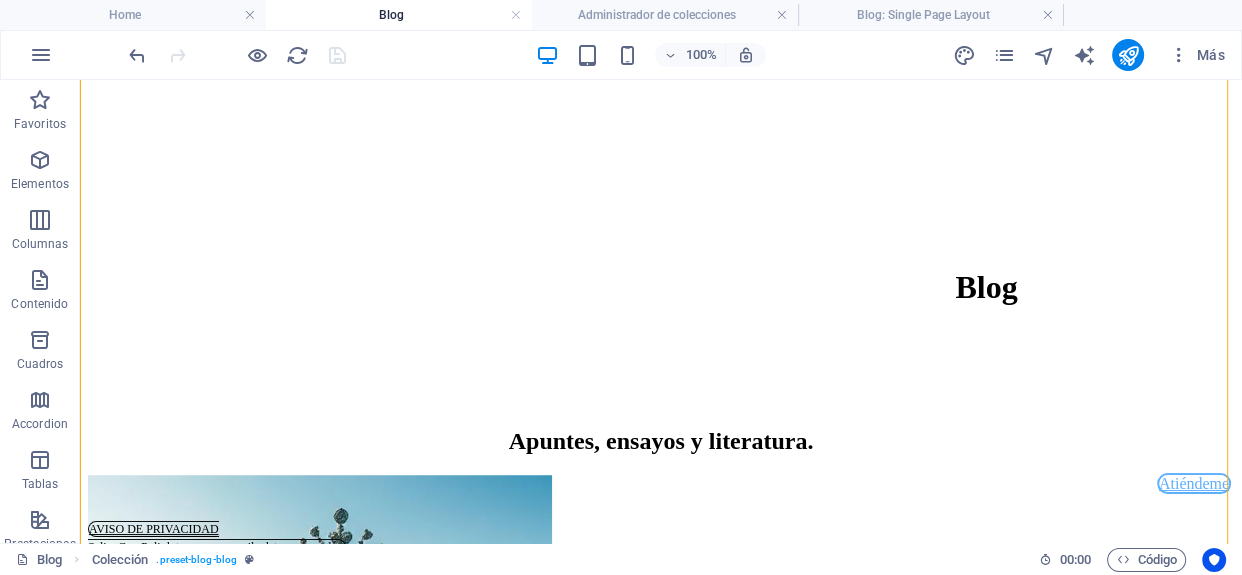 click on "Ante la Sirena. Ensayo sobre el ser y el amor. [FIRST] [LAST] [LAST] AMOR 28/07/2025" at bounding box center [661, 832] 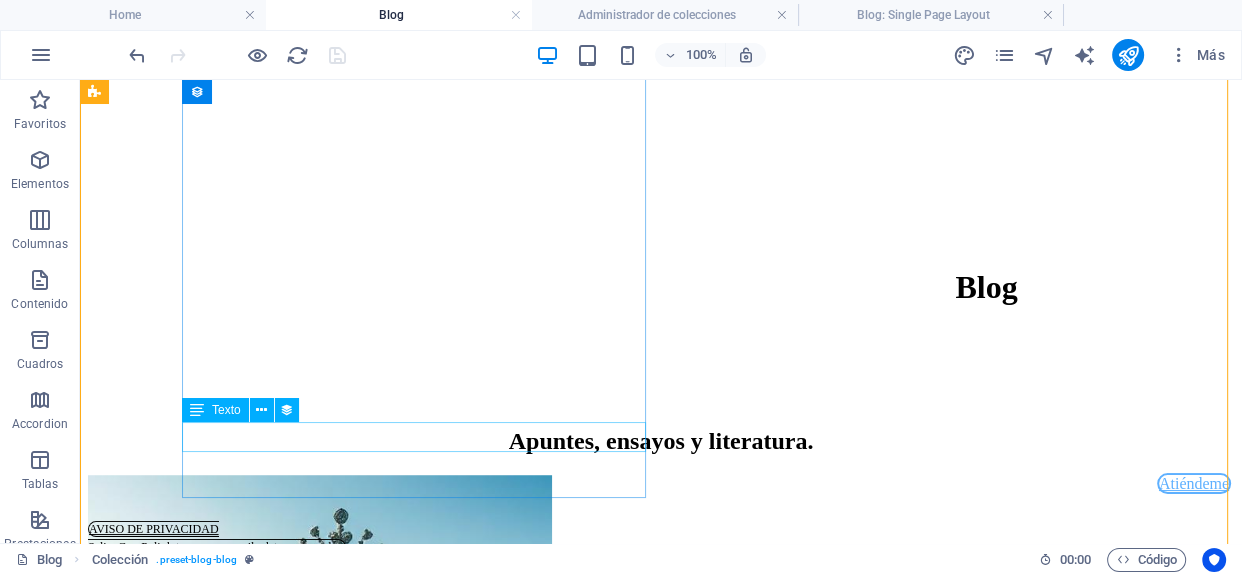 click on "[FIRST] [LAST] [LAST]" at bounding box center (661, 1091) 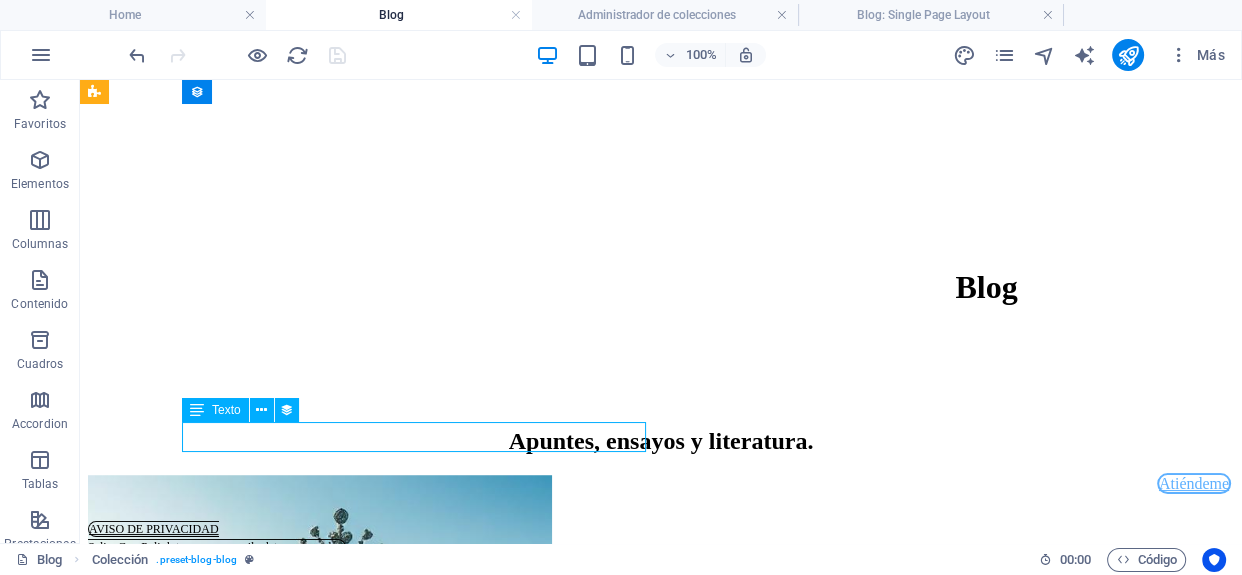click on "[FIRST] [LAST] [LAST]" at bounding box center (661, 1091) 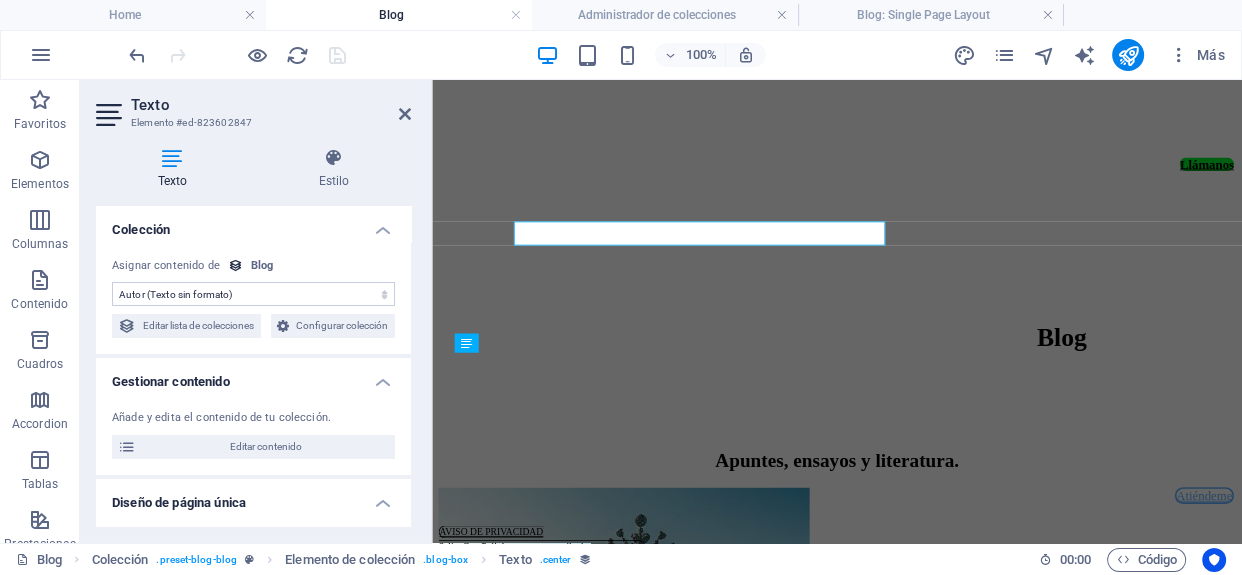 scroll, scrollTop: 1337, scrollLeft: 0, axis: vertical 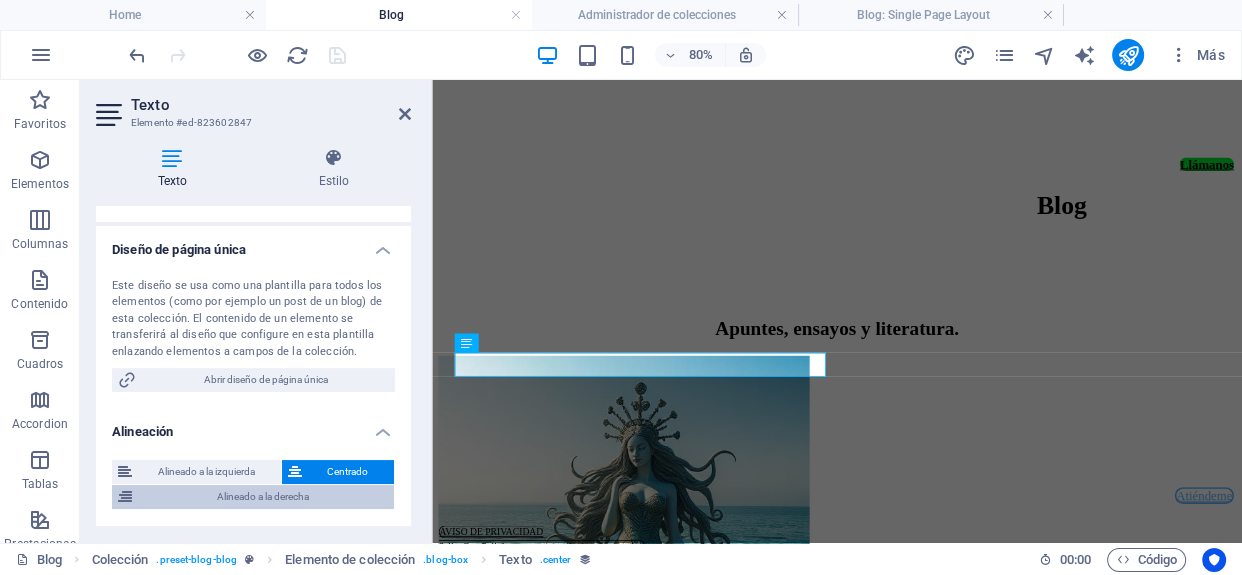 click on "Alineado a la derecha" at bounding box center [263, 497] 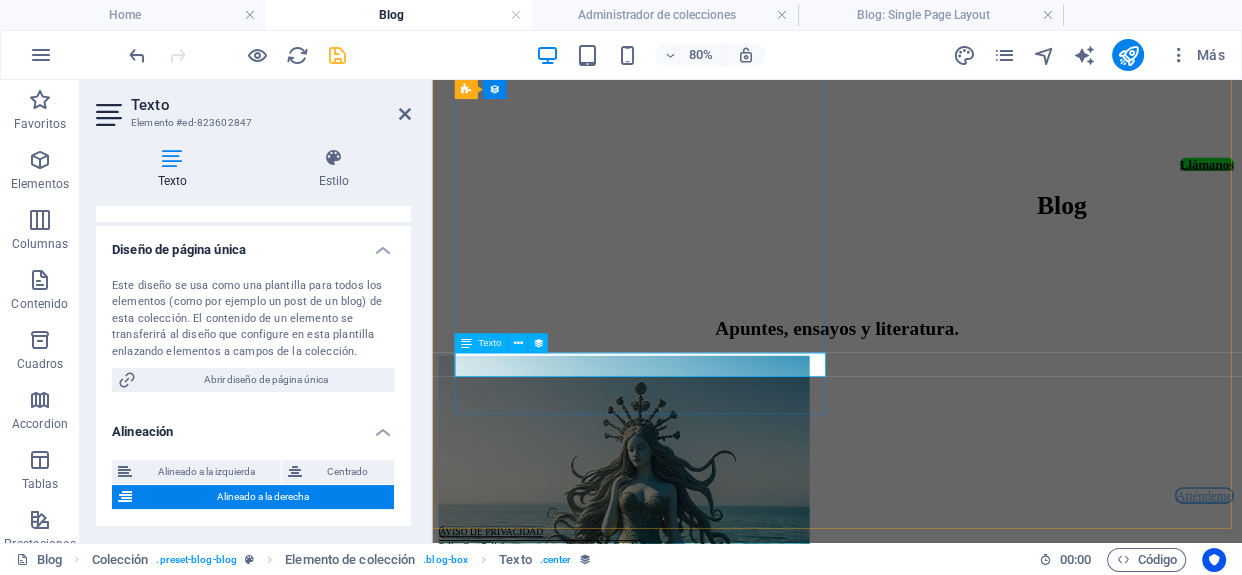 click on "[FIRST] [LAST] [LAST]" at bounding box center (938, 1041) 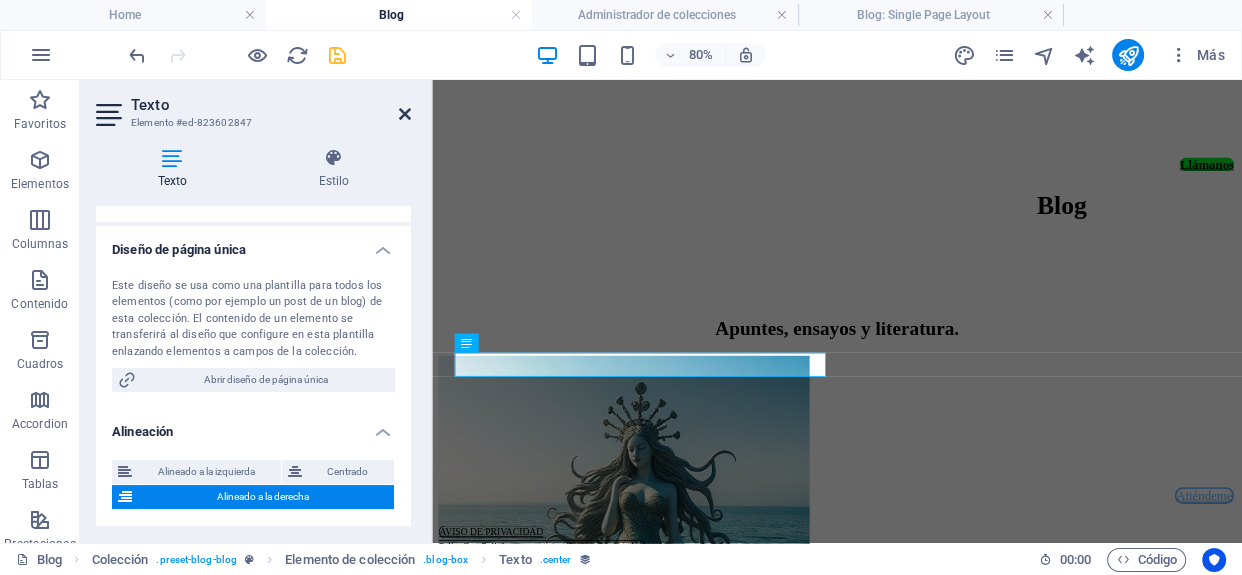 click at bounding box center [405, 114] 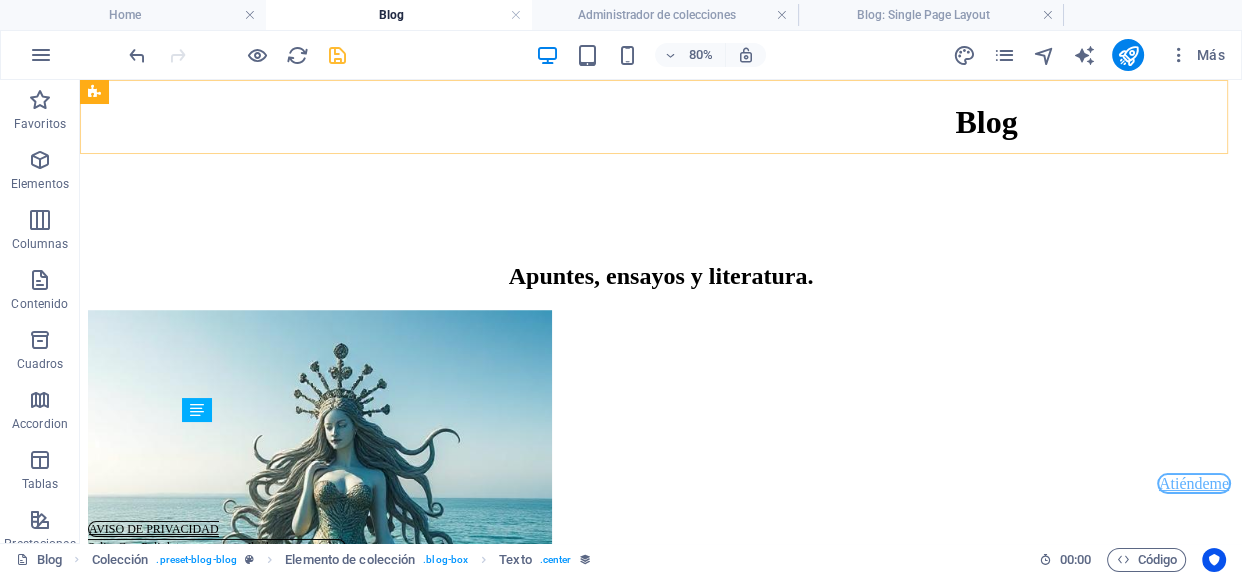 scroll, scrollTop: 1172, scrollLeft: 0, axis: vertical 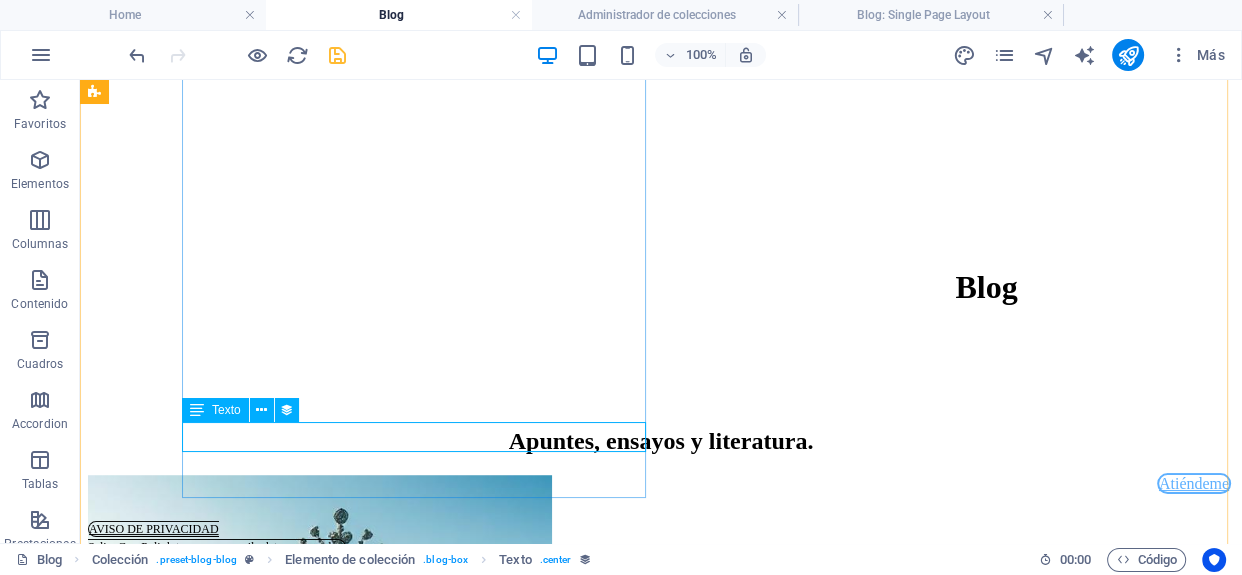 click on "[FIRST] [LAST] [LAST]" at bounding box center (661, 1091) 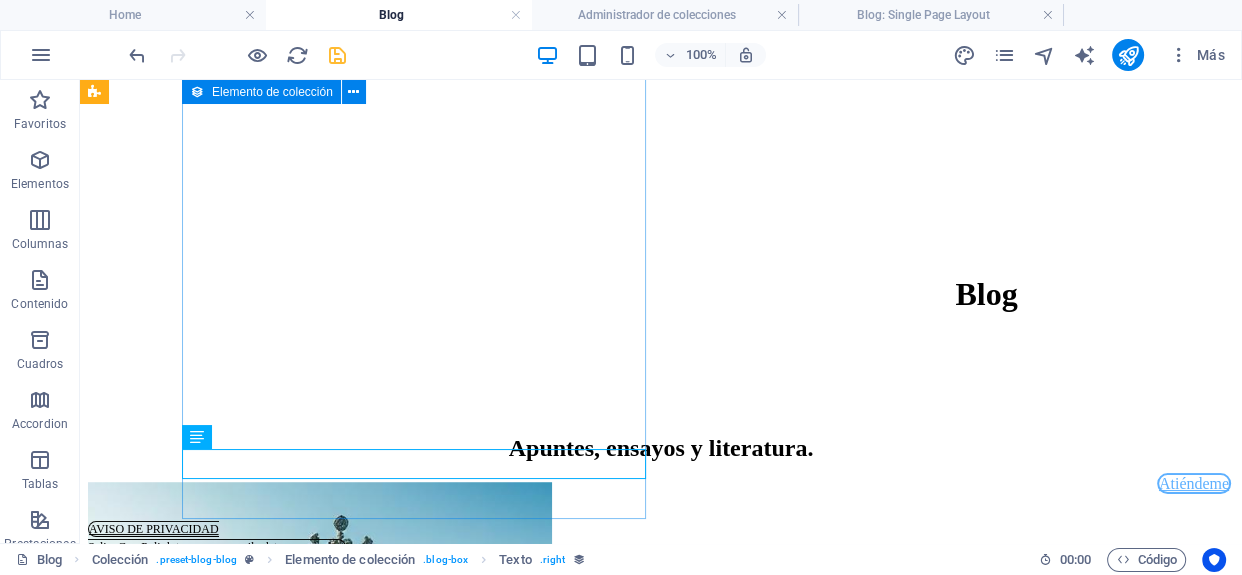 scroll, scrollTop: 1172, scrollLeft: 0, axis: vertical 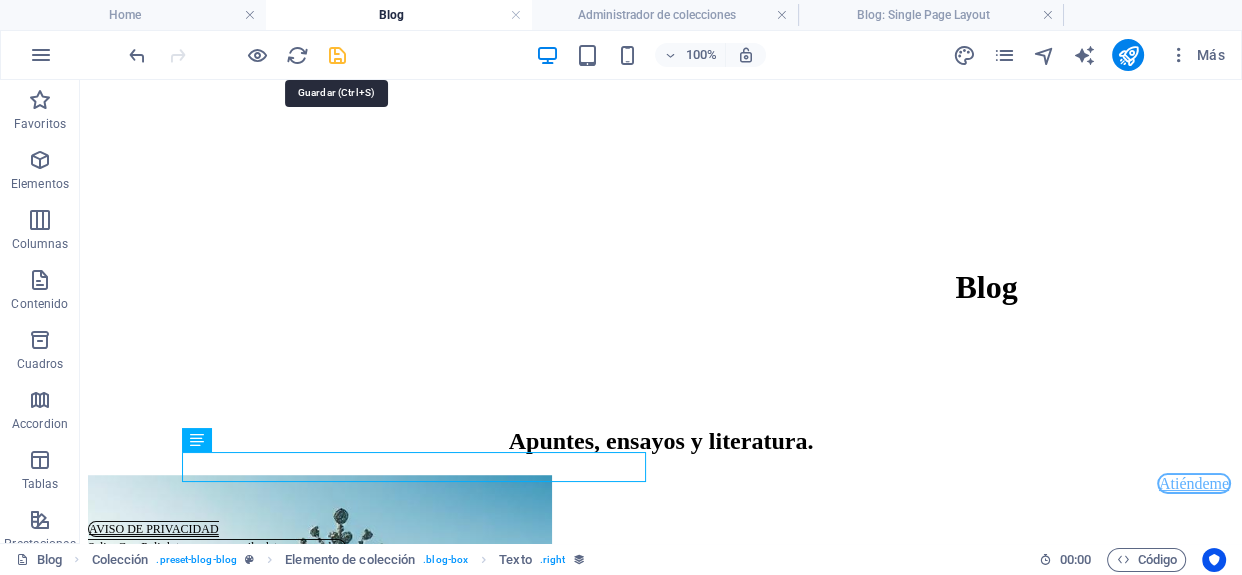 click at bounding box center (337, 55) 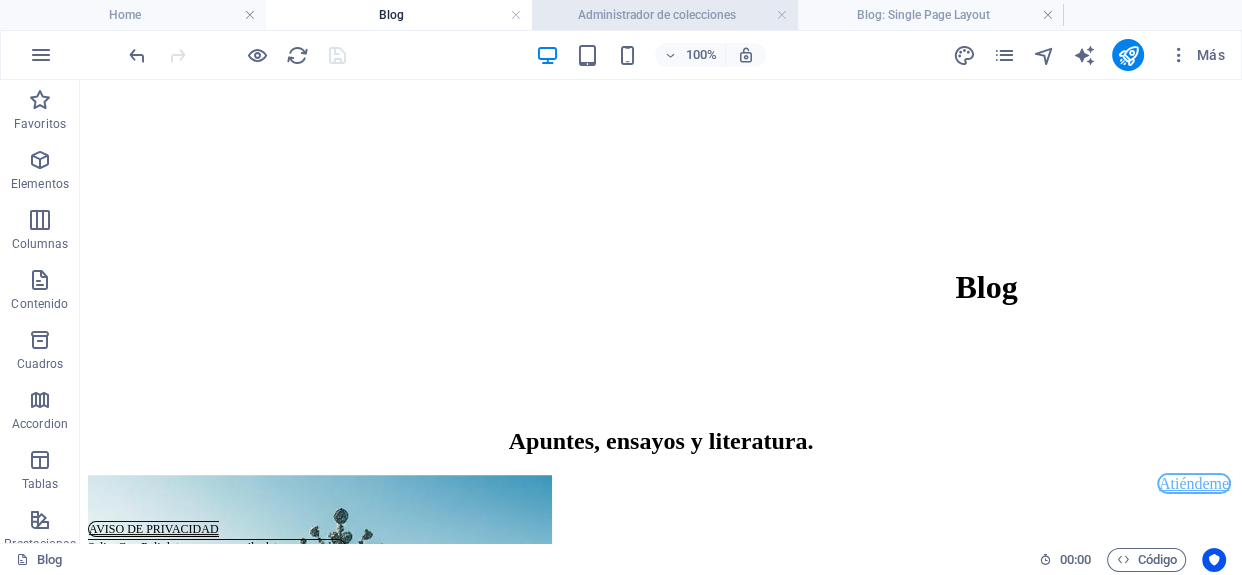 click on "Administrador de colecciones" at bounding box center (665, 15) 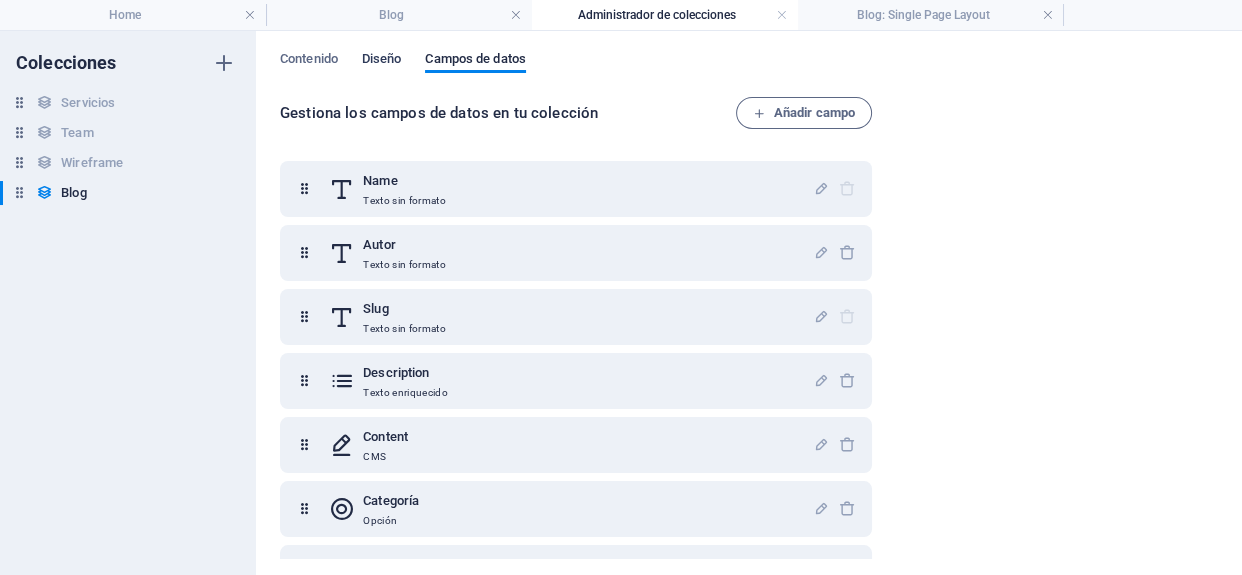 drag, startPoint x: 397, startPoint y: 60, endPoint x: 381, endPoint y: 59, distance: 16.03122 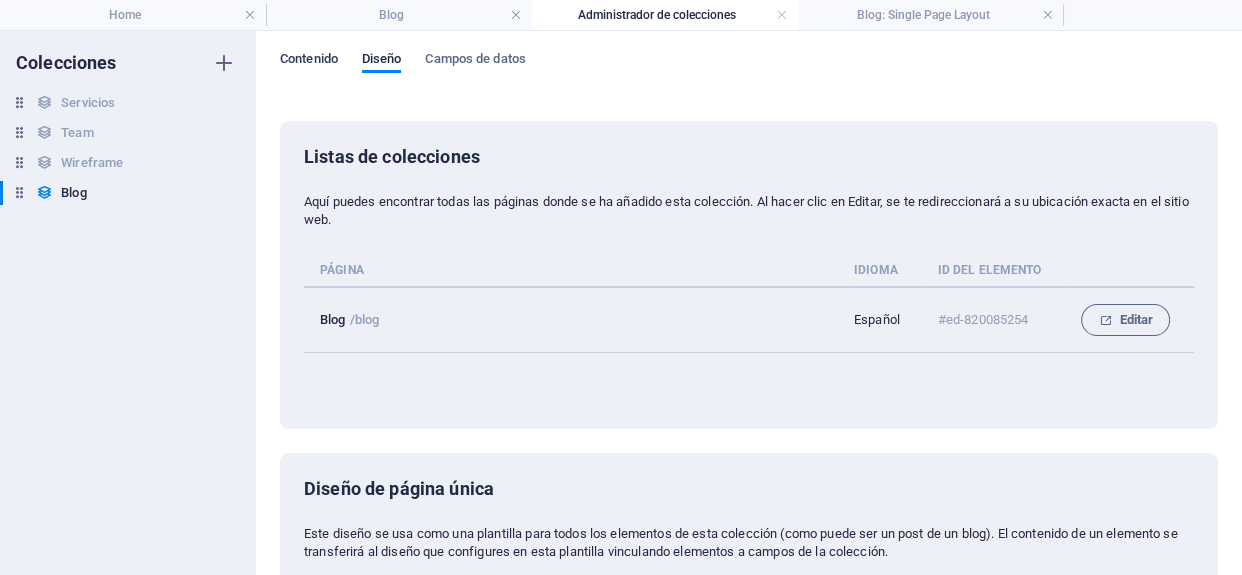 click on "Contenido" at bounding box center (309, 61) 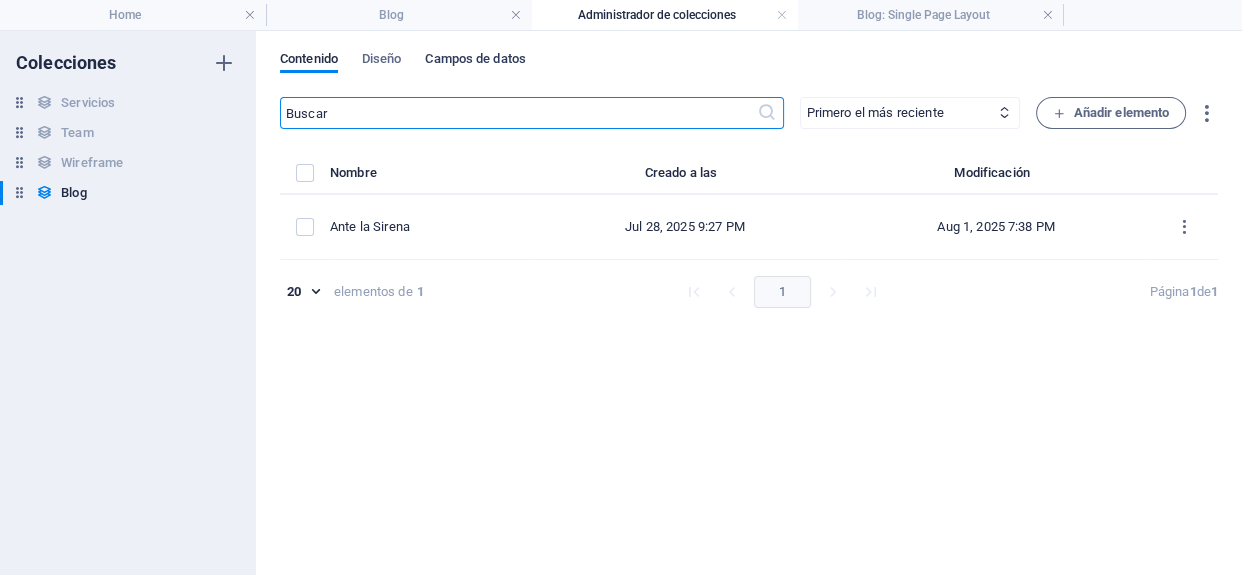 click on "Campos de datos" at bounding box center (475, 61) 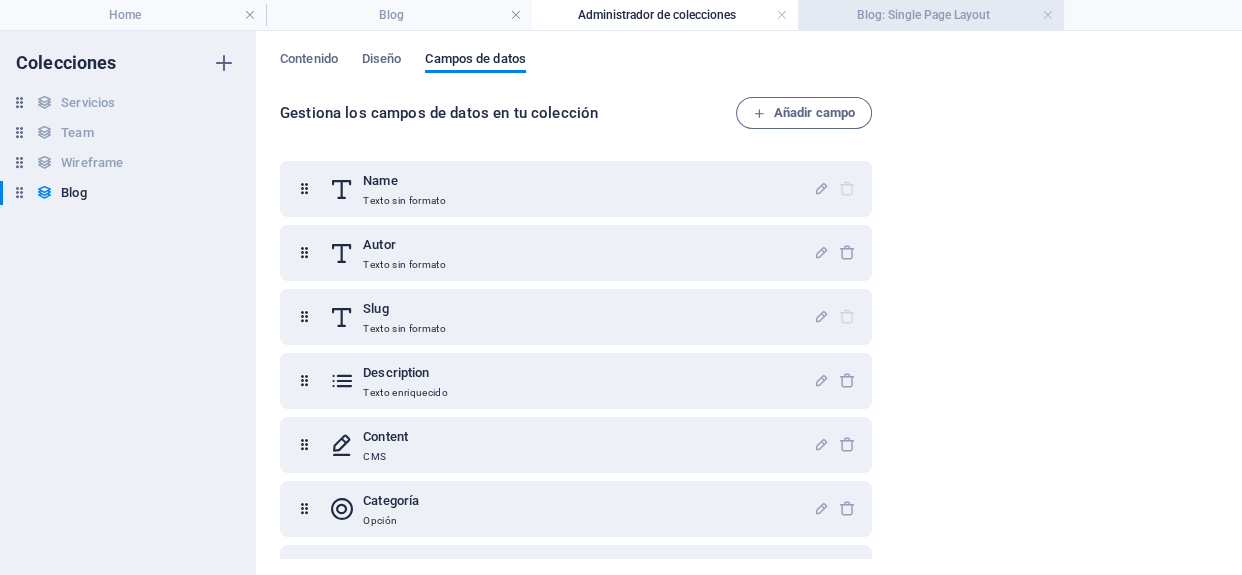 click on "Blog: Single Page Layout" at bounding box center [931, 15] 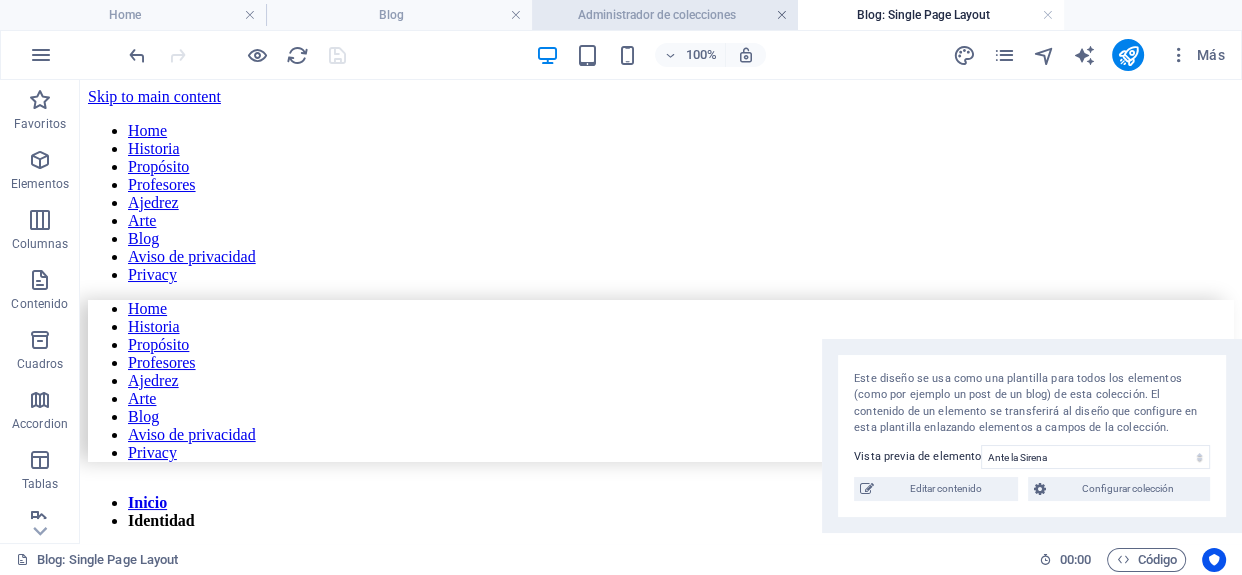 click at bounding box center [782, 15] 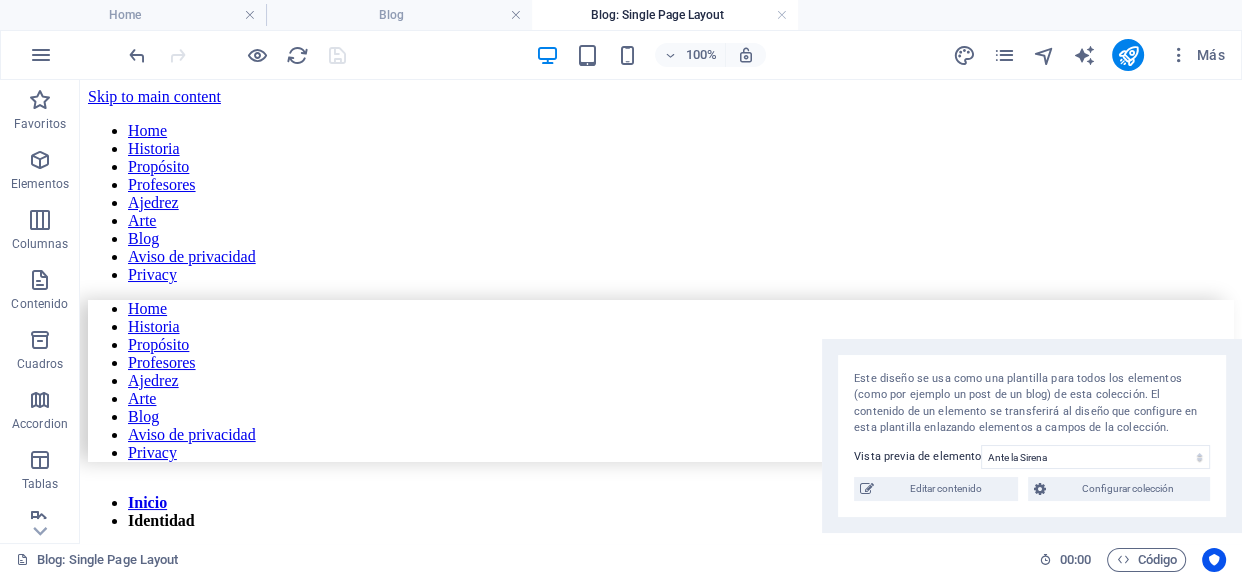 click at bounding box center (782, 15) 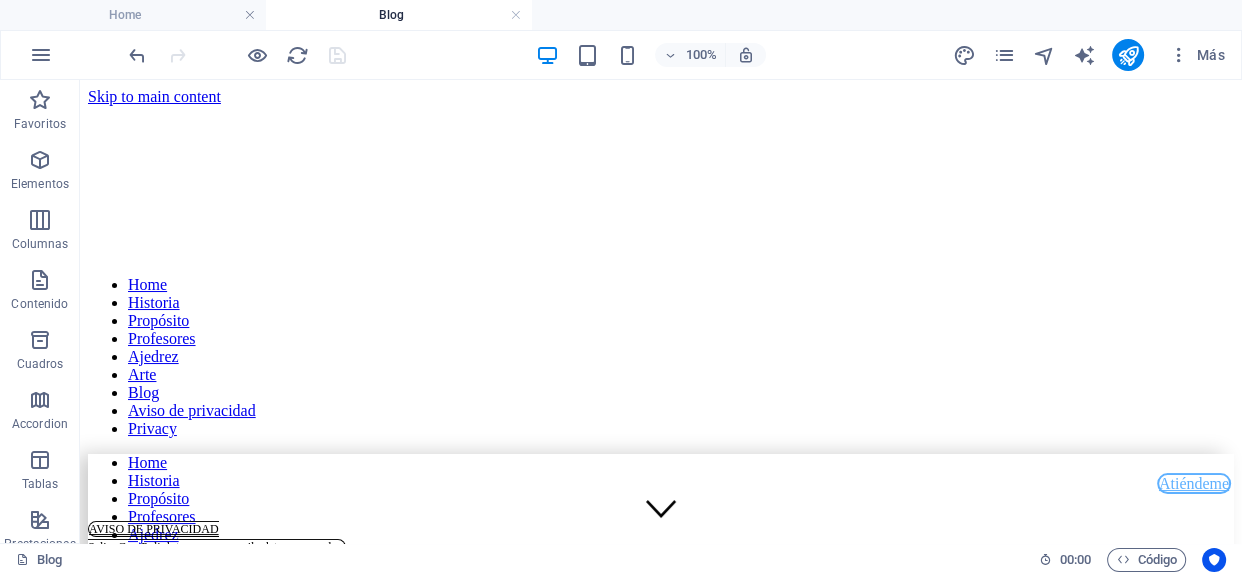 scroll, scrollTop: 1172, scrollLeft: 0, axis: vertical 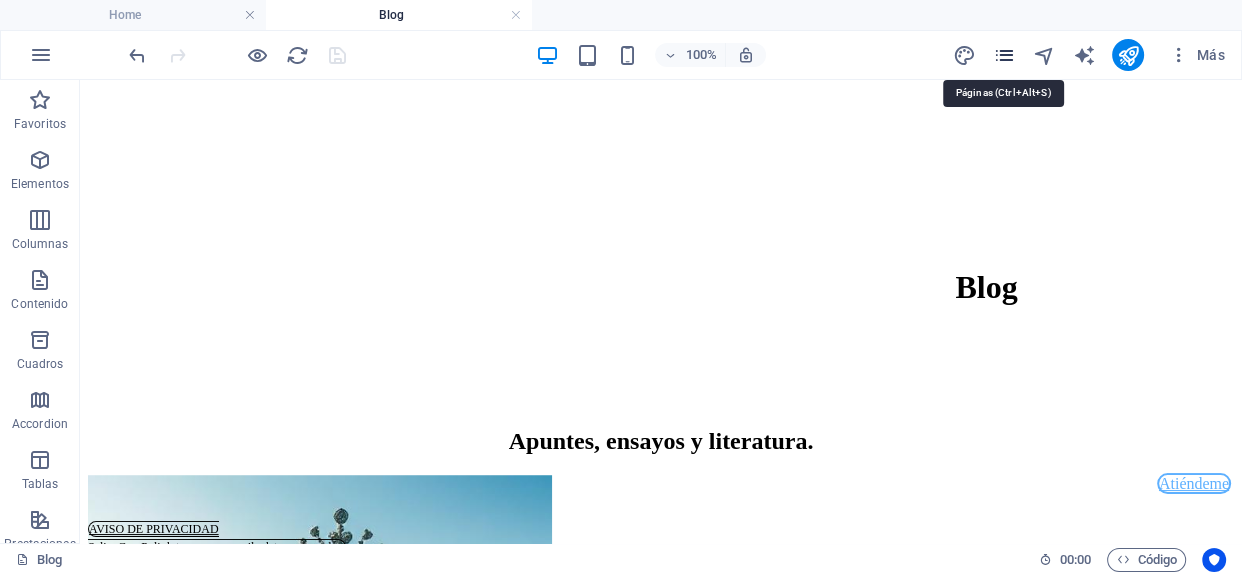 click at bounding box center (1004, 55) 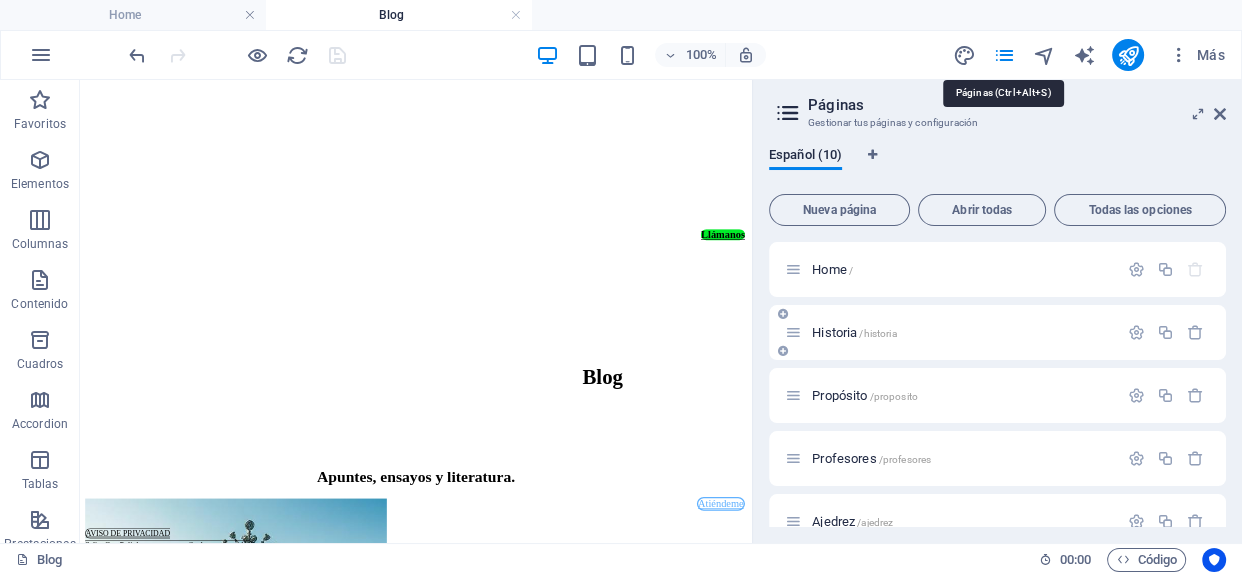 scroll, scrollTop: 1526, scrollLeft: 0, axis: vertical 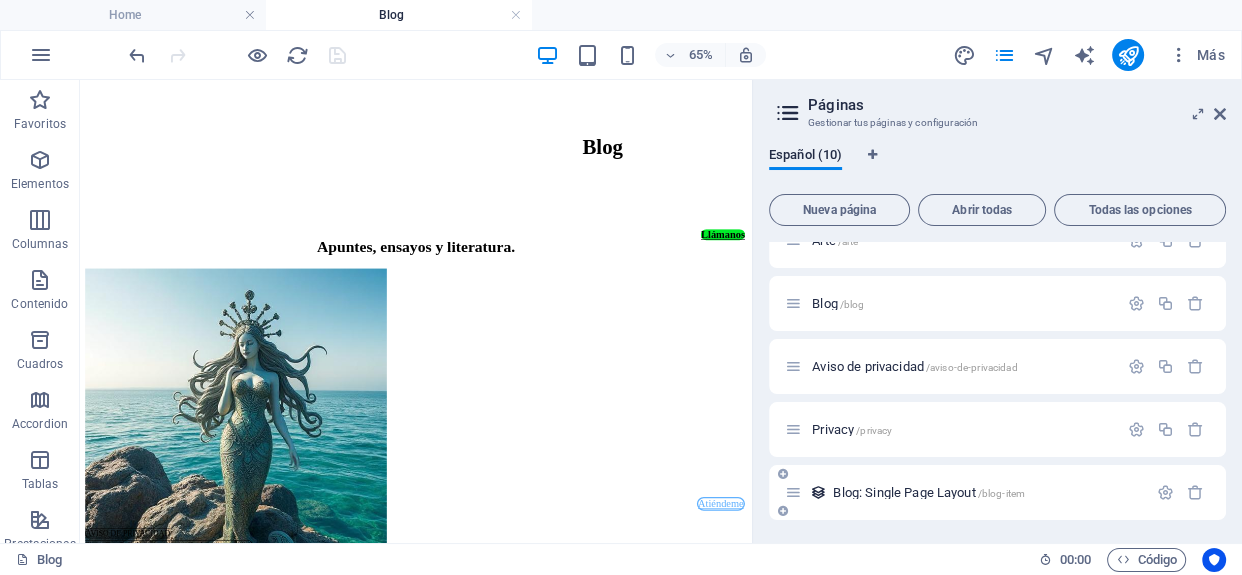 click on "Blog: Single Page Layout /blog-item" at bounding box center [929, 492] 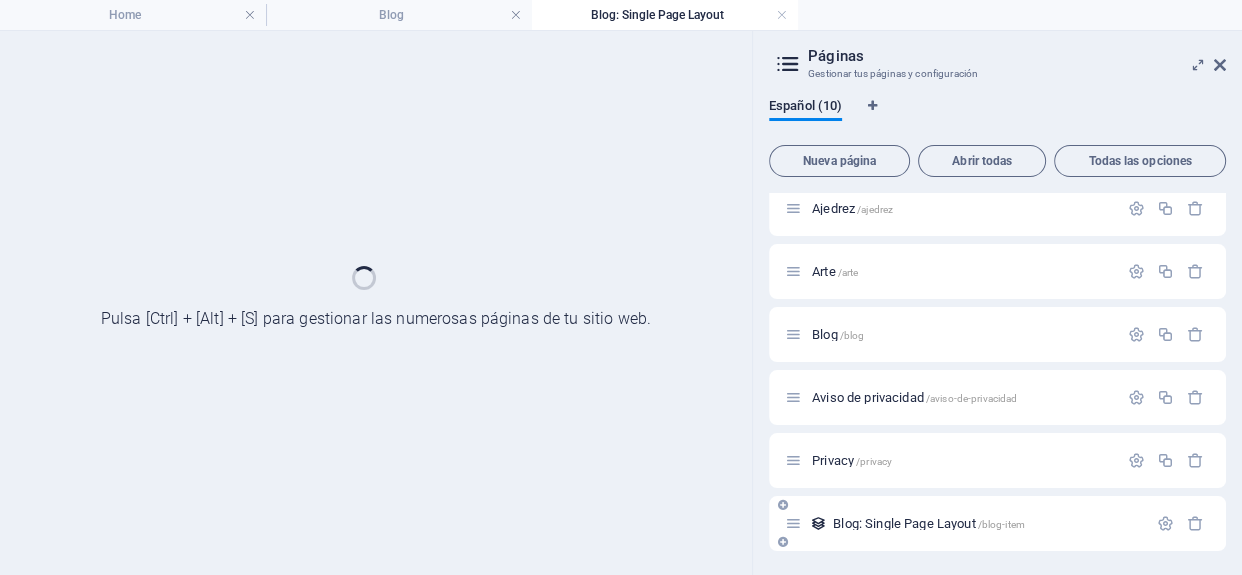 scroll, scrollTop: 263, scrollLeft: 0, axis: vertical 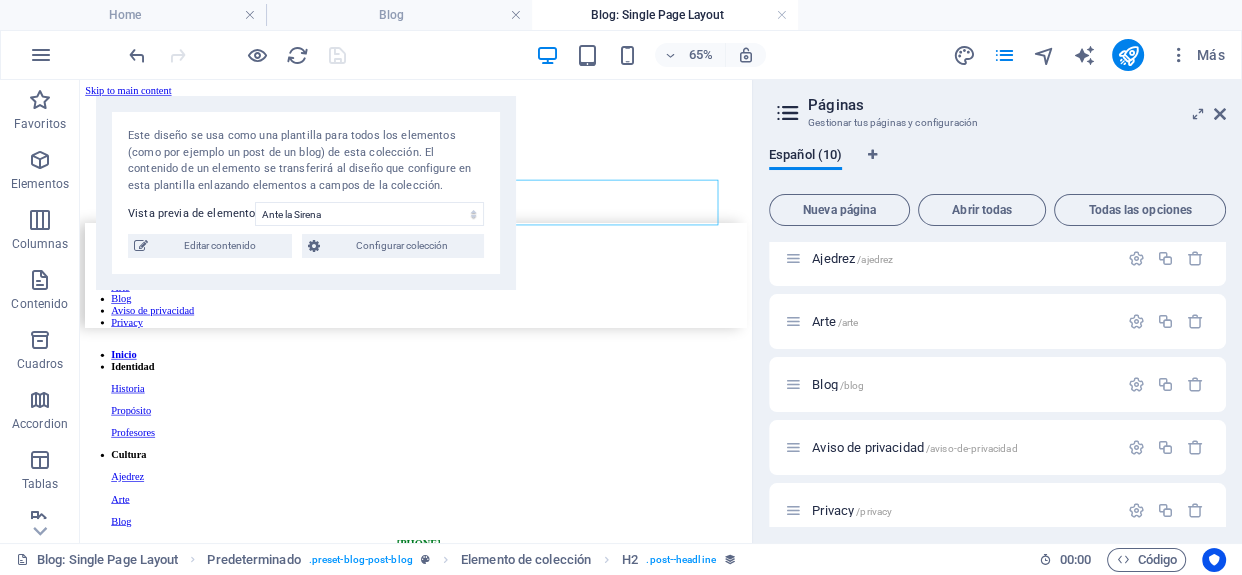 select on "688b03fa756f4ea4ef0d721e" 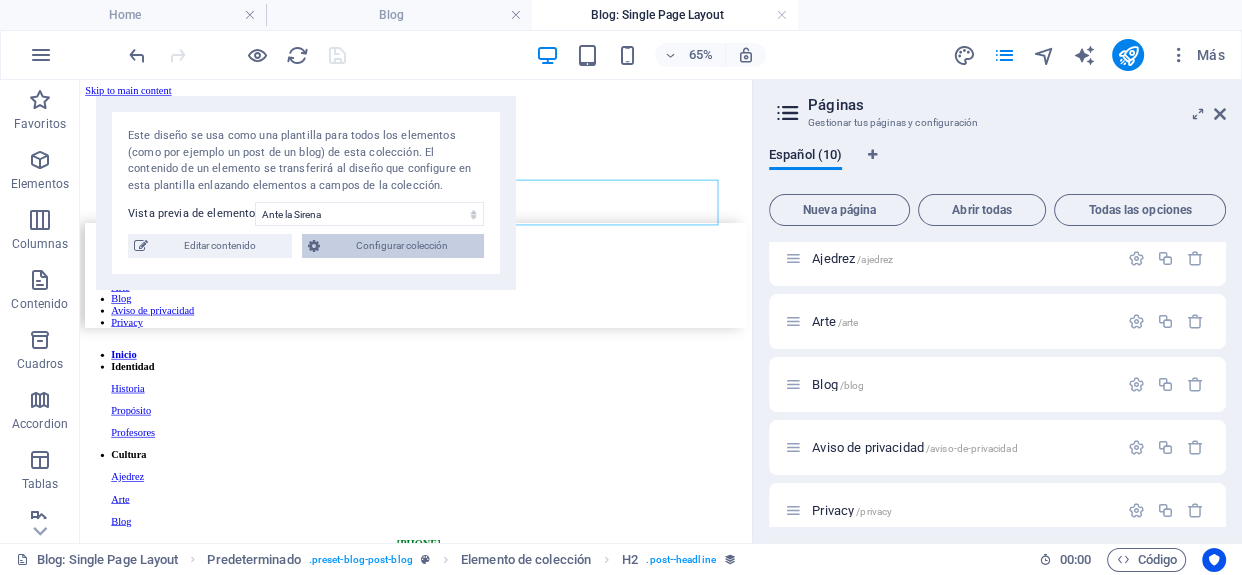click on "Configurar colección" at bounding box center (402, 246) 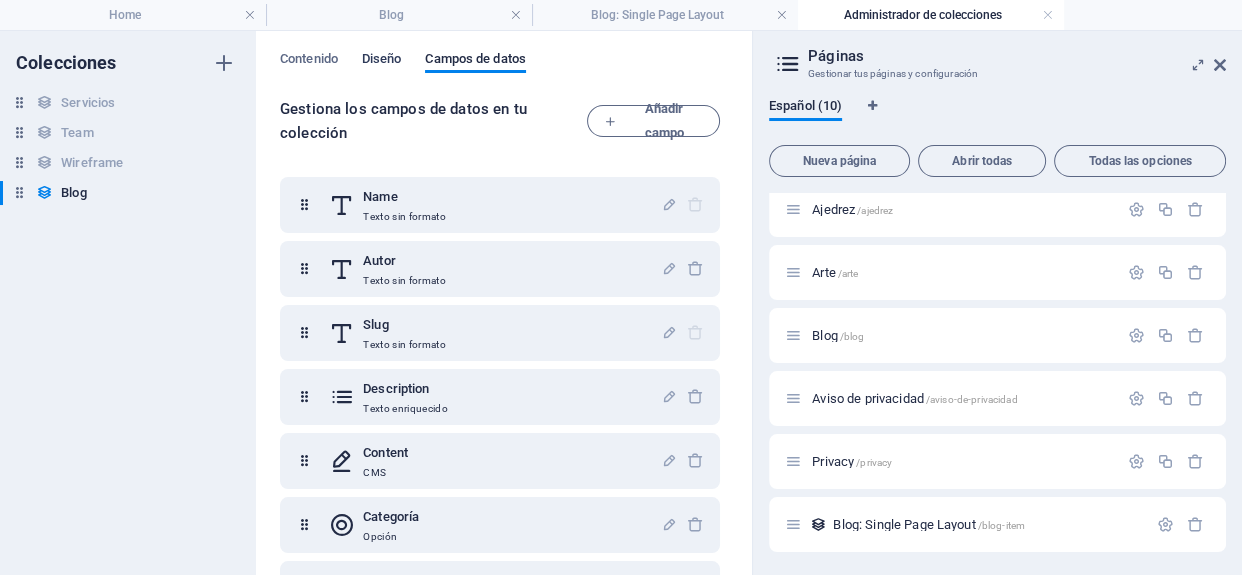 click on "Diseño" at bounding box center [382, 61] 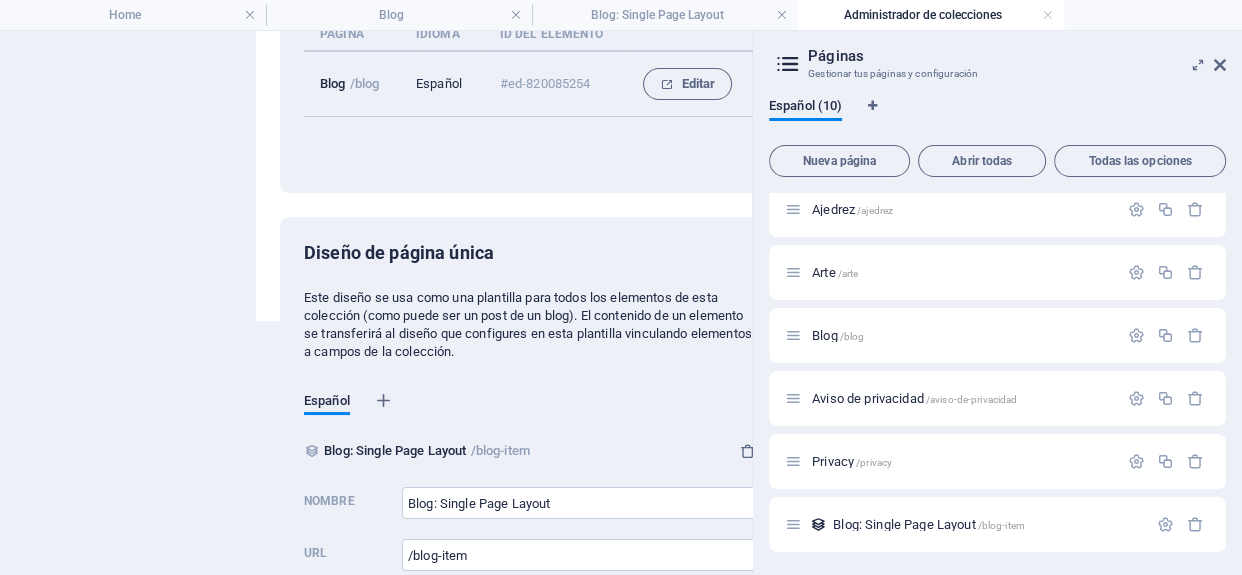 scroll, scrollTop: 272, scrollLeft: 0, axis: vertical 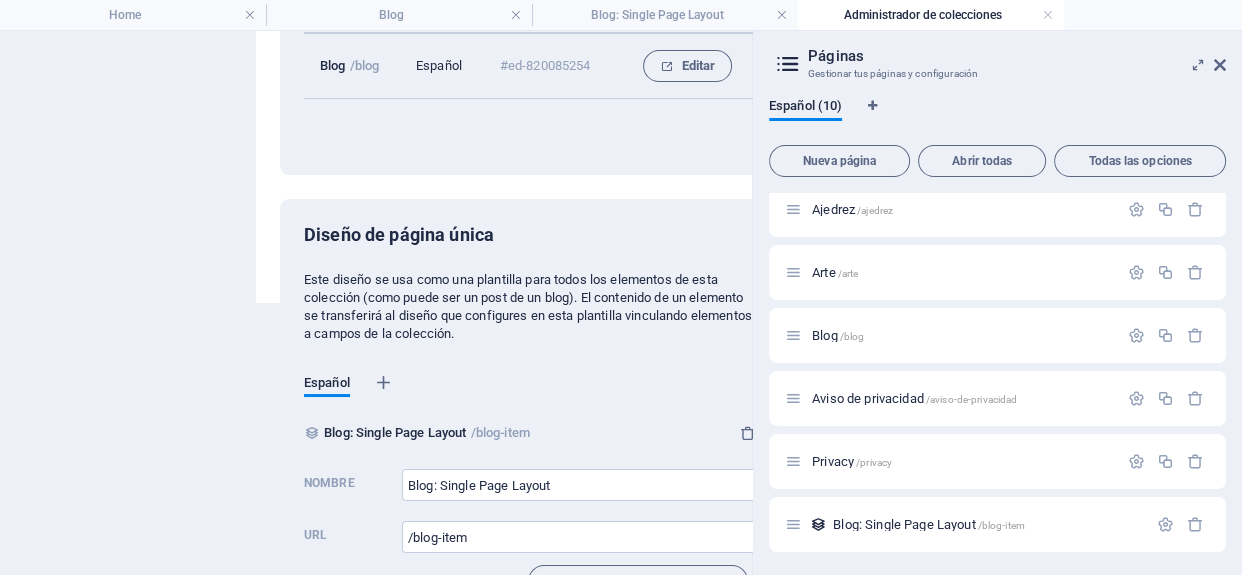 click on "Blog /blog" at bounding box center (360, 66) 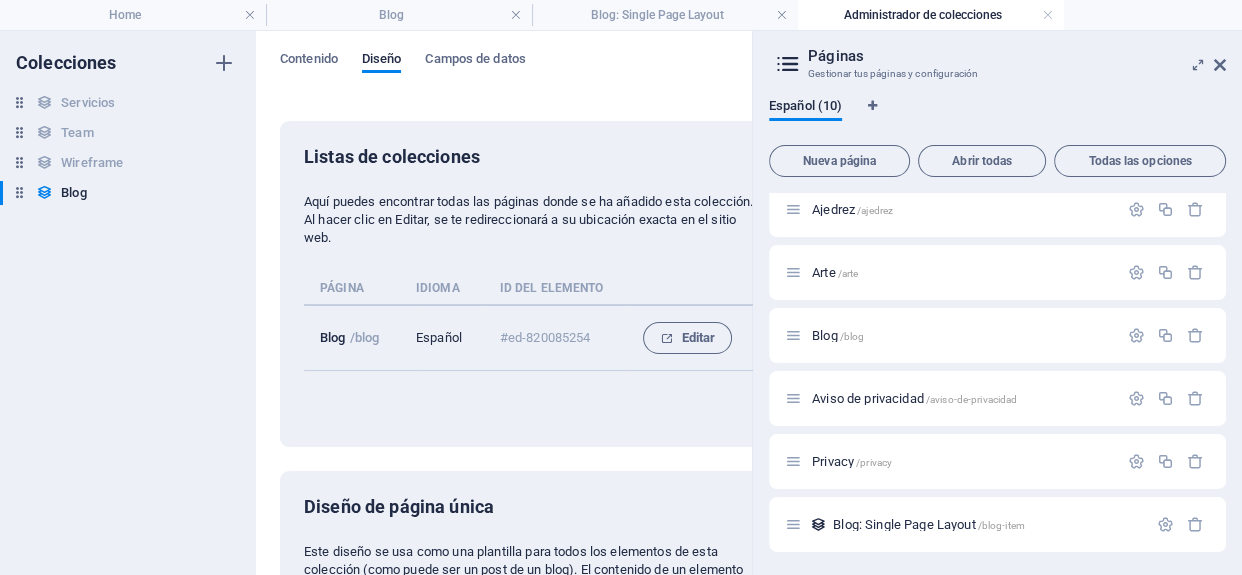 scroll, scrollTop: 0, scrollLeft: 0, axis: both 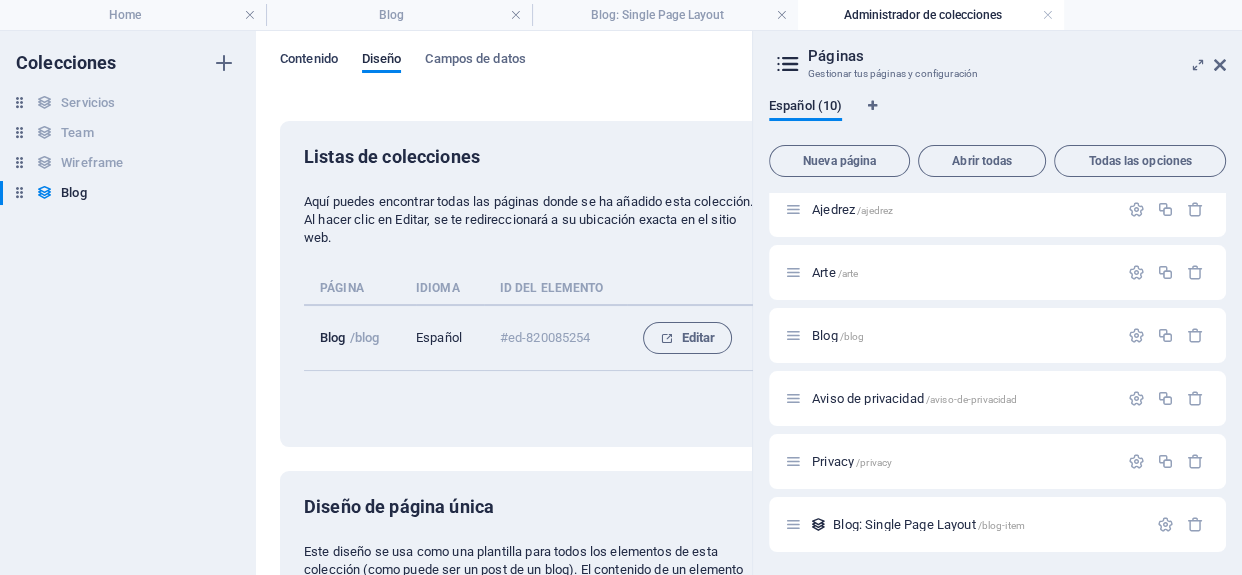 click on "Contenido" at bounding box center (309, 61) 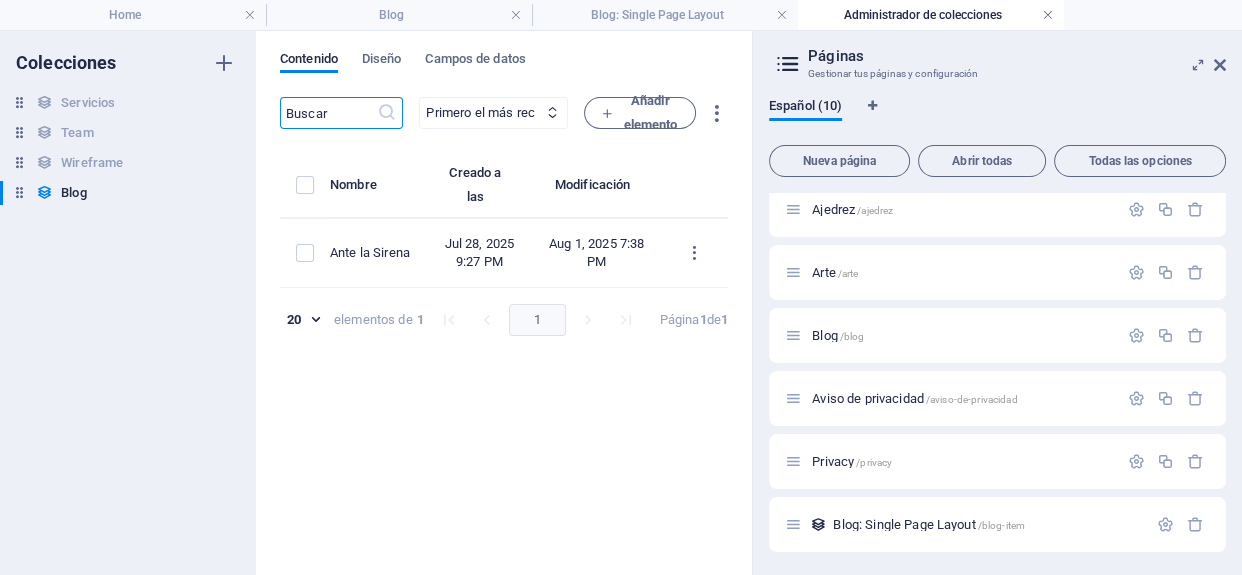 click at bounding box center (1048, 15) 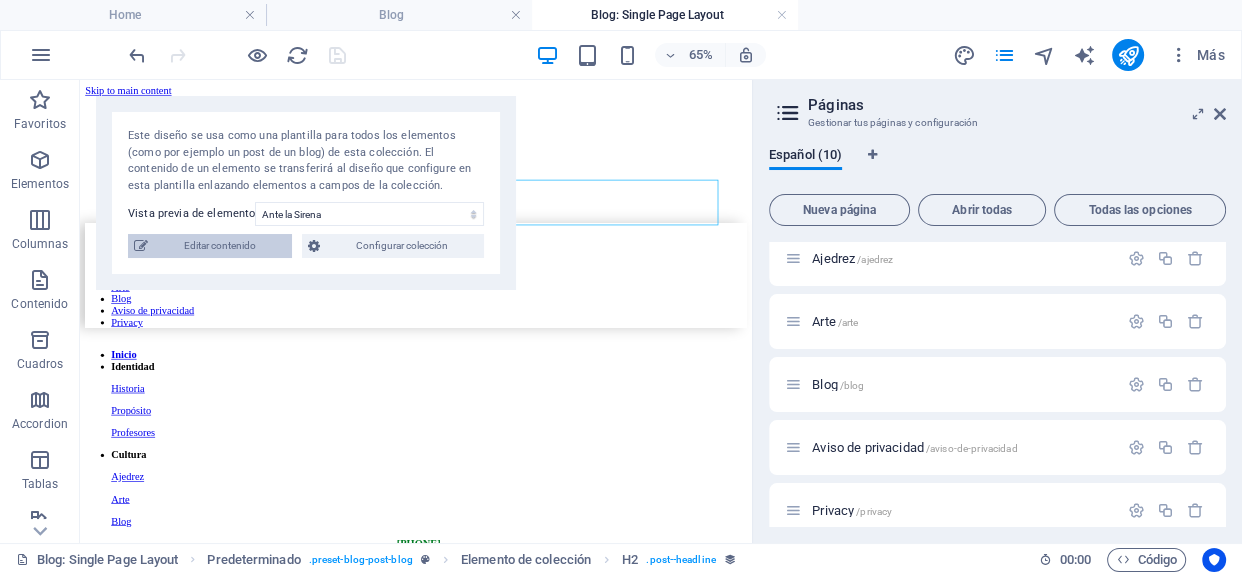 click on "Editar contenido" at bounding box center (220, 246) 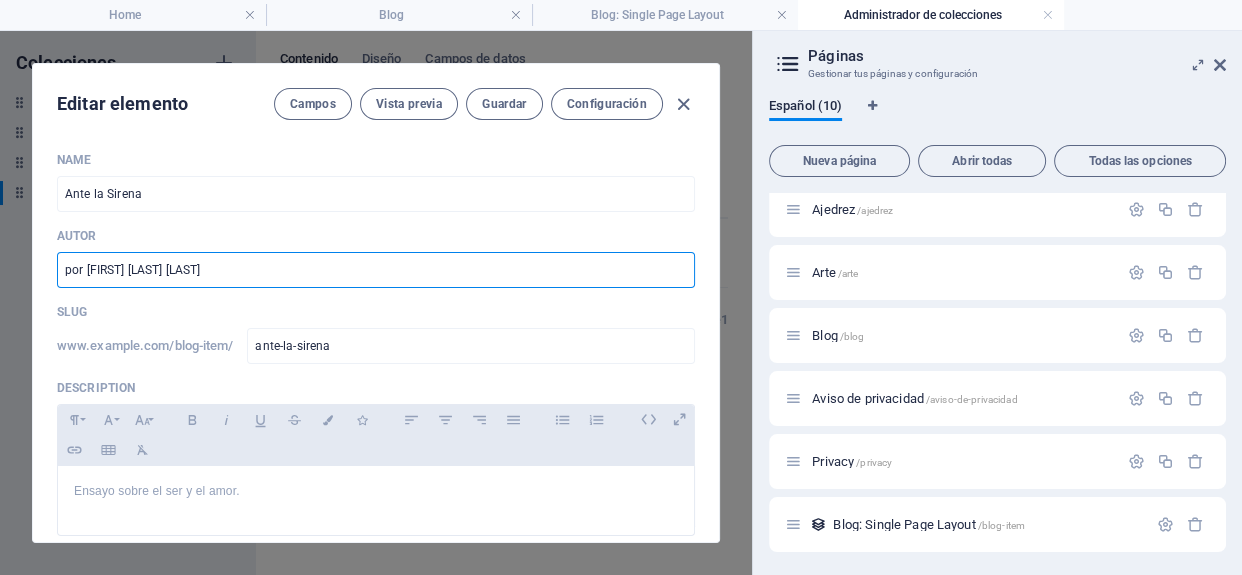 click on "por [FIRST] [LAST] [LAST]" at bounding box center [376, 270] 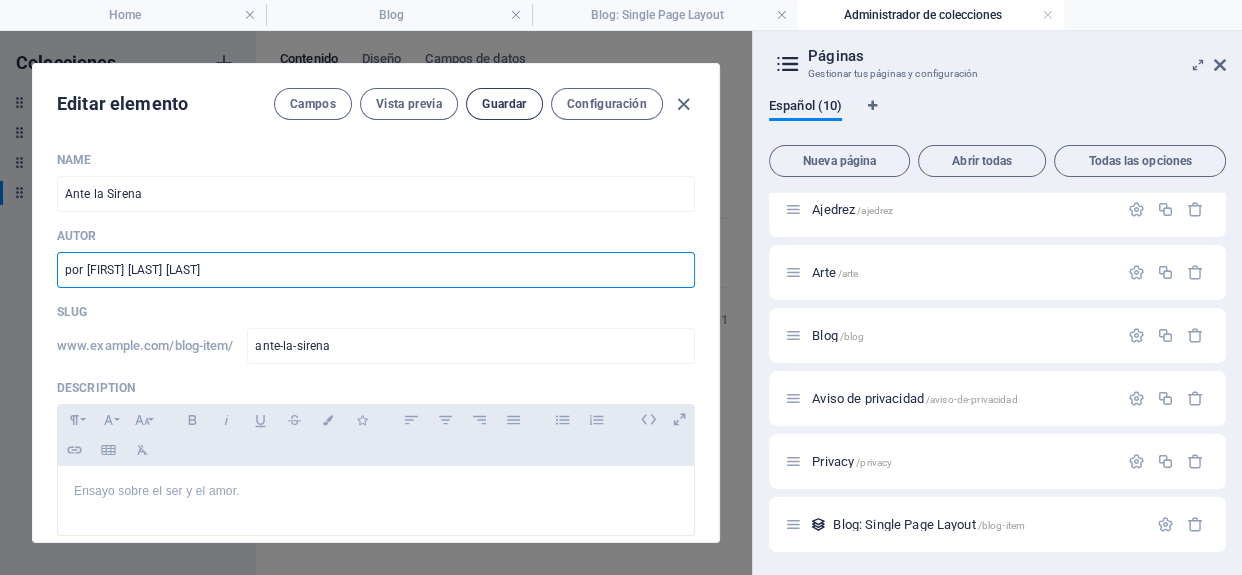 click on "Guardar" at bounding box center (504, 104) 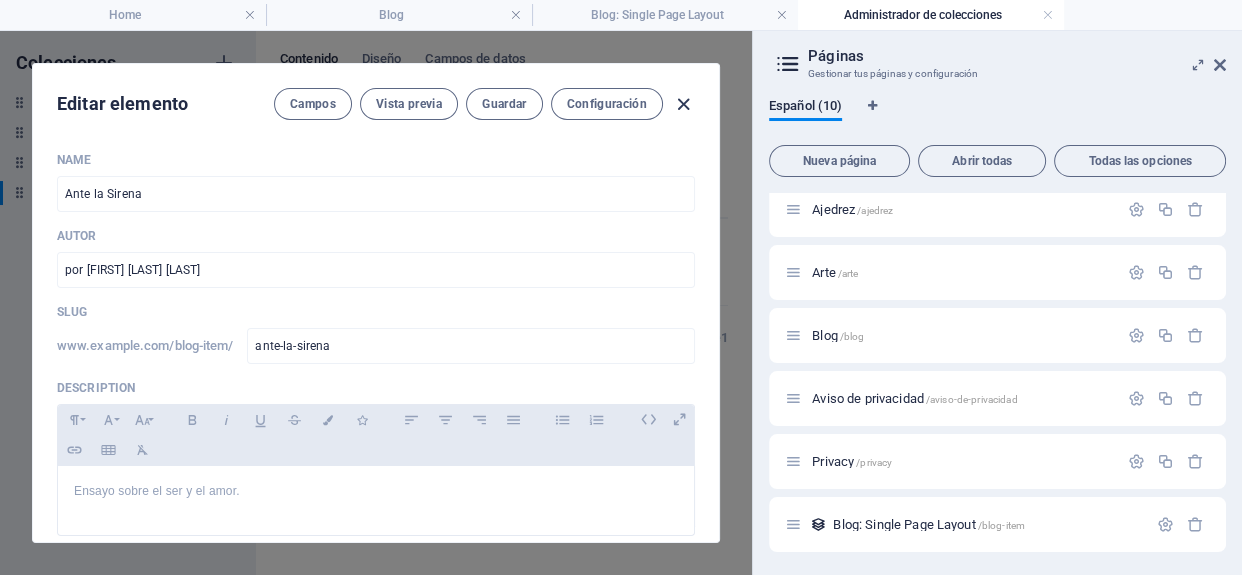 click at bounding box center (683, 104) 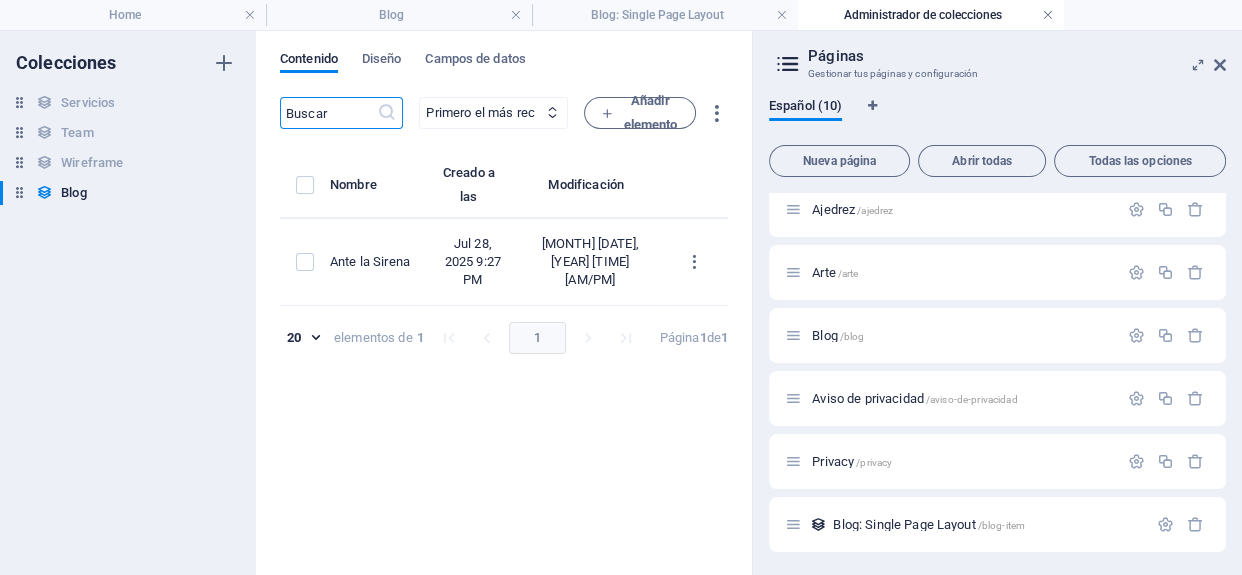 click at bounding box center (1048, 15) 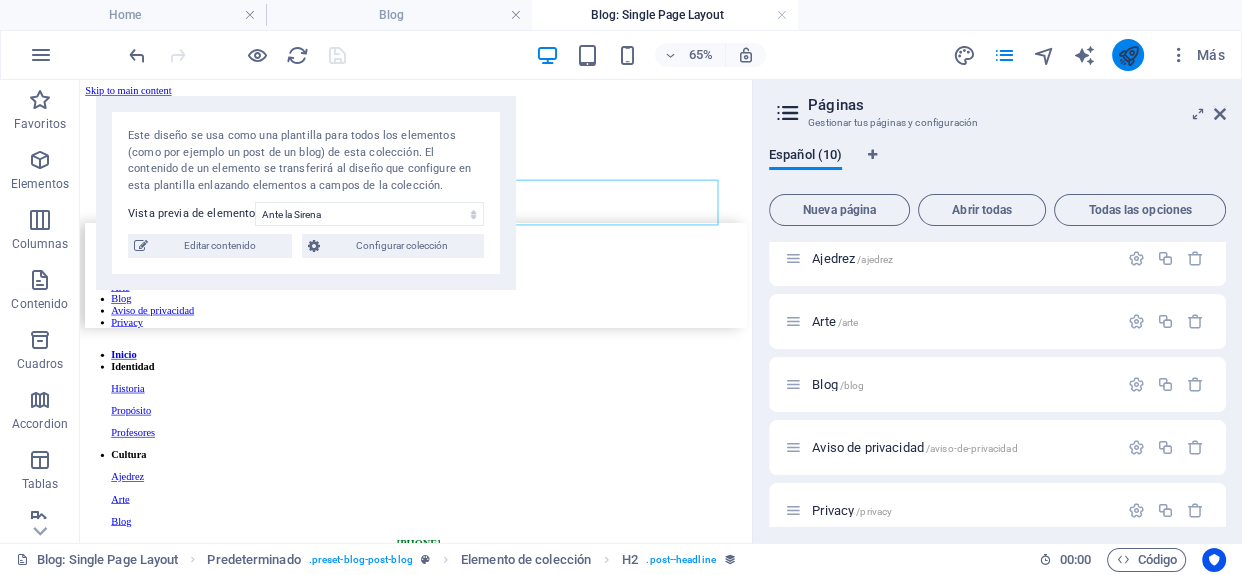 click at bounding box center (1128, 55) 